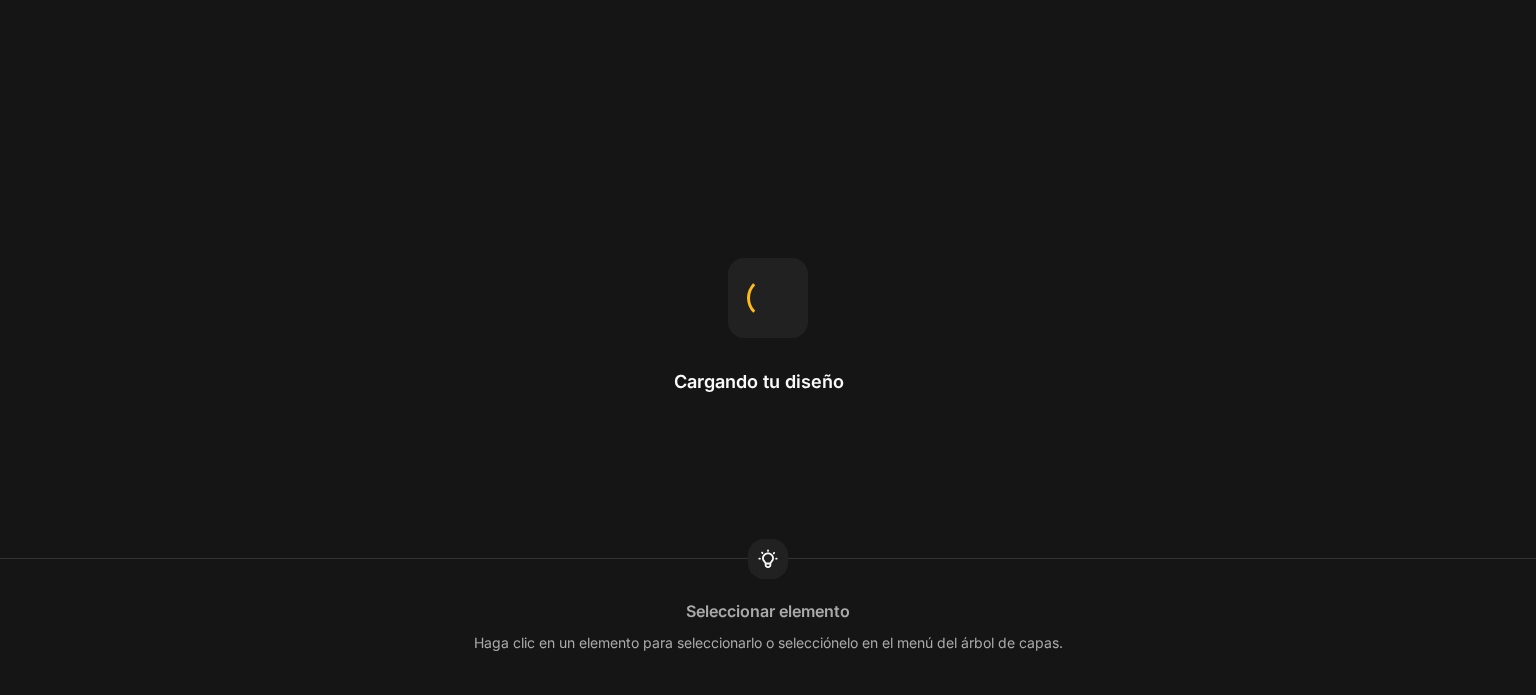 scroll, scrollTop: 0, scrollLeft: 0, axis: both 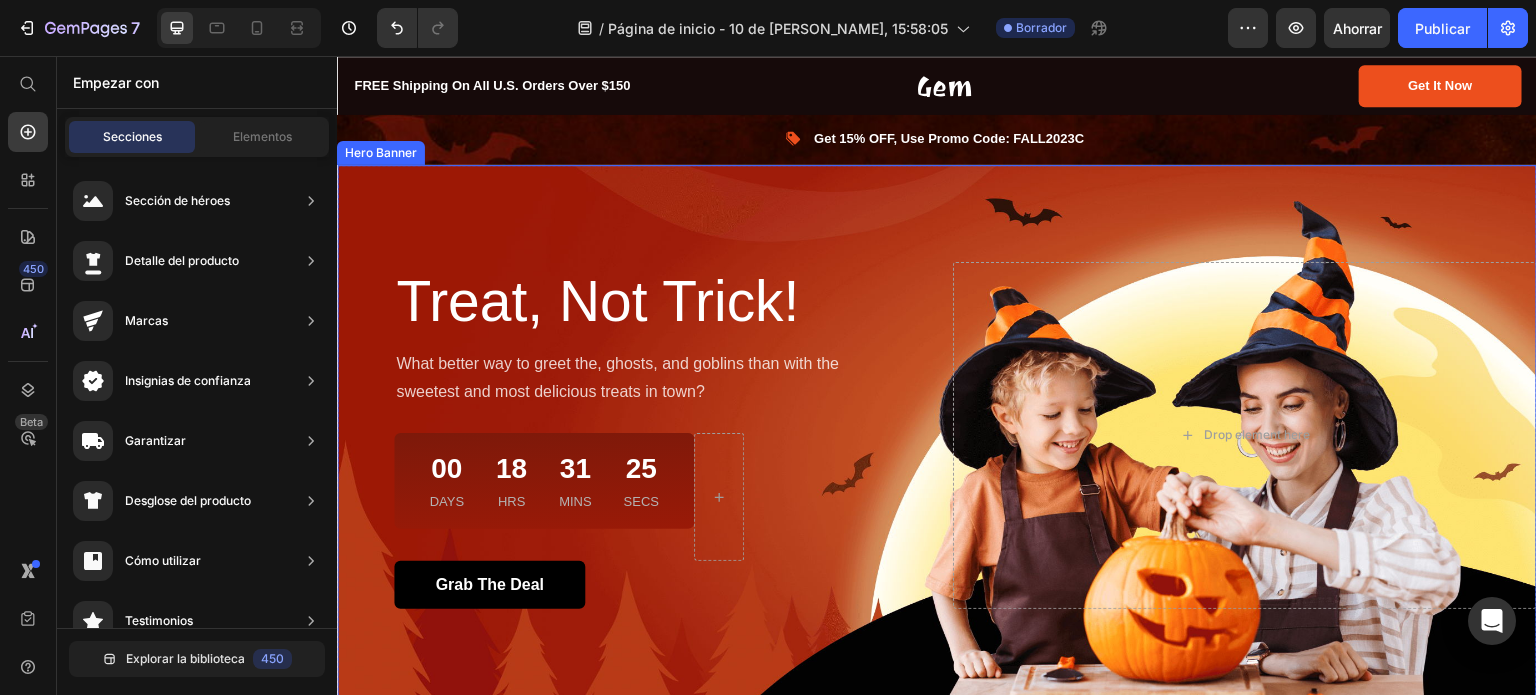 click at bounding box center [937, 436] 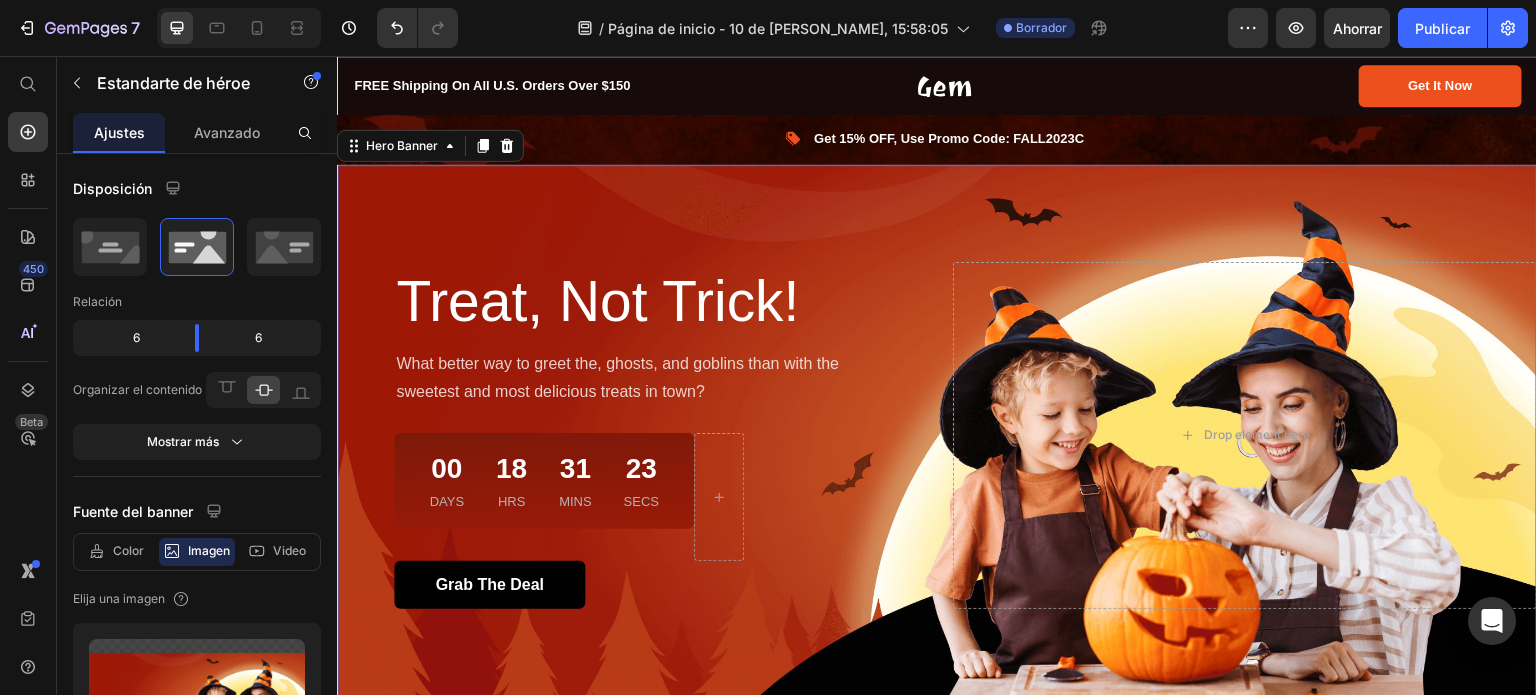 scroll, scrollTop: 208, scrollLeft: 0, axis: vertical 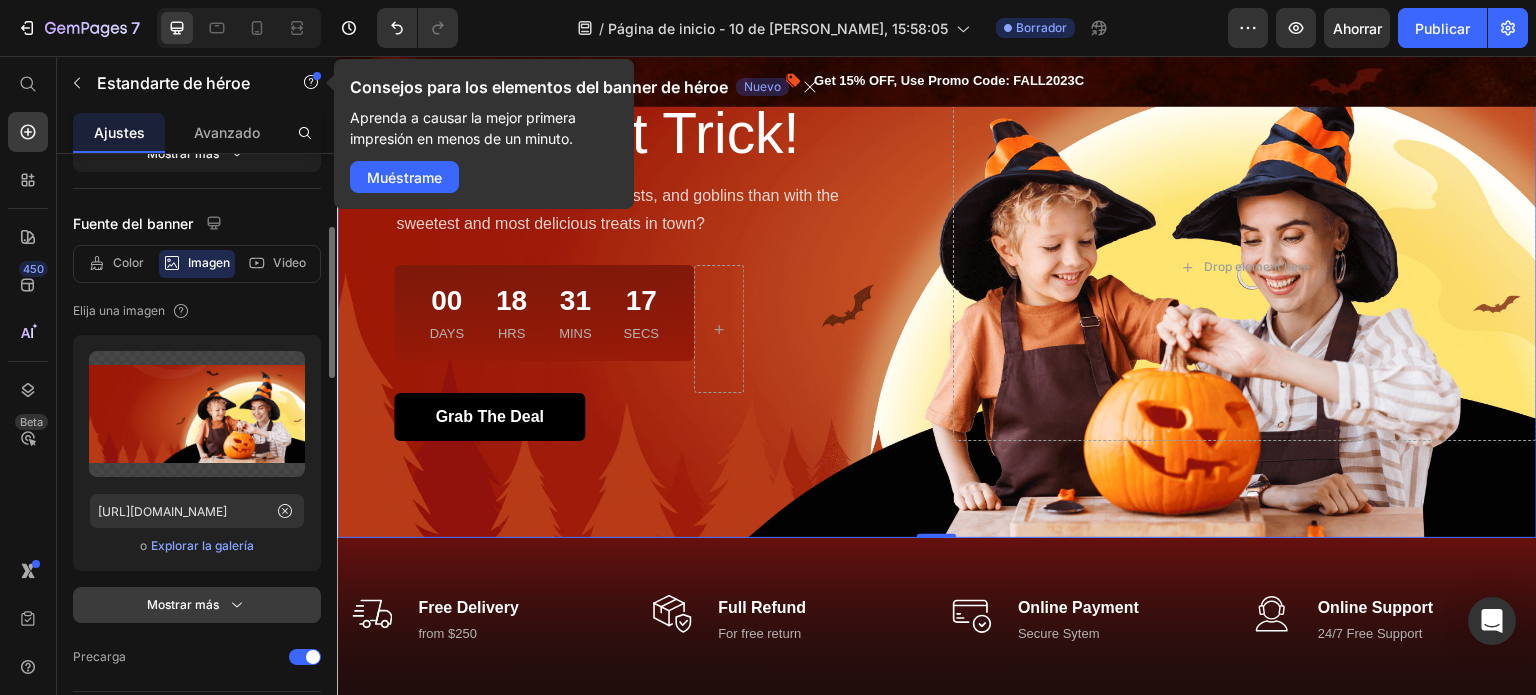 click on "Mostrar más" at bounding box center (183, 604) 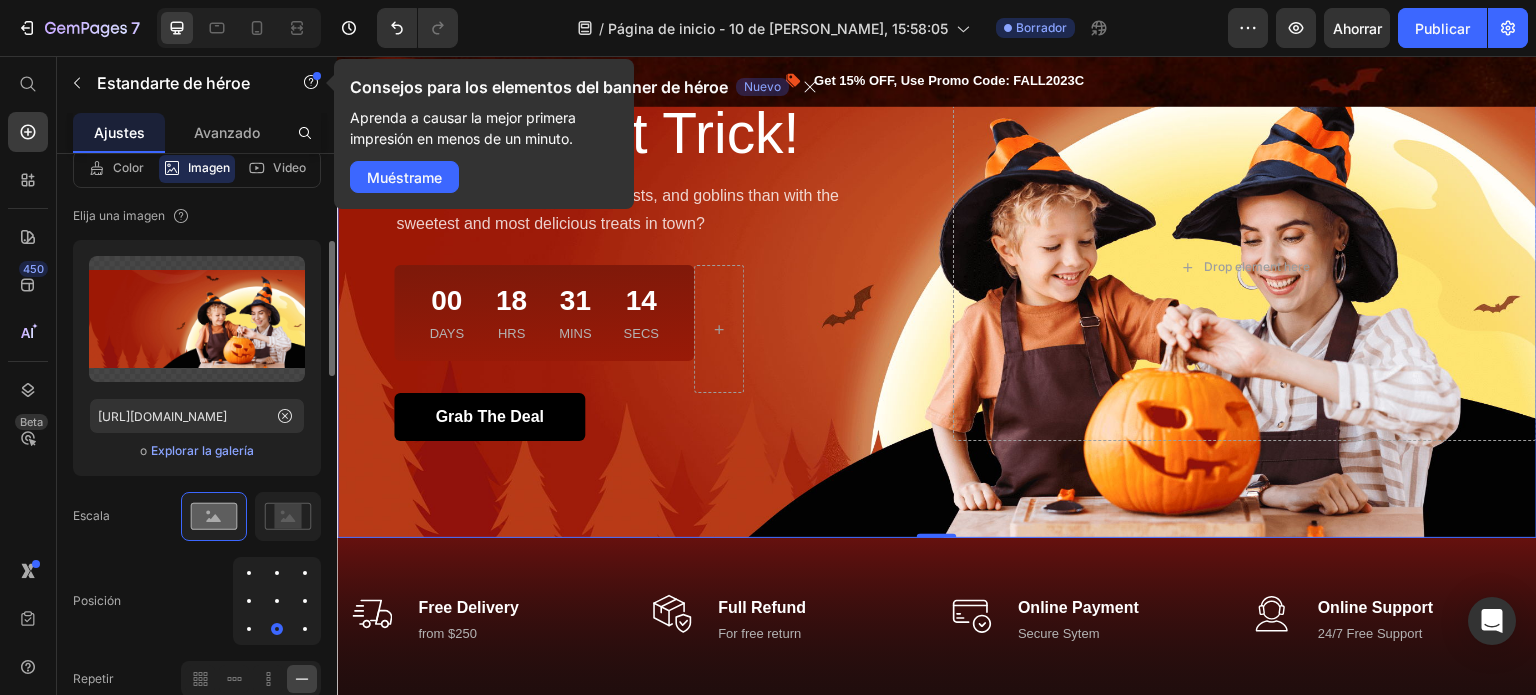 scroll, scrollTop: 382, scrollLeft: 0, axis: vertical 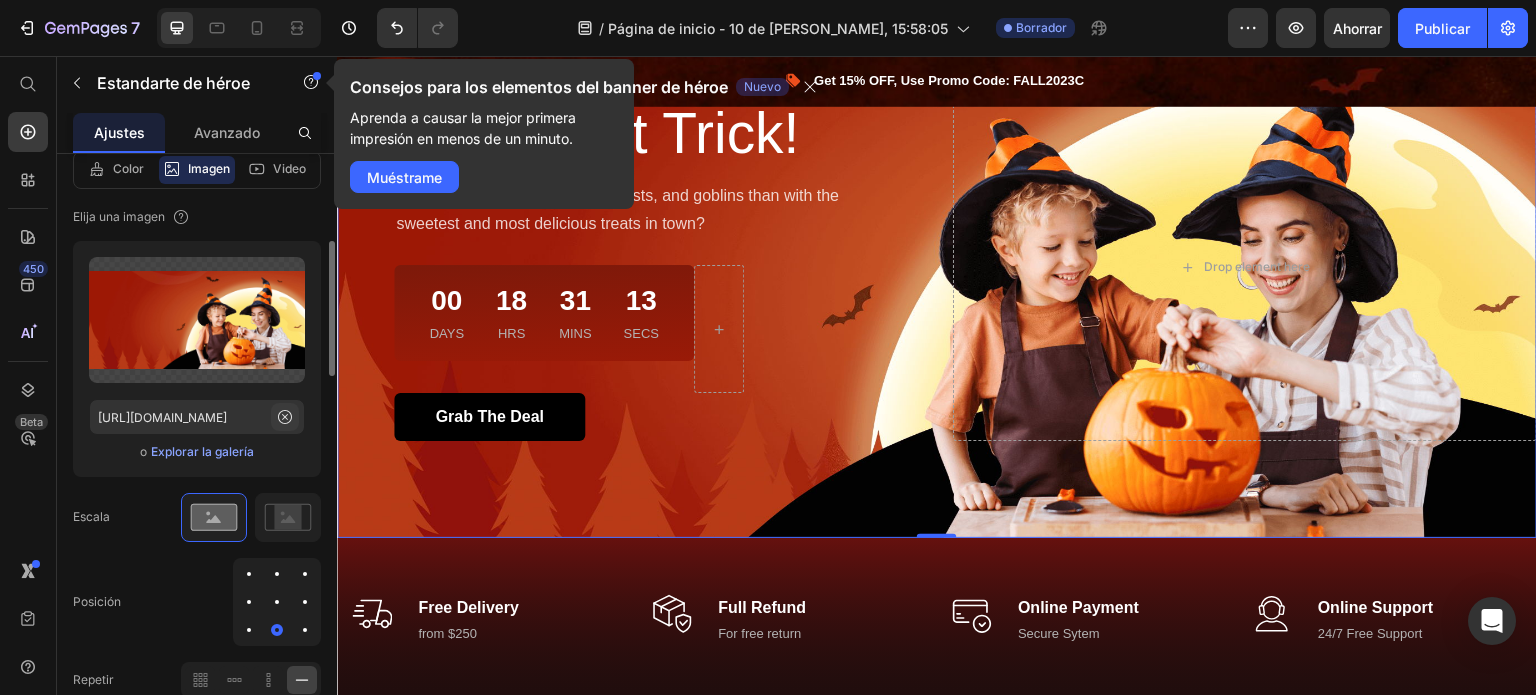 click 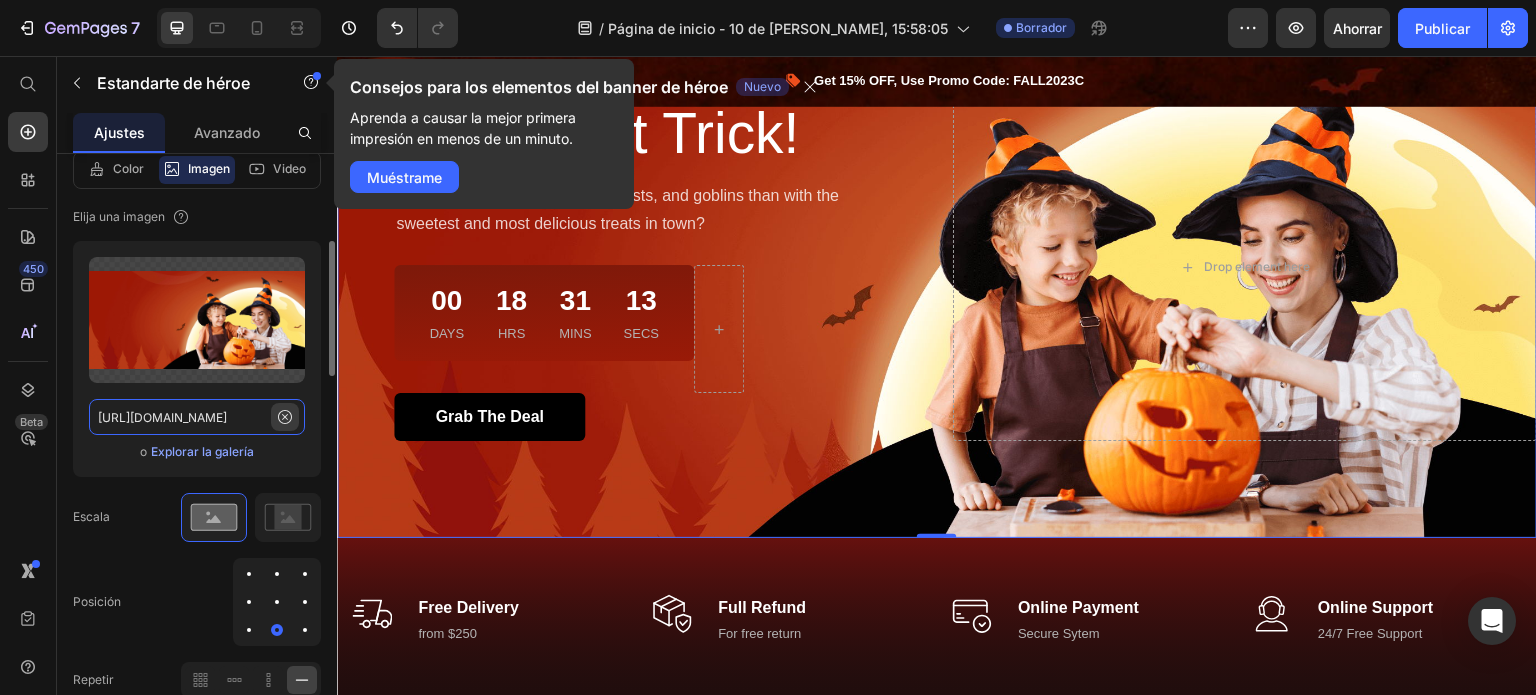 type 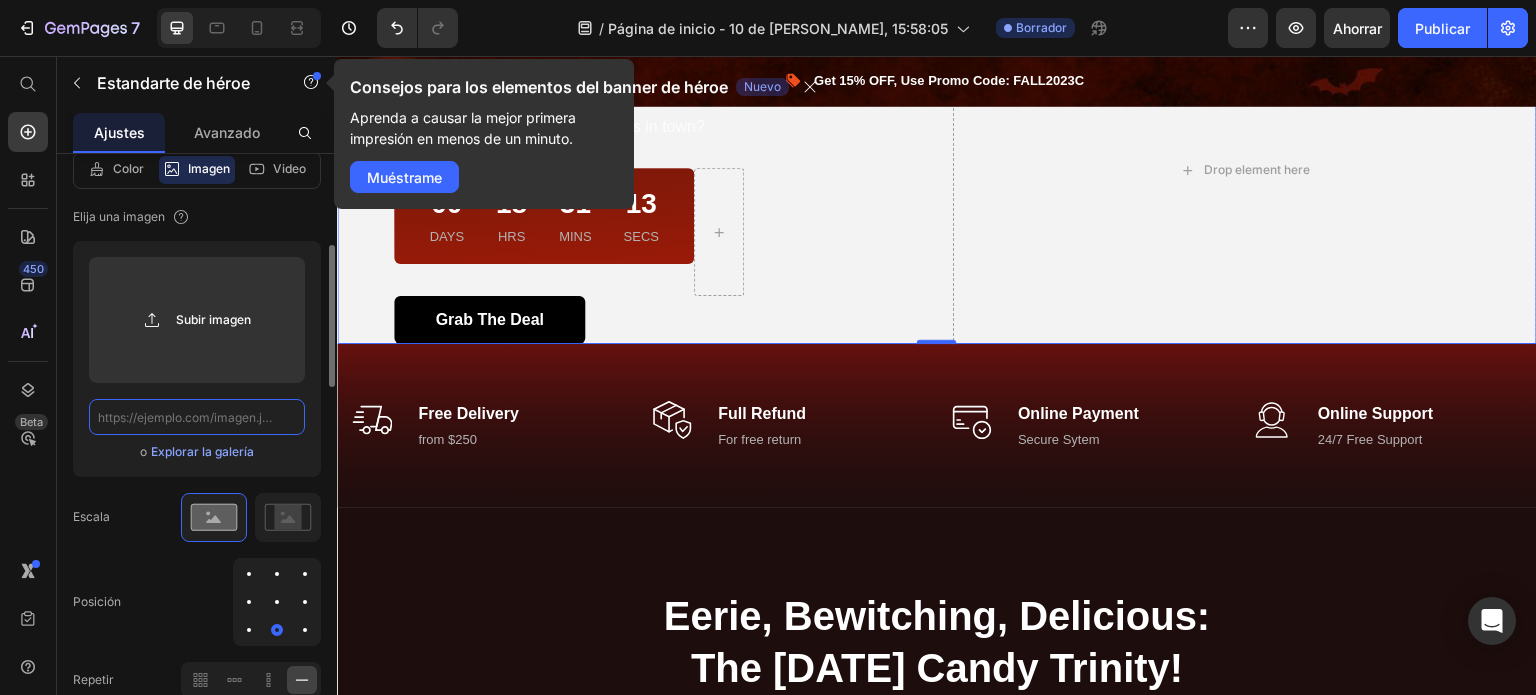 scroll, scrollTop: 0, scrollLeft: 0, axis: both 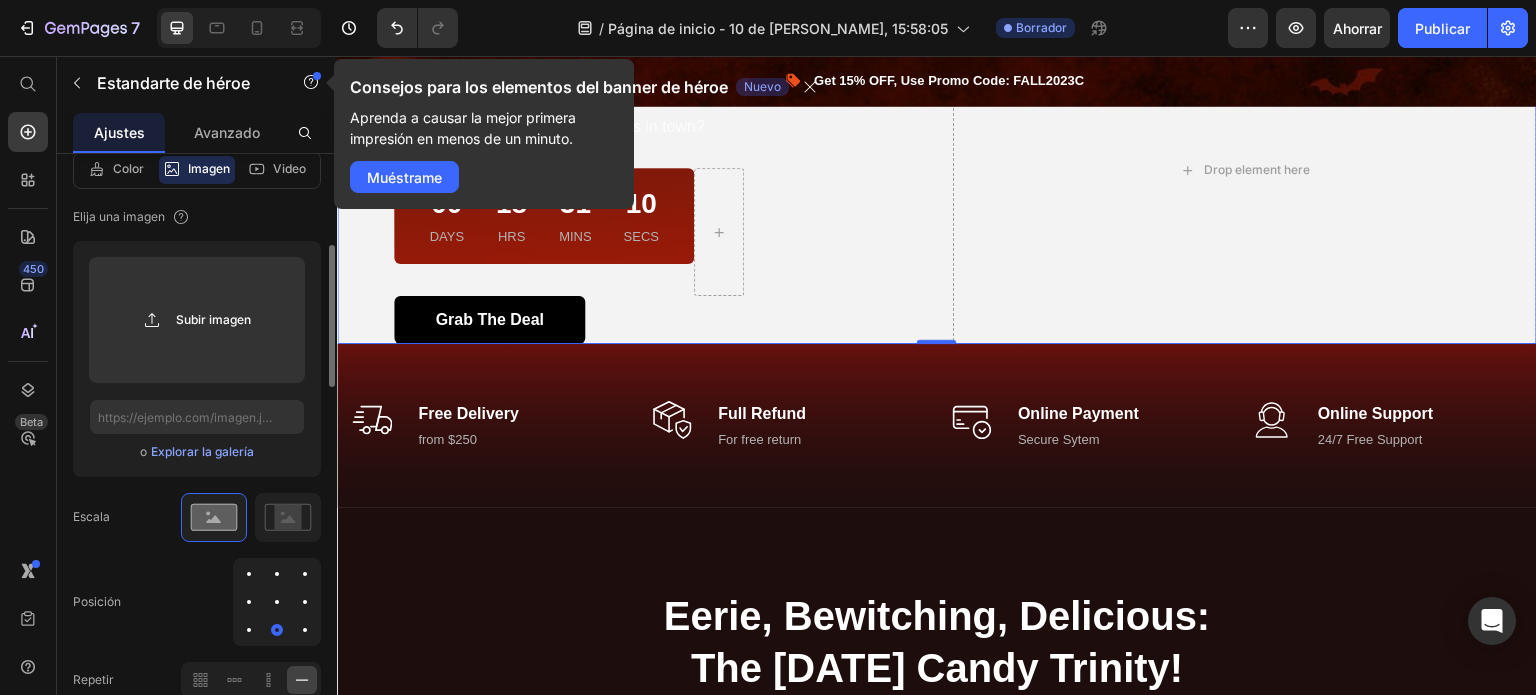 click on "Explorar la galería" at bounding box center (202, 451) 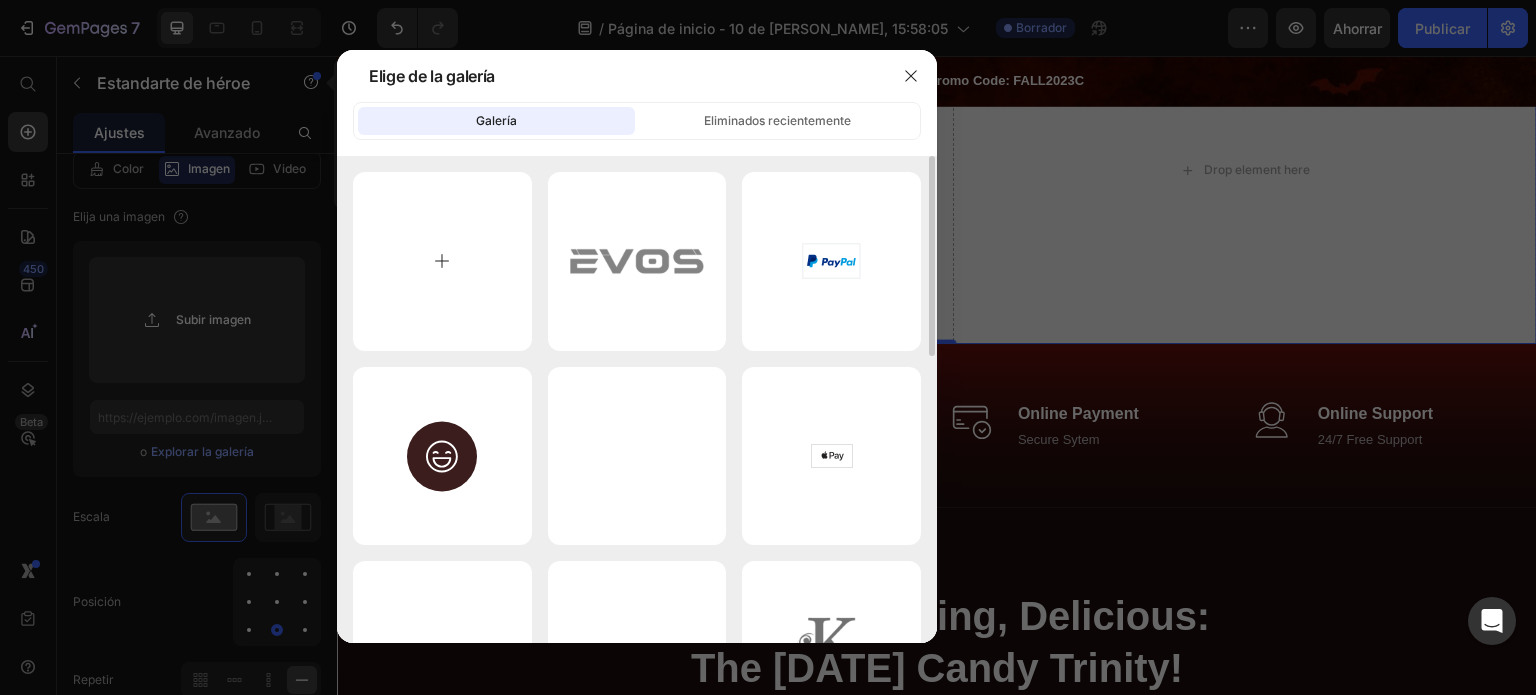 click at bounding box center [442, 261] 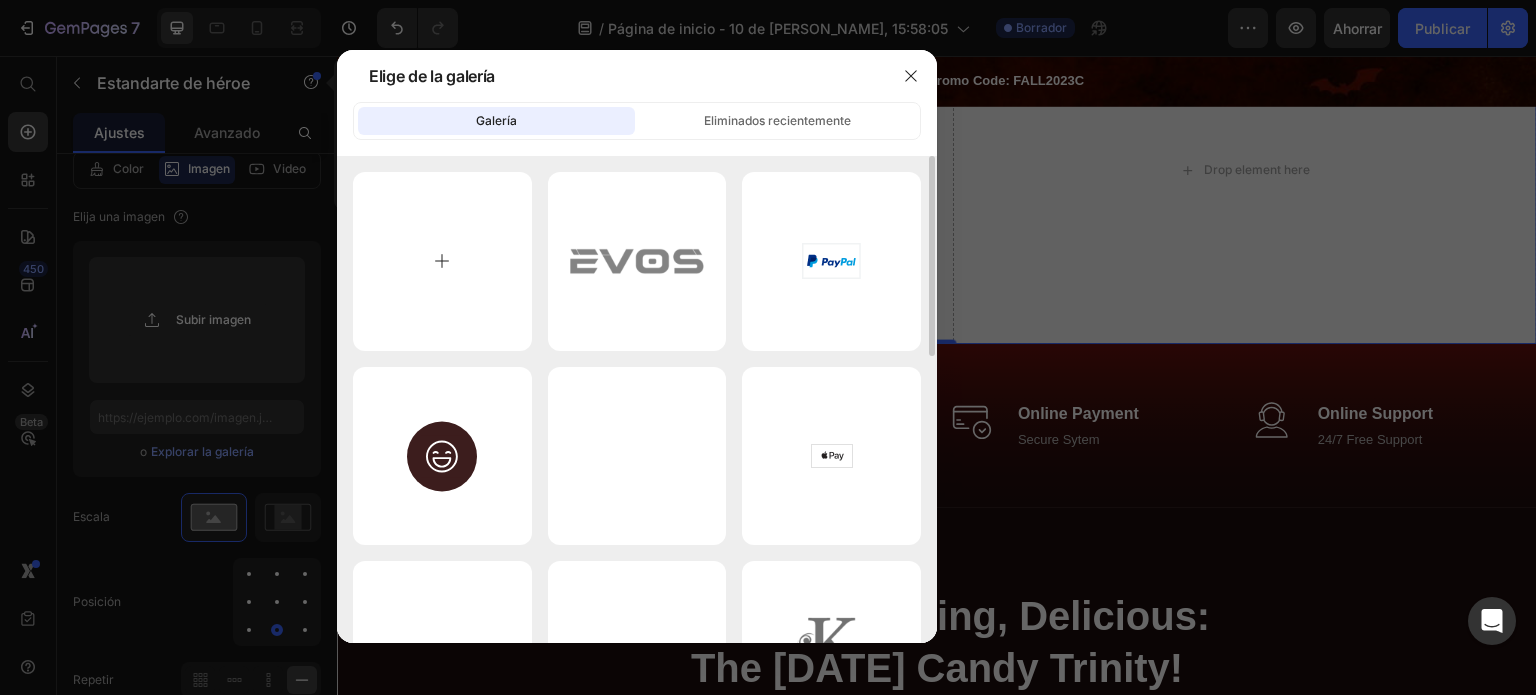 type on "C:\fakepath\ChatGPT Image 10 jul 2025, 03_43_07 p.m..png" 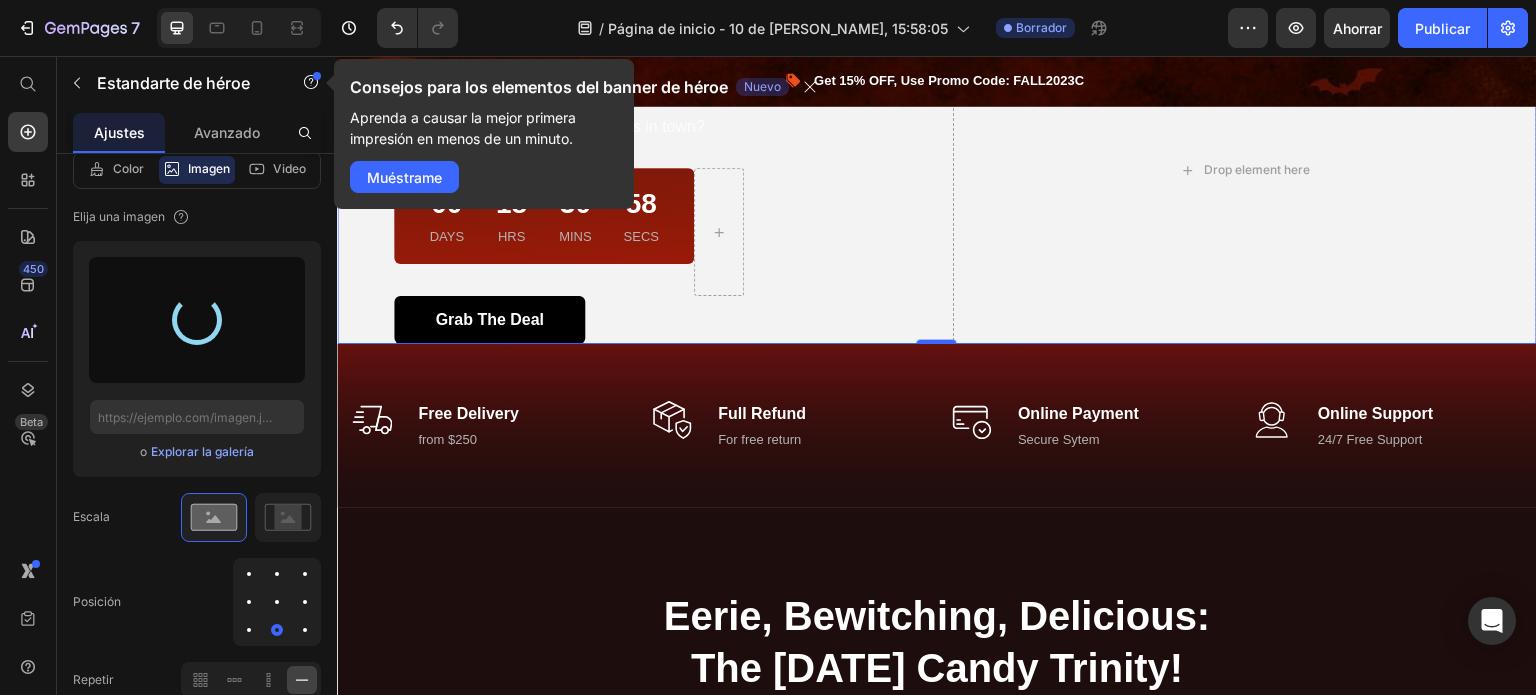 type on "[URL][DOMAIN_NAME]" 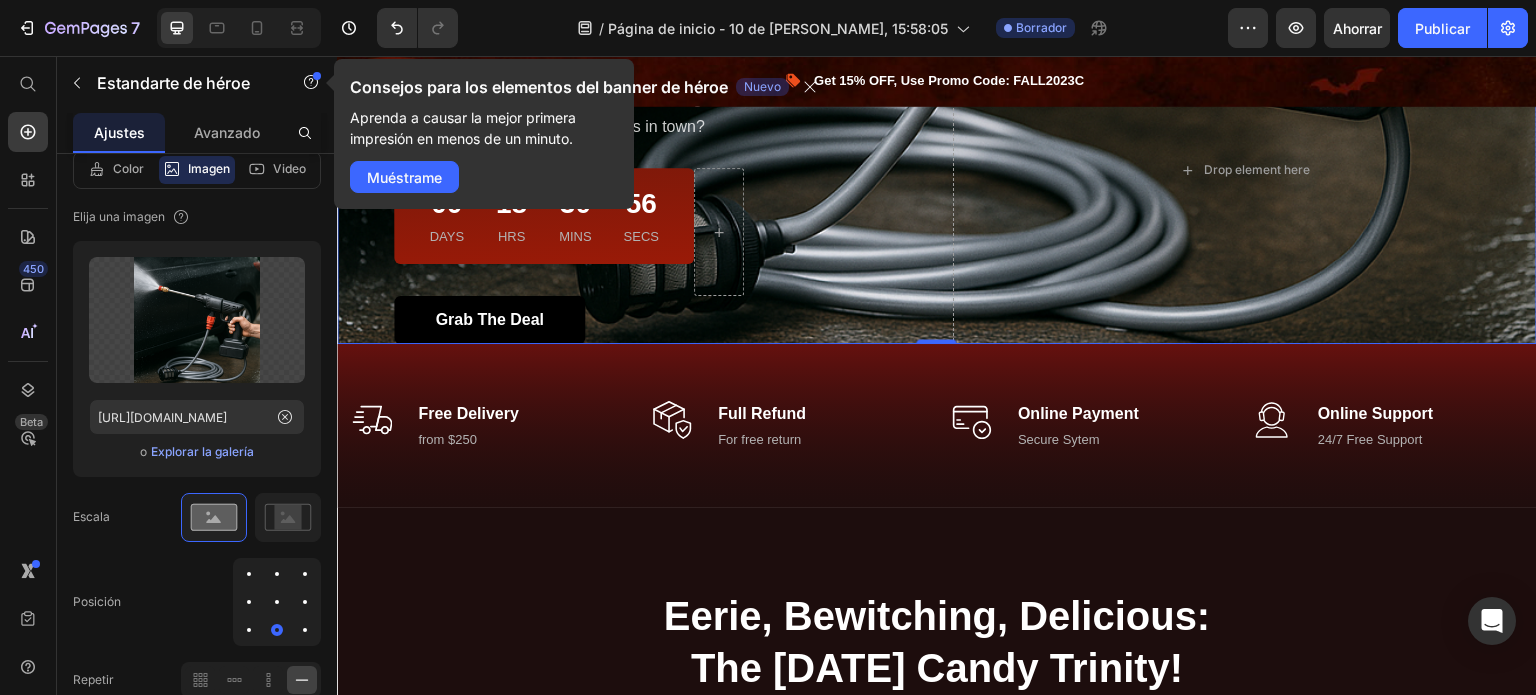 scroll, scrollTop: 0, scrollLeft: 0, axis: both 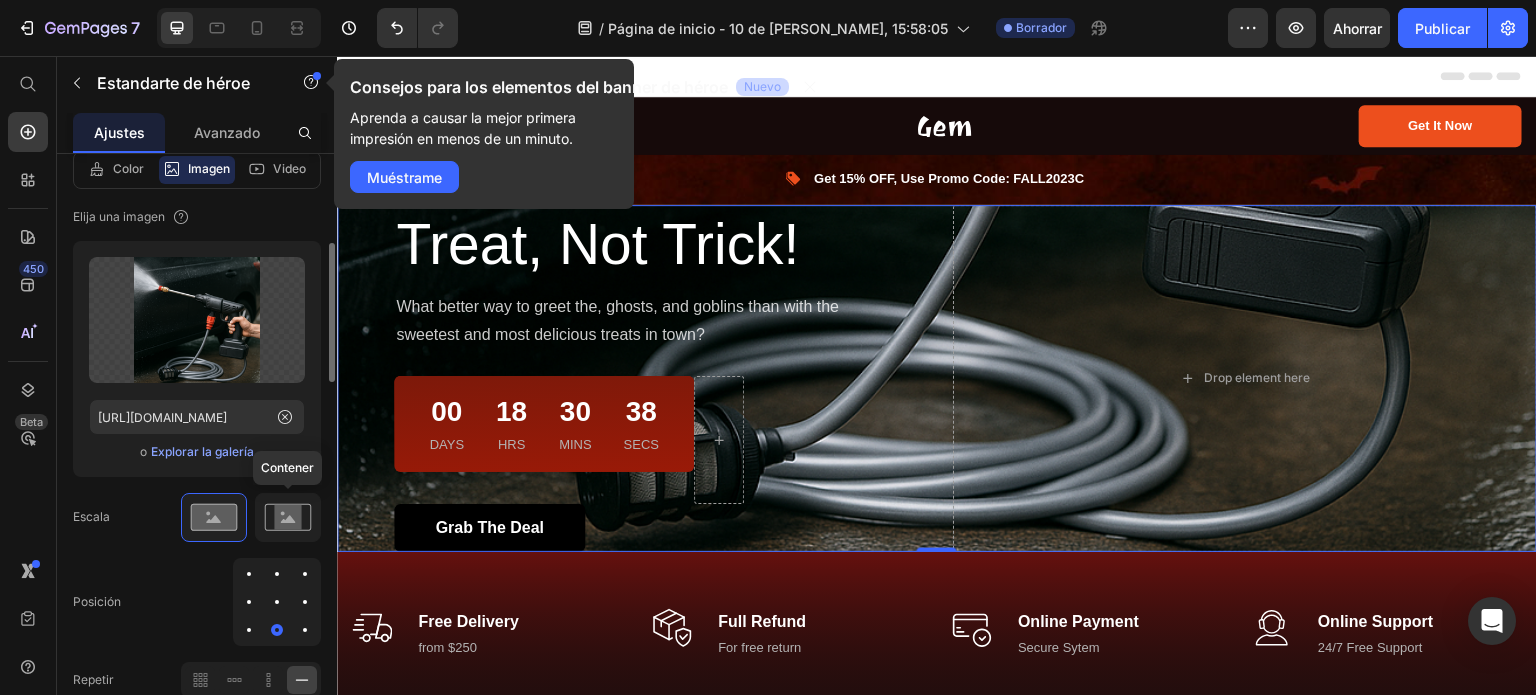 click 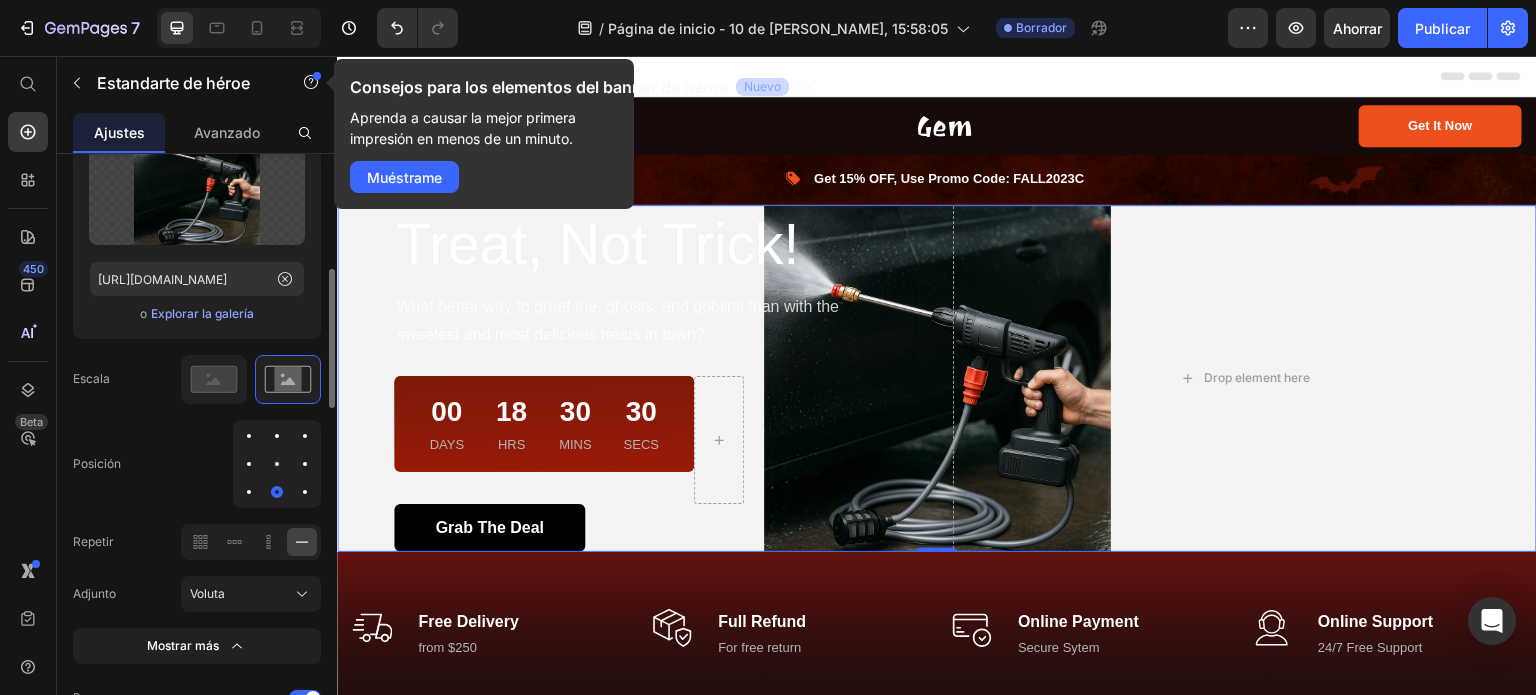 scroll, scrollTop: 513, scrollLeft: 0, axis: vertical 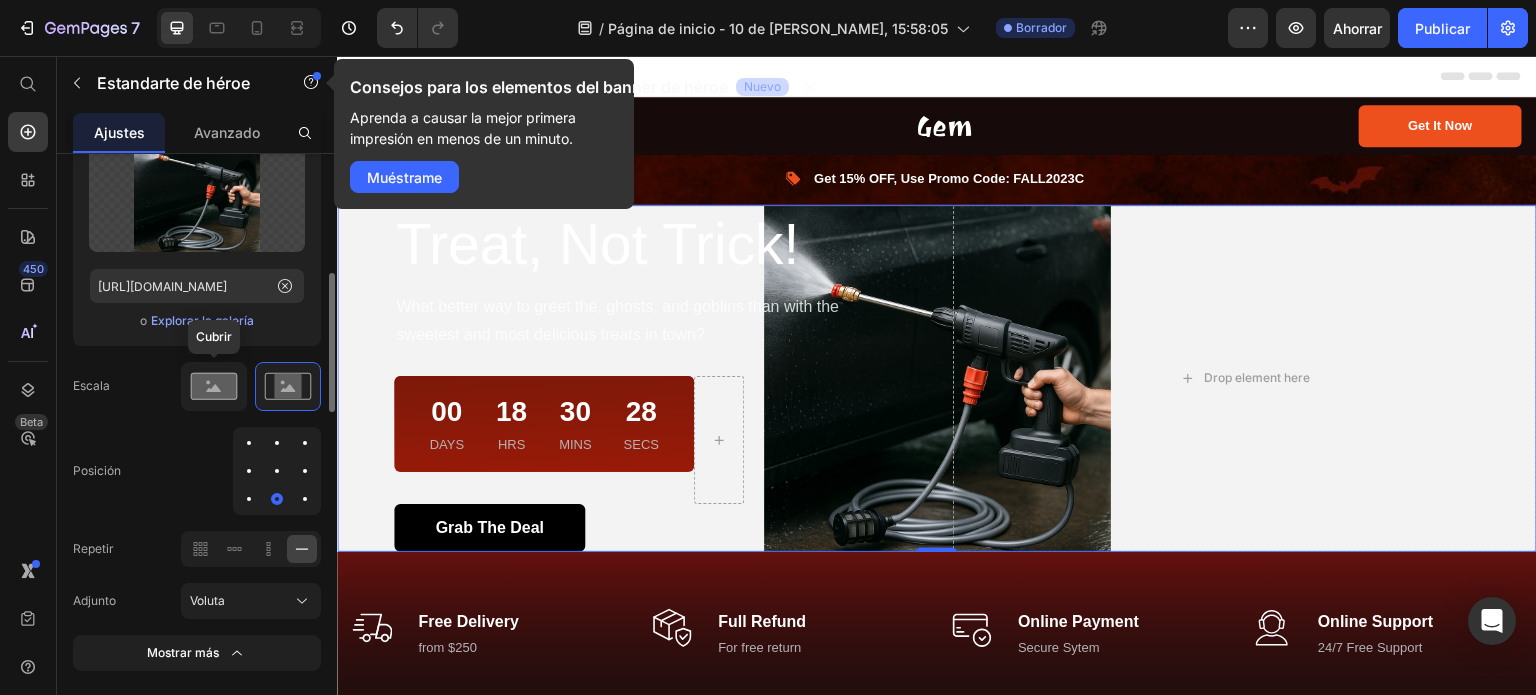 click 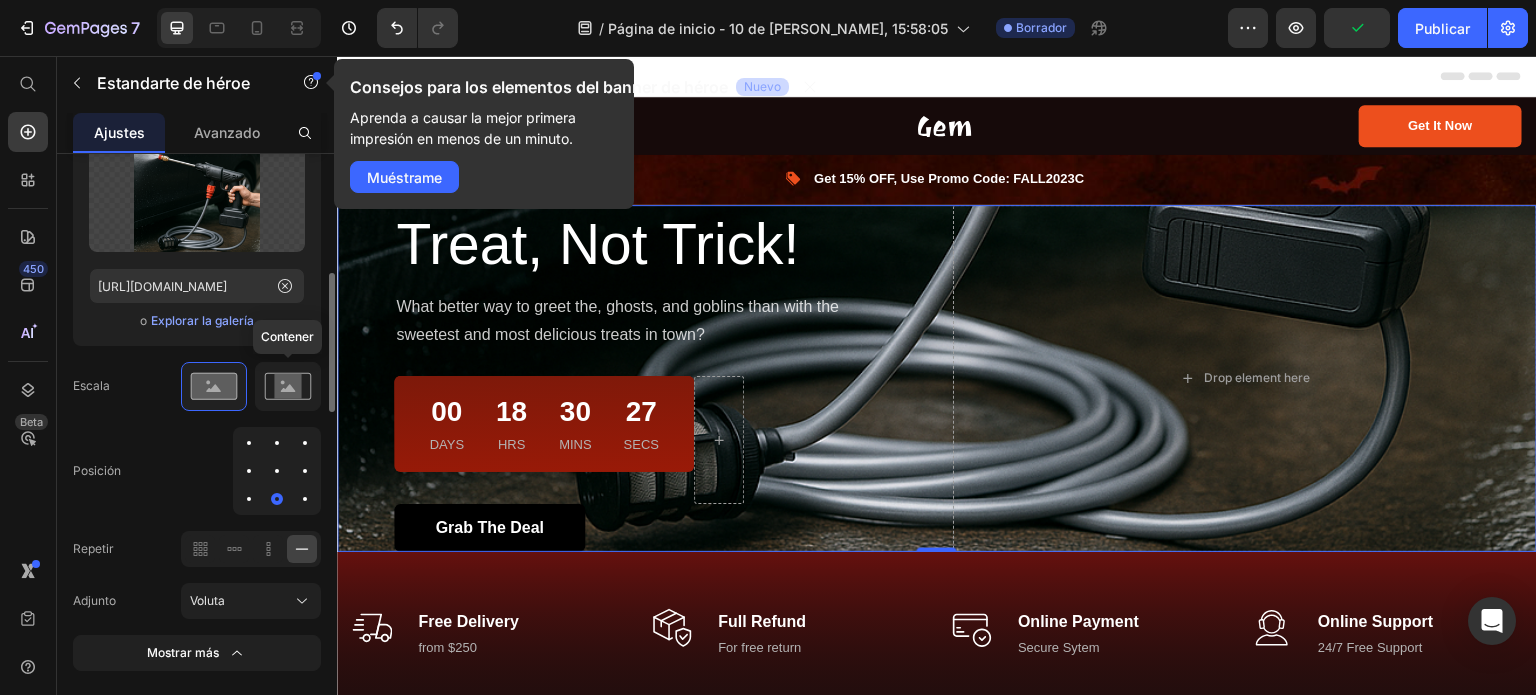 click 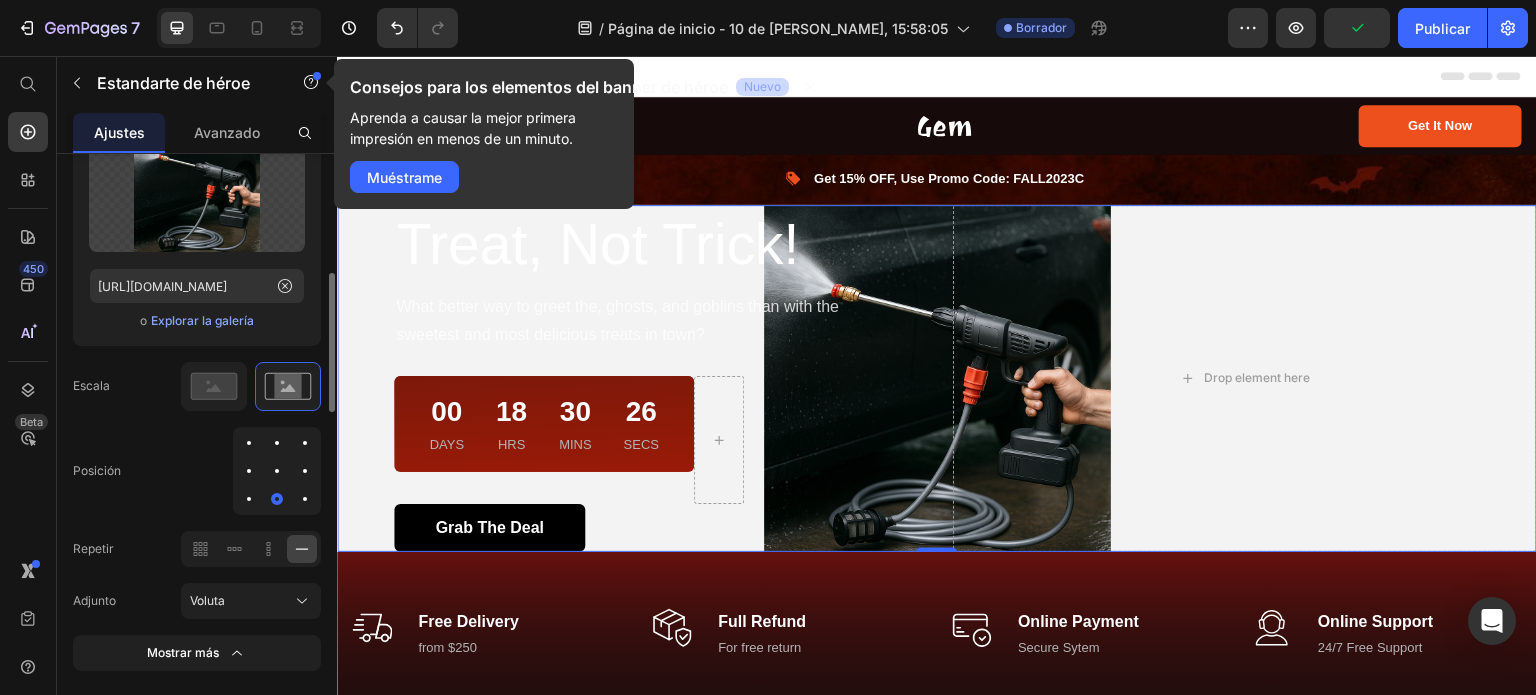 click at bounding box center (277, 471) 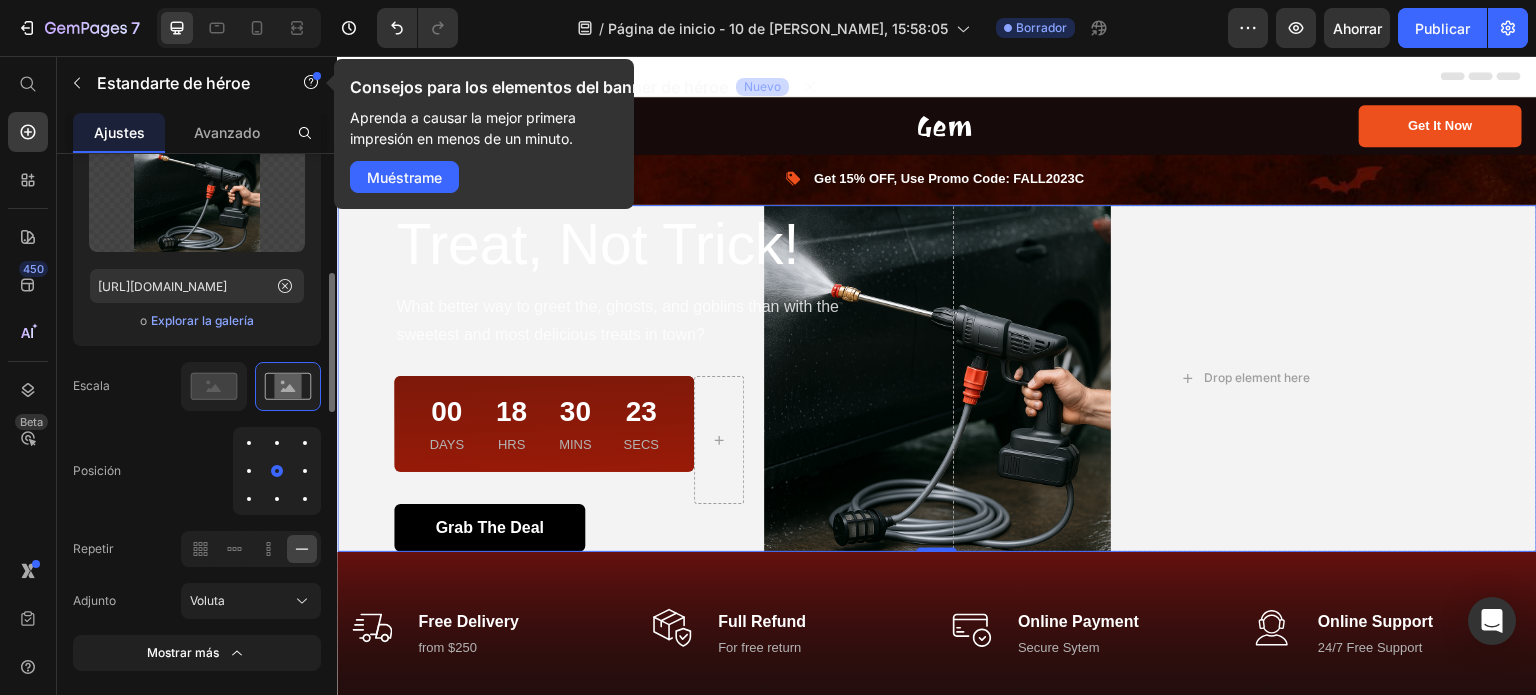 click at bounding box center (277, 443) 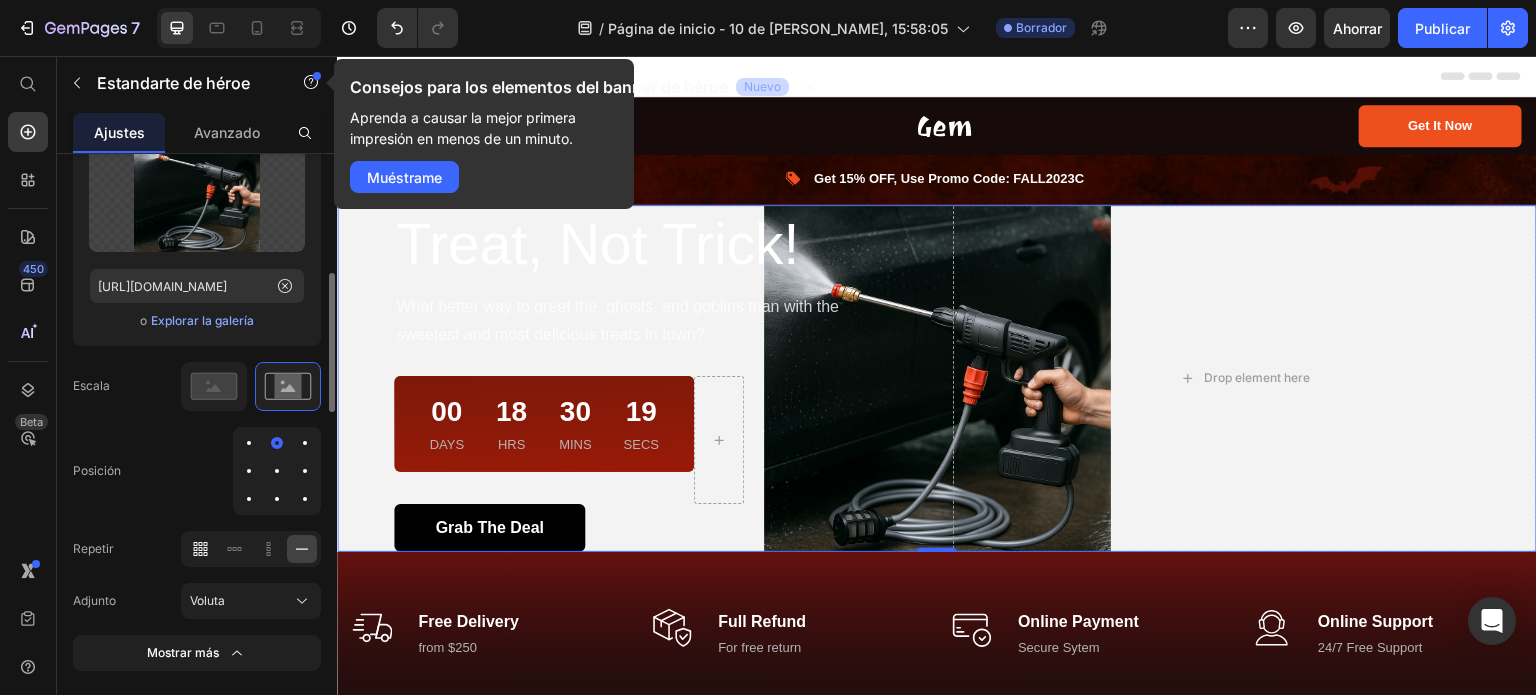 click 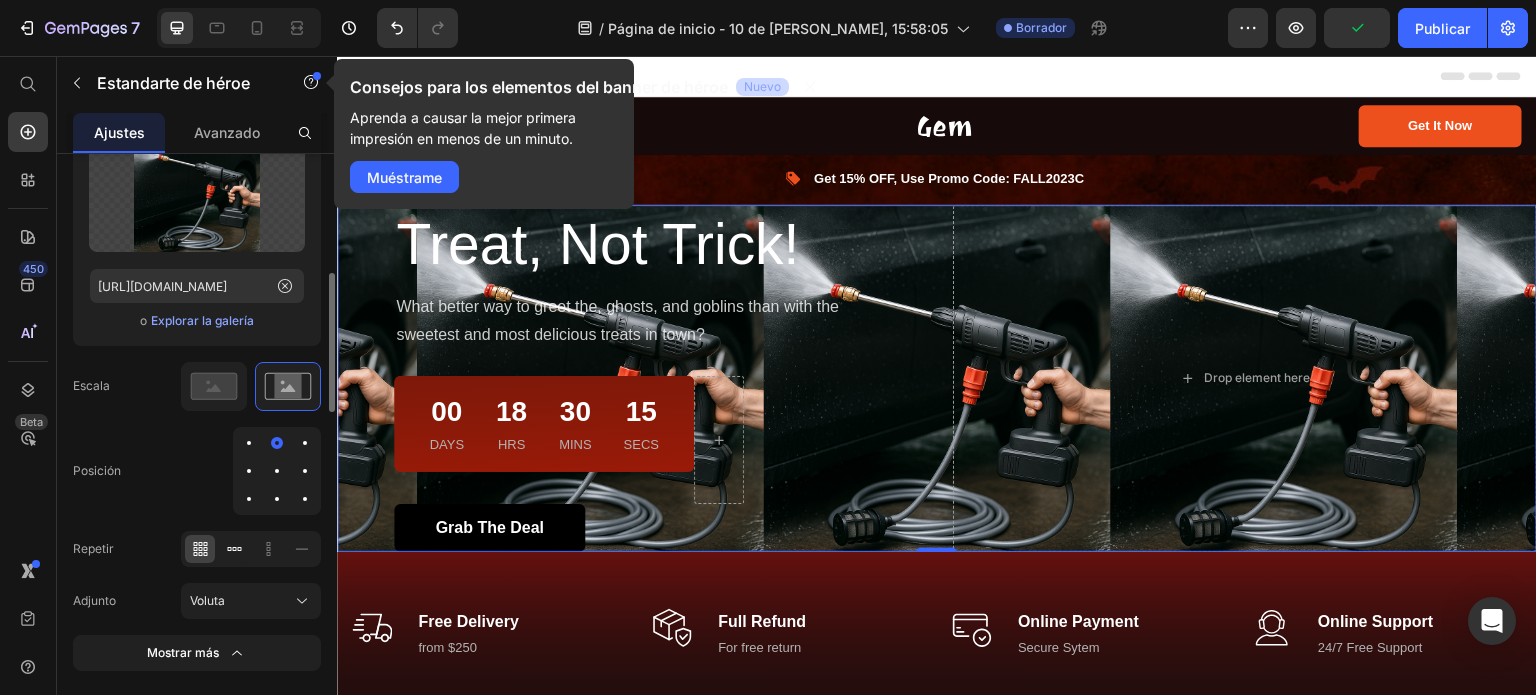 click 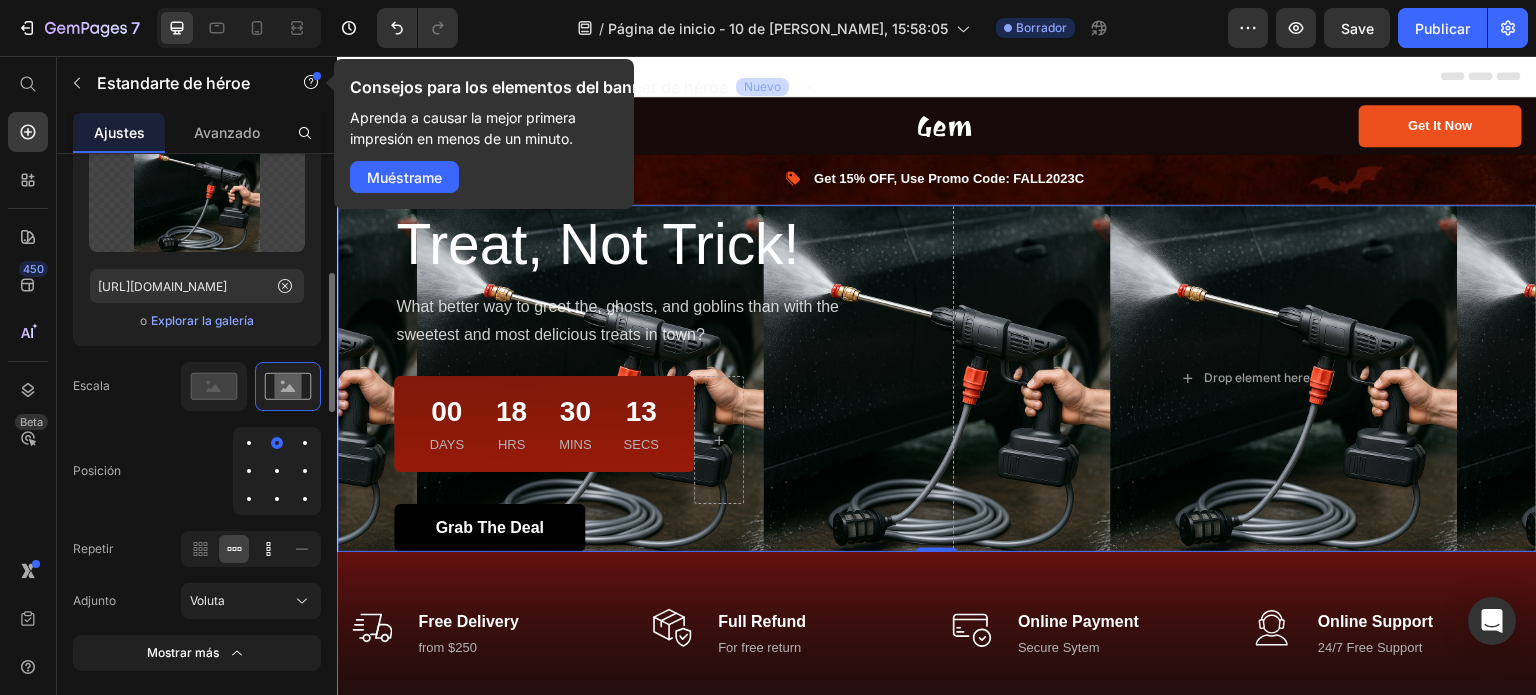click 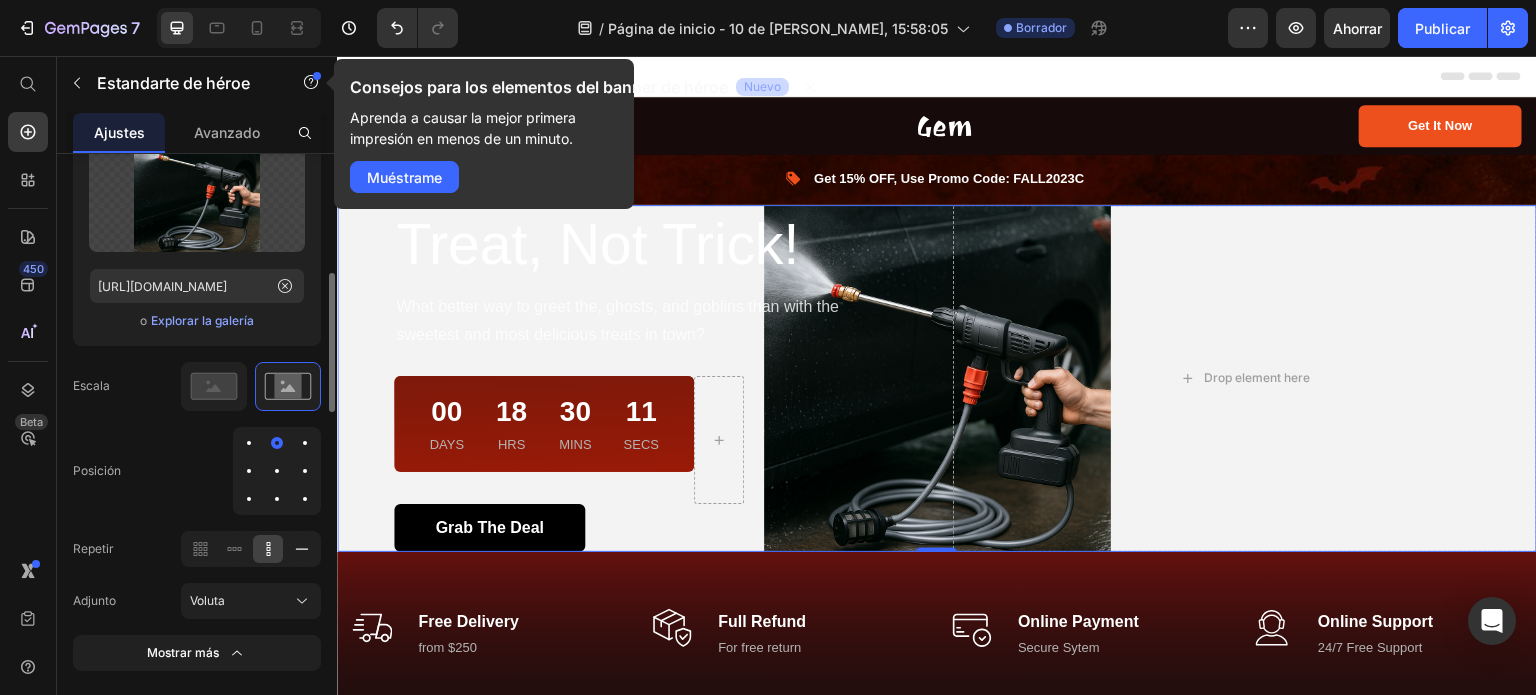 click 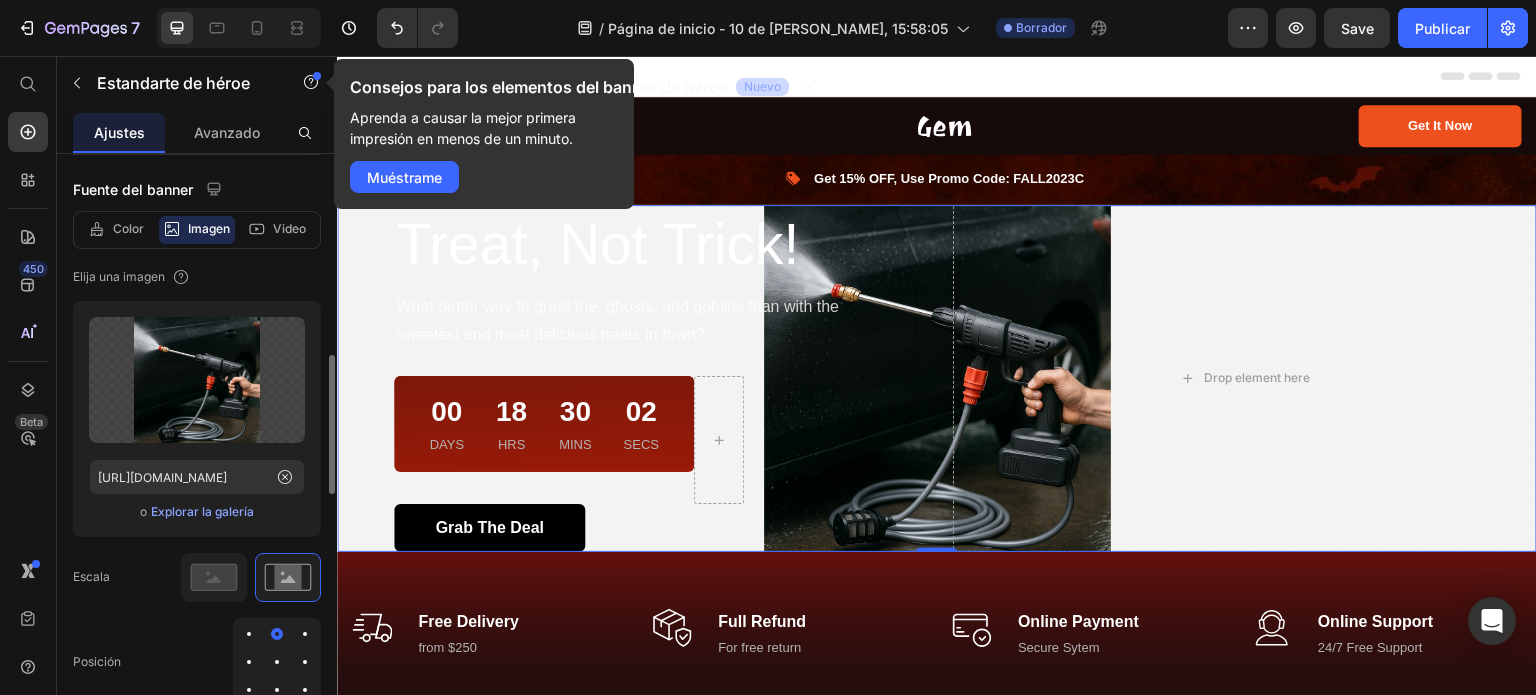 scroll, scrollTop: 478, scrollLeft: 0, axis: vertical 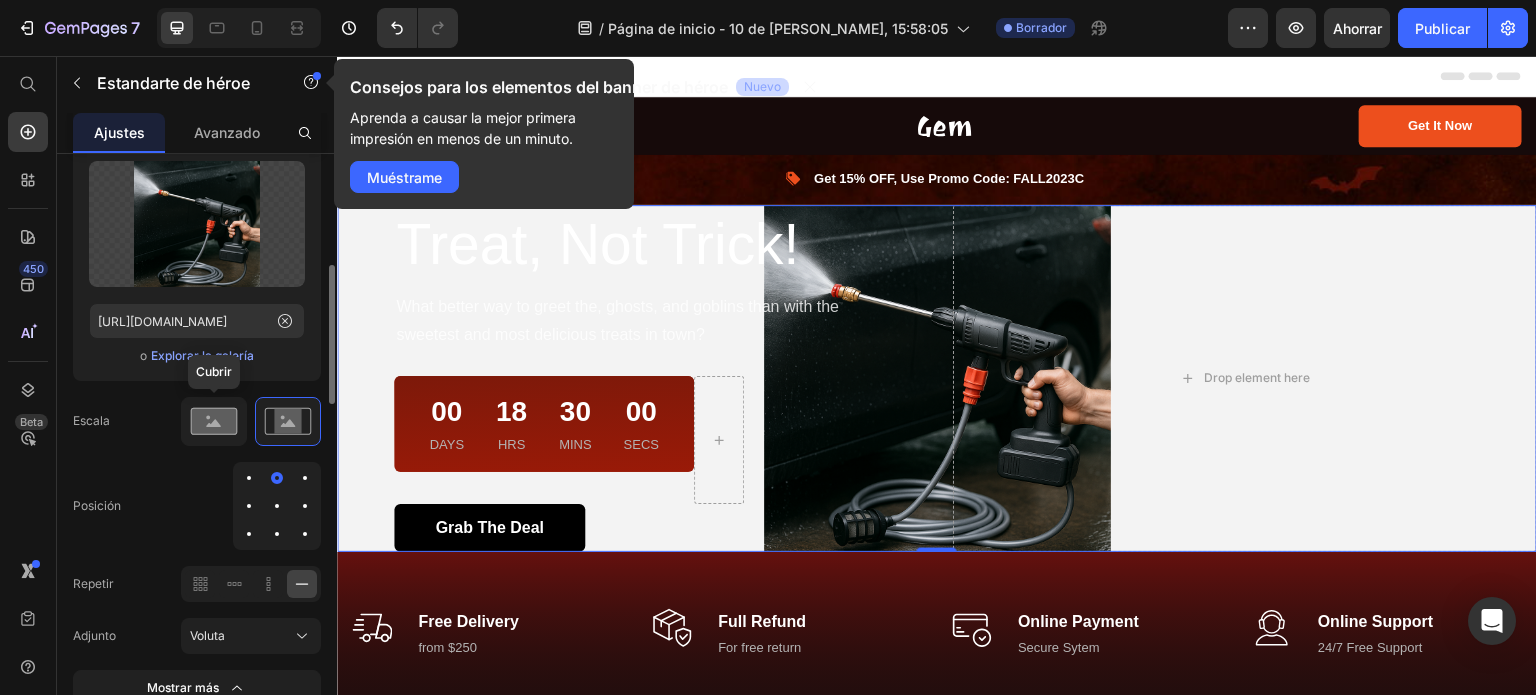 click 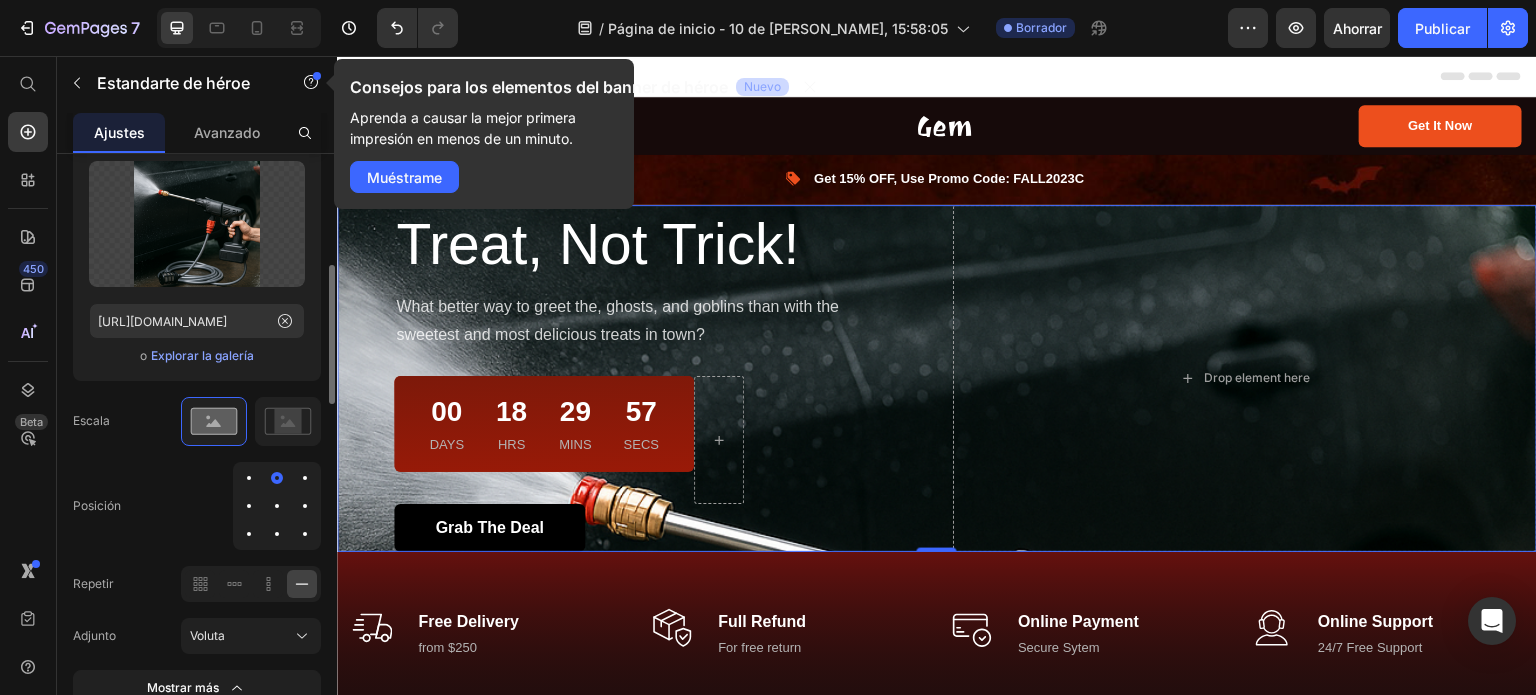 click at bounding box center (277, 506) 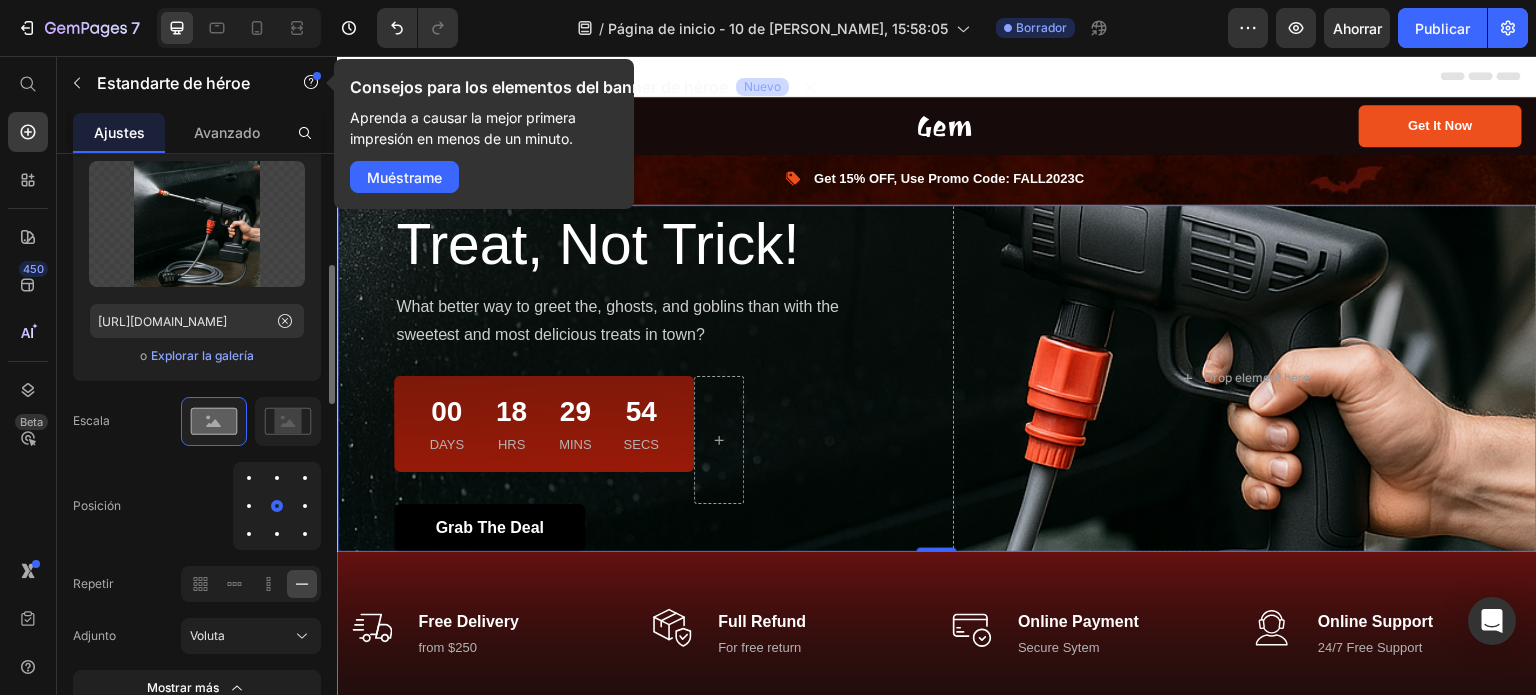 click at bounding box center (249, 534) 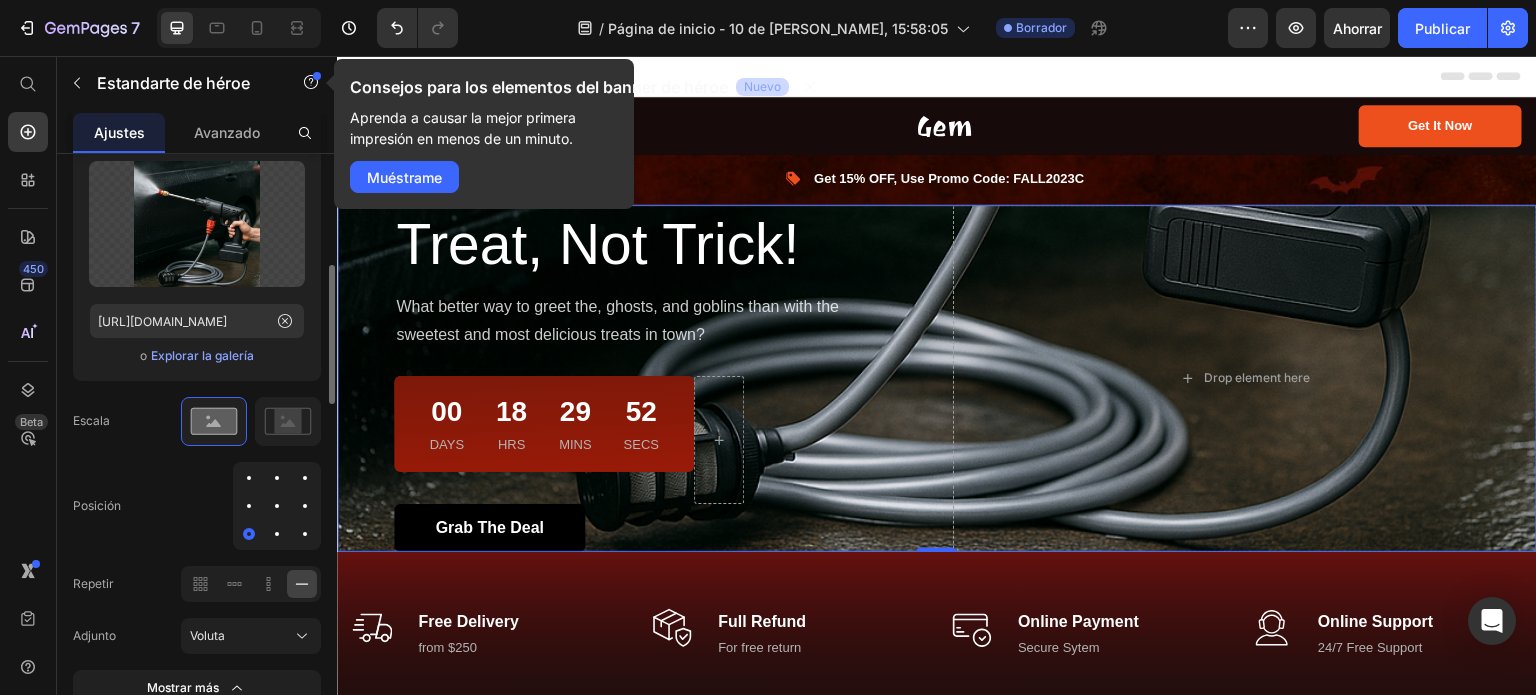 click at bounding box center [277, 506] 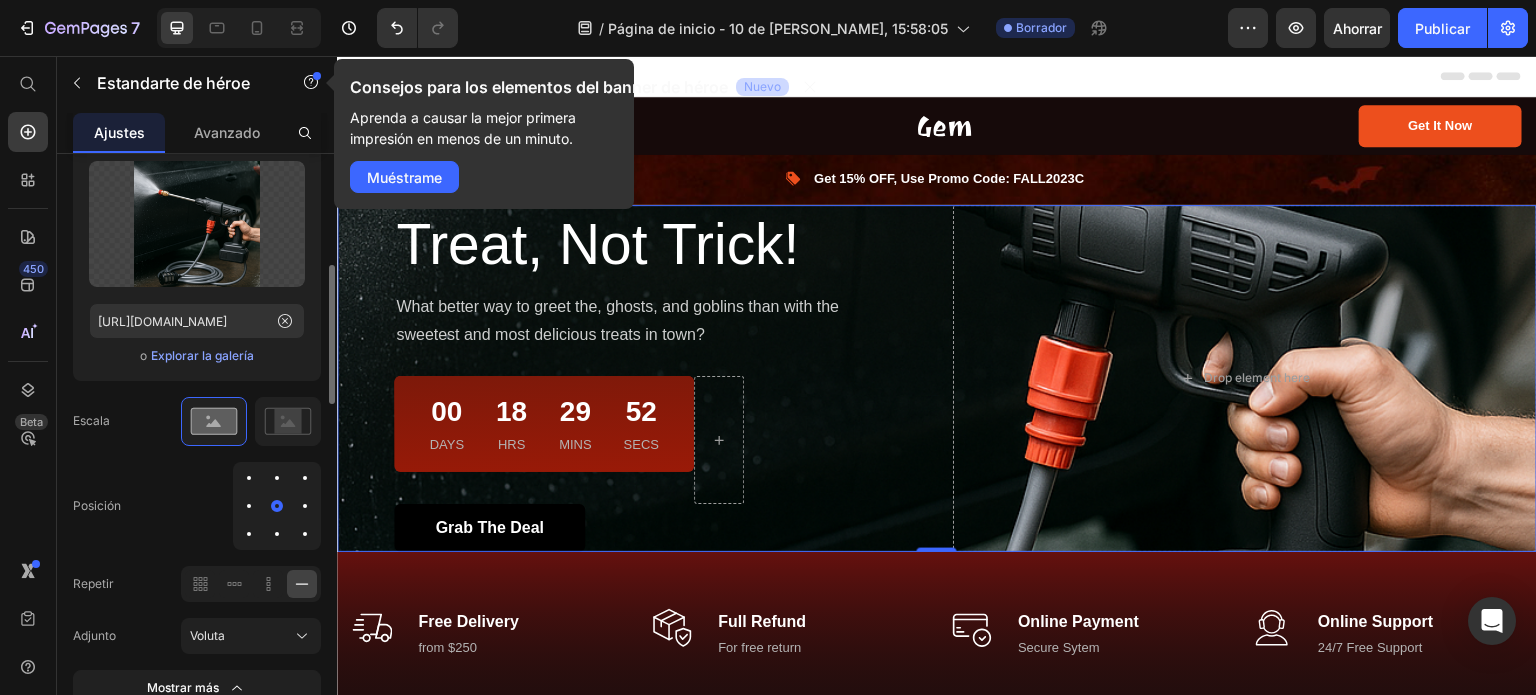 scroll, scrollTop: 527, scrollLeft: 0, axis: vertical 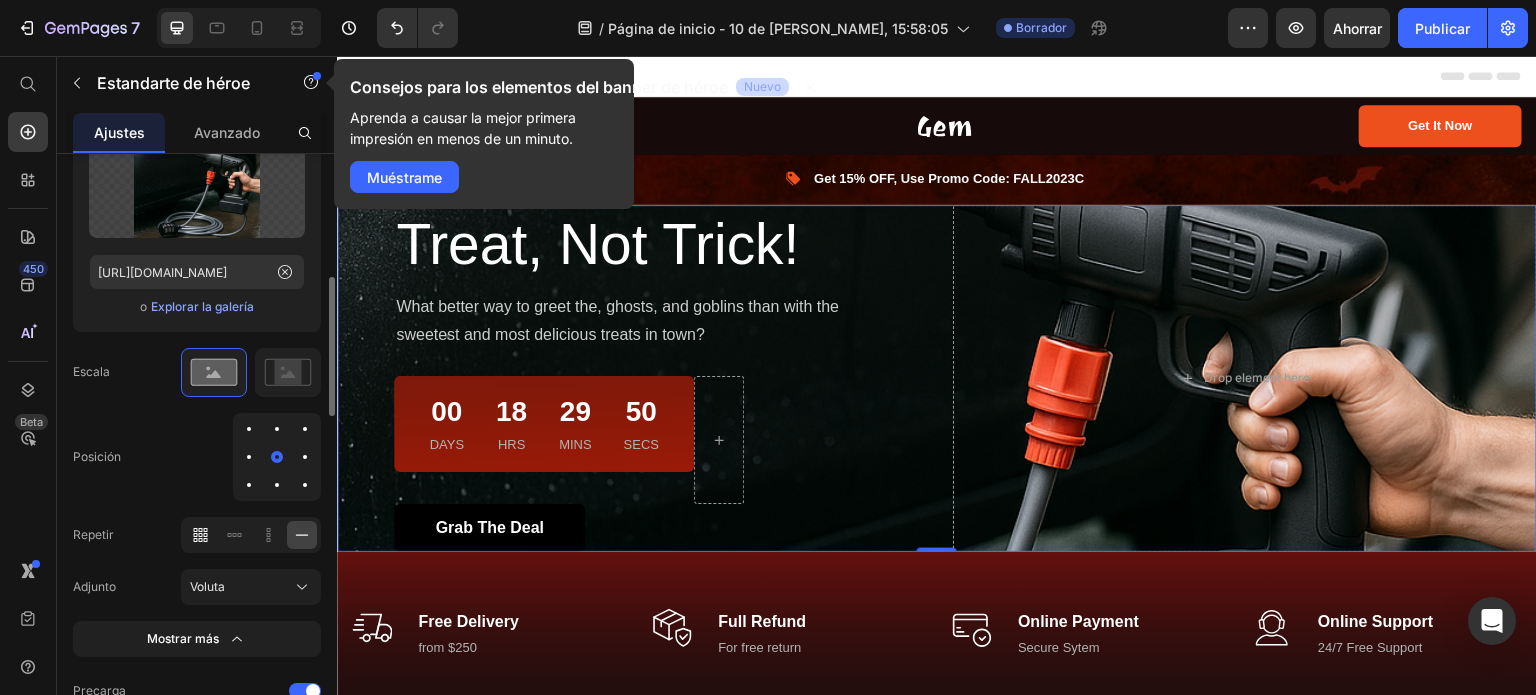 click 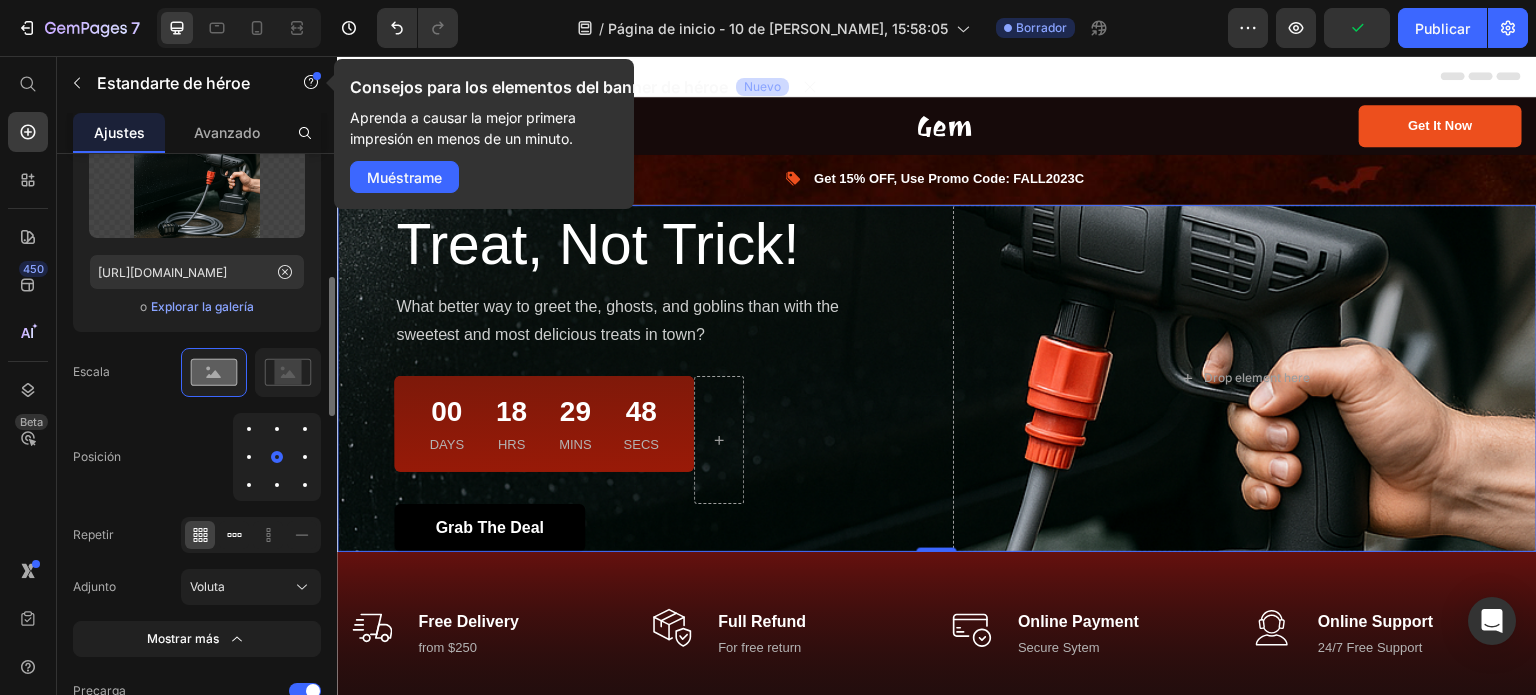 click 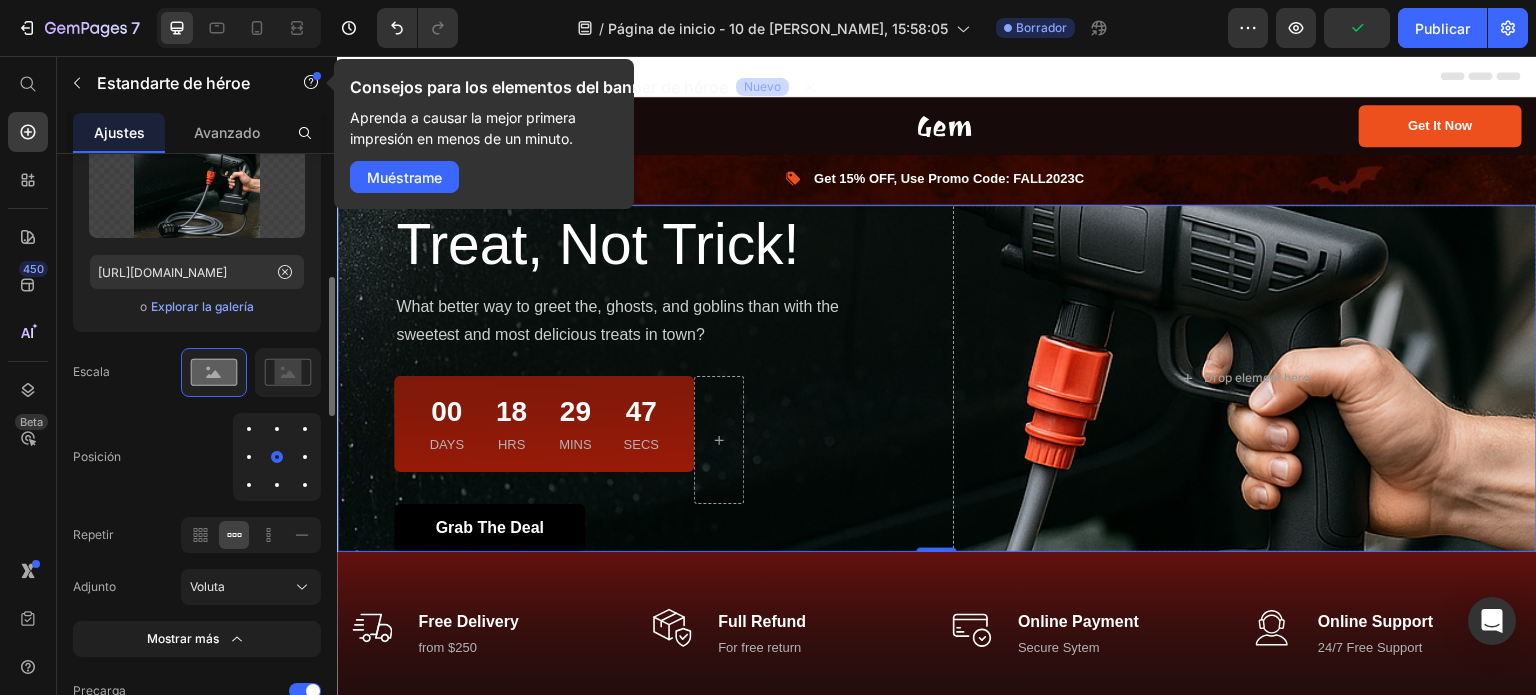 click 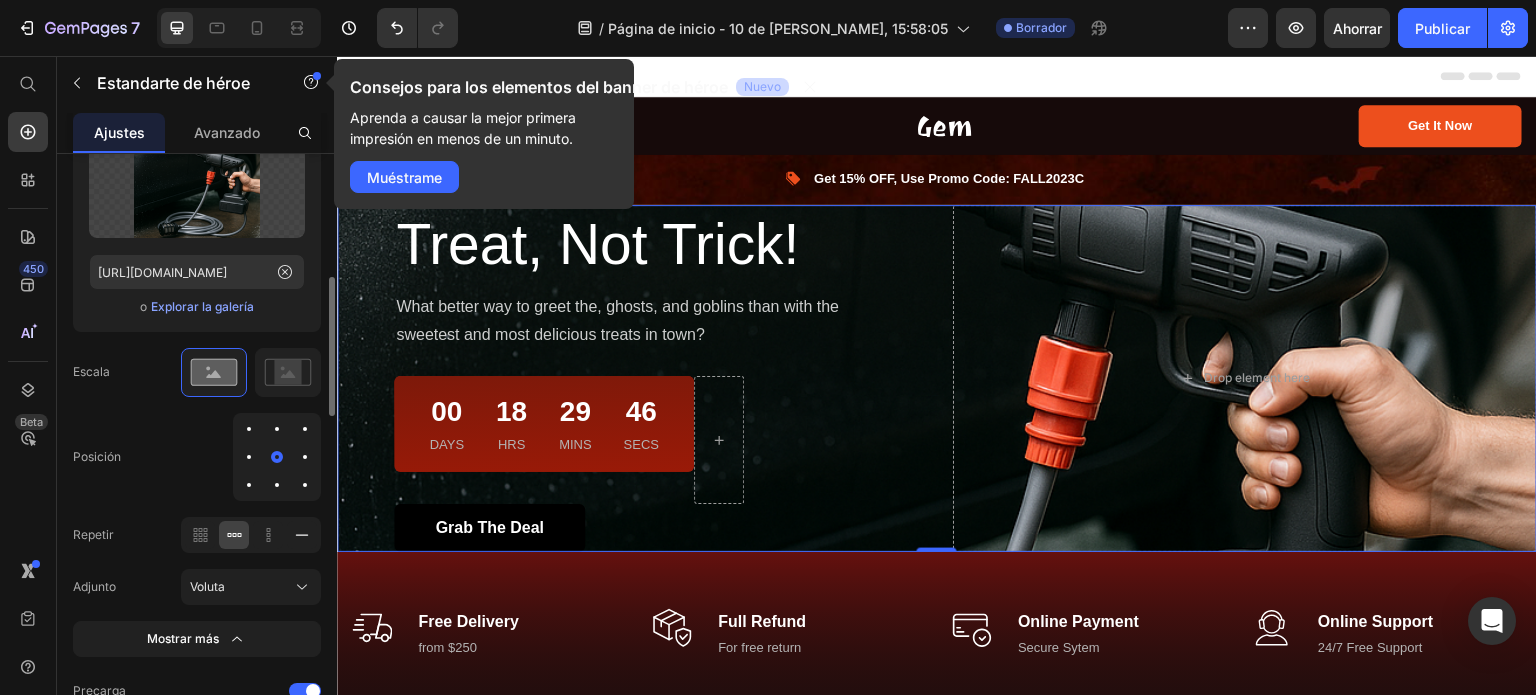 click 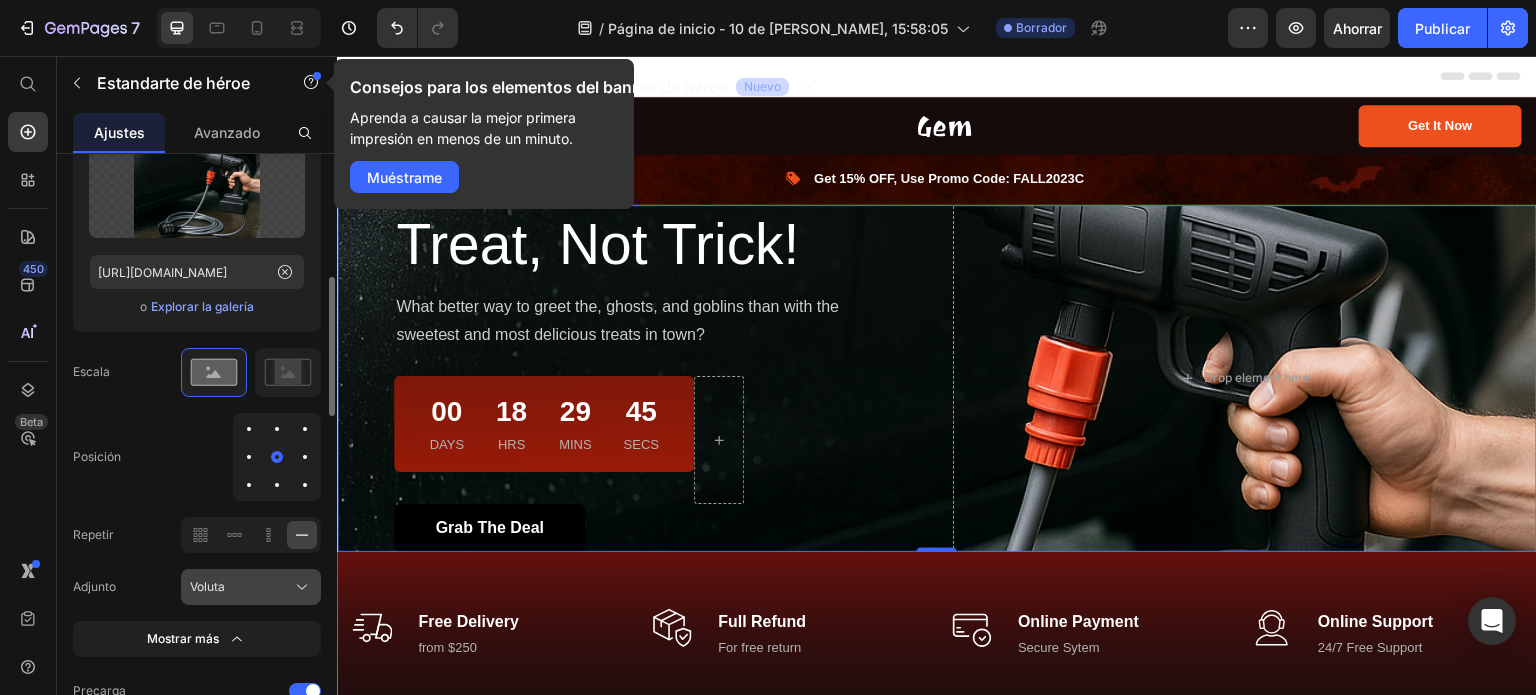 click 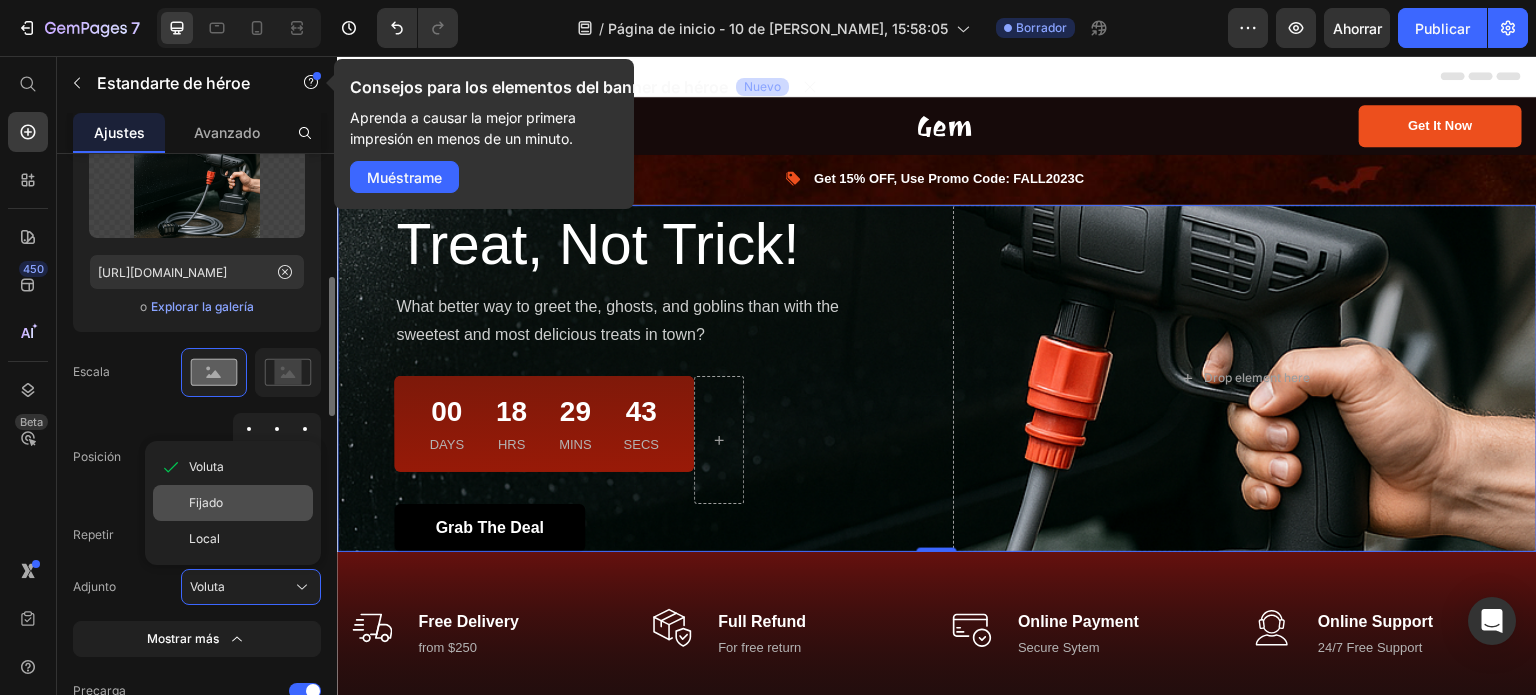 click on "Fijado" at bounding box center (247, 503) 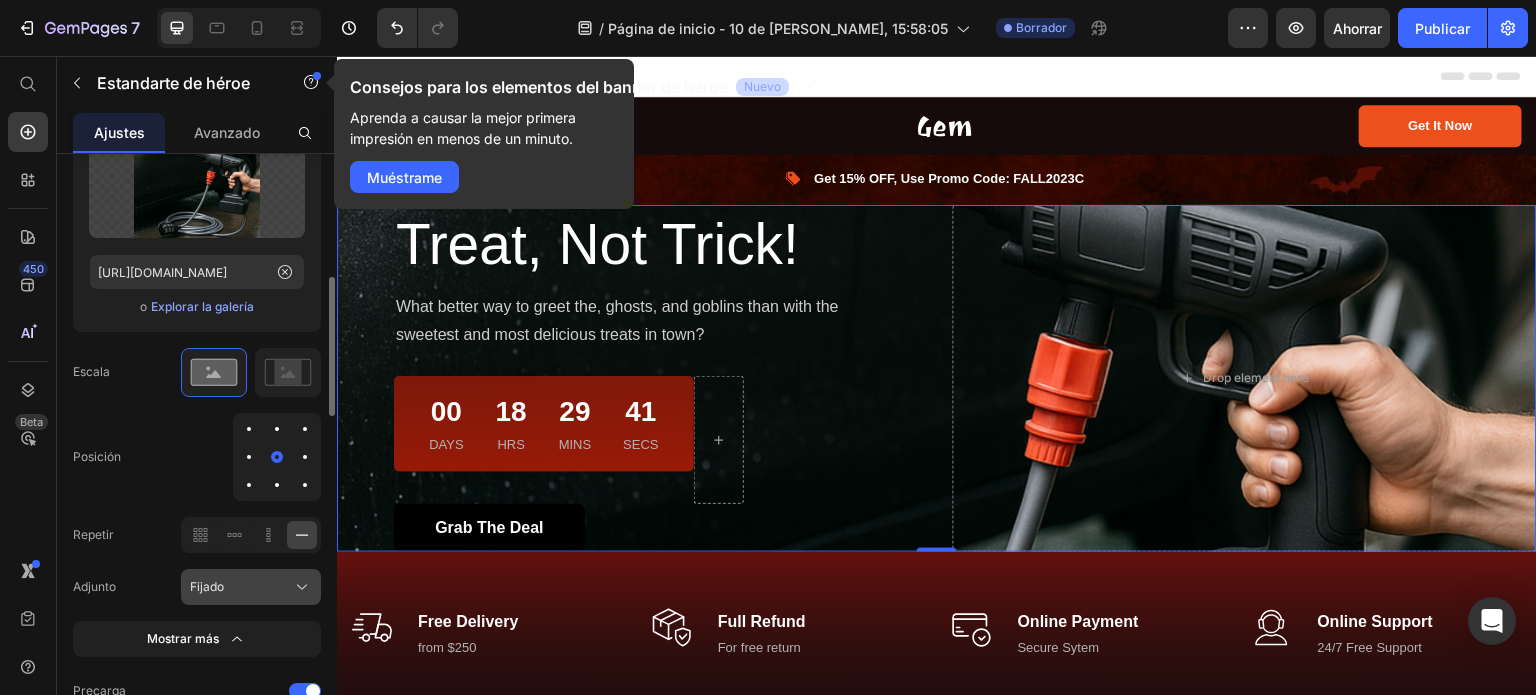 click on "Fijado" at bounding box center [251, 587] 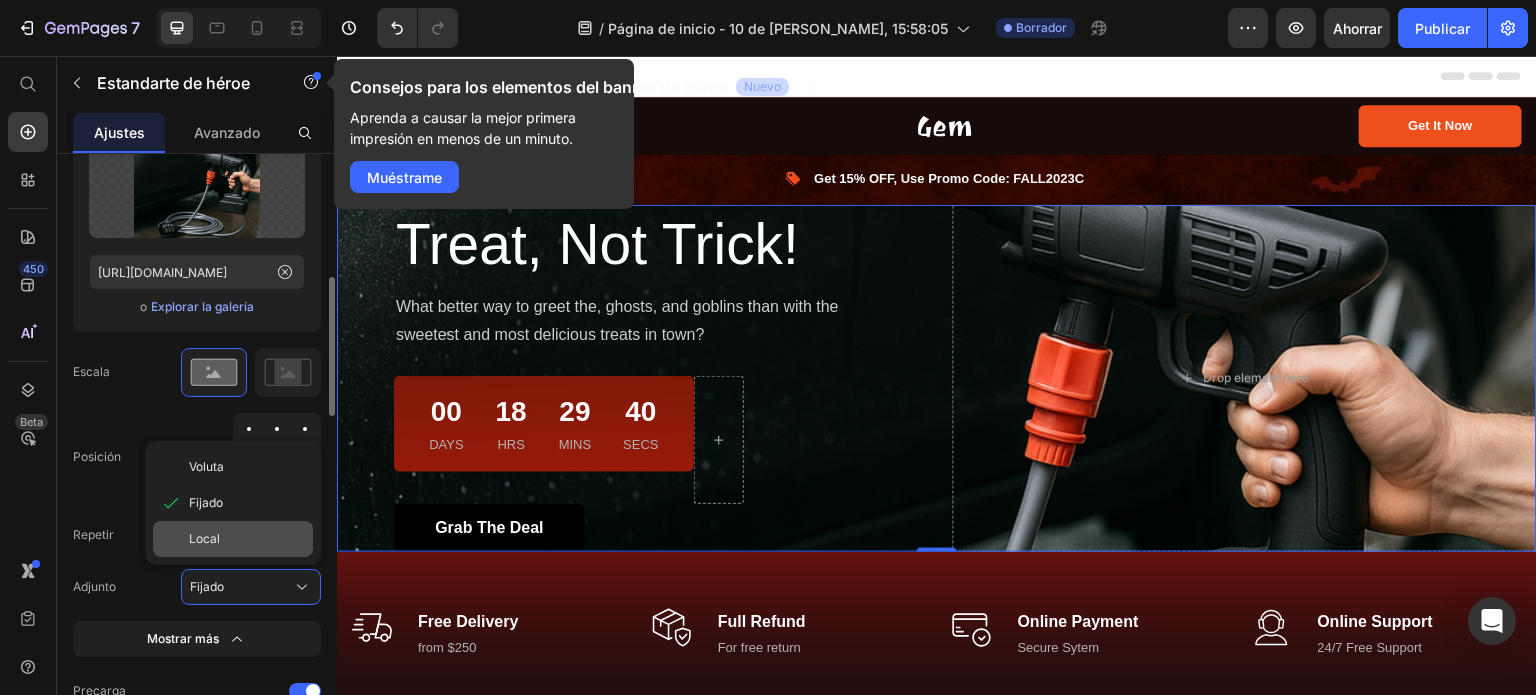 click on "Local" at bounding box center (247, 539) 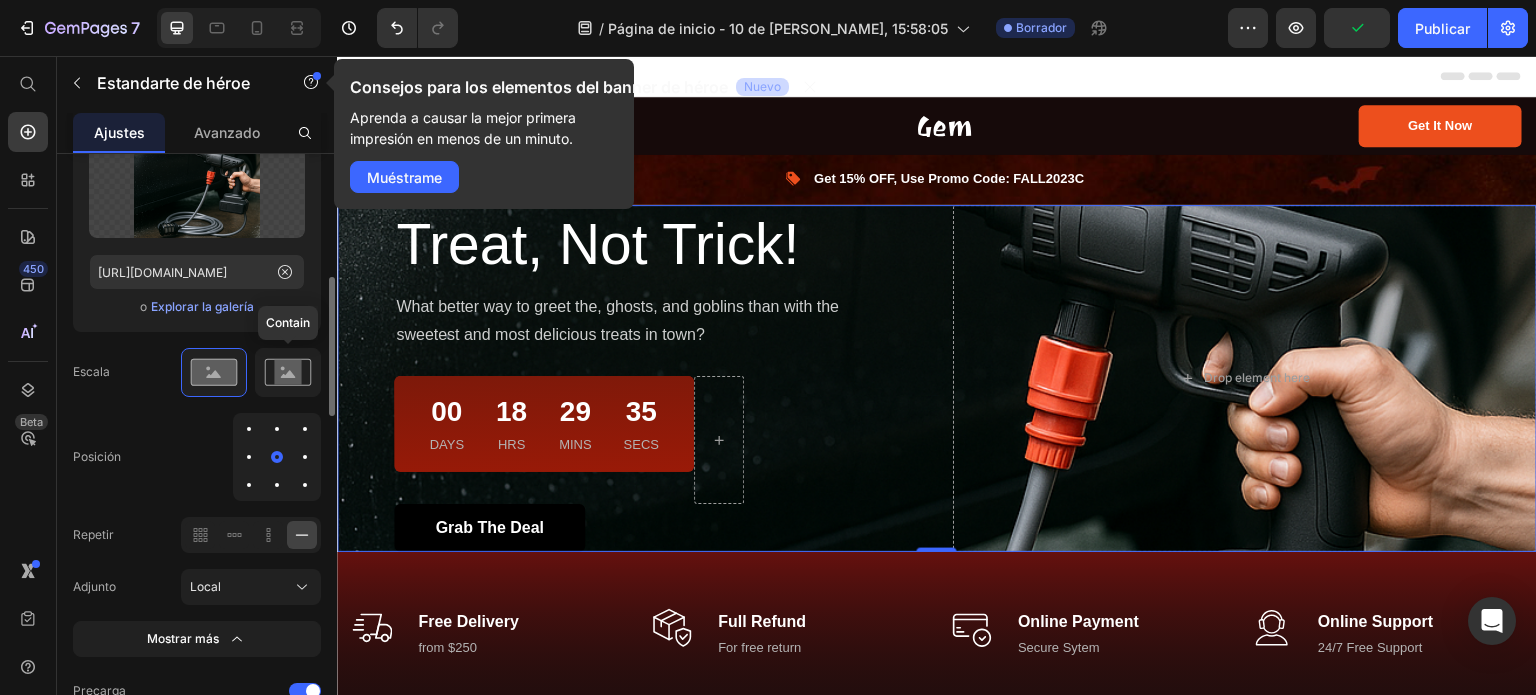 click 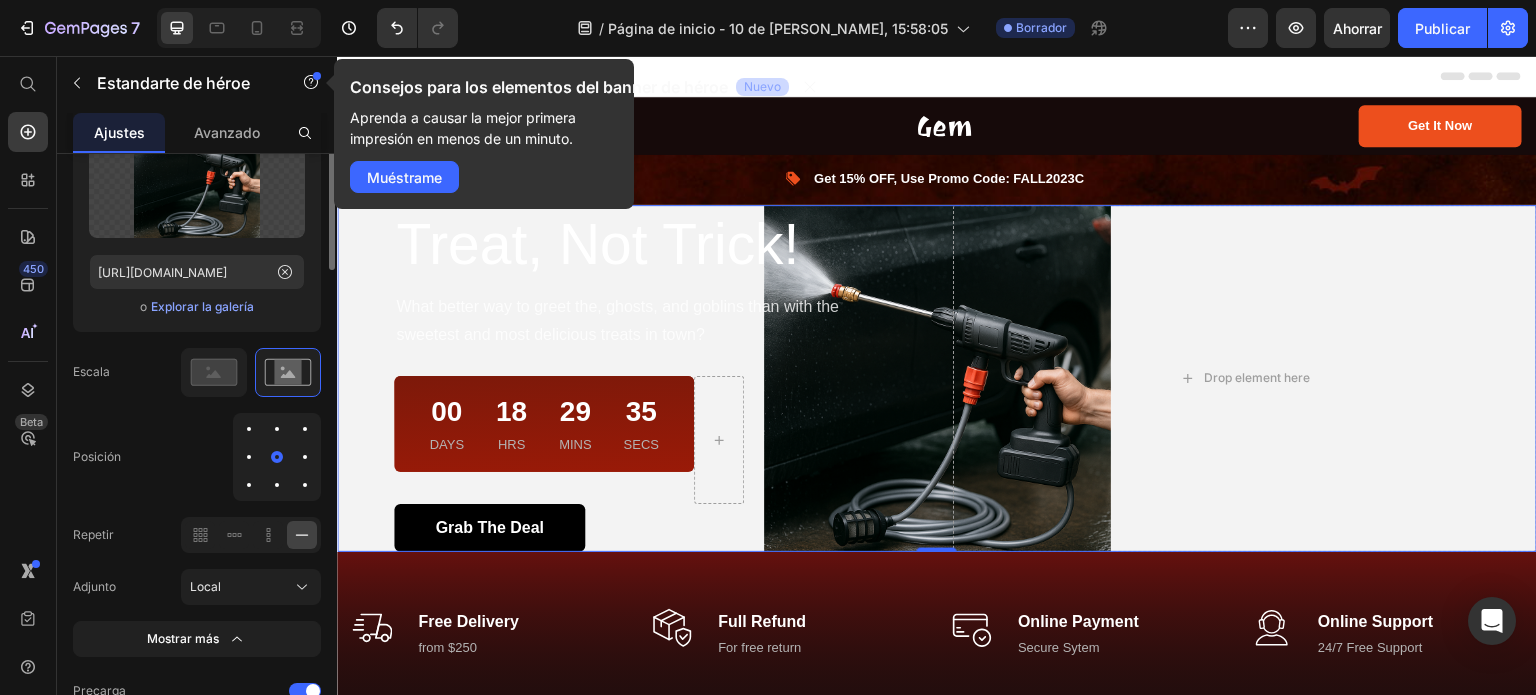 scroll, scrollTop: 407, scrollLeft: 0, axis: vertical 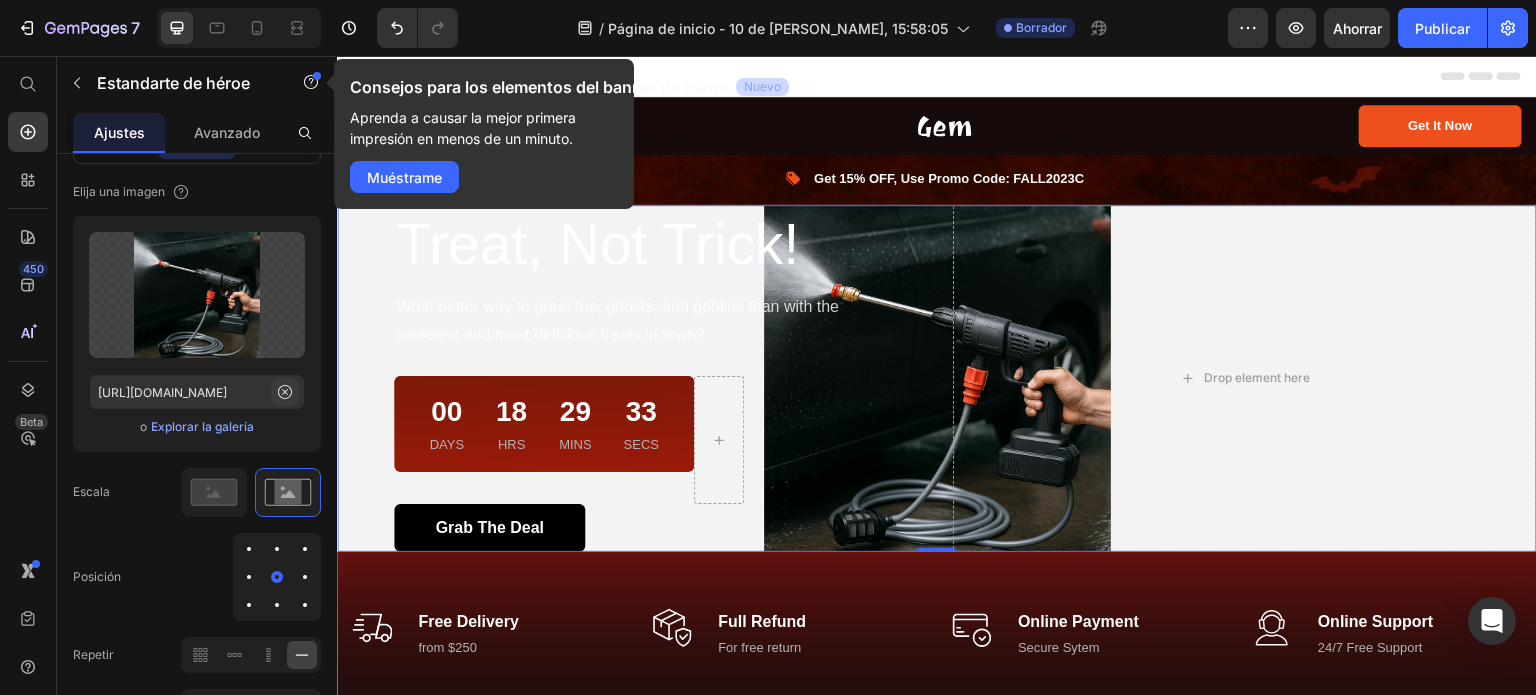 click 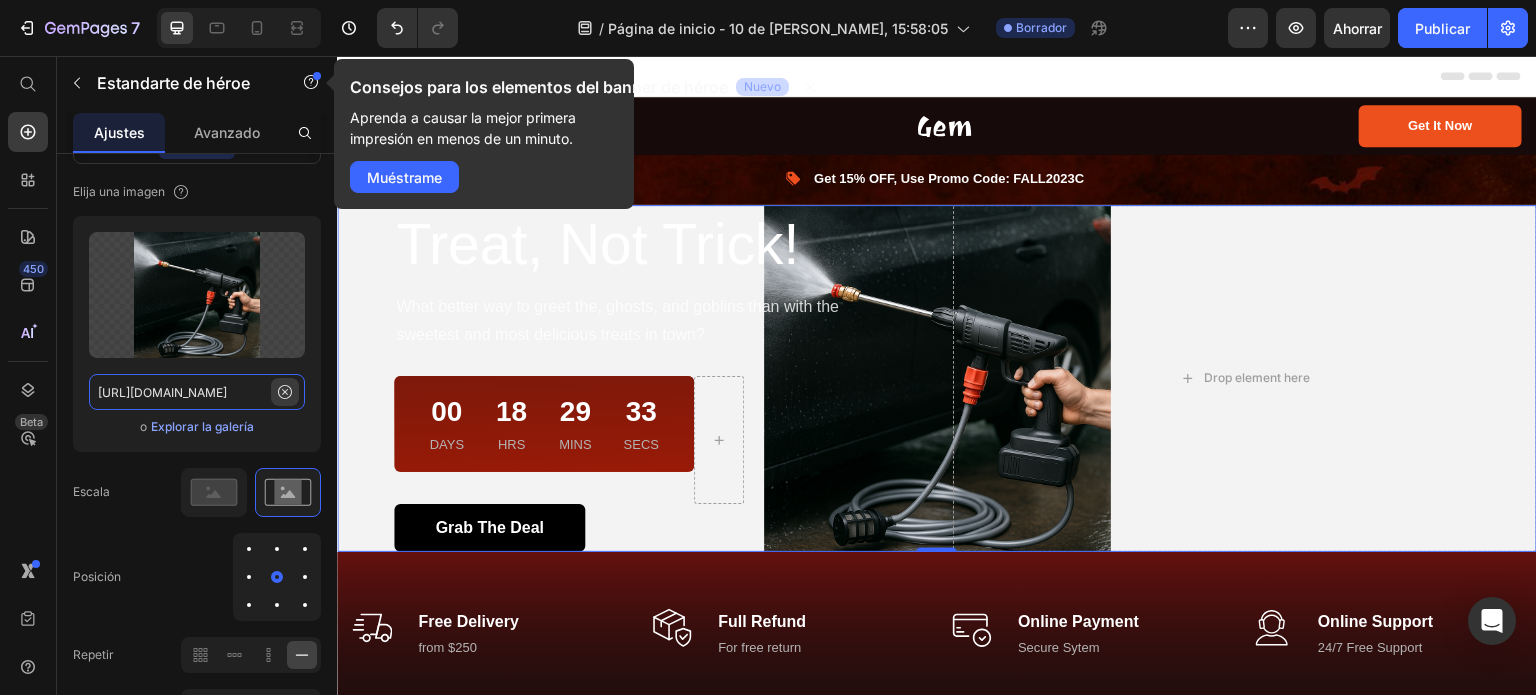 type 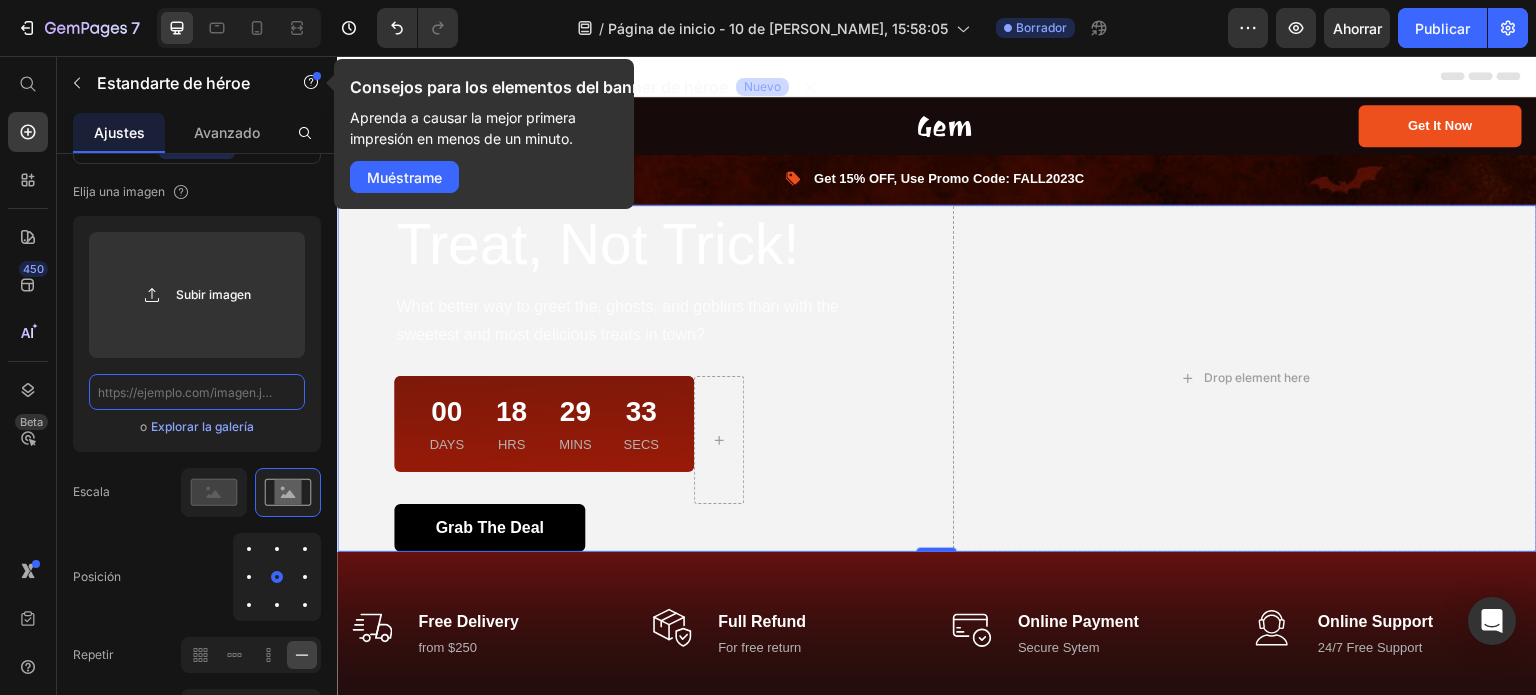 scroll, scrollTop: 0, scrollLeft: 0, axis: both 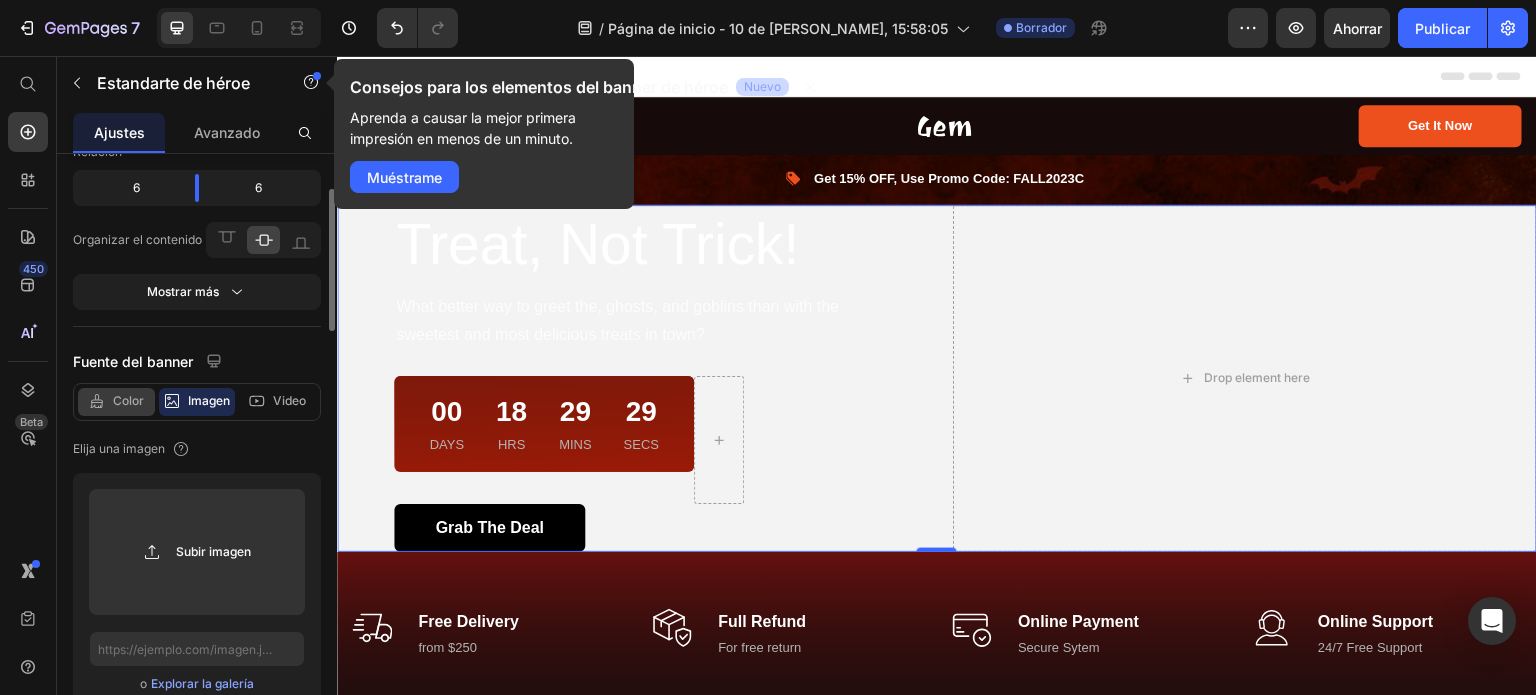 click on "Color" at bounding box center [128, 401] 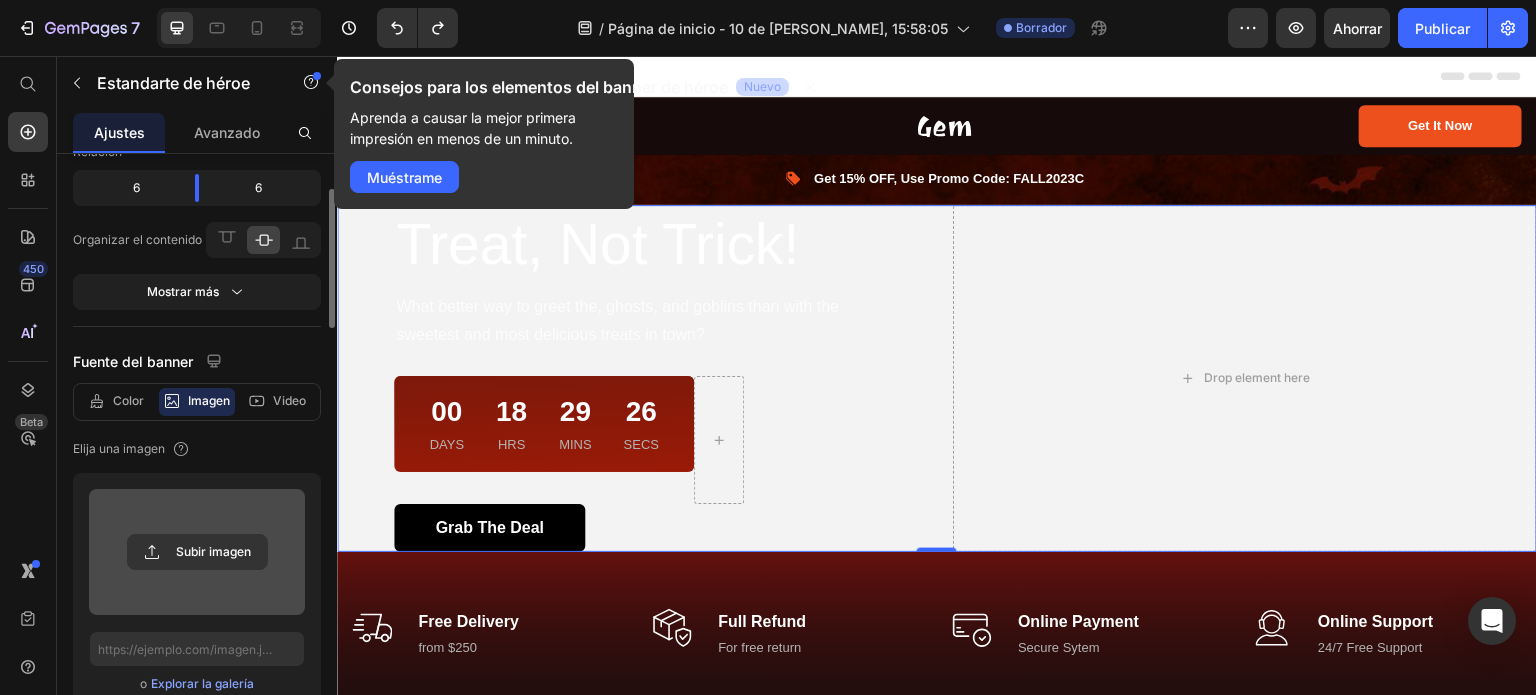 type on "[URL][DOMAIN_NAME]" 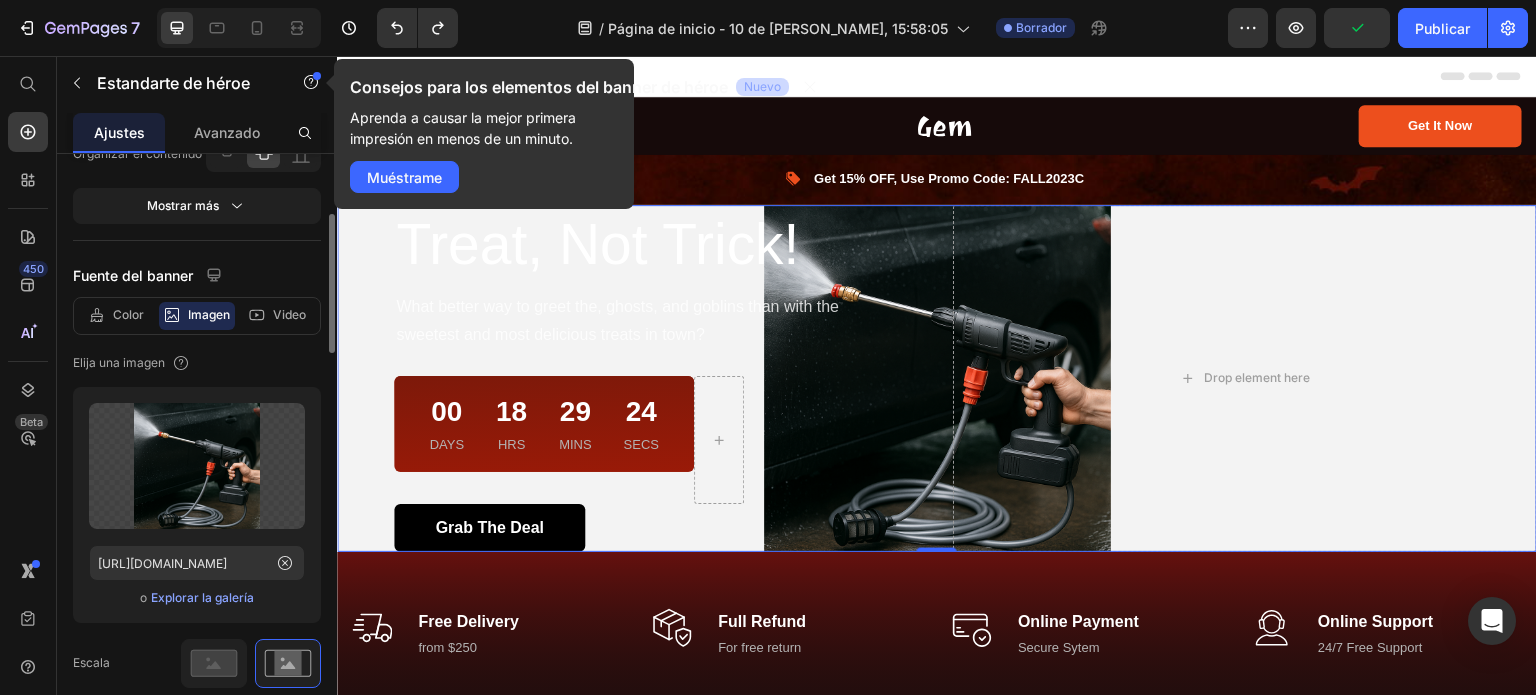 scroll, scrollTop: 240, scrollLeft: 0, axis: vertical 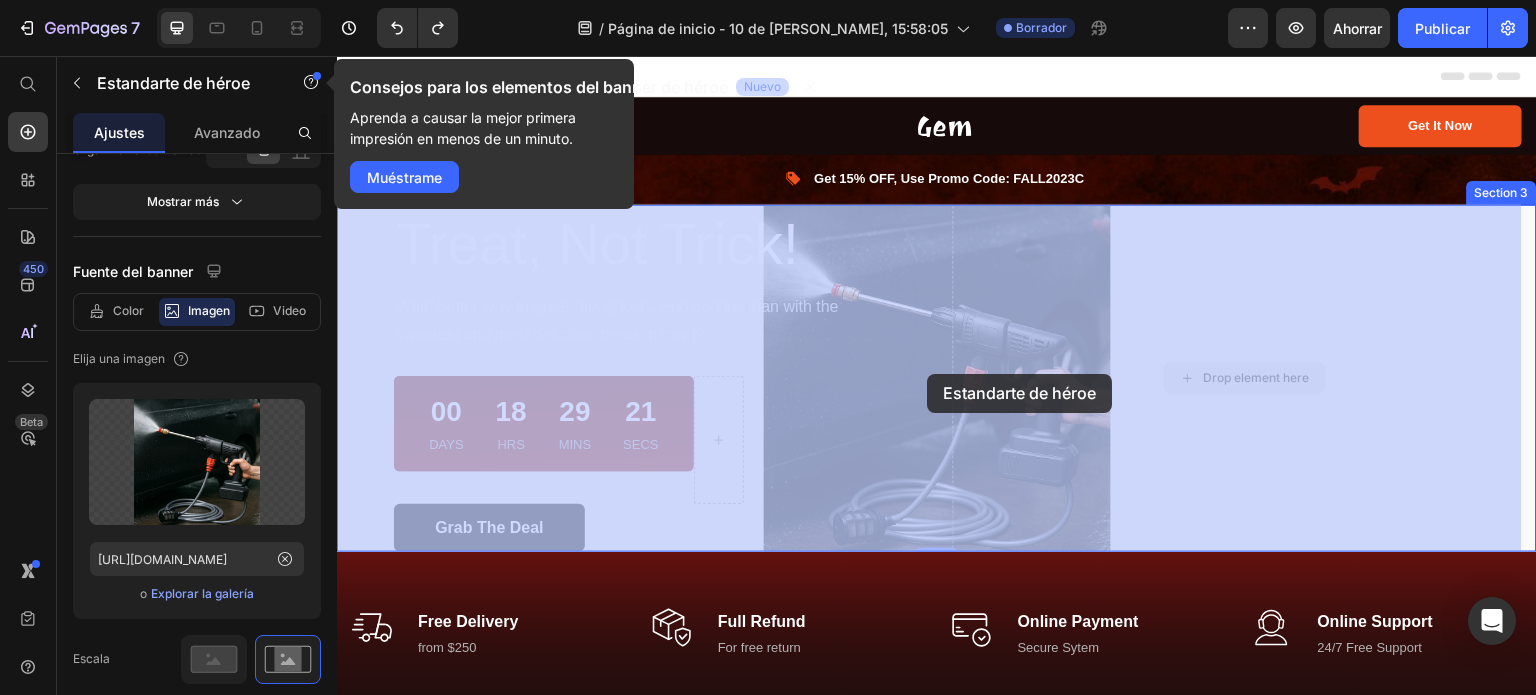 drag, startPoint x: 974, startPoint y: 400, endPoint x: 927, endPoint y: 374, distance: 53.712196 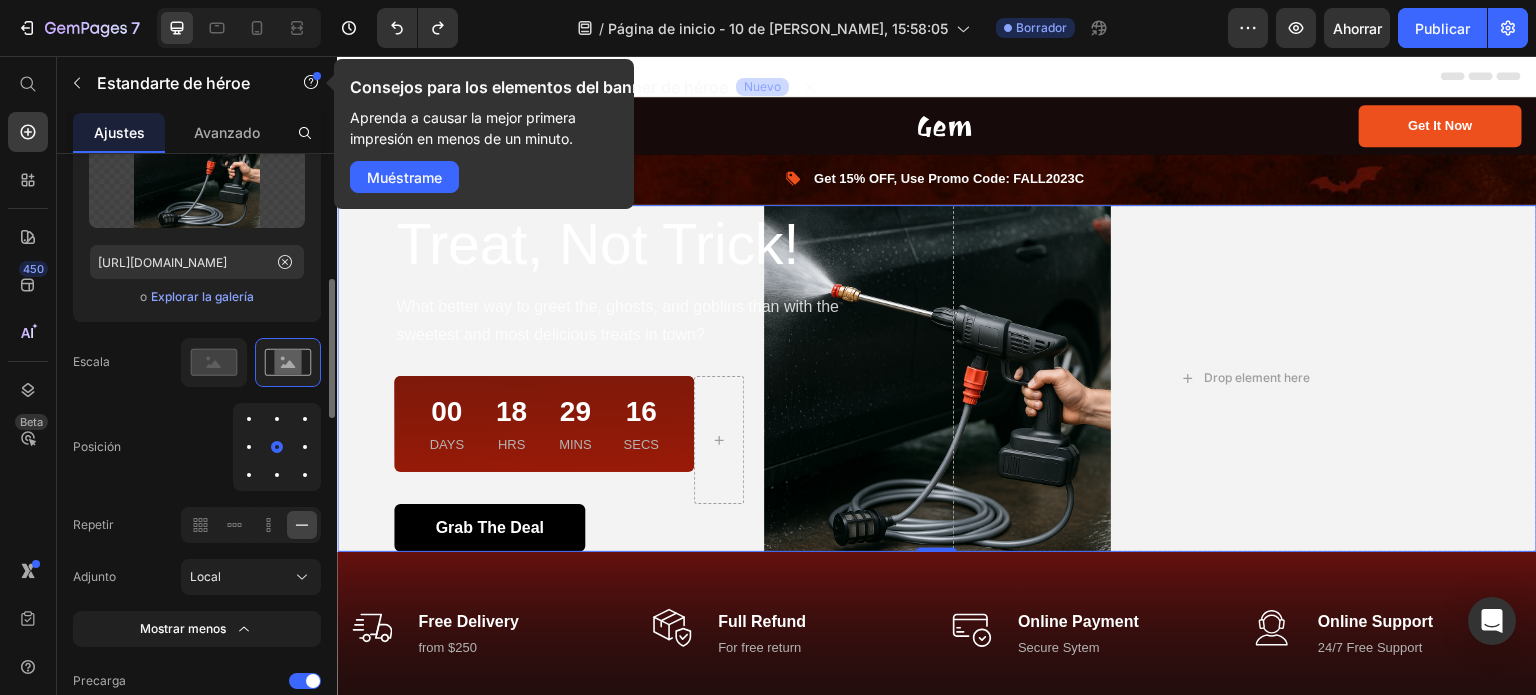 scroll, scrollTop: 388, scrollLeft: 0, axis: vertical 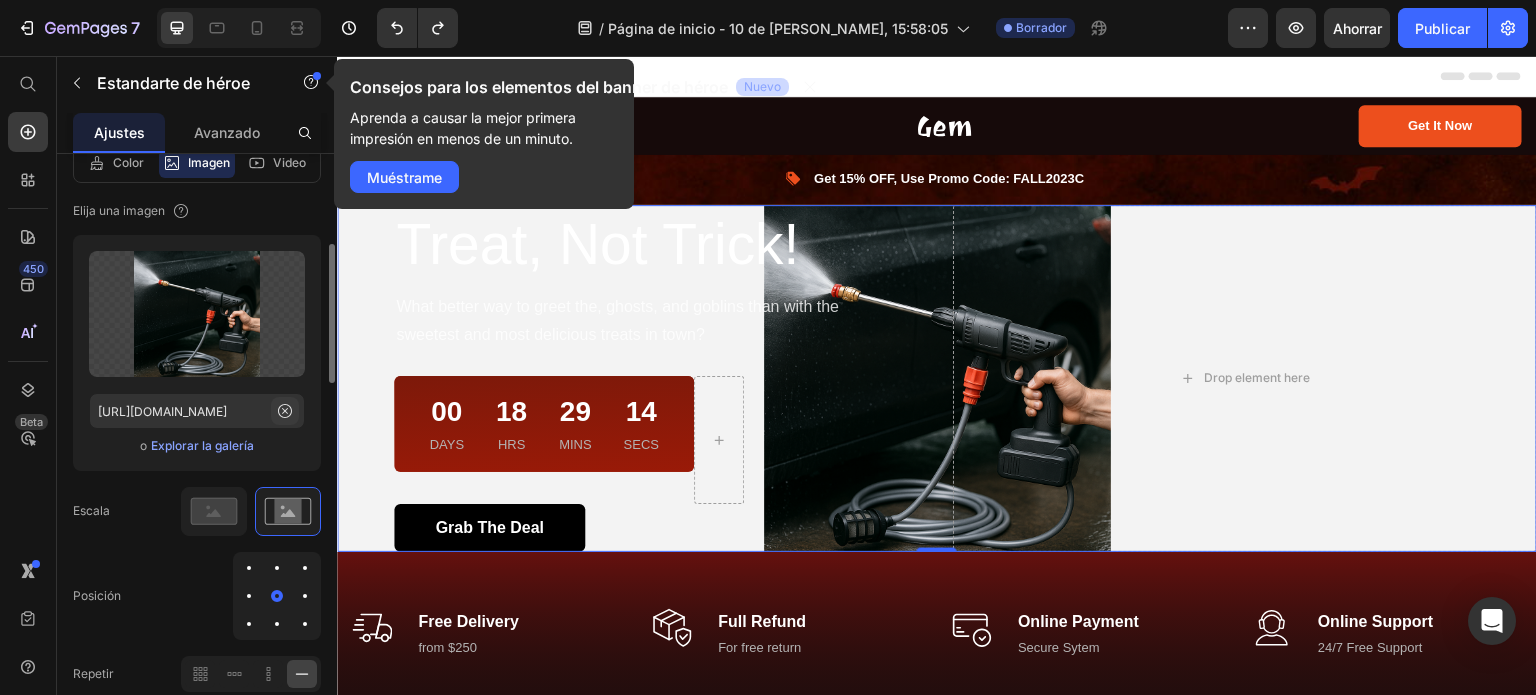 click 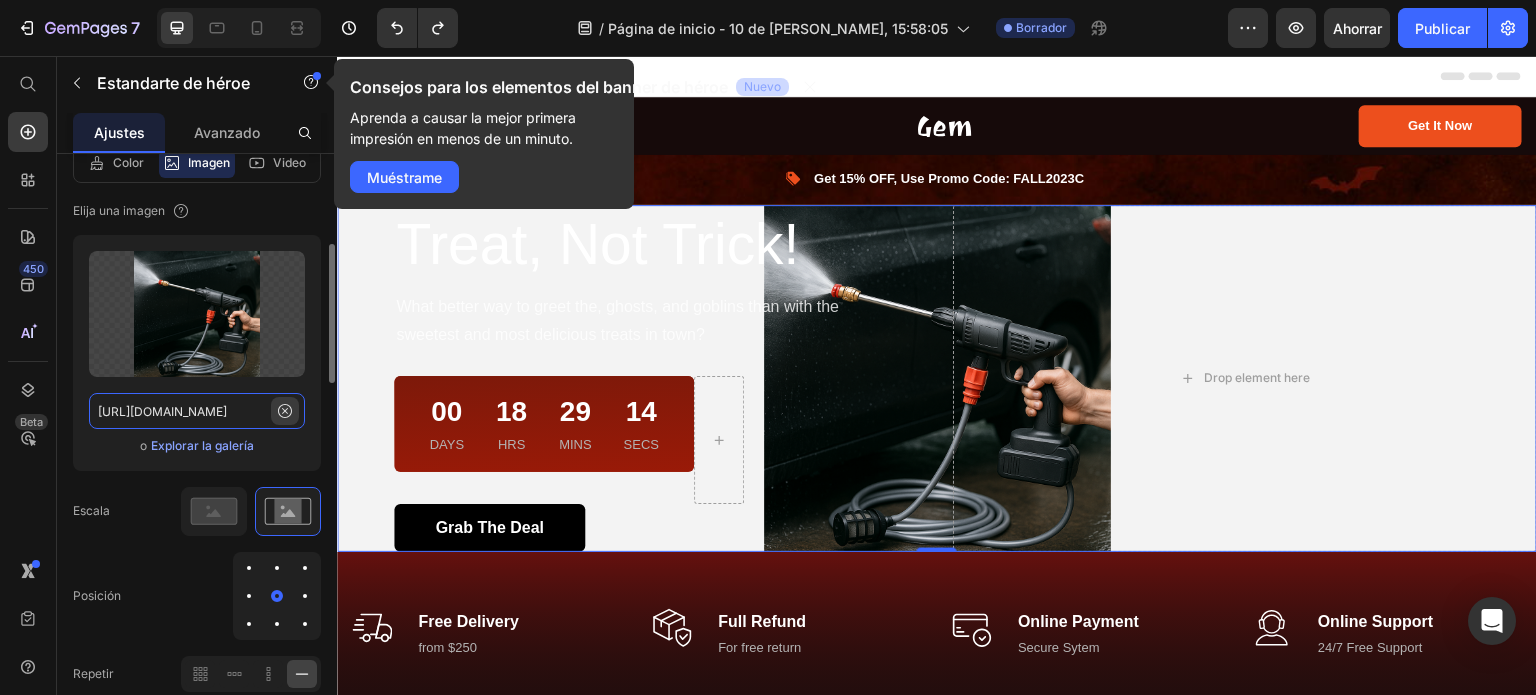type 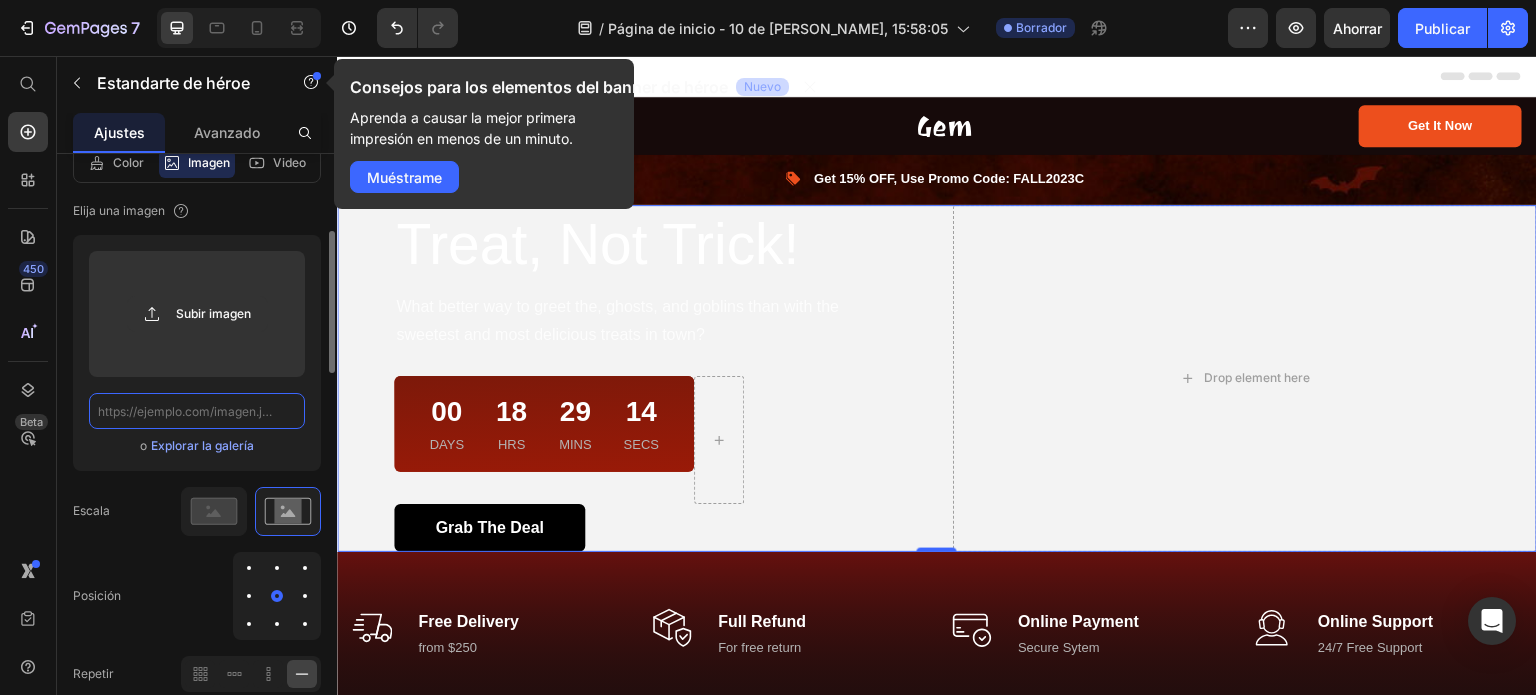 scroll, scrollTop: 0, scrollLeft: 0, axis: both 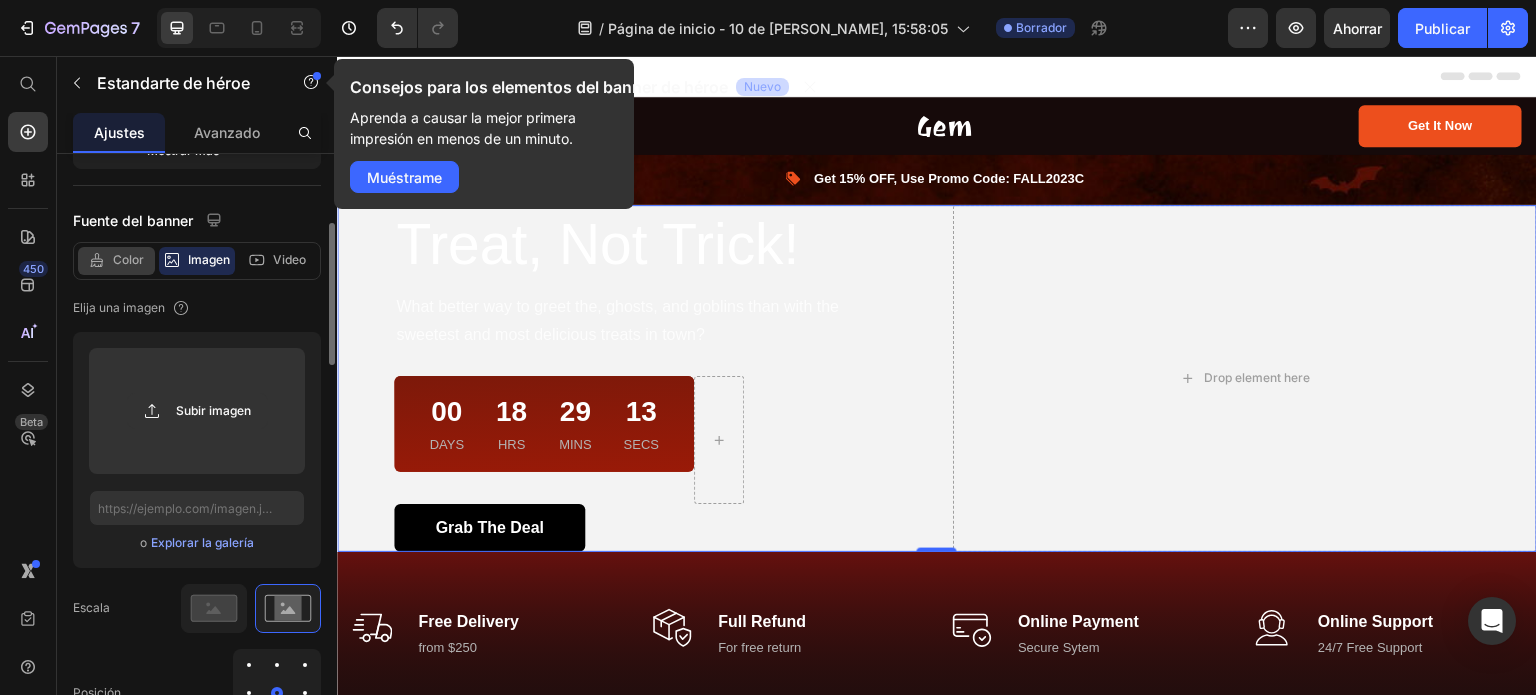 click on "Color" 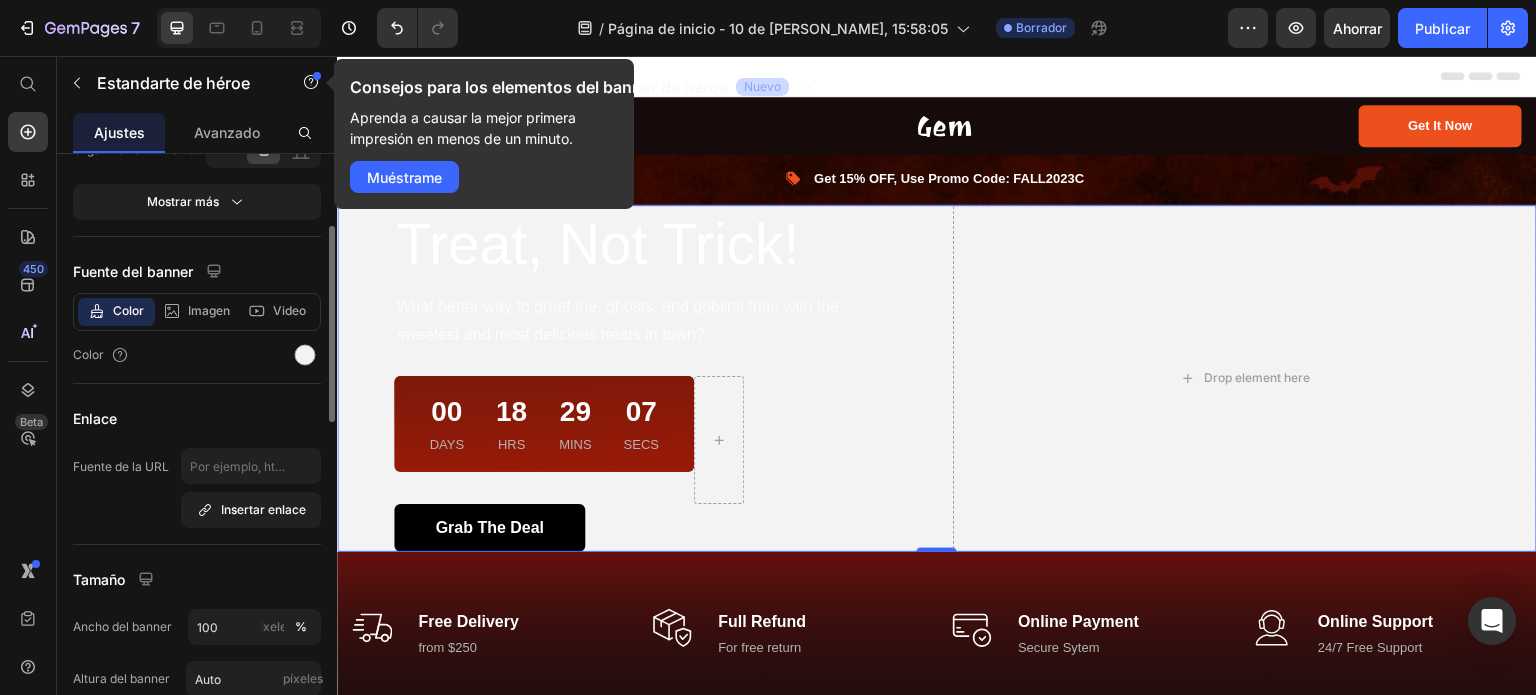 scroll, scrollTop: 232, scrollLeft: 0, axis: vertical 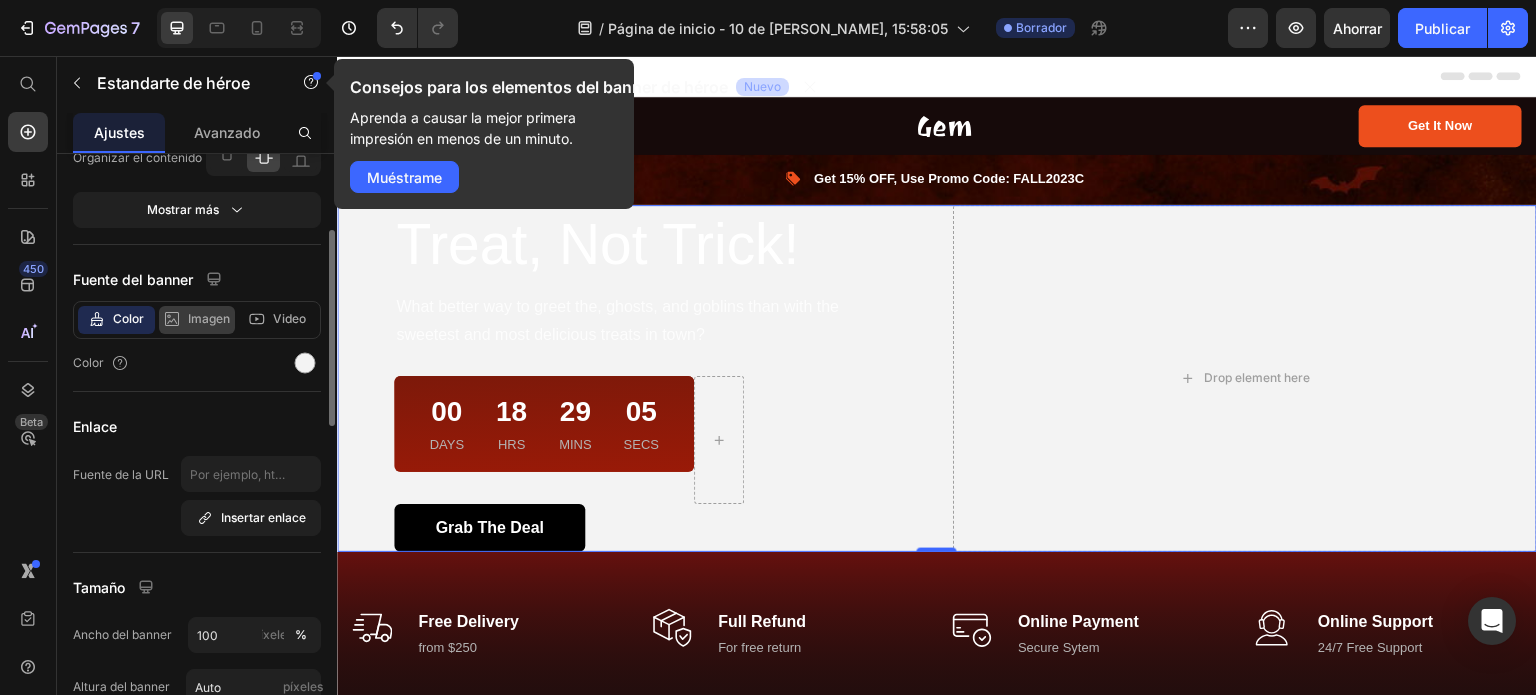 click on "Imagen" at bounding box center (209, 318) 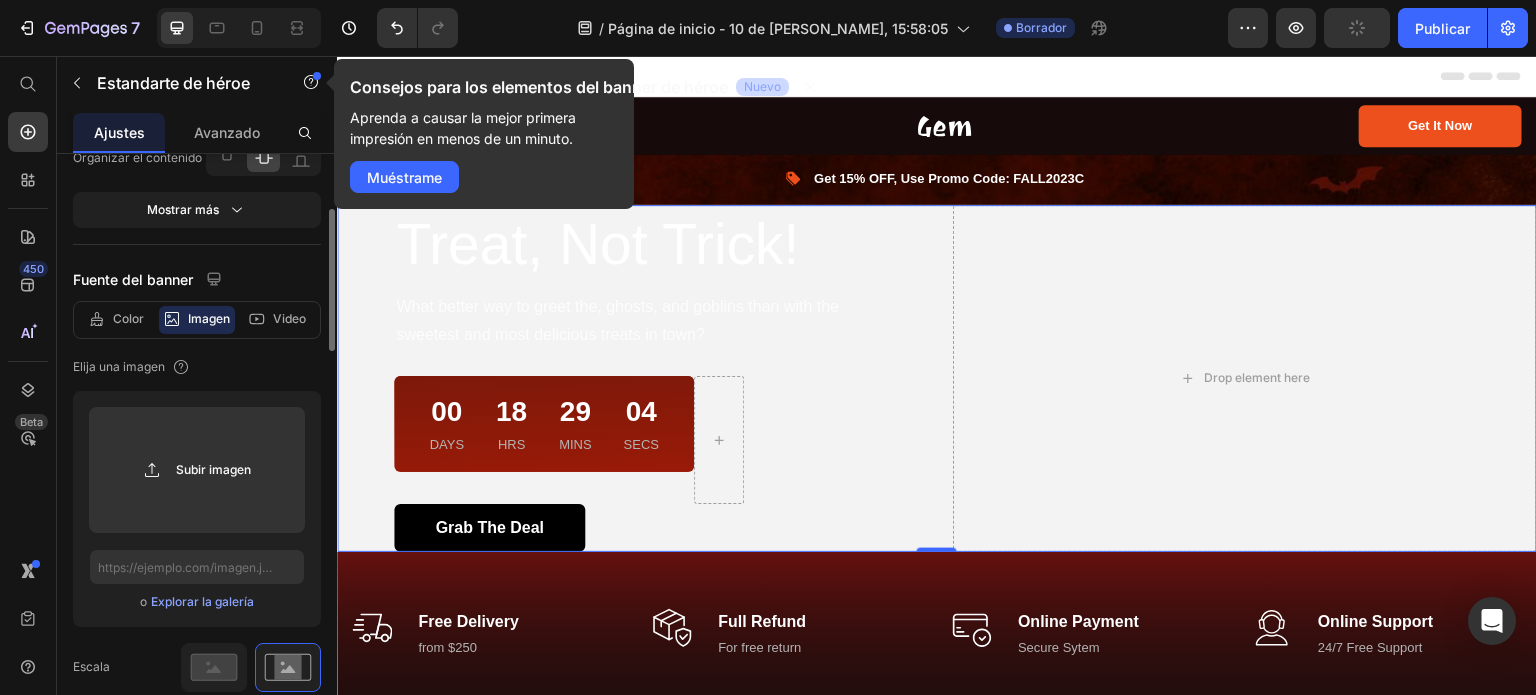 scroll, scrollTop: 378, scrollLeft: 0, axis: vertical 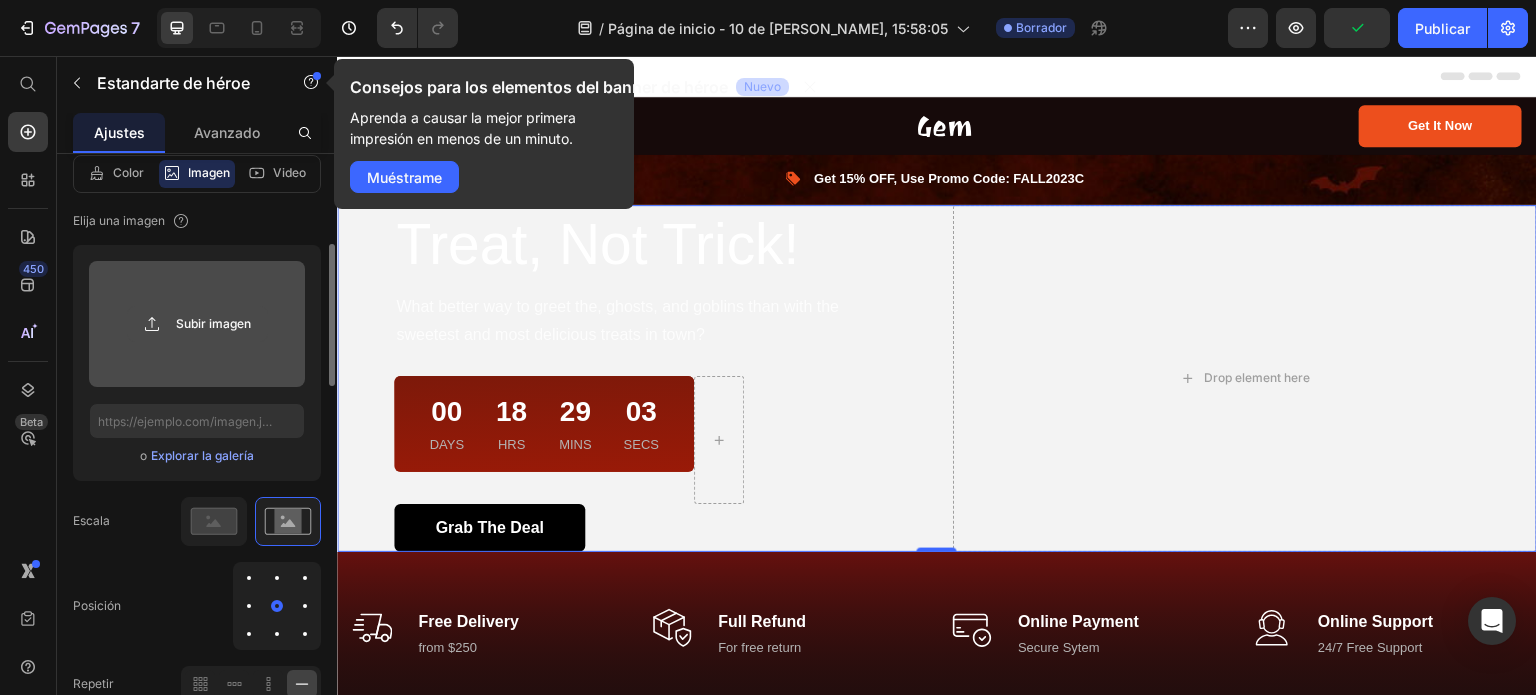 click 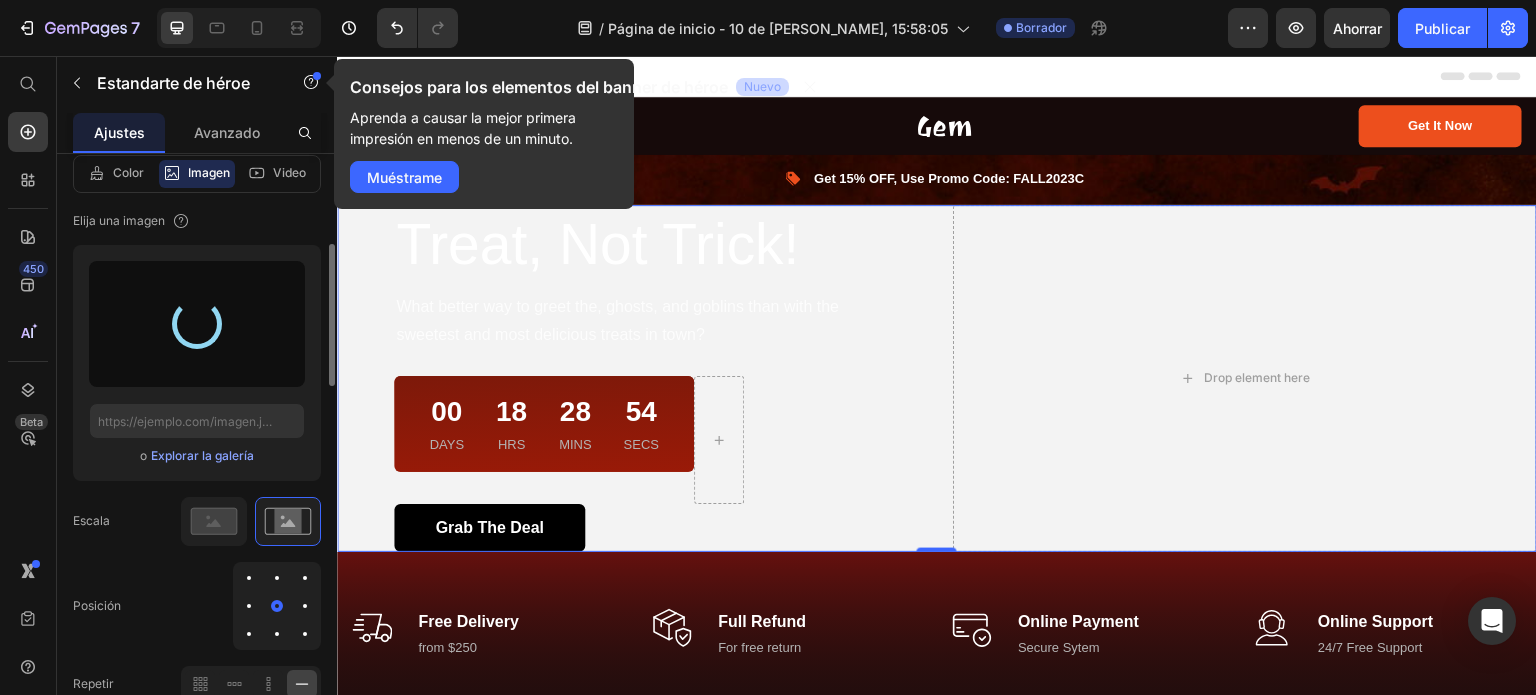type on "https://cdn.shopify.com/s/files/1/0664/1847/5096/files/gempages_574621923191816991-7ed041a6-2e1c-41ec-ab39-463b15bd4aaf.png" 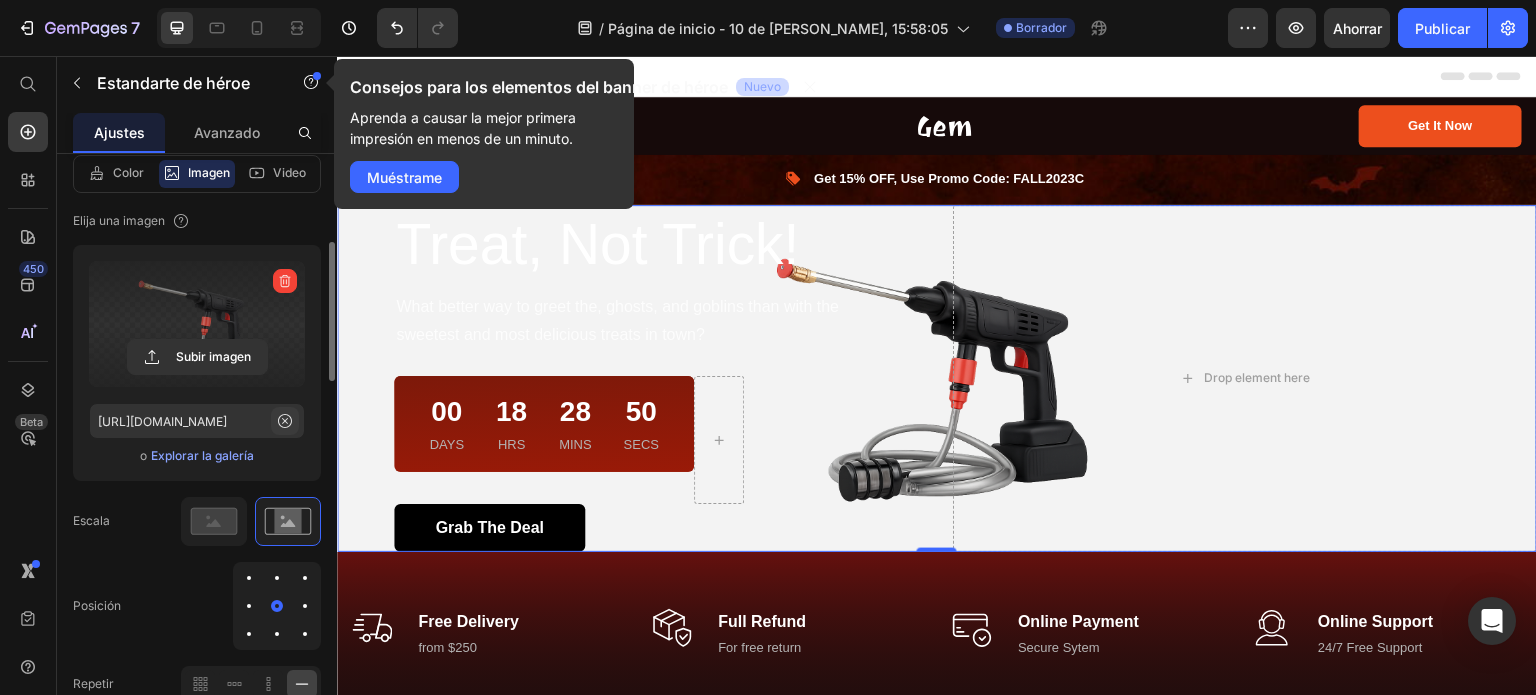 click 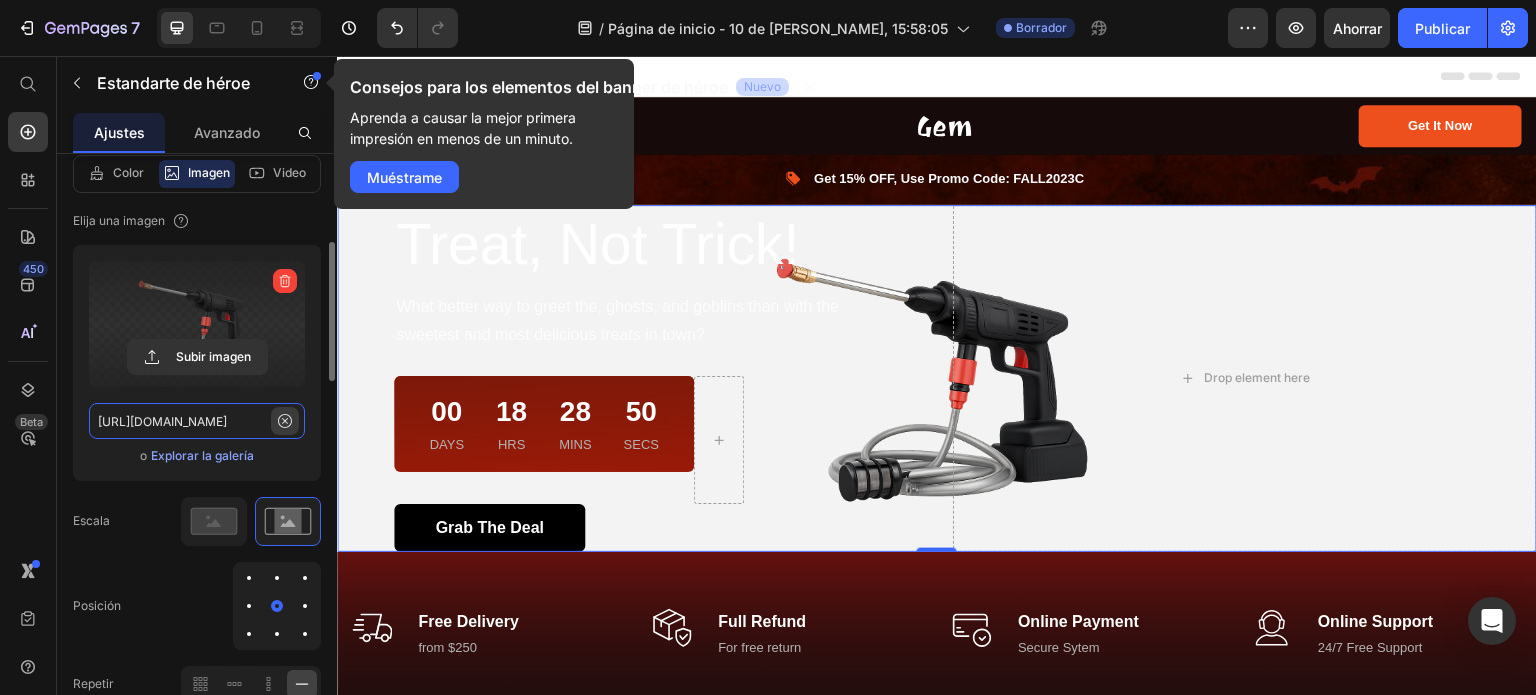 type 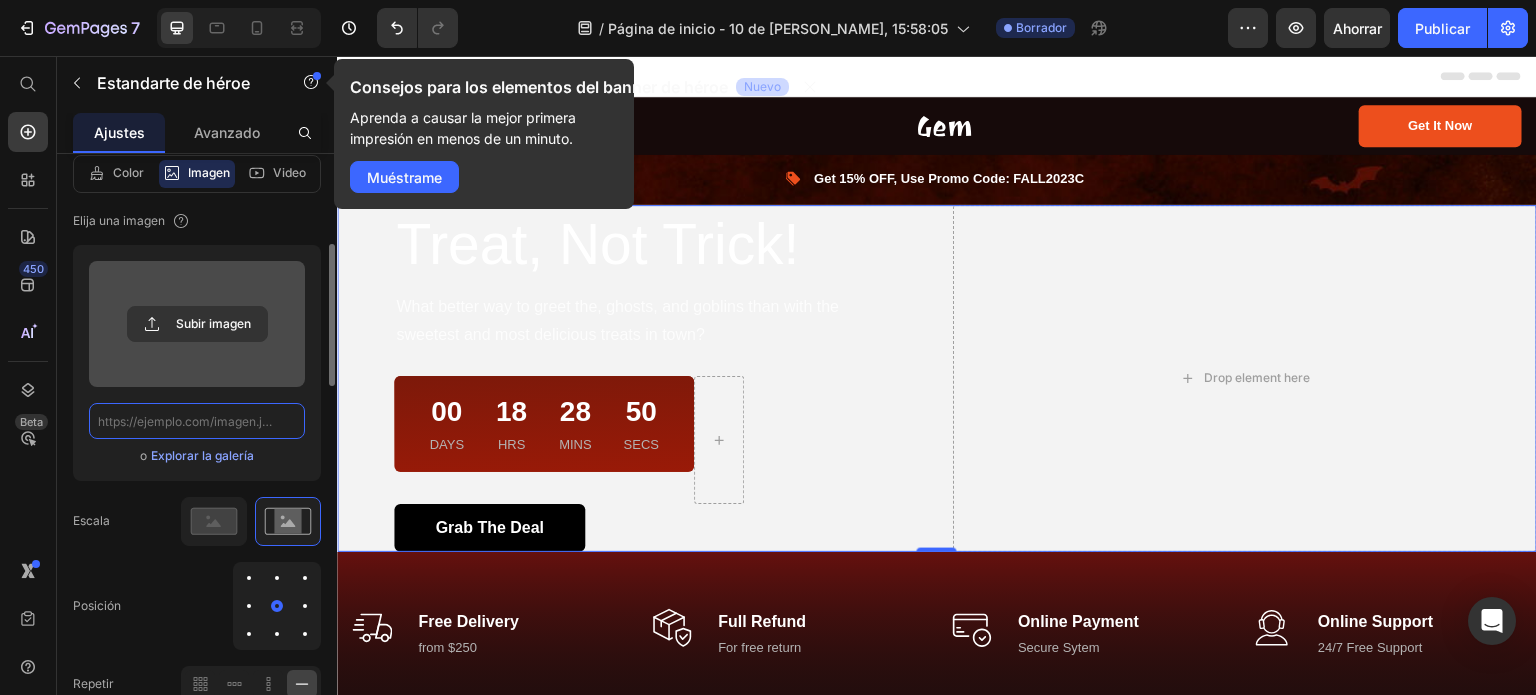 scroll, scrollTop: 0, scrollLeft: 0, axis: both 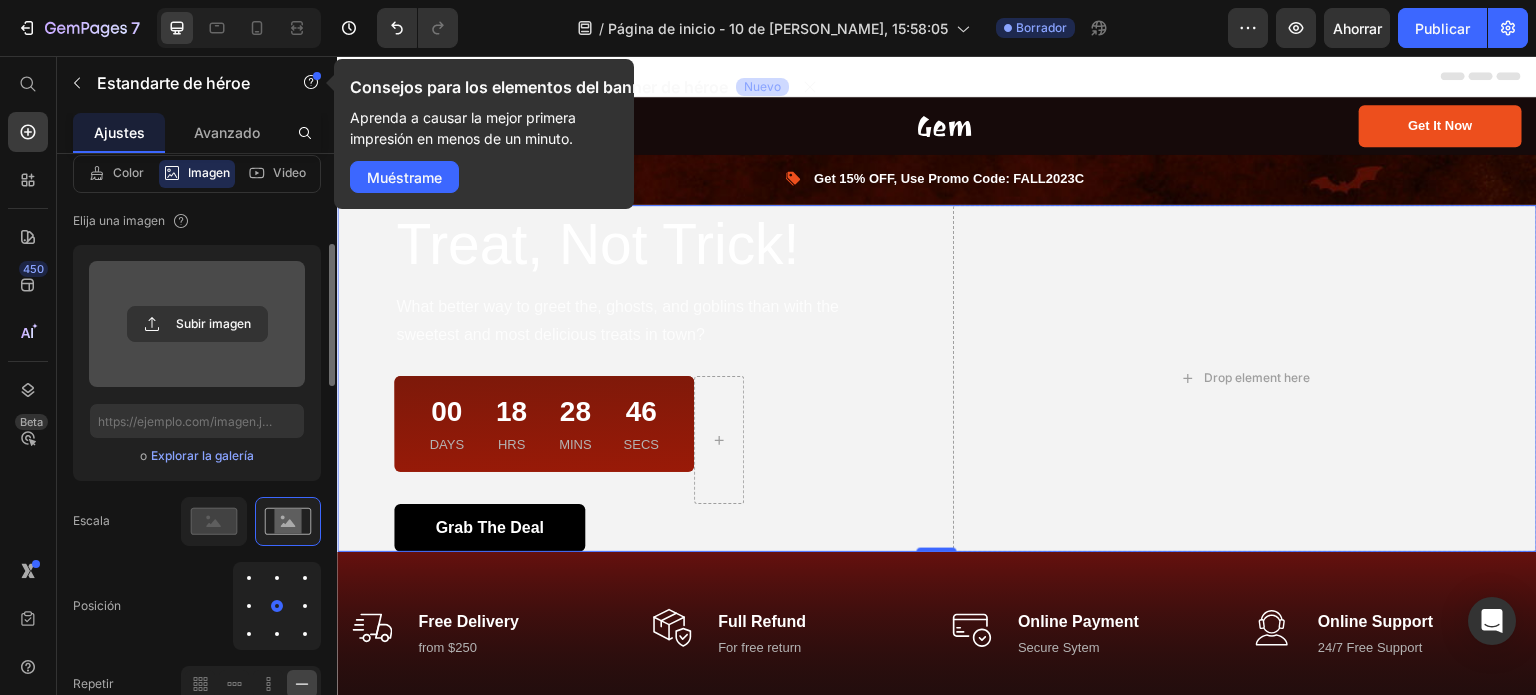 click on "Explorar la galería" at bounding box center (202, 455) 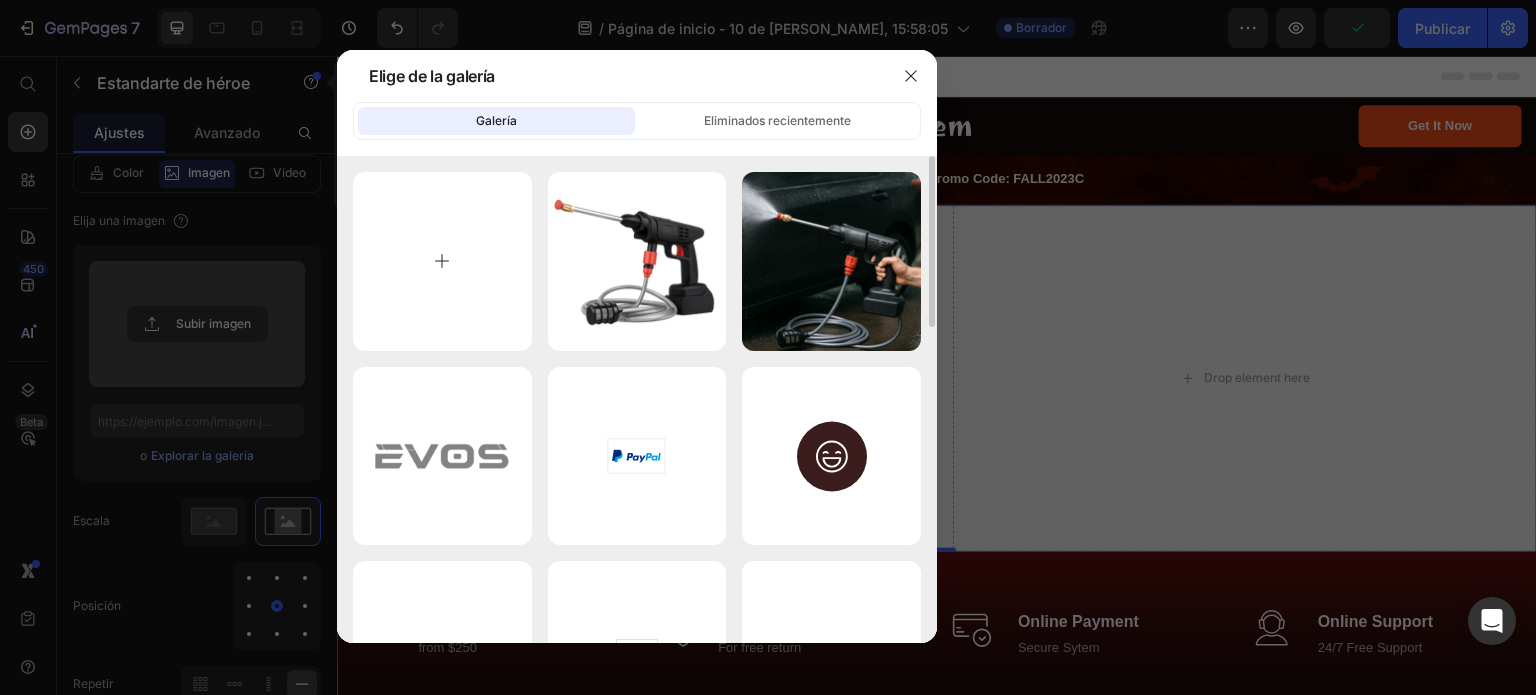 click at bounding box center (442, 261) 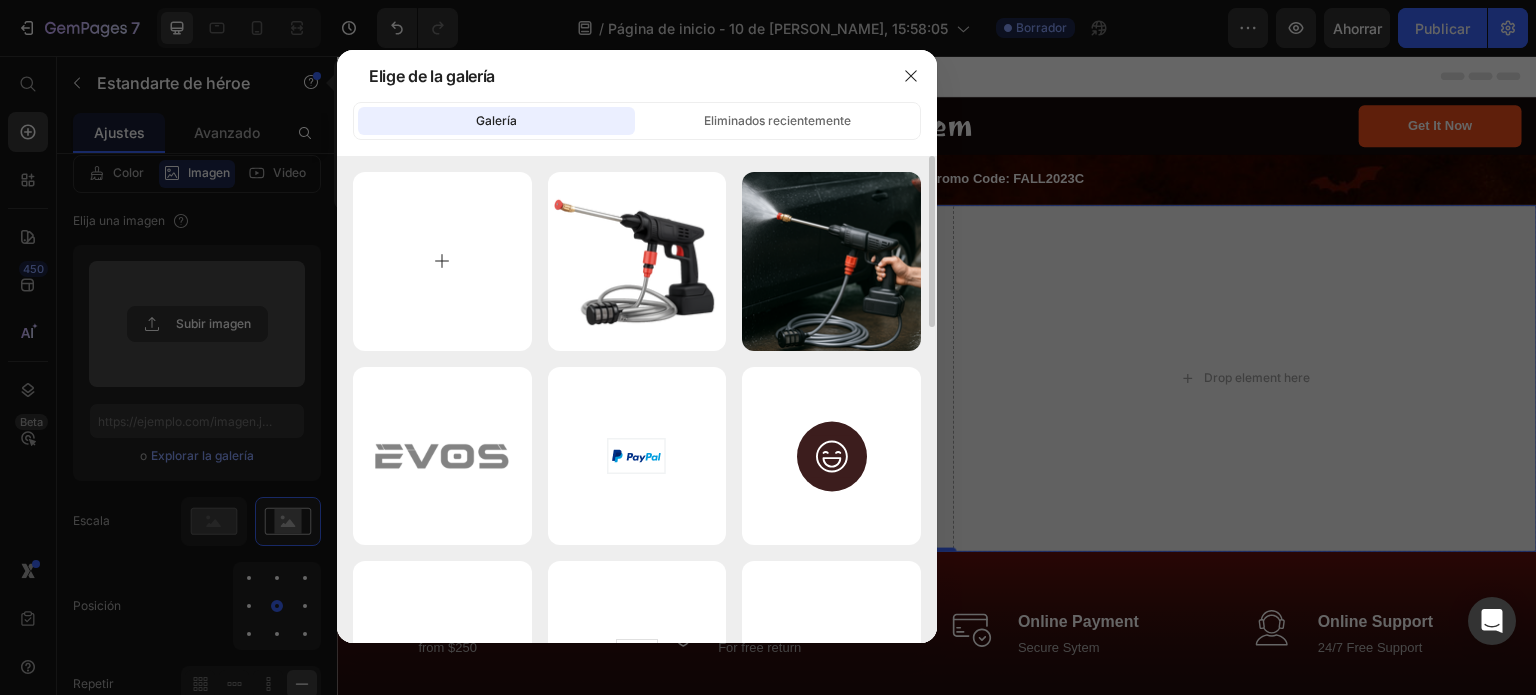 type on "C:\fakepath\ChatGPT Image 10 jul 2025, 03_30_01 p.m..png" 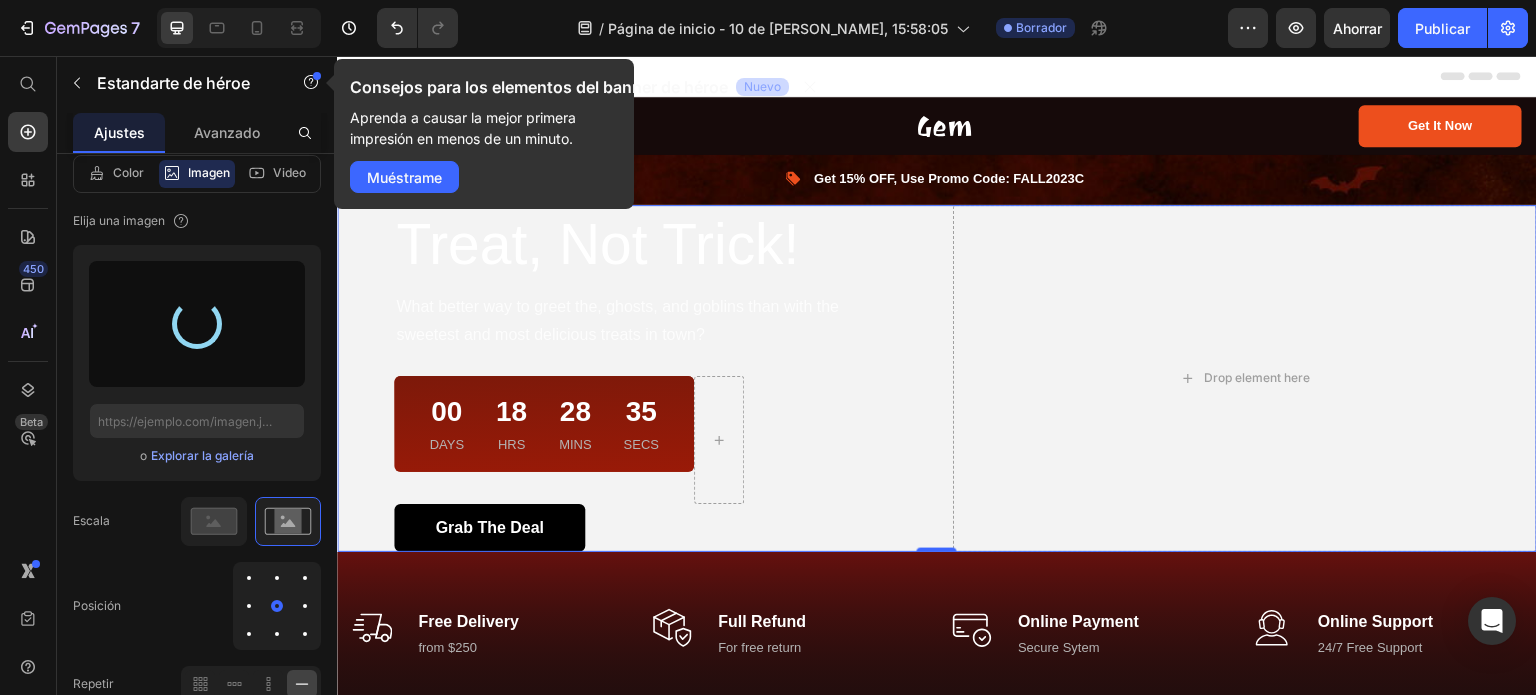 type on "https://cdn.shopify.com/s/files/1/0664/1847/5096/files/gempages_574621923191816991-b6112b9f-77fb-46fa-a4b5-dfdd0f2f65a2.png" 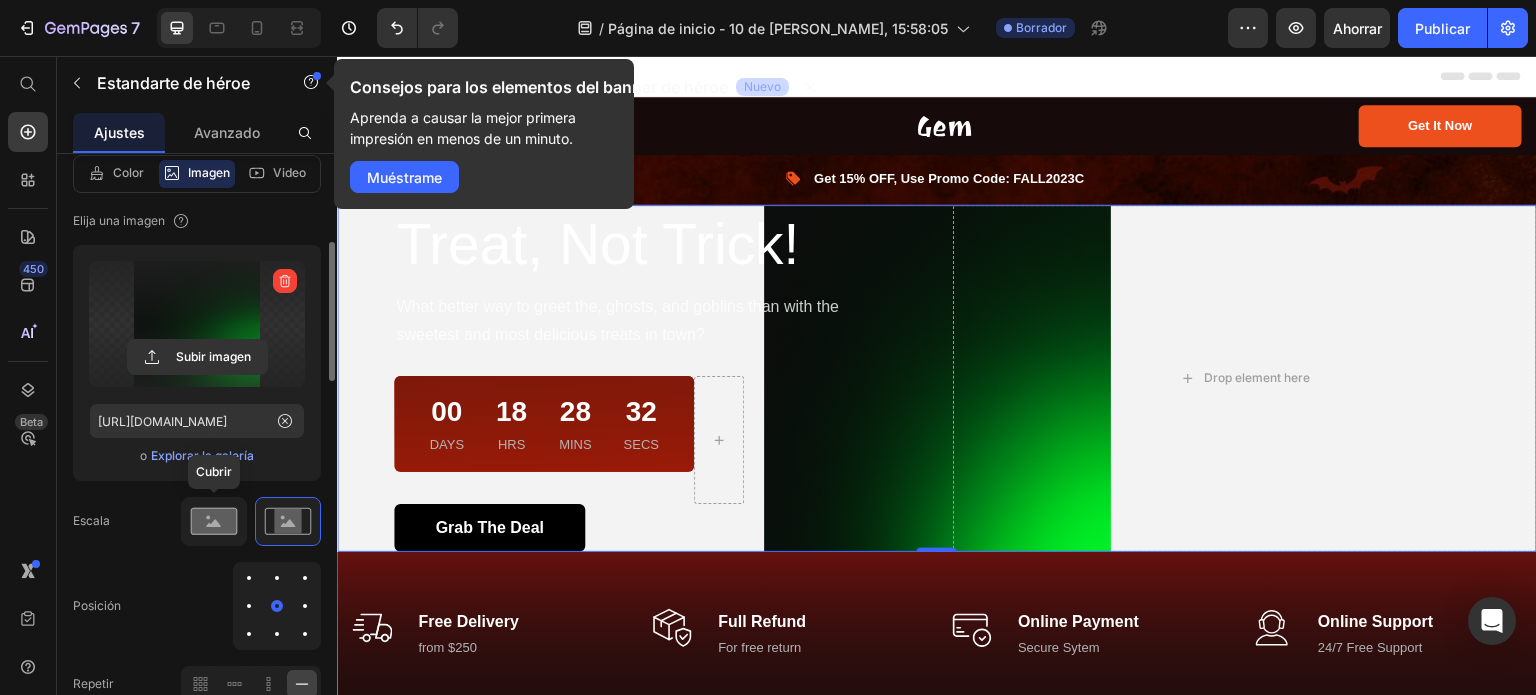 click 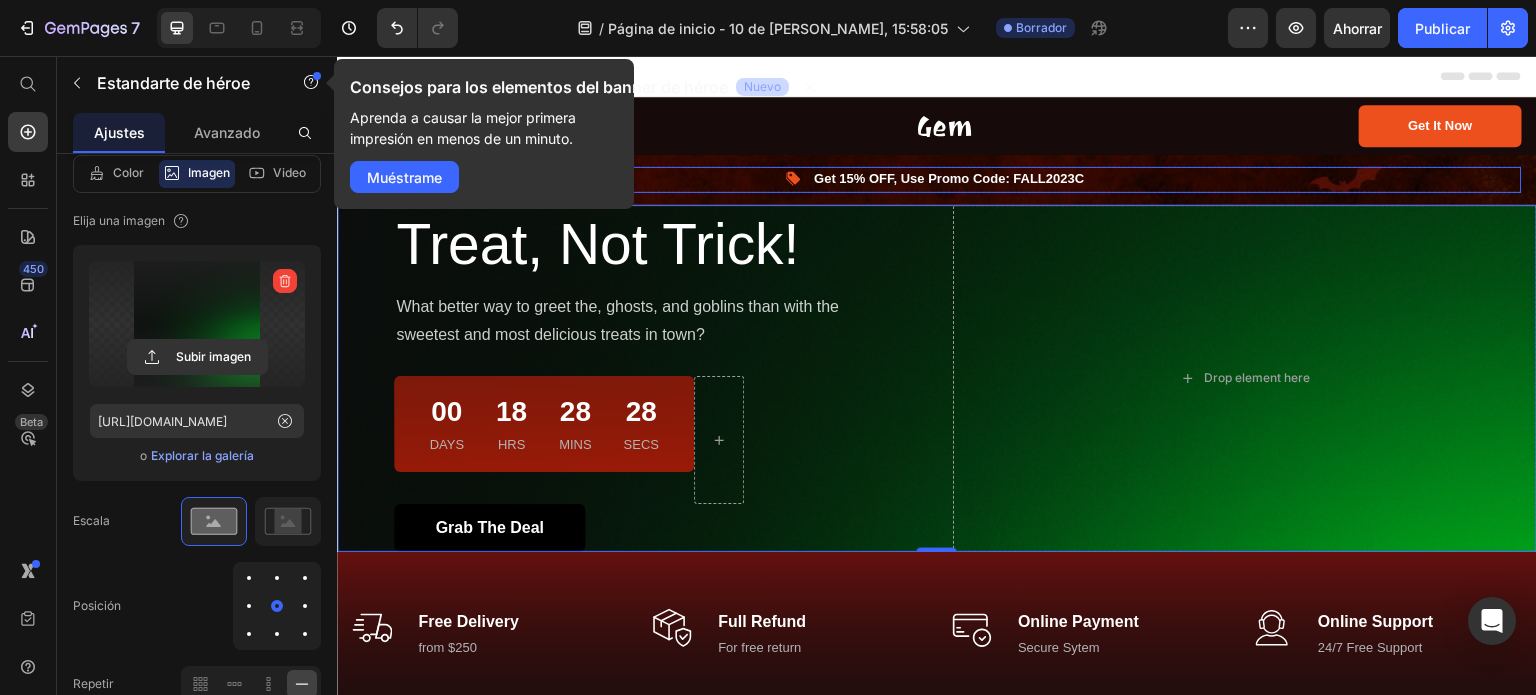 scroll, scrollTop: 0, scrollLeft: 0, axis: both 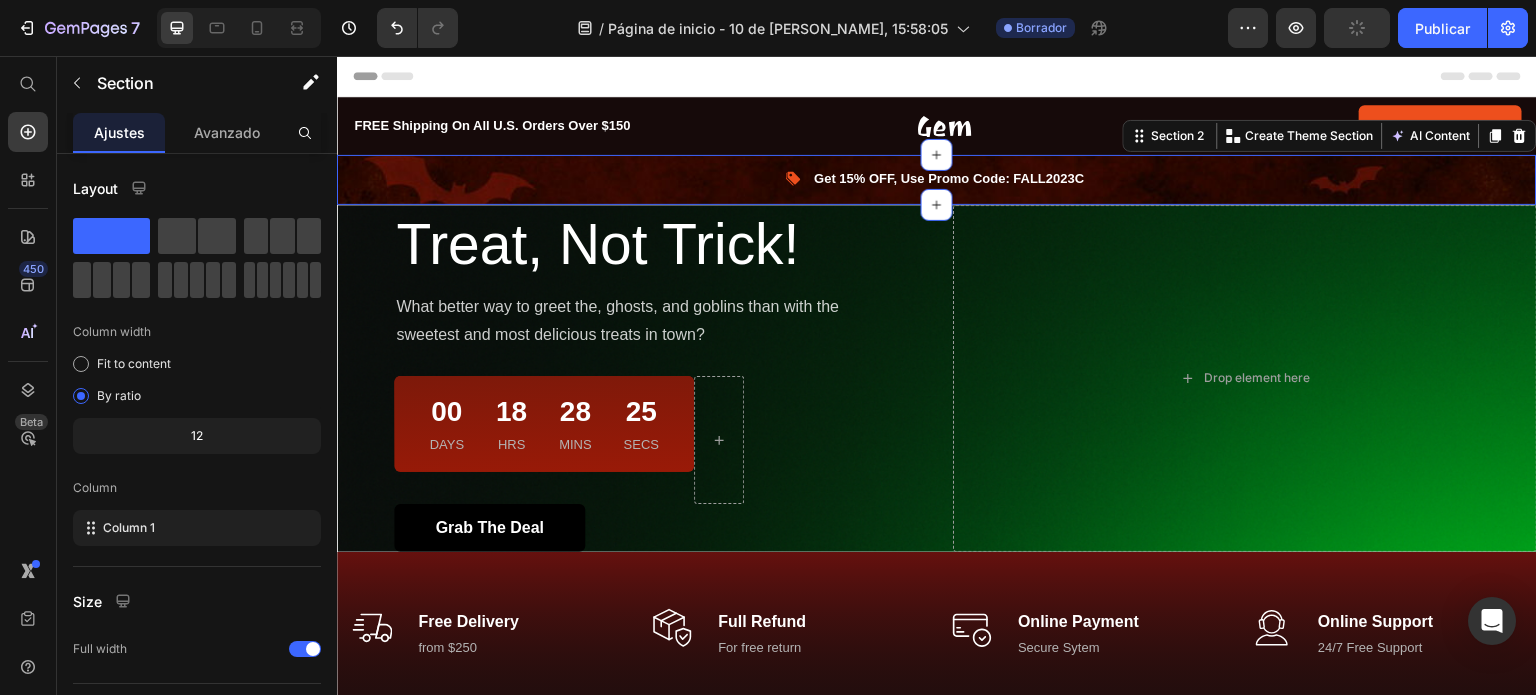 click on "Image Get 15% OFF, Use Promo Code: FALL2023C Text block Icon List Row Section 2   You can create reusable sections Create Theme Section AI Content Write with GemAI What would you like to describe here? Tone and Voice Persuasive Product Getting products... Show more Generate" at bounding box center (937, 180) 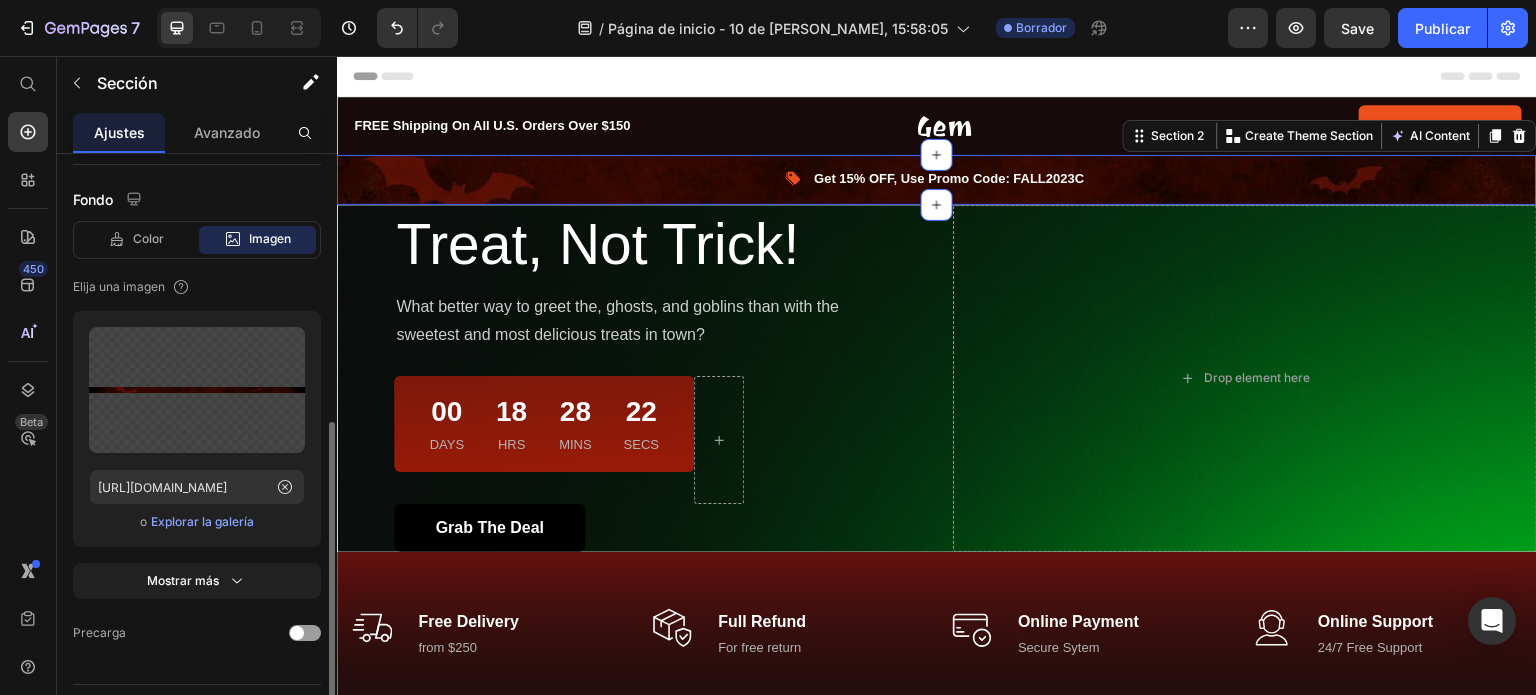 scroll, scrollTop: 520, scrollLeft: 0, axis: vertical 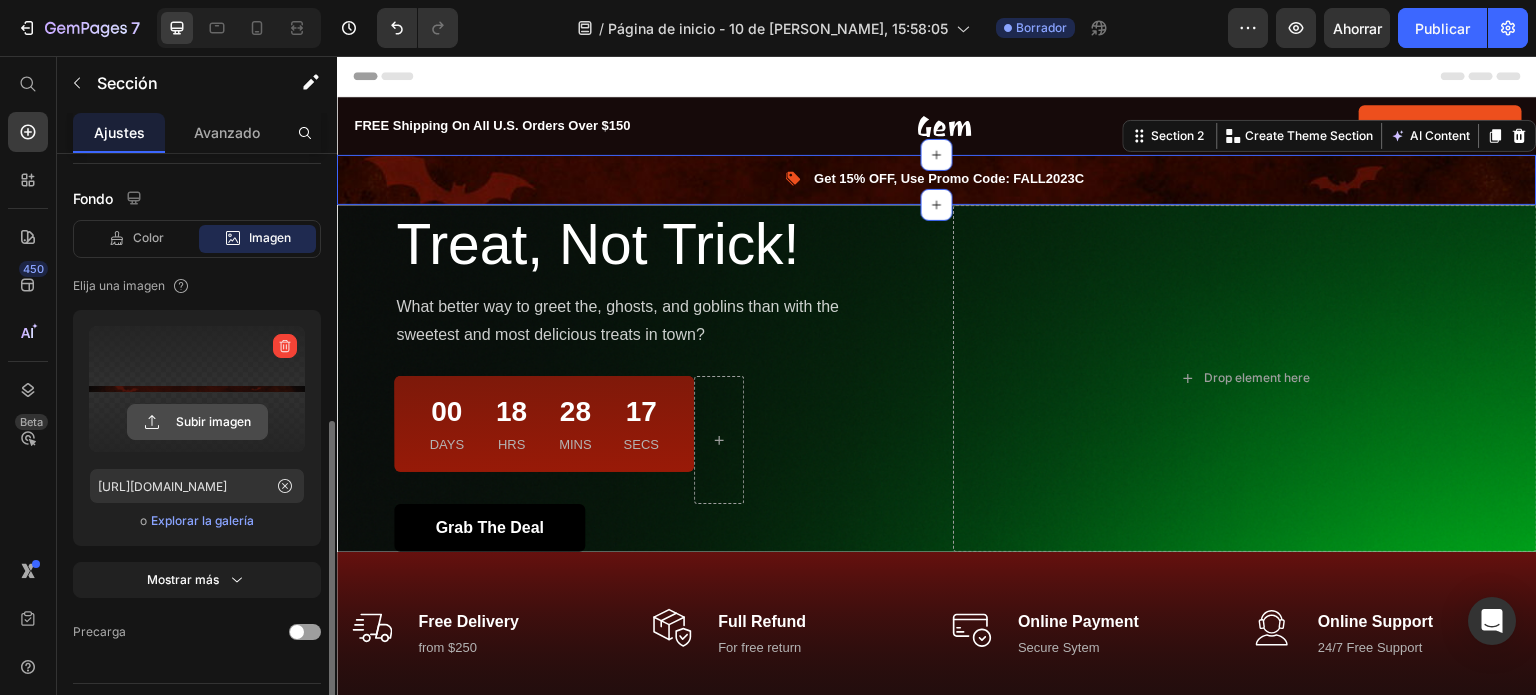 click 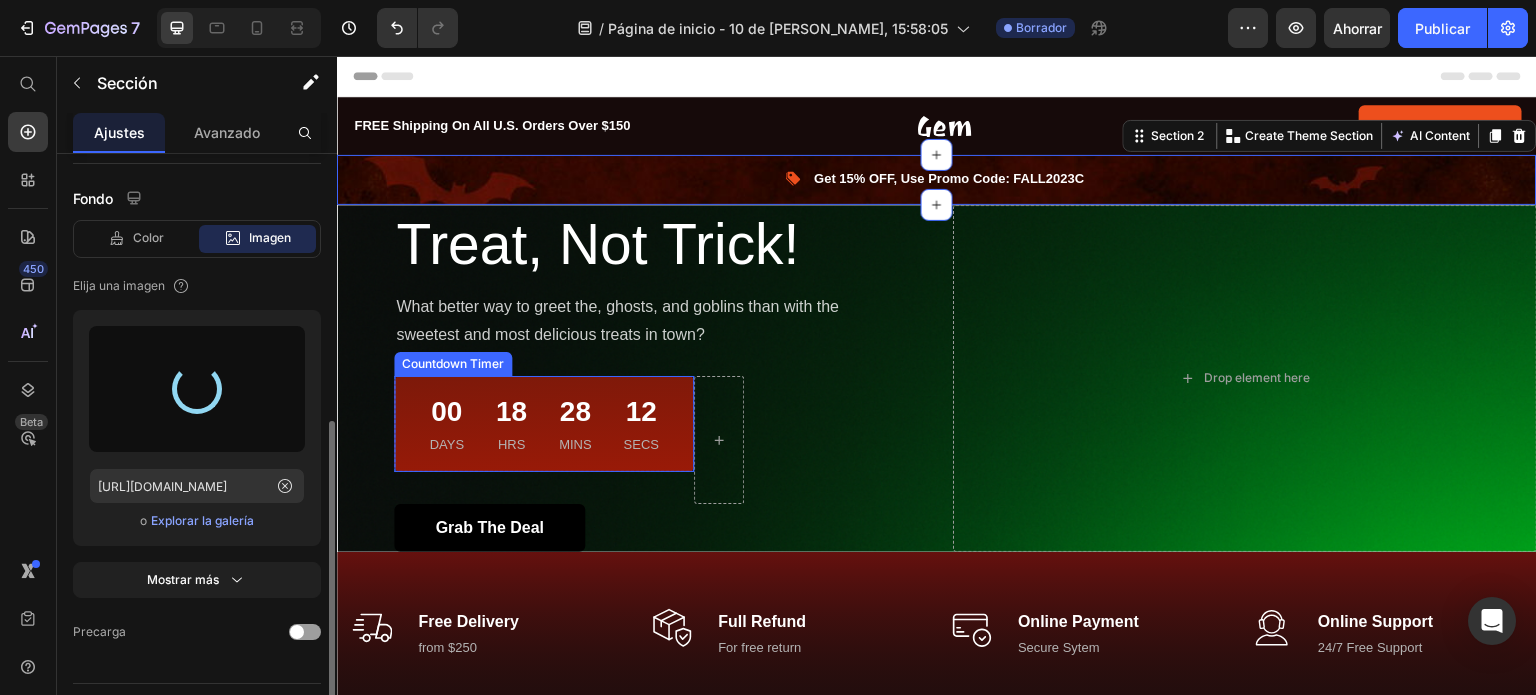 type on "https://cdn.shopify.com/s/files/1/0664/1847/5096/files/gempages_574621923191816991-b6112b9f-77fb-46fa-a4b5-dfdd0f2f65a2.png" 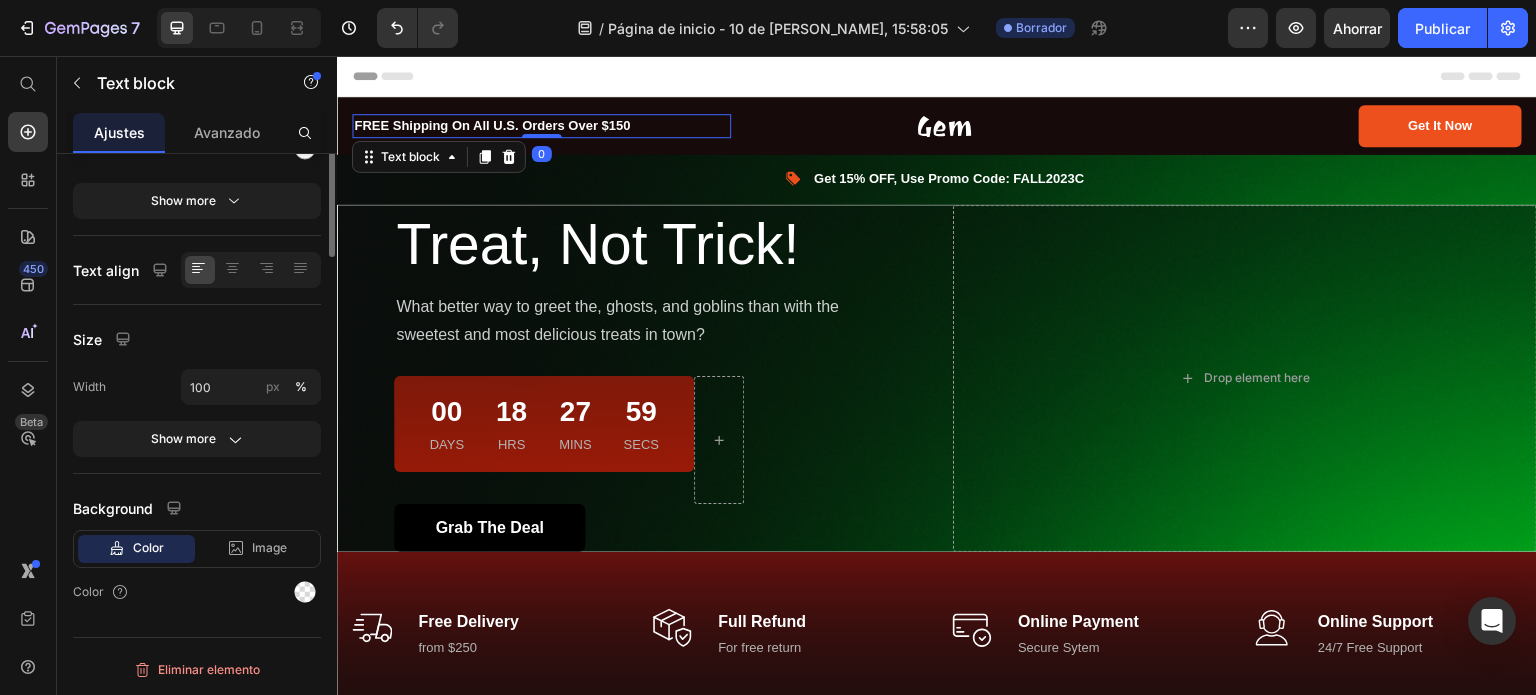 scroll, scrollTop: 0, scrollLeft: 0, axis: both 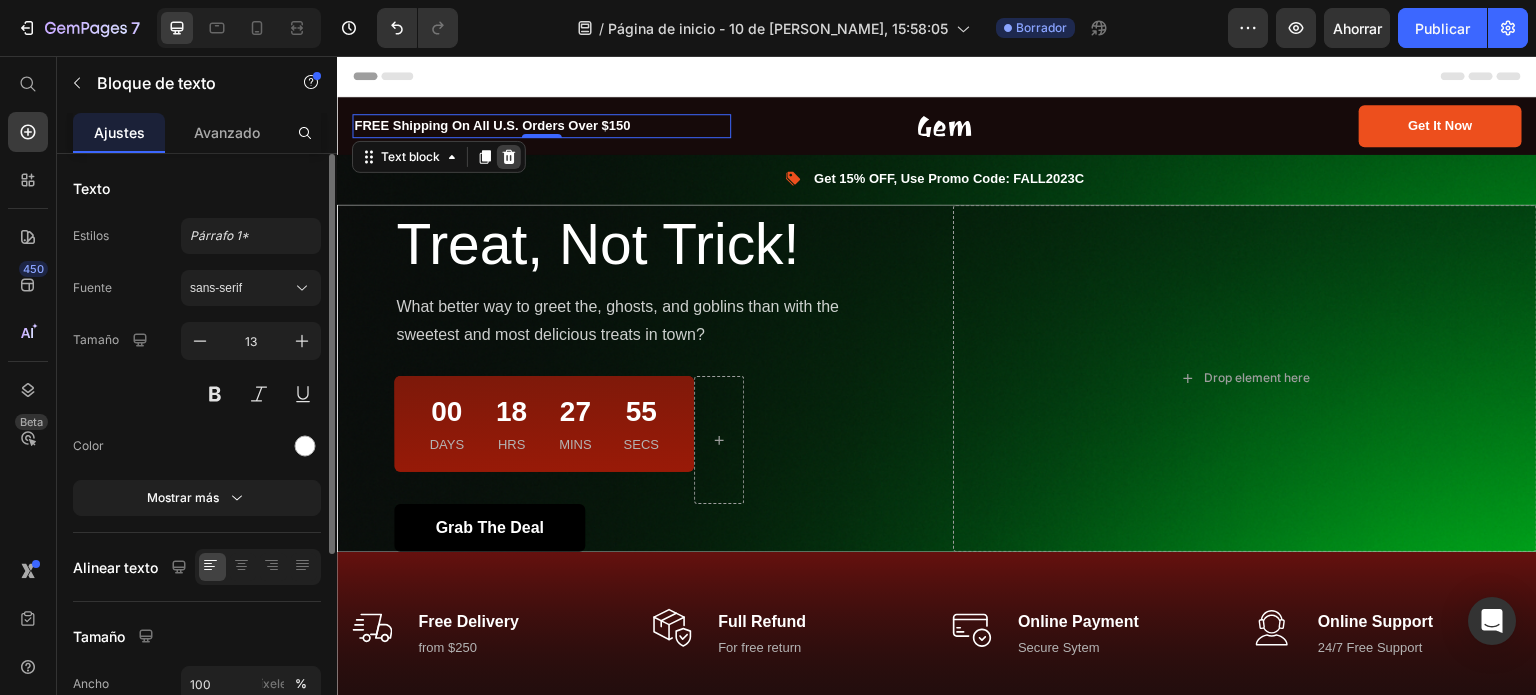 click 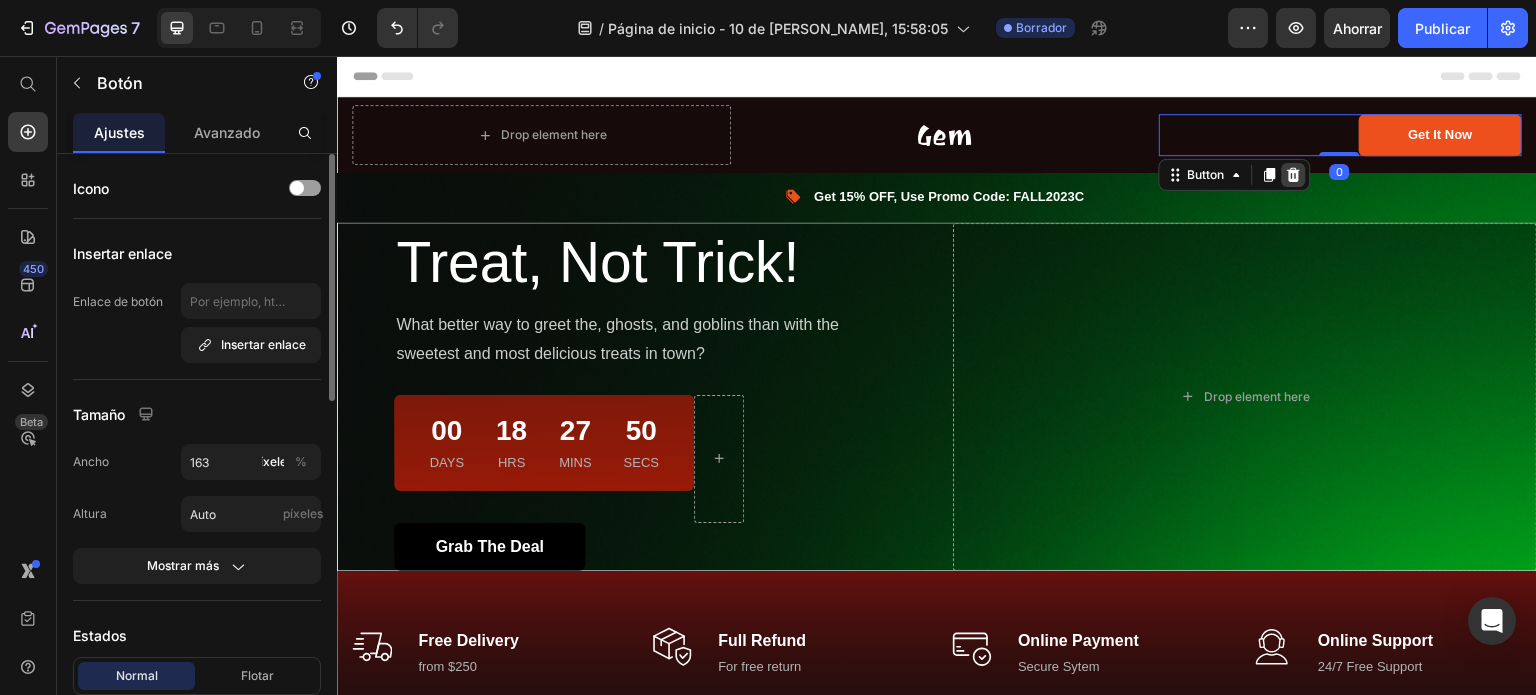 click 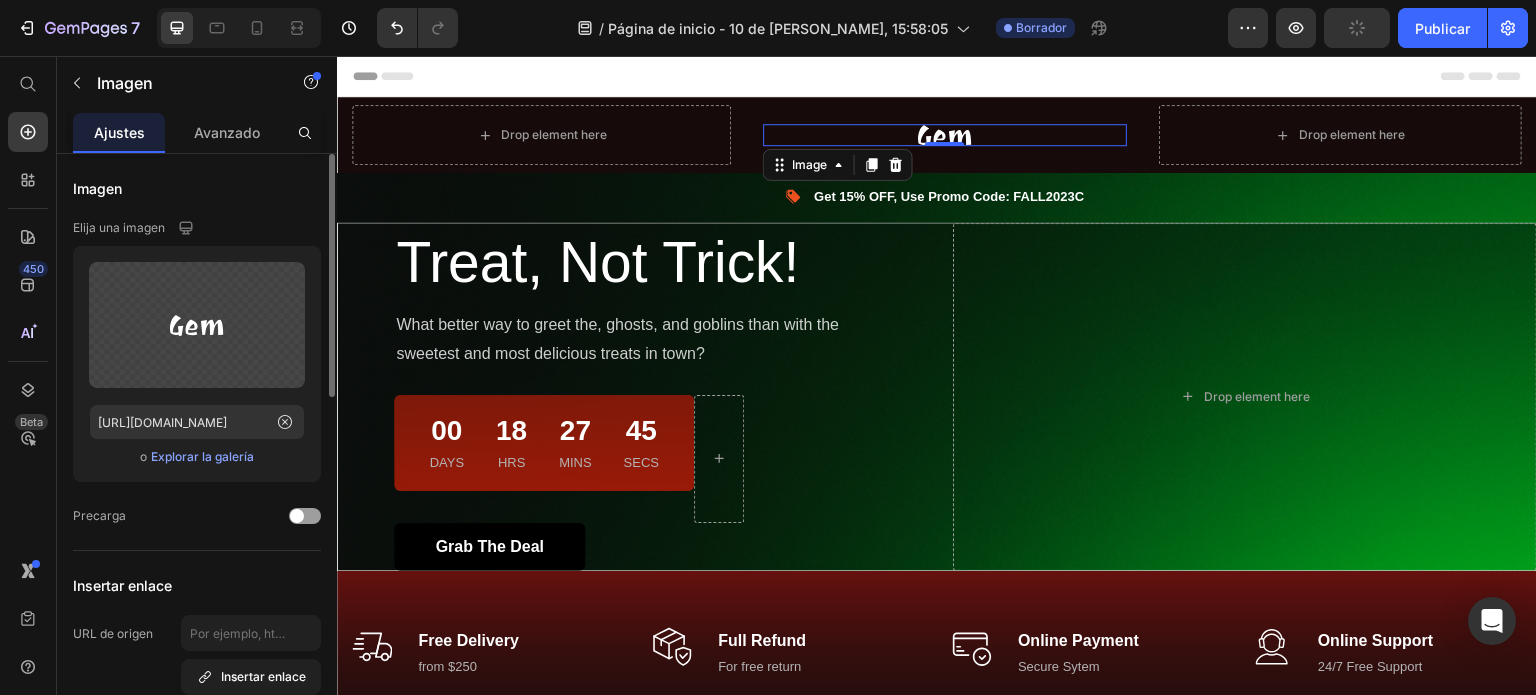 click at bounding box center (944, 135) 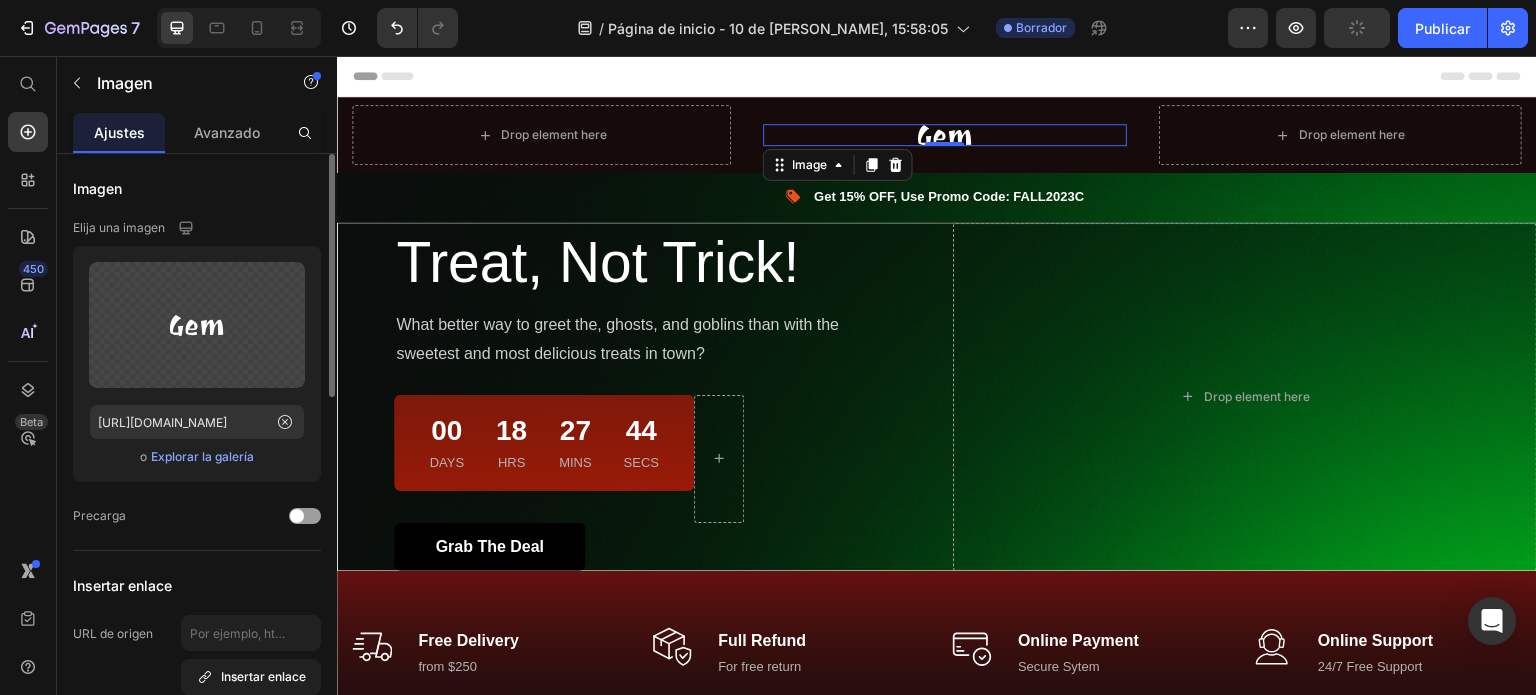 click at bounding box center (944, 135) 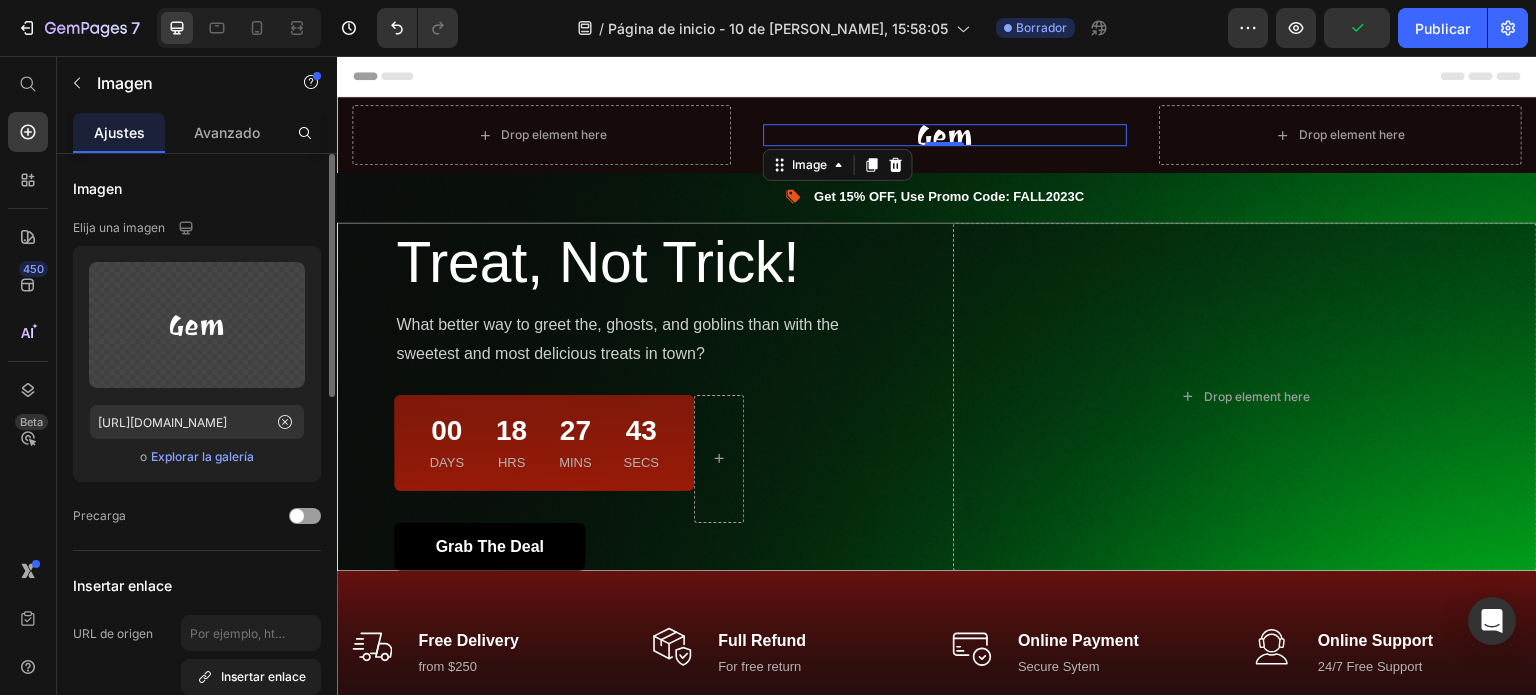 click at bounding box center [944, 135] 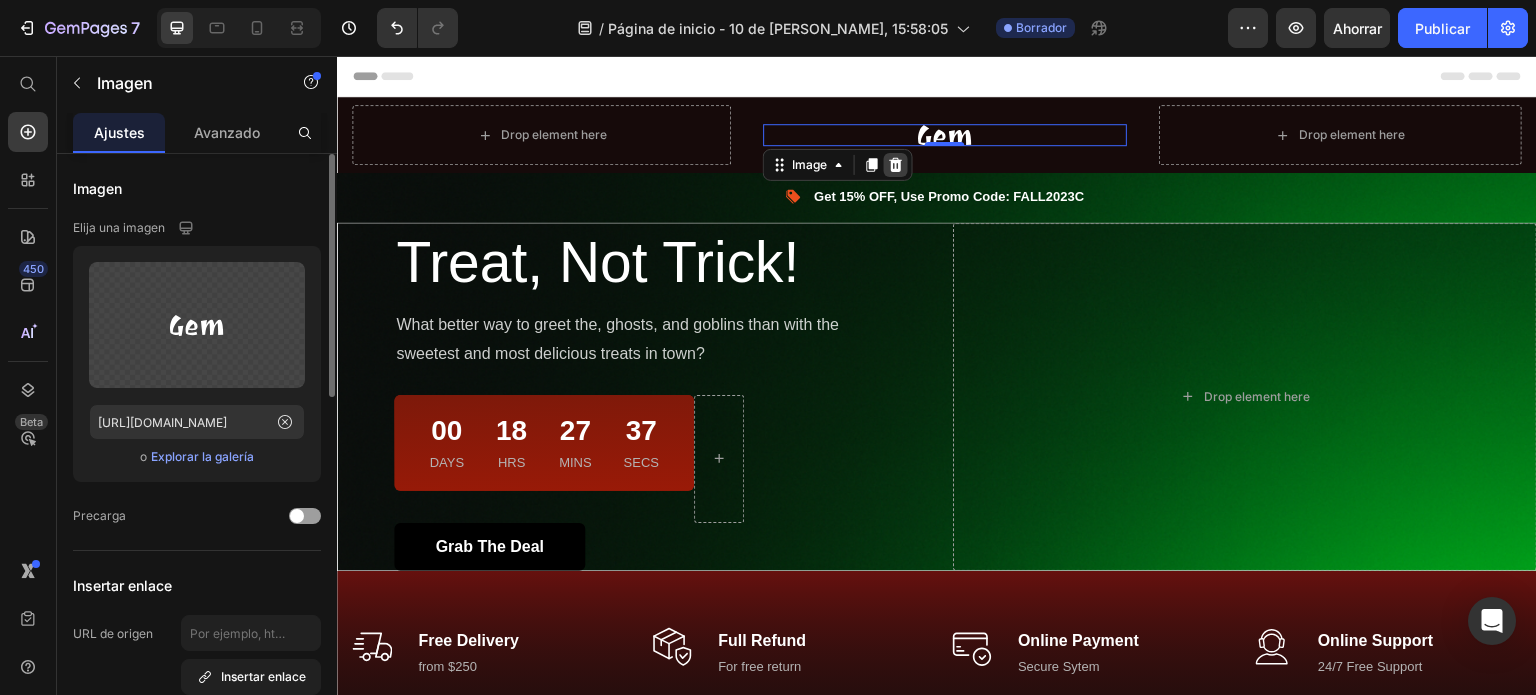 click at bounding box center (896, 165) 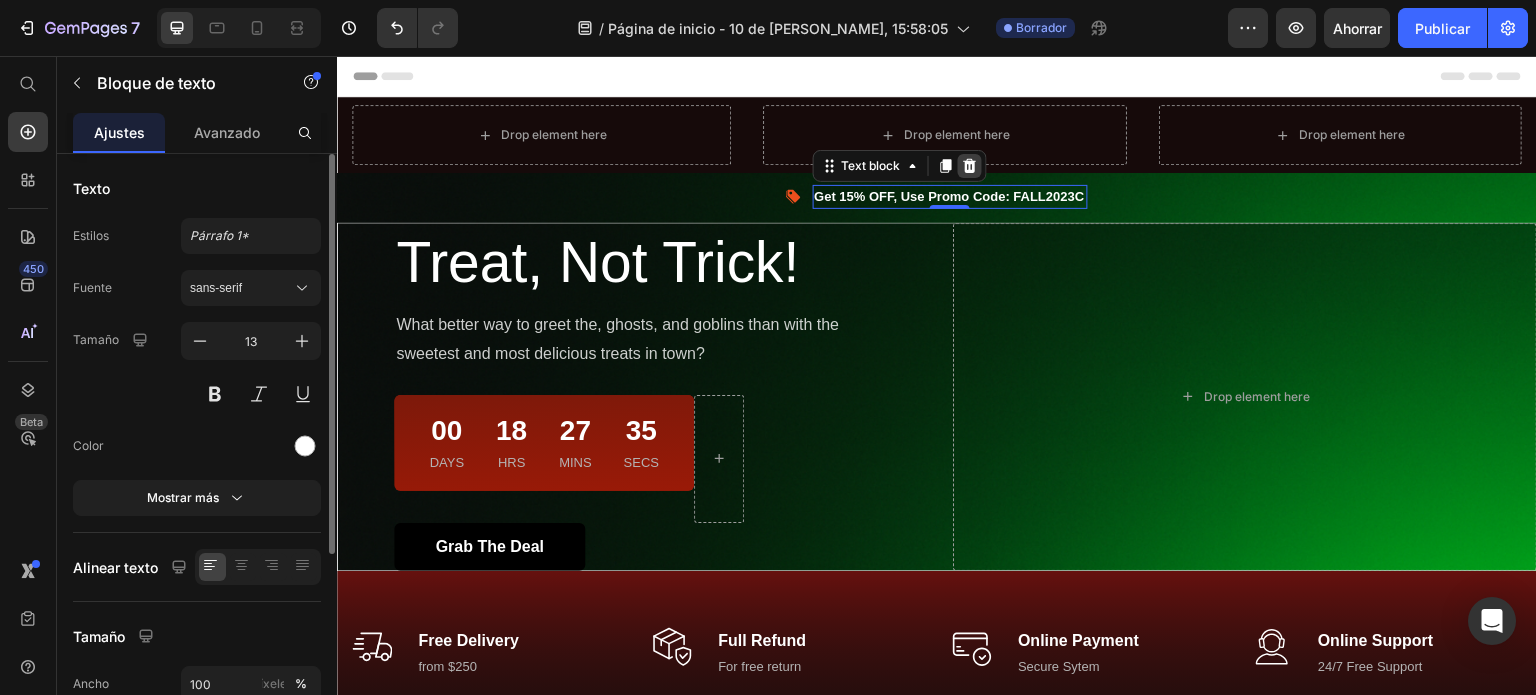 click at bounding box center (970, 166) 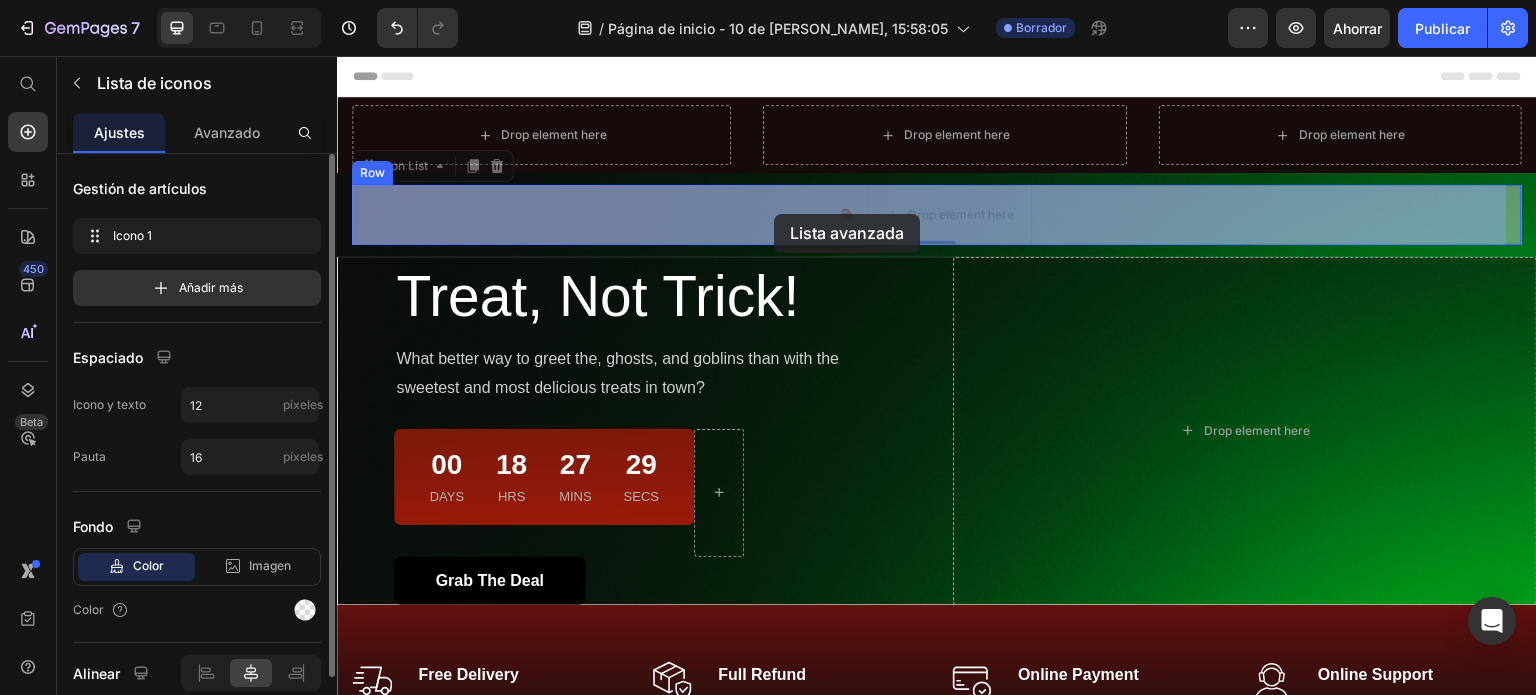 drag, startPoint x: 792, startPoint y: 211, endPoint x: 774, endPoint y: 215, distance: 18.439089 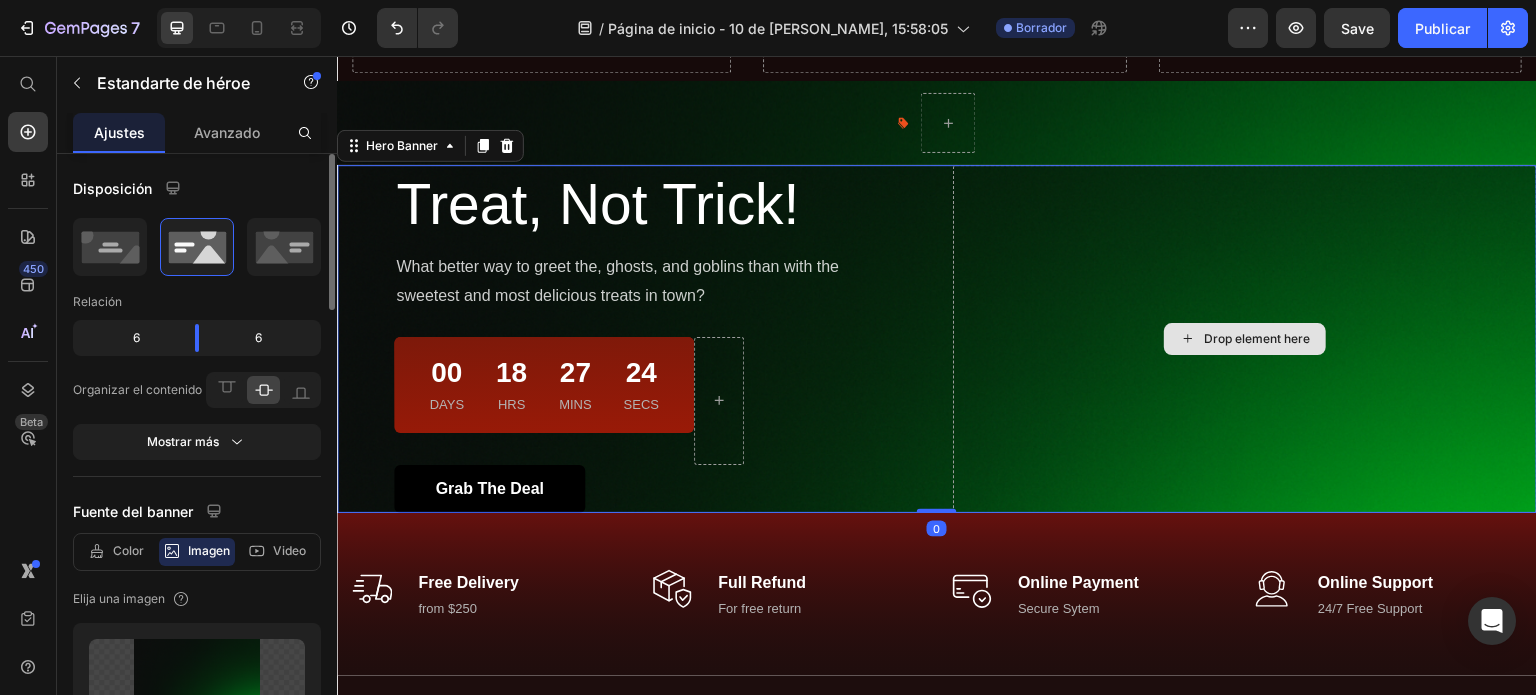 scroll, scrollTop: 0, scrollLeft: 0, axis: both 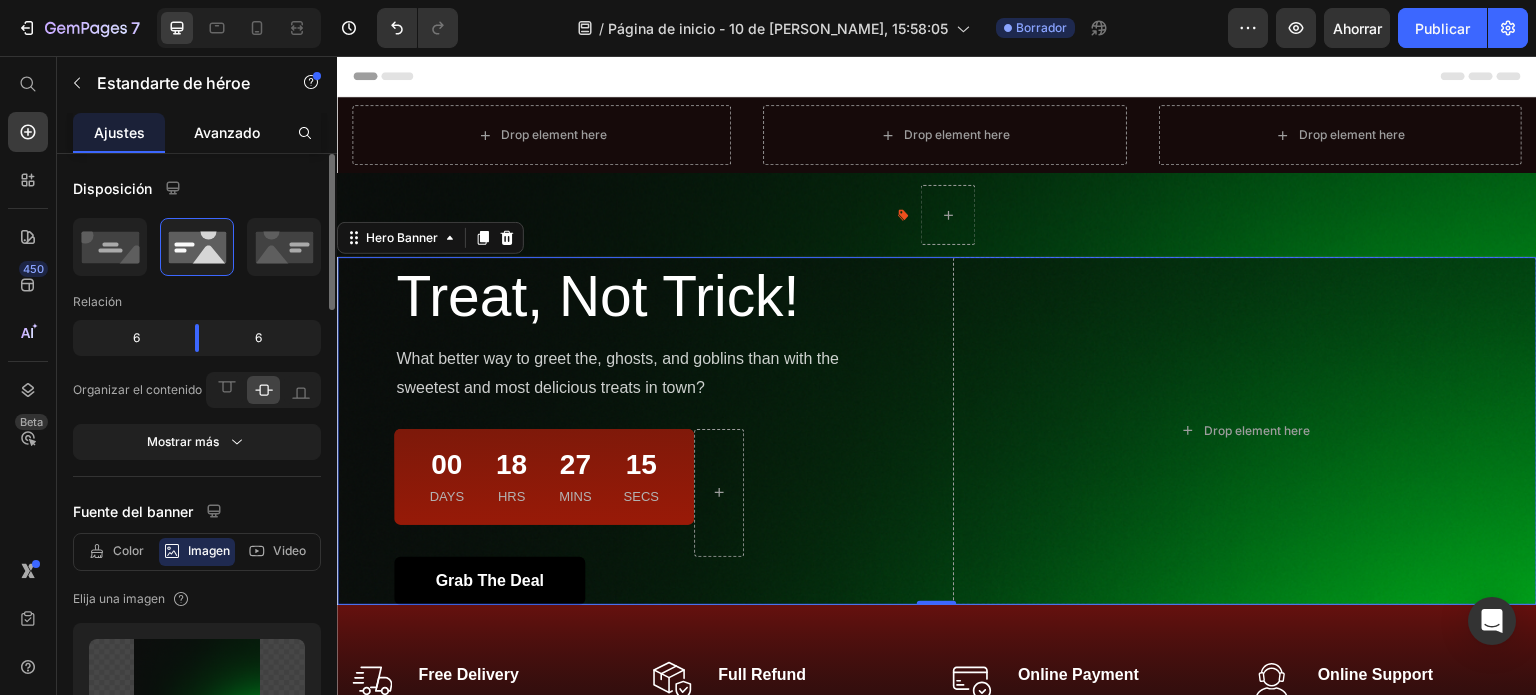 click on "Avanzado" 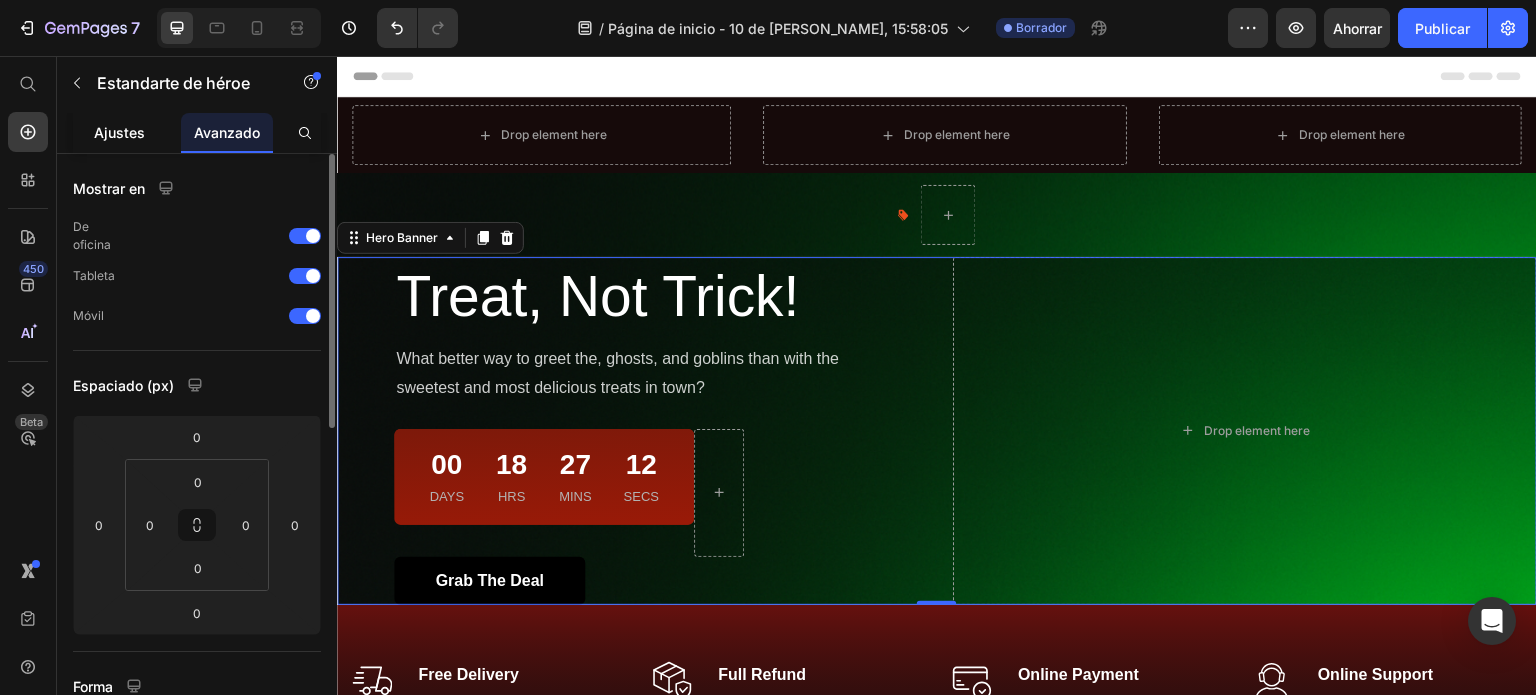 click on "Ajustes" at bounding box center [119, 132] 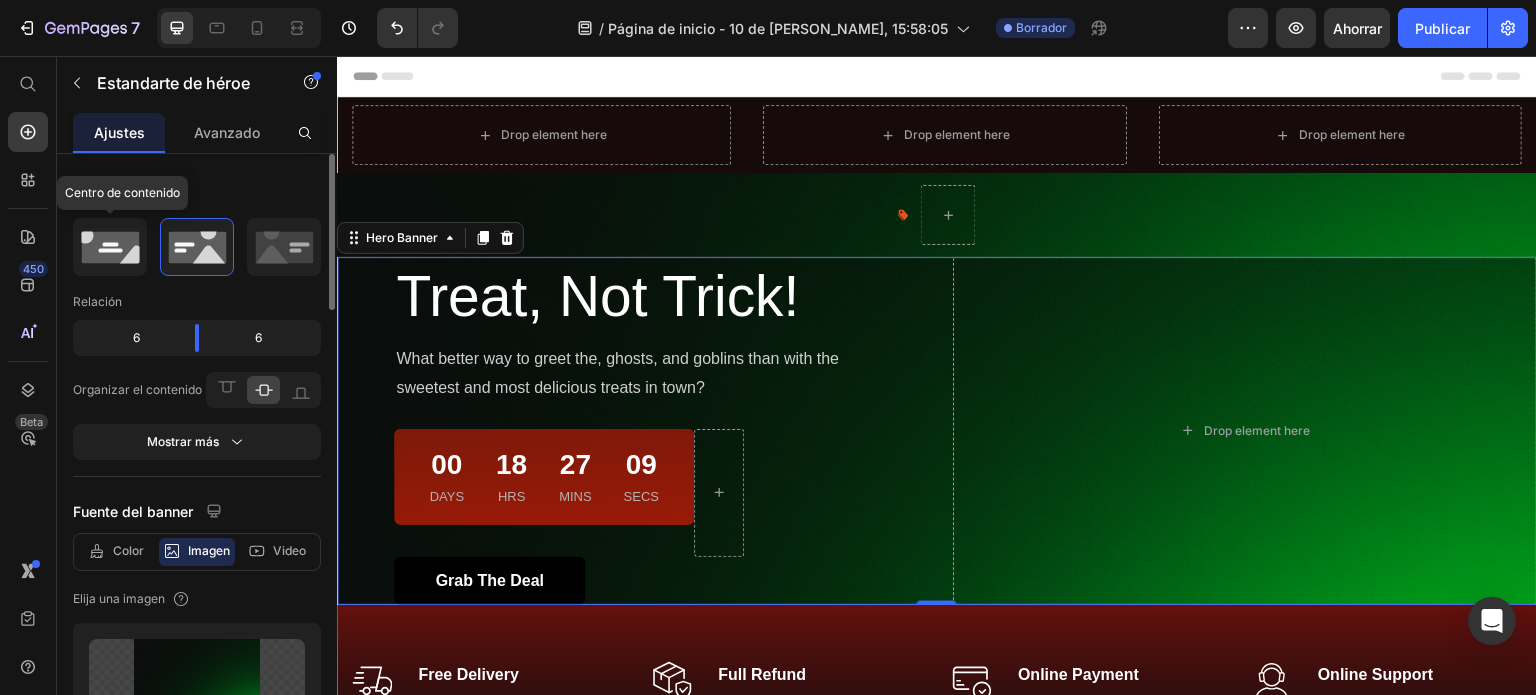 click 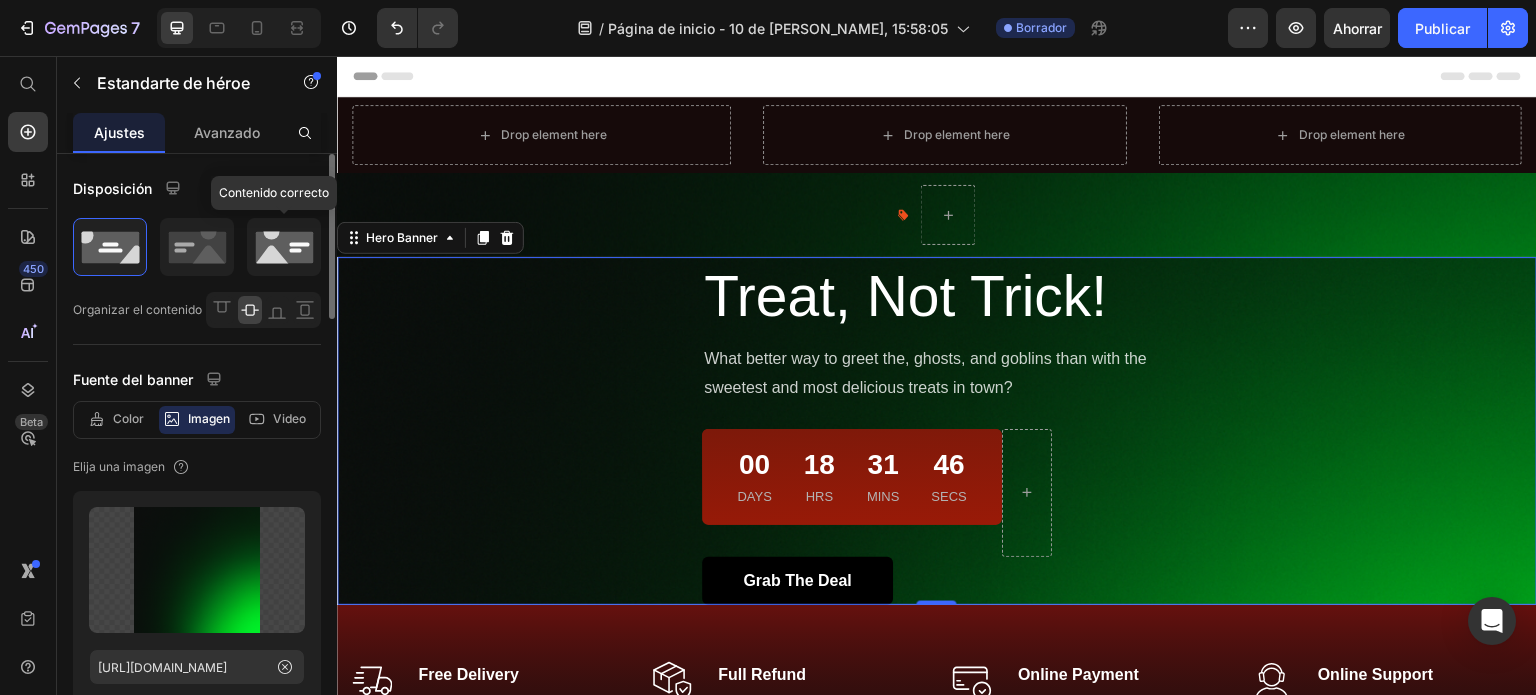 click 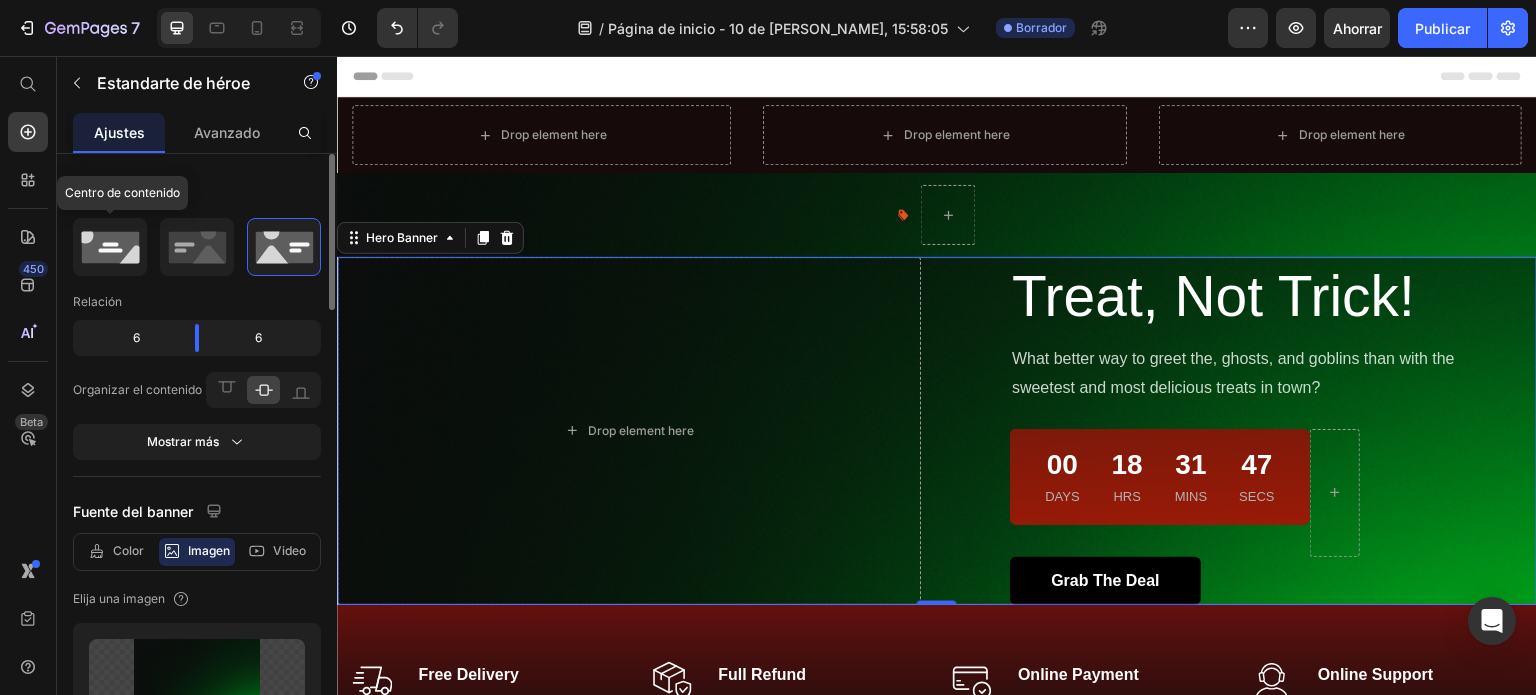 click 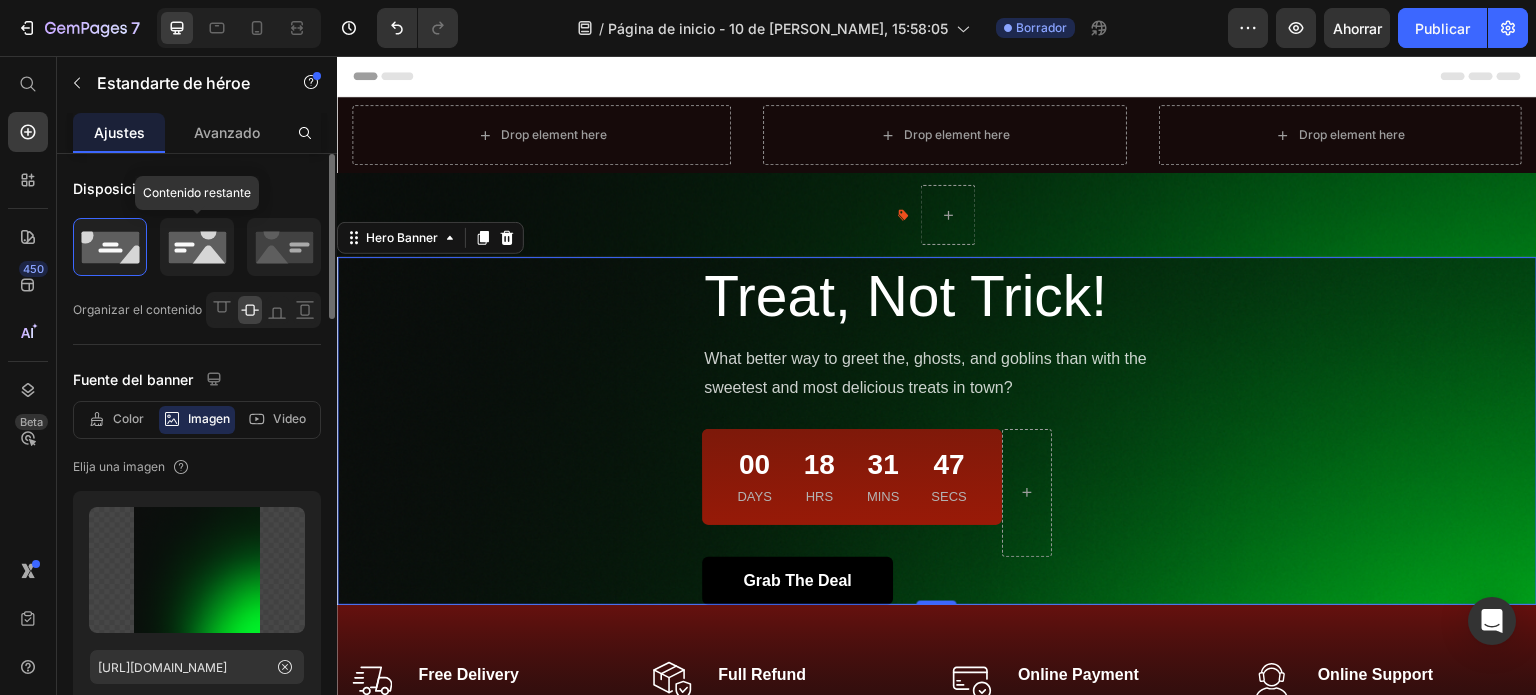 click 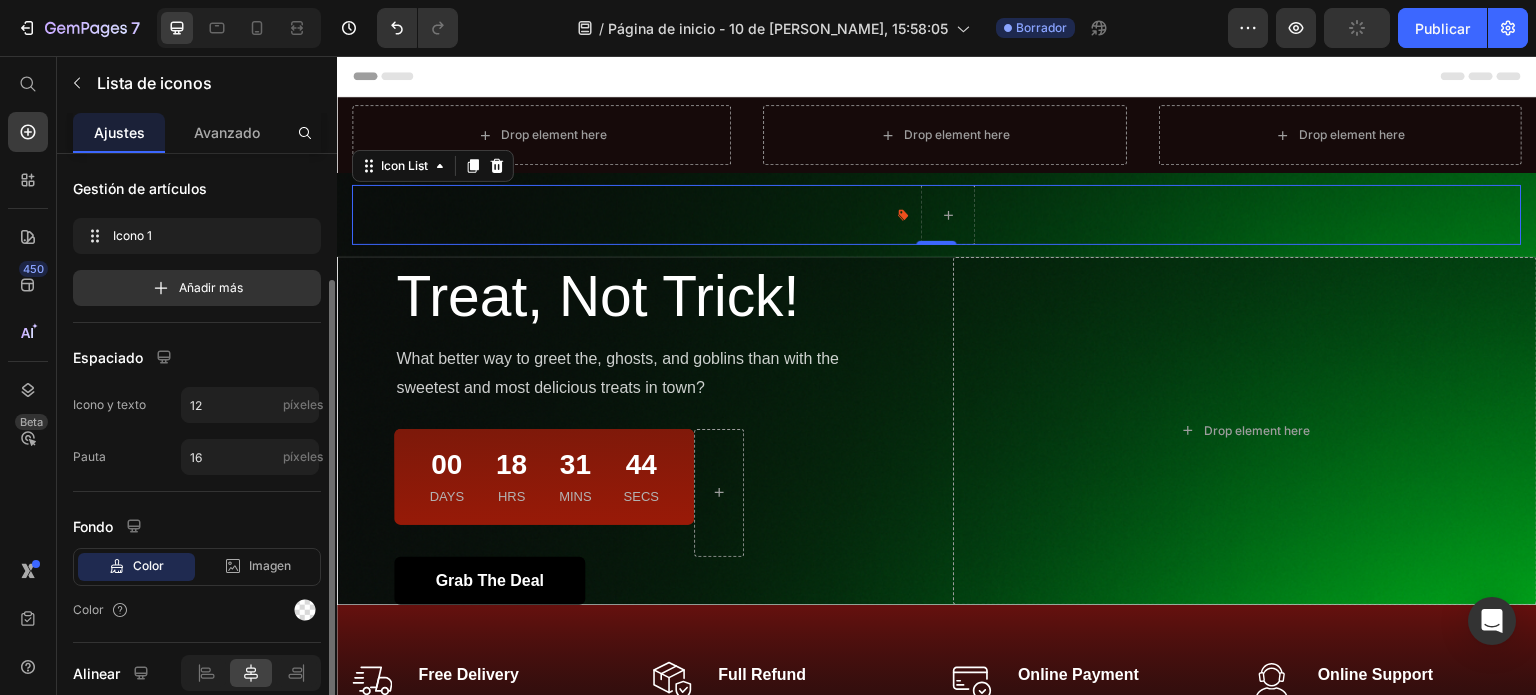 scroll, scrollTop: 84, scrollLeft: 0, axis: vertical 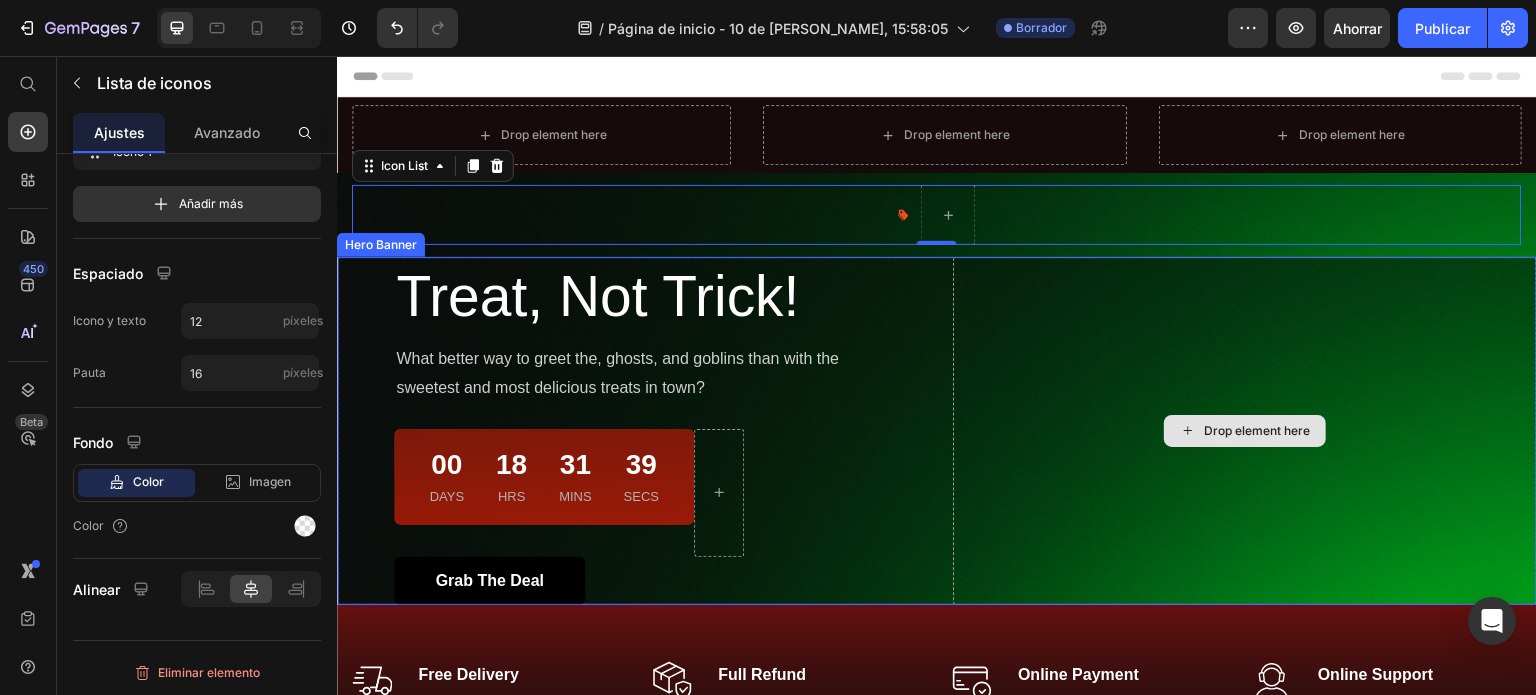click on "Drop element here" at bounding box center [1245, 431] 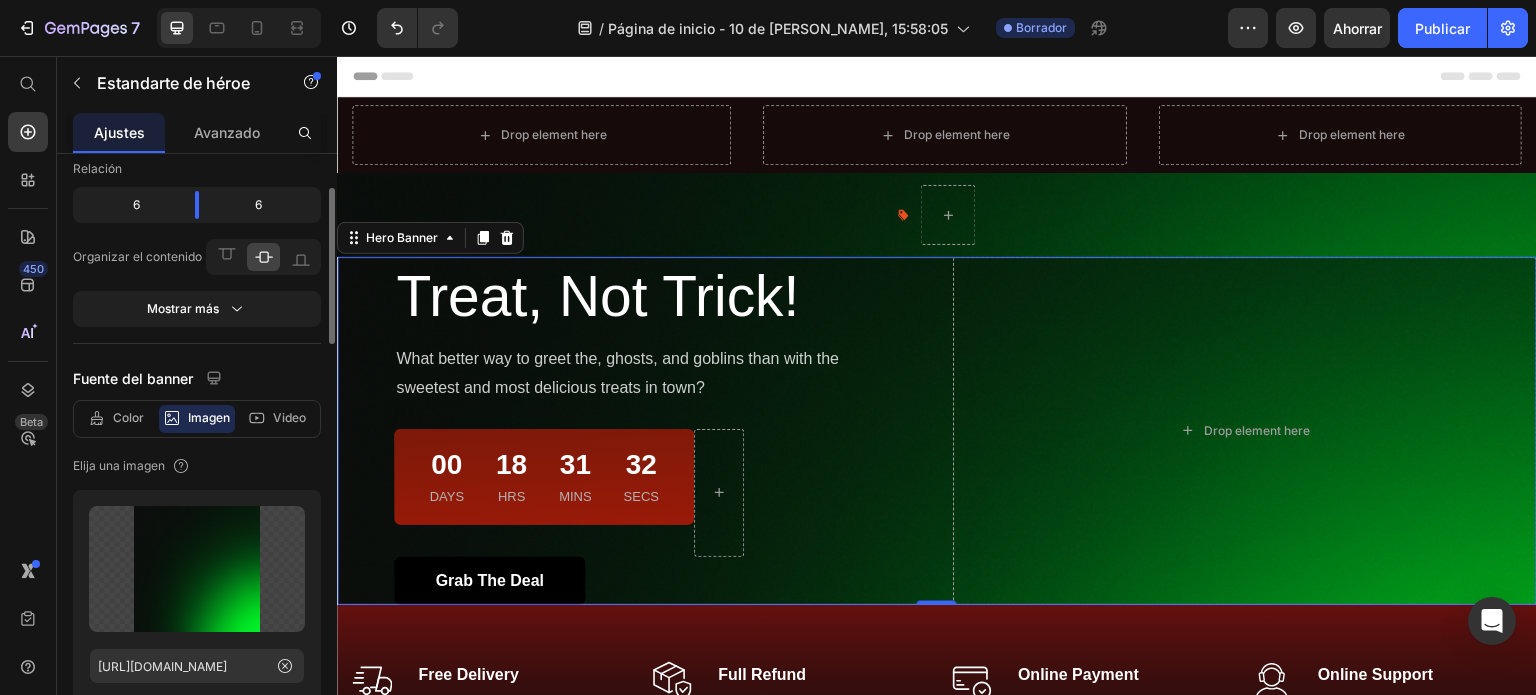 scroll, scrollTop: 215, scrollLeft: 0, axis: vertical 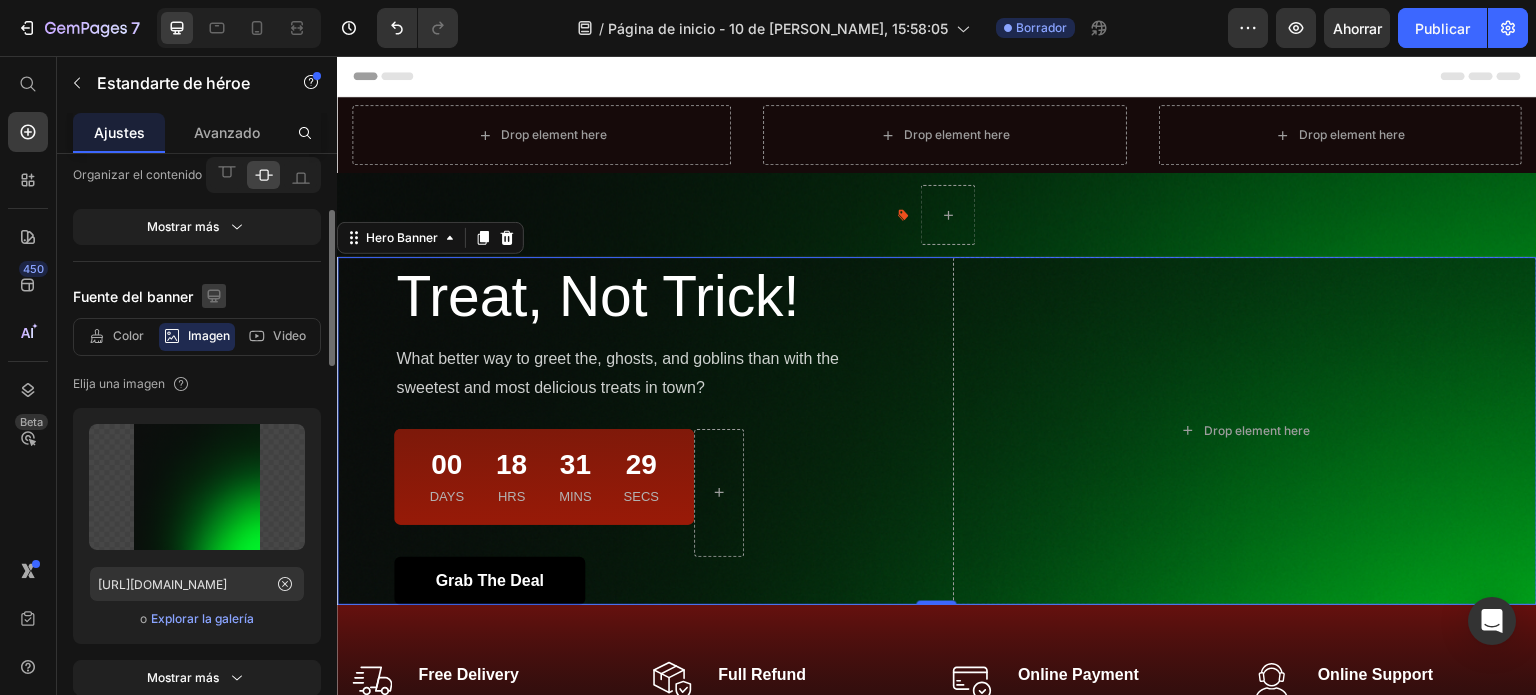click 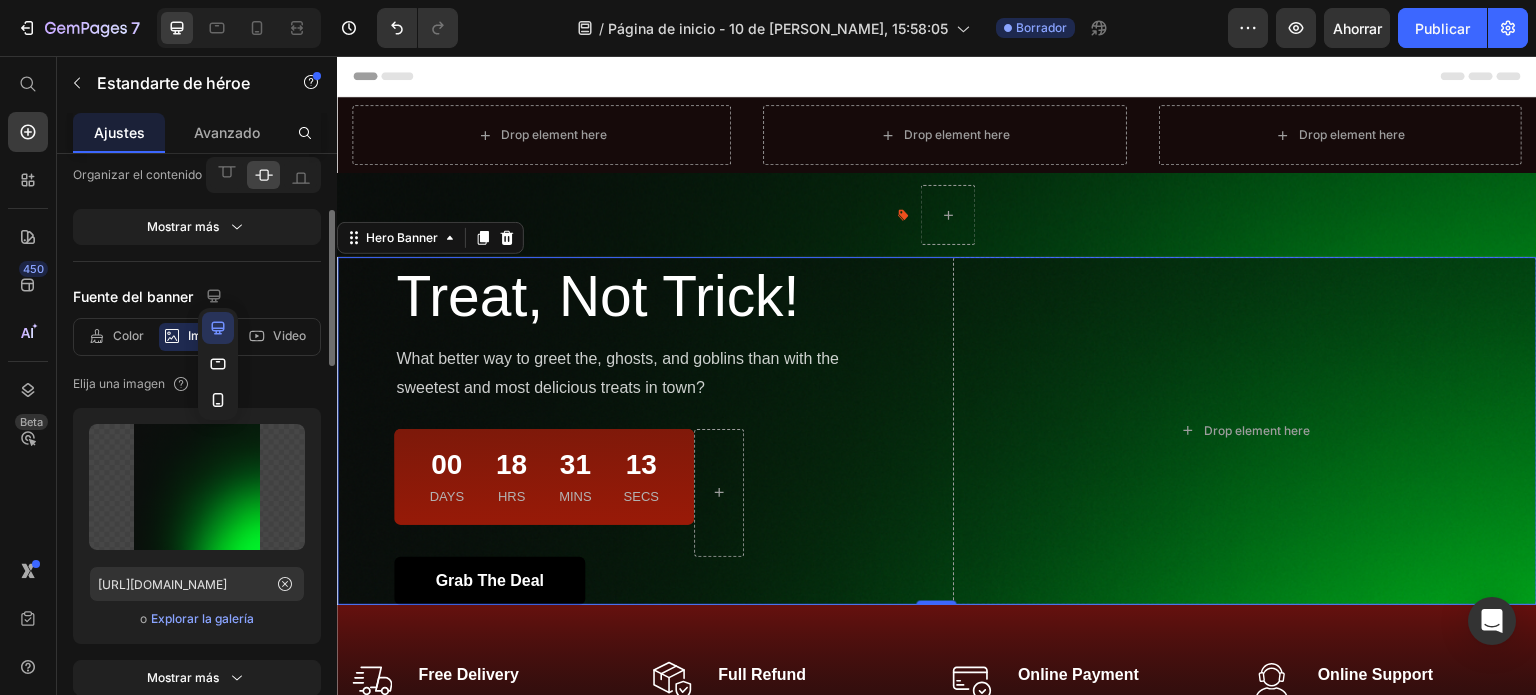 click on "Fuente del banner" at bounding box center [197, 296] 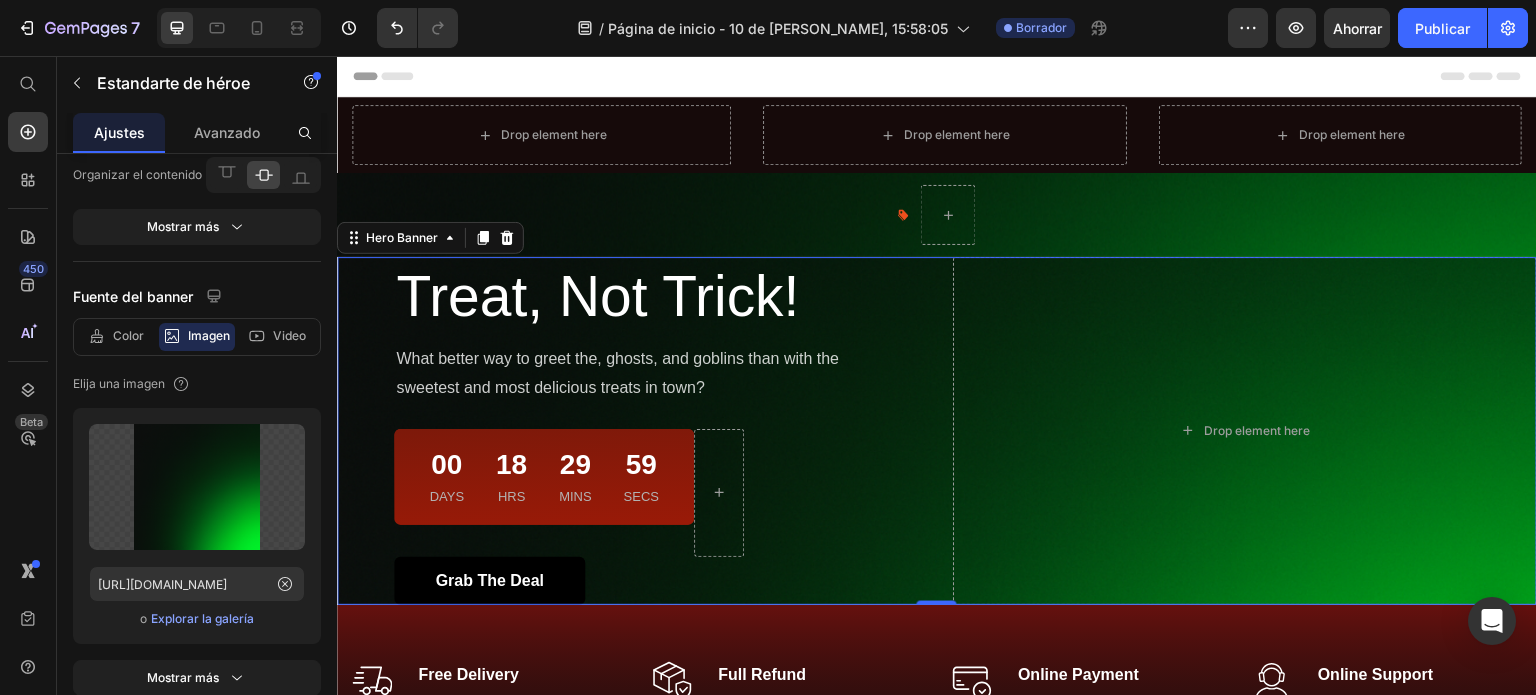 click on "Treat, Not Trick! Heading What better way to greet the, ghosts, and goblins than with the sweetest and most delicious treats in town? Text block 00 Days 18 Hrs 29 Mins 59 Secs Countdown Timer Row
Row Grab The Deal Button Row
Drop element here" at bounding box center (937, 431) 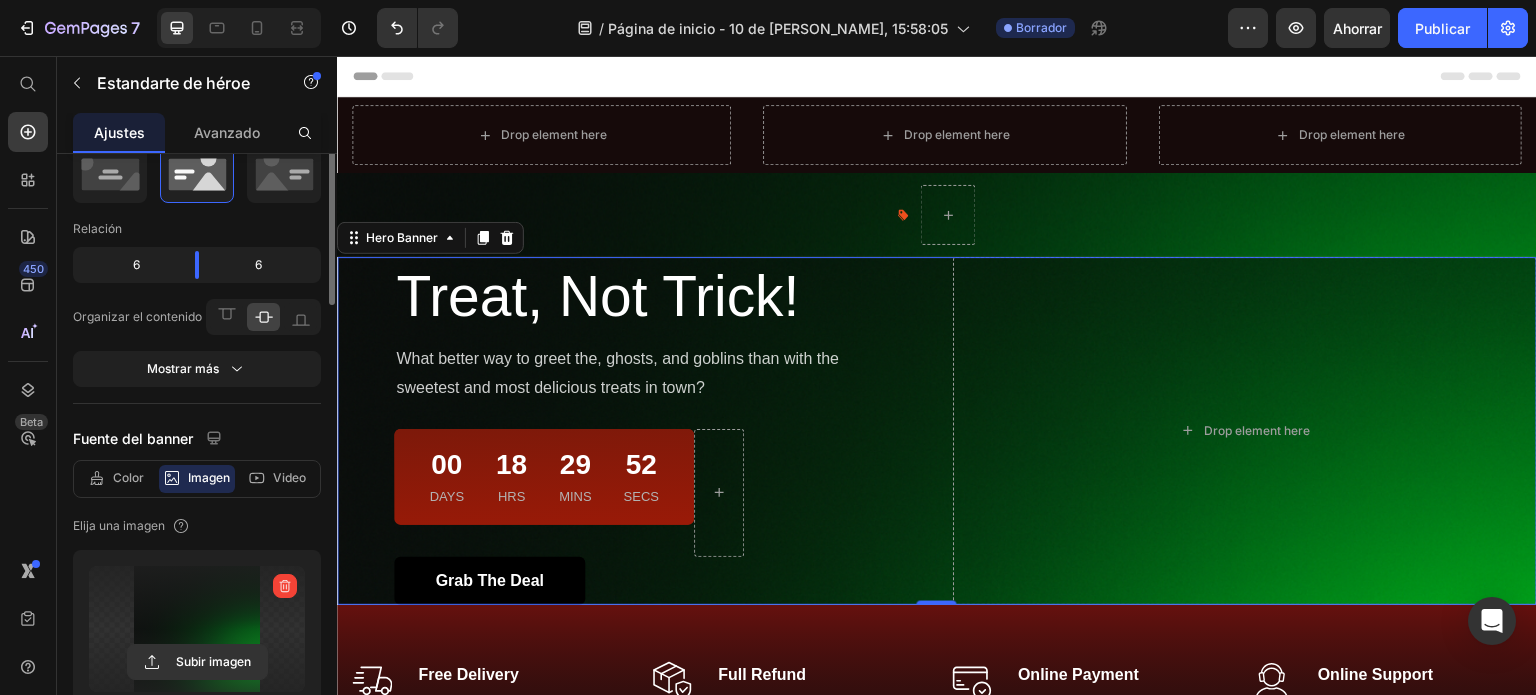 scroll, scrollTop: 0, scrollLeft: 0, axis: both 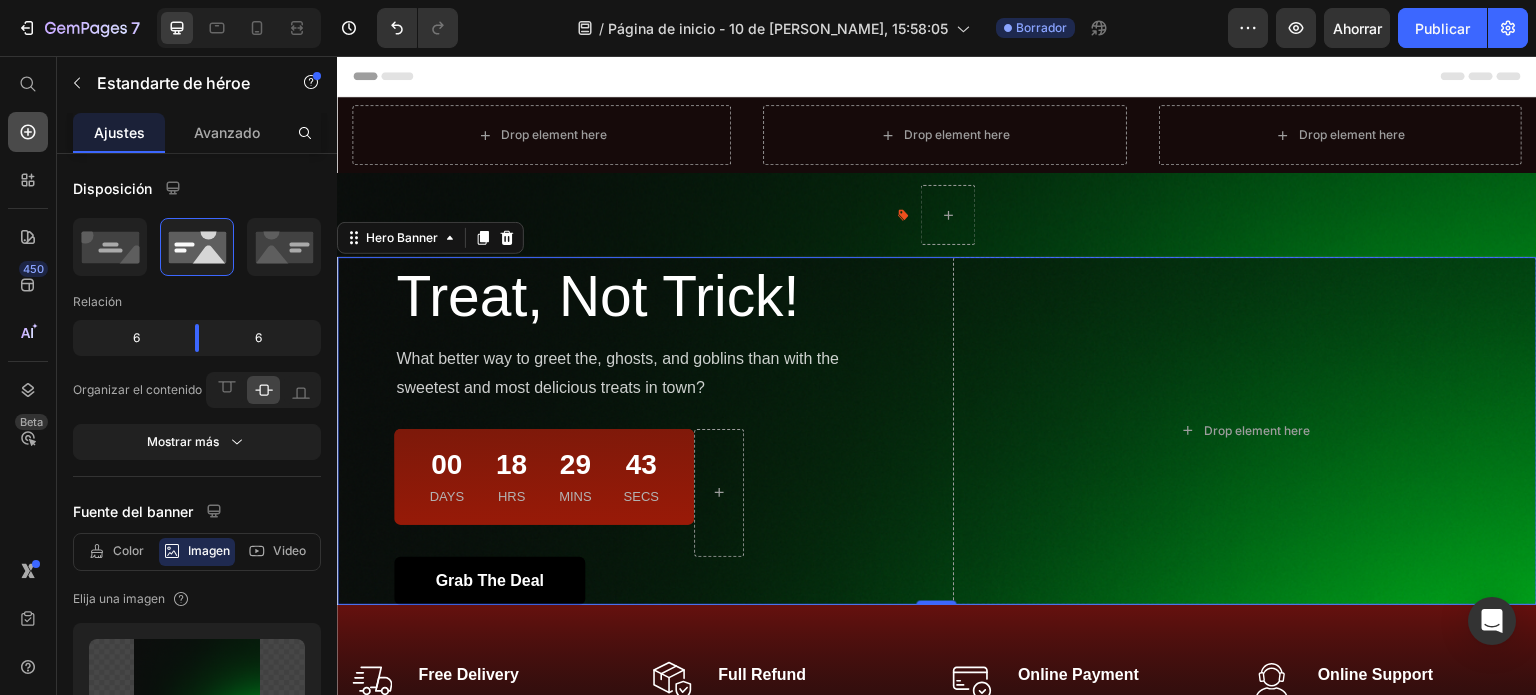 click 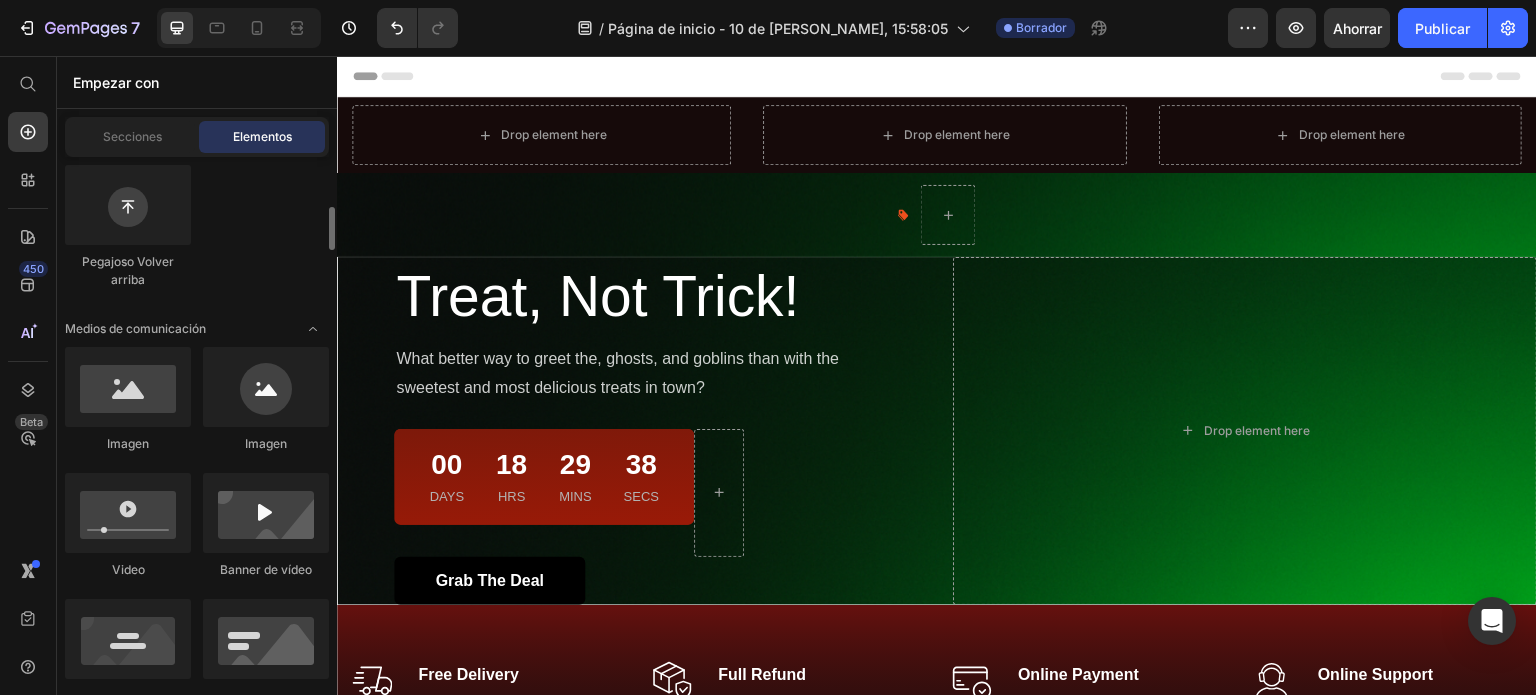 scroll, scrollTop: 616, scrollLeft: 0, axis: vertical 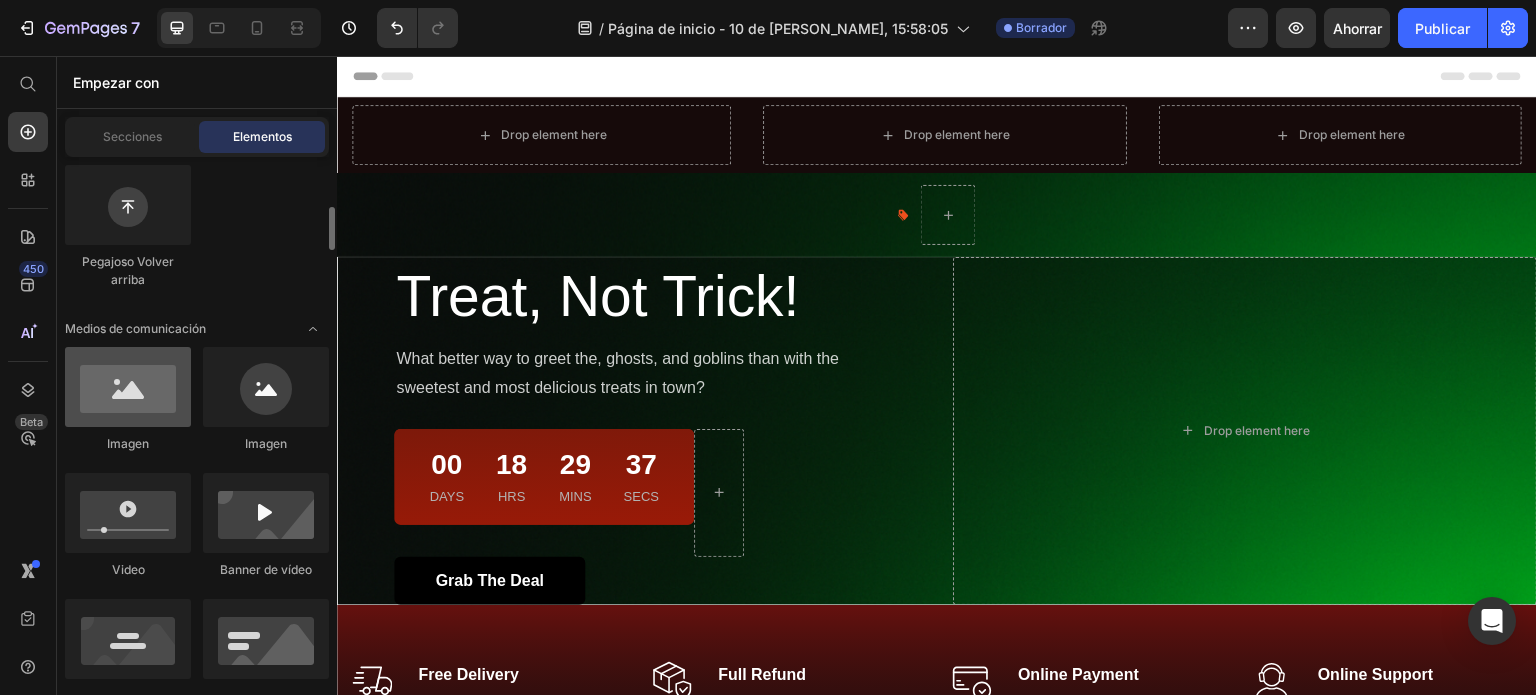 click at bounding box center [128, 387] 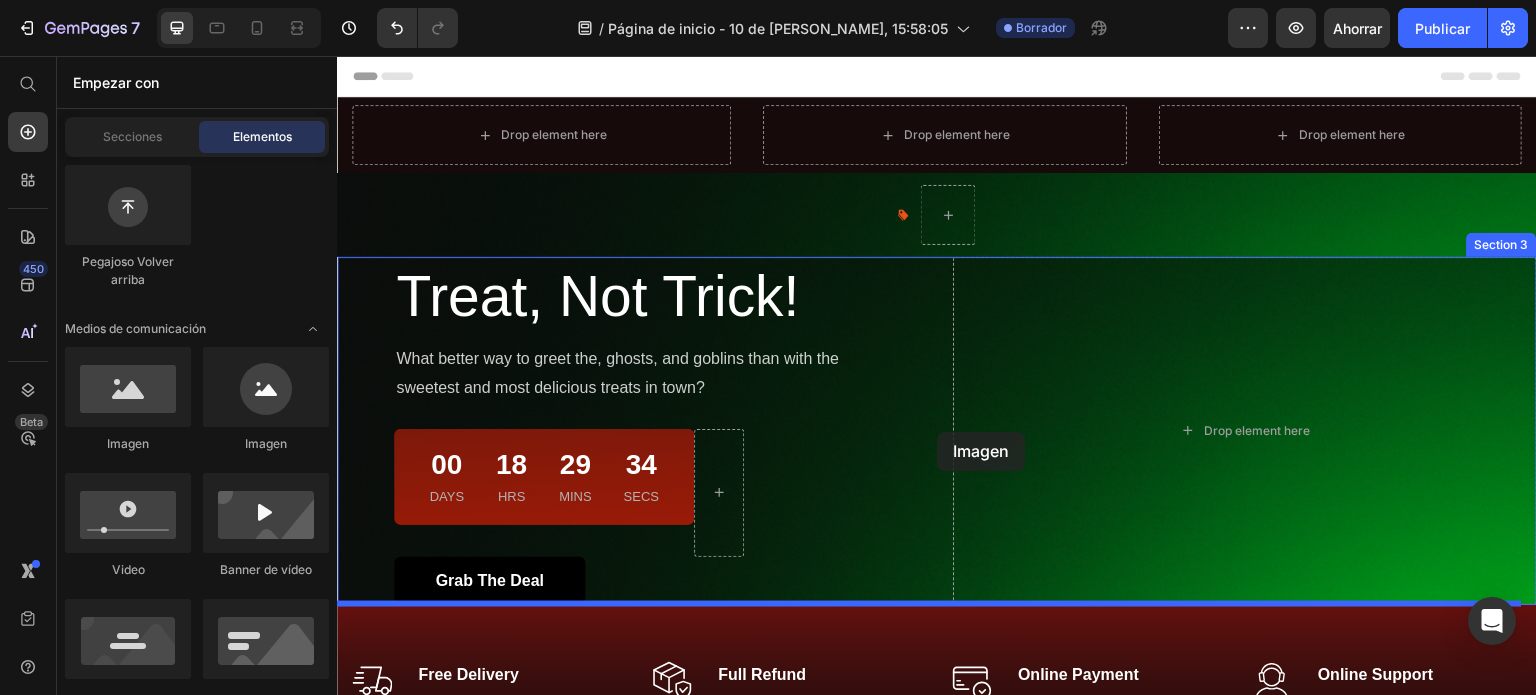 drag, startPoint x: 489, startPoint y: 439, endPoint x: 938, endPoint y: 432, distance: 449.05457 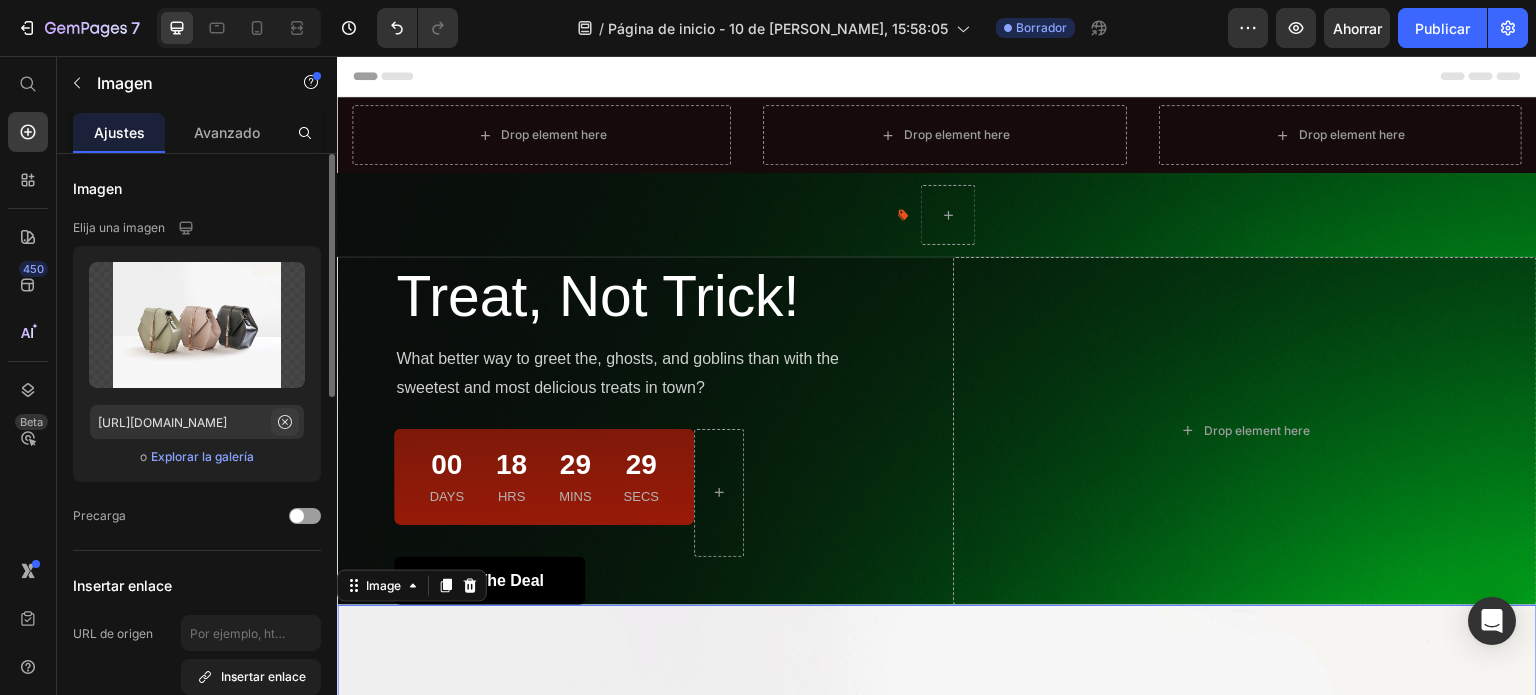 click 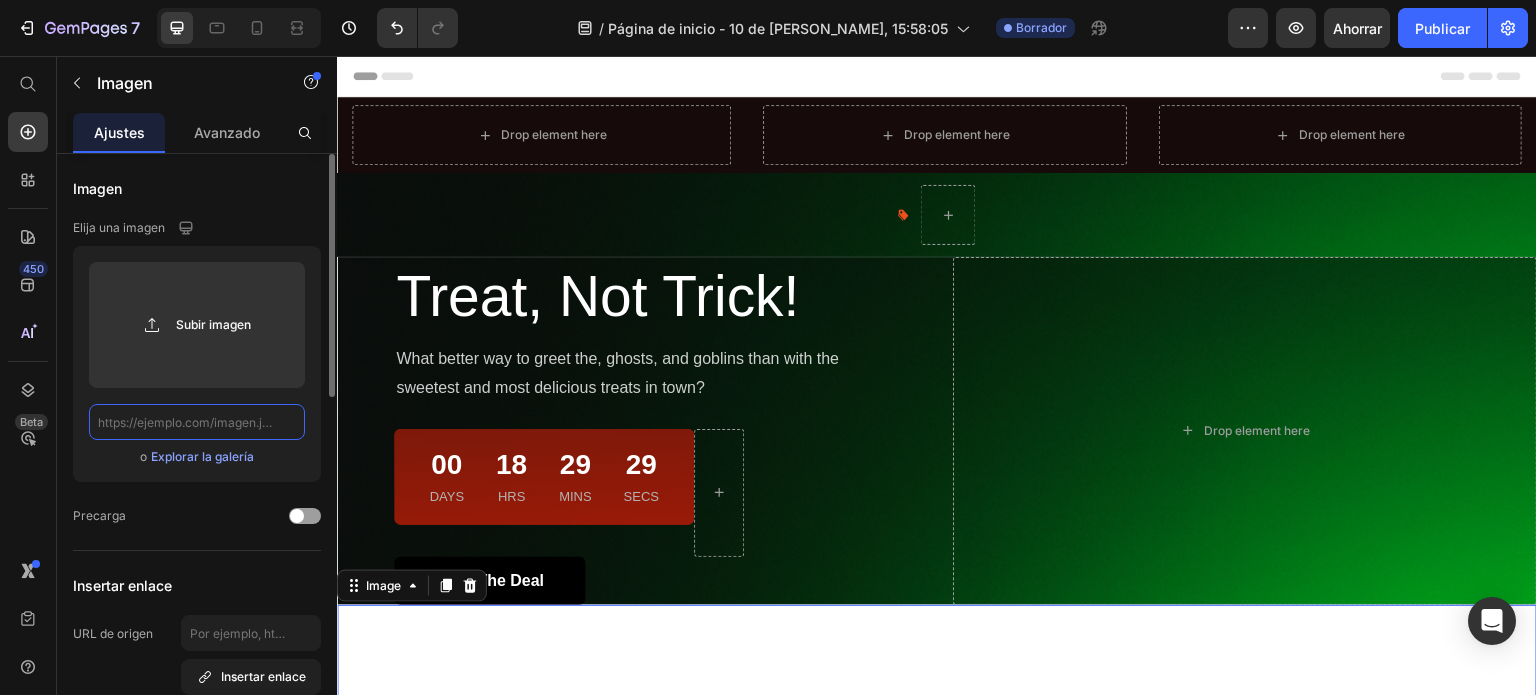scroll, scrollTop: 0, scrollLeft: 0, axis: both 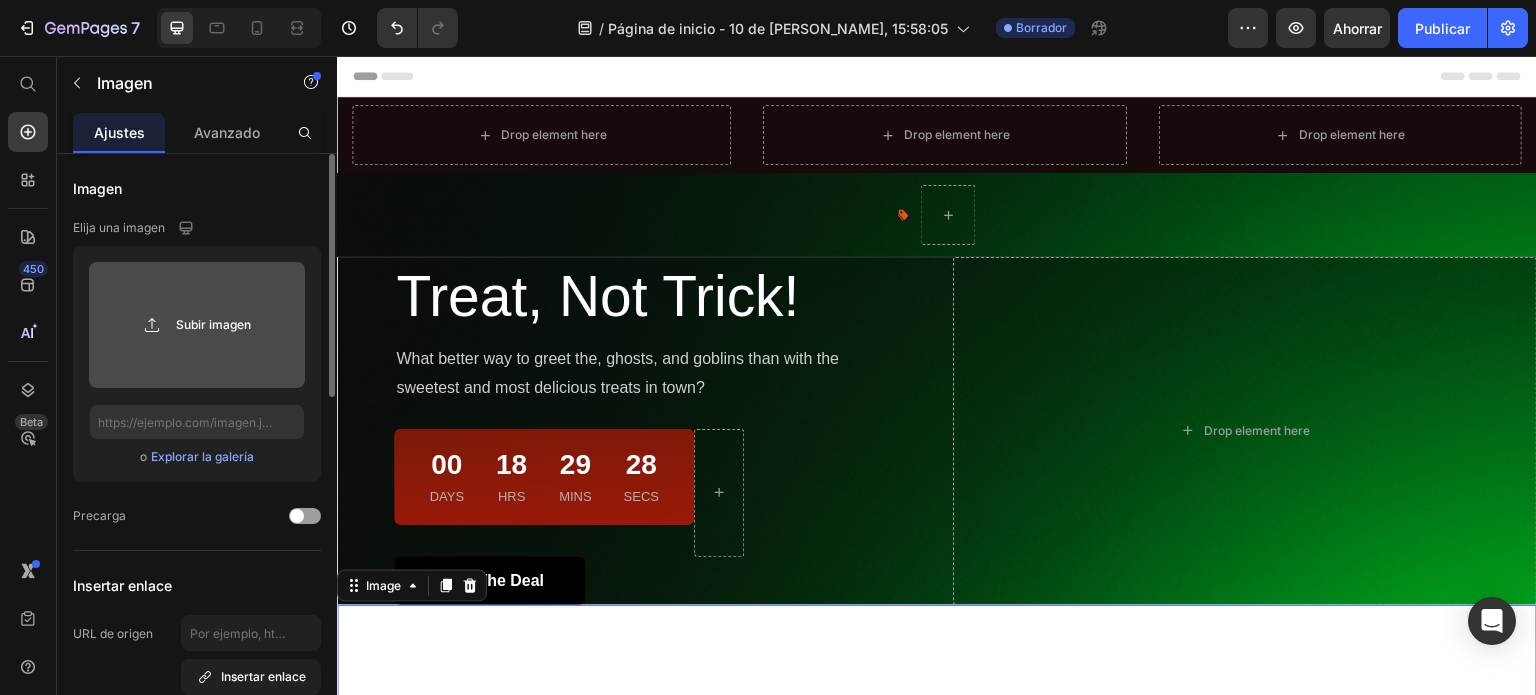 click 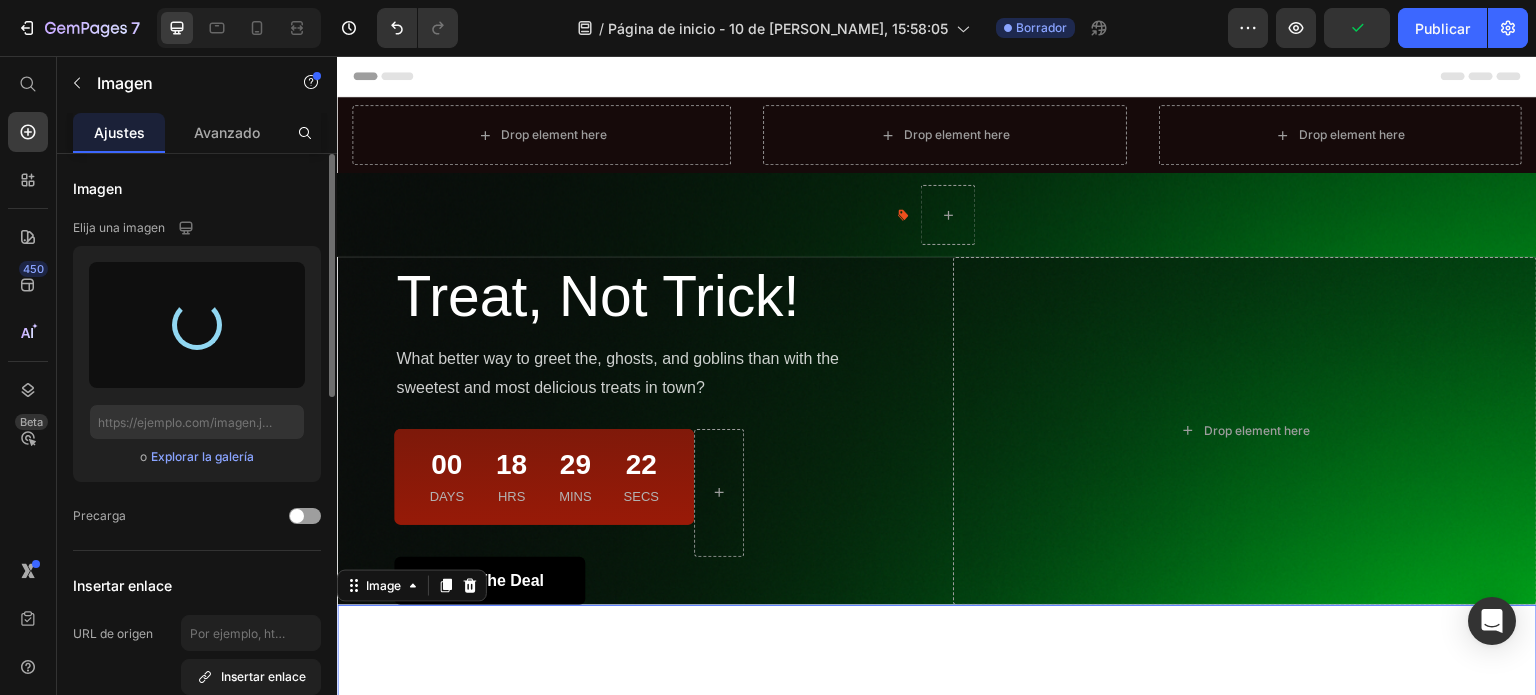 type on "https://cdn.shopify.com/s/files/1/0664/1847/5096/files/gempages_574621923191816991-7ed041a6-2e1c-41ec-ab39-463b15bd4aaf.png" 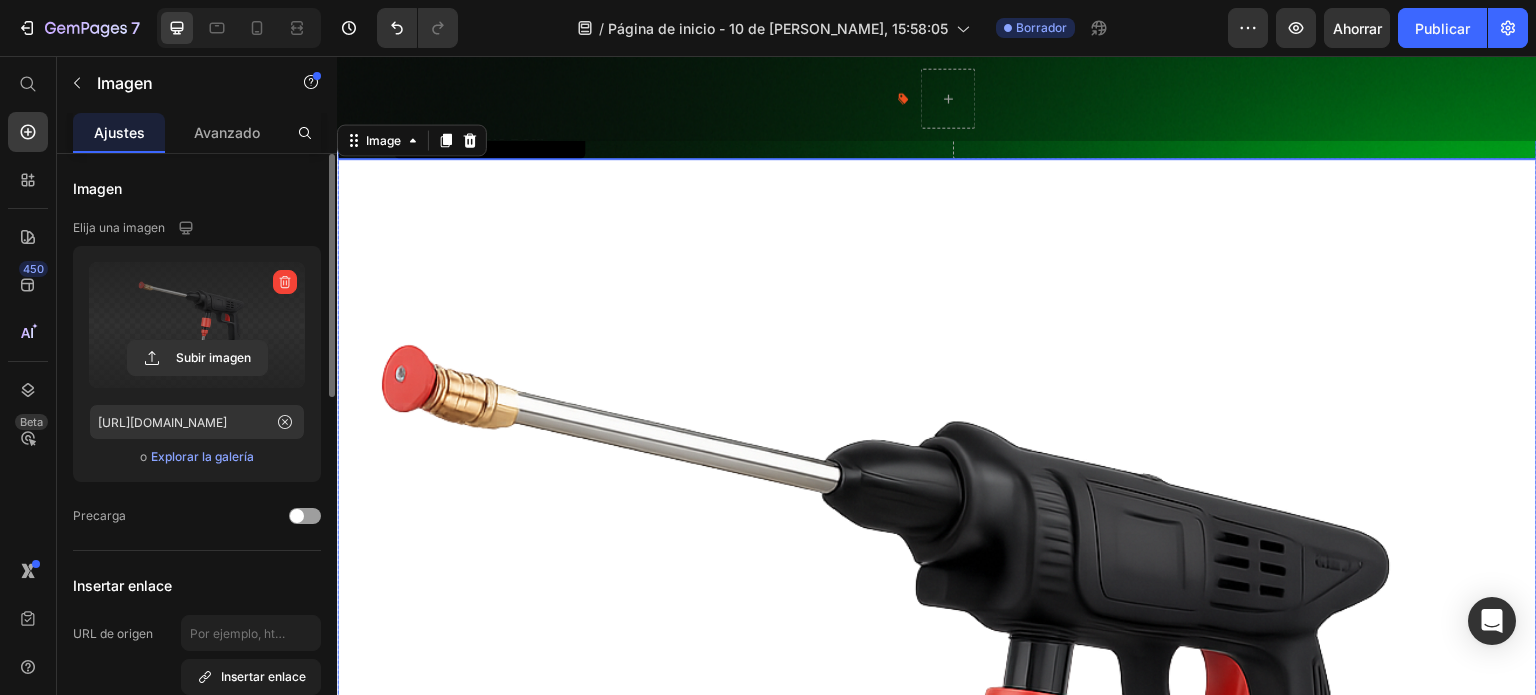 scroll, scrollTop: 0, scrollLeft: 0, axis: both 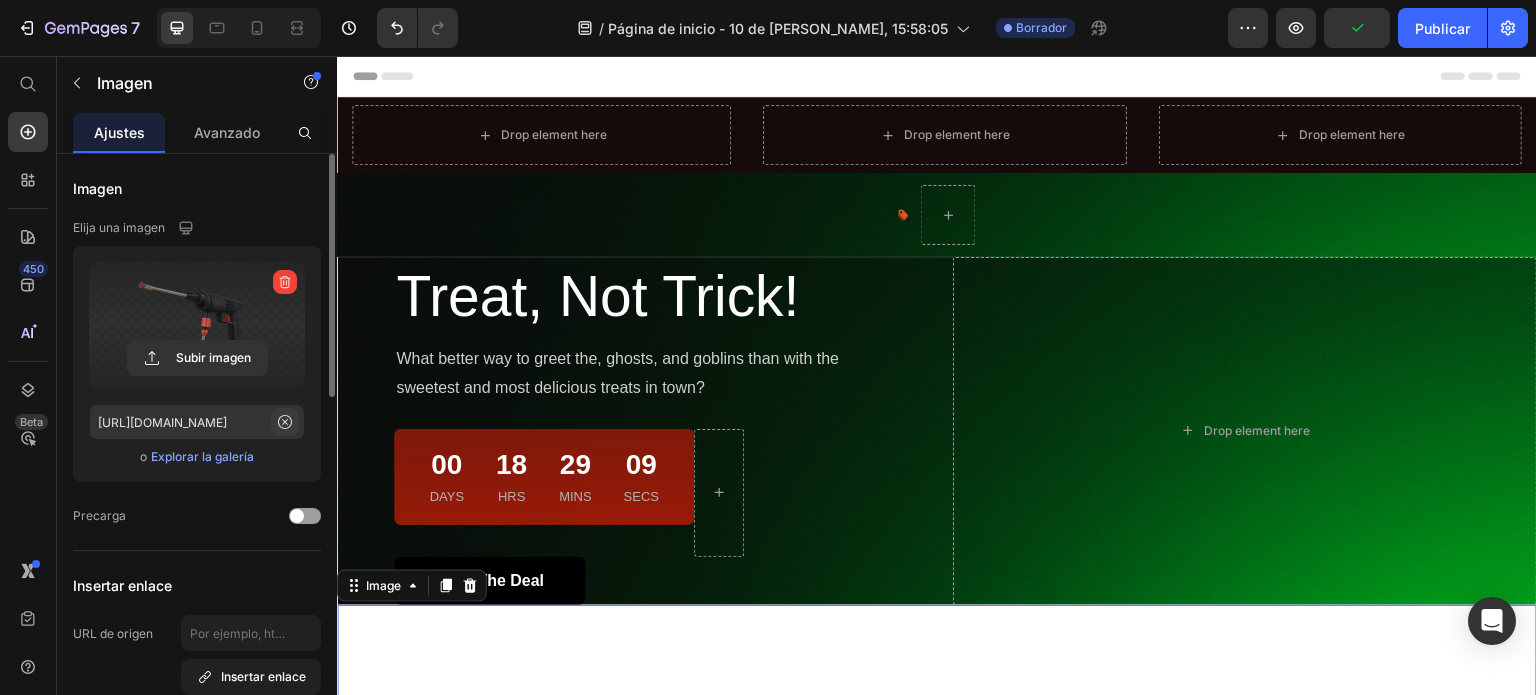 click 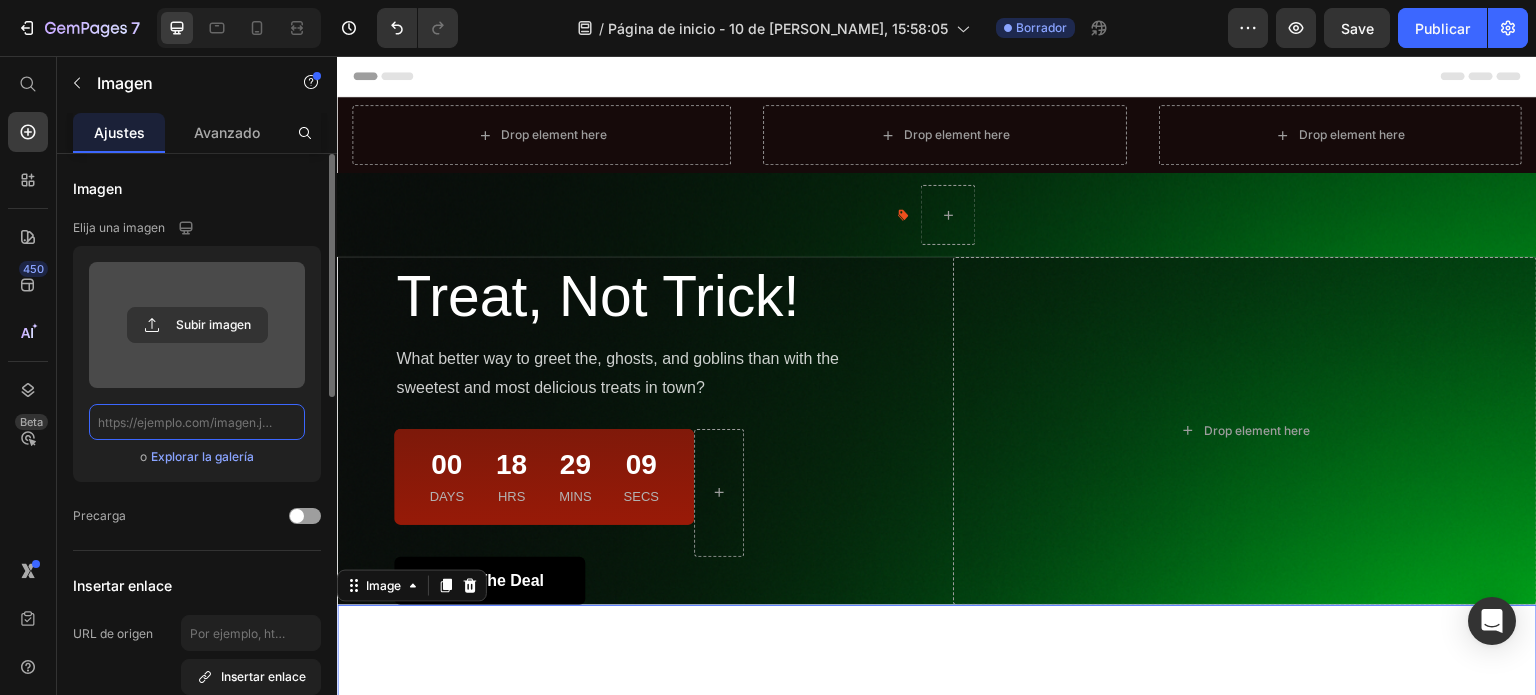 scroll, scrollTop: 0, scrollLeft: 0, axis: both 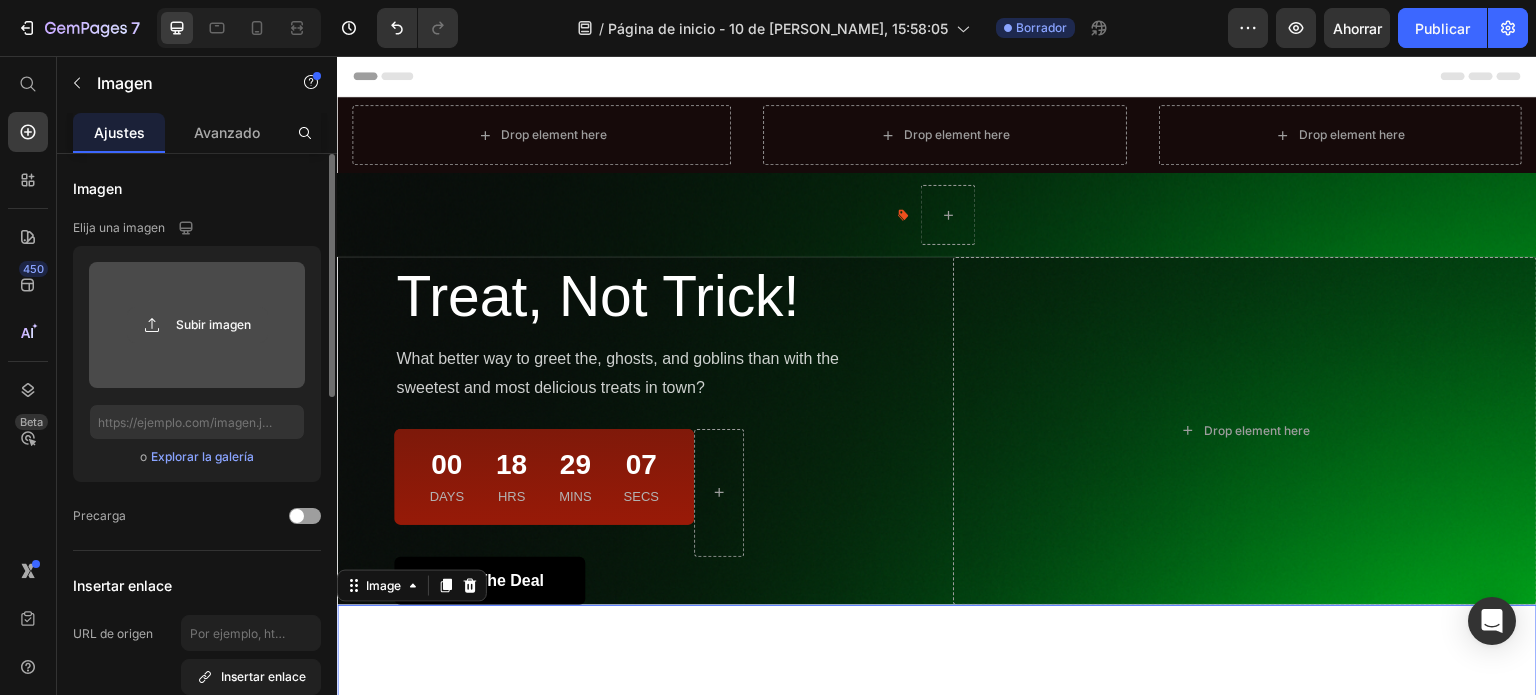 click 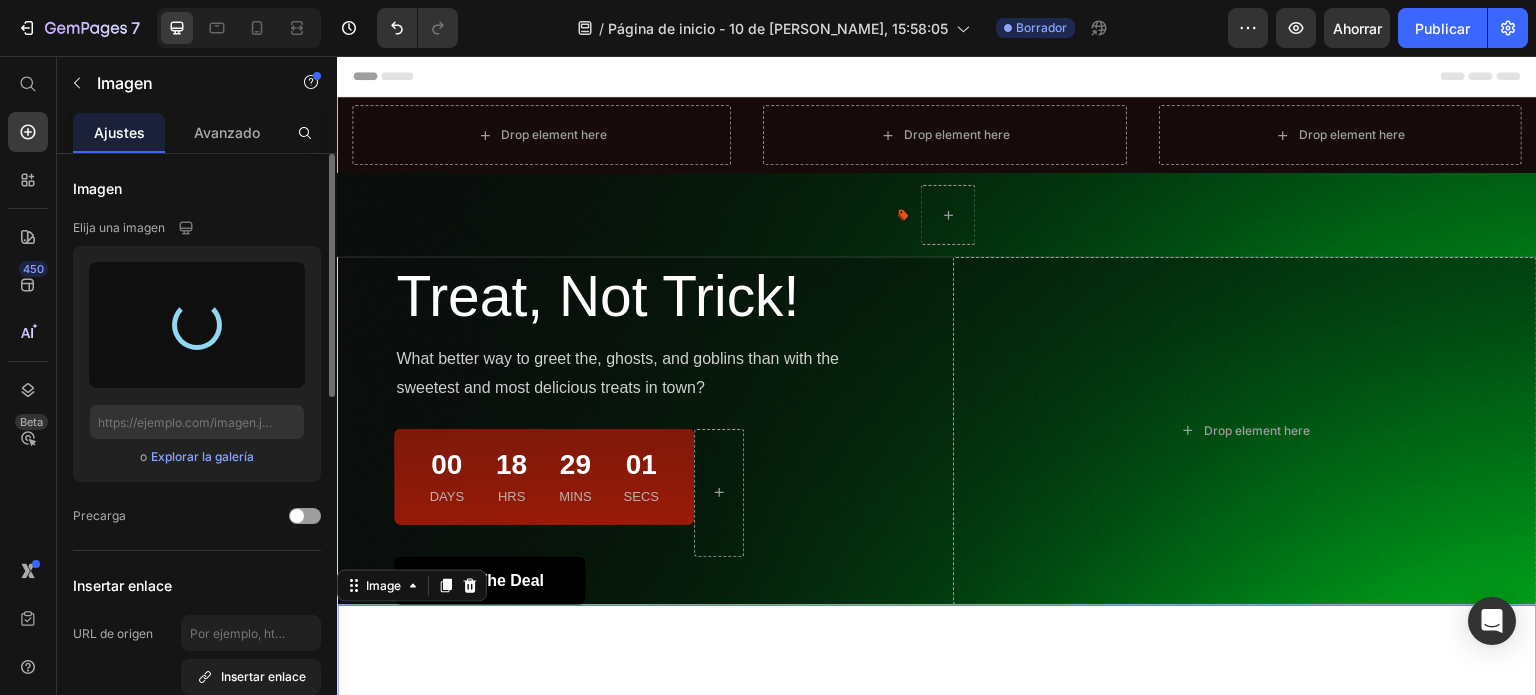 type on "[URL][DOMAIN_NAME]" 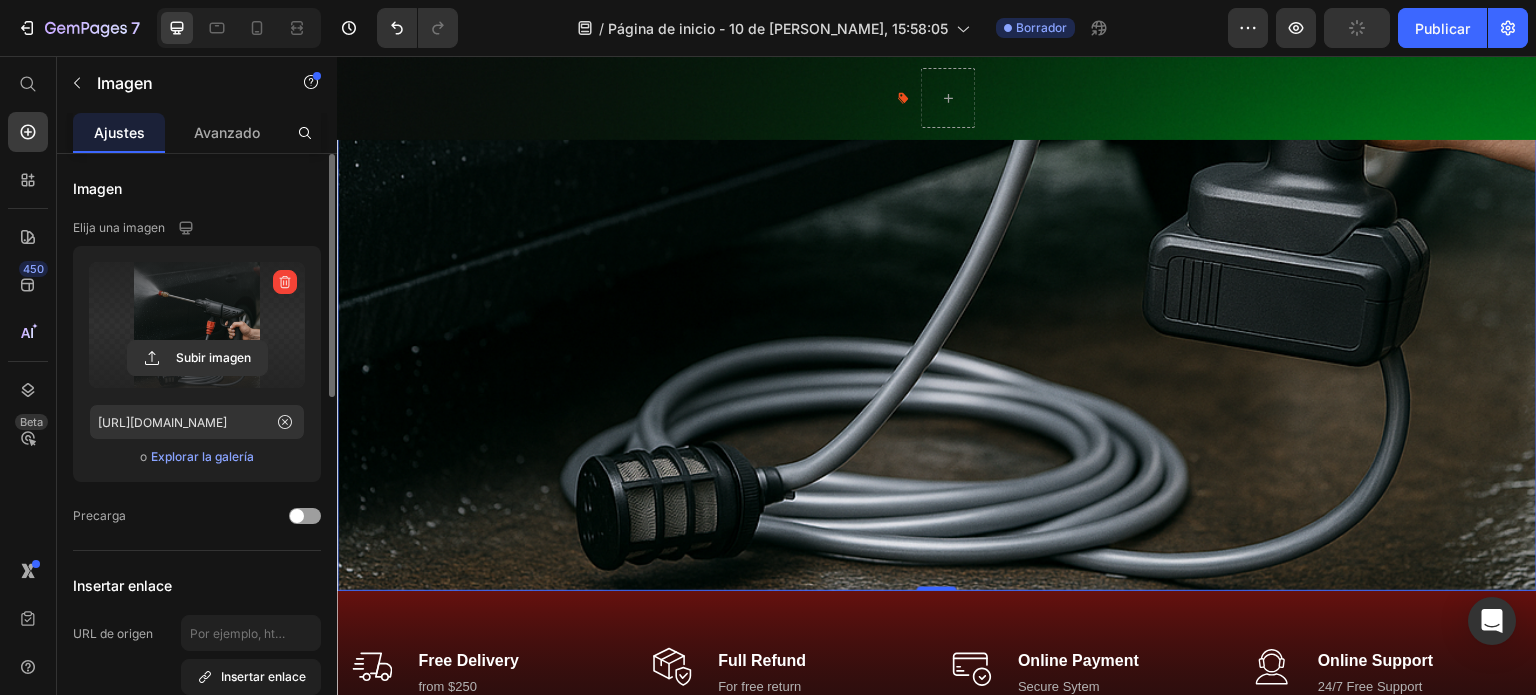 scroll, scrollTop: 1215, scrollLeft: 0, axis: vertical 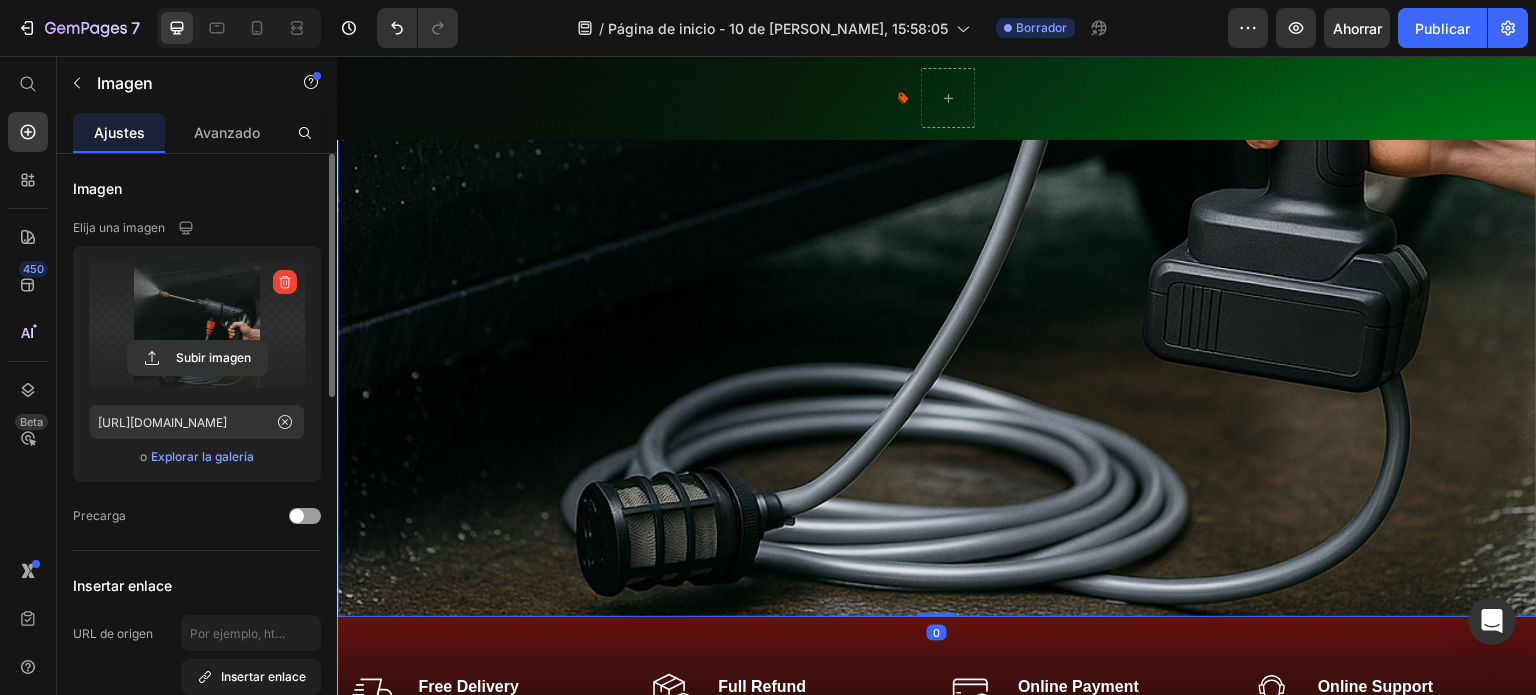 drag, startPoint x: 922, startPoint y: 601, endPoint x: 934, endPoint y: 426, distance: 175.41095 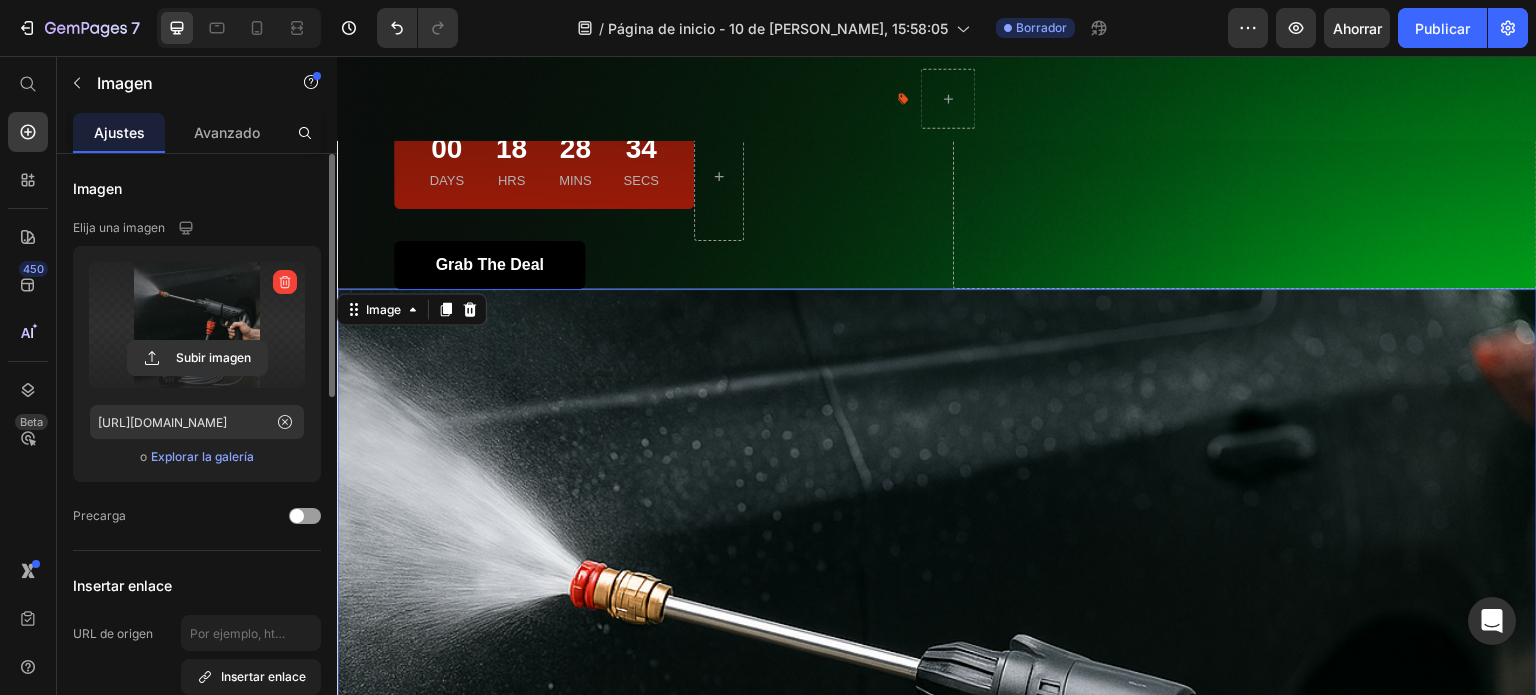 scroll, scrollTop: 320, scrollLeft: 0, axis: vertical 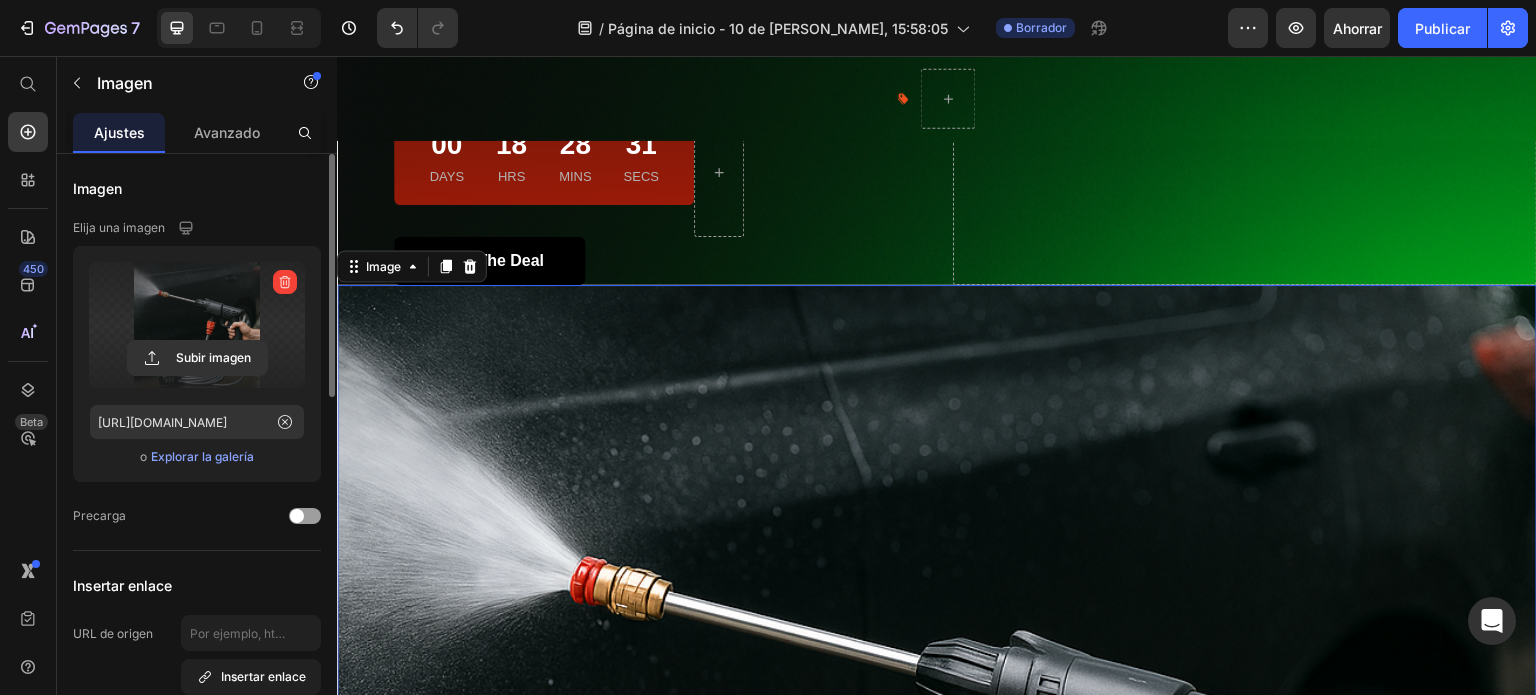 click at bounding box center [937, 885] 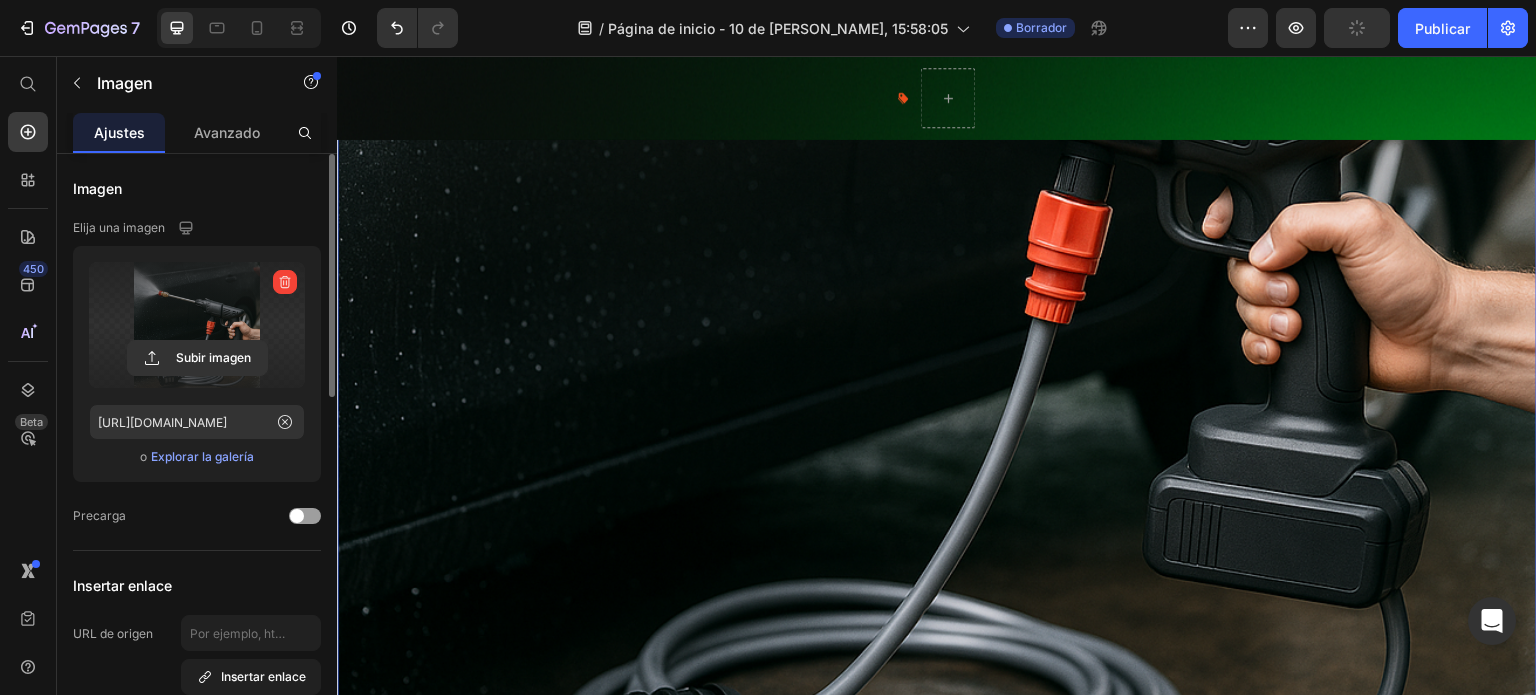 scroll, scrollTop: 1266, scrollLeft: 0, axis: vertical 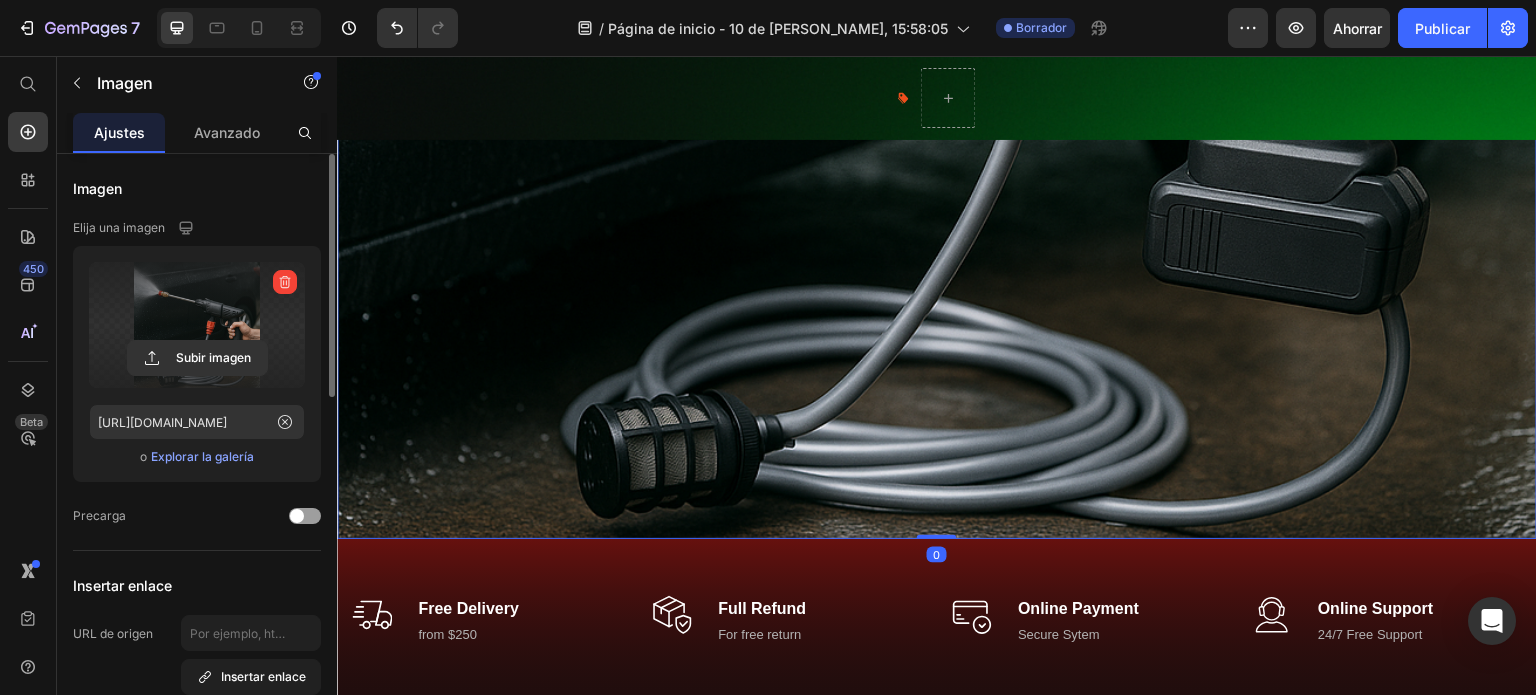 drag, startPoint x: 946, startPoint y: 520, endPoint x: 934, endPoint y: 442, distance: 78.91768 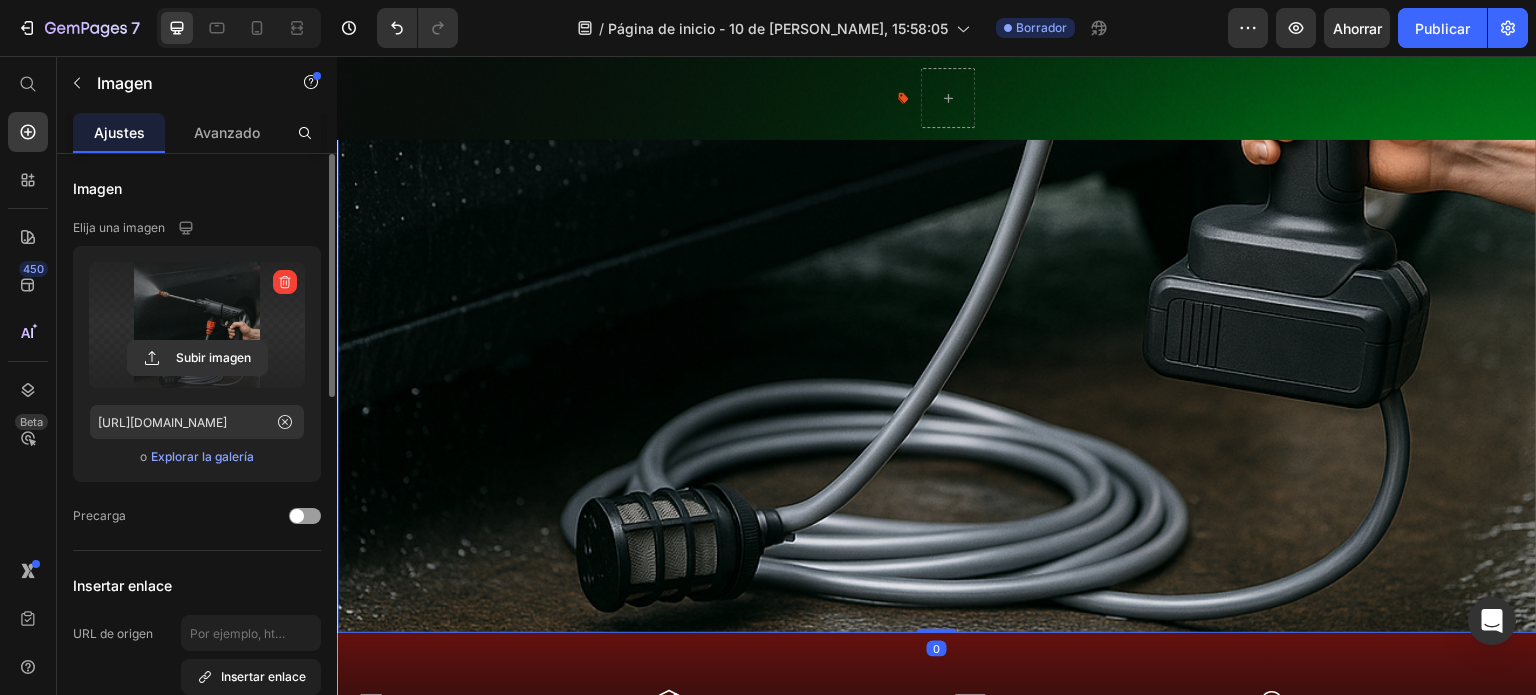 scroll, scrollTop: 1170, scrollLeft: 0, axis: vertical 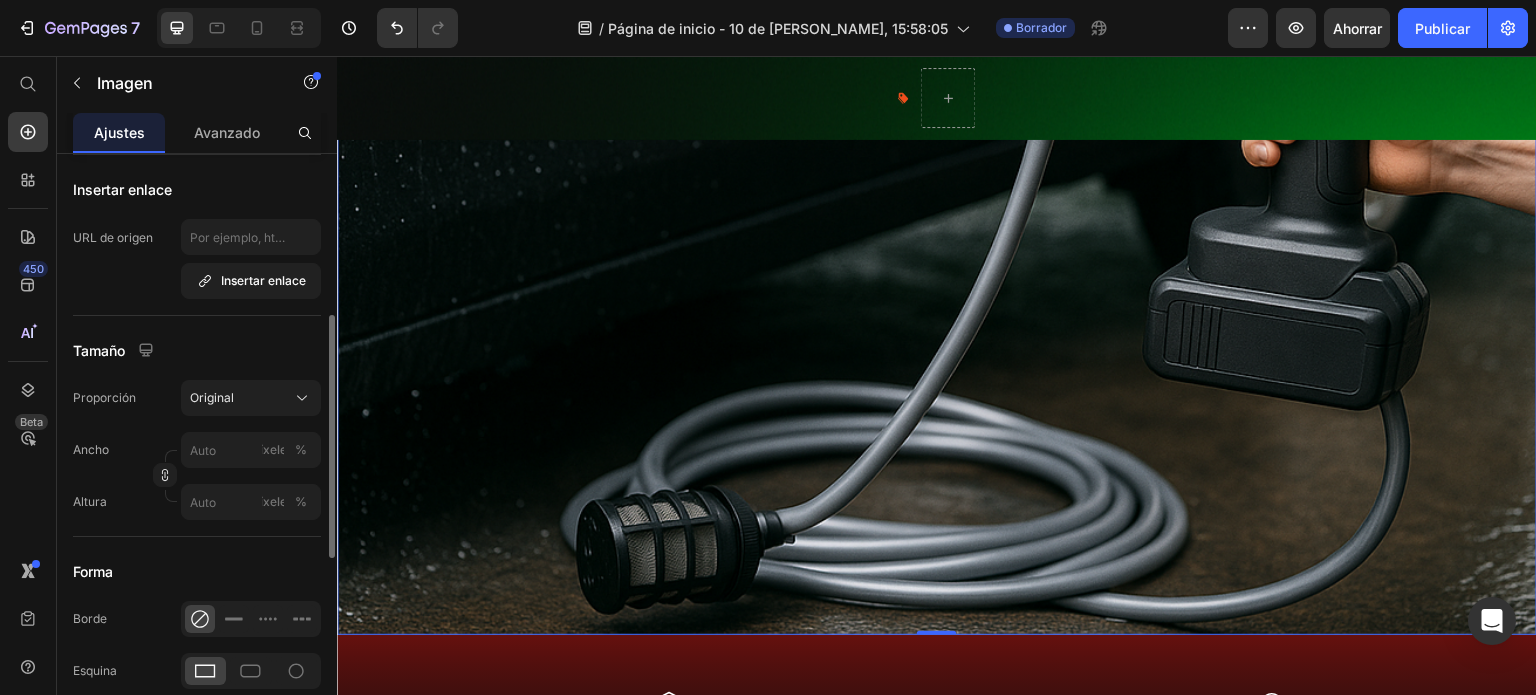 click on "Original" at bounding box center [251, 398] 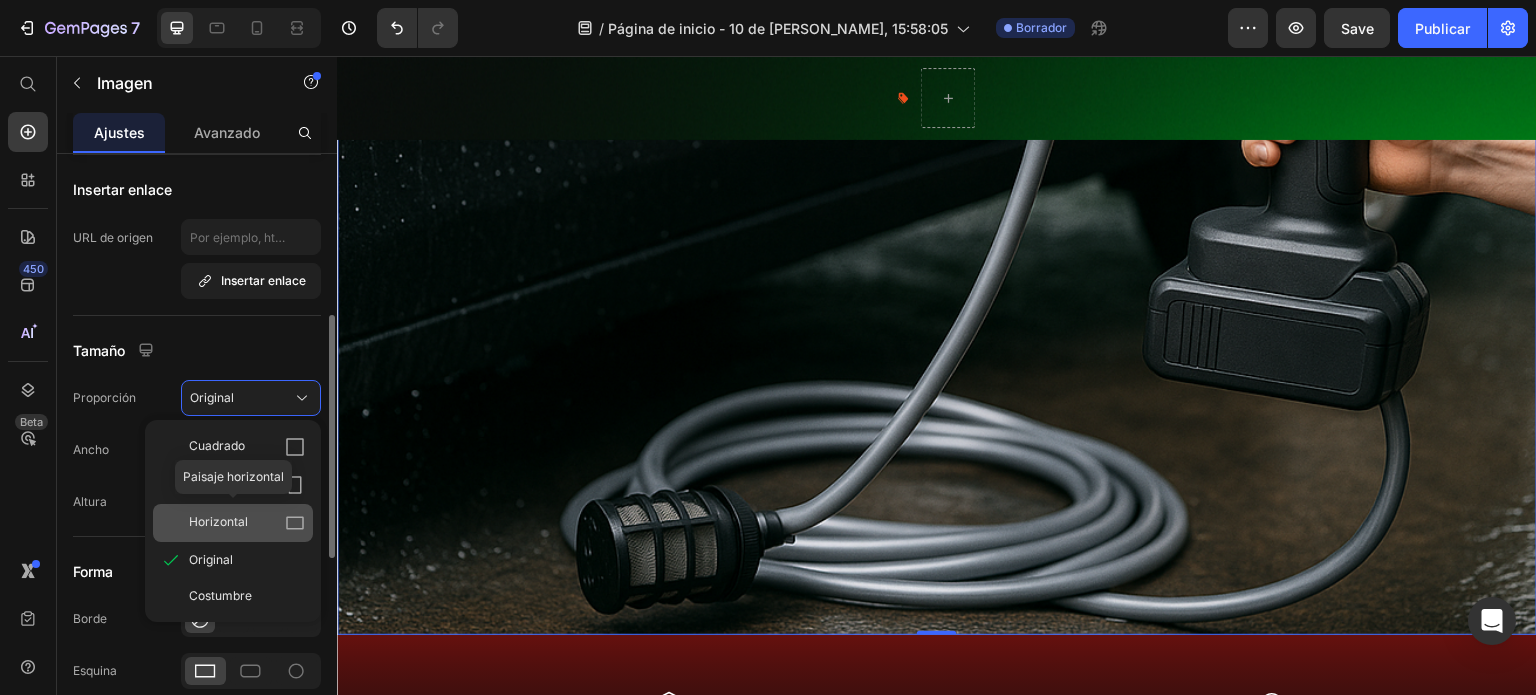 click on "Horizontal" 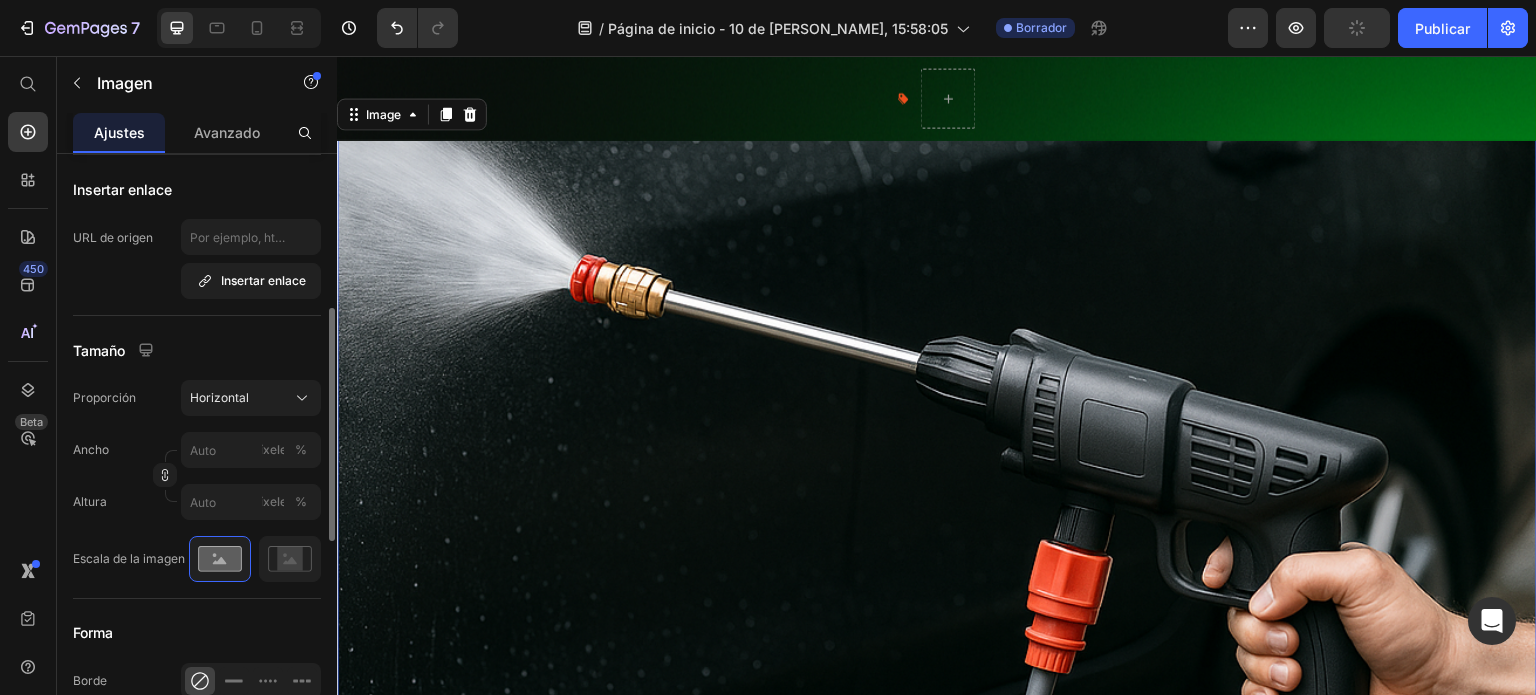 scroll, scrollTop: 474, scrollLeft: 0, axis: vertical 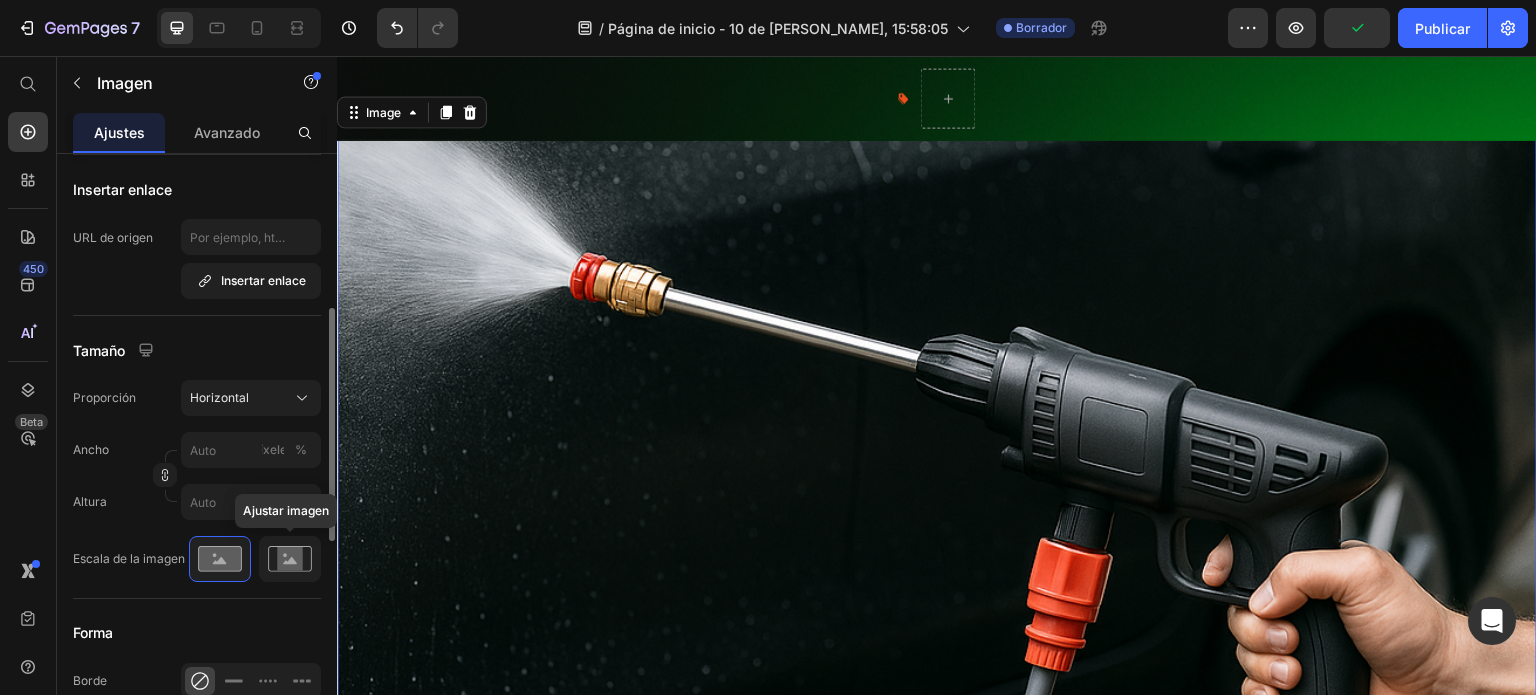 click 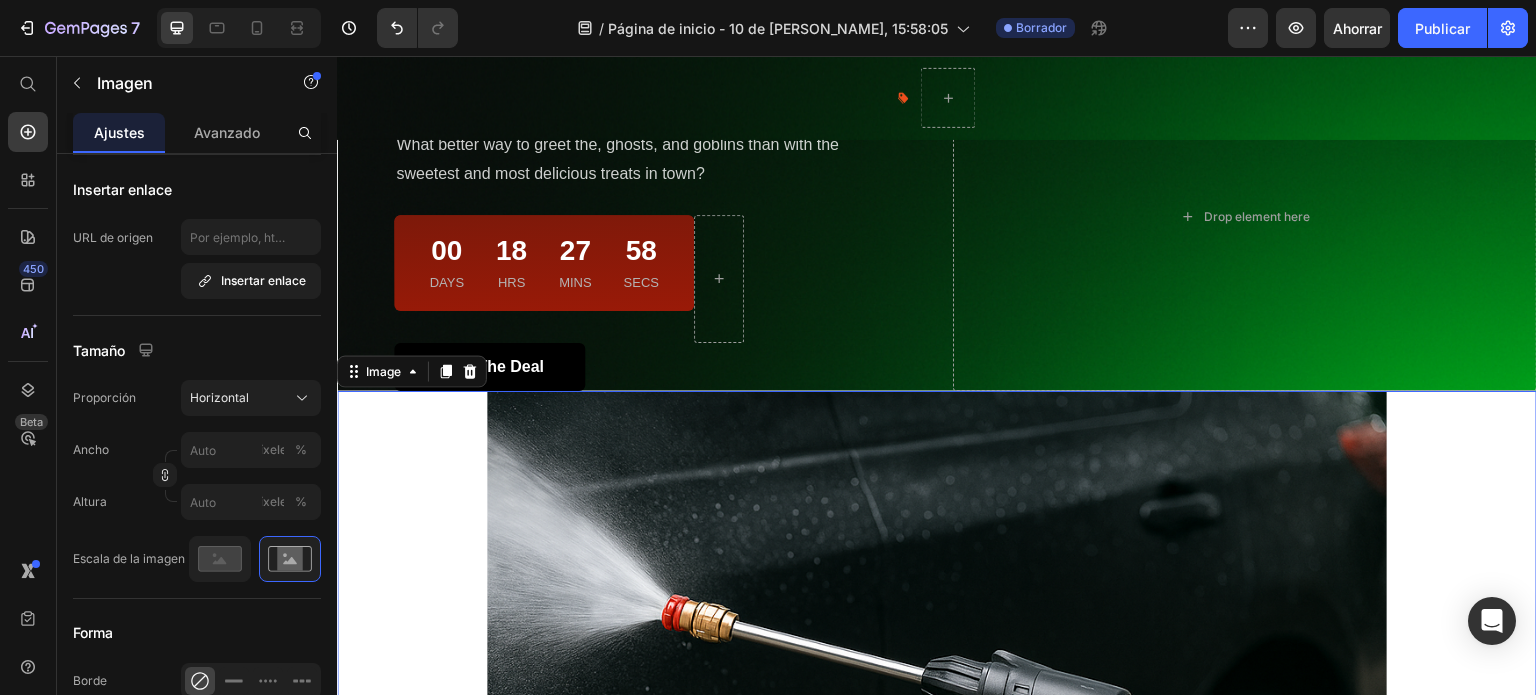 scroll, scrollTop: 504, scrollLeft: 0, axis: vertical 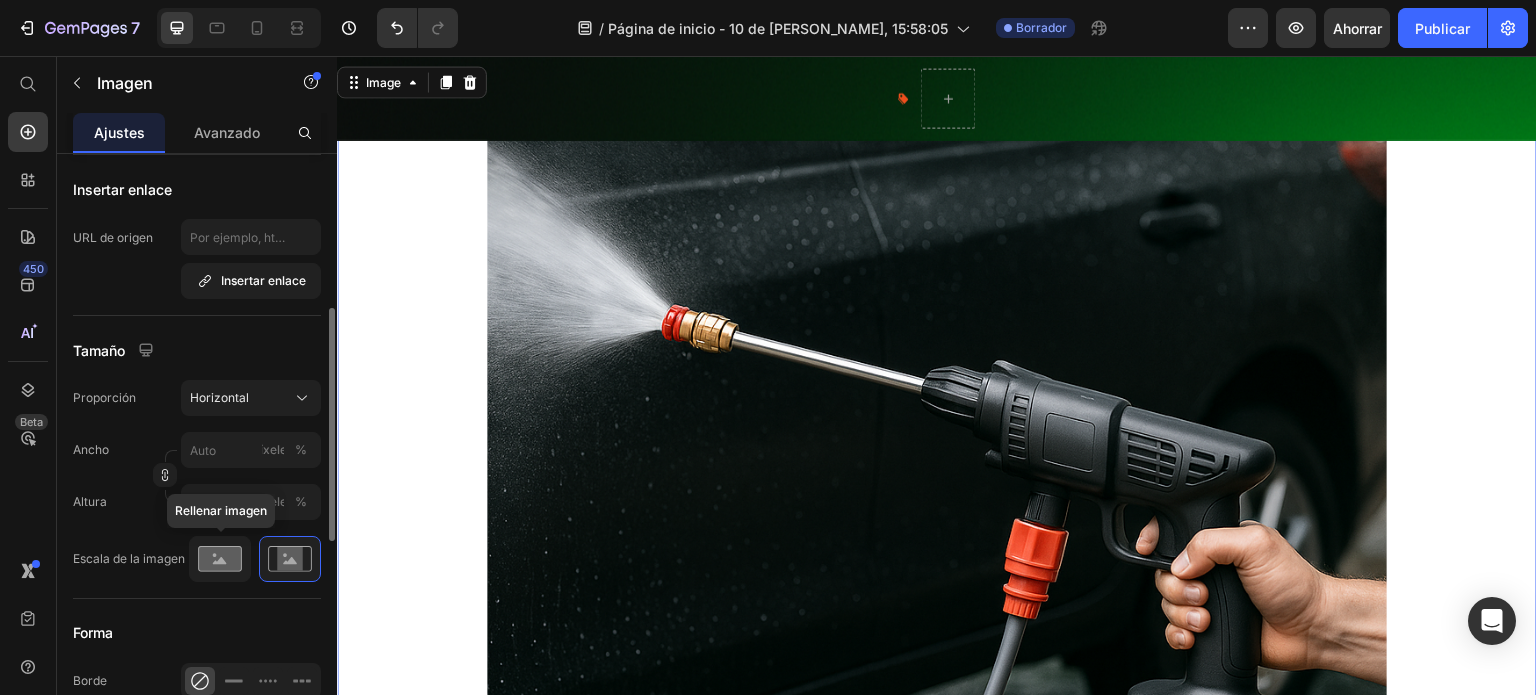 click 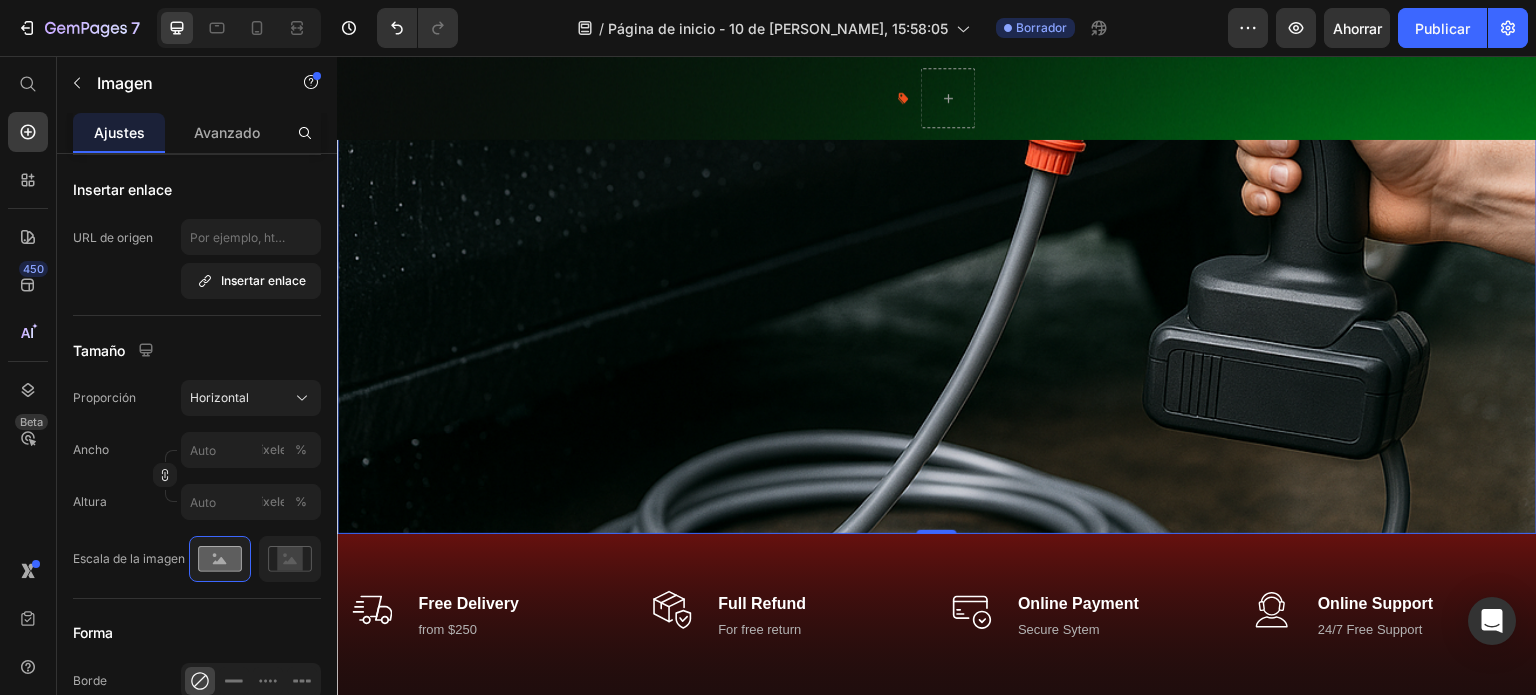 scroll, scrollTop: 972, scrollLeft: 0, axis: vertical 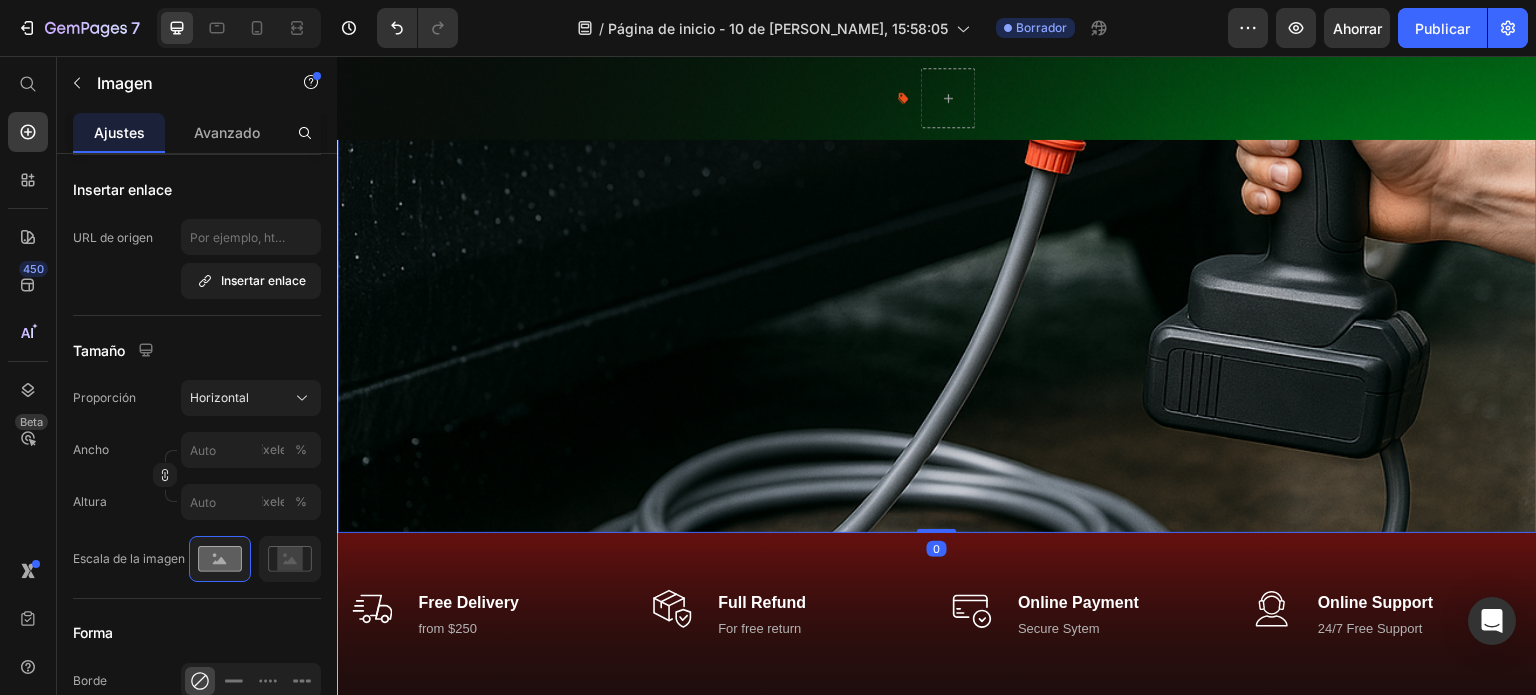 drag, startPoint x: 922, startPoint y: 517, endPoint x: 925, endPoint y: 368, distance: 149.0302 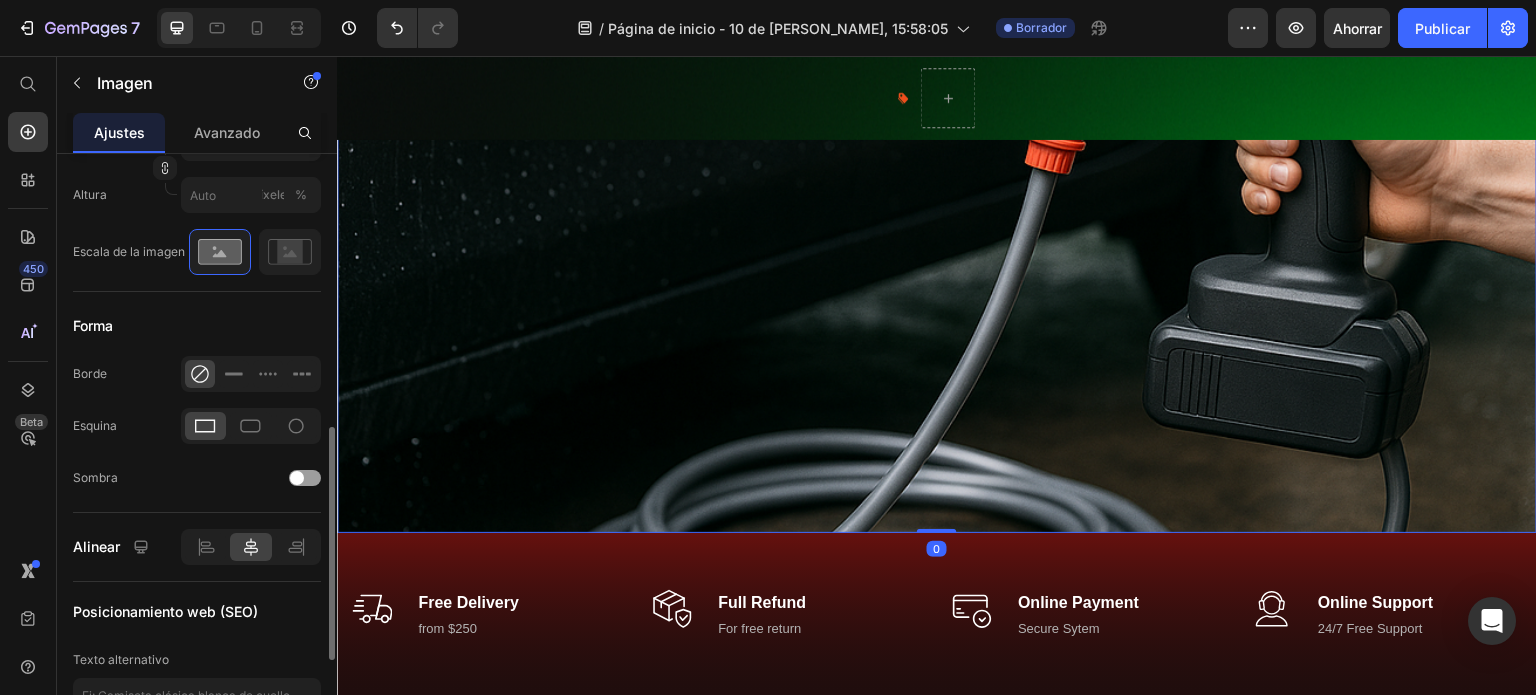 scroll, scrollTop: 702, scrollLeft: 0, axis: vertical 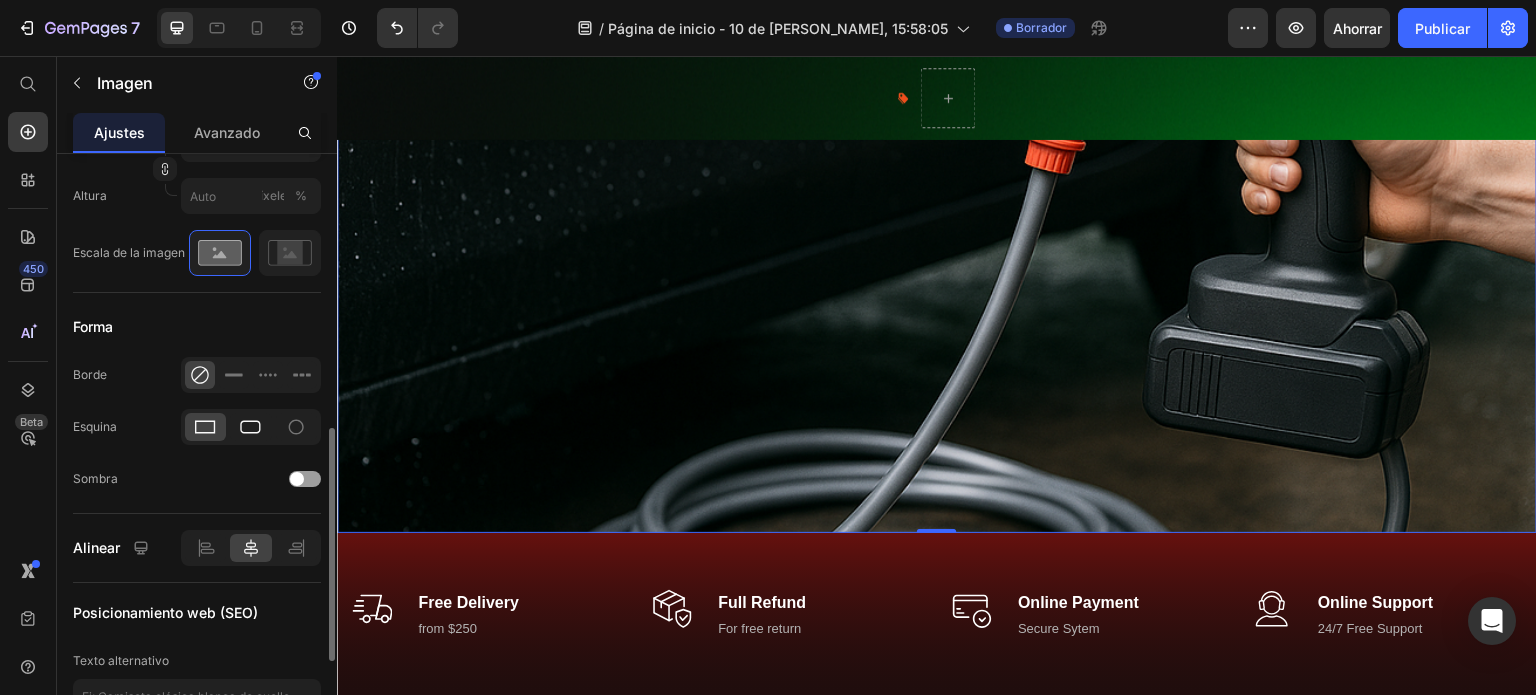 click 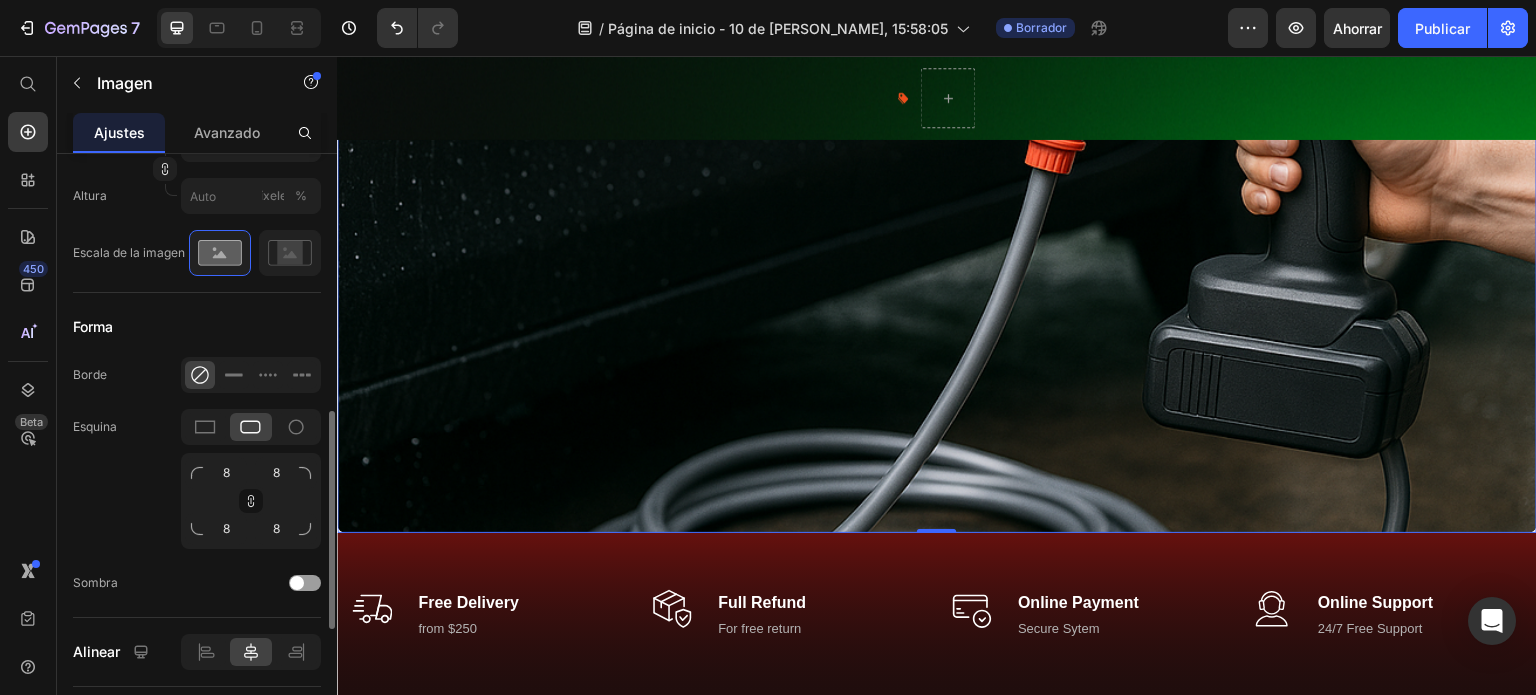 click 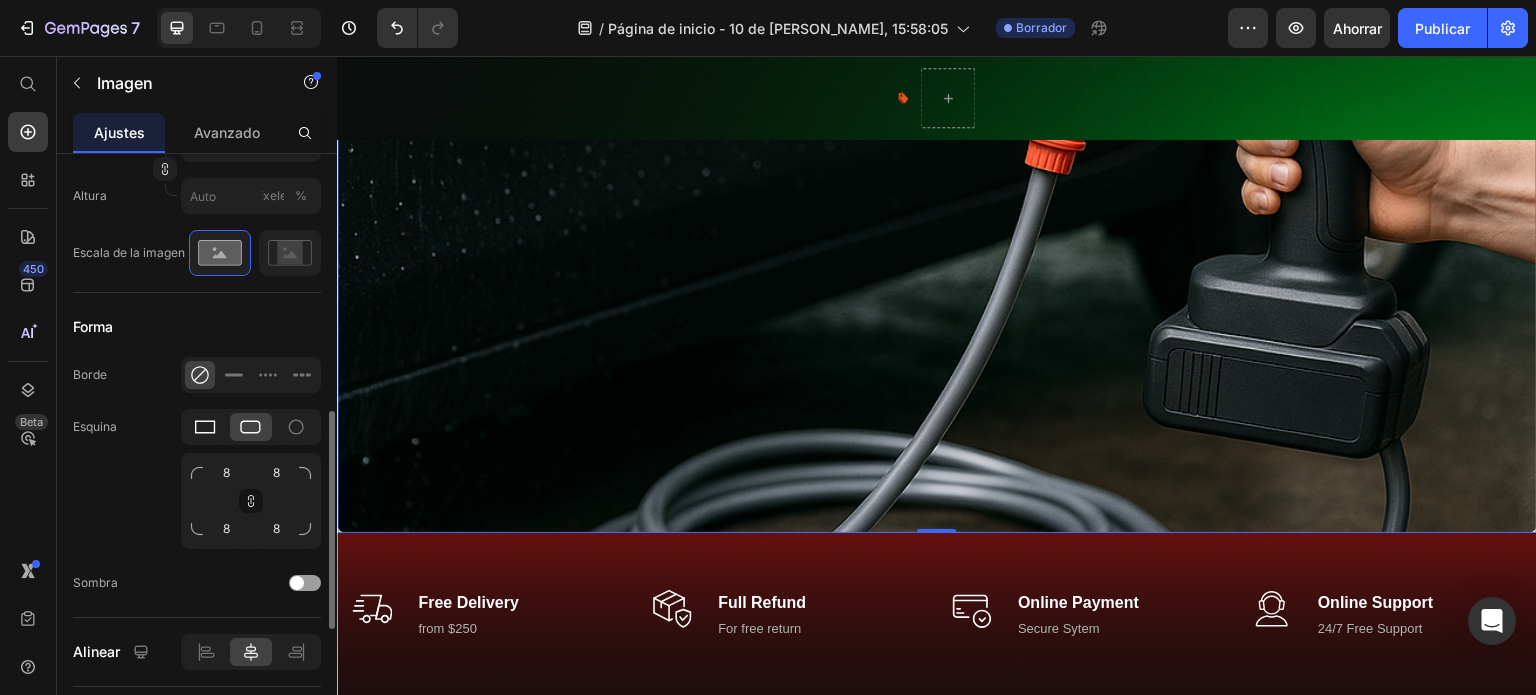 click 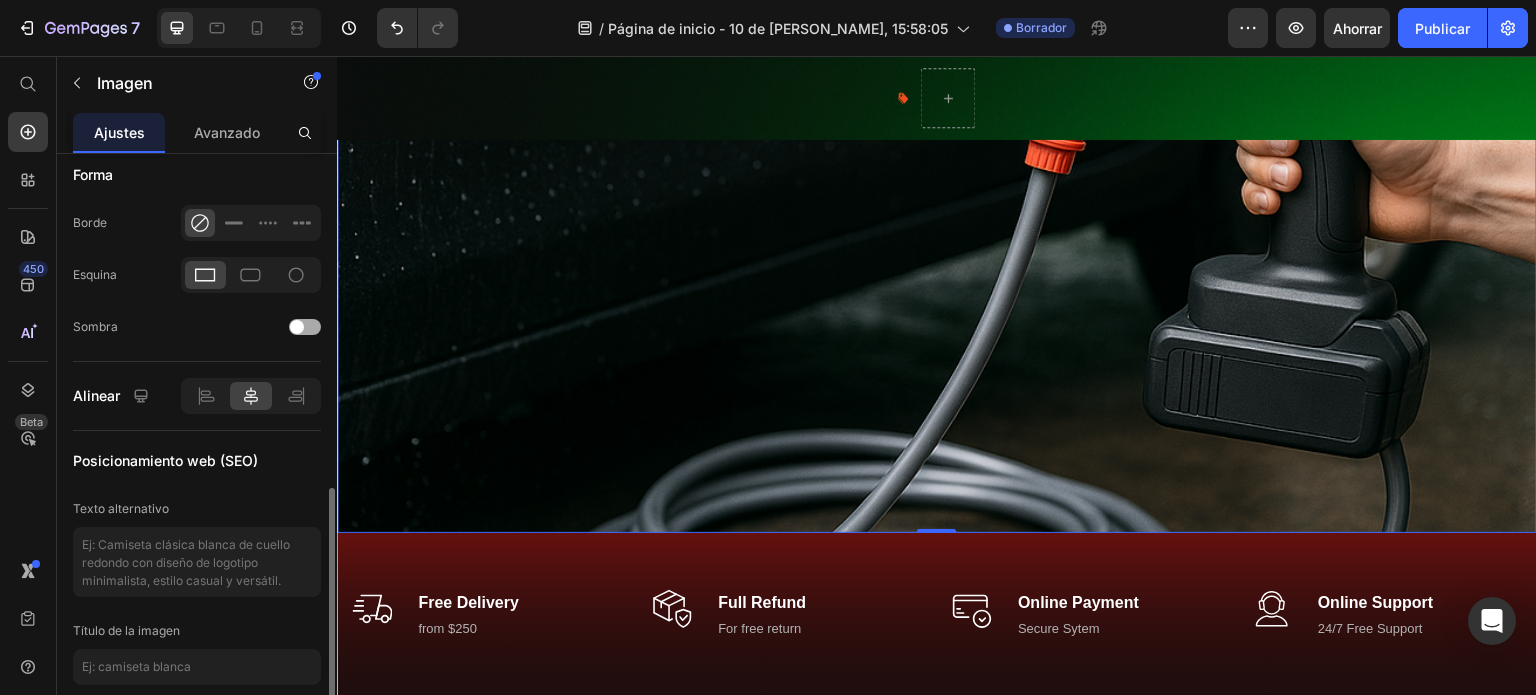 scroll, scrollTop: 855, scrollLeft: 0, axis: vertical 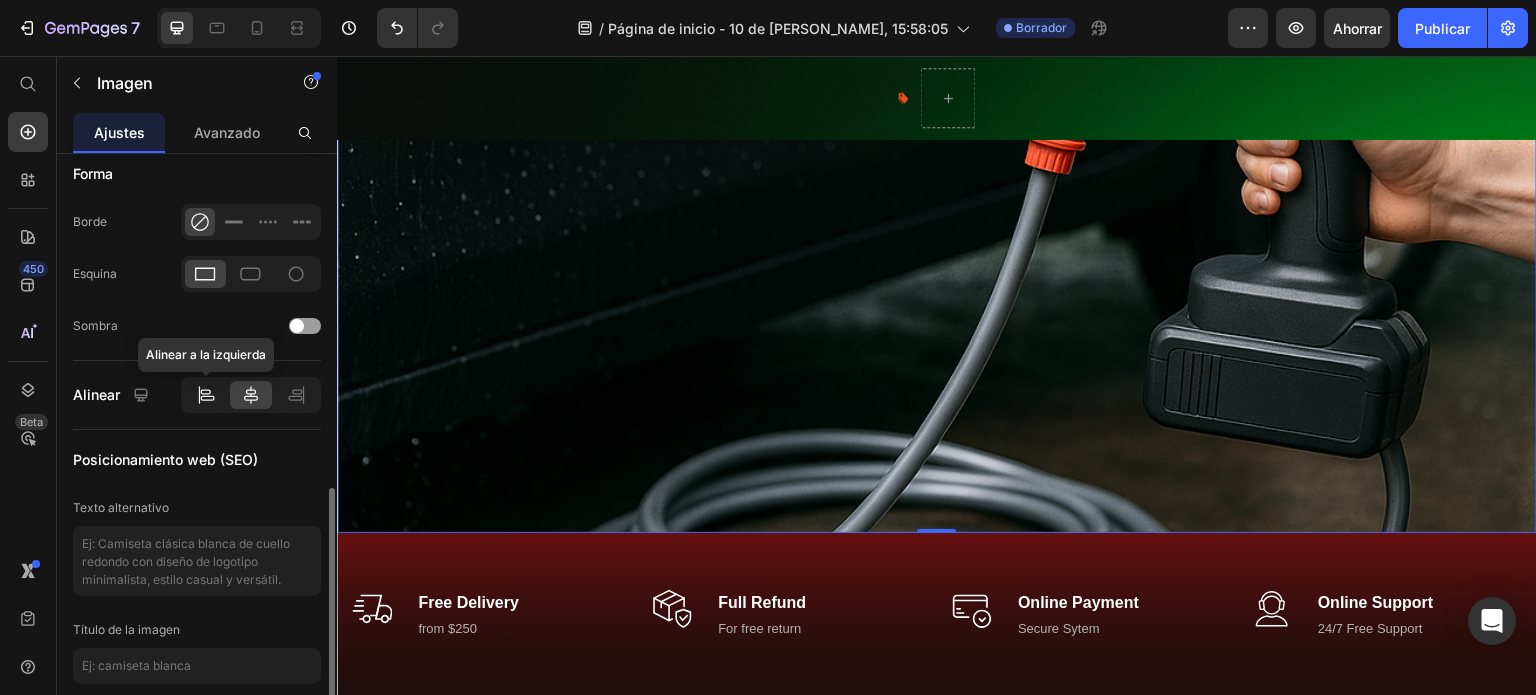 click 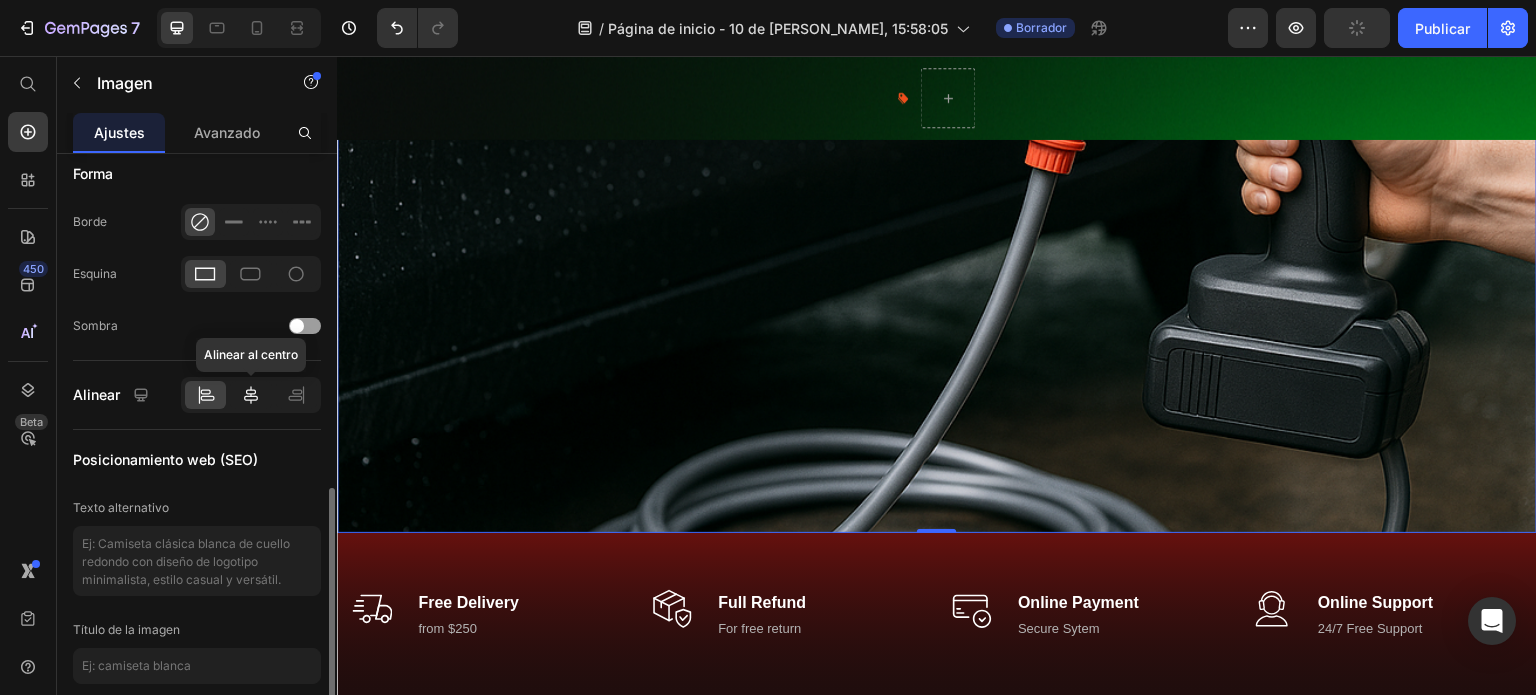 click 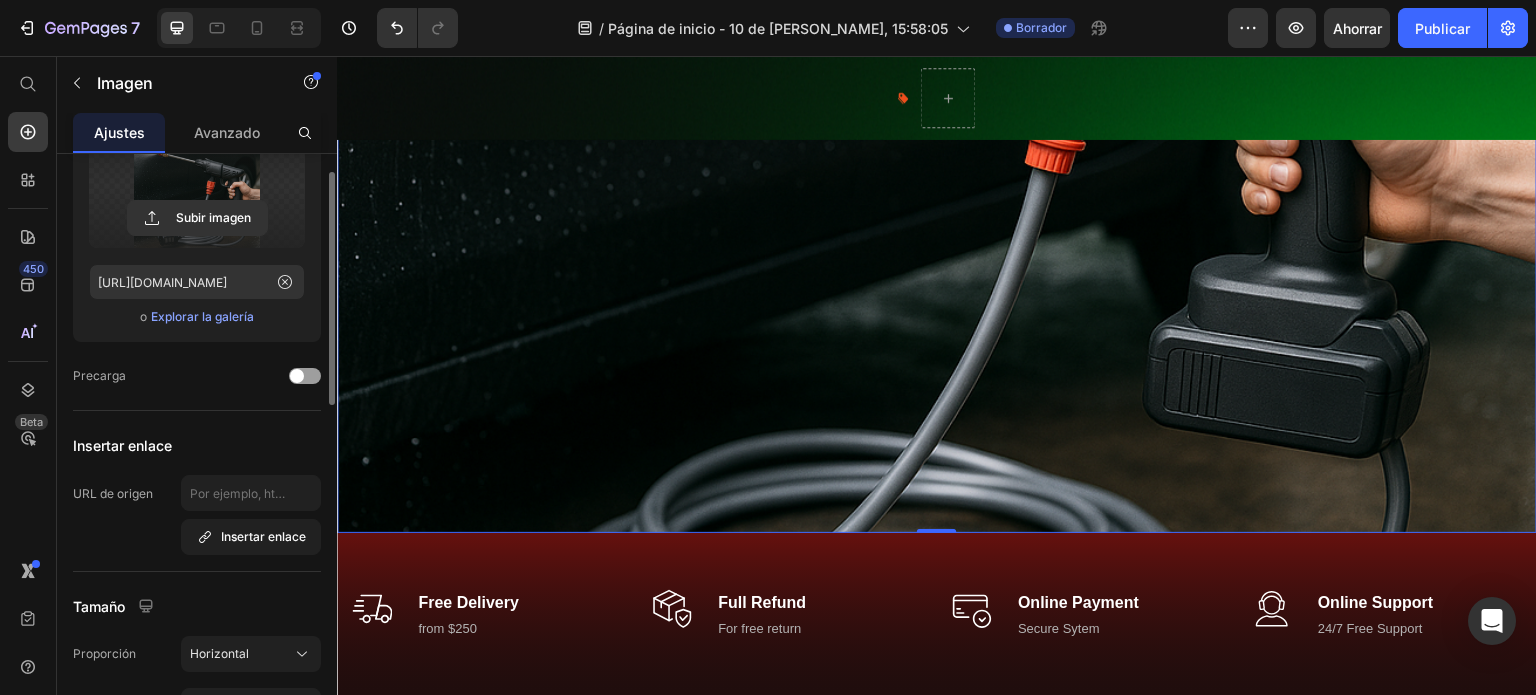 scroll, scrollTop: 0, scrollLeft: 0, axis: both 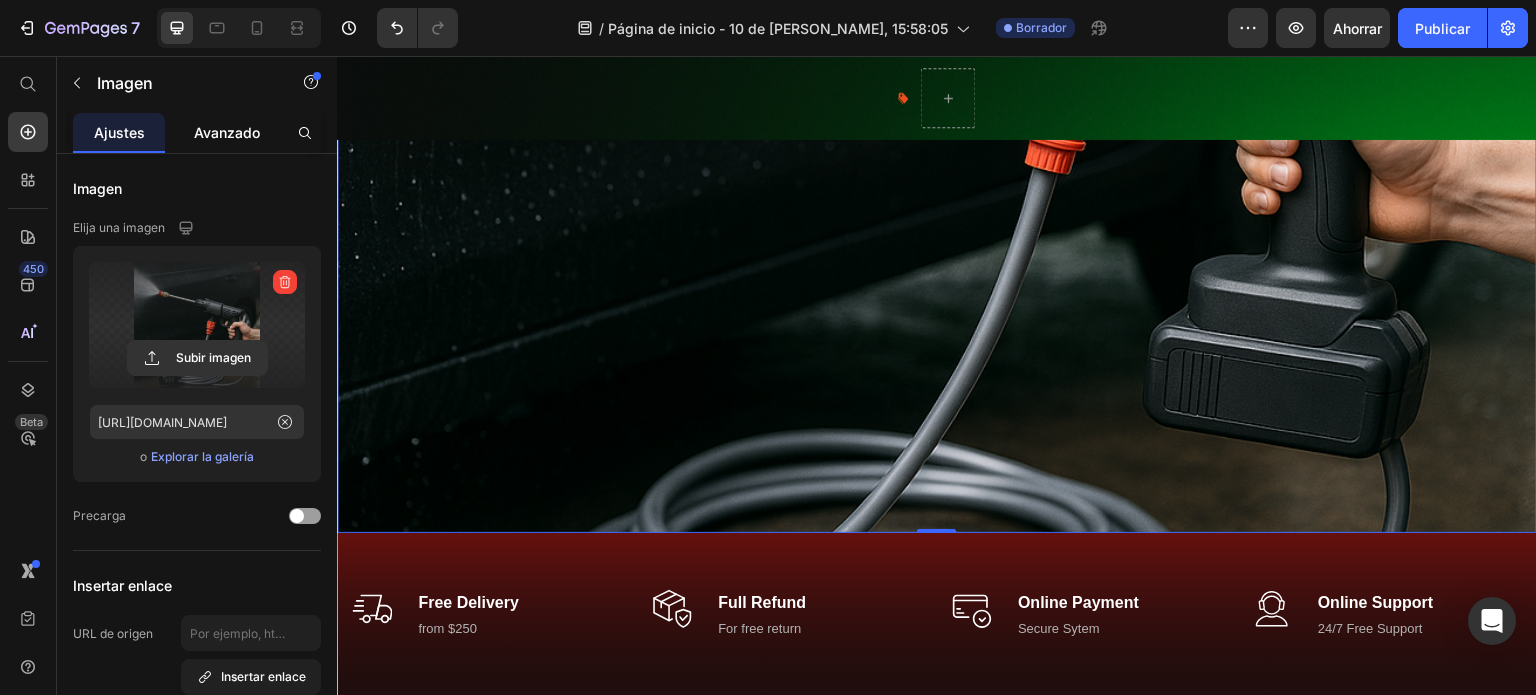 click on "Avanzado" at bounding box center (227, 132) 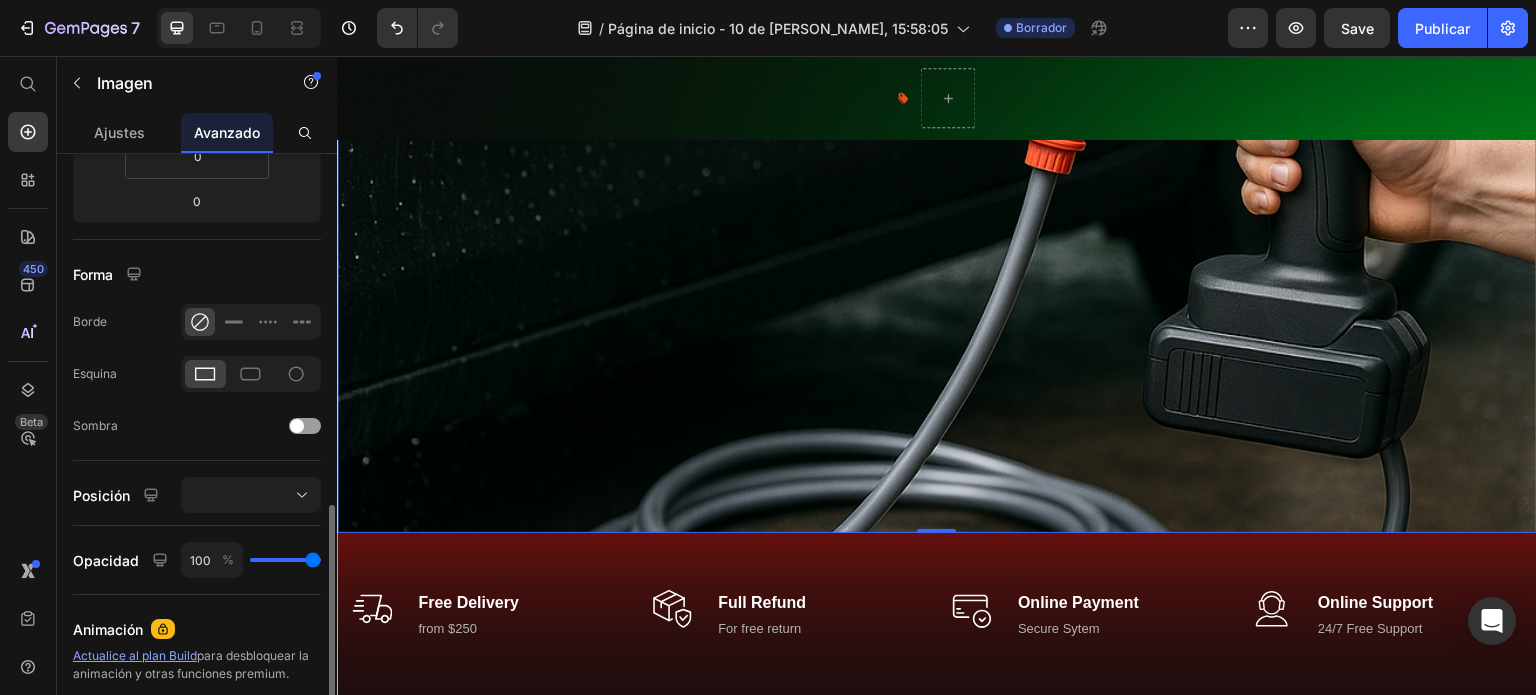 scroll, scrollTop: 561, scrollLeft: 0, axis: vertical 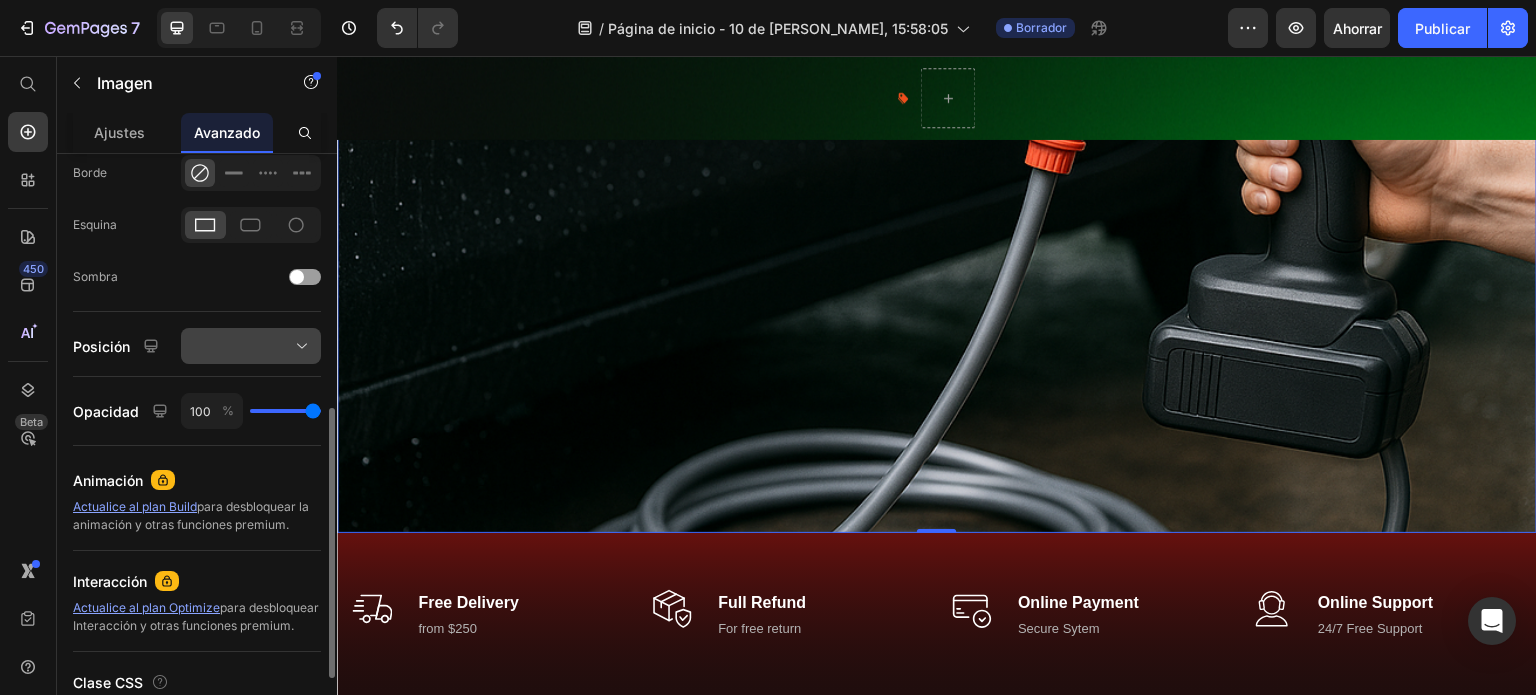 click at bounding box center [251, 346] 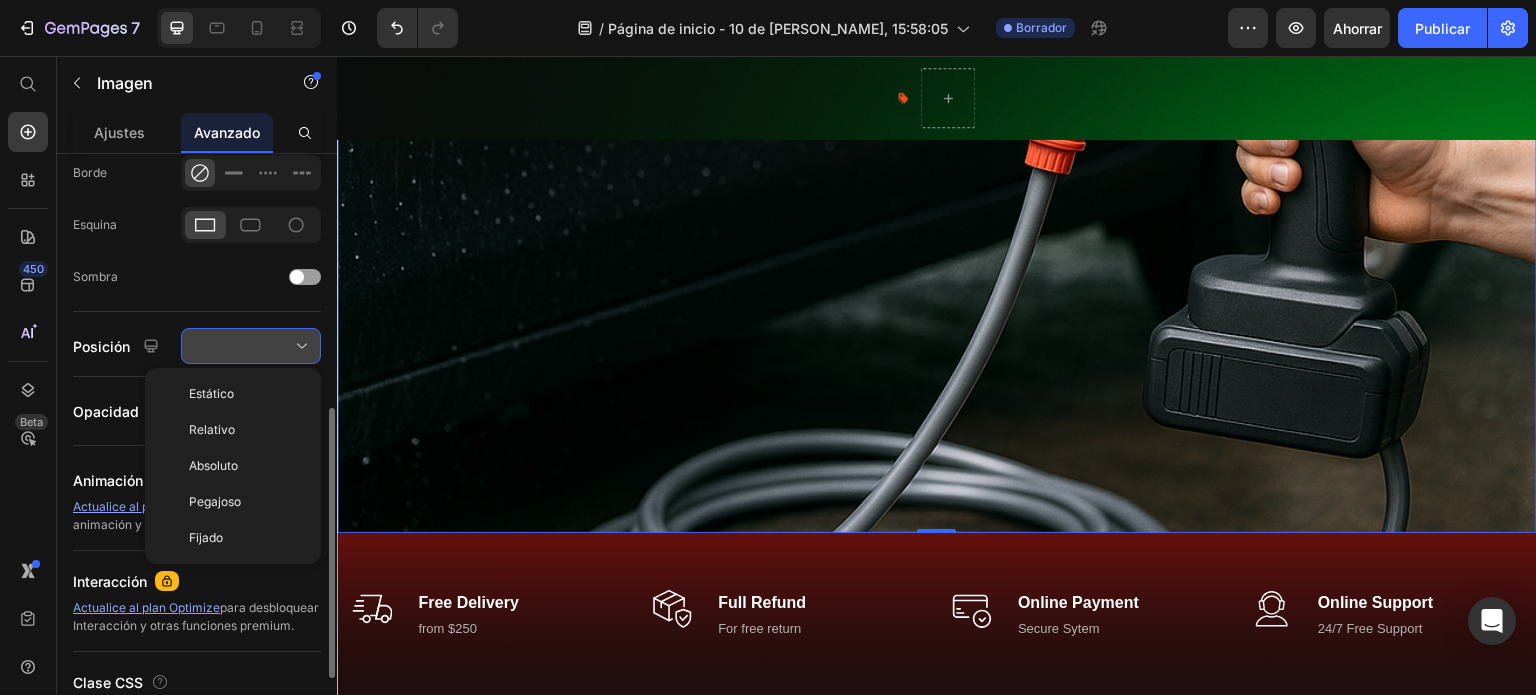 click at bounding box center [251, 346] 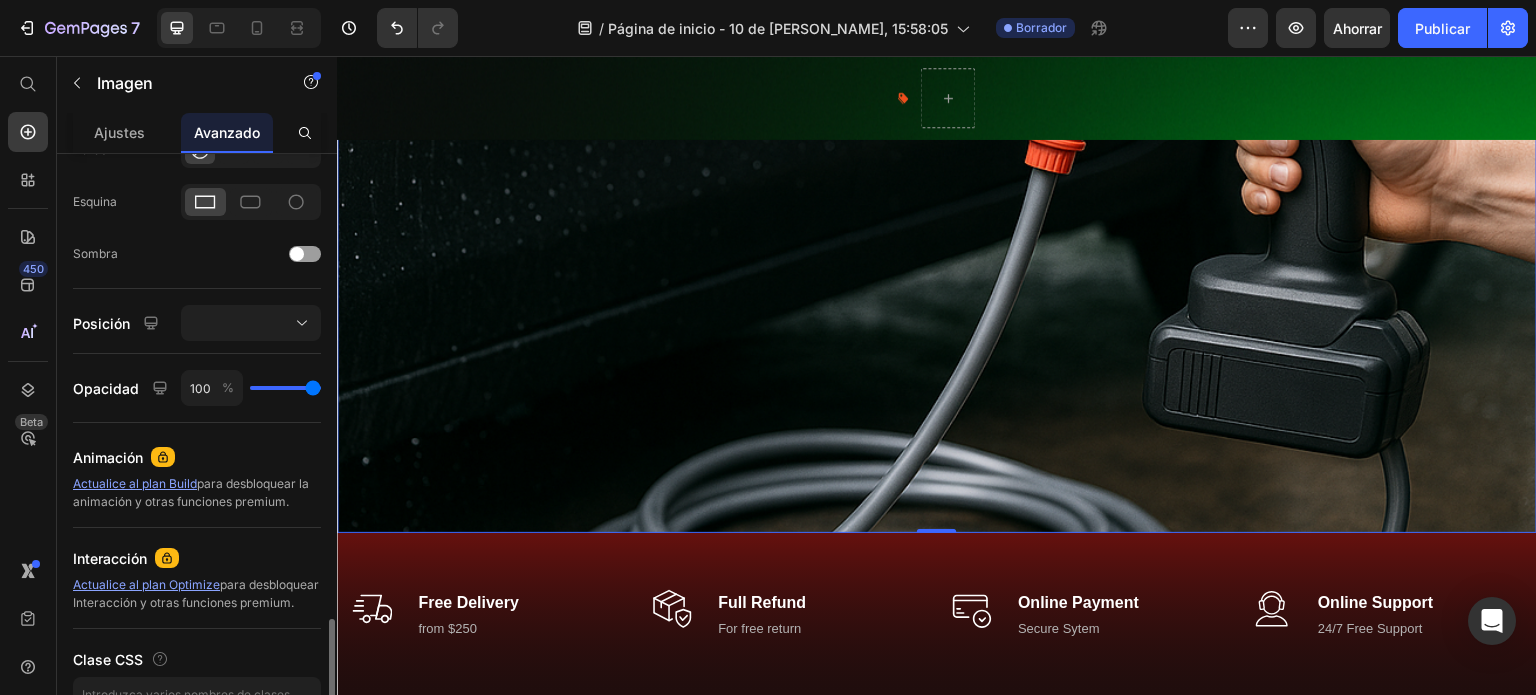scroll, scrollTop: 722, scrollLeft: 0, axis: vertical 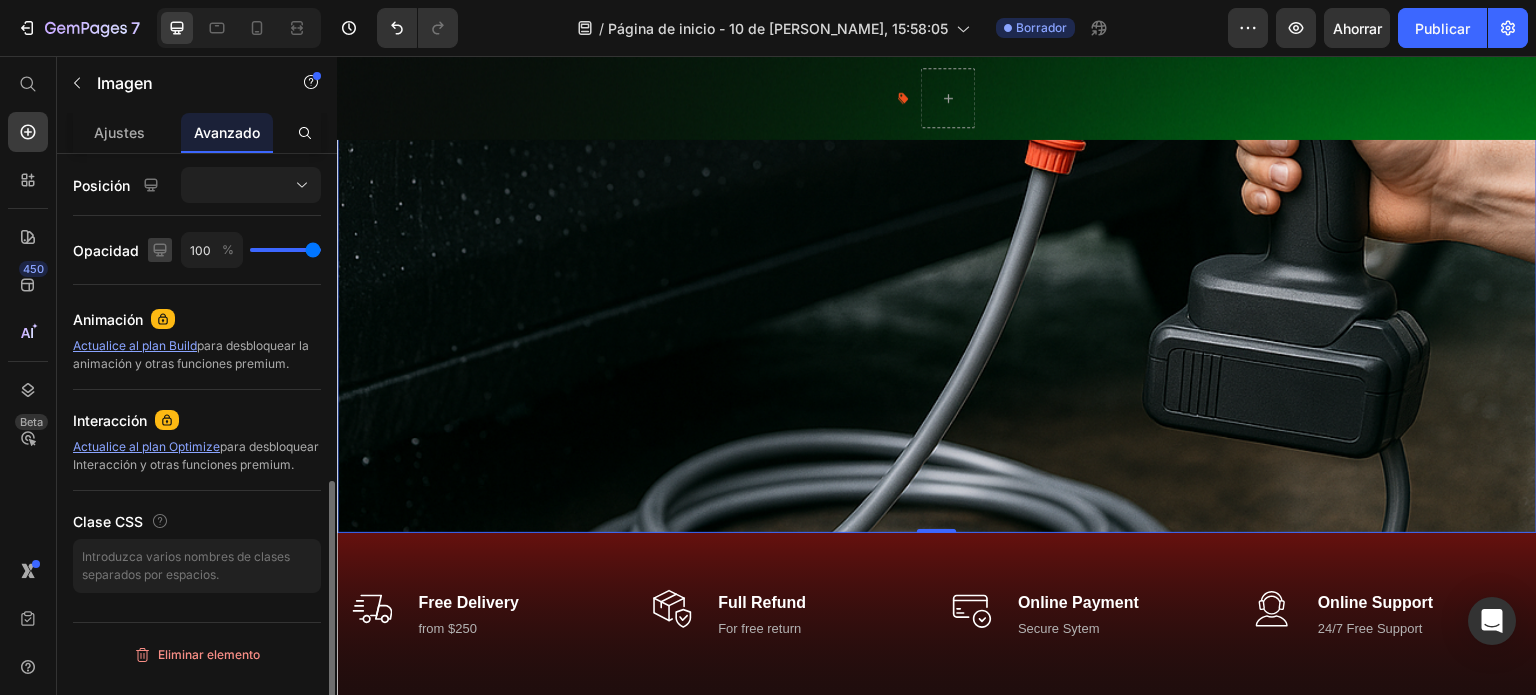 click 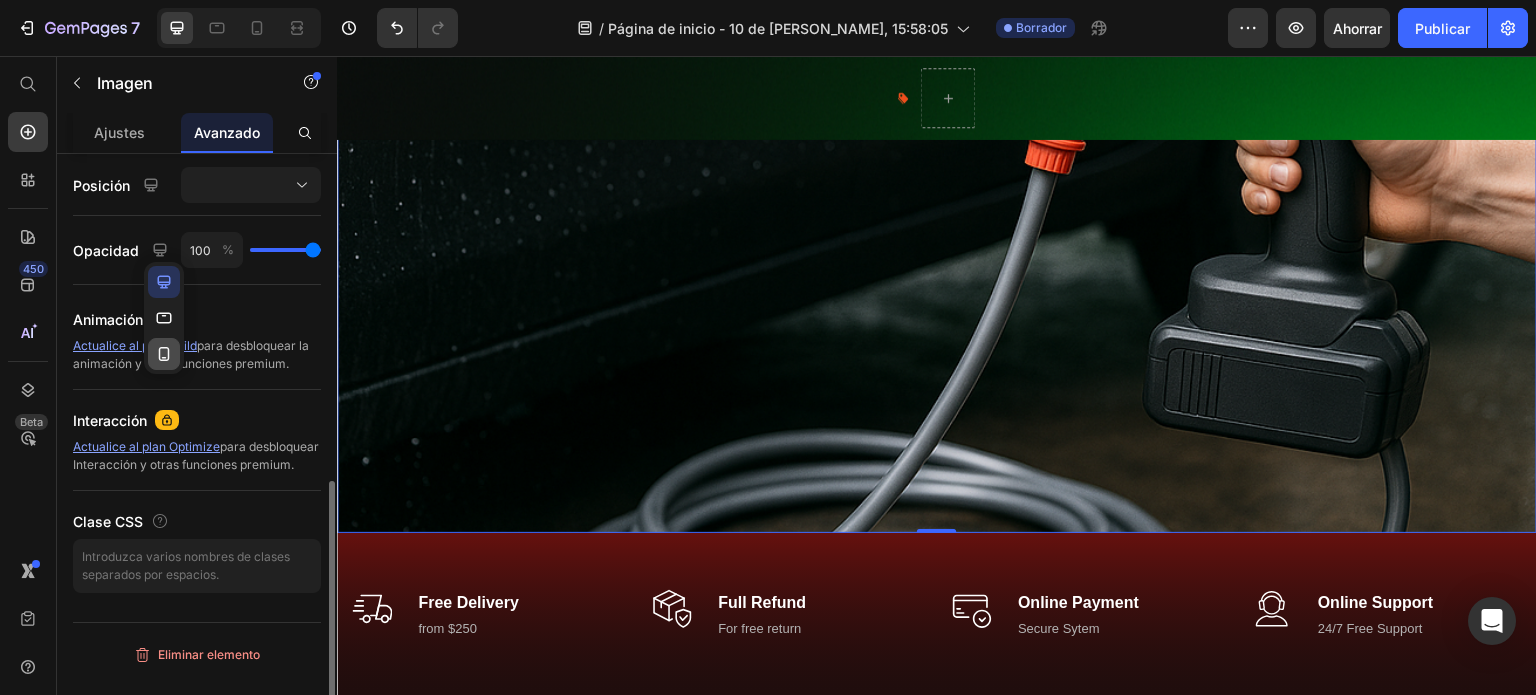 click 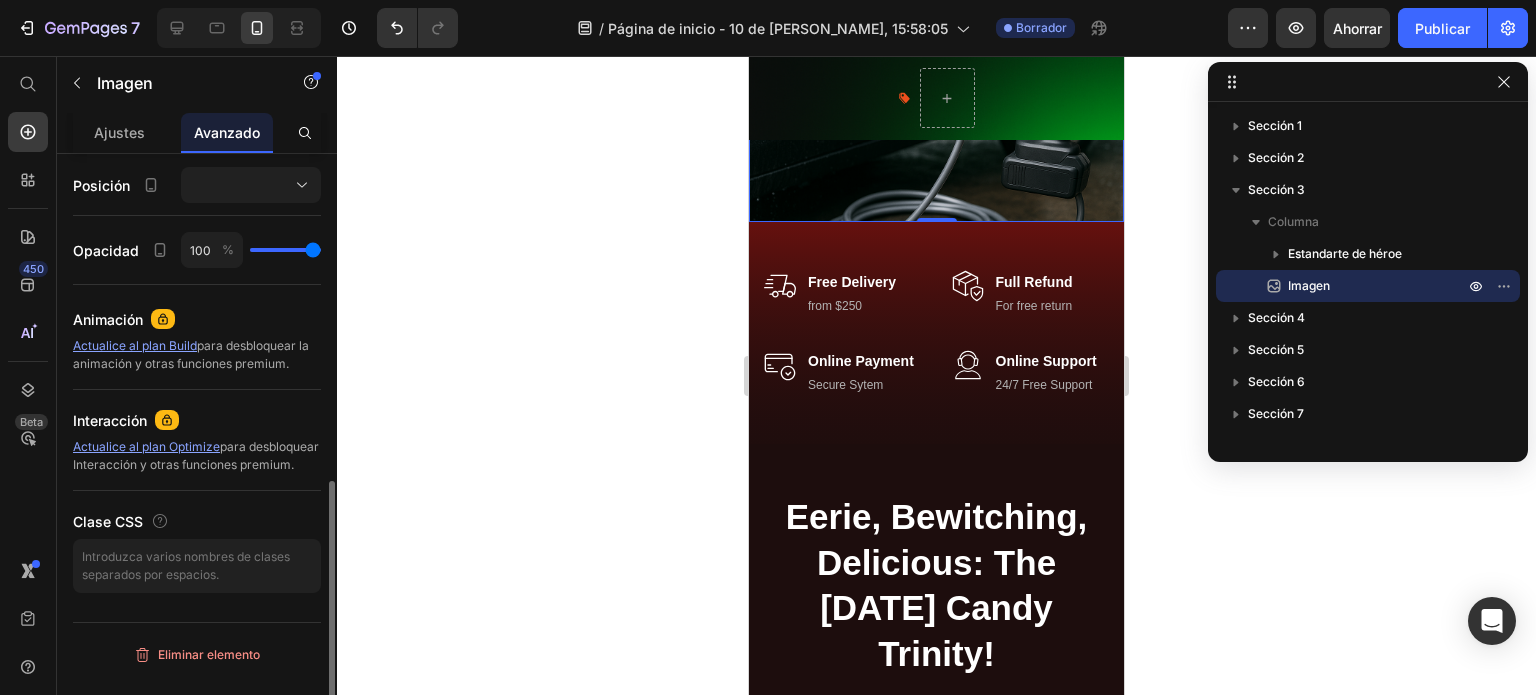 scroll, scrollTop: 1212, scrollLeft: 0, axis: vertical 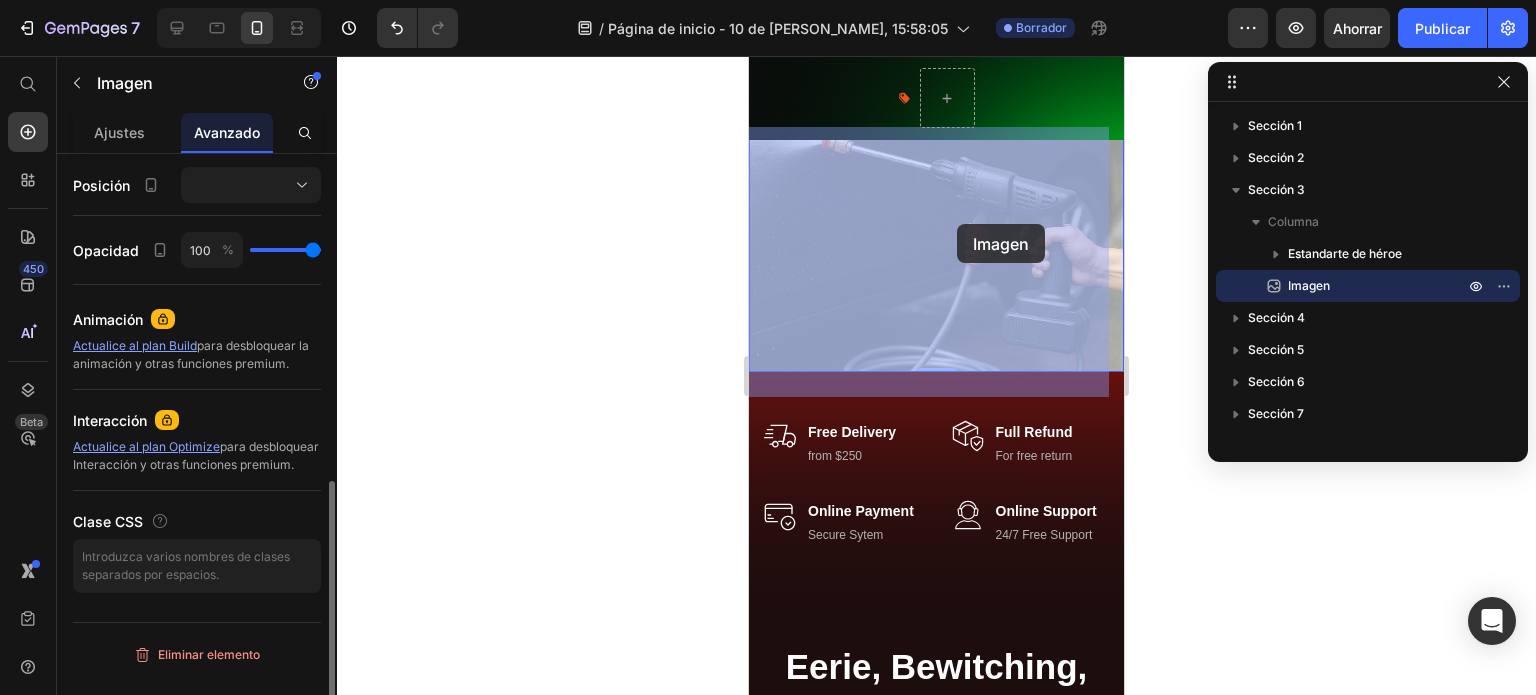 drag, startPoint x: 968, startPoint y: 323, endPoint x: 956, endPoint y: 226, distance: 97.73945 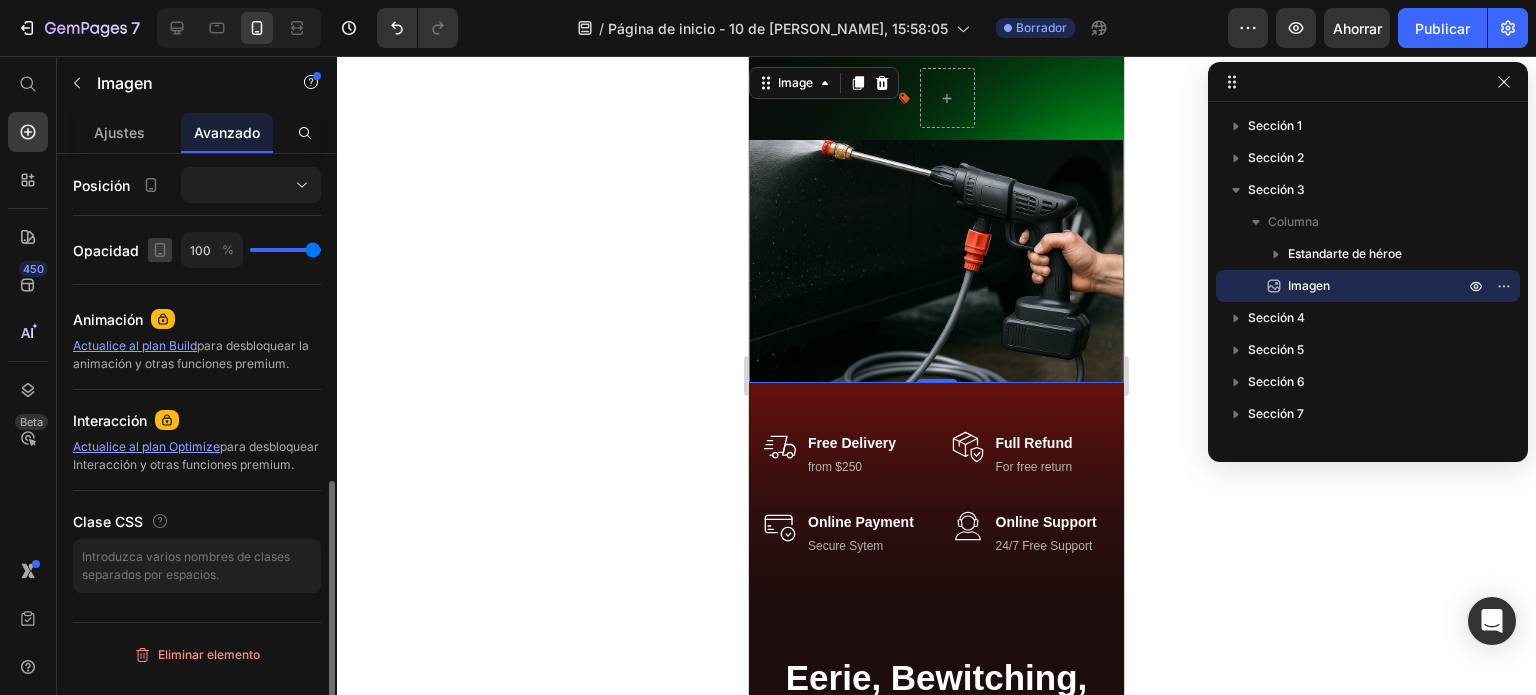 click 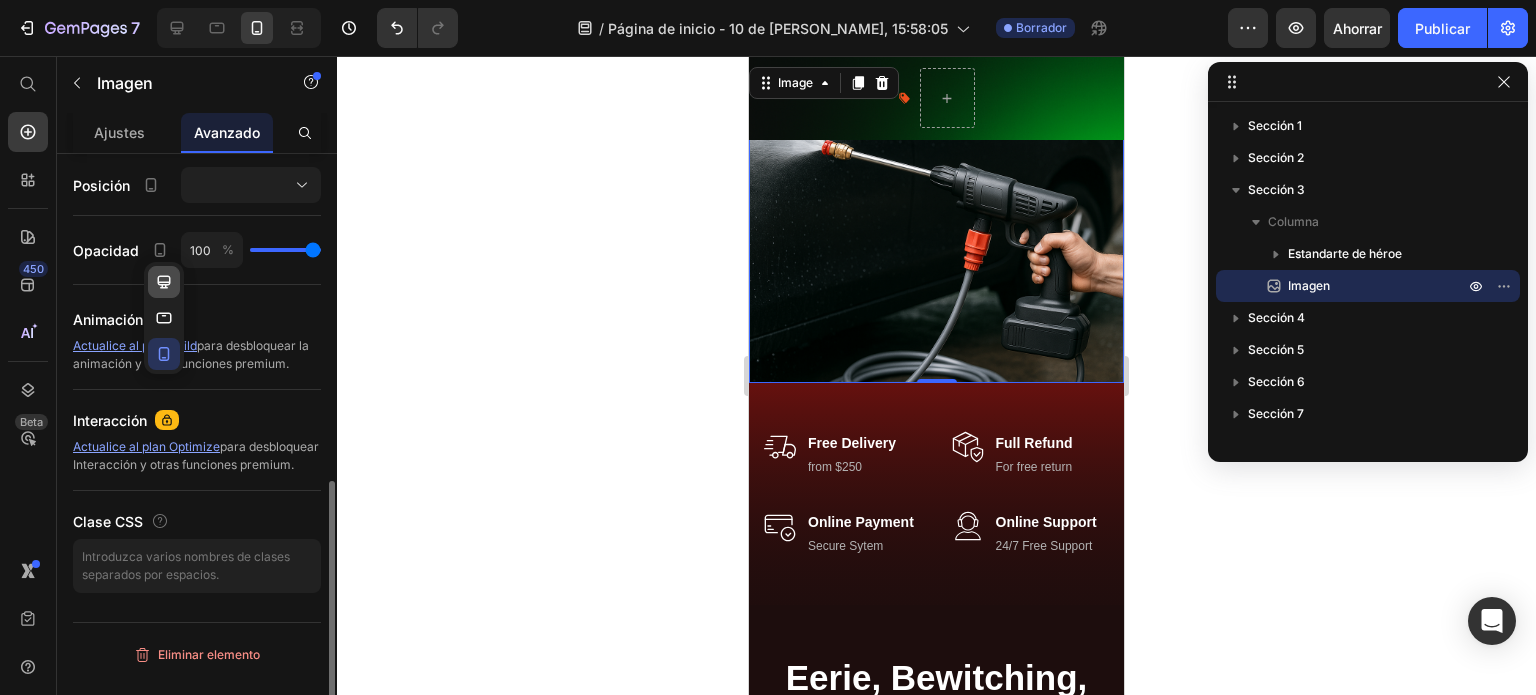 click 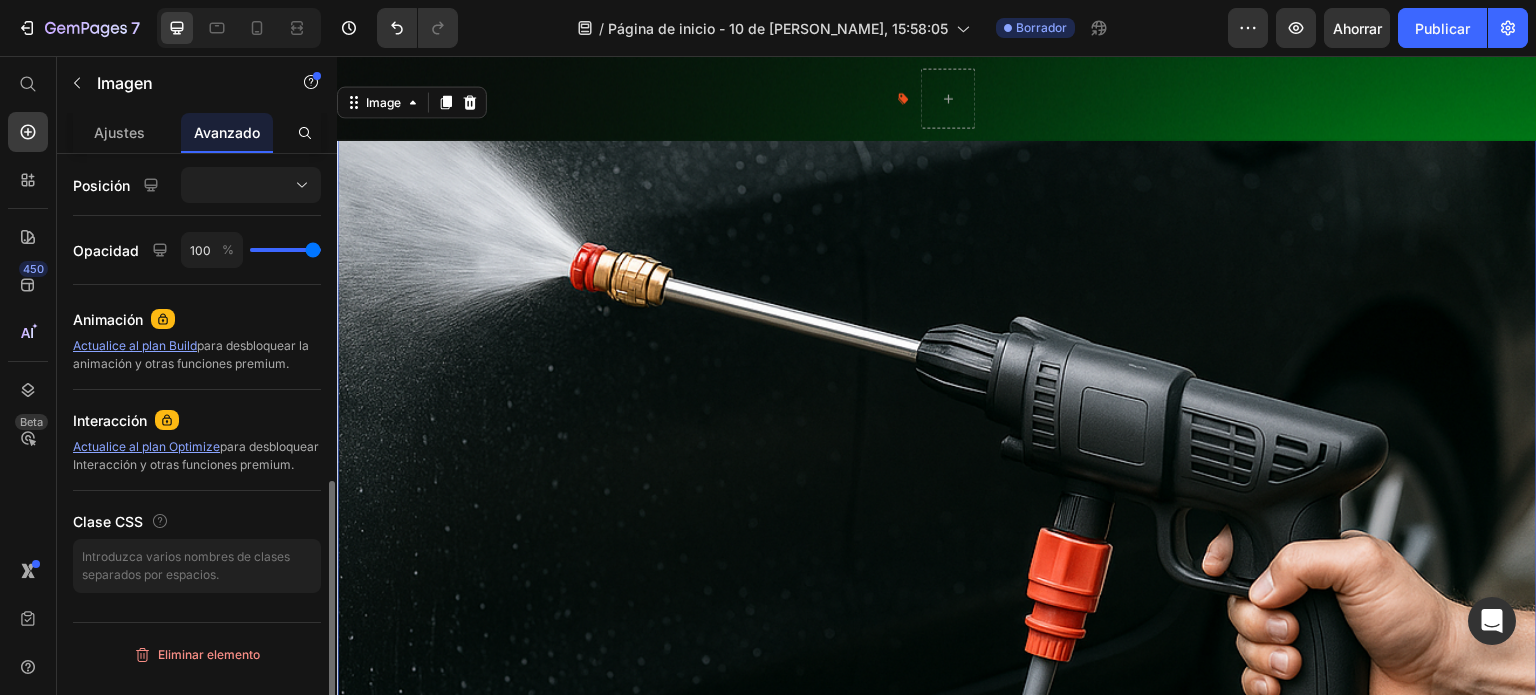 scroll, scrollTop: 478, scrollLeft: 0, axis: vertical 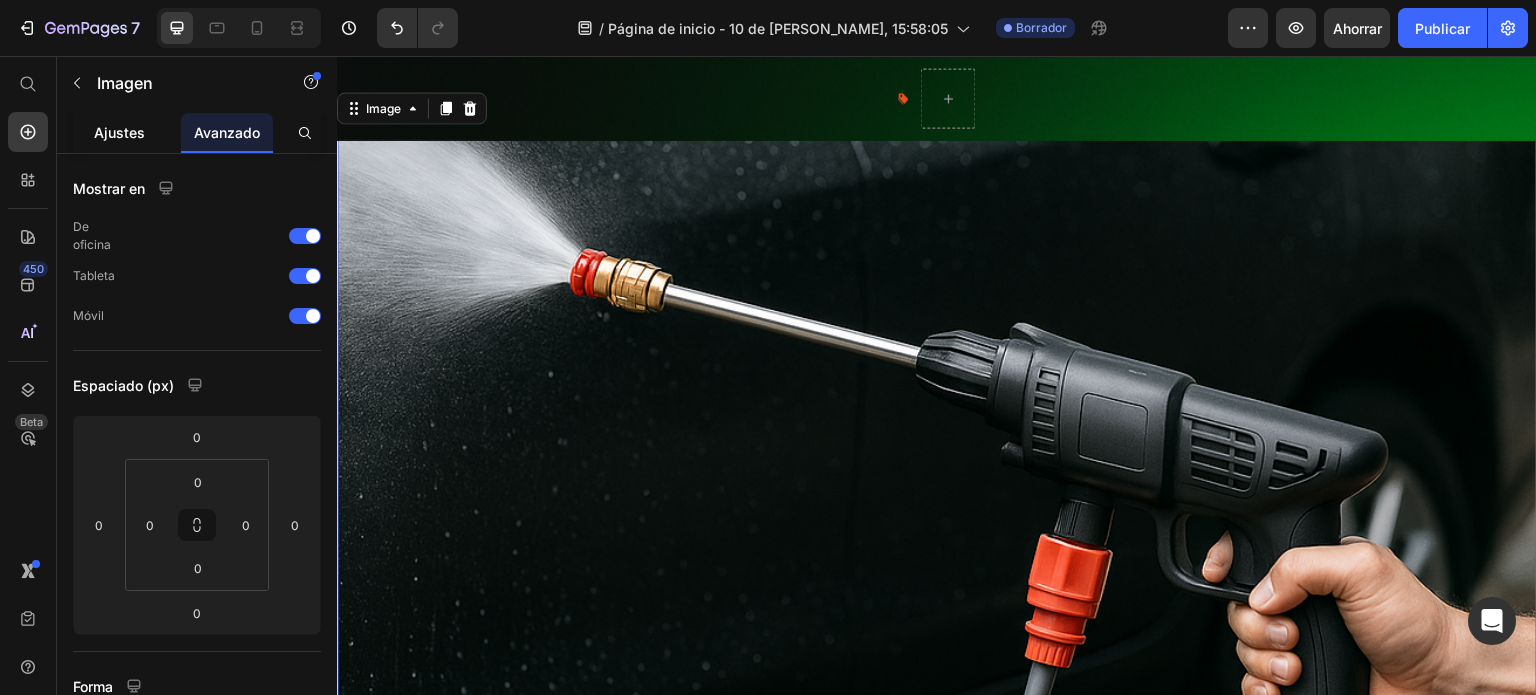 click on "Ajustes" 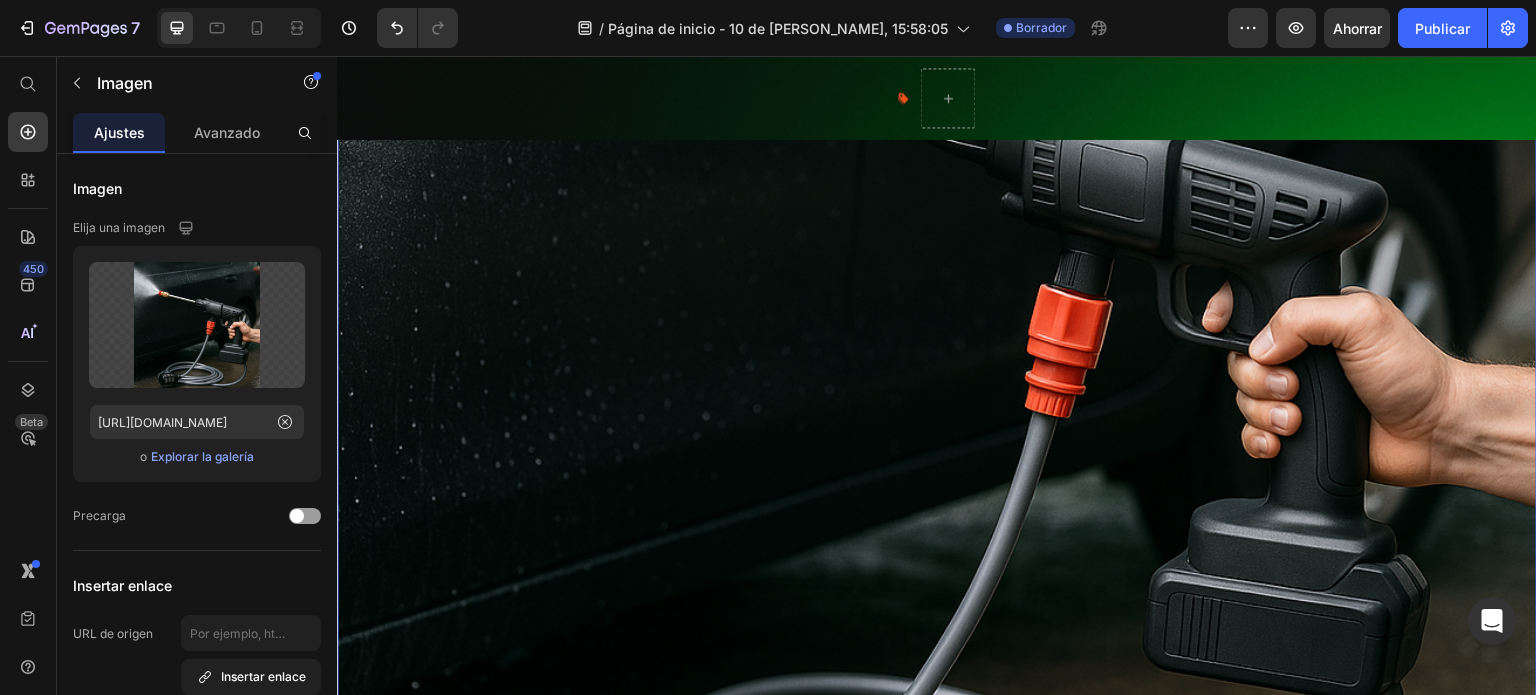 scroll, scrollTop: 0, scrollLeft: 0, axis: both 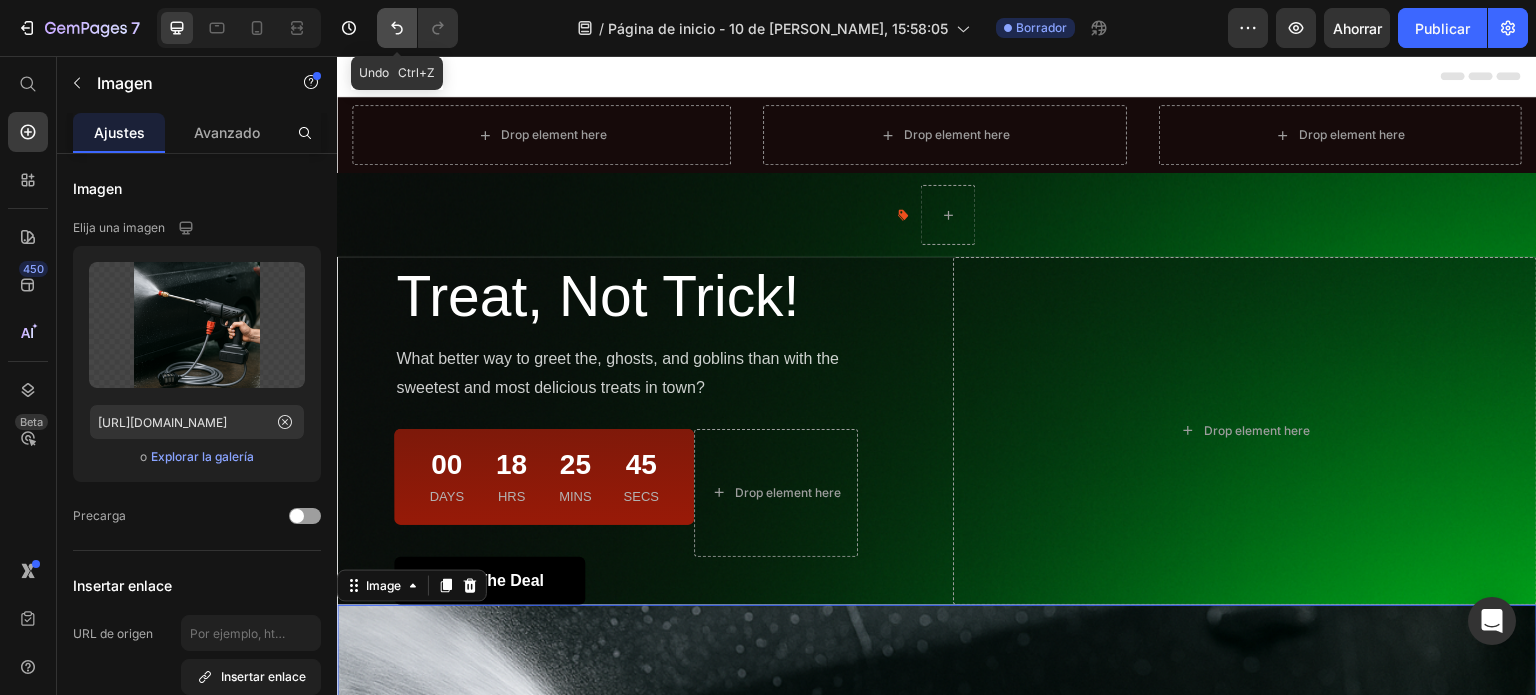 click 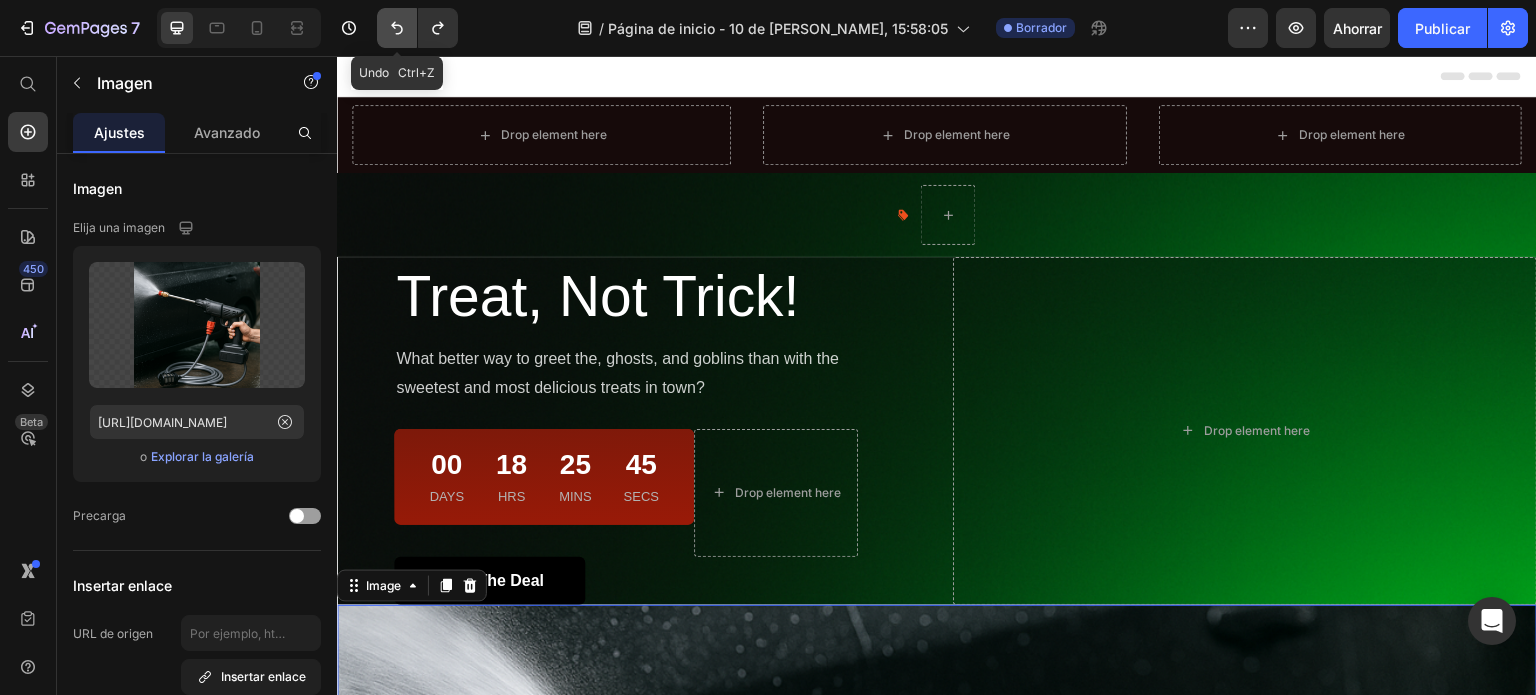 click 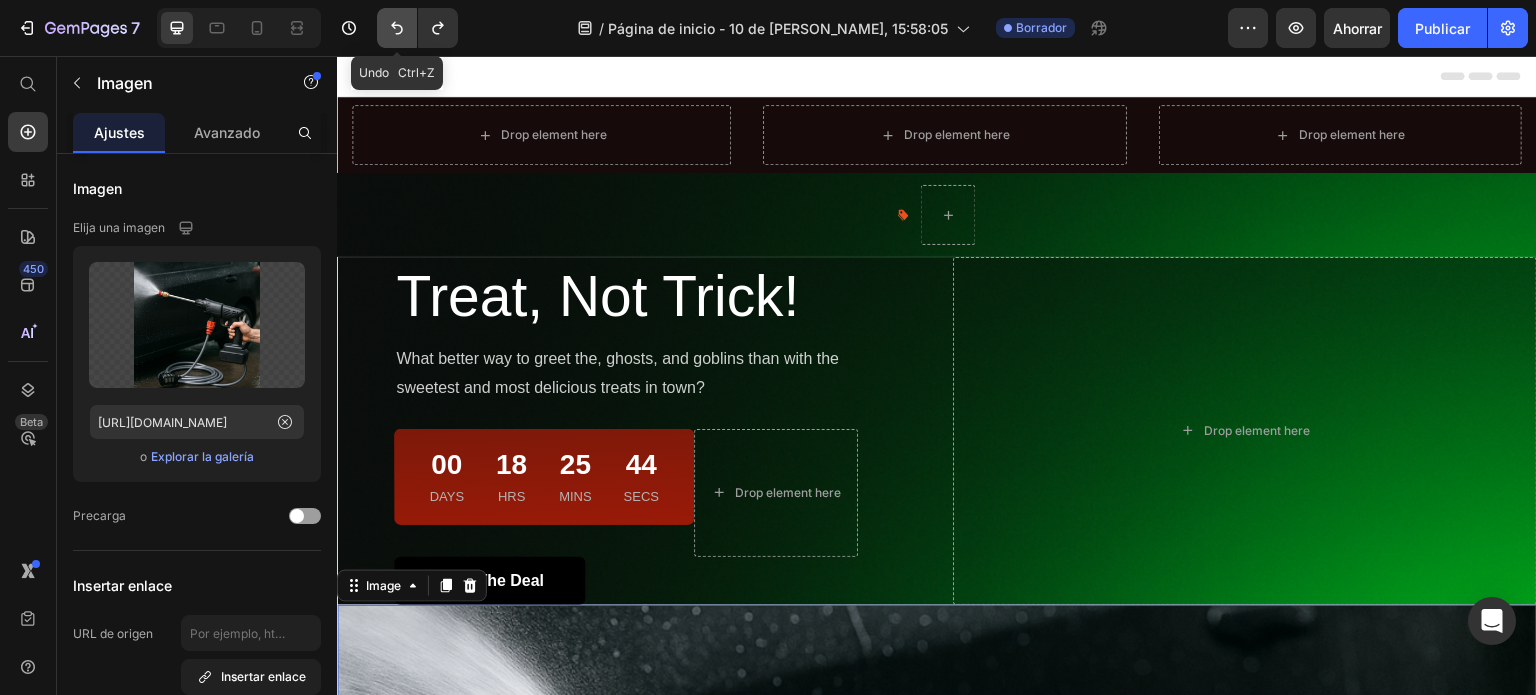 click 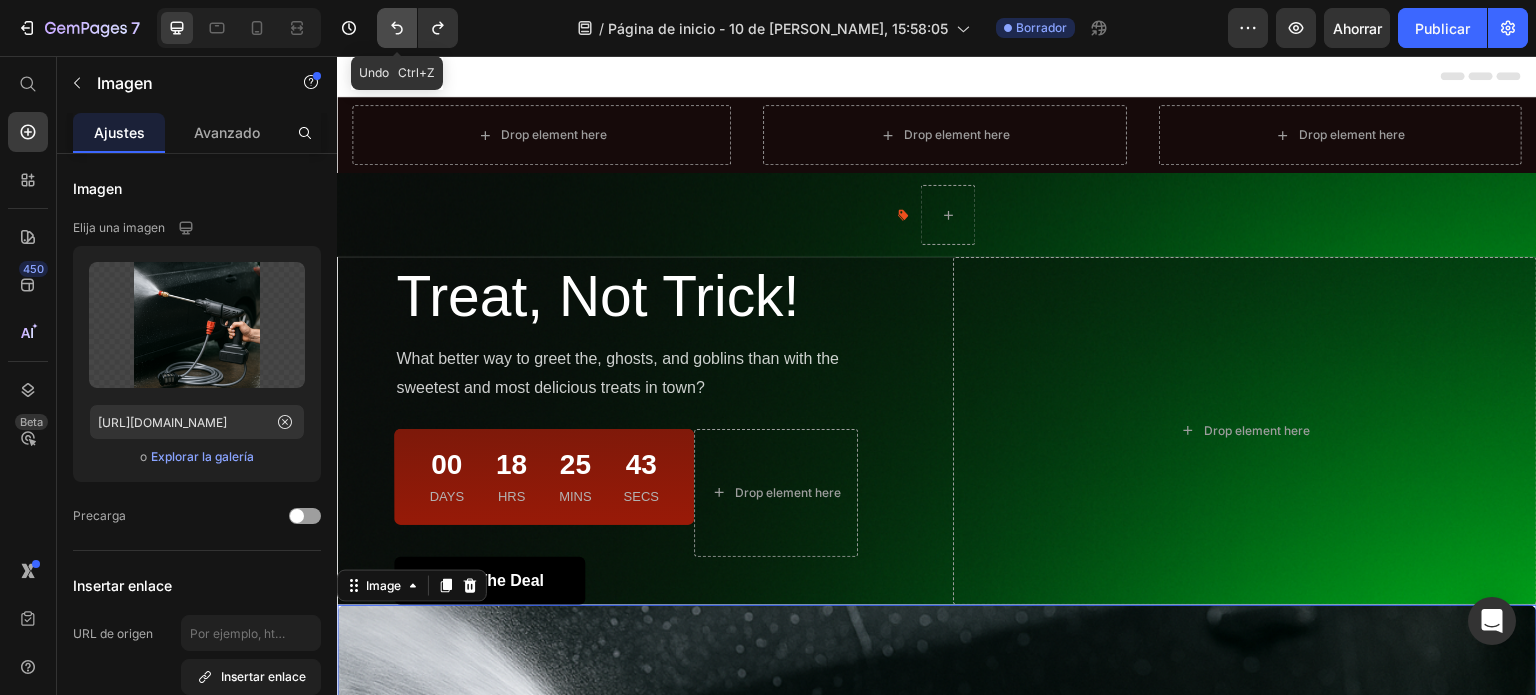 click 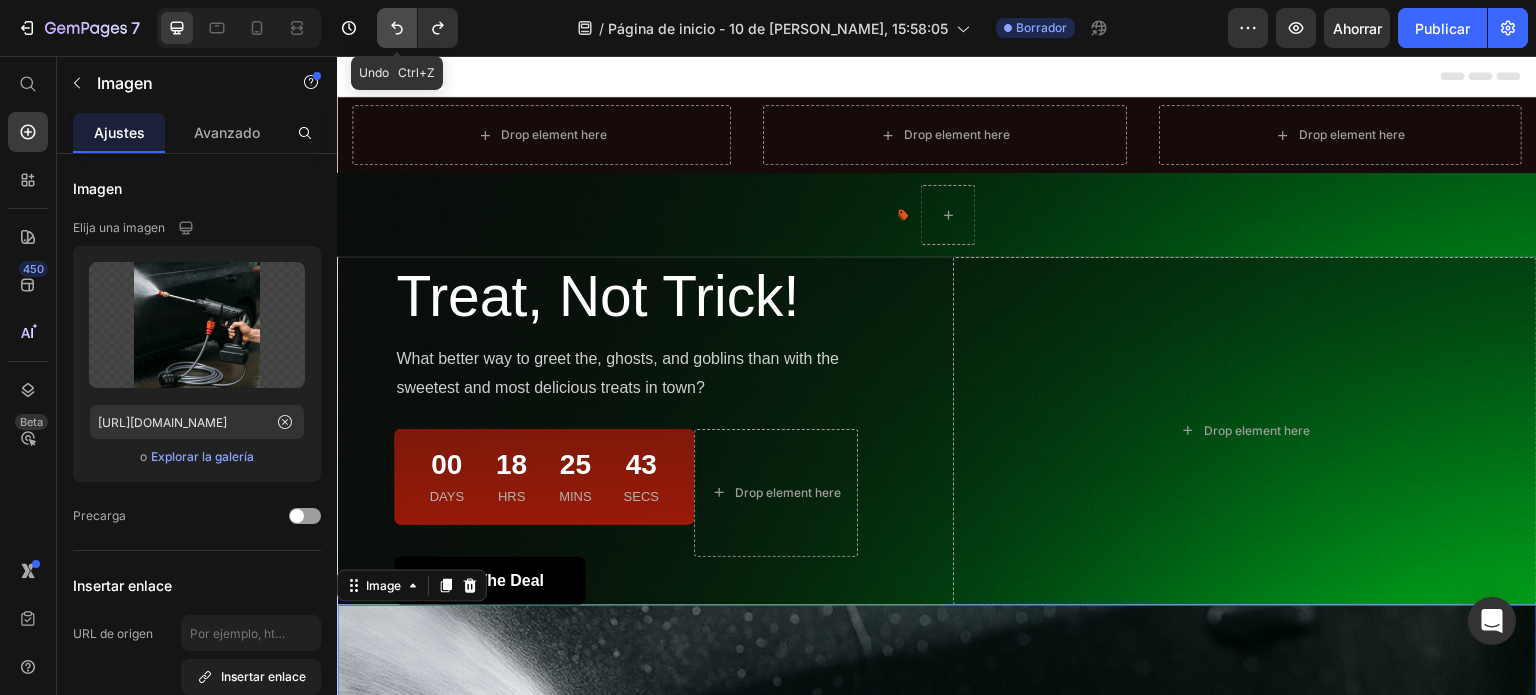 click 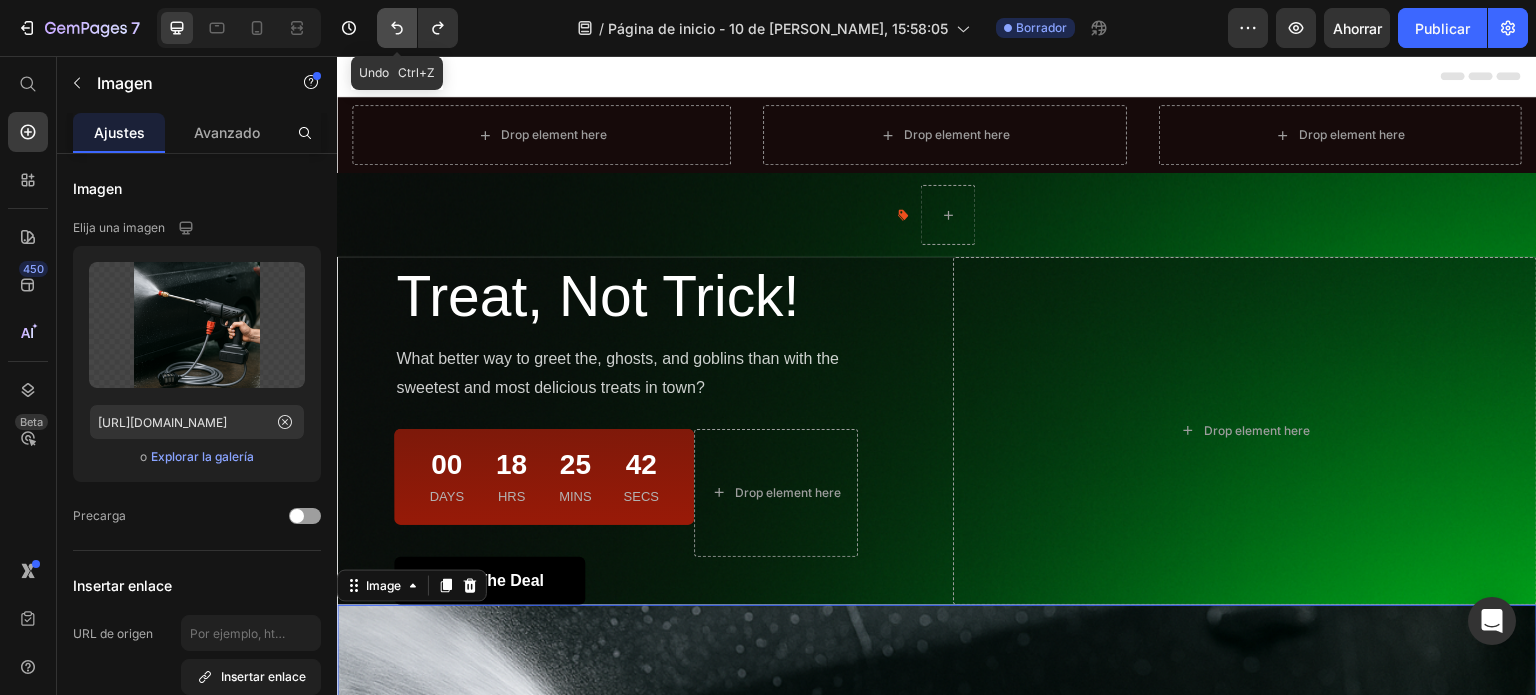 click 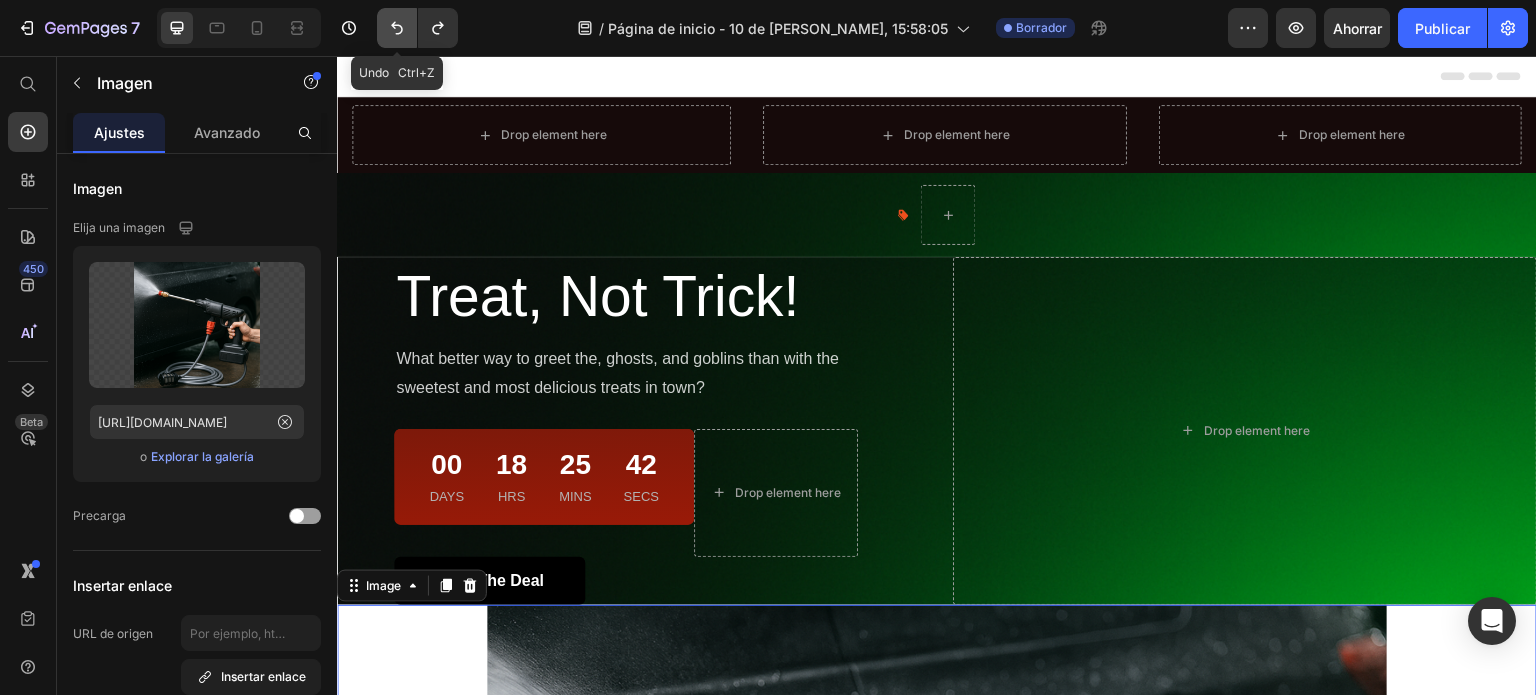 click 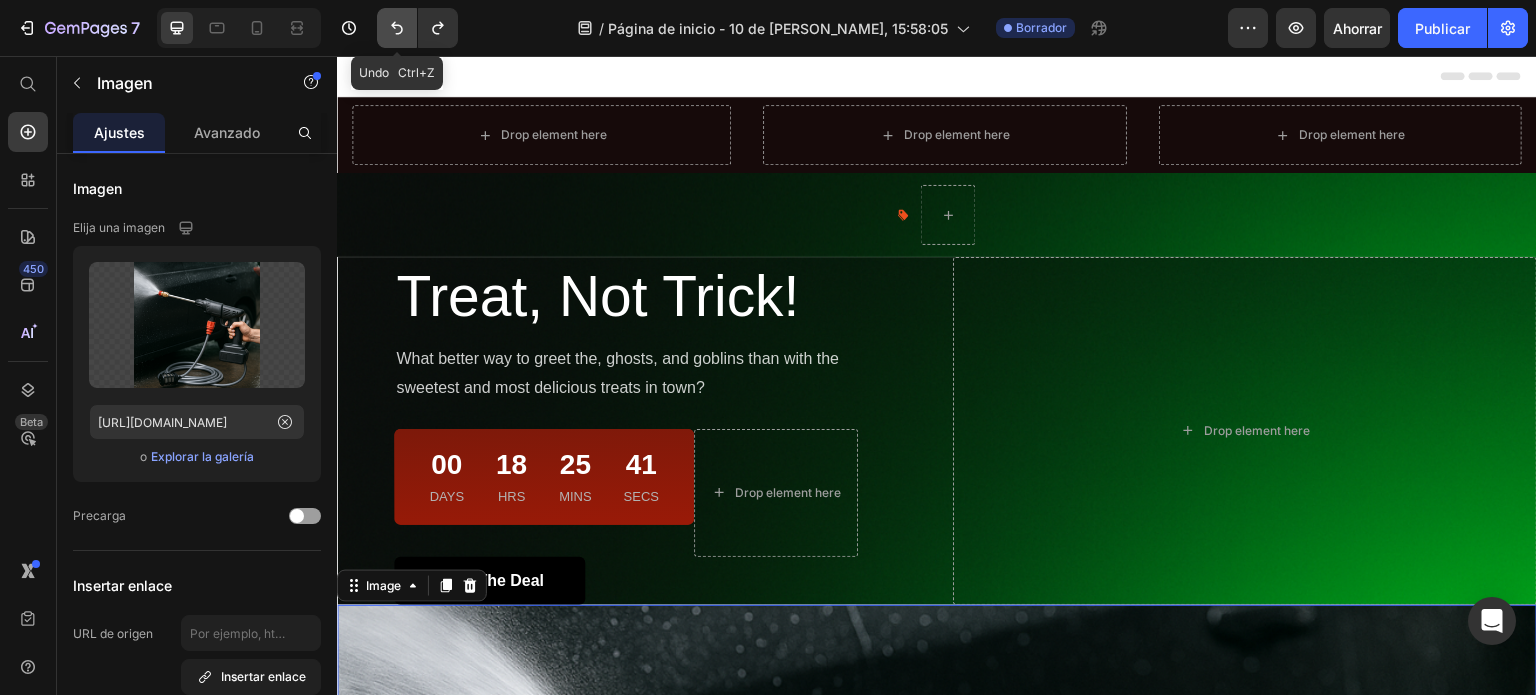 click 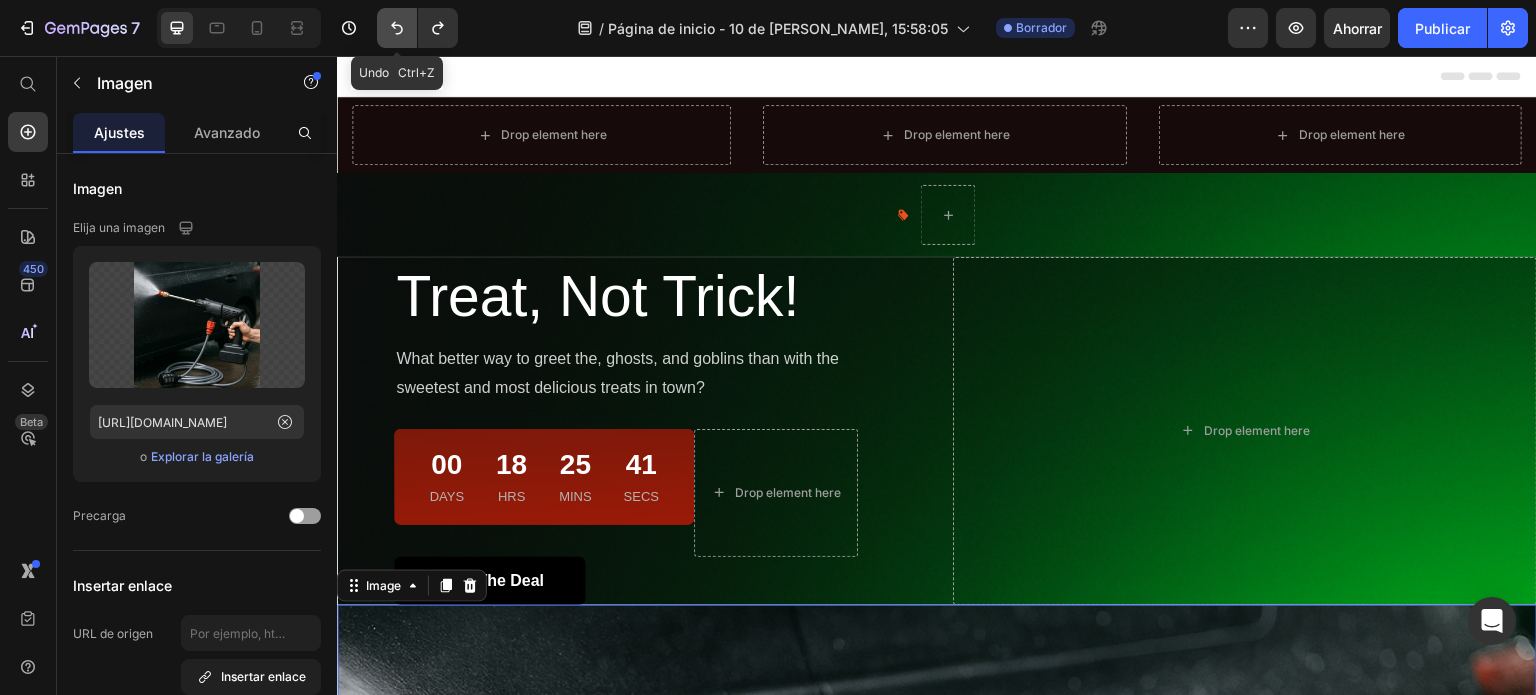 click 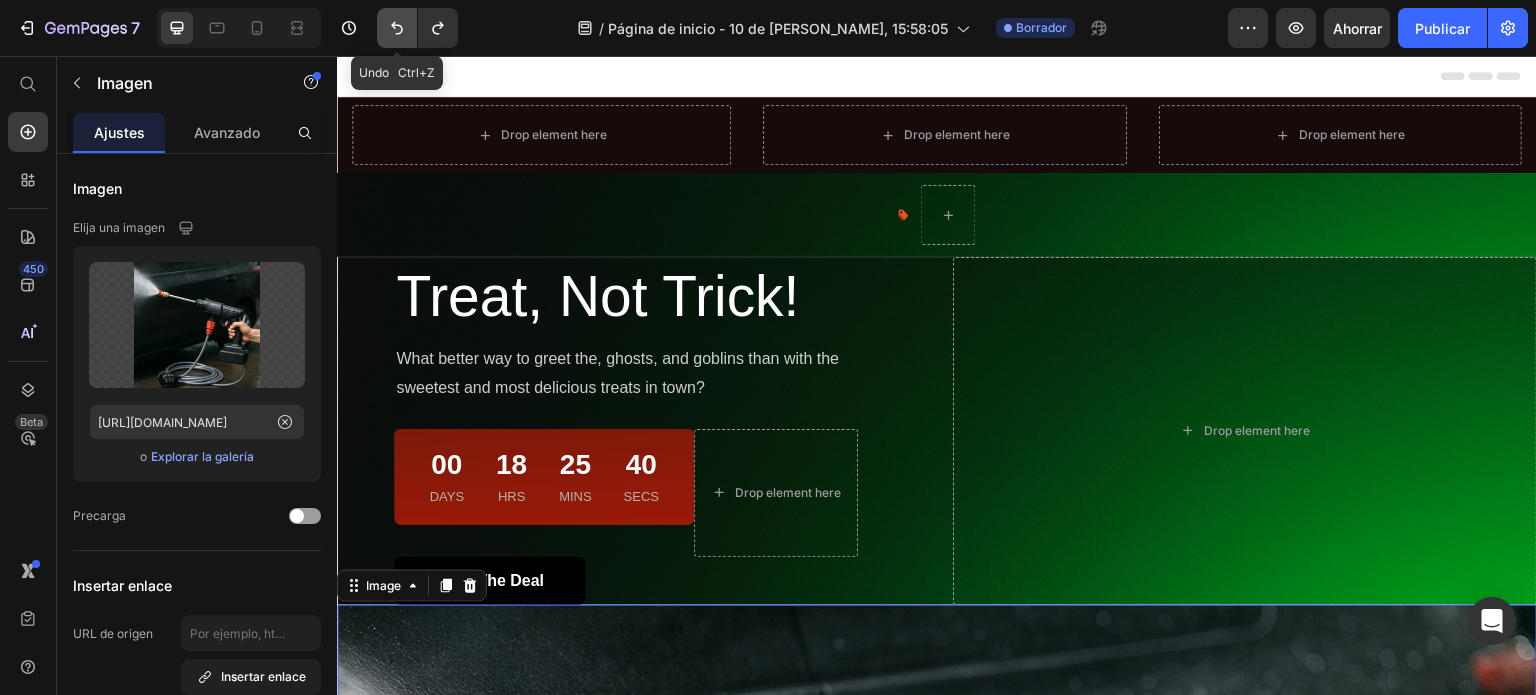 click 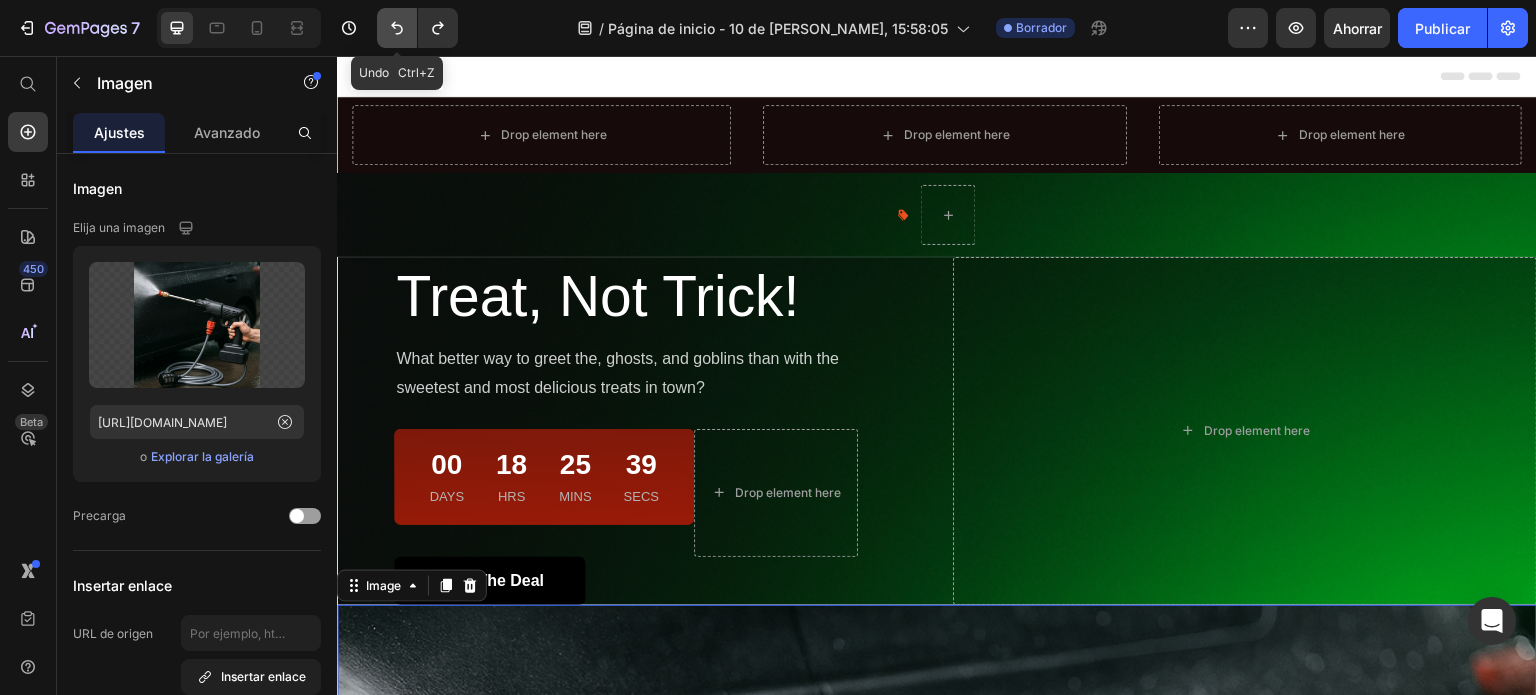 click 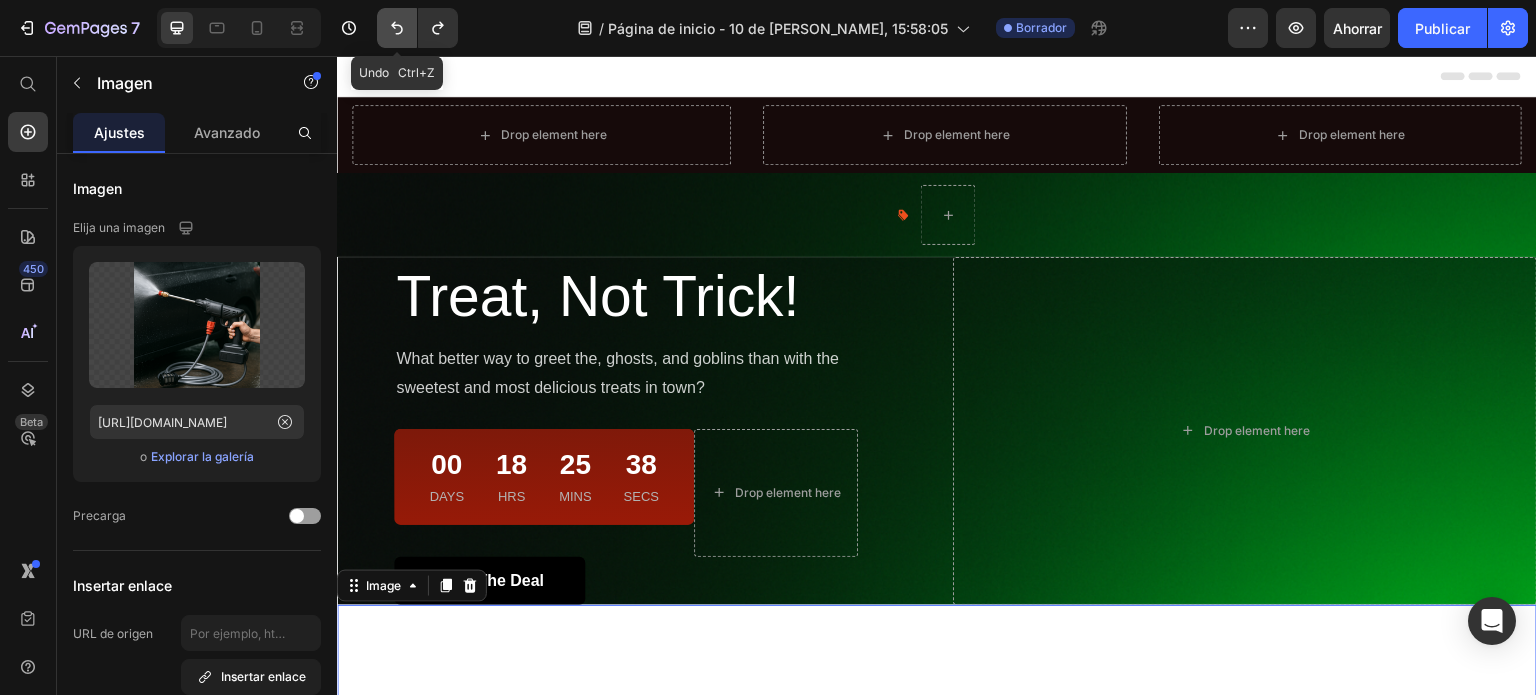 click 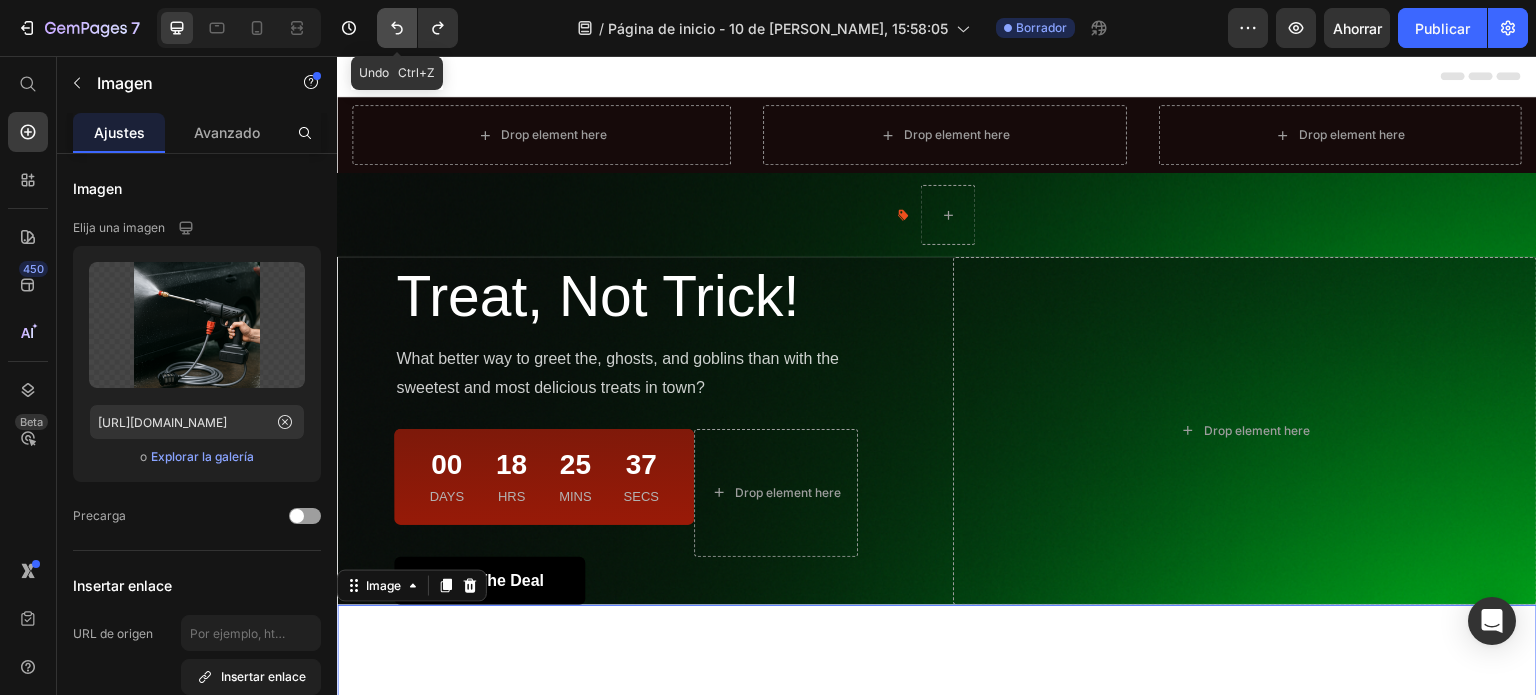 click 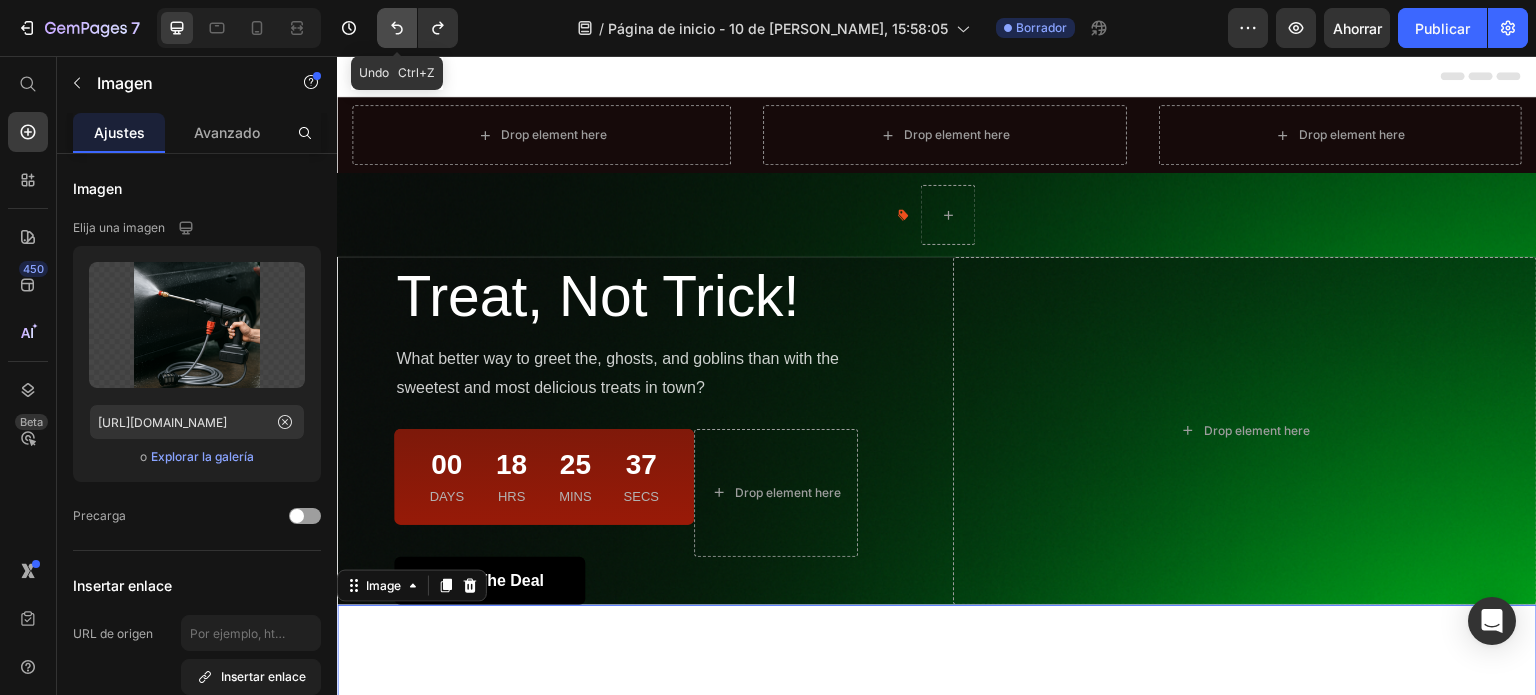 click 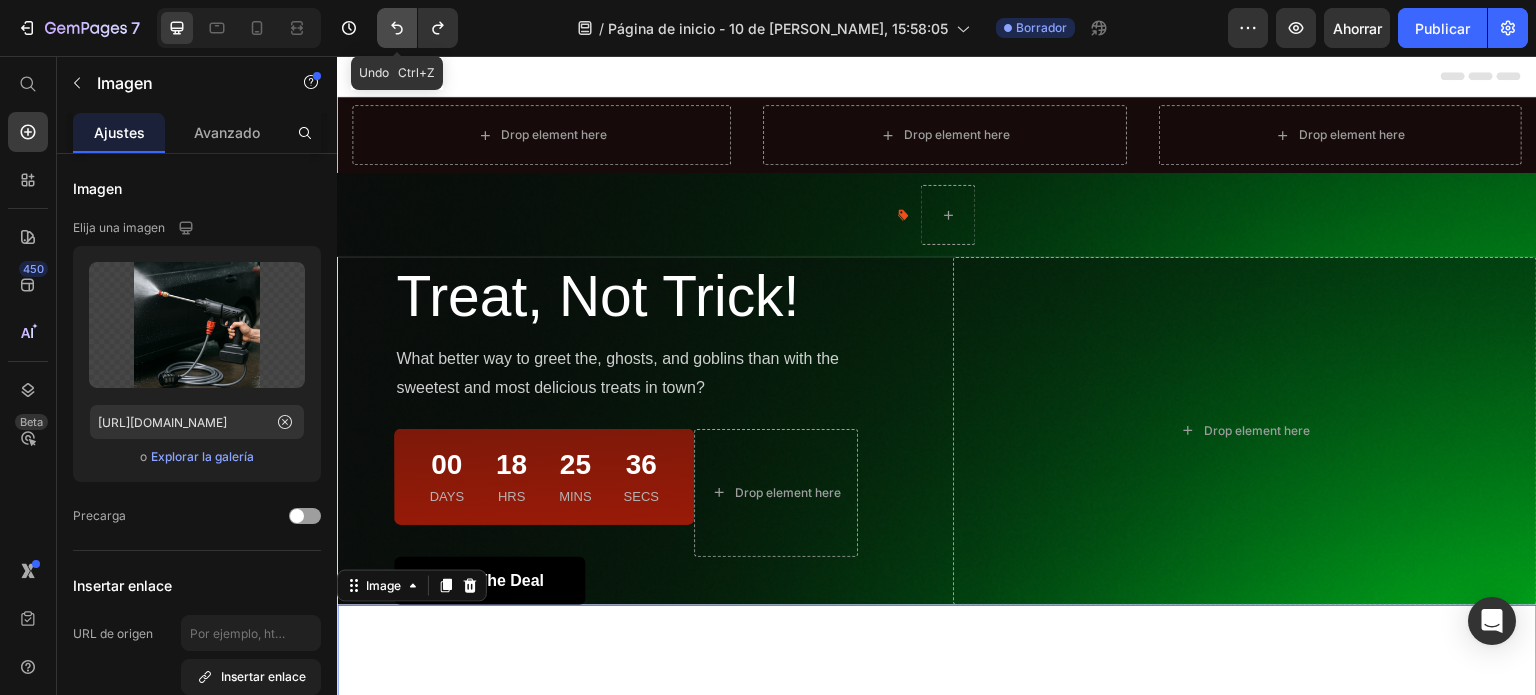 click 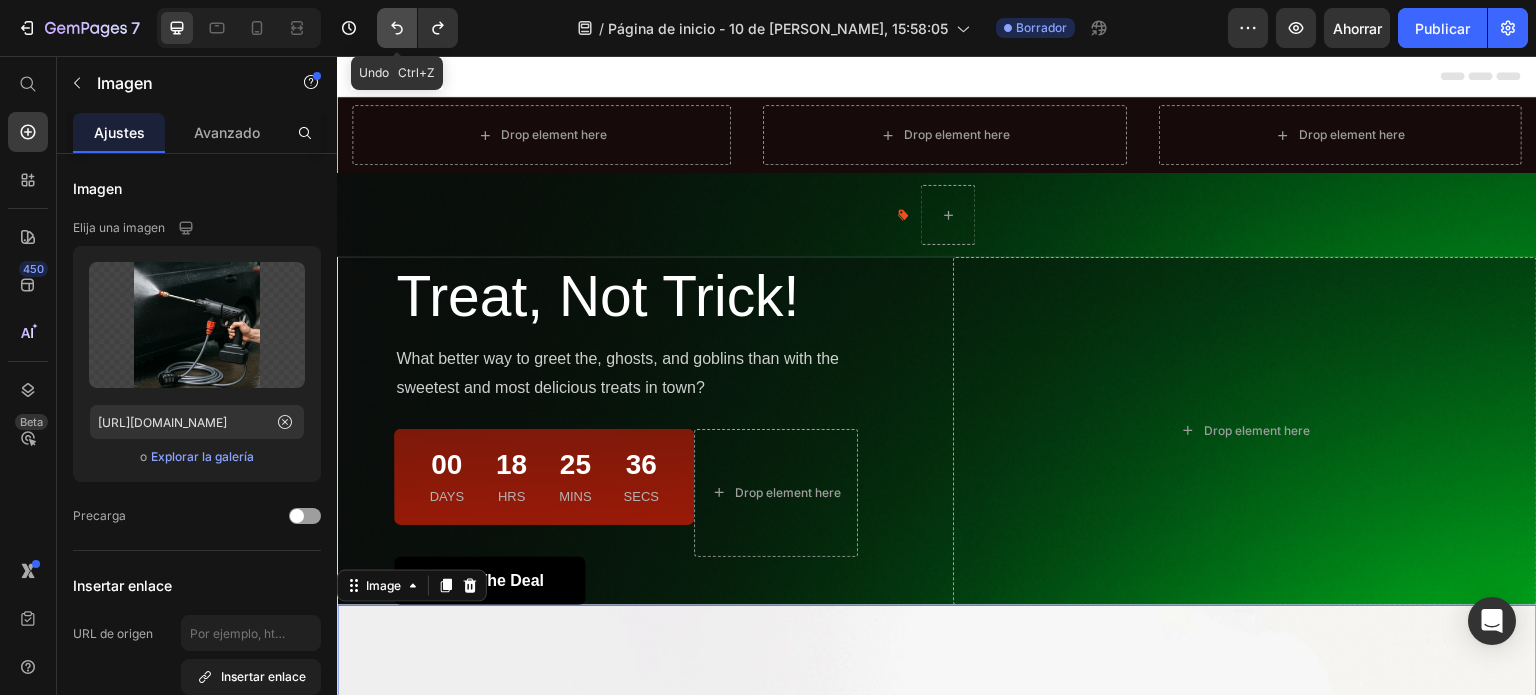 click 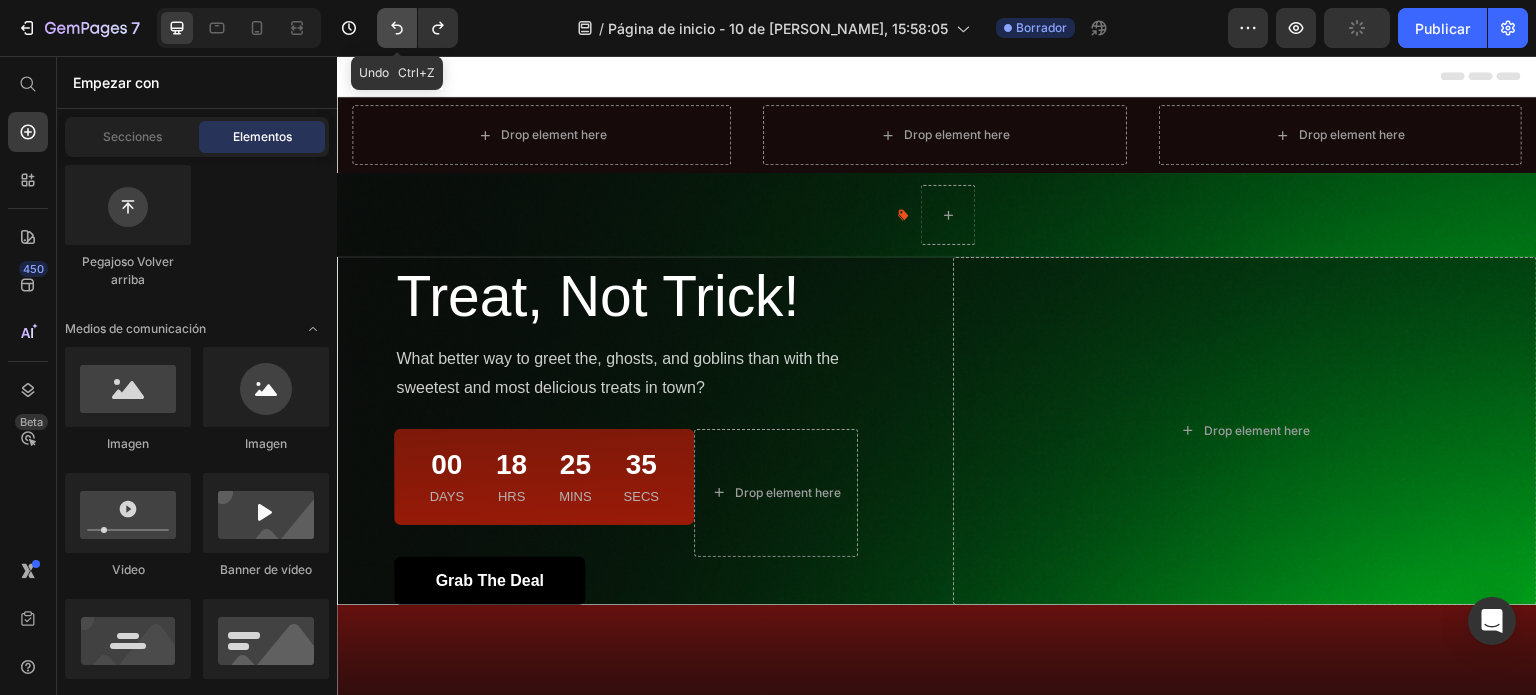 click 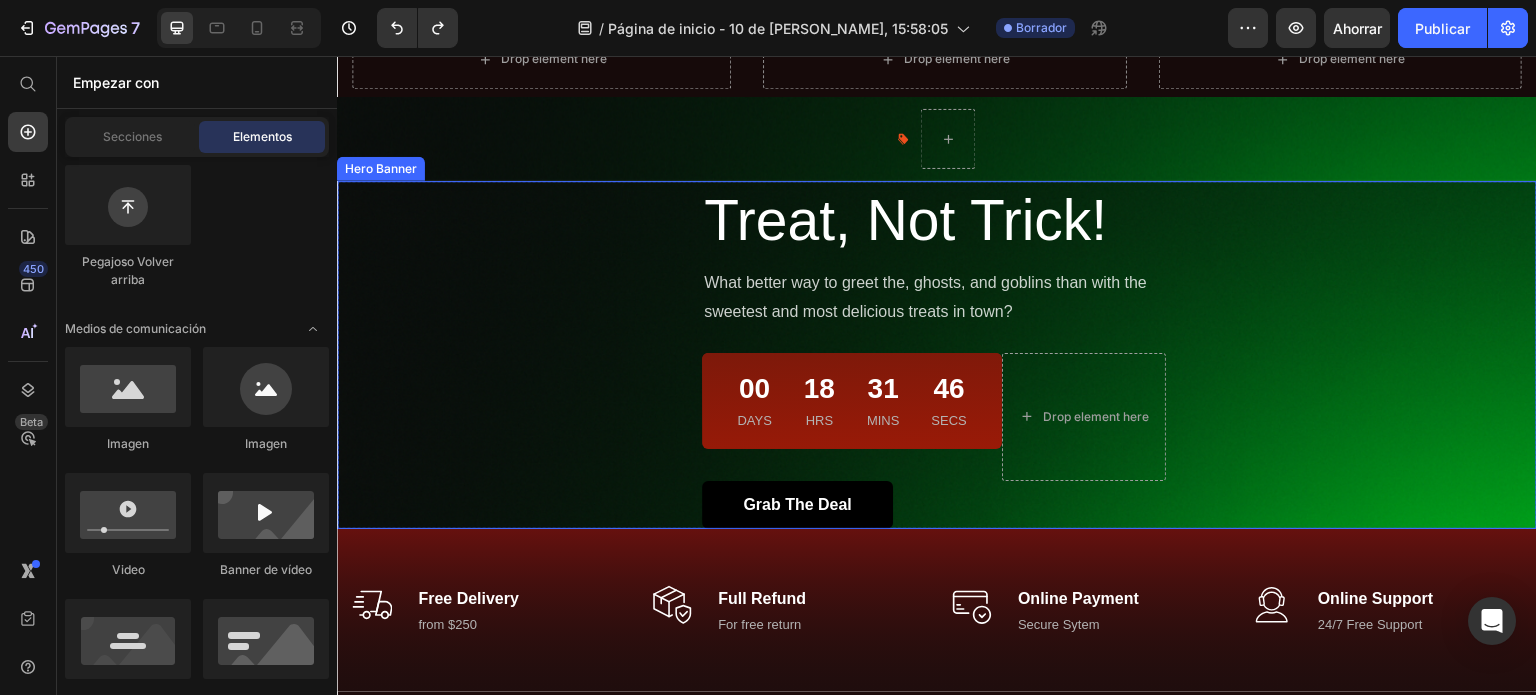 scroll, scrollTop: 0, scrollLeft: 0, axis: both 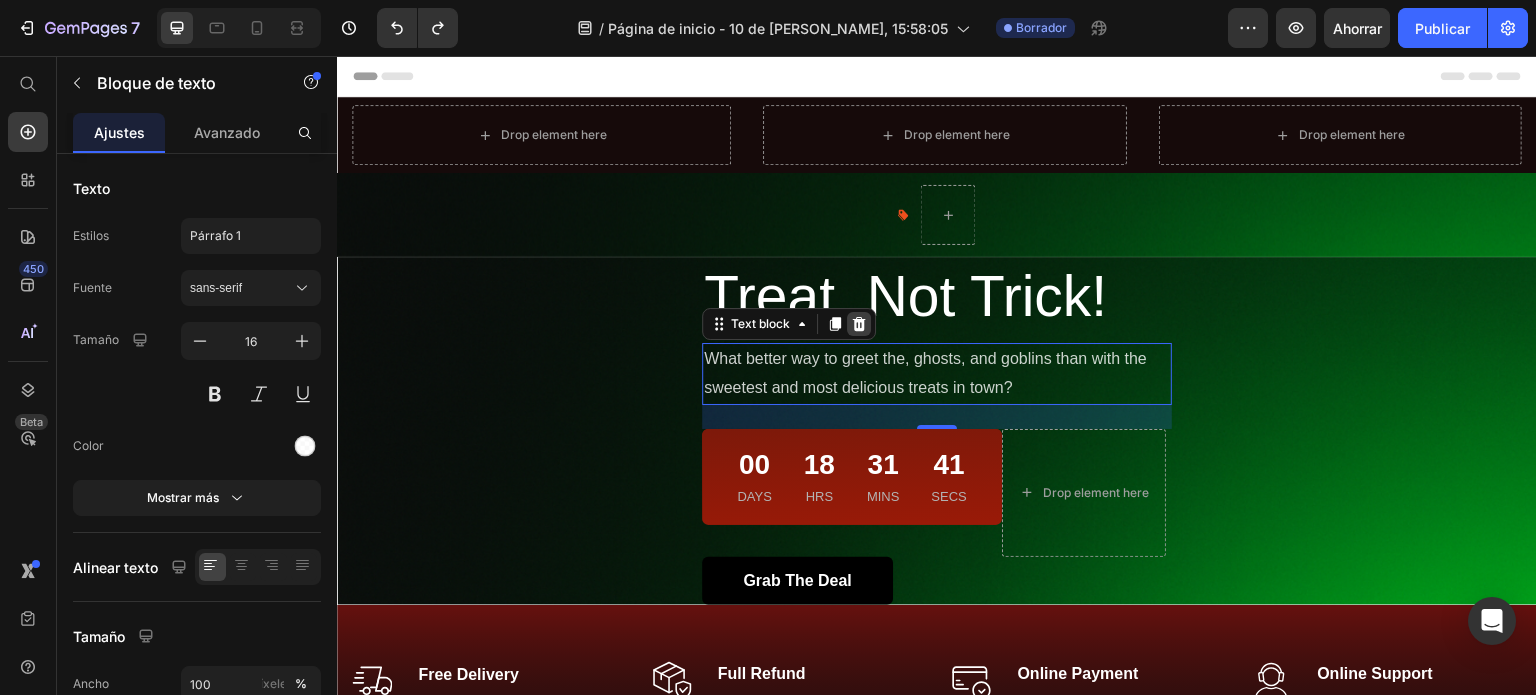 click at bounding box center [859, 324] 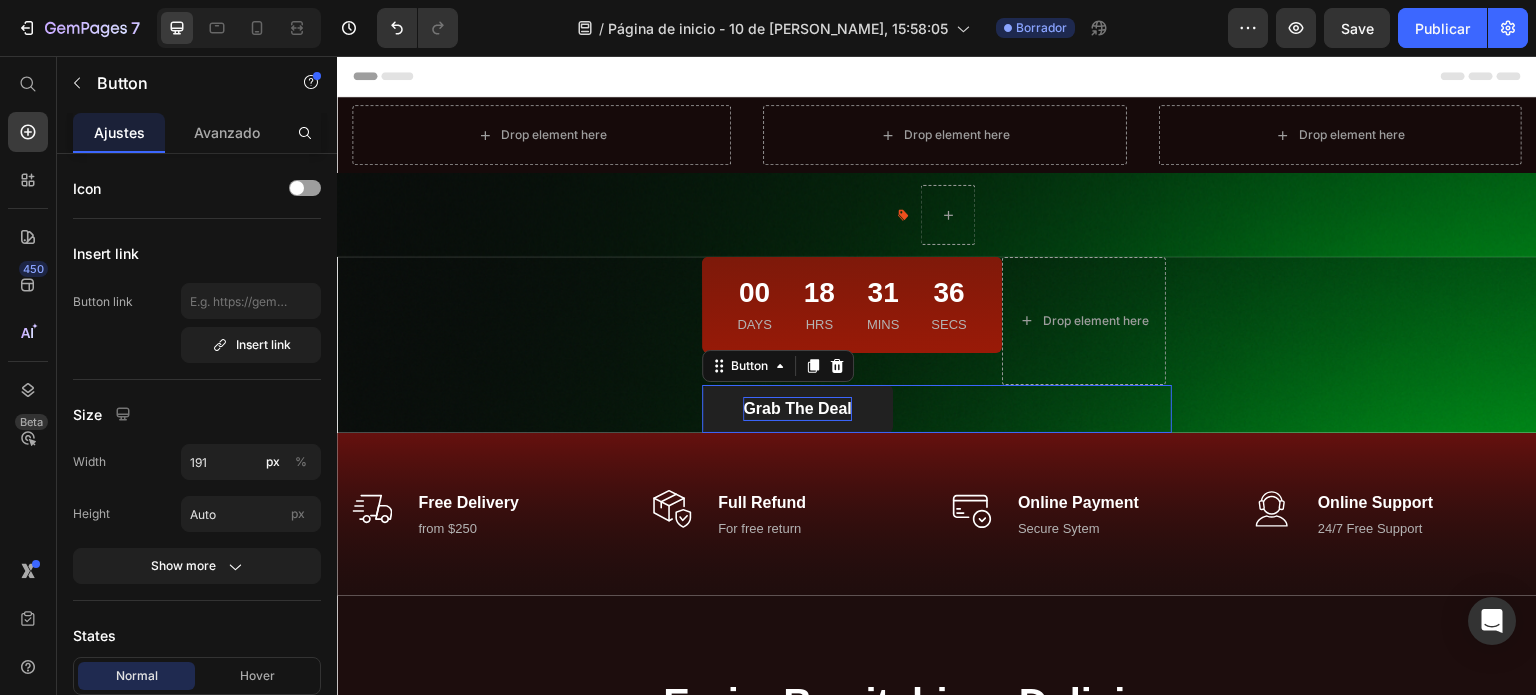 click on "Grab The Deal" at bounding box center (797, 409) 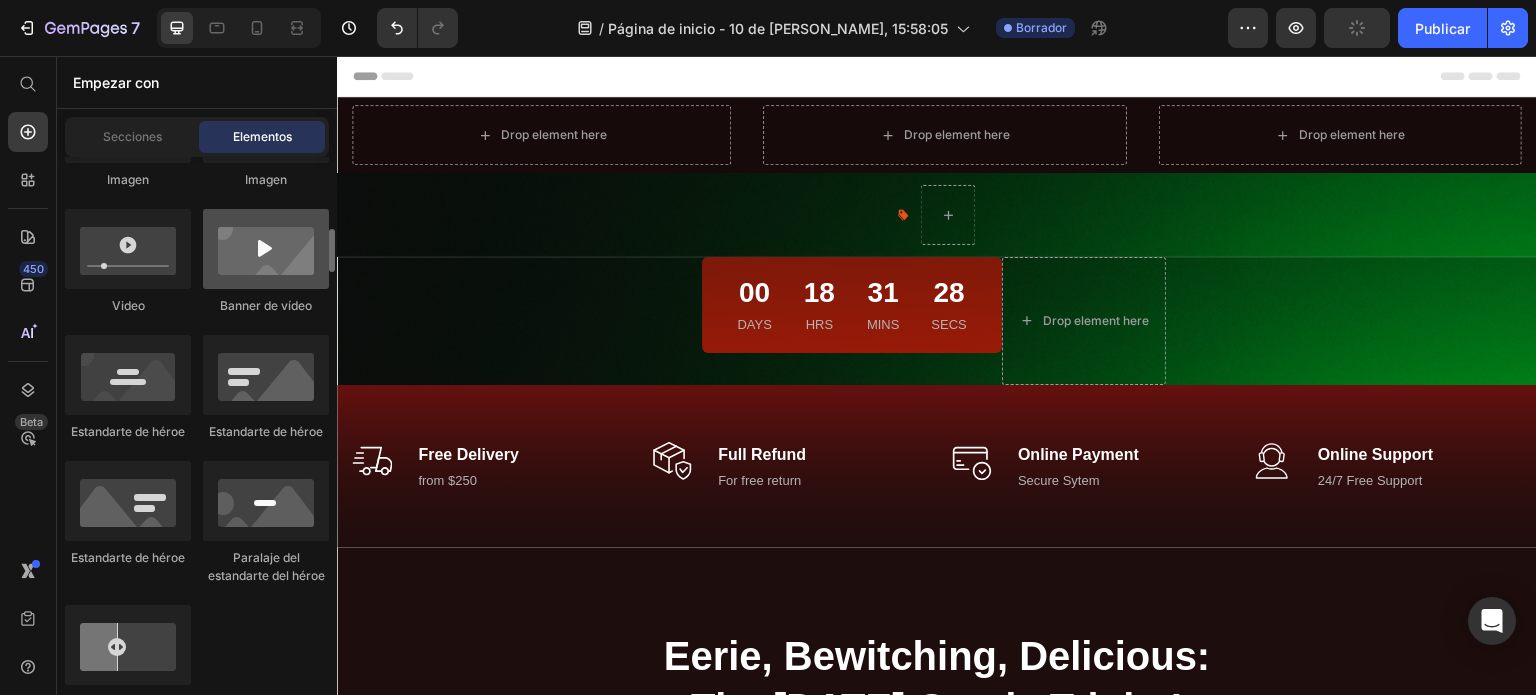 scroll, scrollTop: 881, scrollLeft: 0, axis: vertical 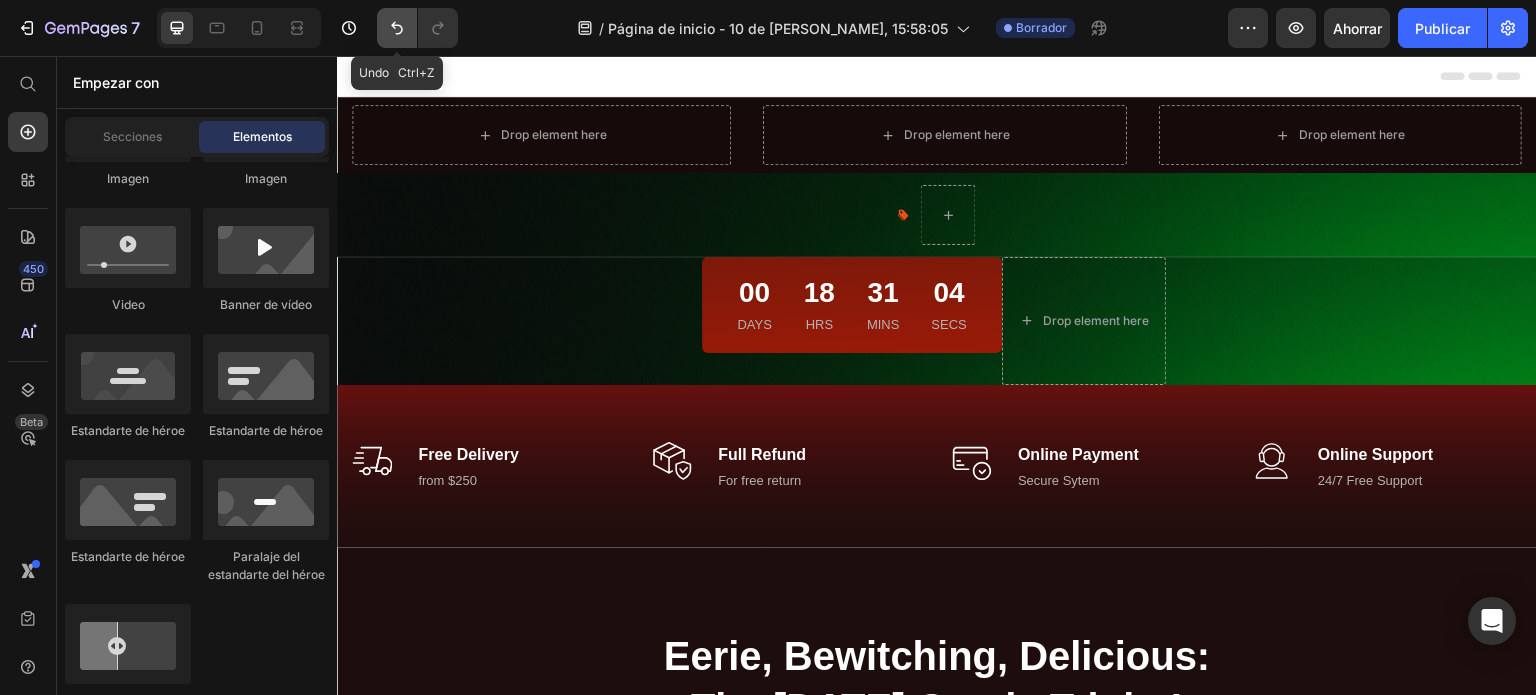 click 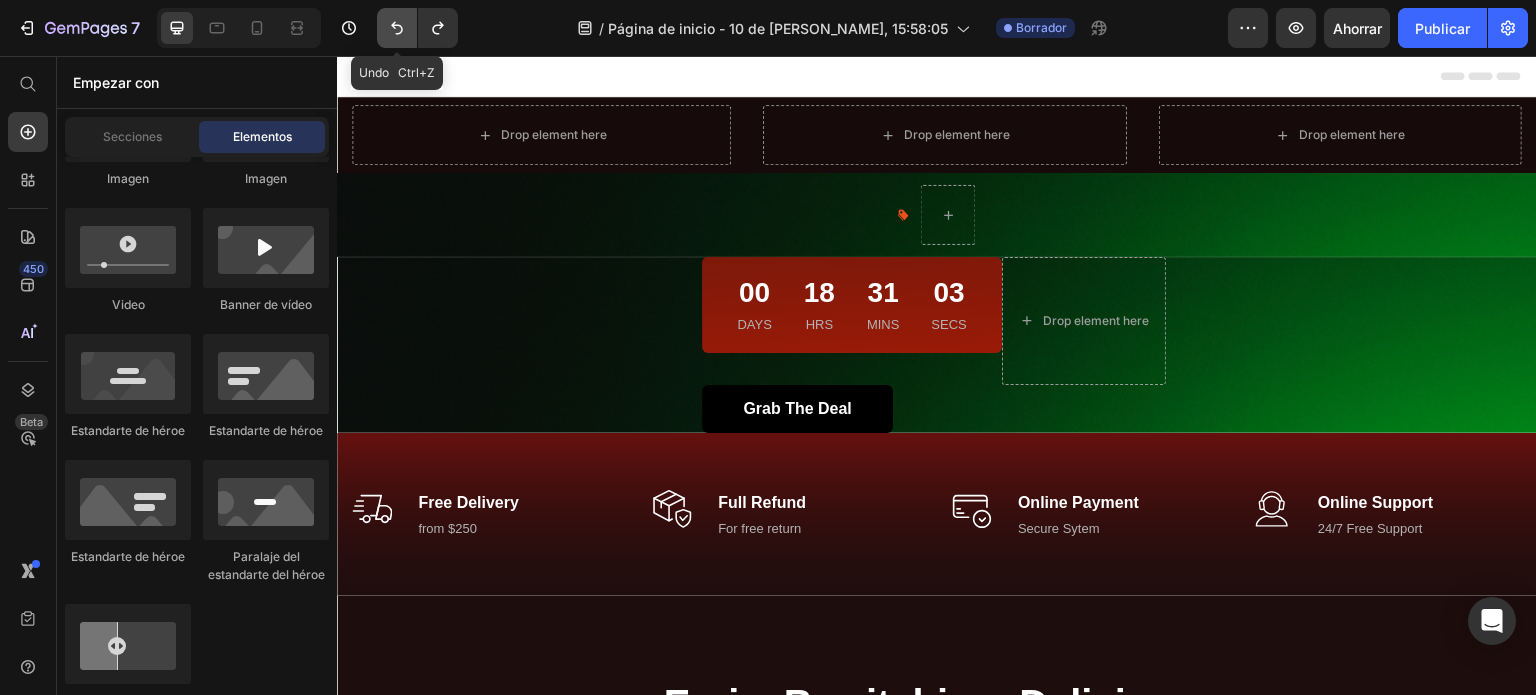 click 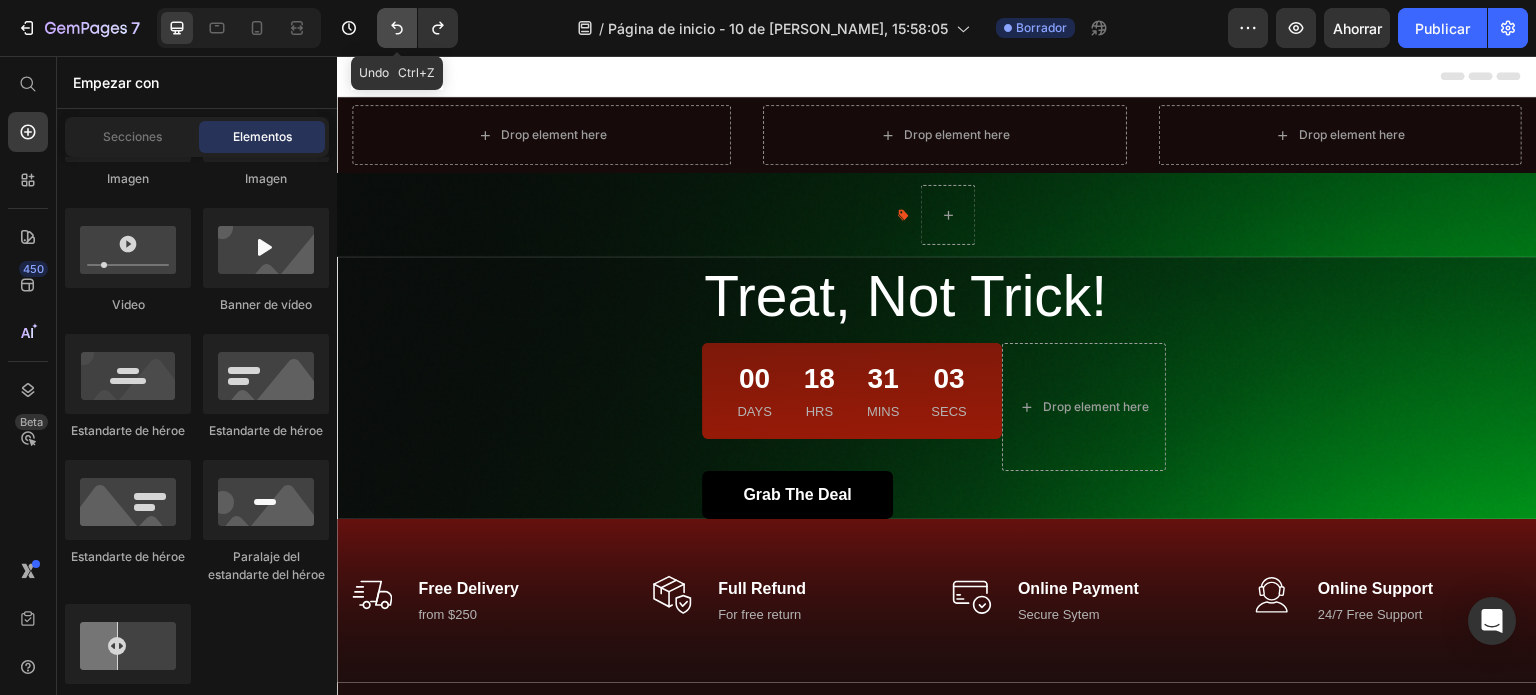 click 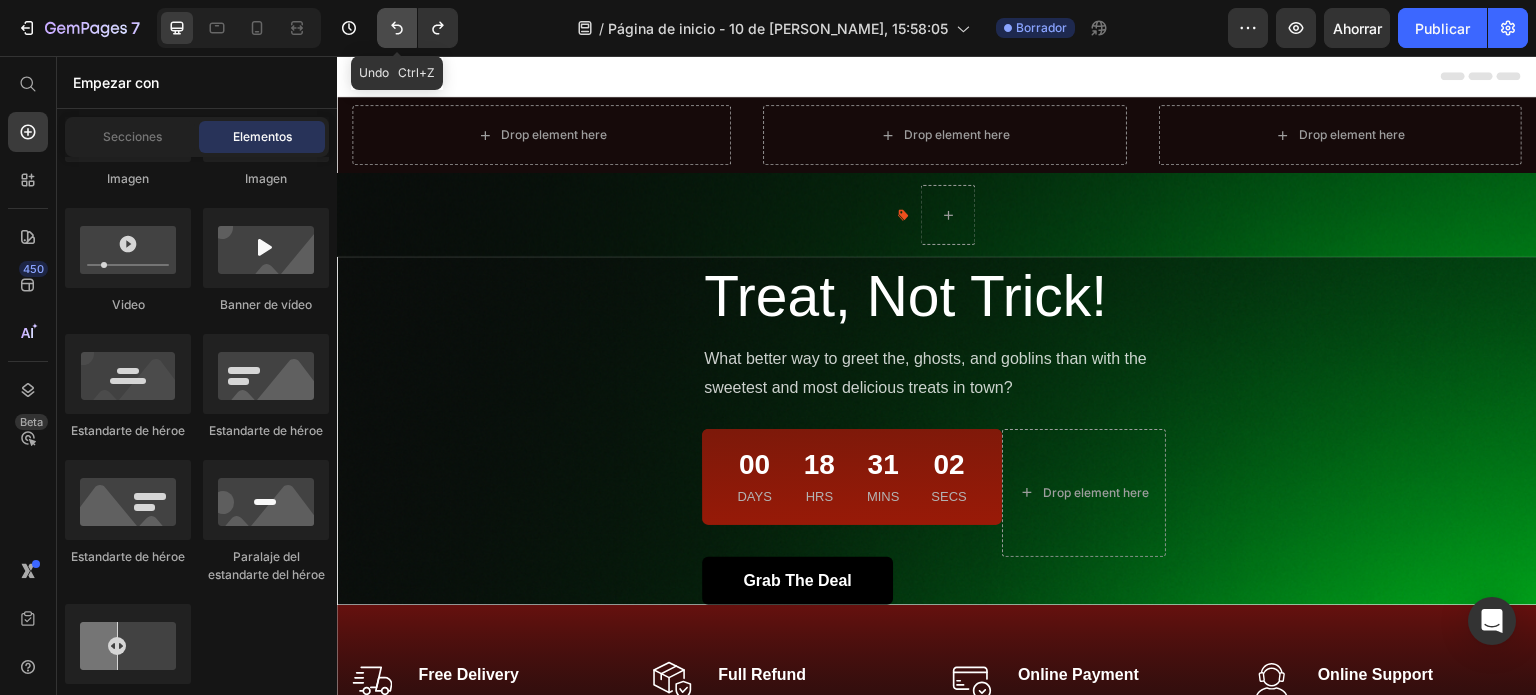 click 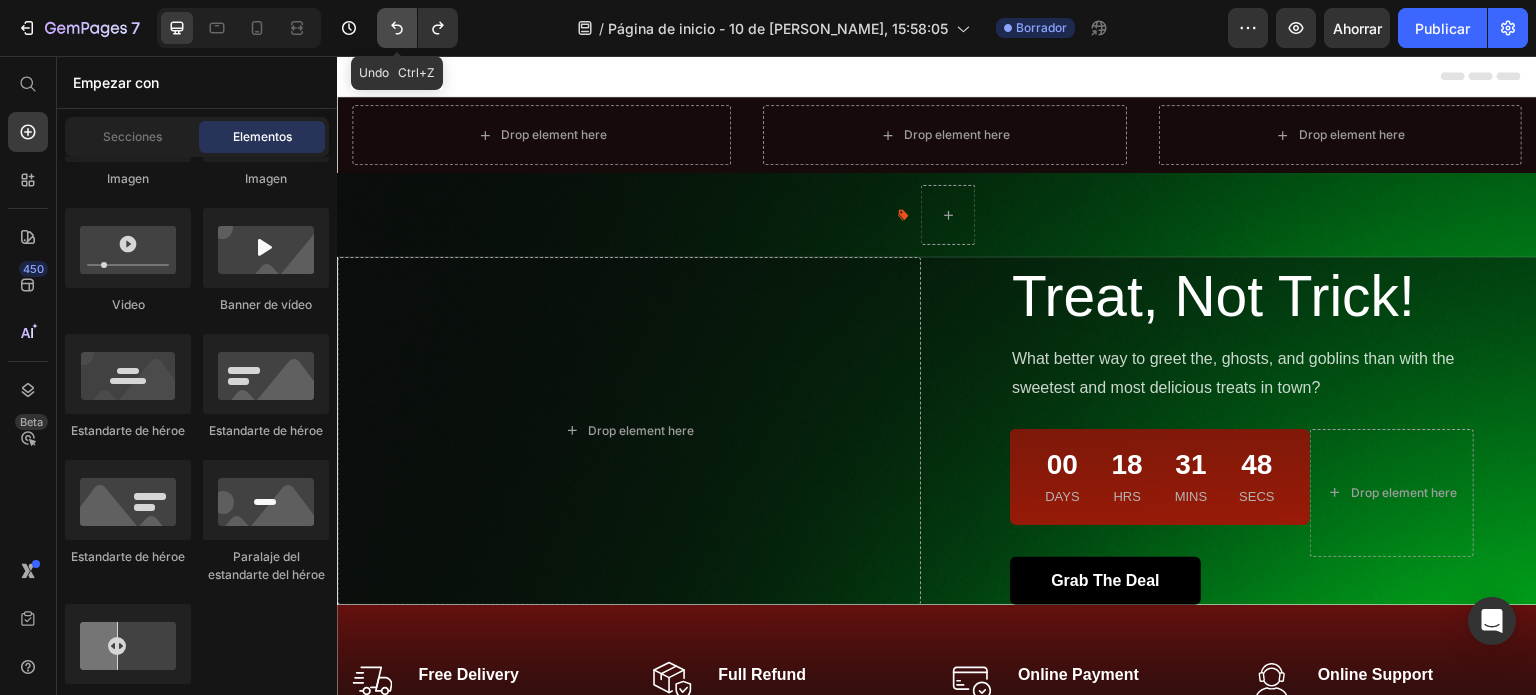 click 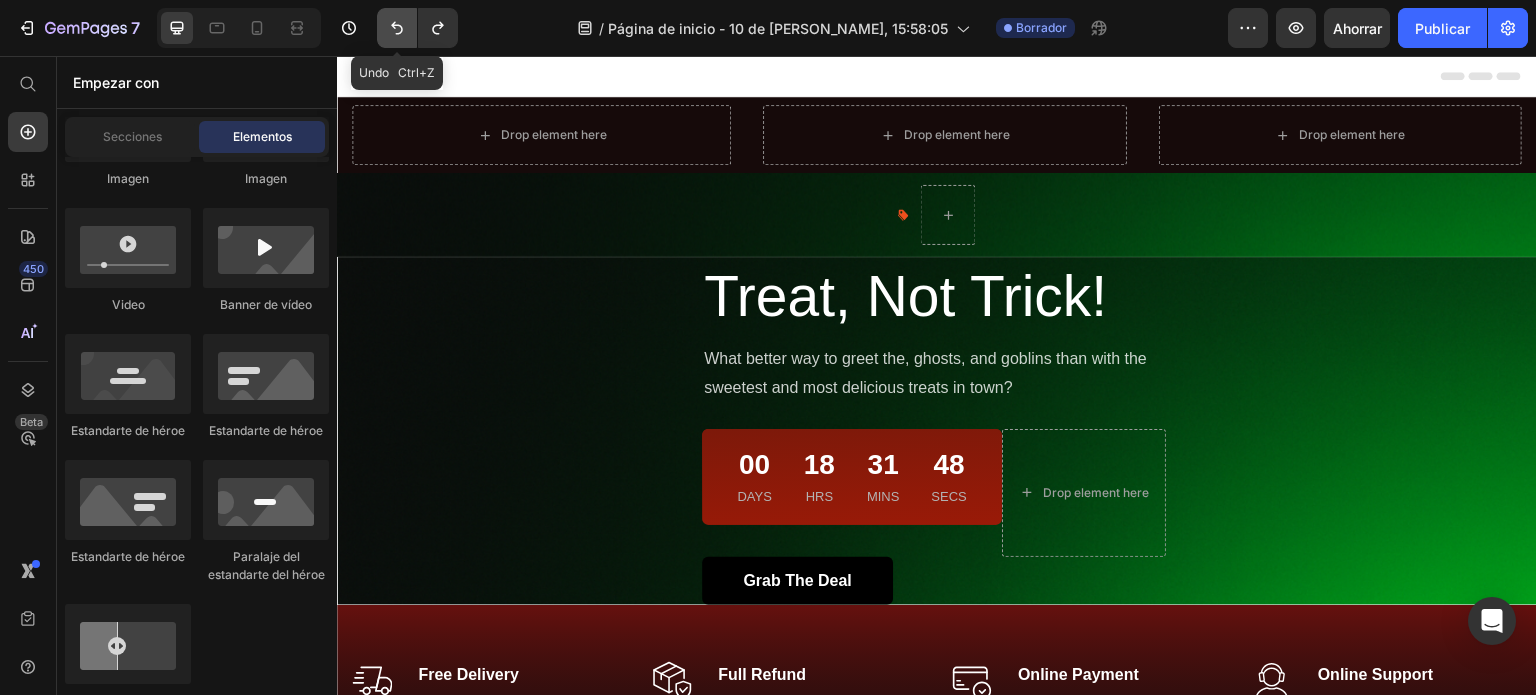 click 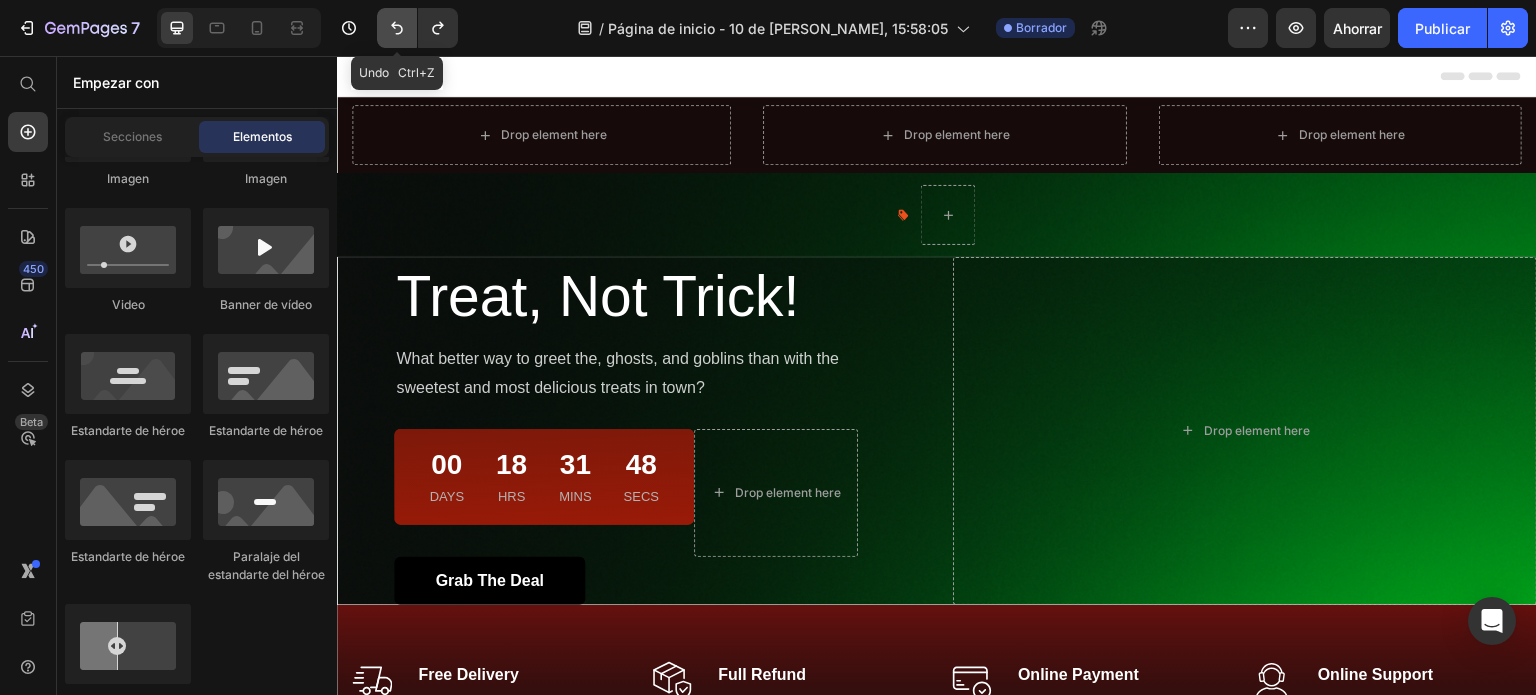 click 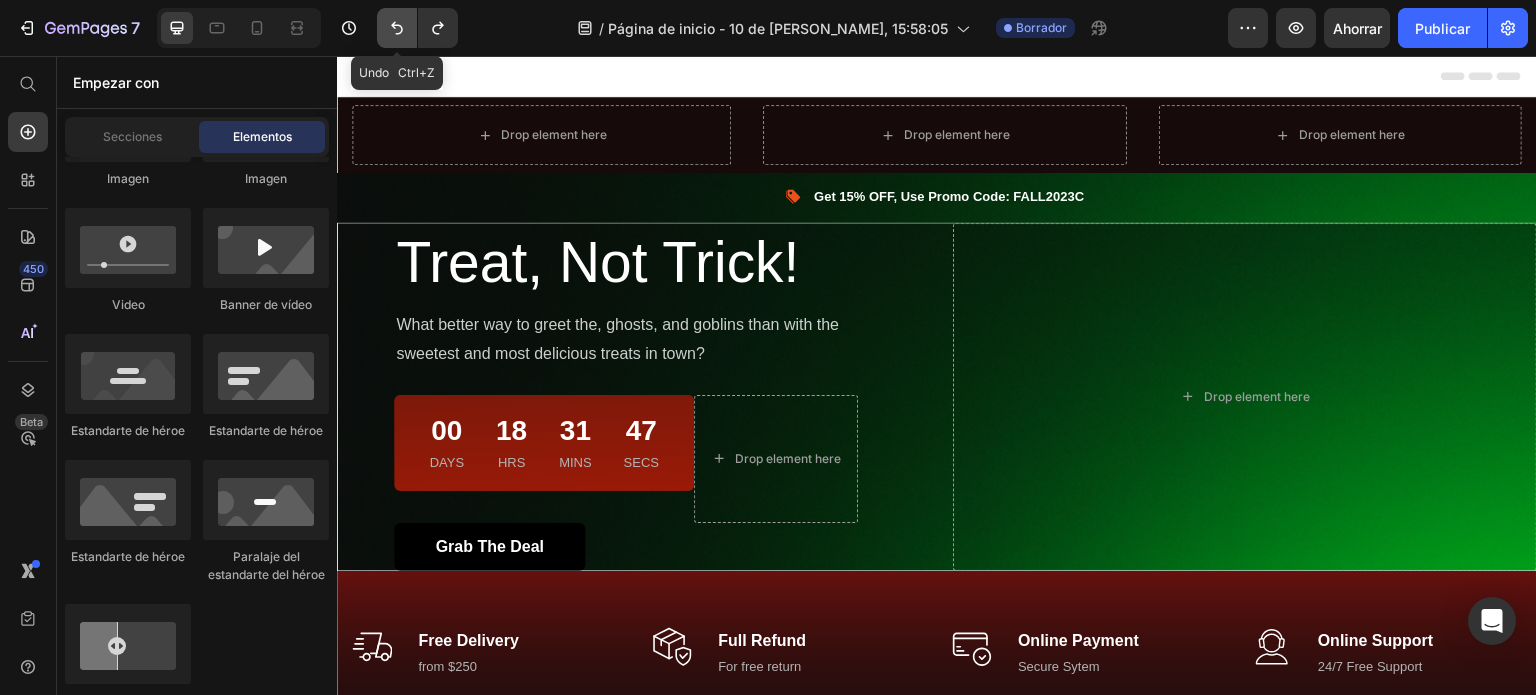 click 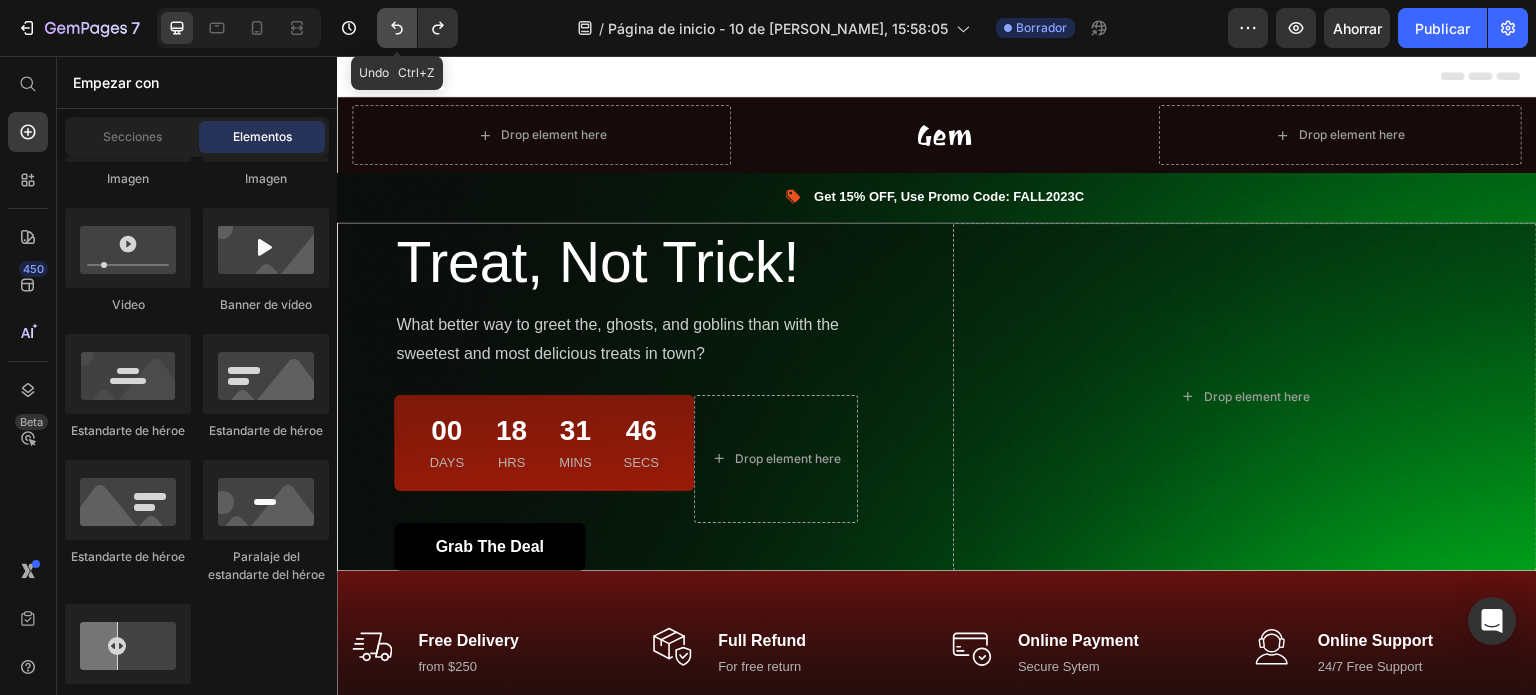 click 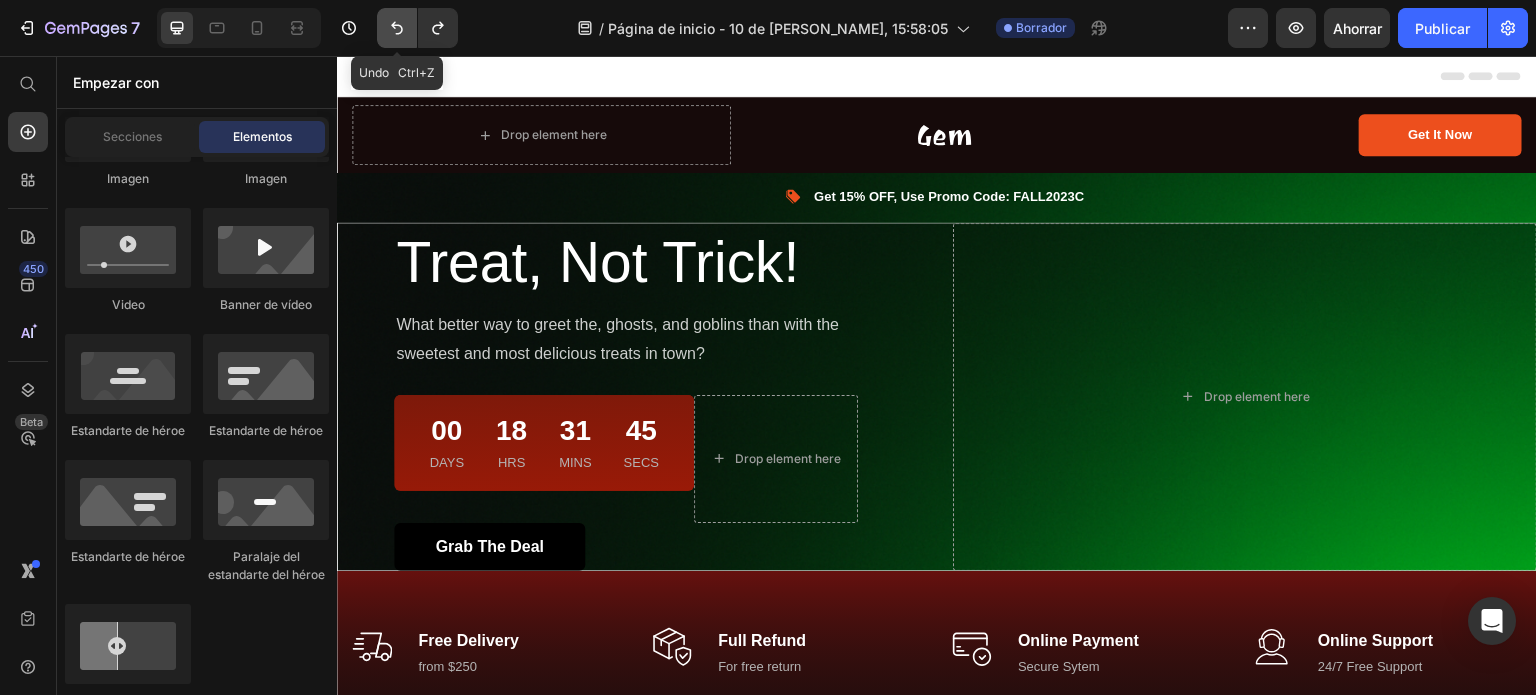 click 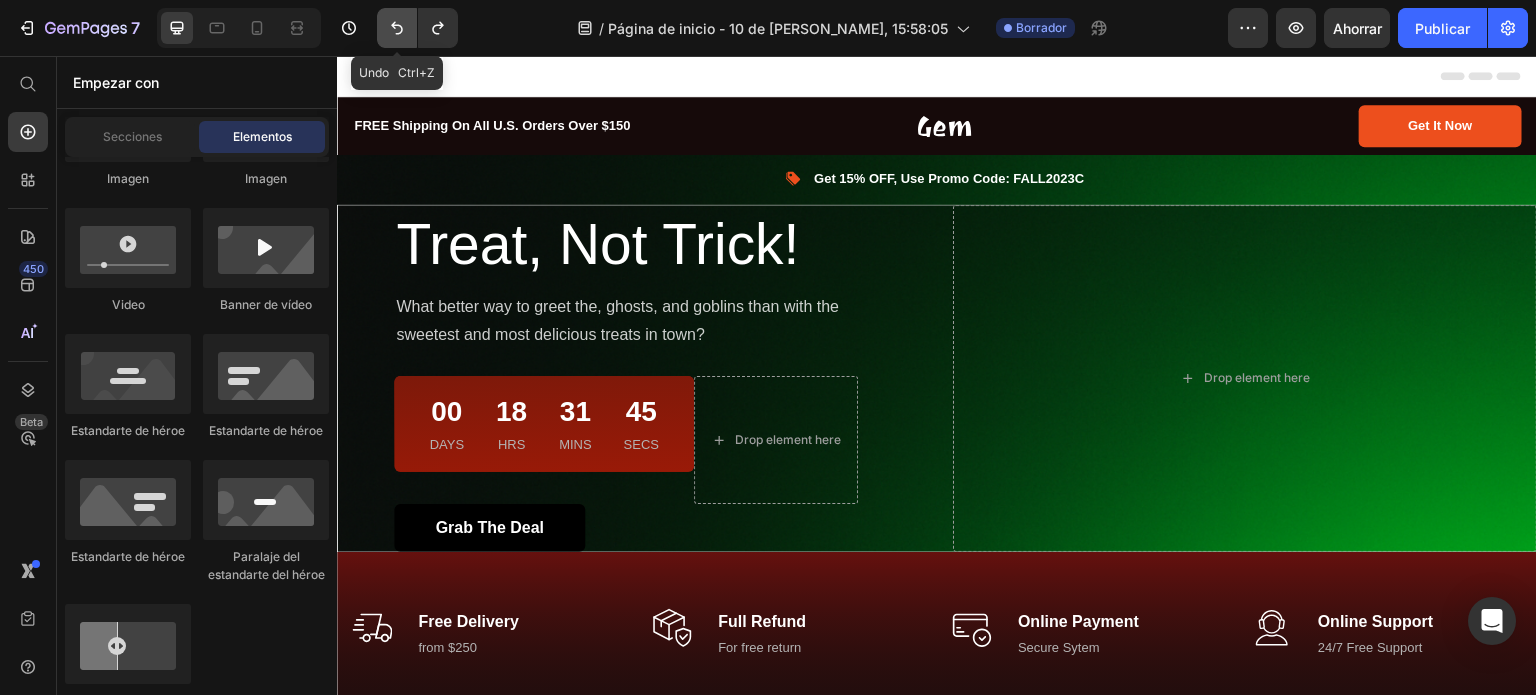 click 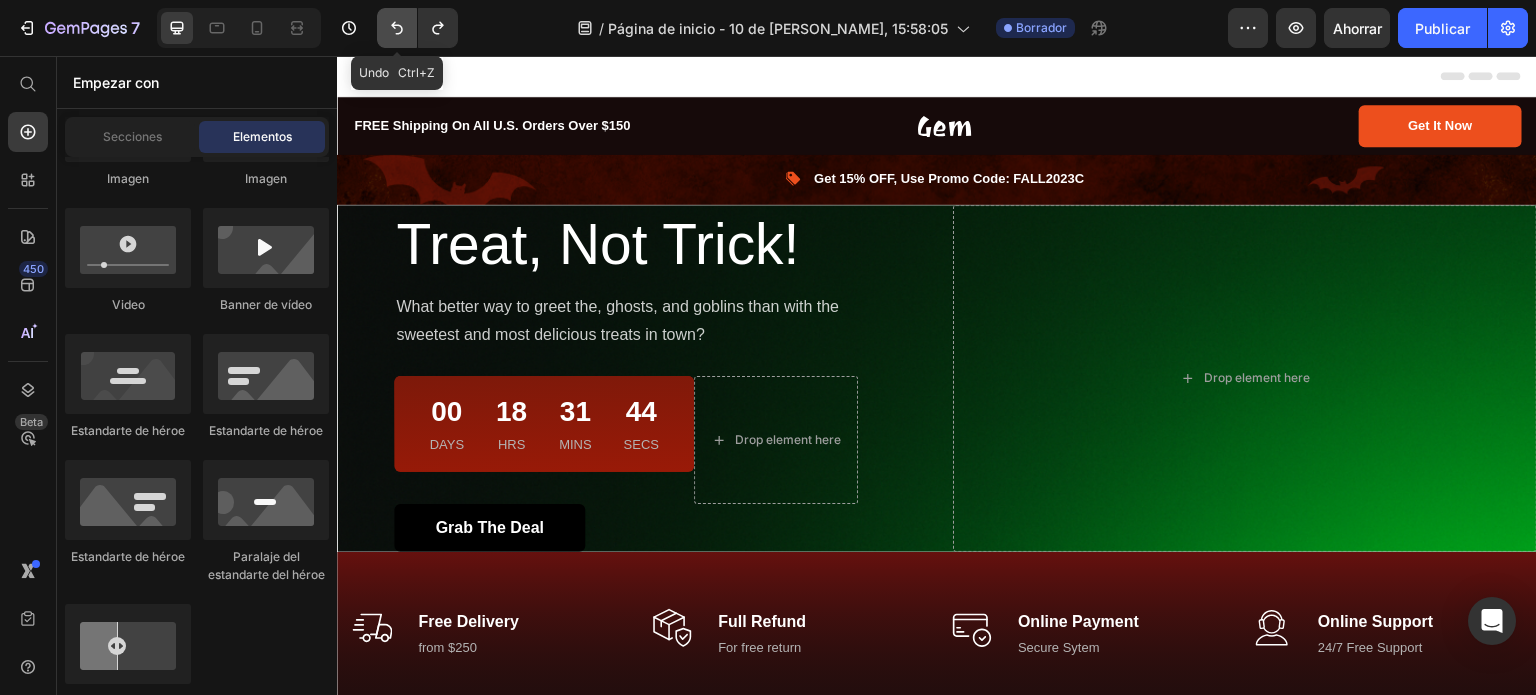 click 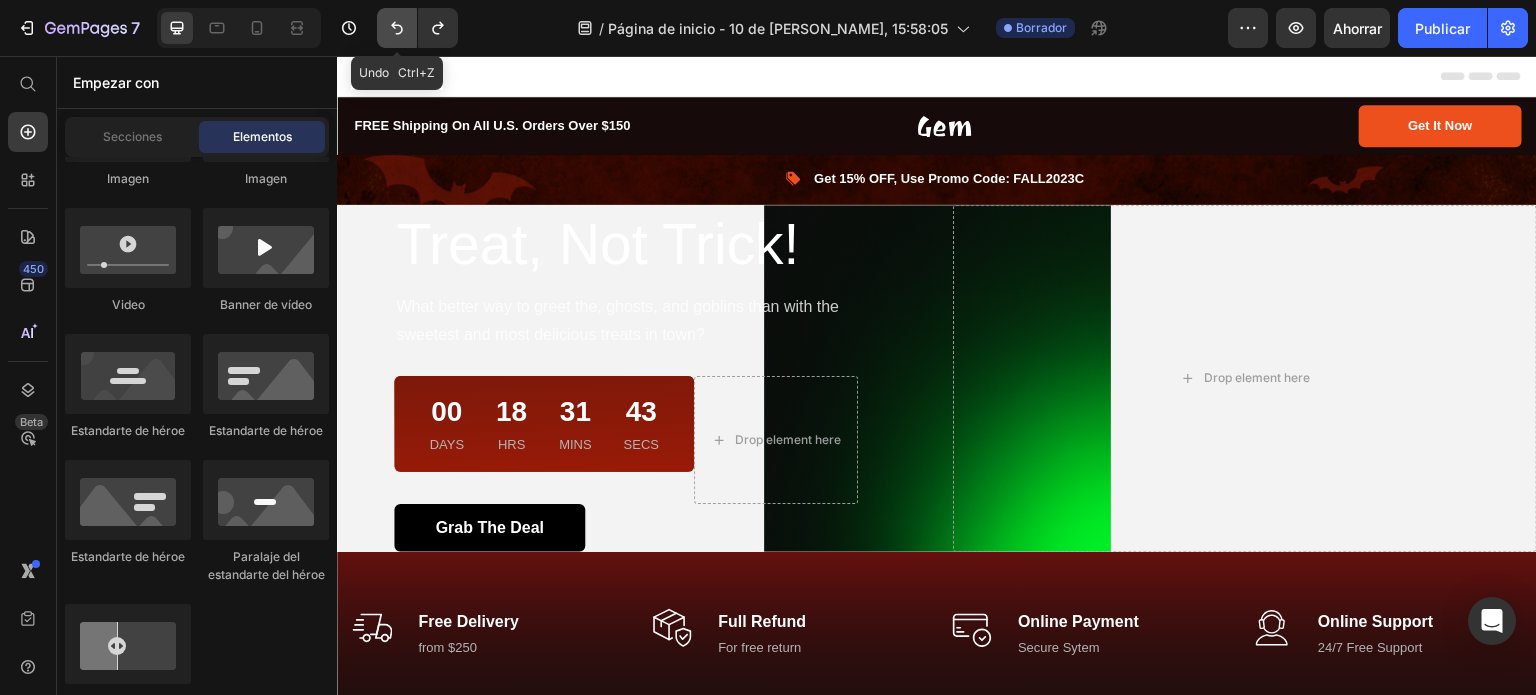 click 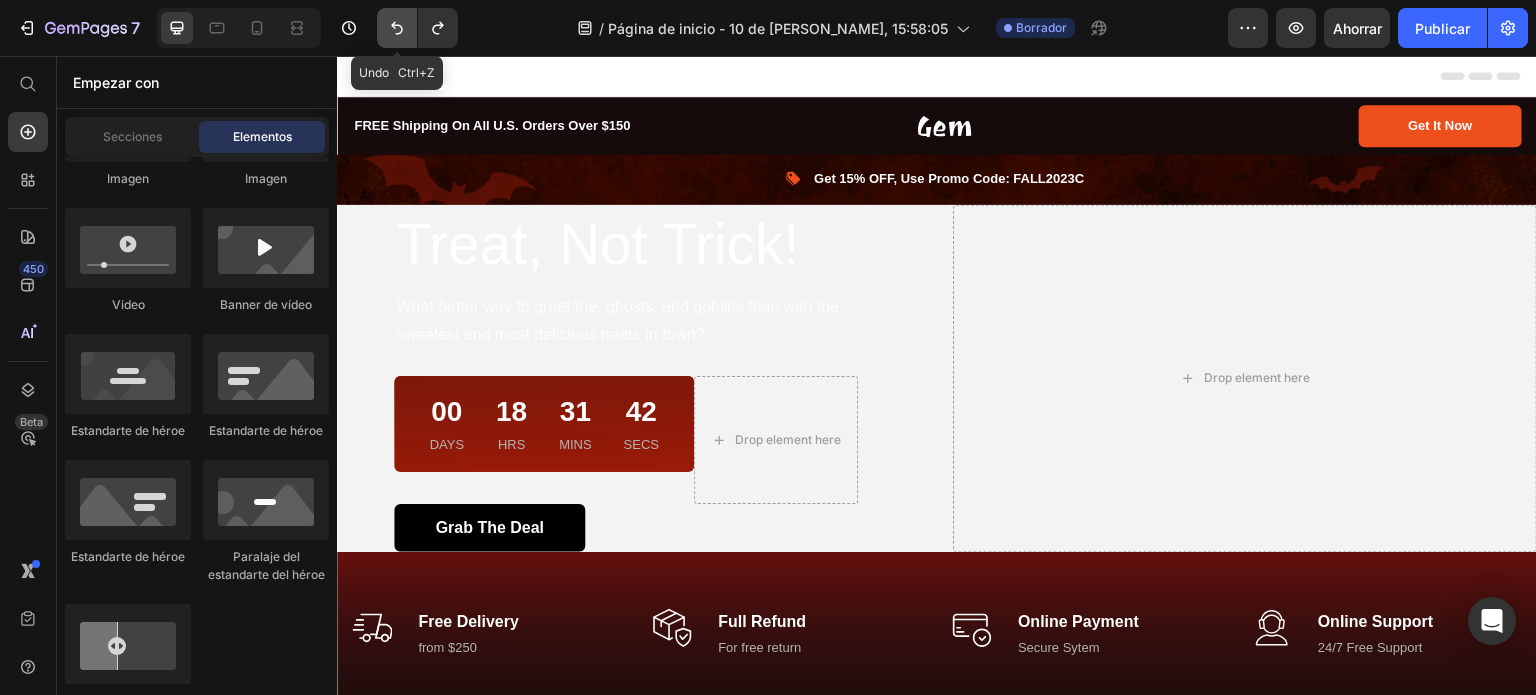 click 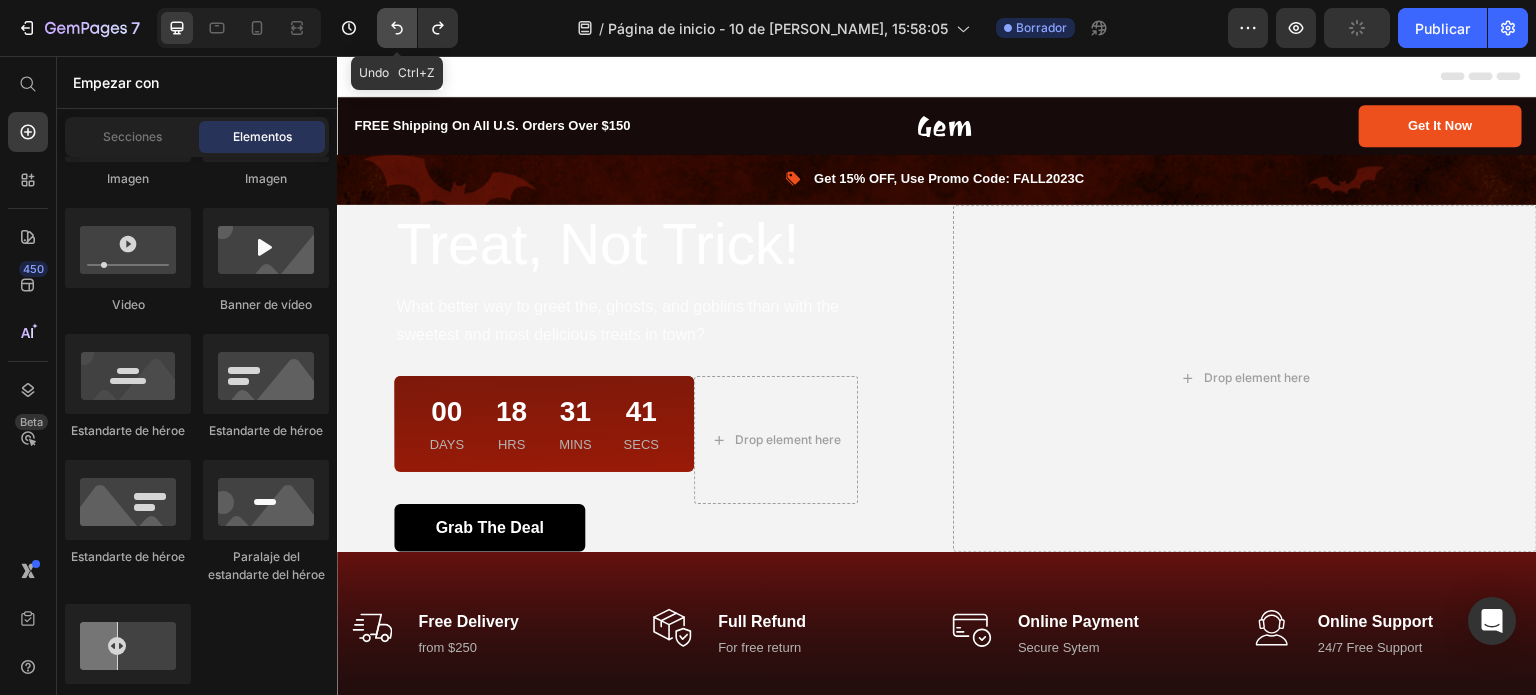 click 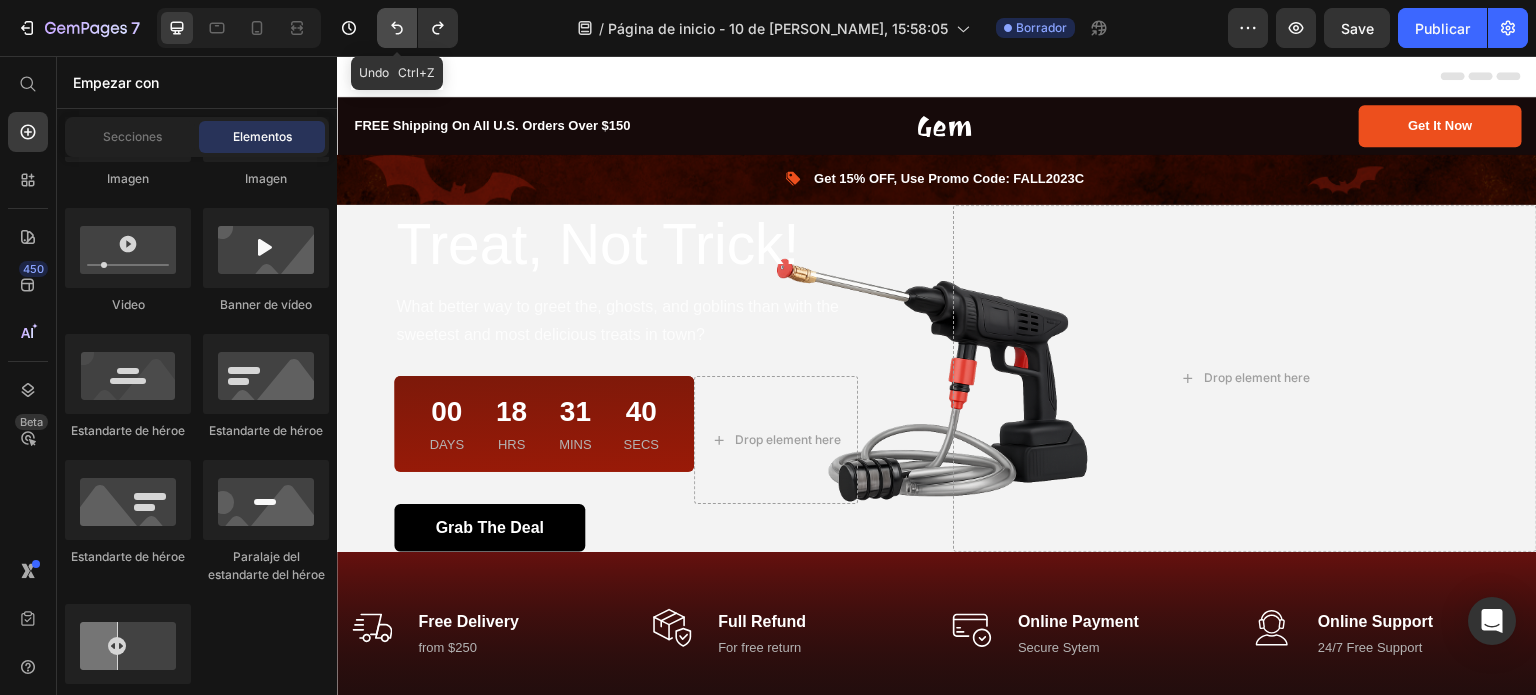 click 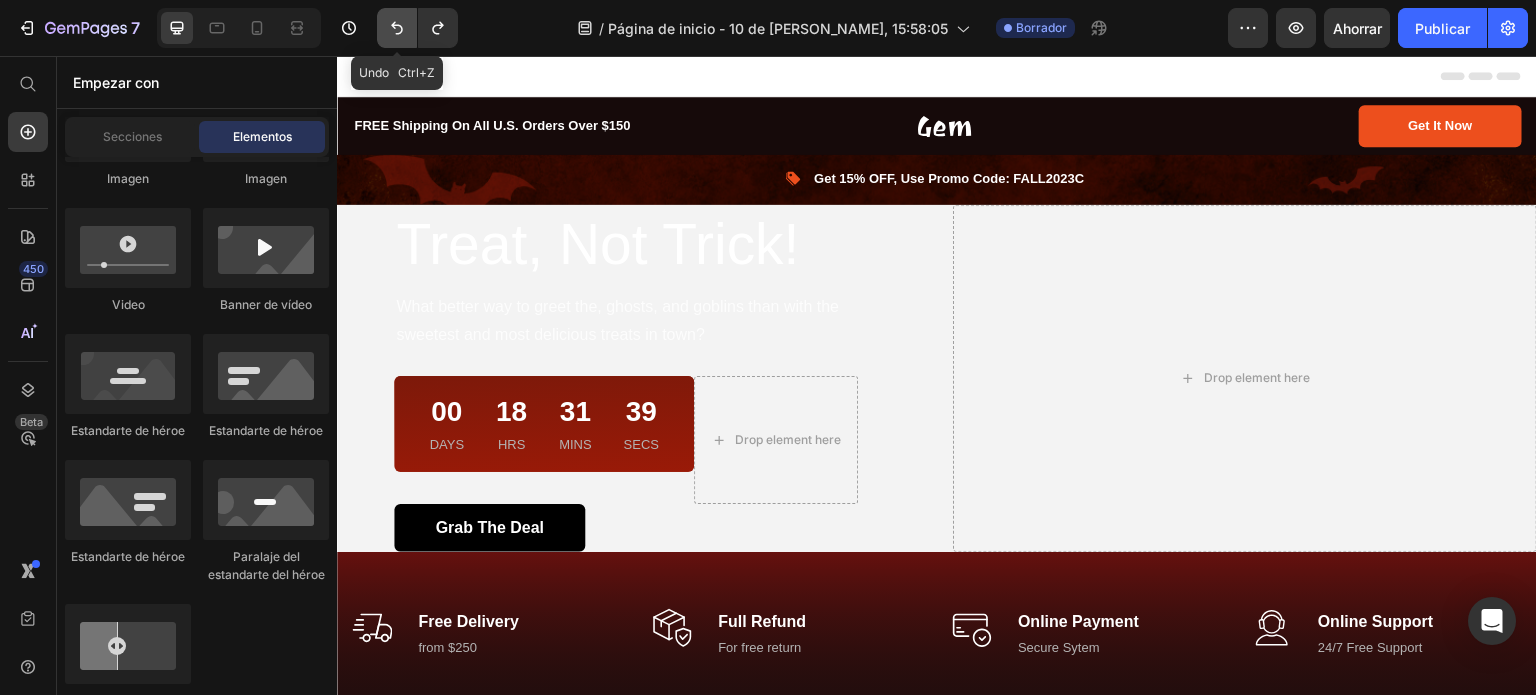 click 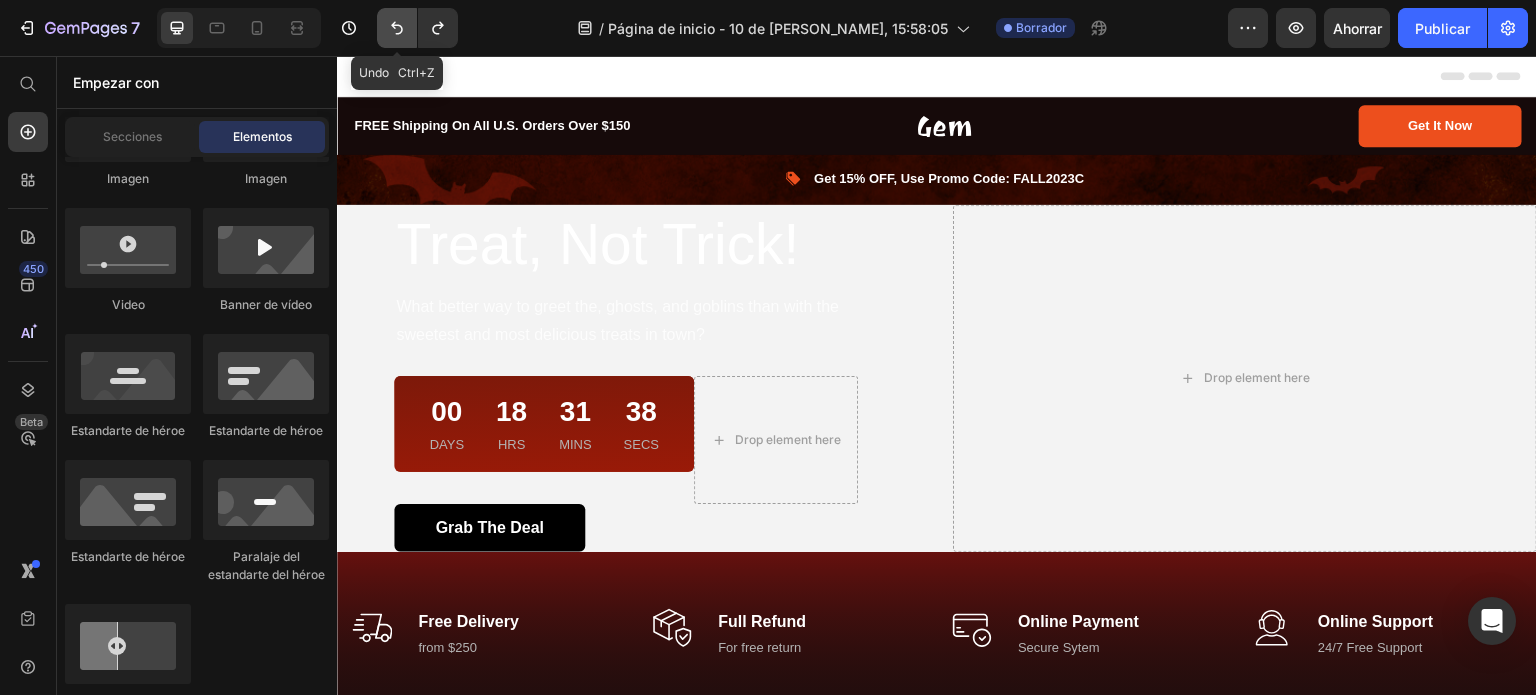 click 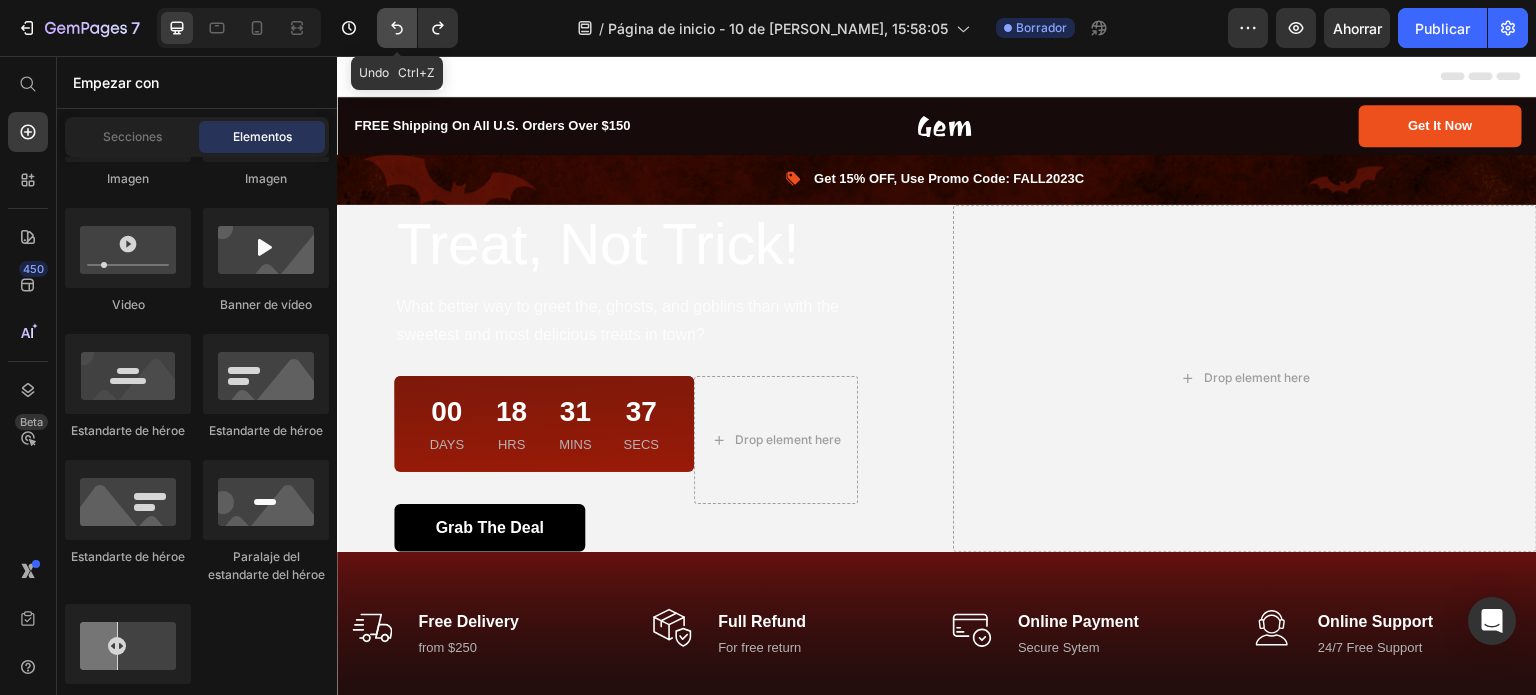 click 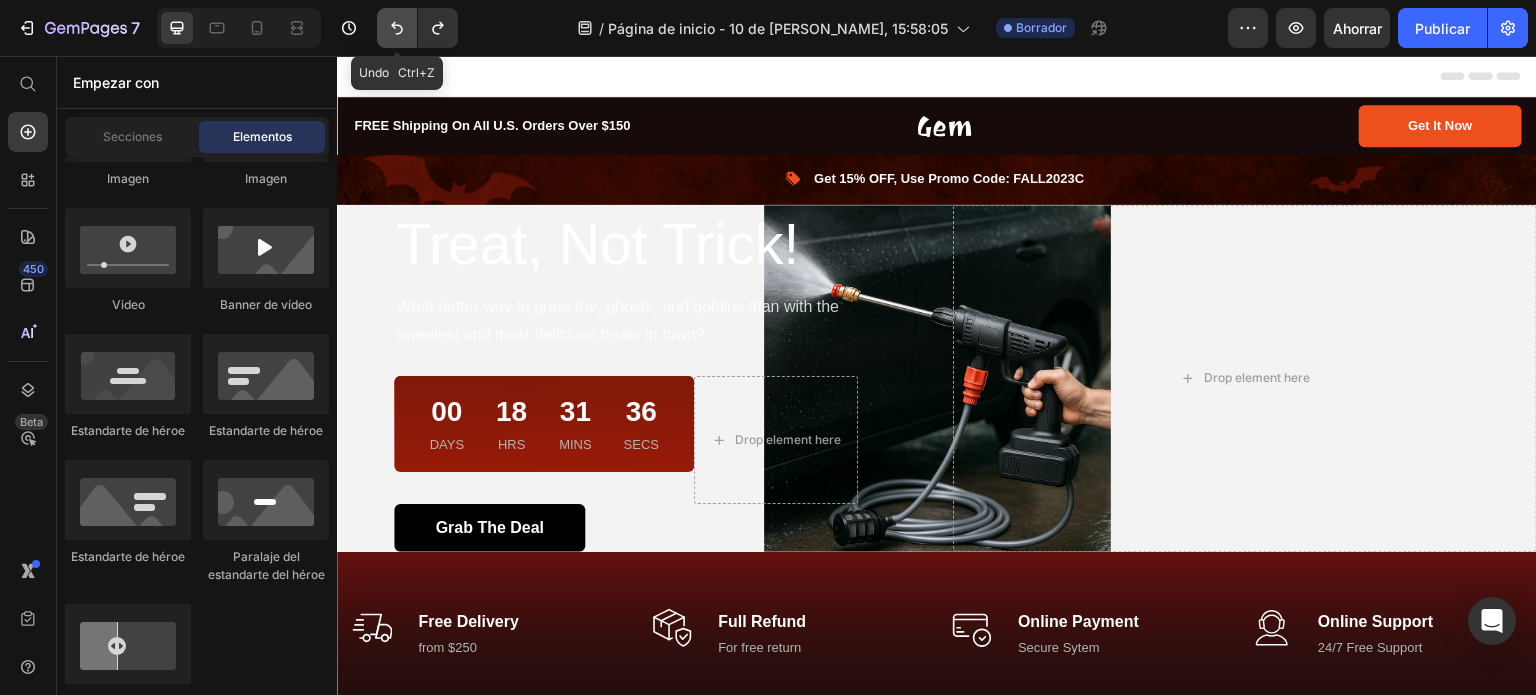 click 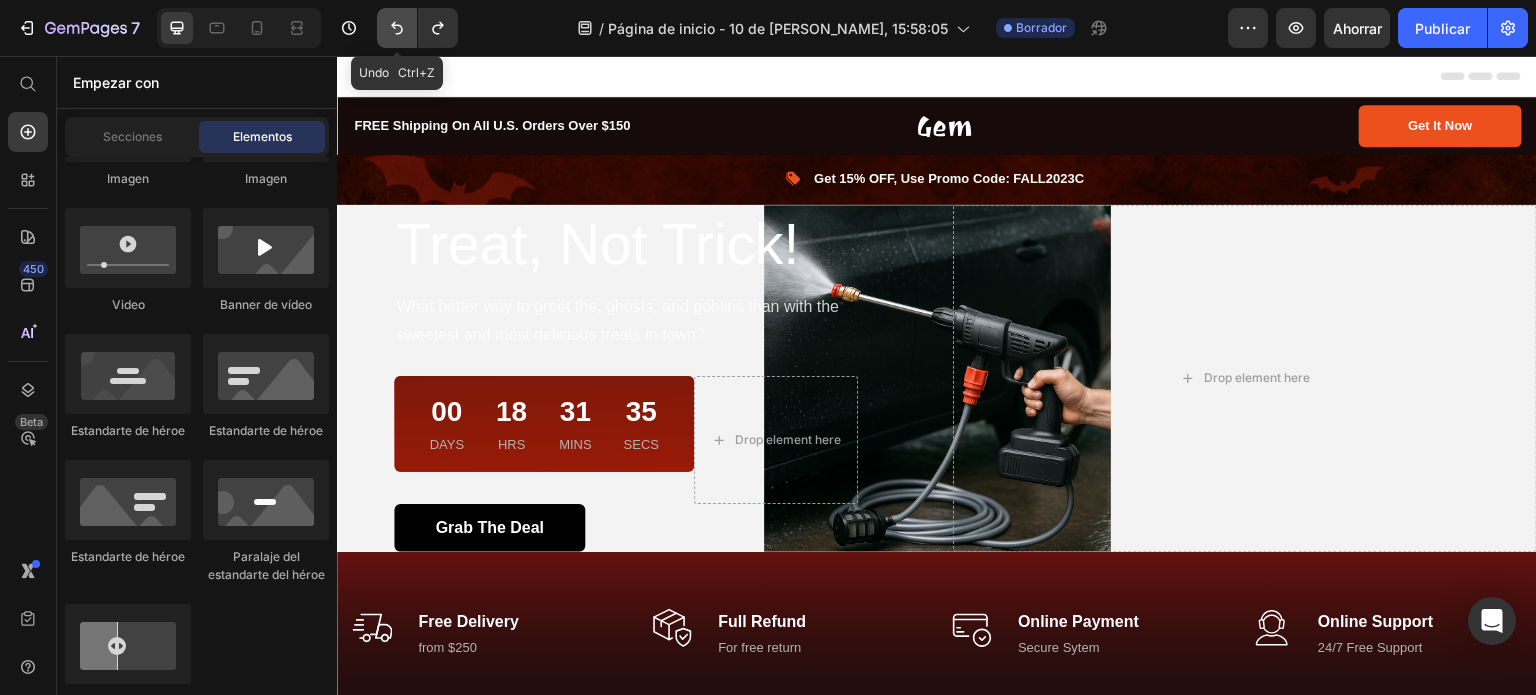 click 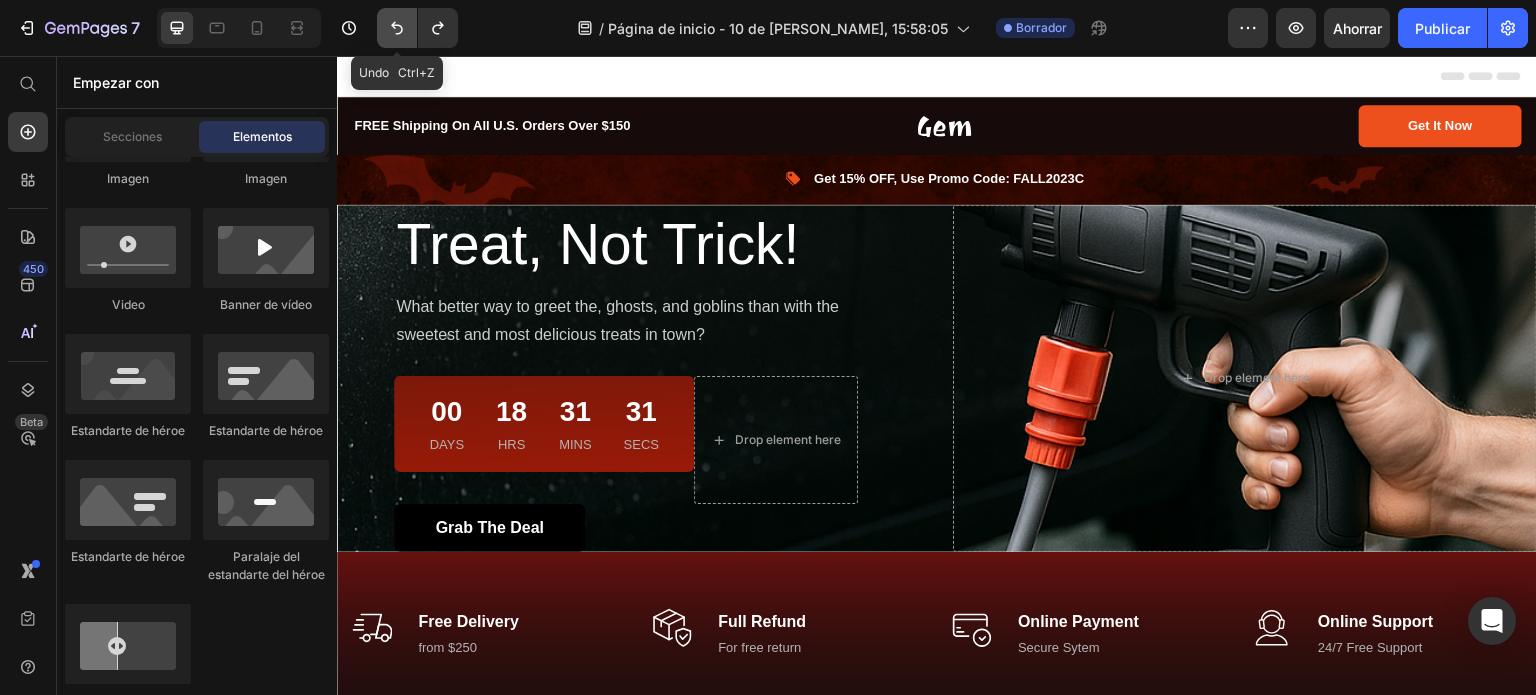 click 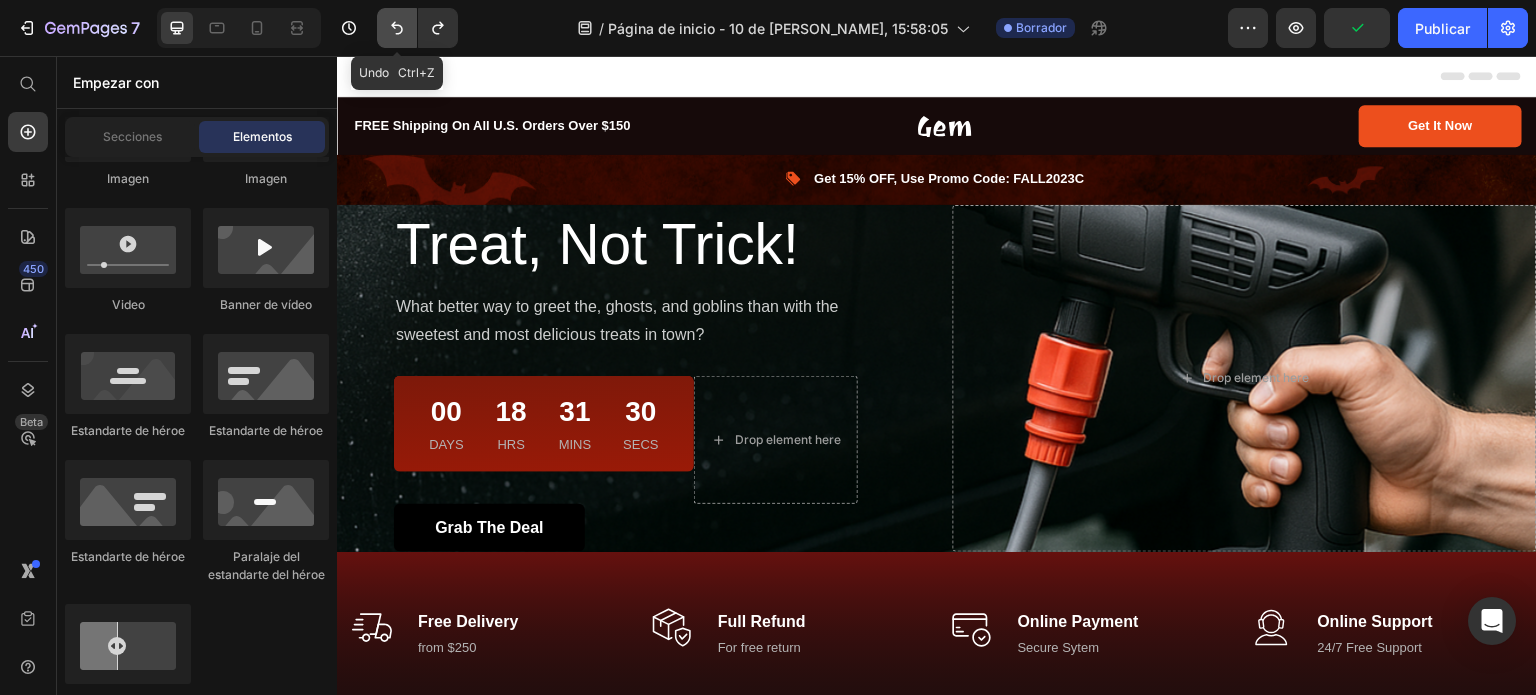 click 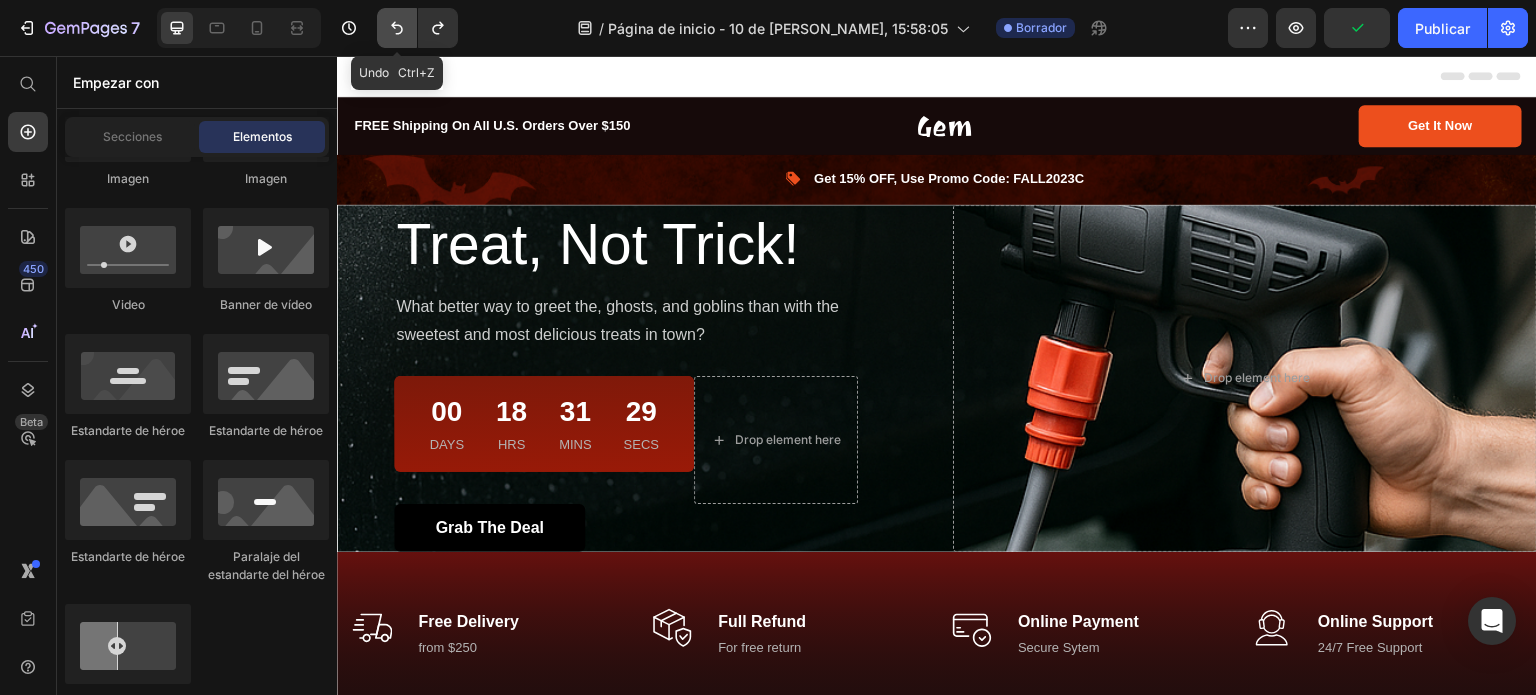 click 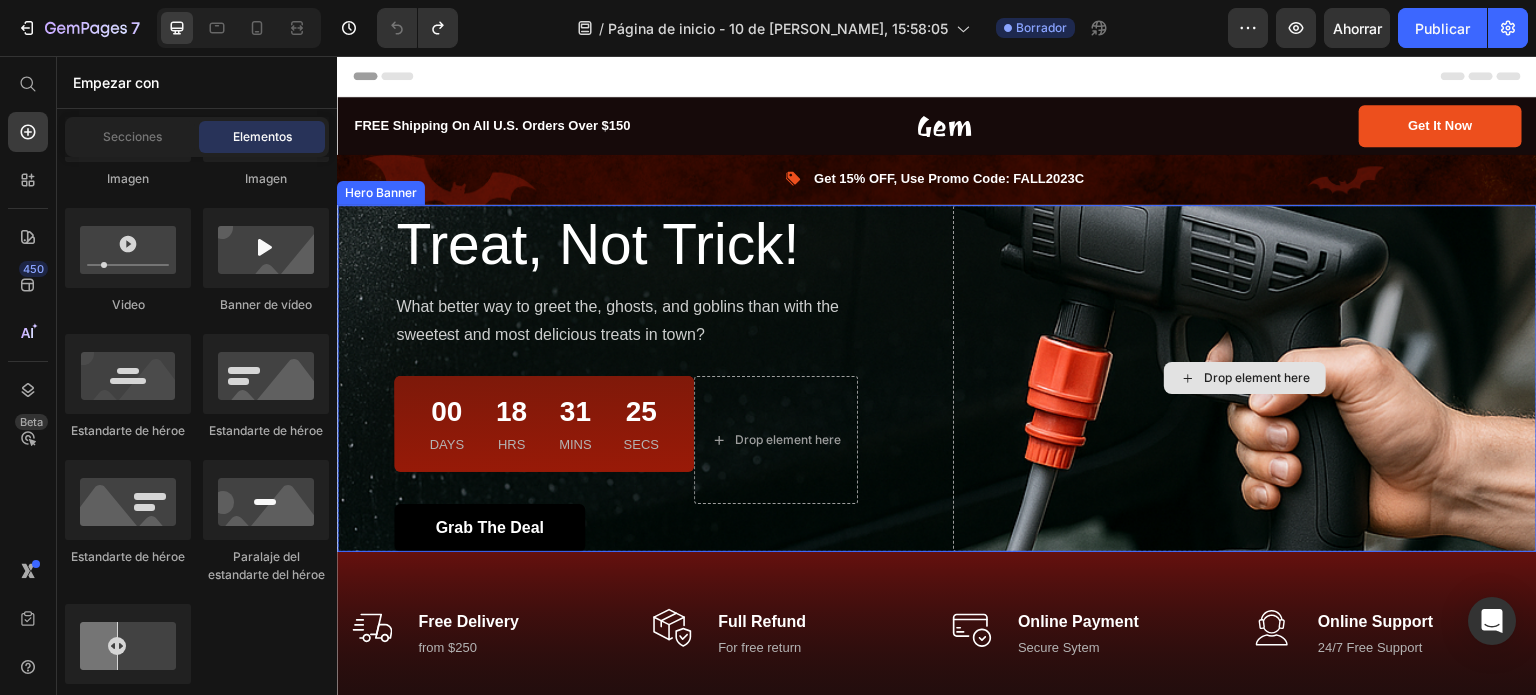 click on "Drop element here" at bounding box center [1245, 379] 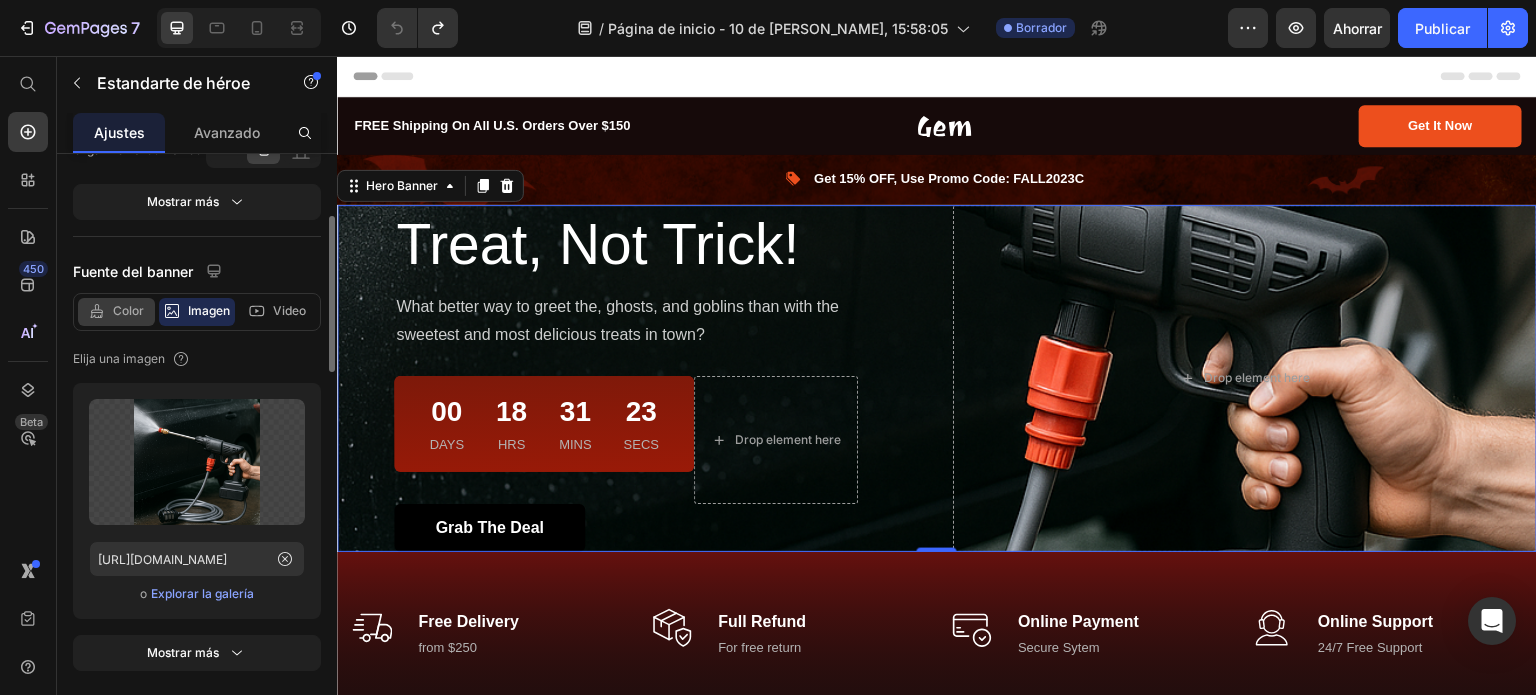 scroll, scrollTop: 240, scrollLeft: 0, axis: vertical 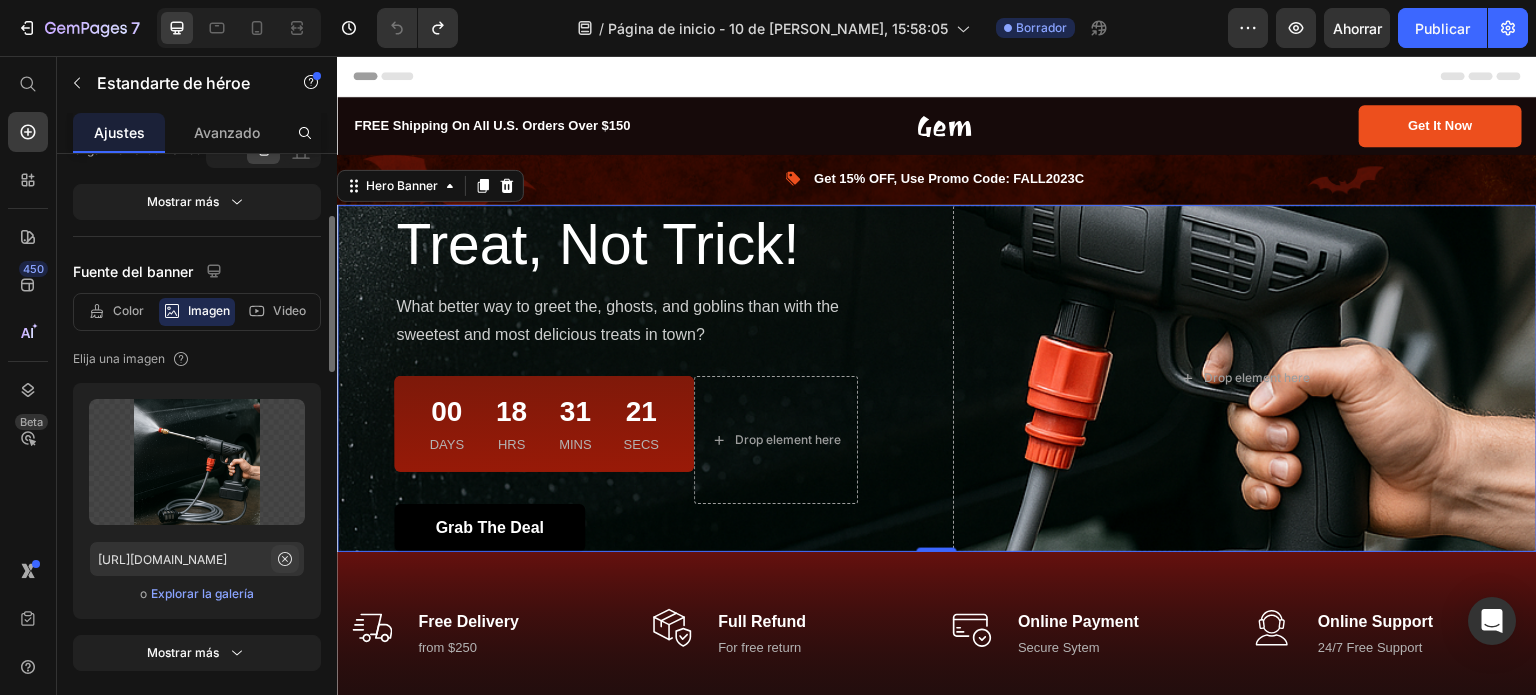 click 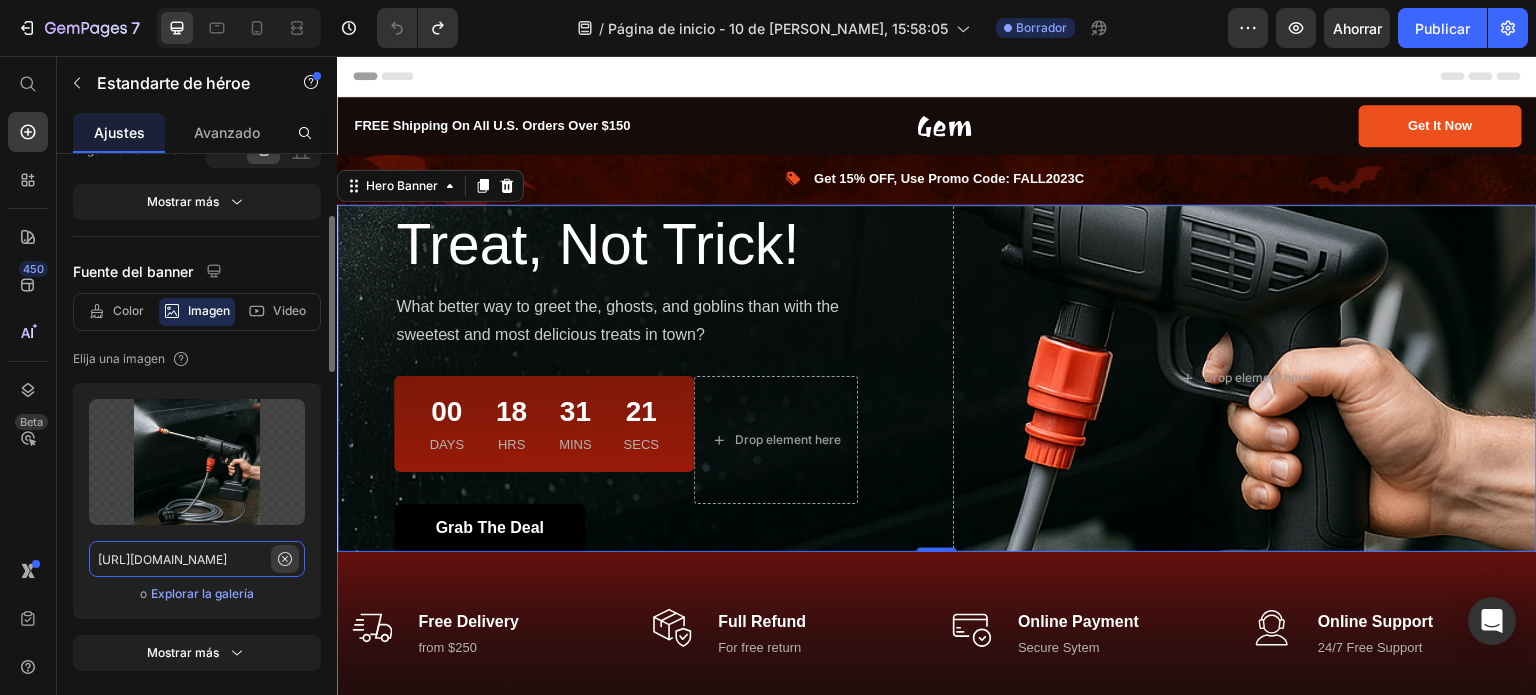 type 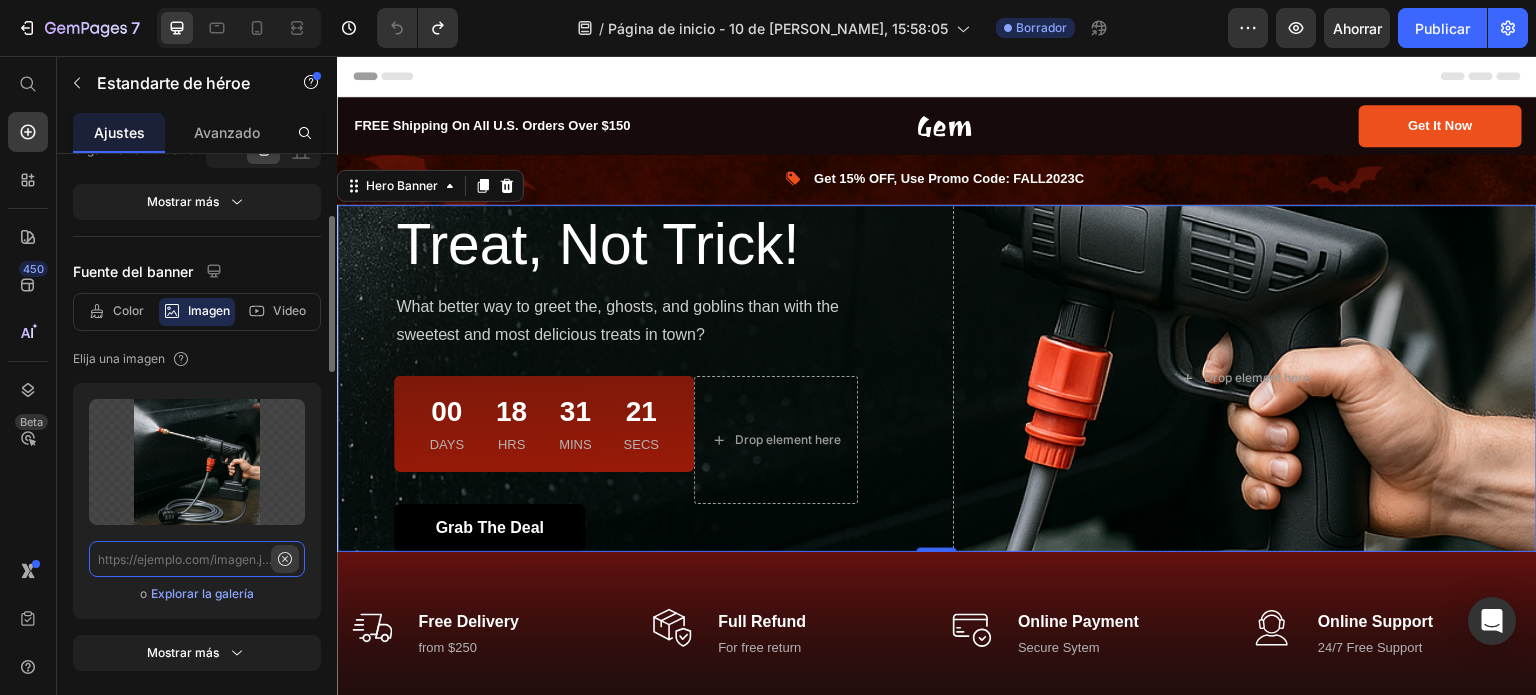 scroll, scrollTop: 0, scrollLeft: 0, axis: both 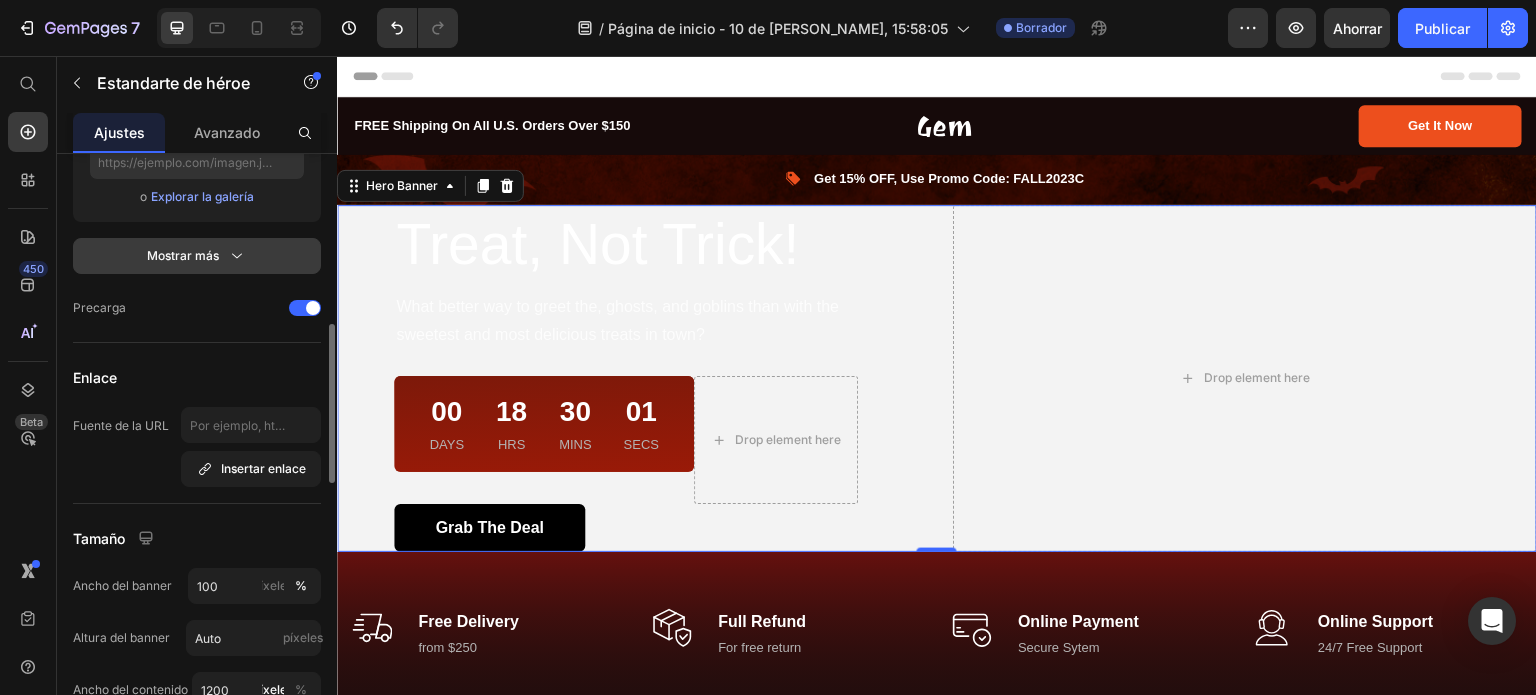 click on "Mostrar más" at bounding box center [197, 256] 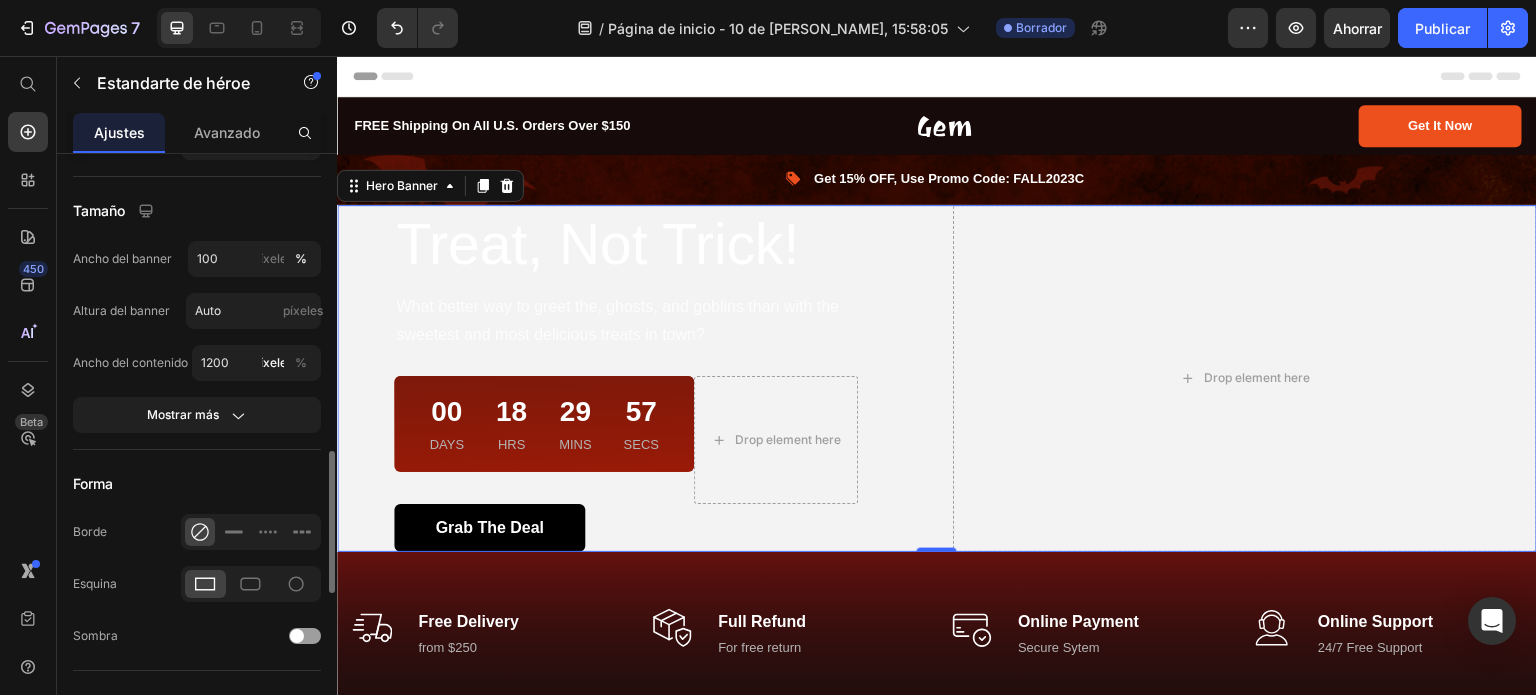 scroll, scrollTop: 1192, scrollLeft: 0, axis: vertical 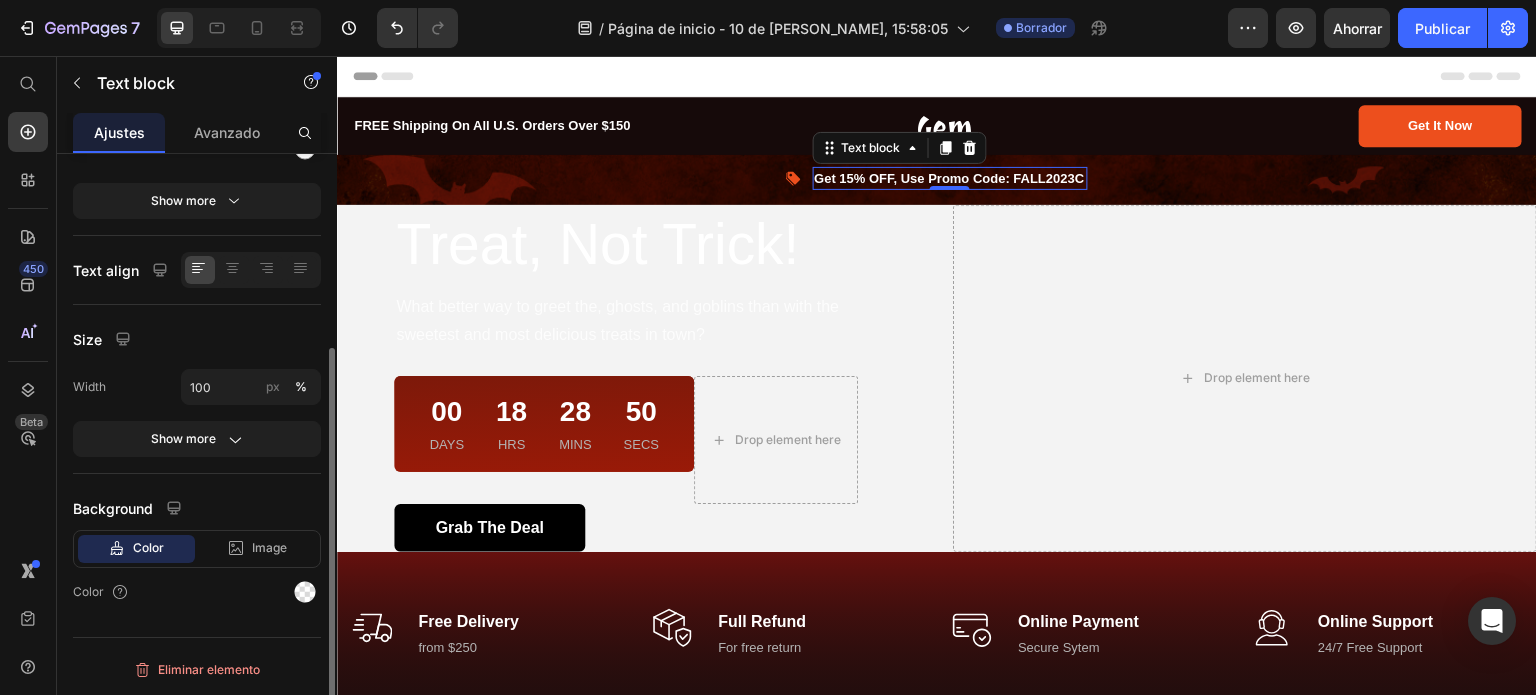 click on "Get 15% OFF, Use Promo Code: FALL2023C" at bounding box center [951, 179] 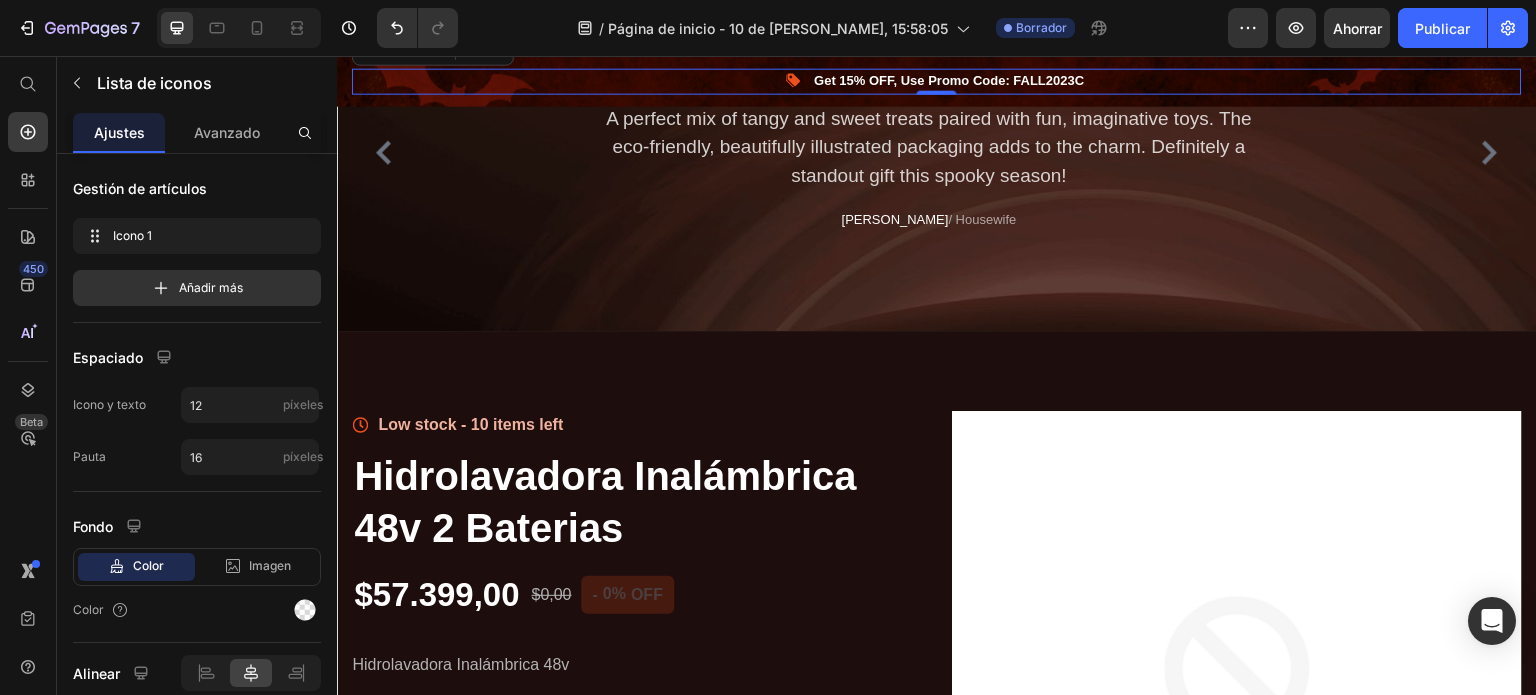 scroll, scrollTop: 1354, scrollLeft: 0, axis: vertical 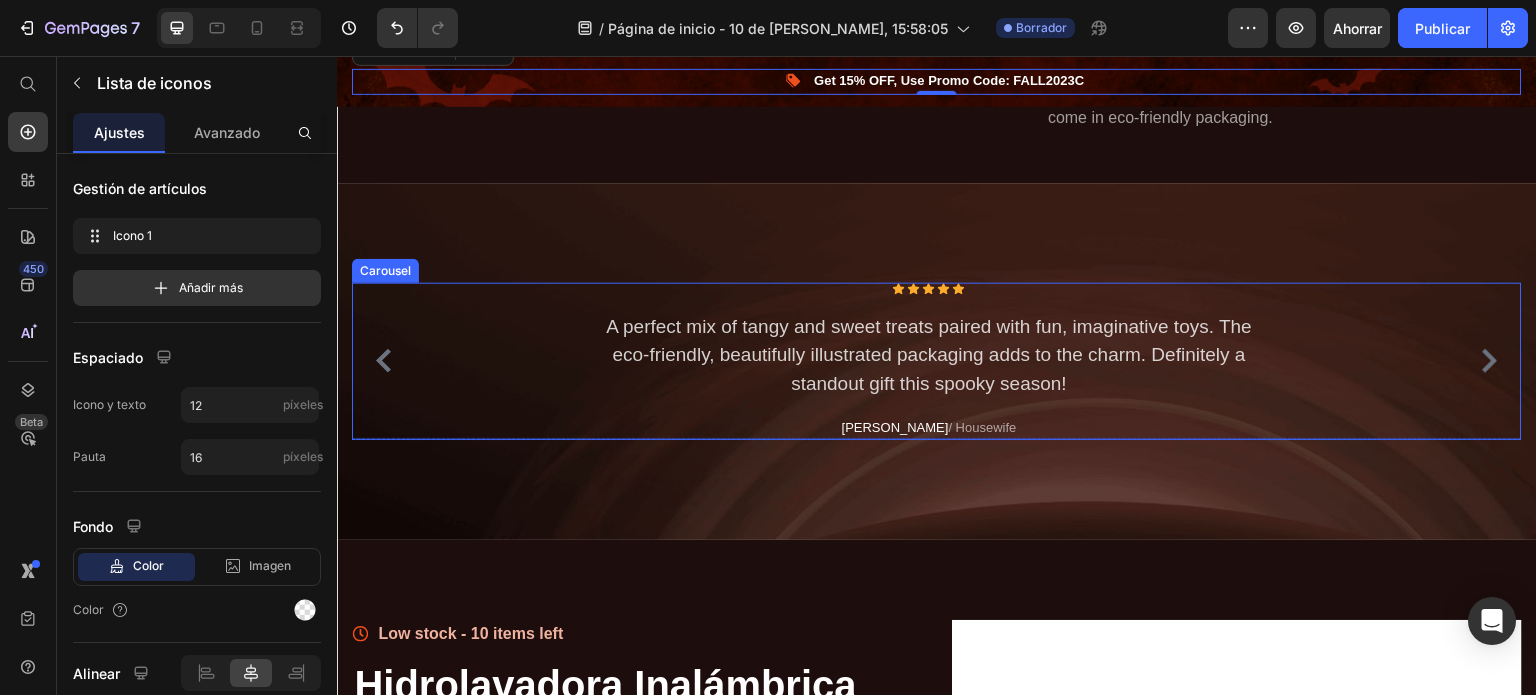 click 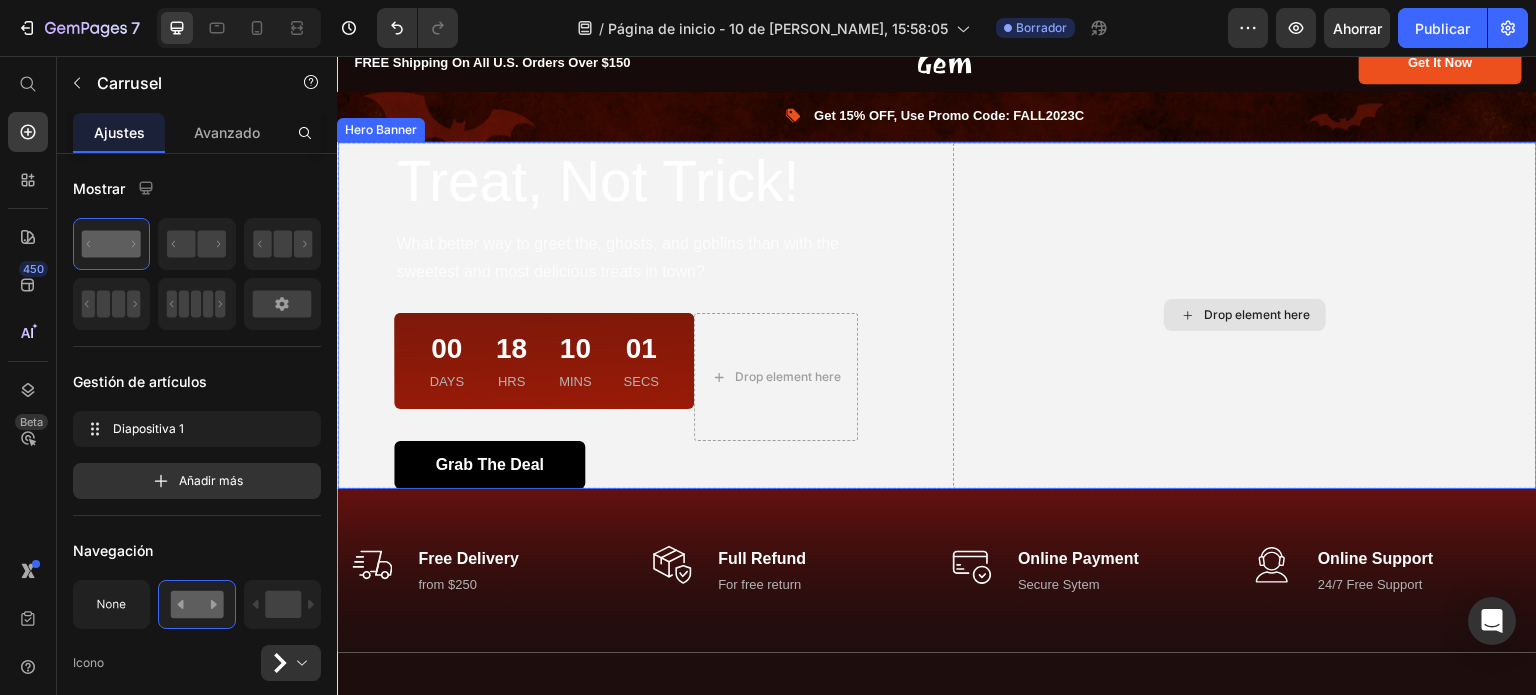 scroll, scrollTop: 0, scrollLeft: 0, axis: both 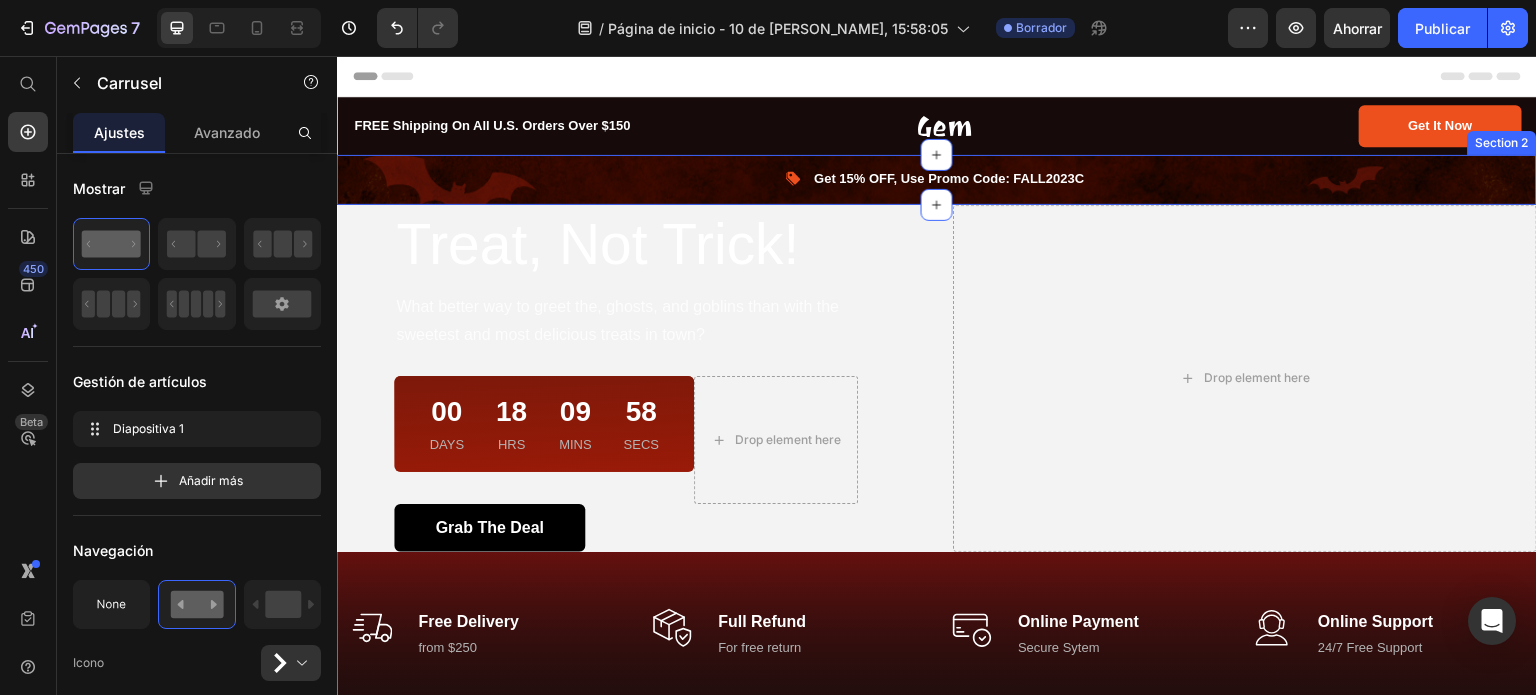 click on "Image Get 15% OFF, Use Promo Code: FALL2023C Text block Icon List Row Section 2" at bounding box center [937, 180] 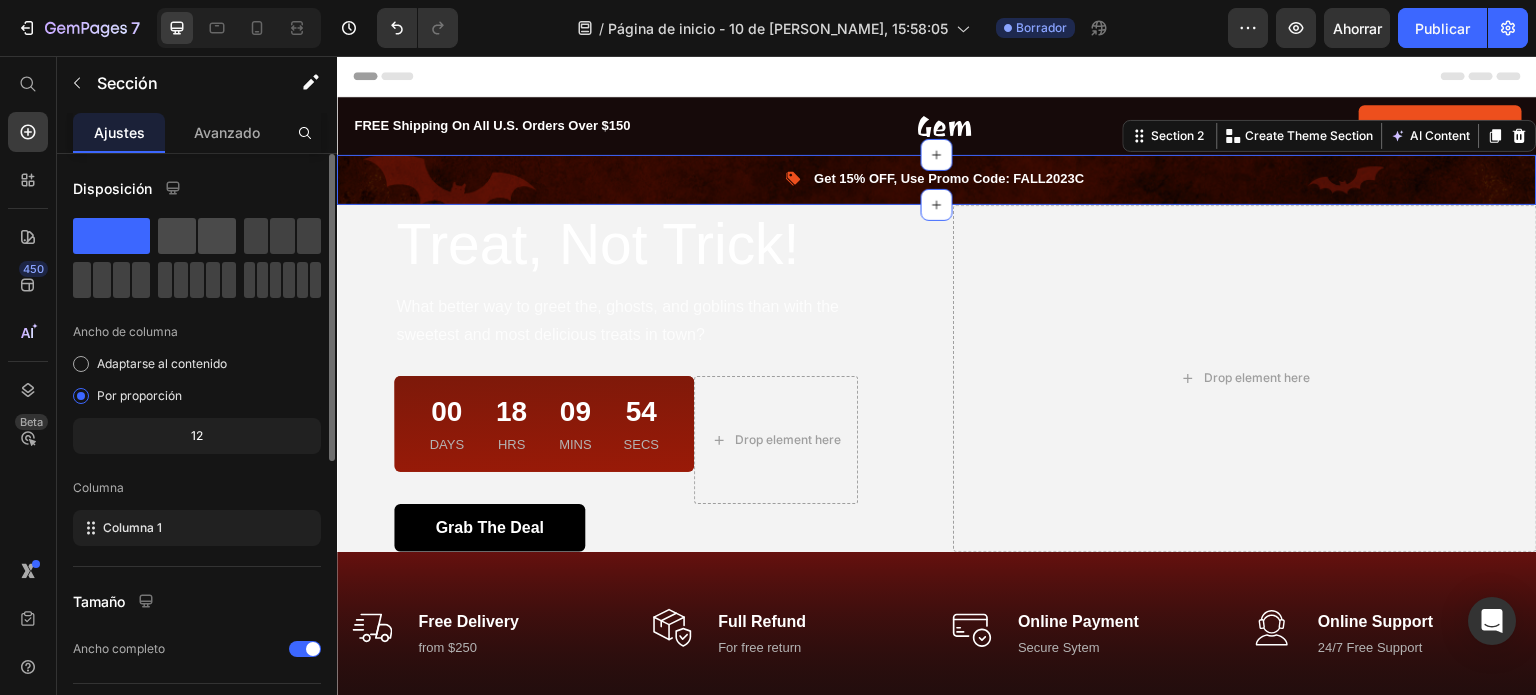 click 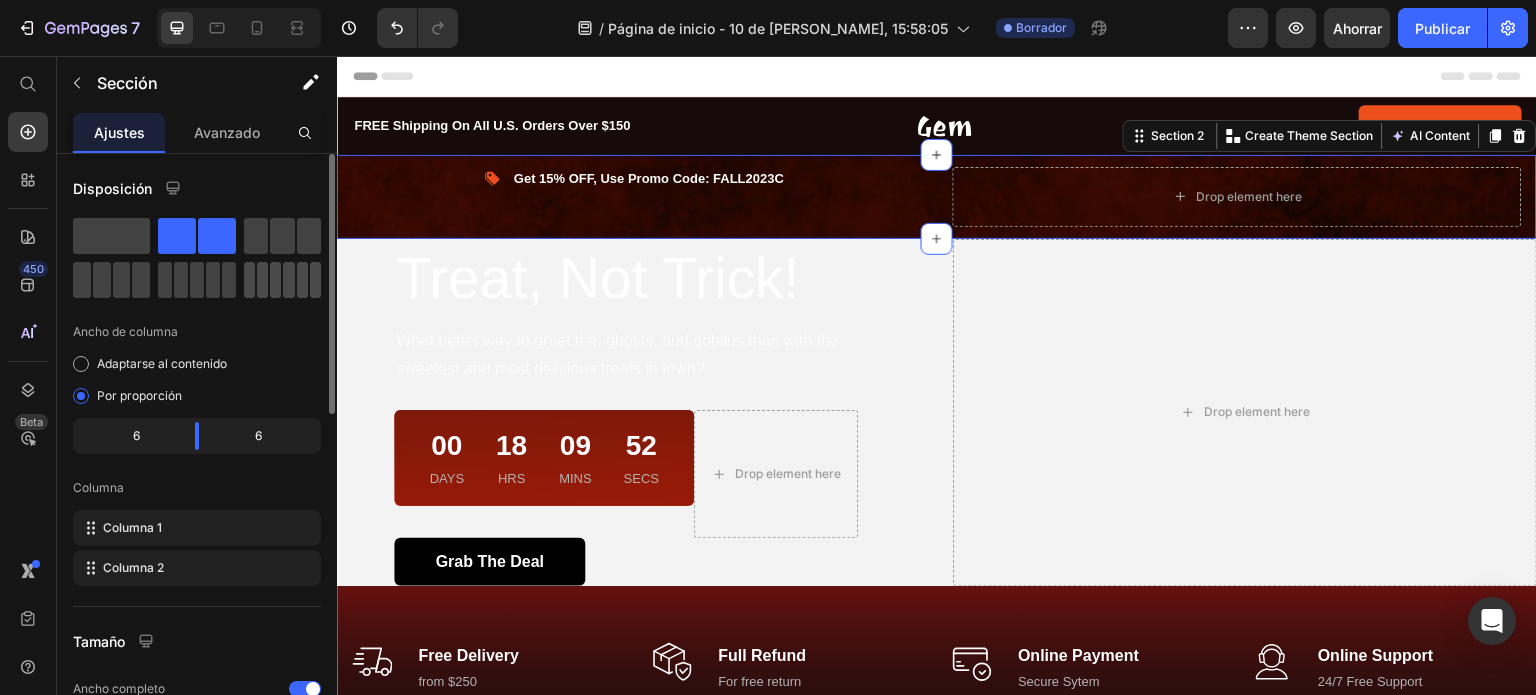 click 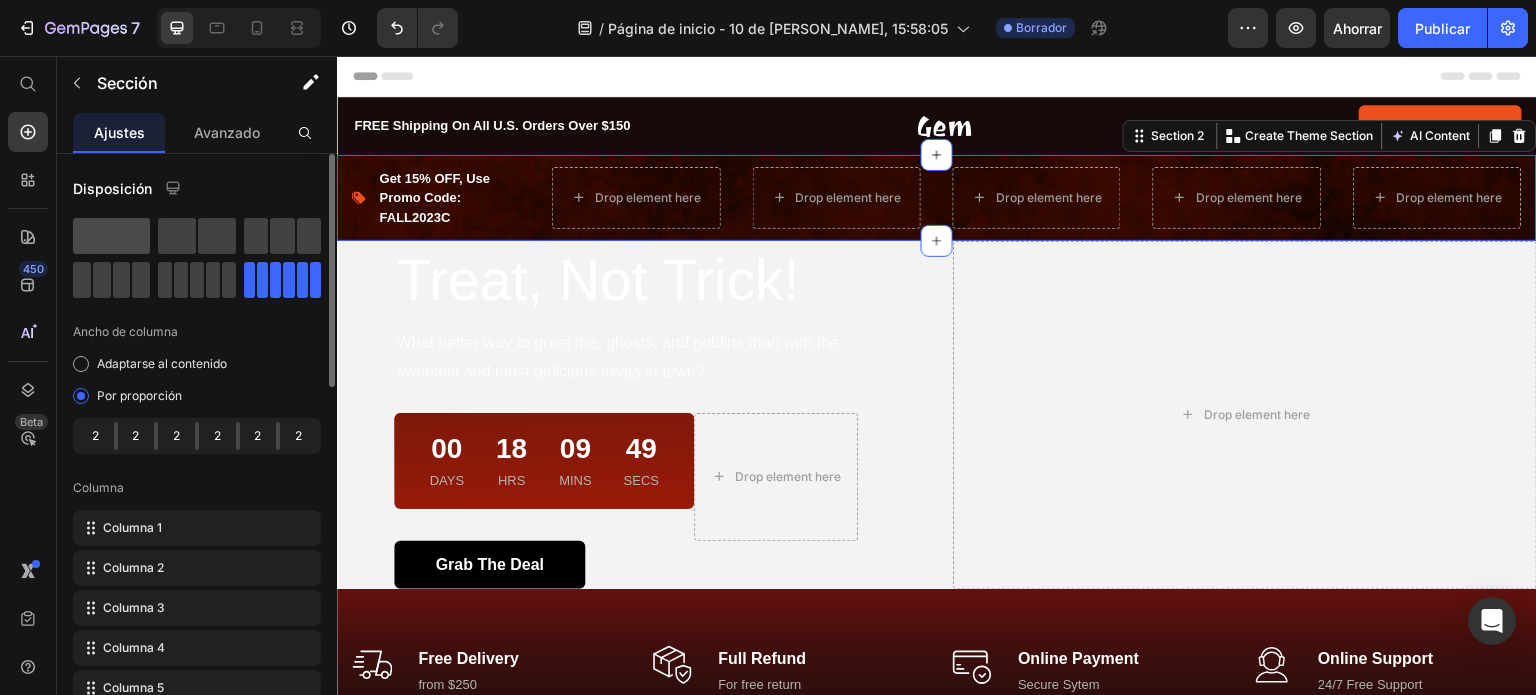 click 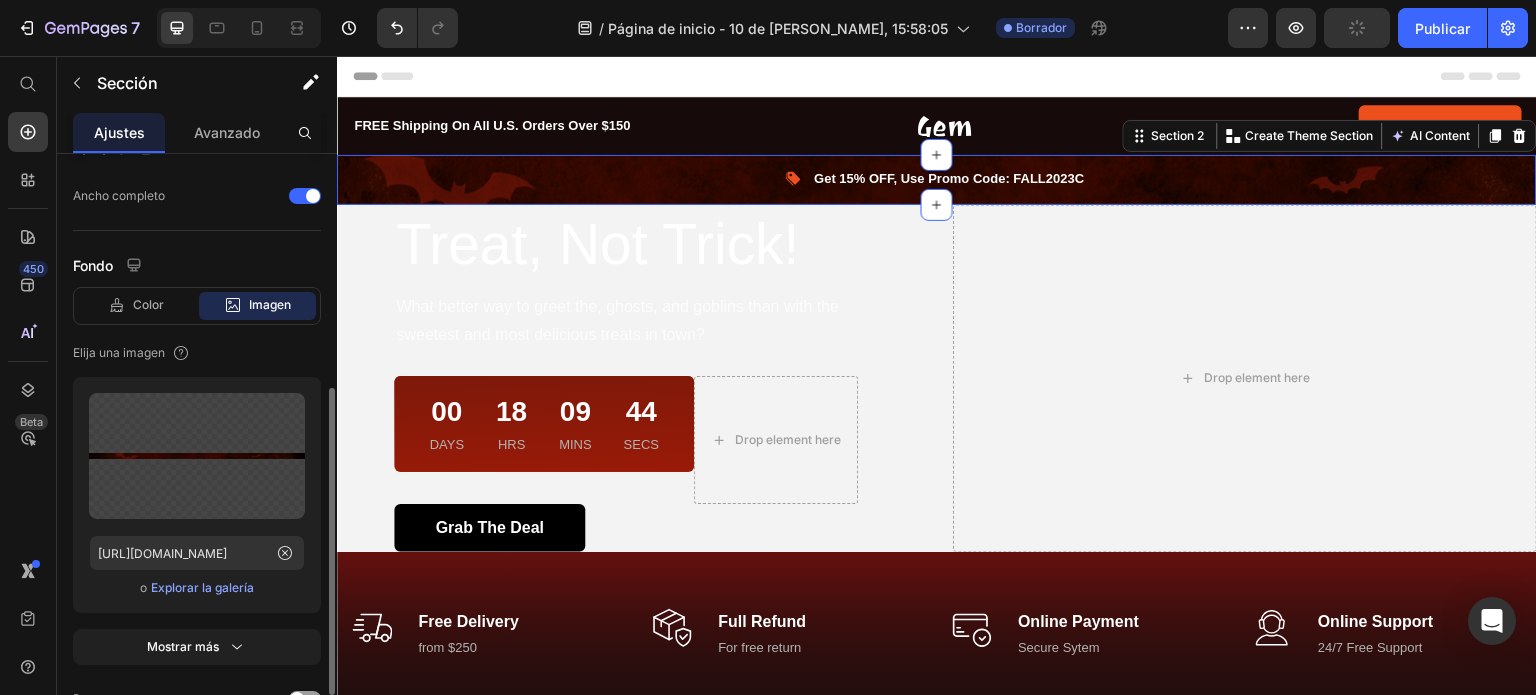 scroll, scrollTop: 454, scrollLeft: 0, axis: vertical 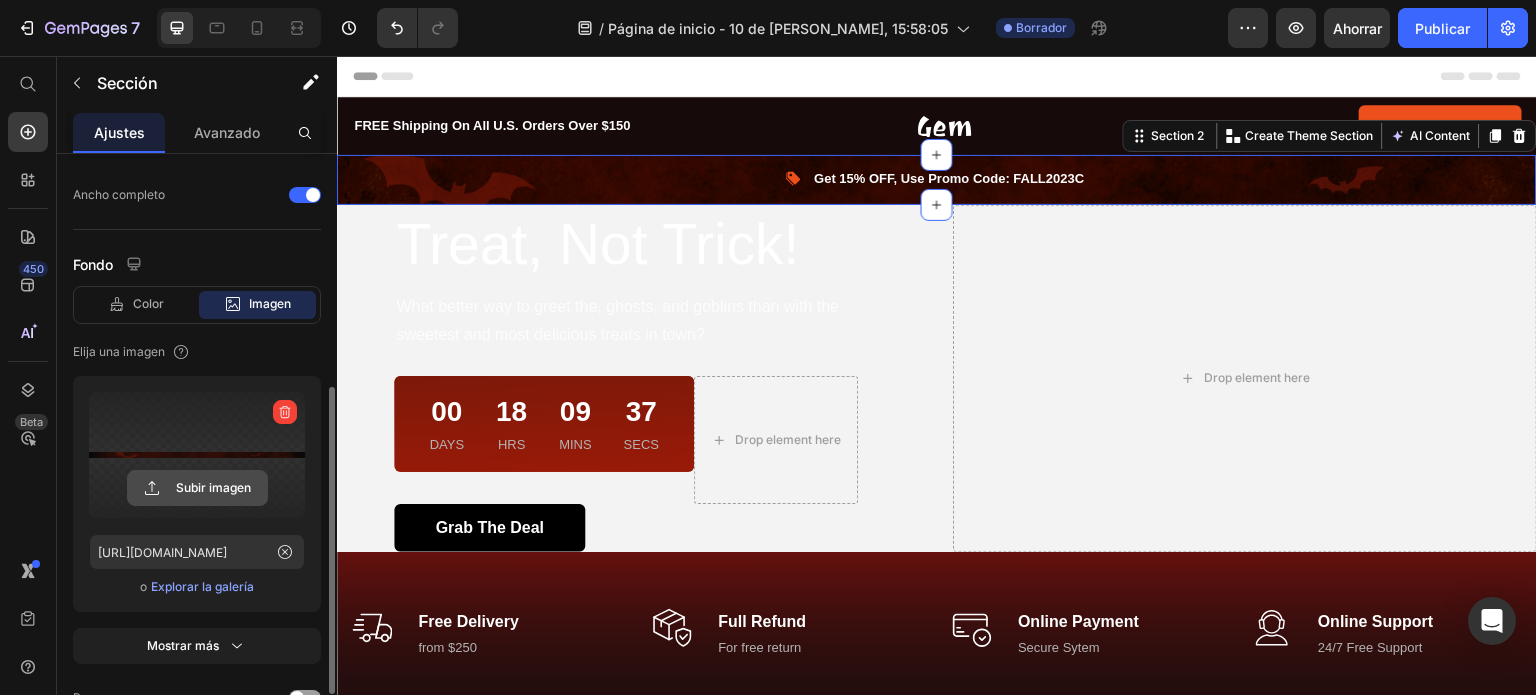 click 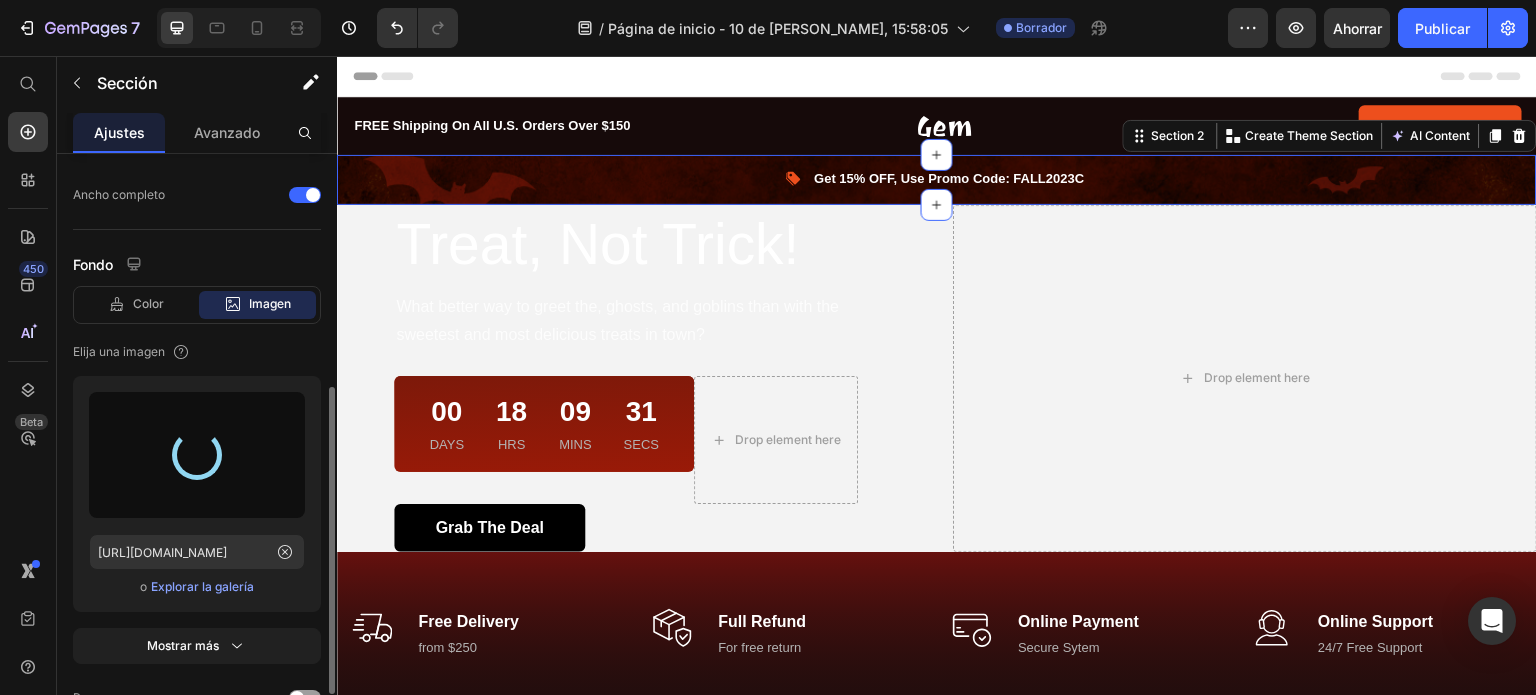 type on "https://cdn.shopify.com/s/files/1/0664/1847/5096/files/gempages_574621923191816991-b6112b9f-77fb-46fa-a4b5-dfdd0f2f65a2.png" 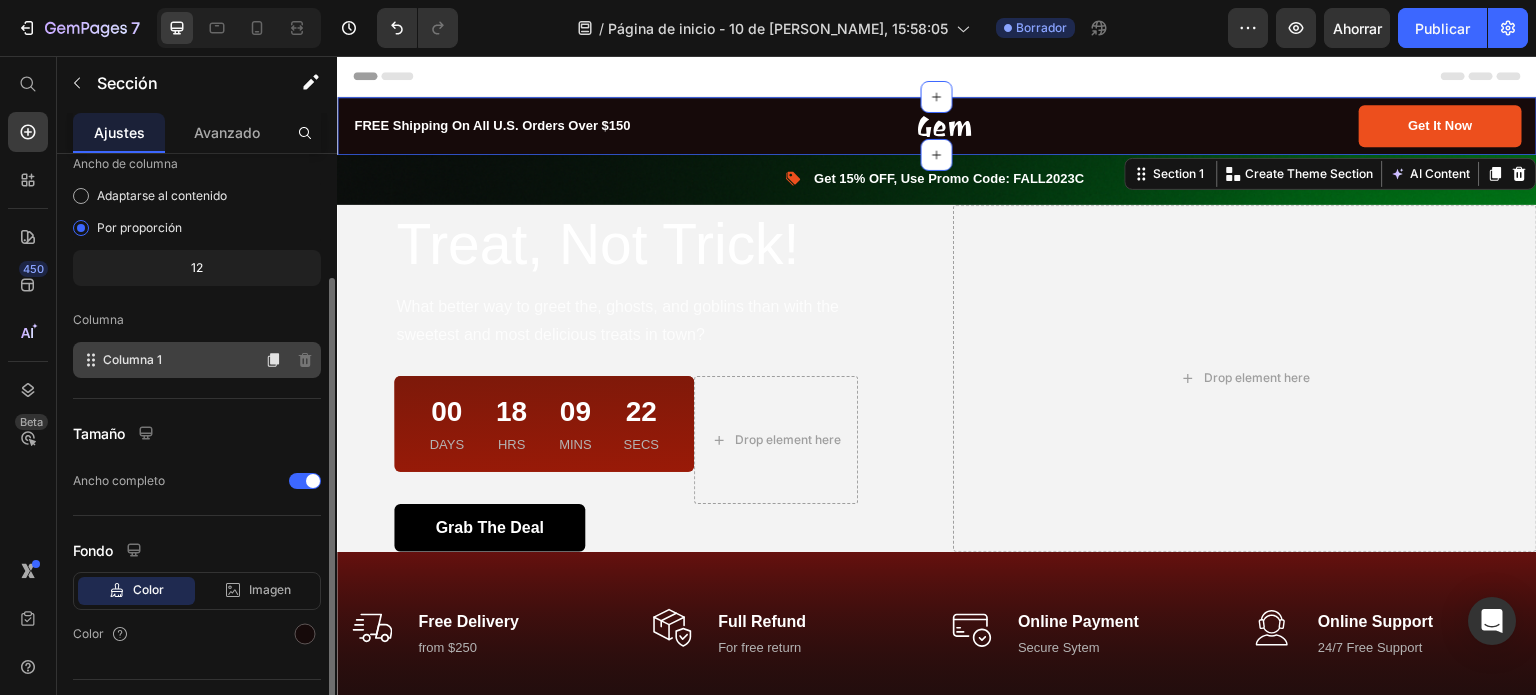 scroll, scrollTop: 208, scrollLeft: 0, axis: vertical 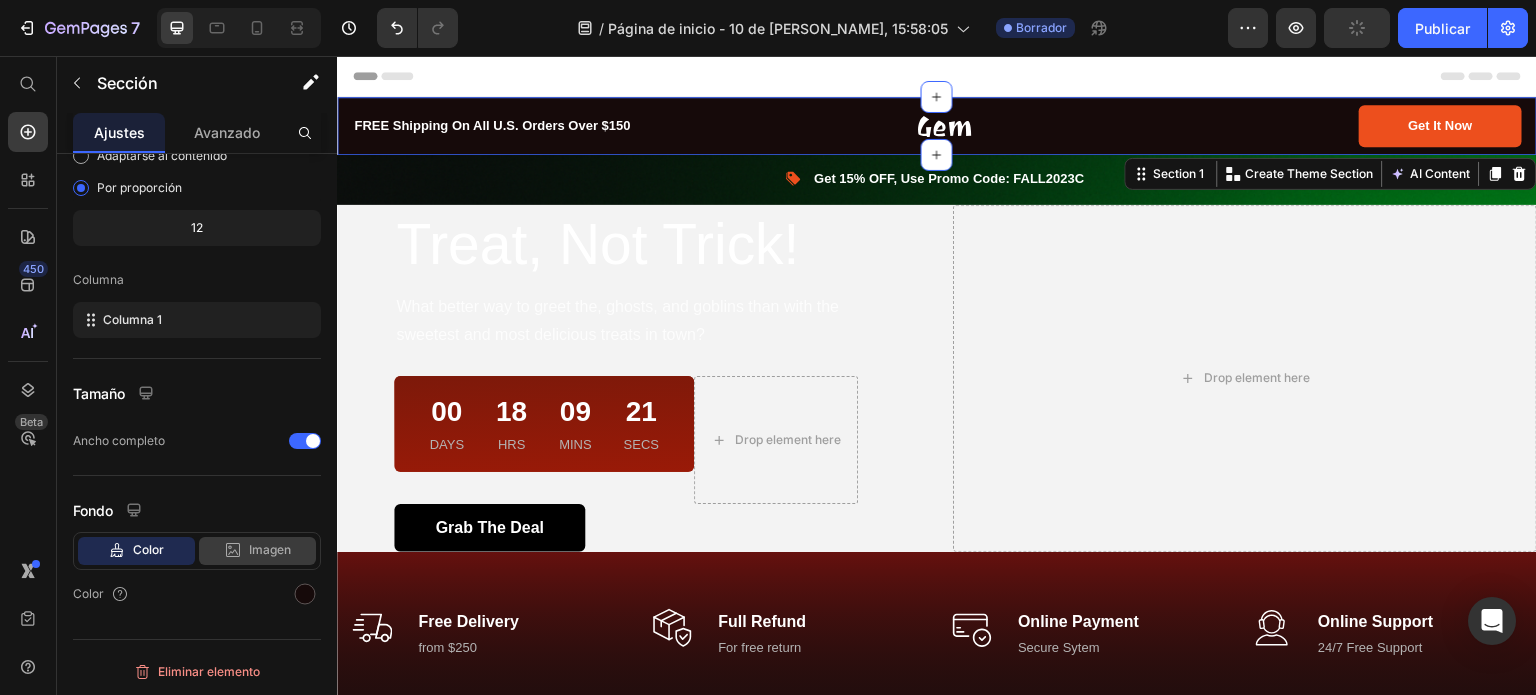 click on "Imagen" 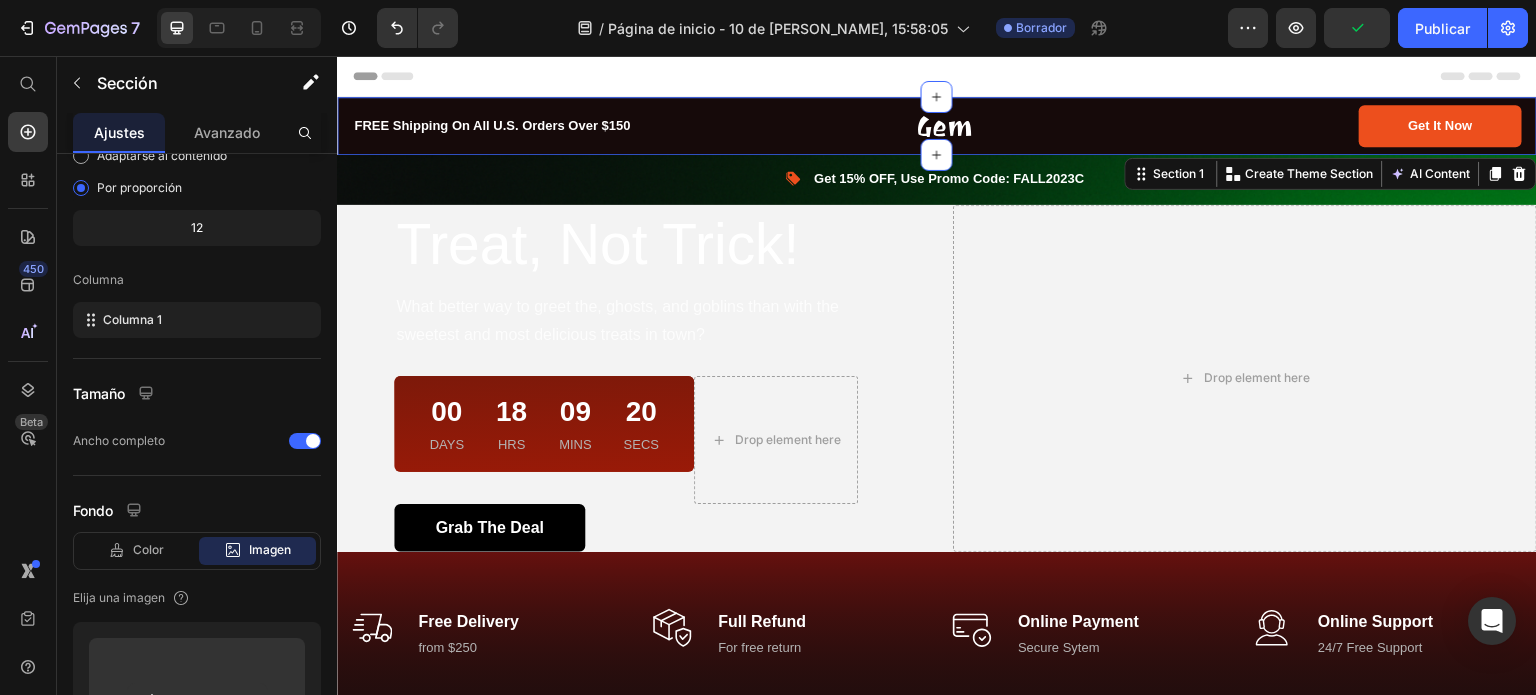 scroll, scrollTop: 464, scrollLeft: 0, axis: vertical 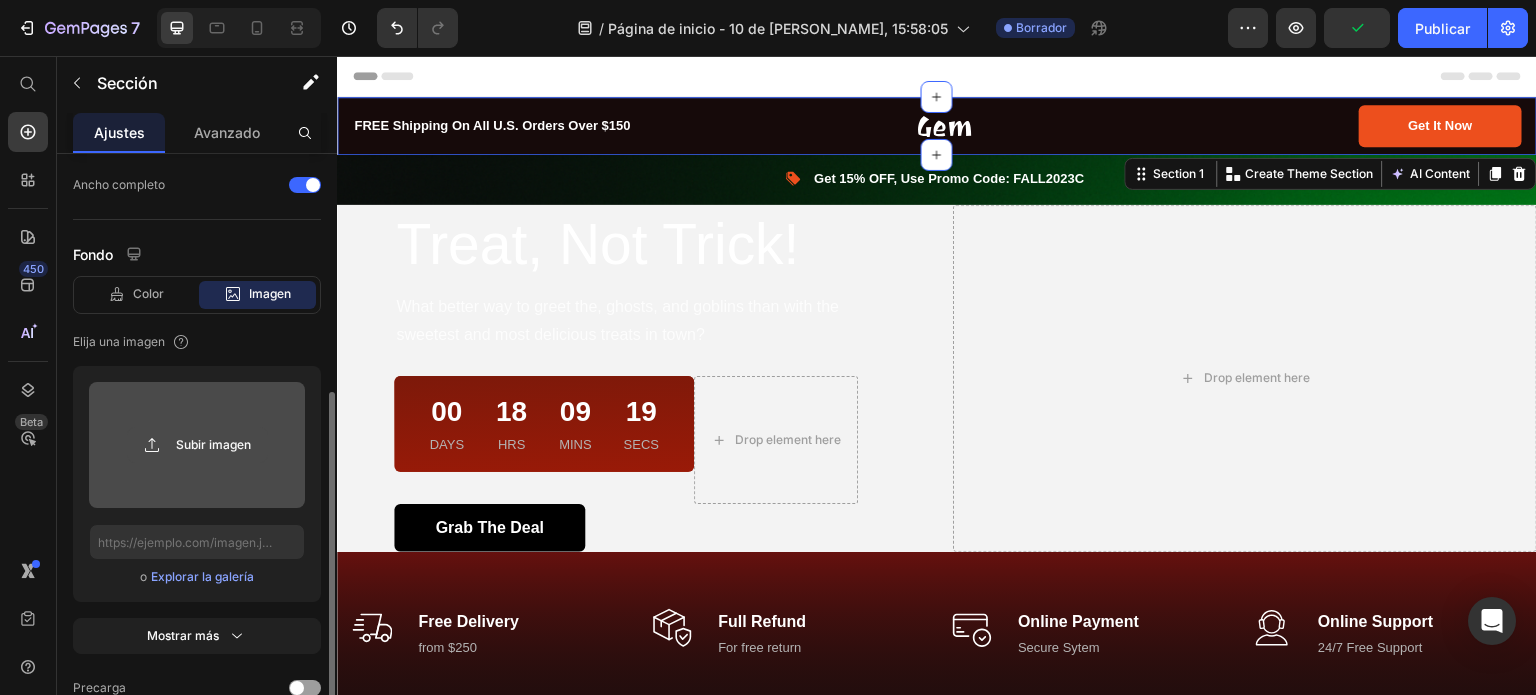 click 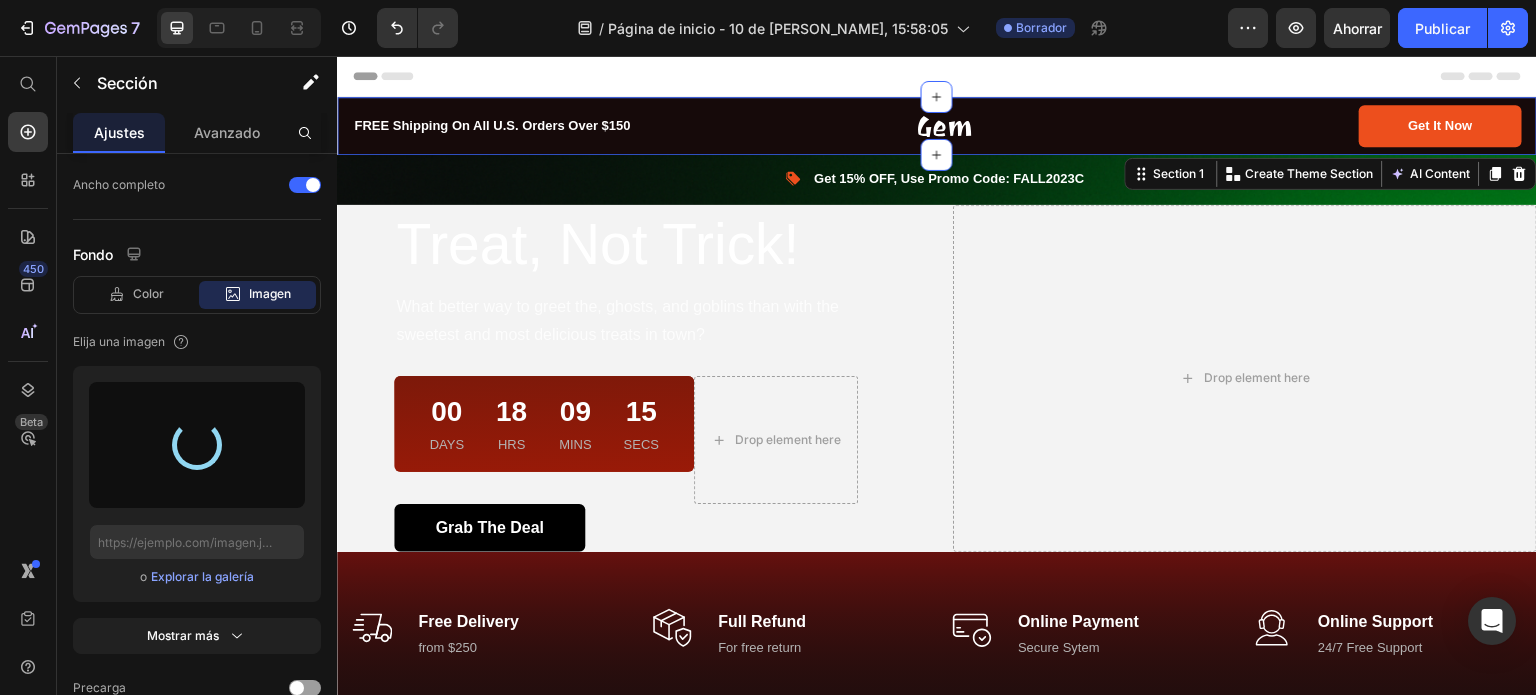 type on "https://cdn.shopify.com/s/files/1/0664/1847/5096/files/gempages_574621923191816991-b6112b9f-77fb-46fa-a4b5-dfdd0f2f65a2.png" 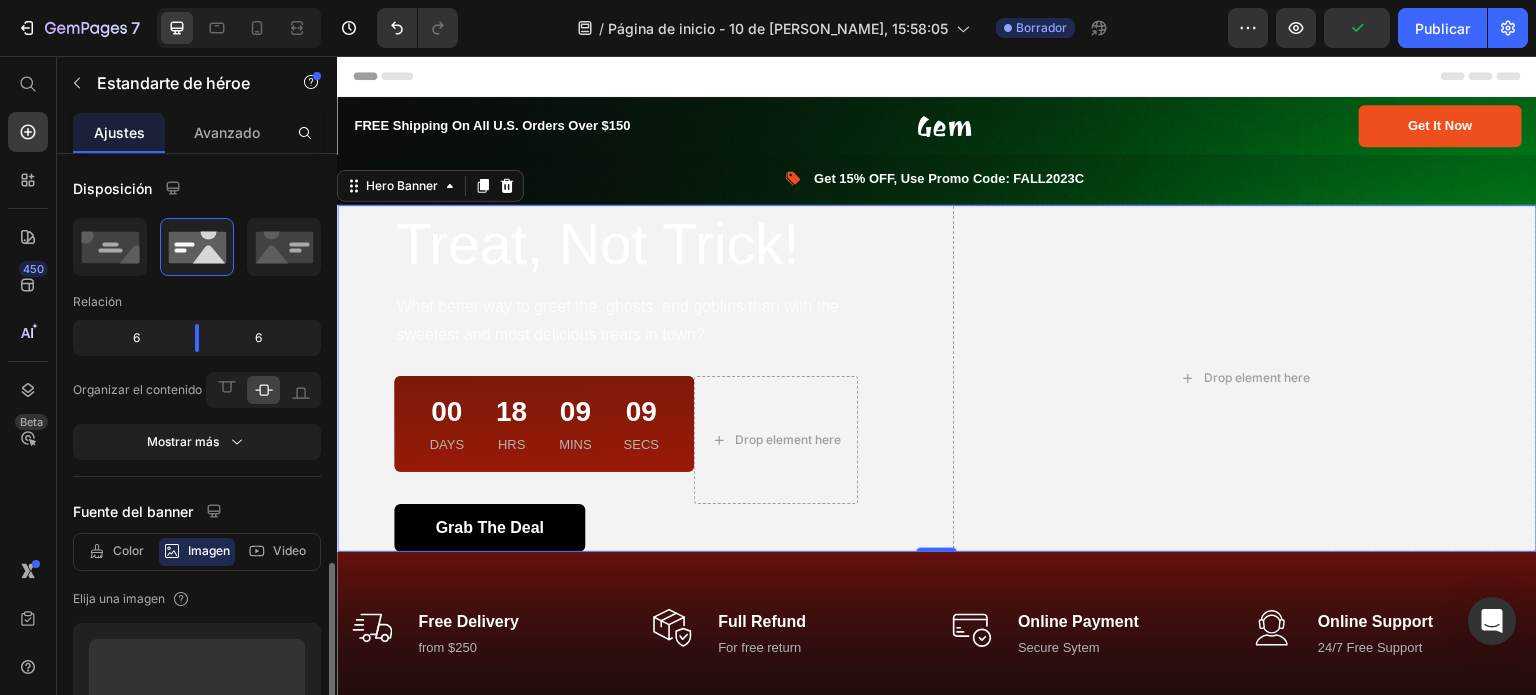 scroll, scrollTop: 328, scrollLeft: 0, axis: vertical 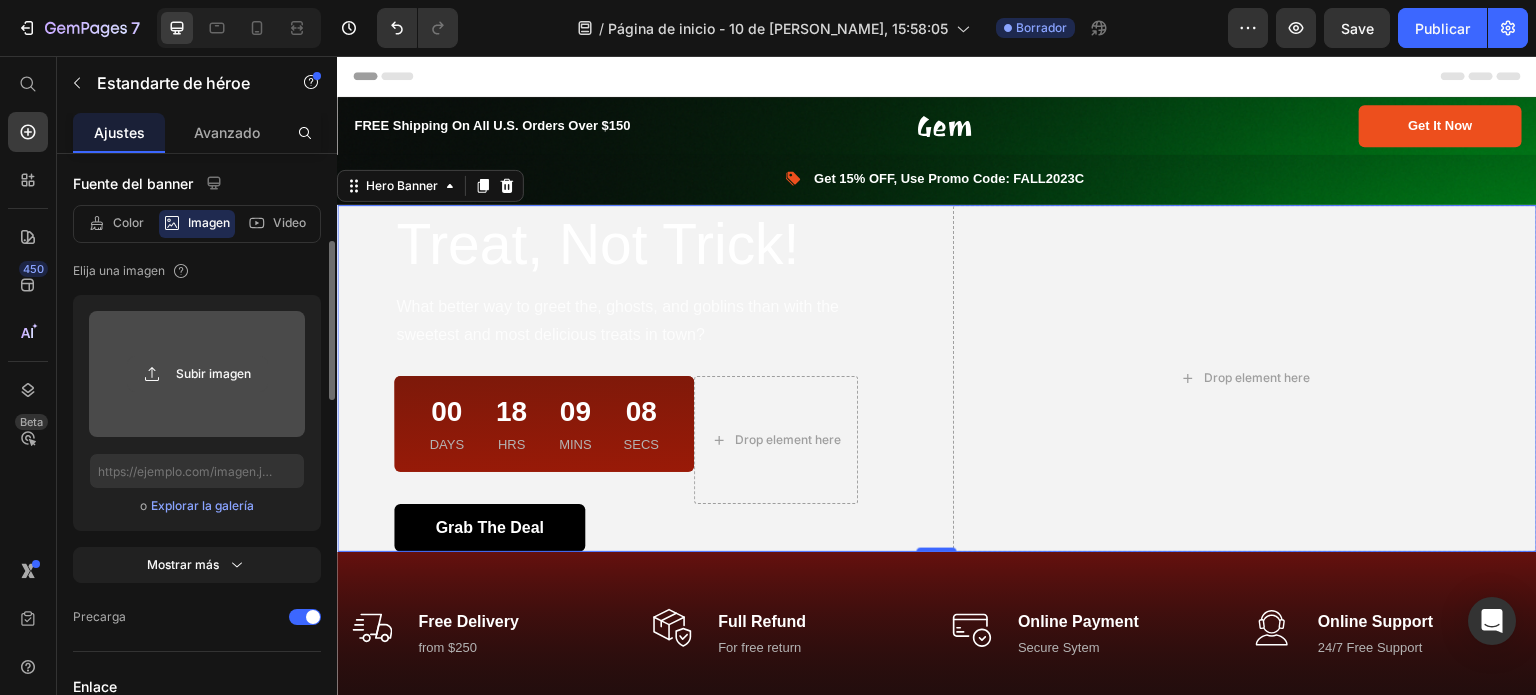 click 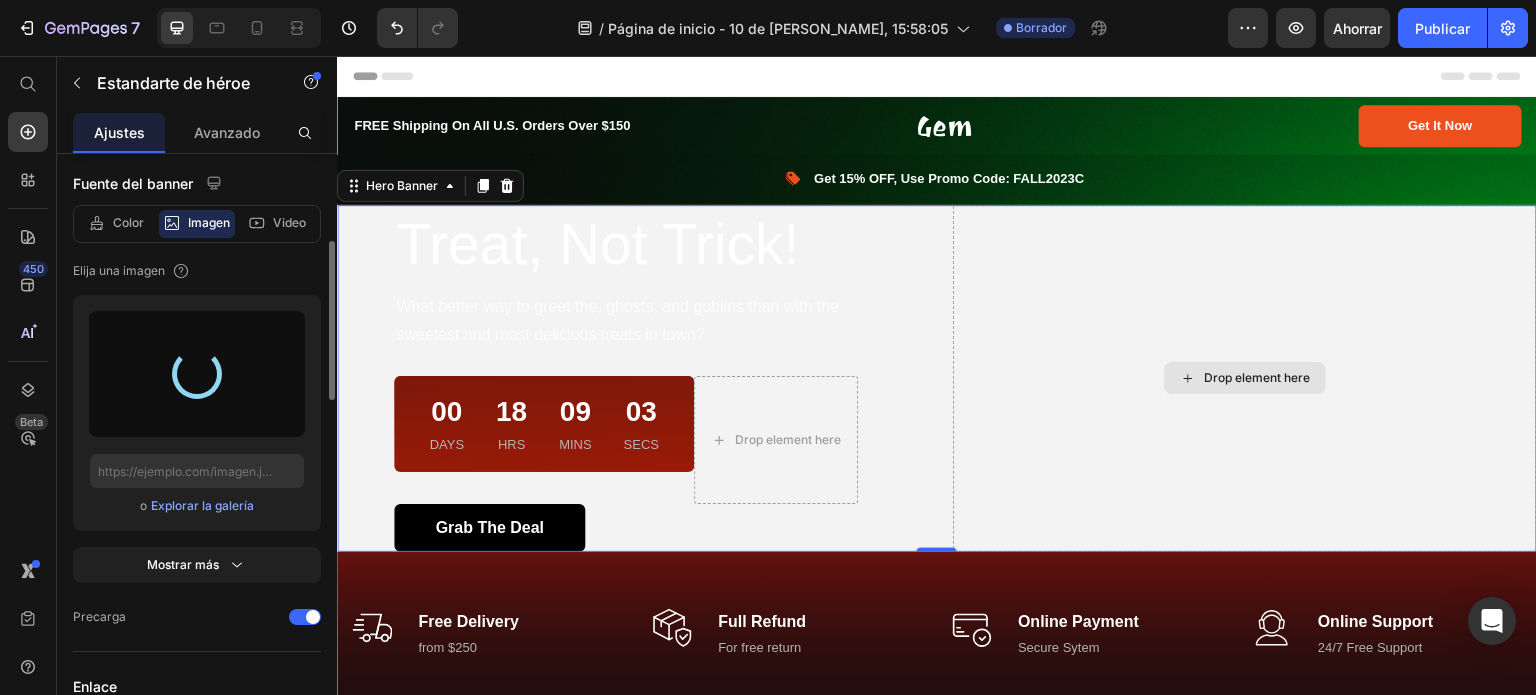 type on "https://cdn.shopify.com/s/files/1/0664/1847/5096/files/gempages_574621923191816991-b6112b9f-77fb-46fa-a4b5-dfdd0f2f65a2.png" 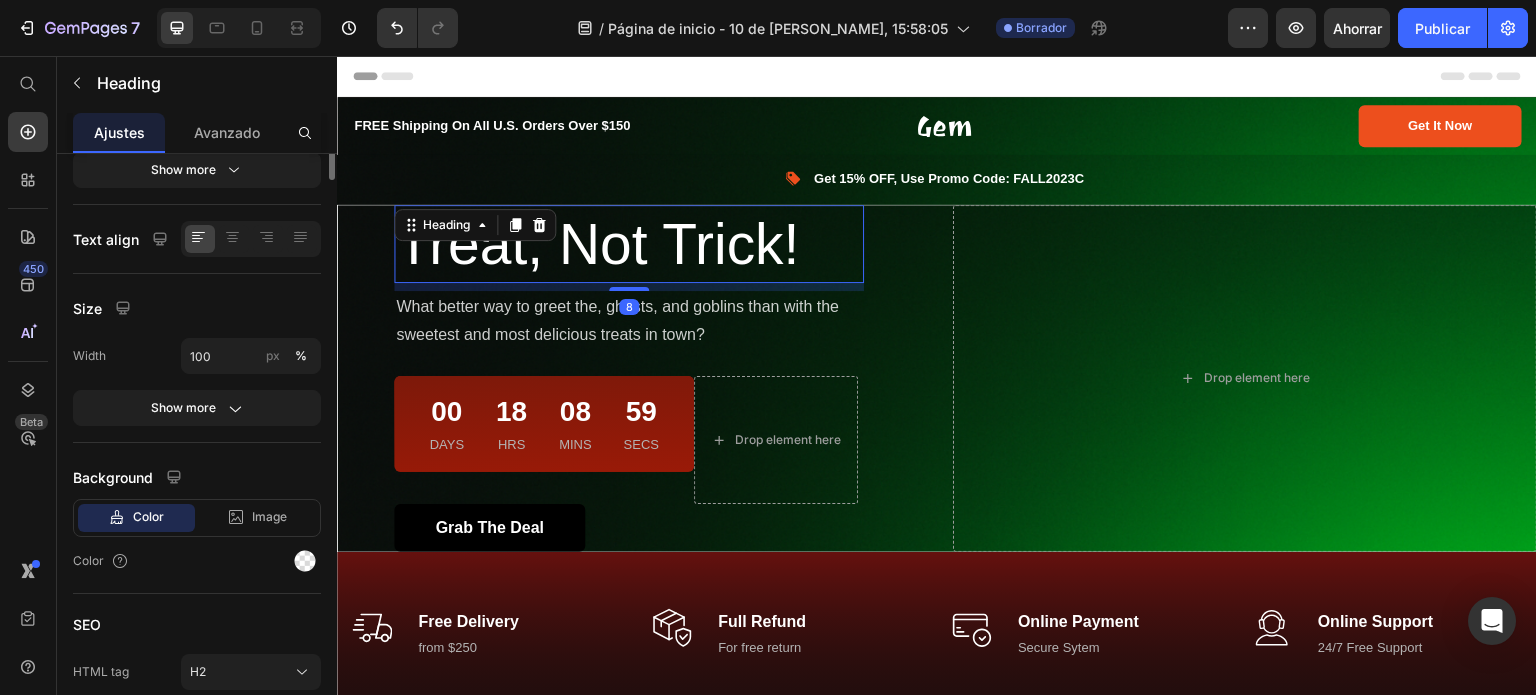 scroll, scrollTop: 0, scrollLeft: 0, axis: both 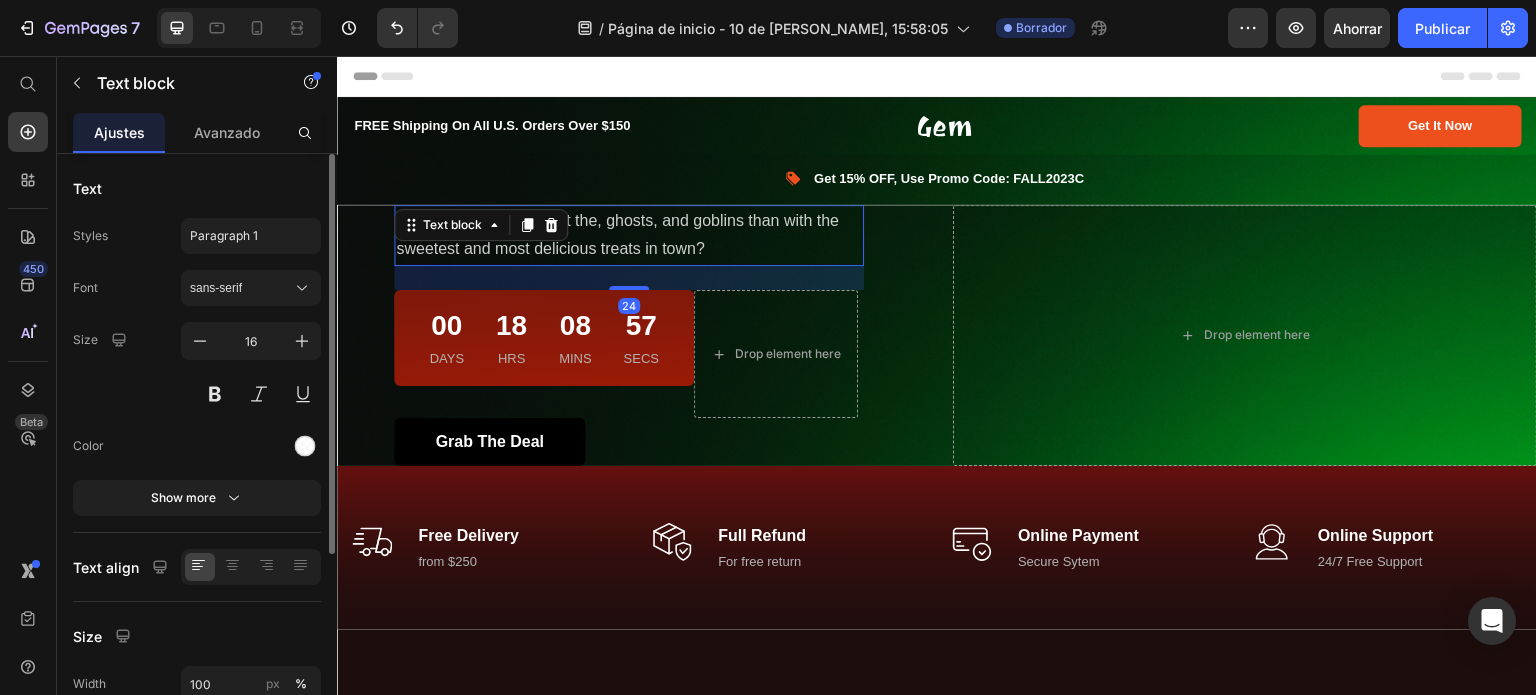 click on "What better way to greet the, ghosts, and goblins than with the sweetest and most delicious treats in town?" at bounding box center (629, 236) 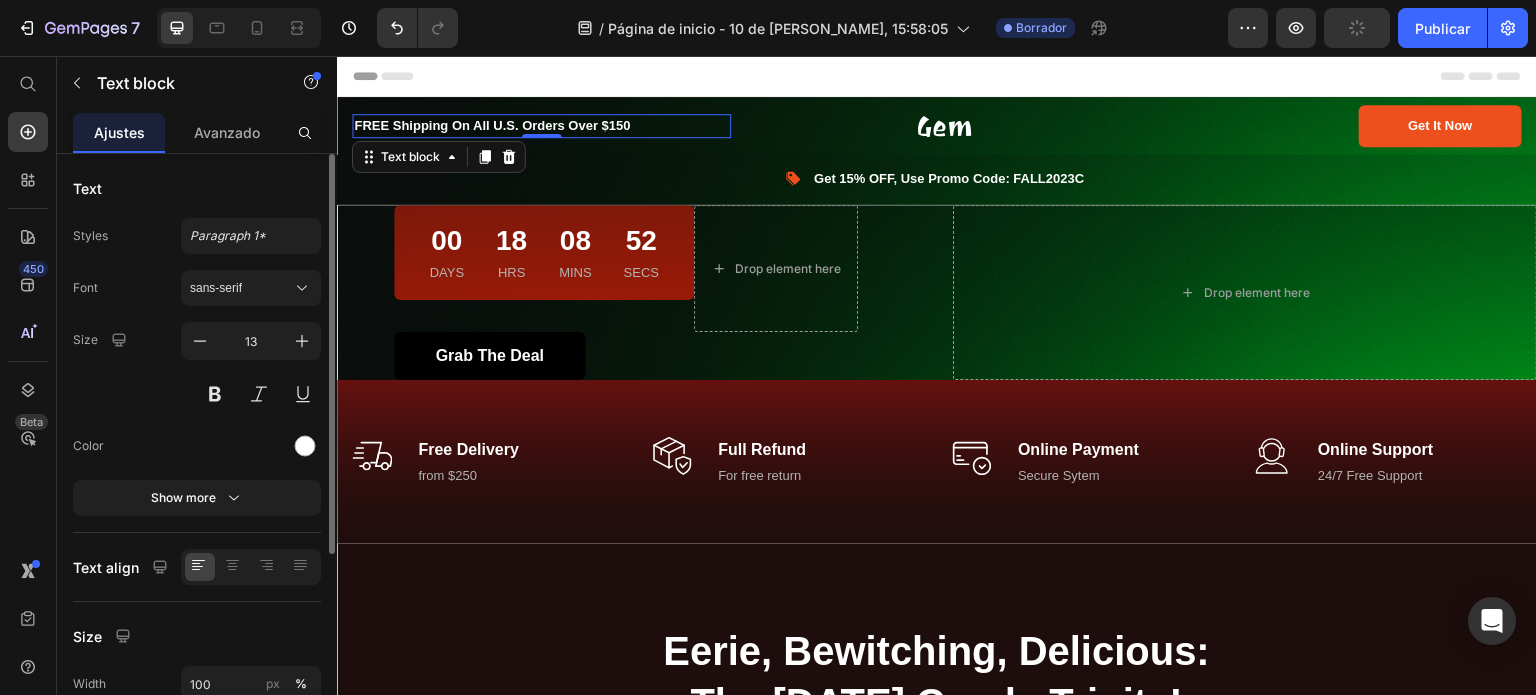 click on "FREE Shipping On All U.S. Orders Over $150" at bounding box center [541, 126] 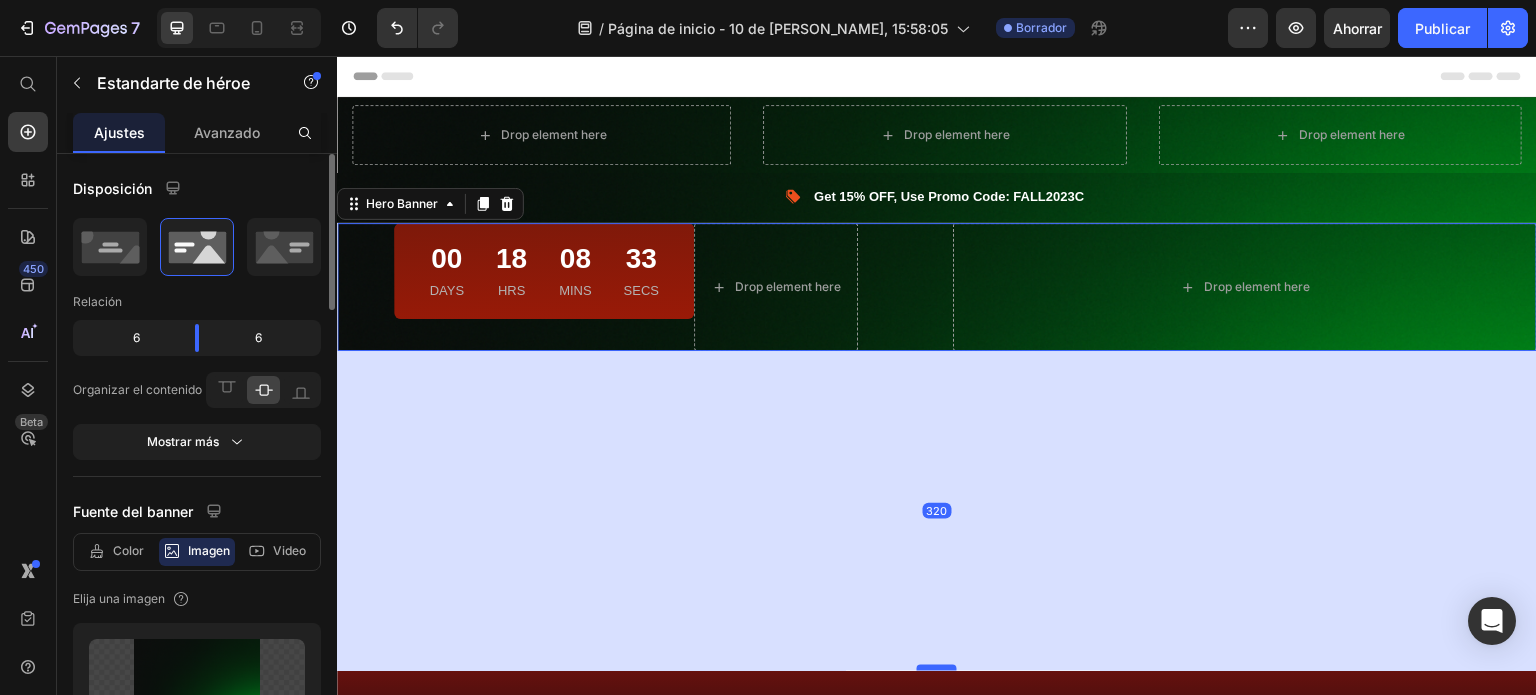 drag, startPoint x: 915, startPoint y: 347, endPoint x: 926, endPoint y: 667, distance: 320.189 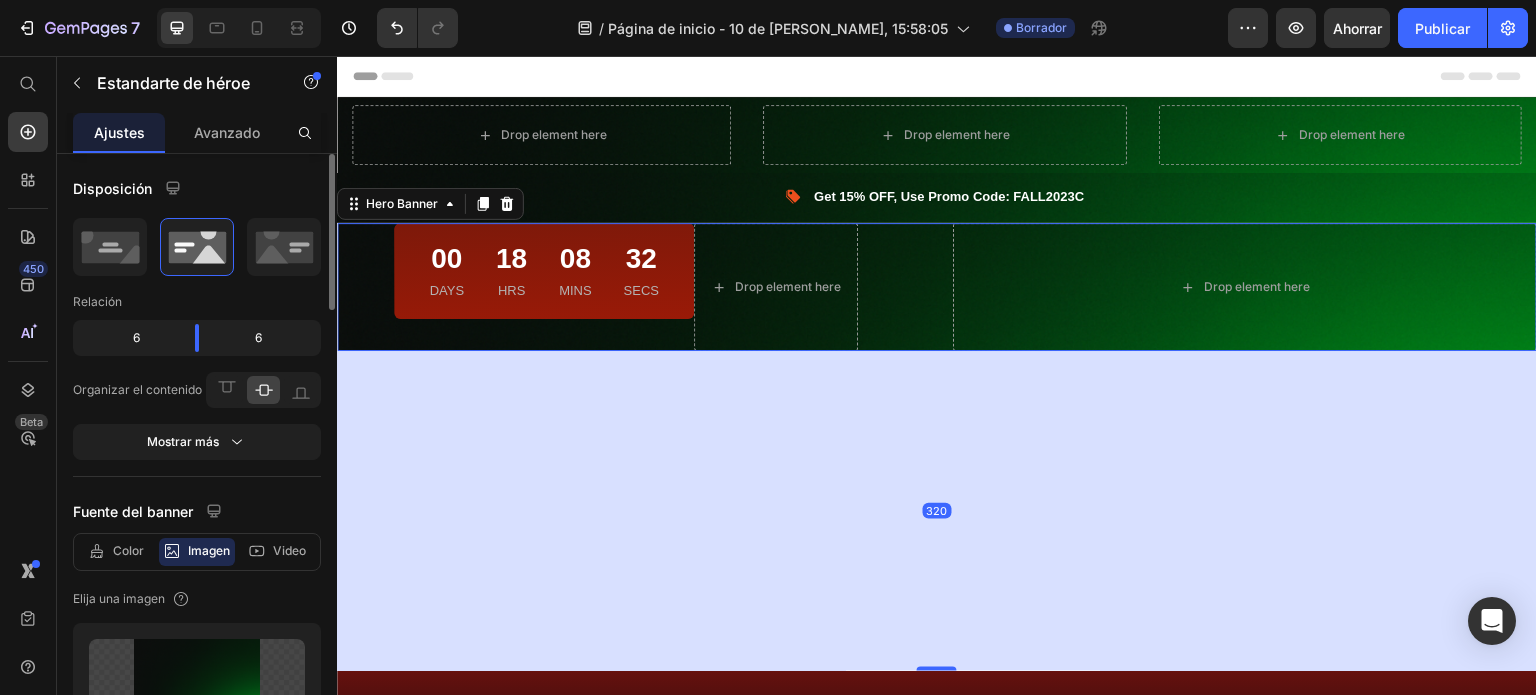 click on "320" at bounding box center [937, 511] 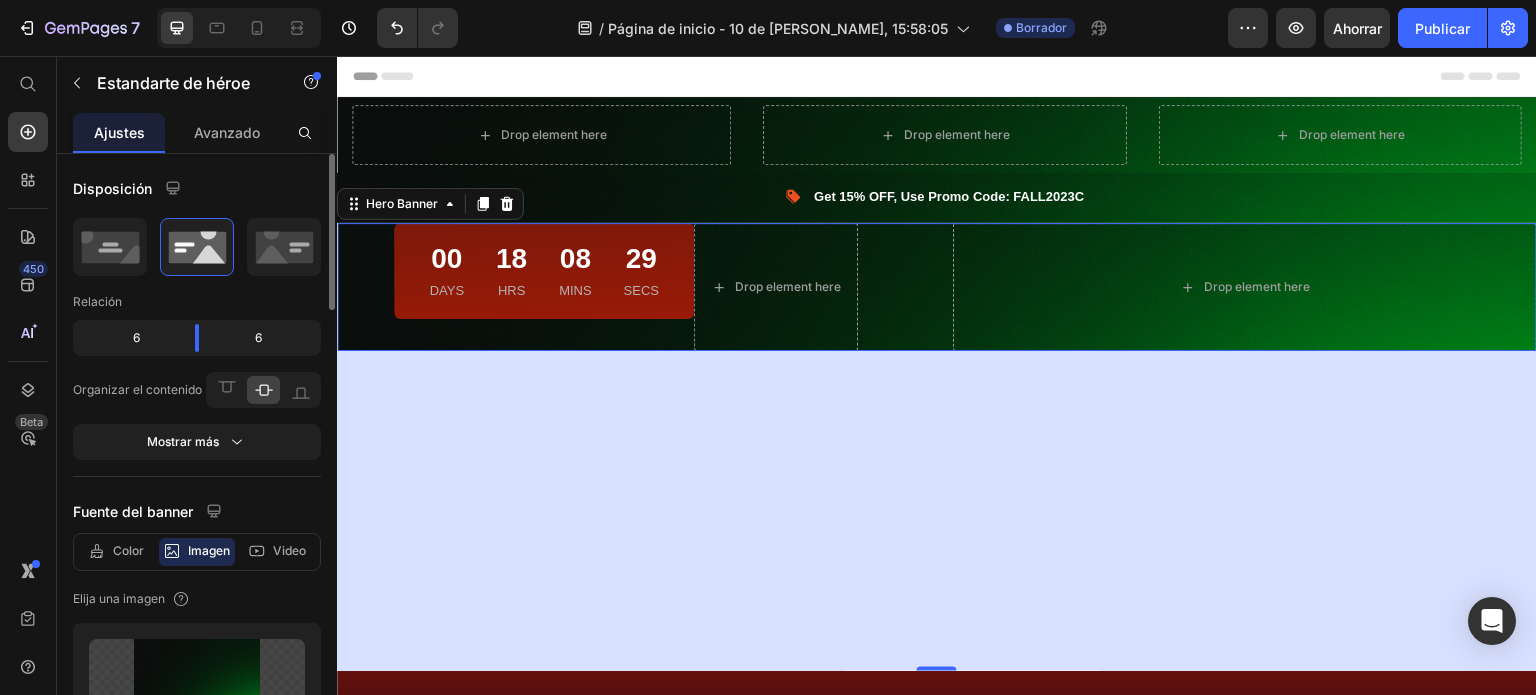 click on "00 Days 18 Hrs 08 Mins 29 Secs Countdown Timer Row
Drop element here Row Row" at bounding box center [629, 287] 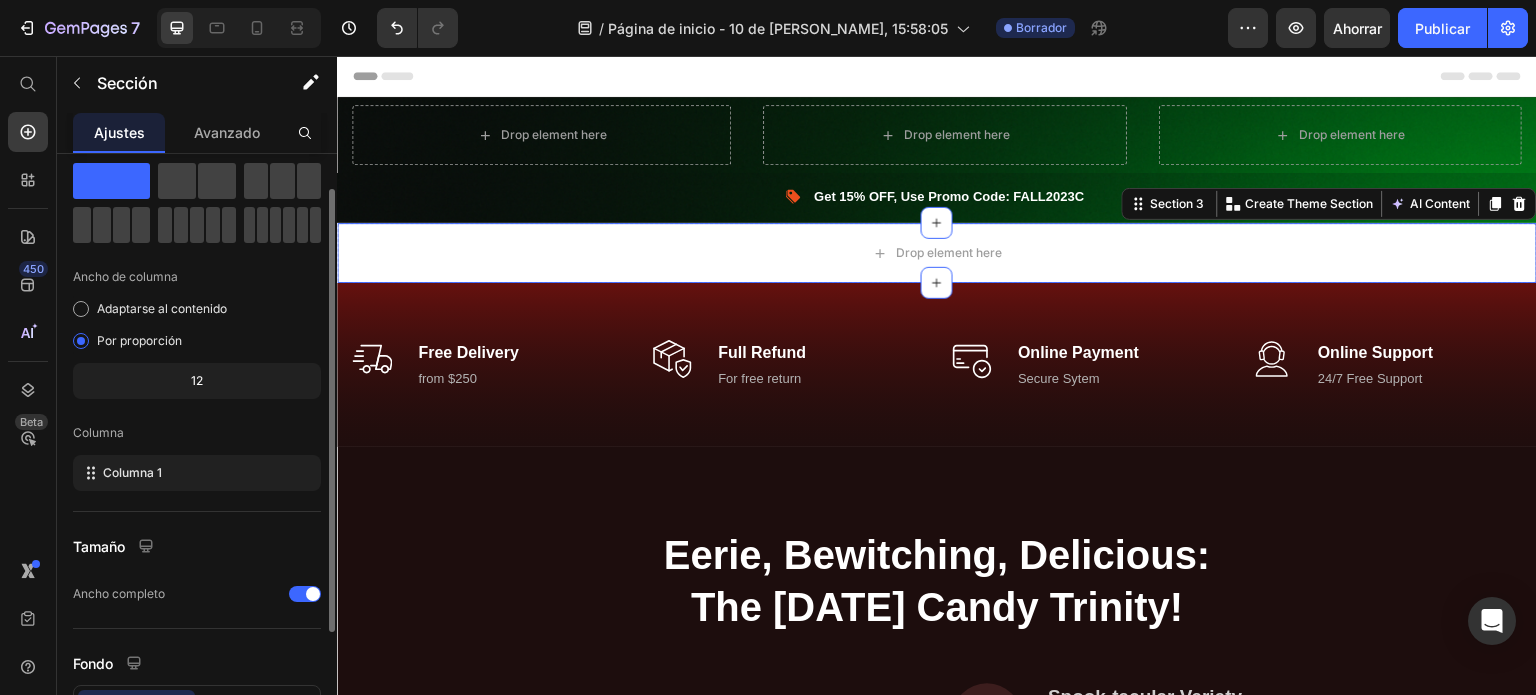 scroll, scrollTop: 52, scrollLeft: 0, axis: vertical 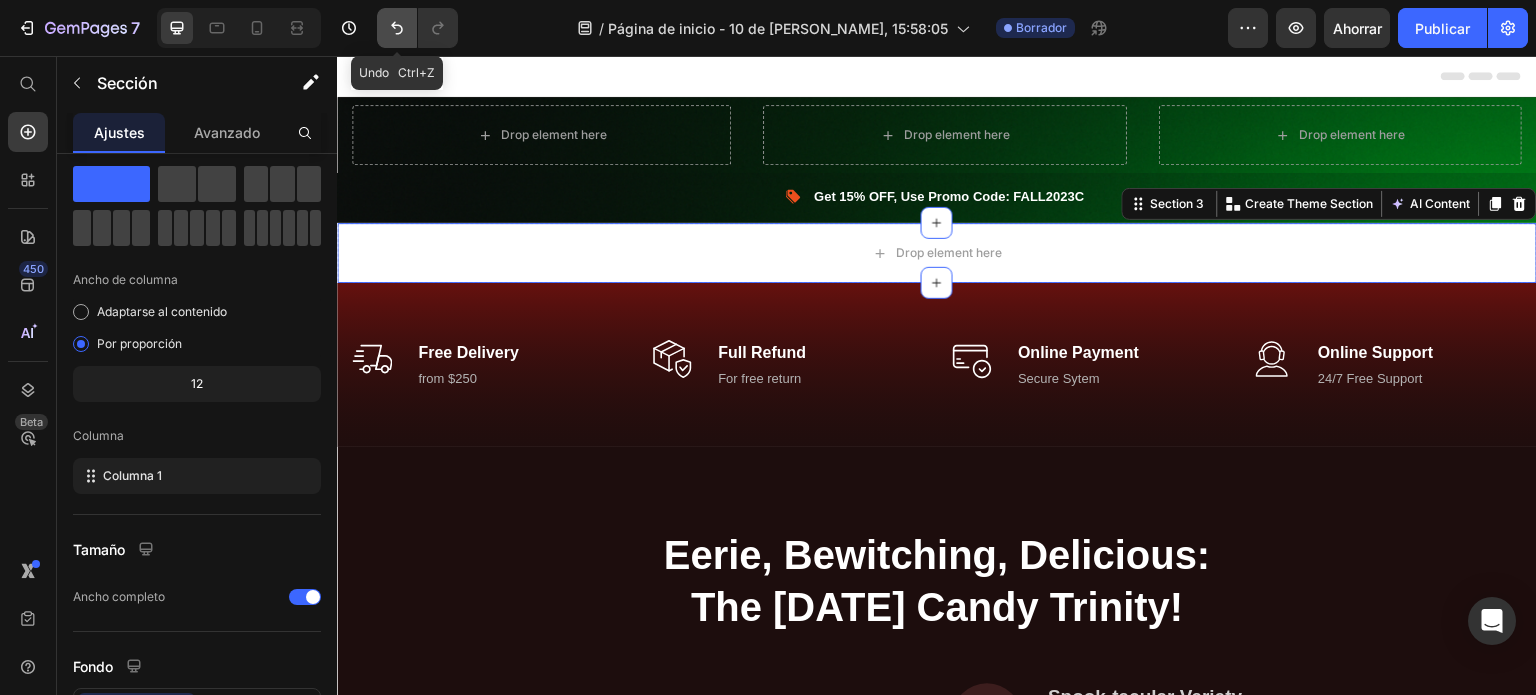 click 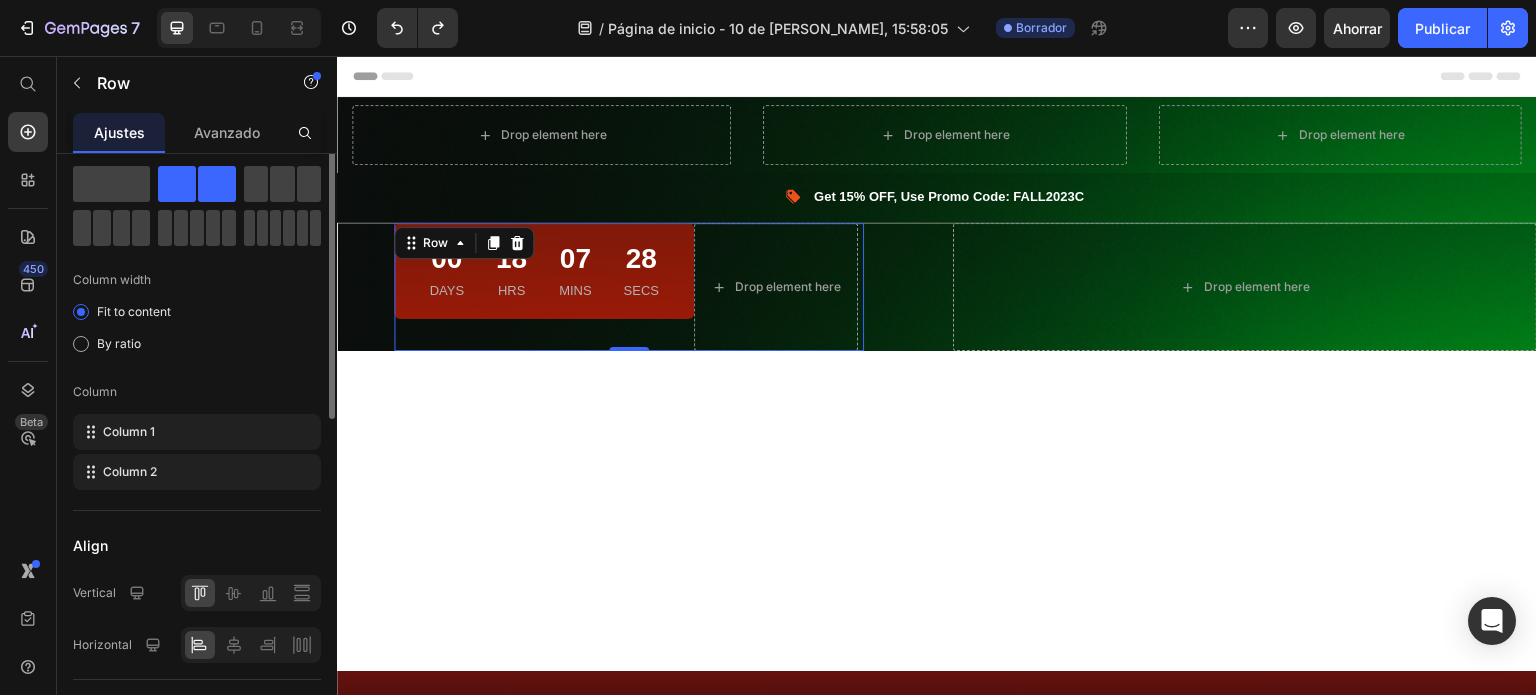 scroll, scrollTop: 0, scrollLeft: 0, axis: both 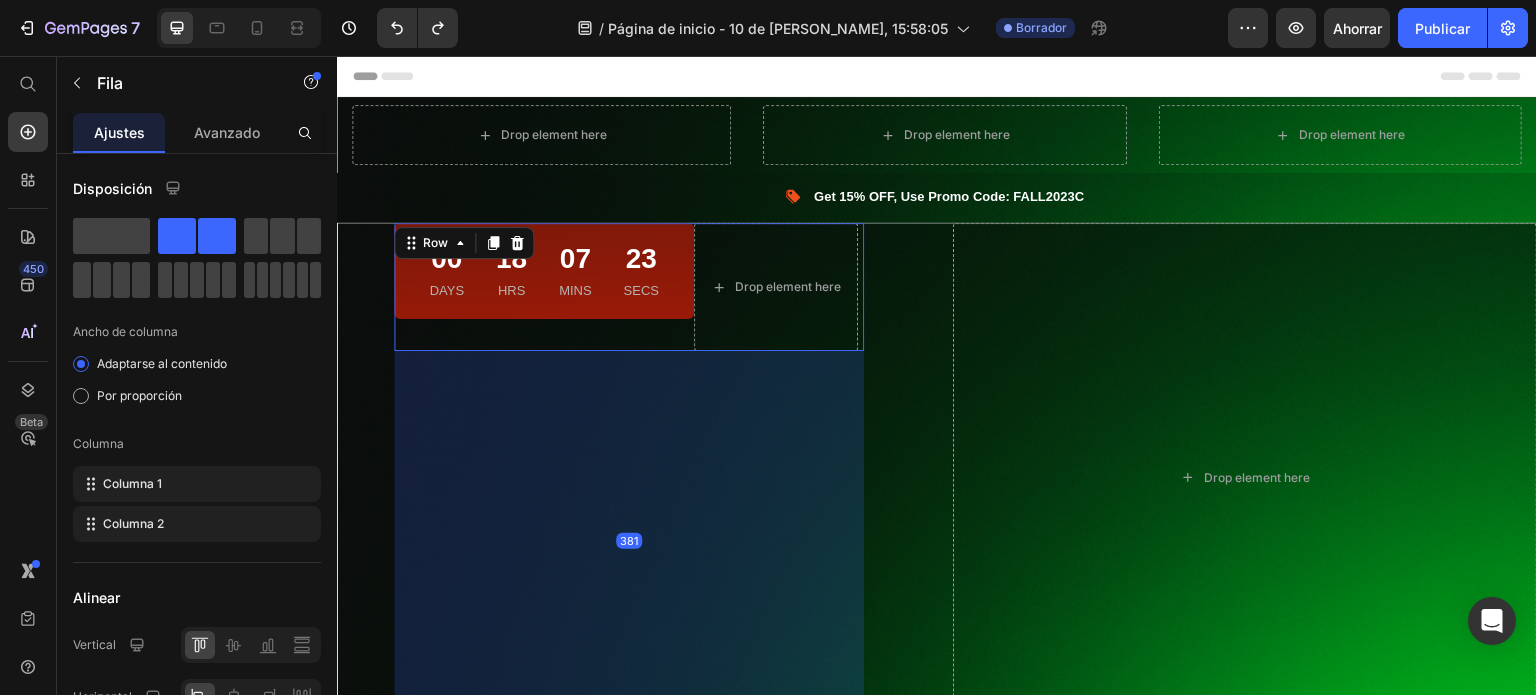 drag, startPoint x: 621, startPoint y: 348, endPoint x: 625, endPoint y: 729, distance: 381.021 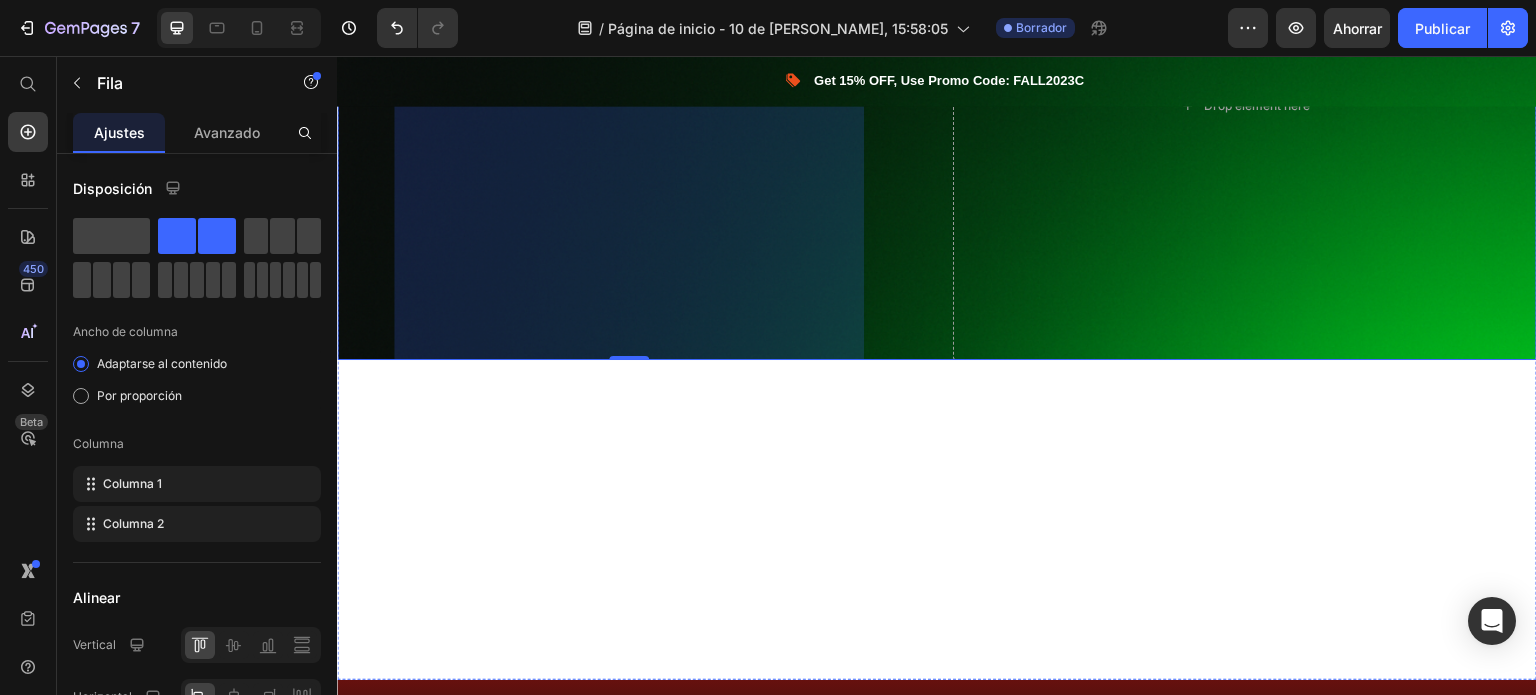 scroll, scrollTop: 374, scrollLeft: 0, axis: vertical 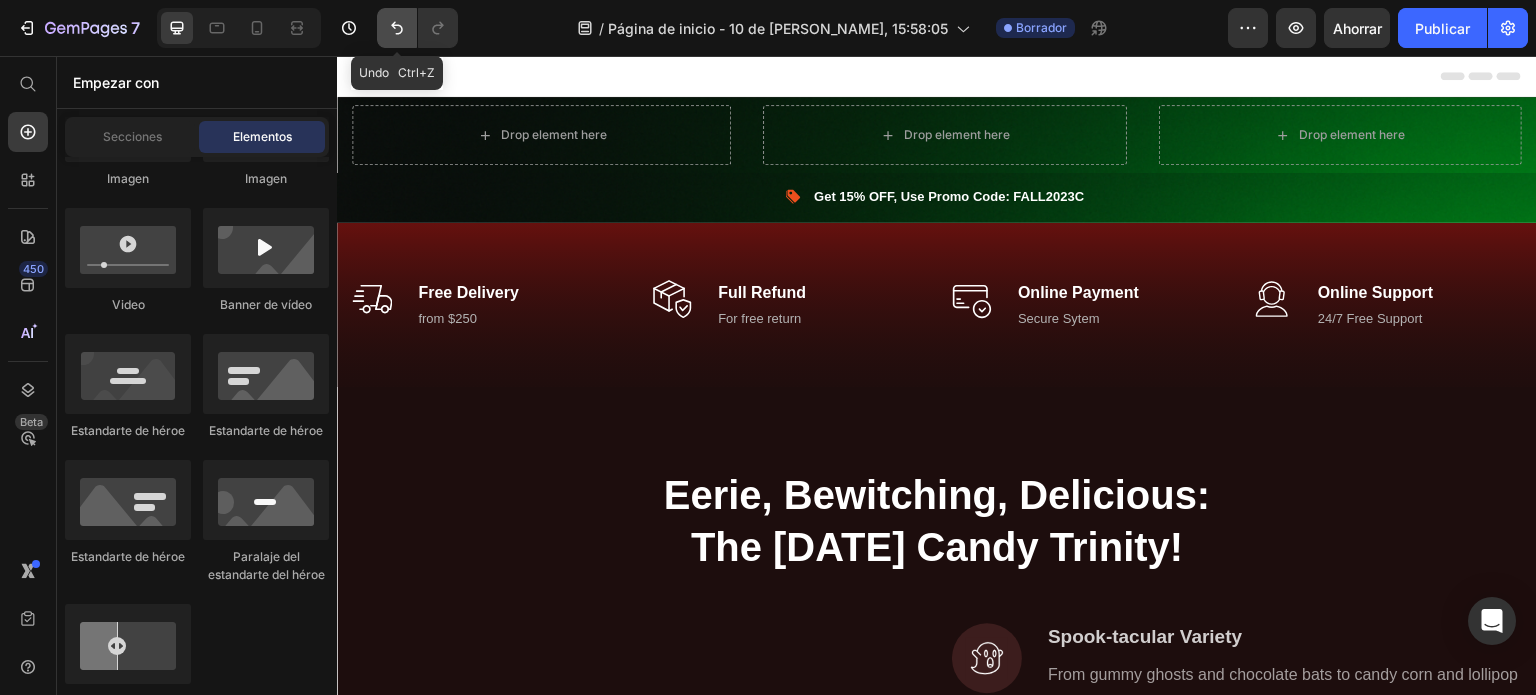 click 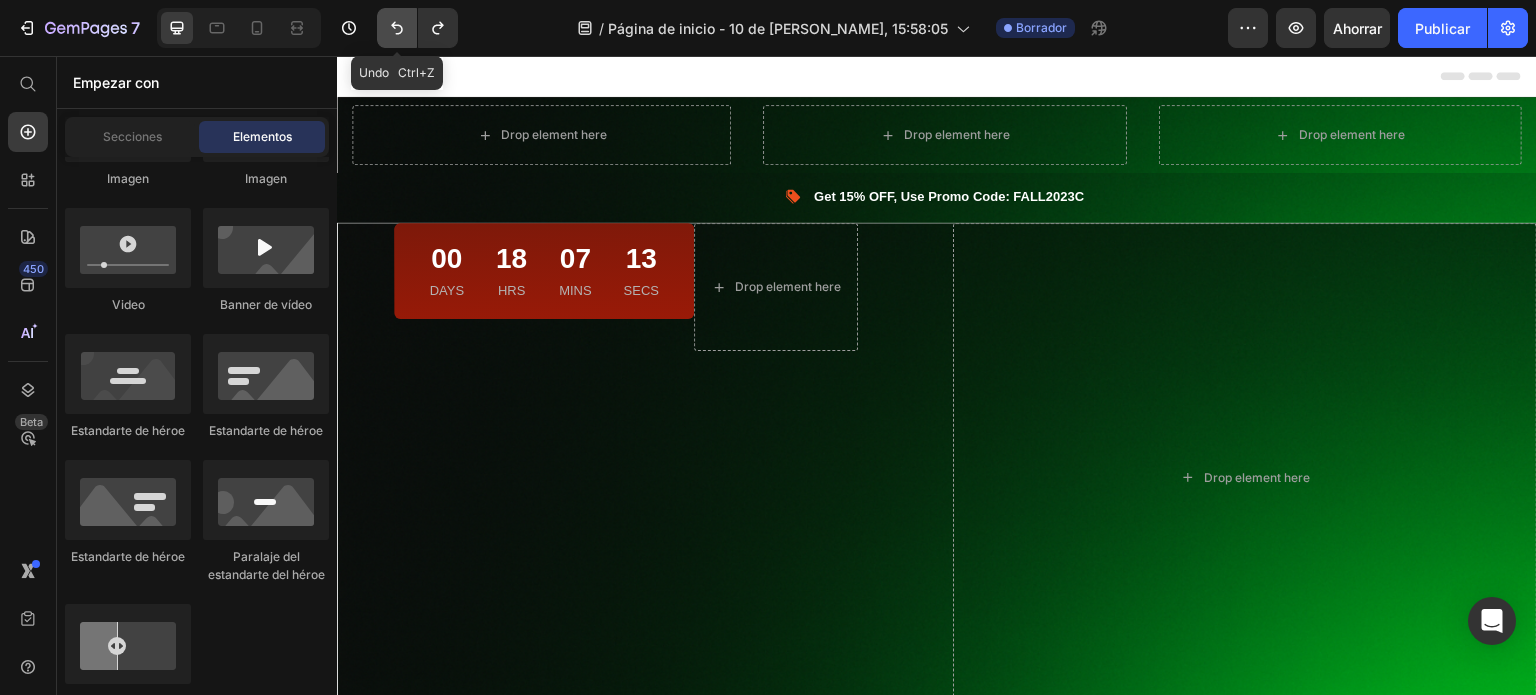click 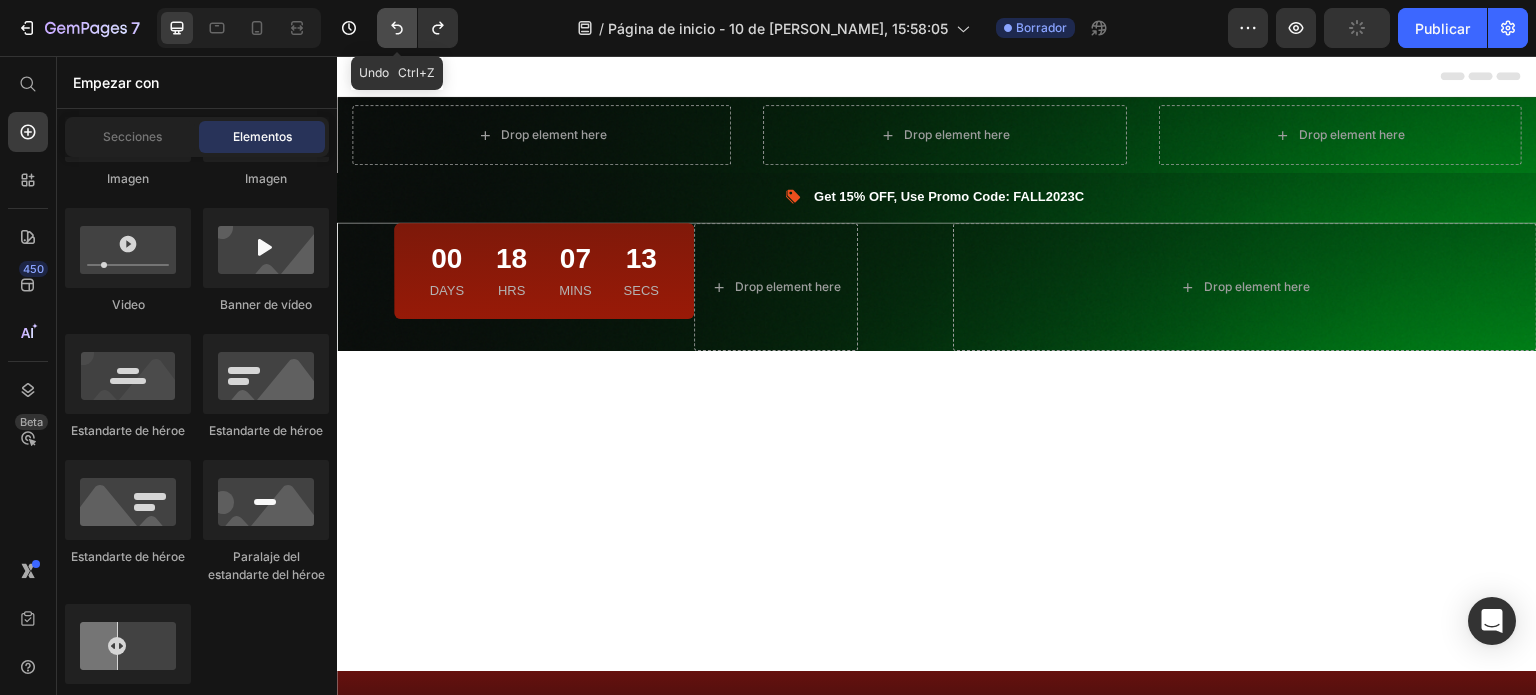 click 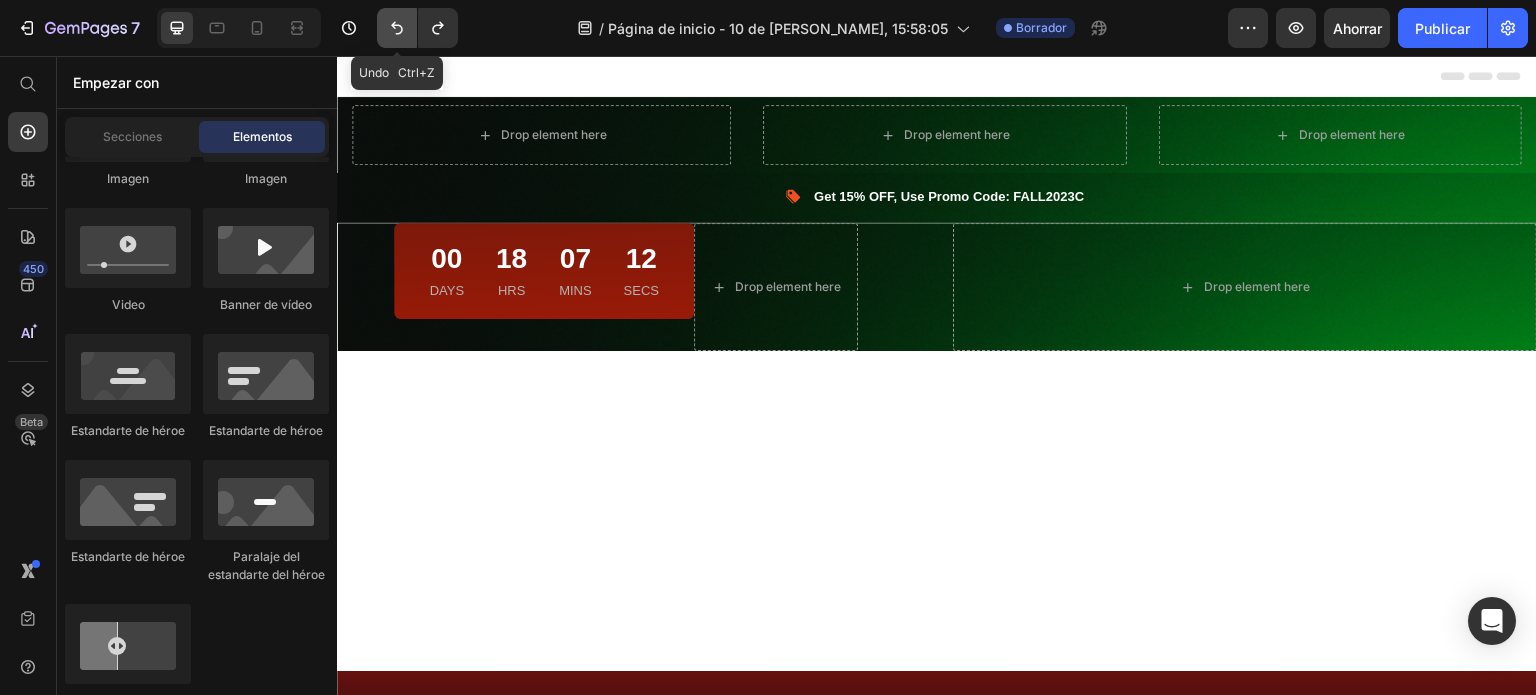 click 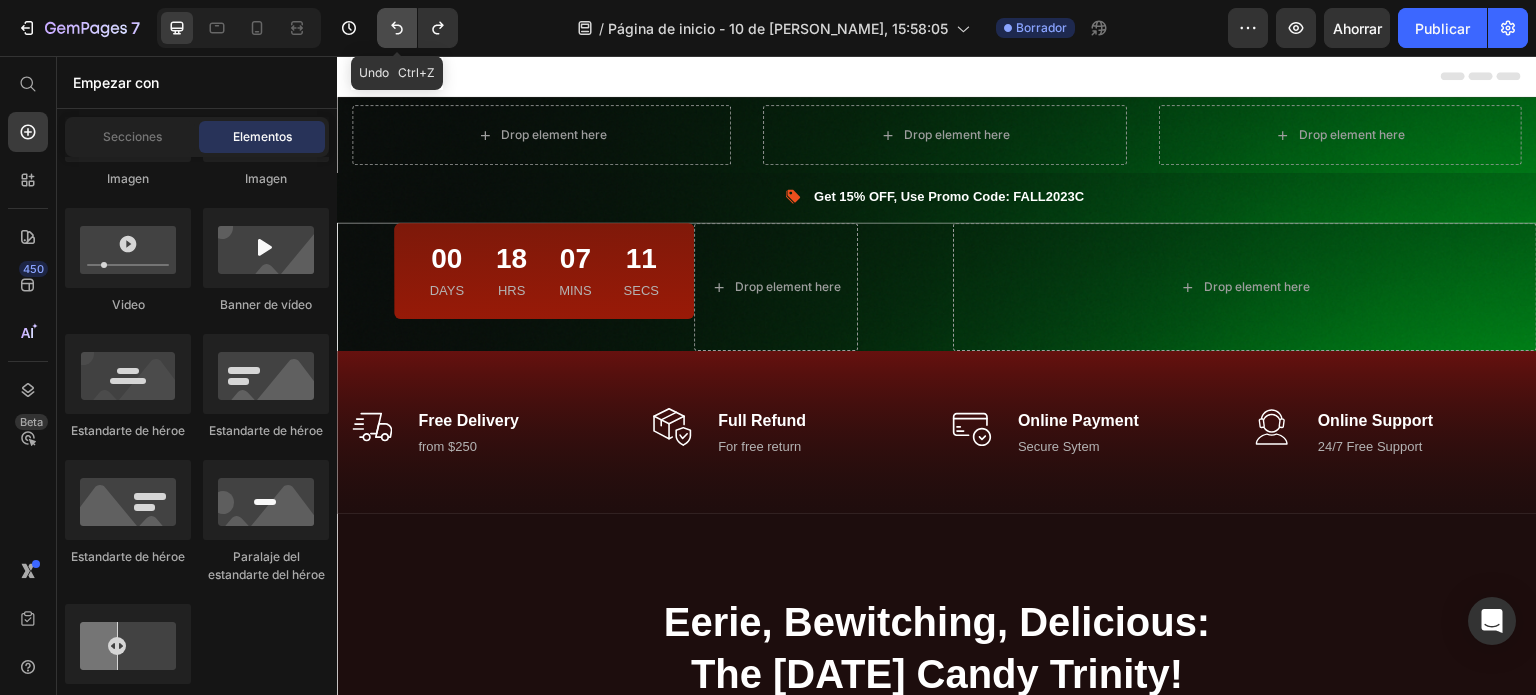 click 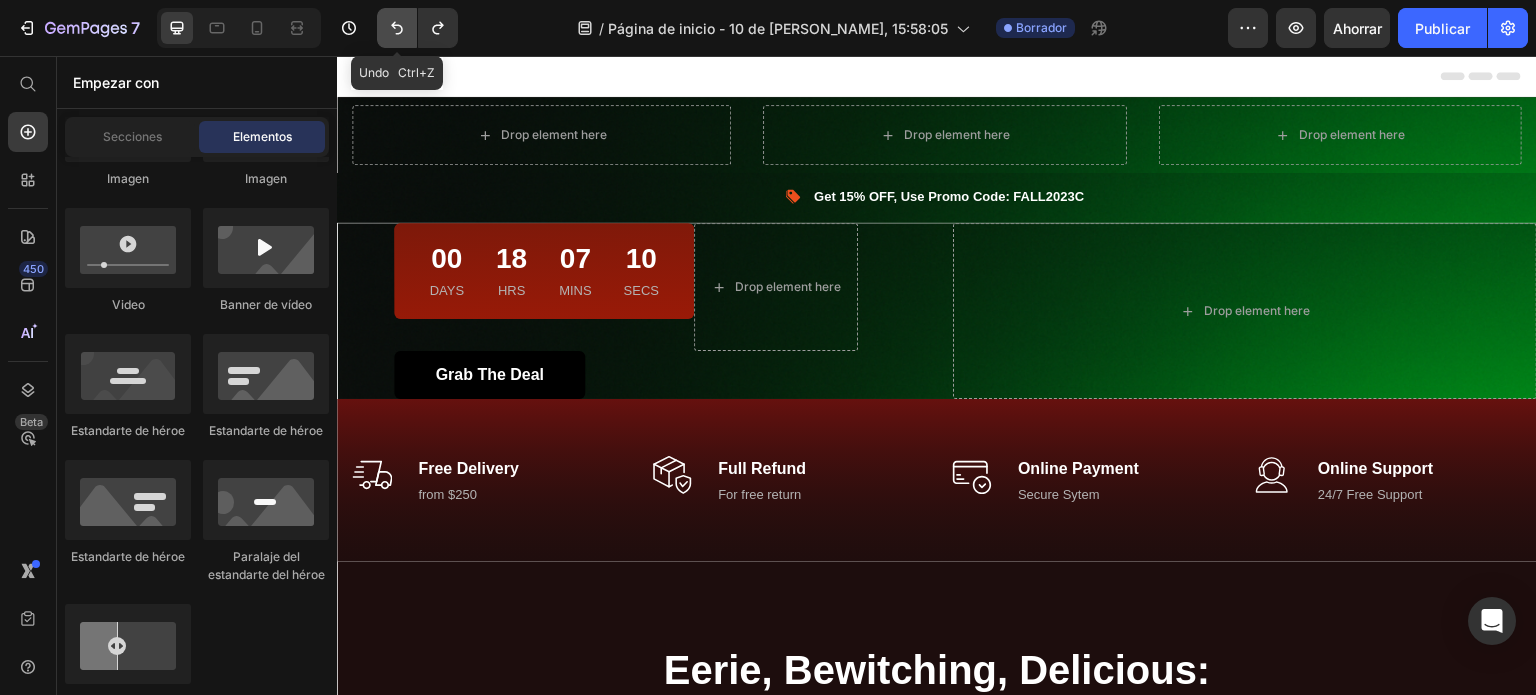 click 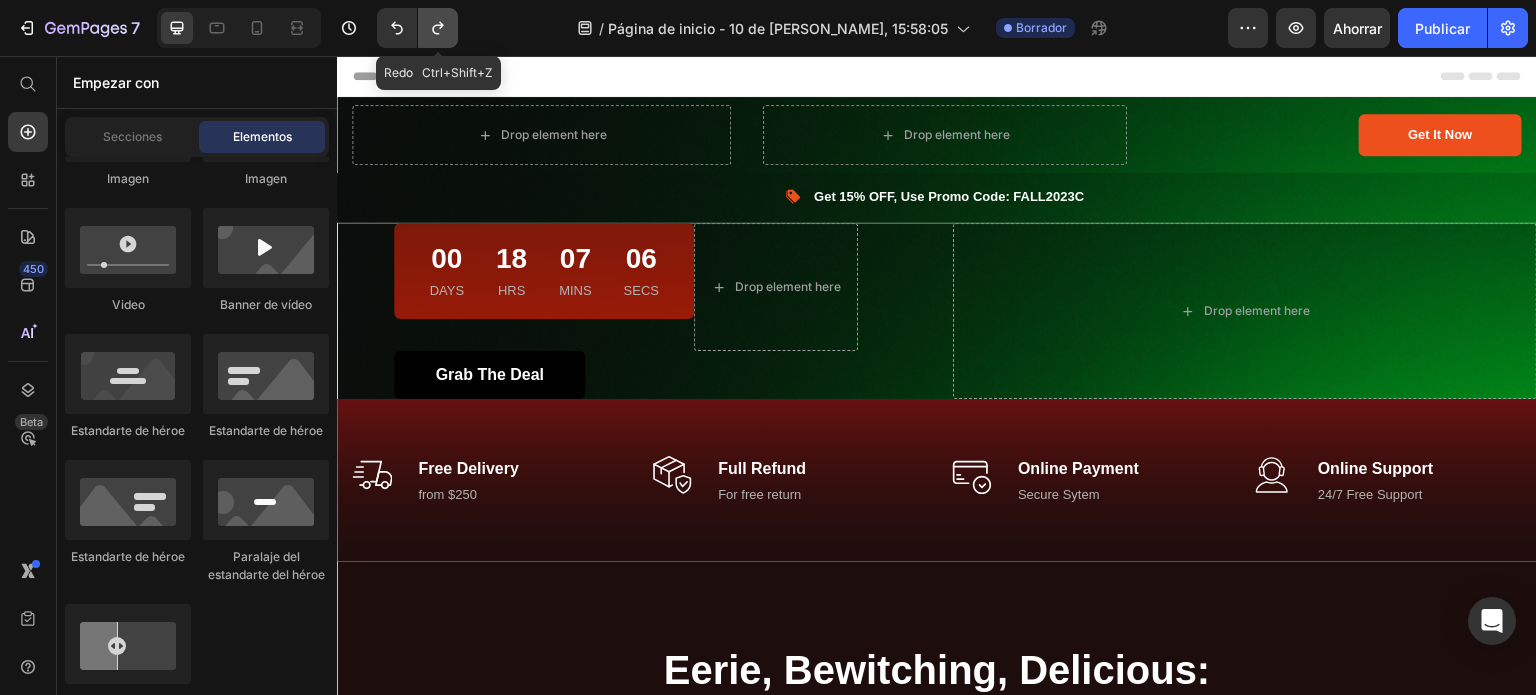 click 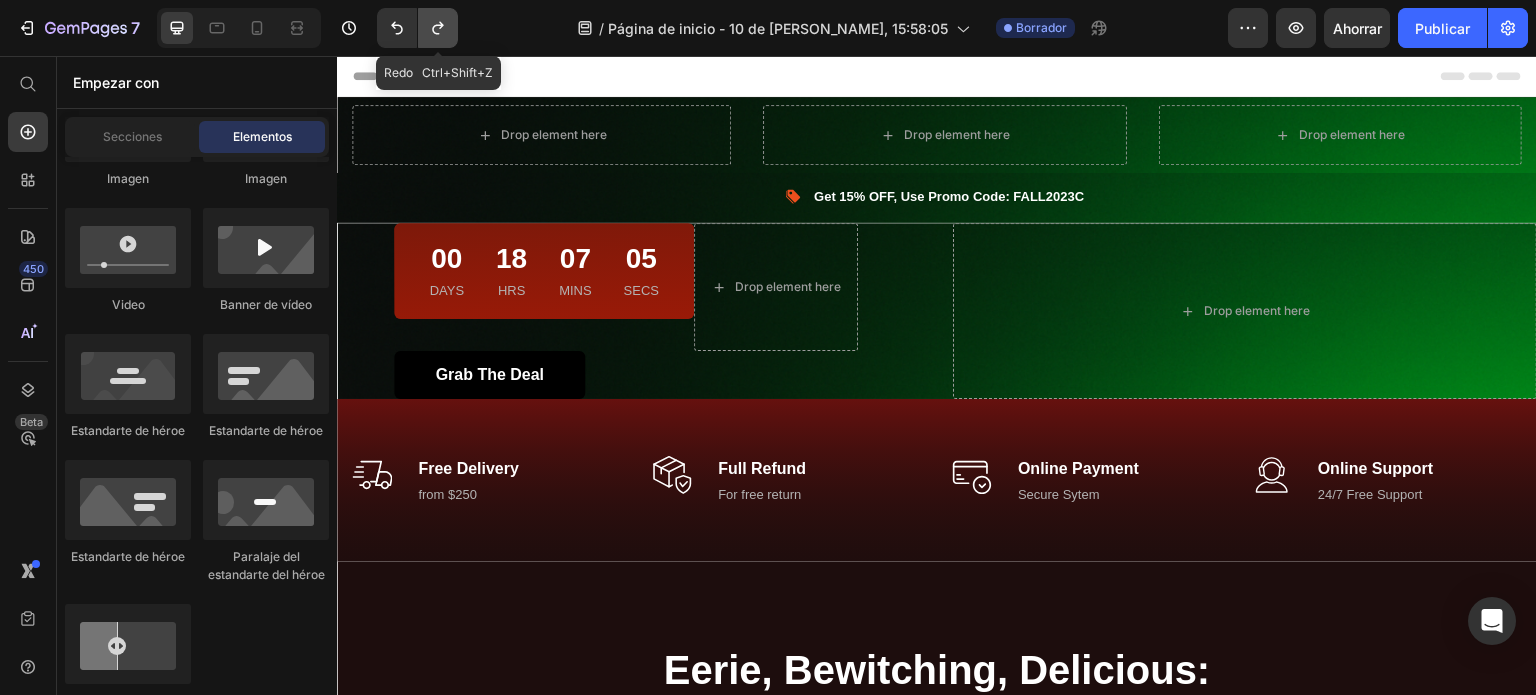 click 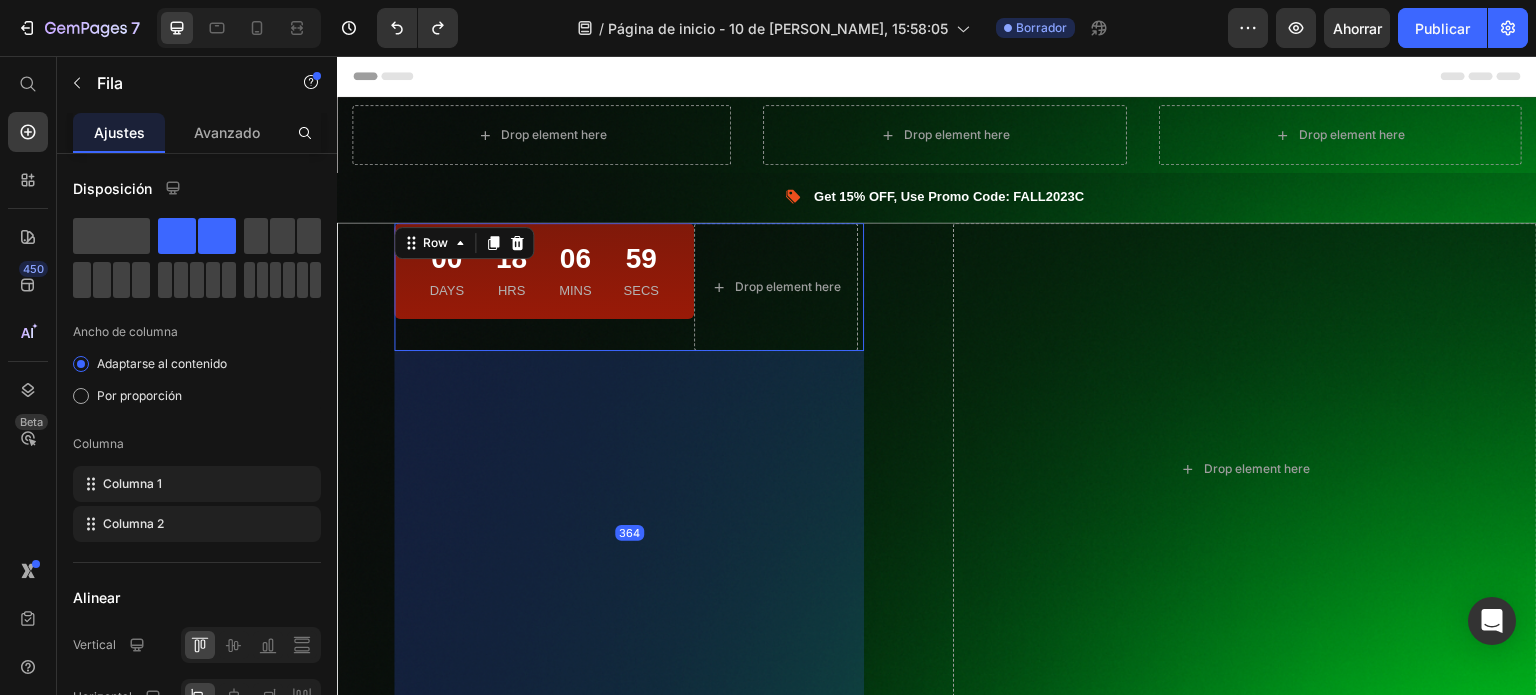 drag, startPoint x: 619, startPoint y: 345, endPoint x: 604, endPoint y: 709, distance: 364.30893 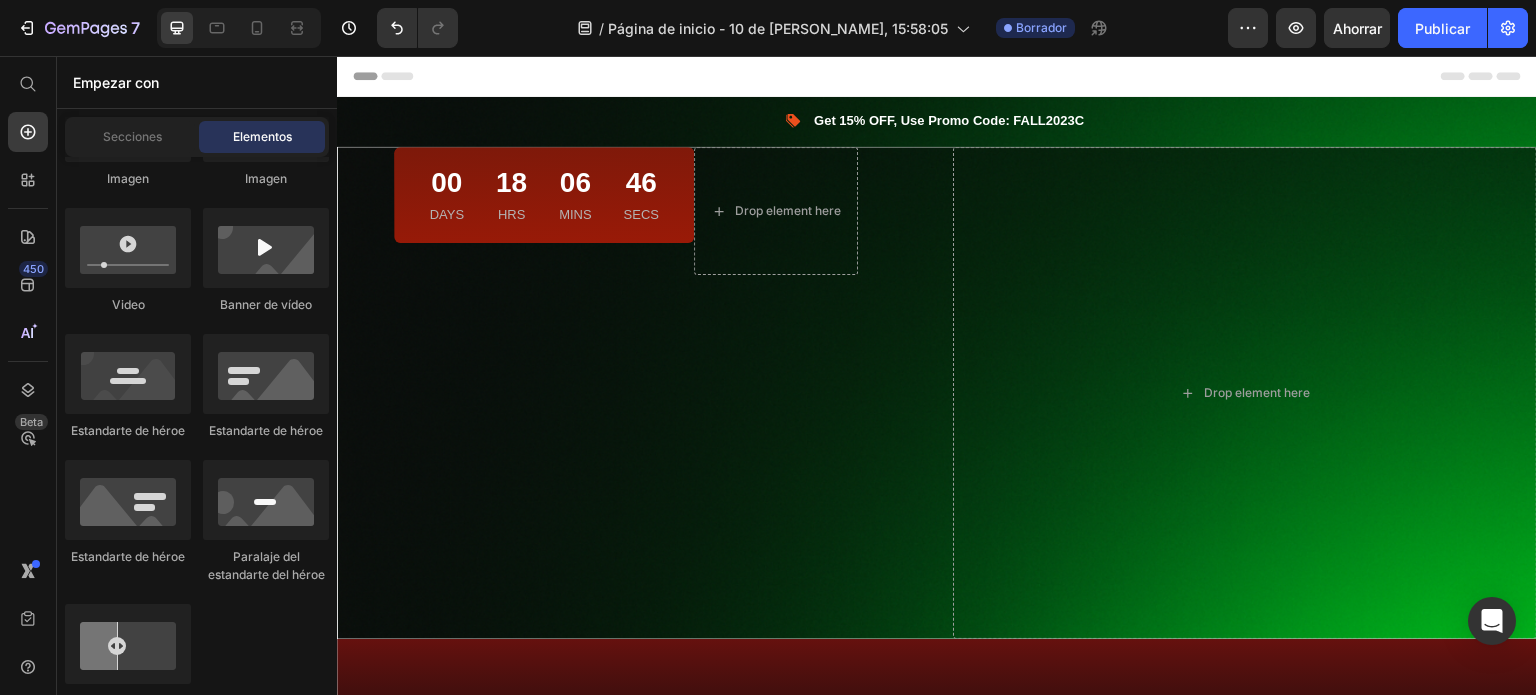 click on "Header" at bounding box center (937, 76) 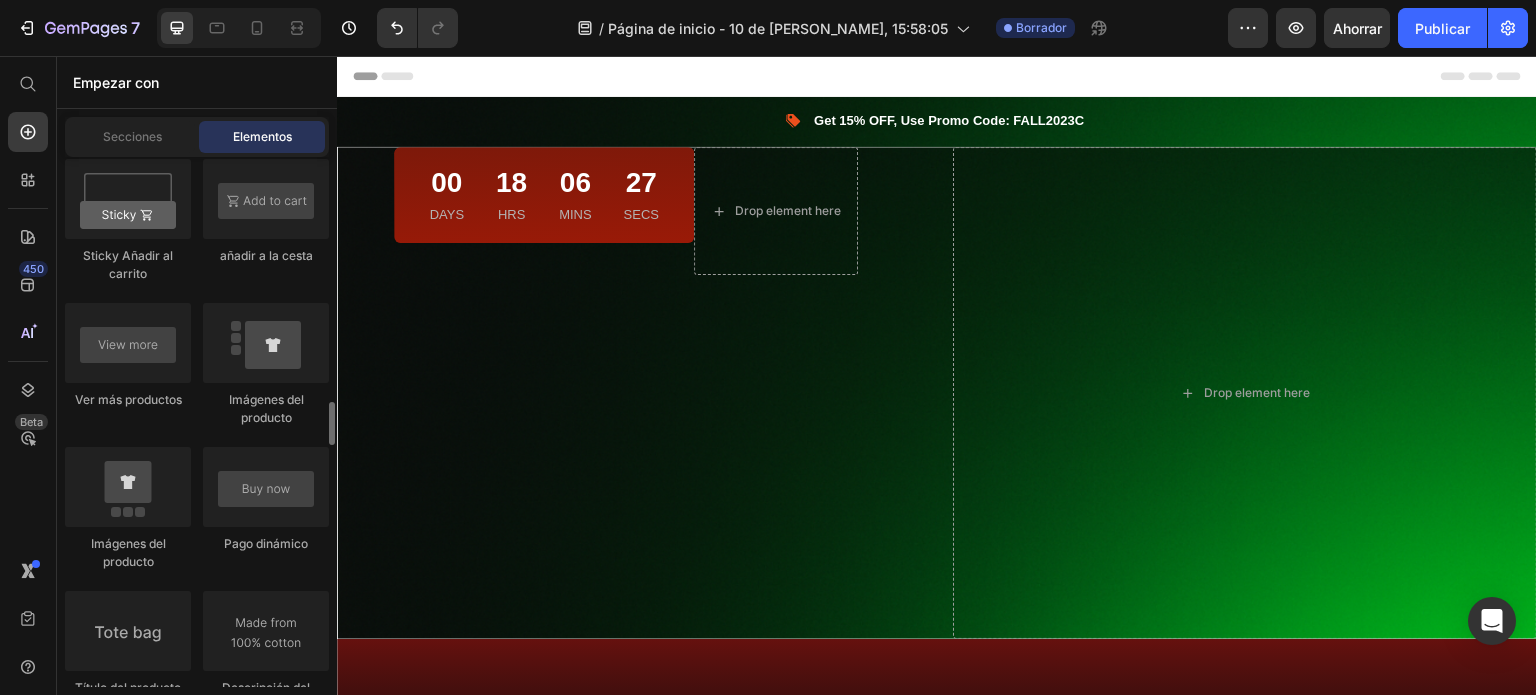 scroll, scrollTop: 3019, scrollLeft: 0, axis: vertical 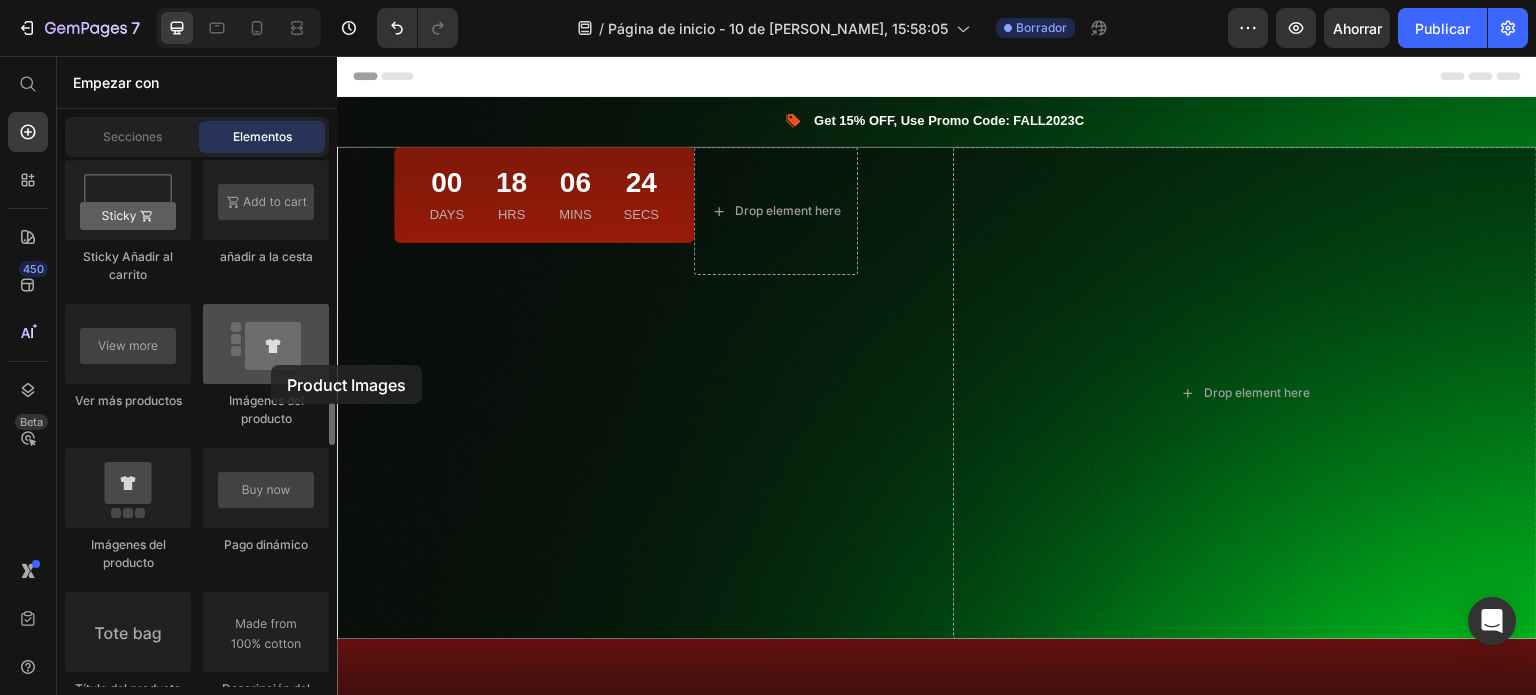 click at bounding box center (266, 344) 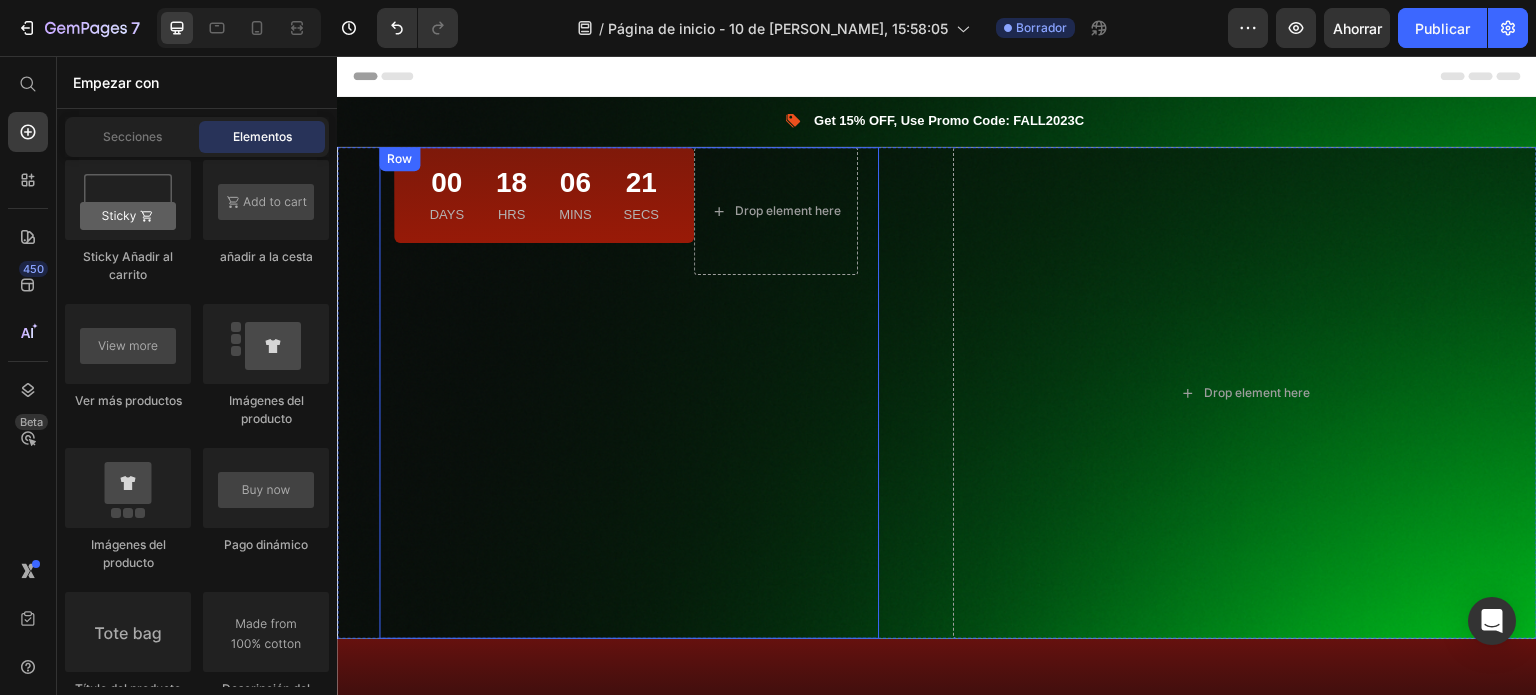 scroll, scrollTop: 0, scrollLeft: 0, axis: both 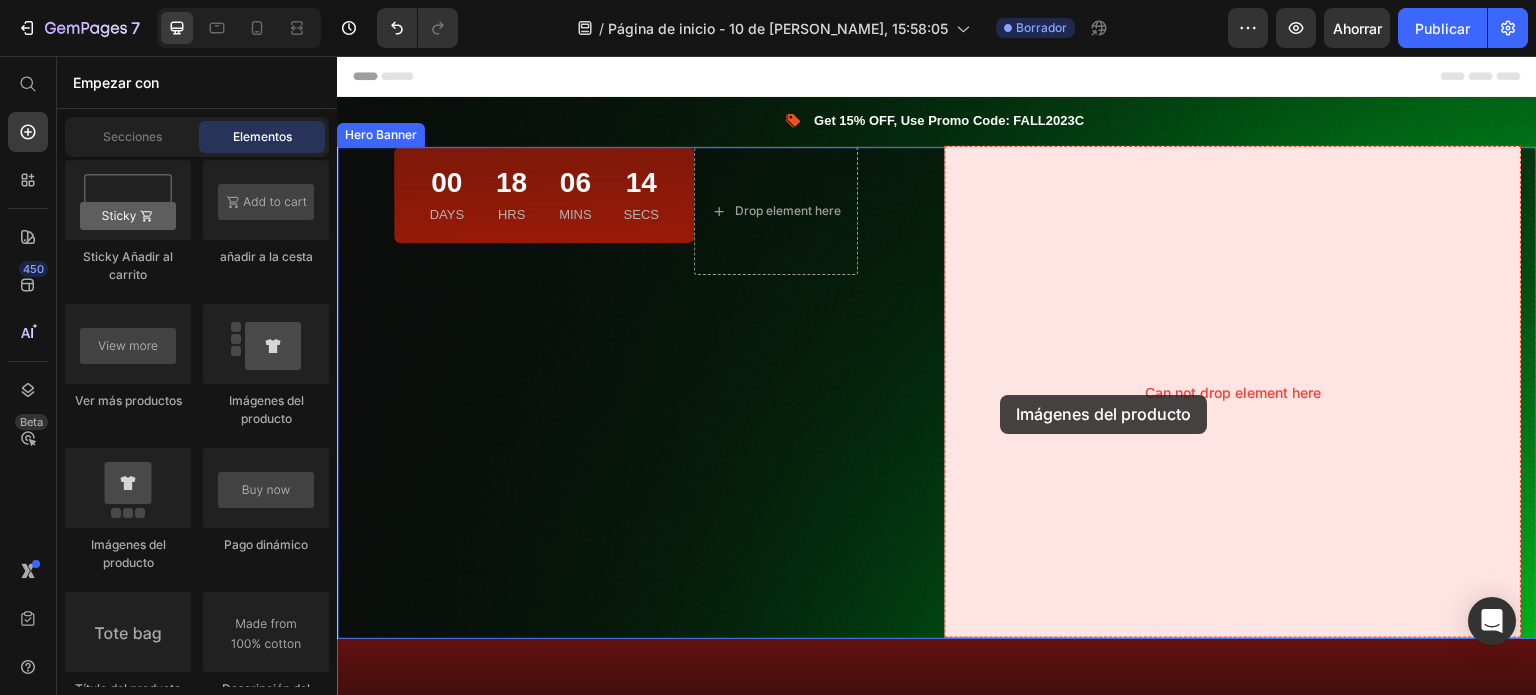 drag, startPoint x: 616, startPoint y: 401, endPoint x: 1006, endPoint y: 411, distance: 390.12817 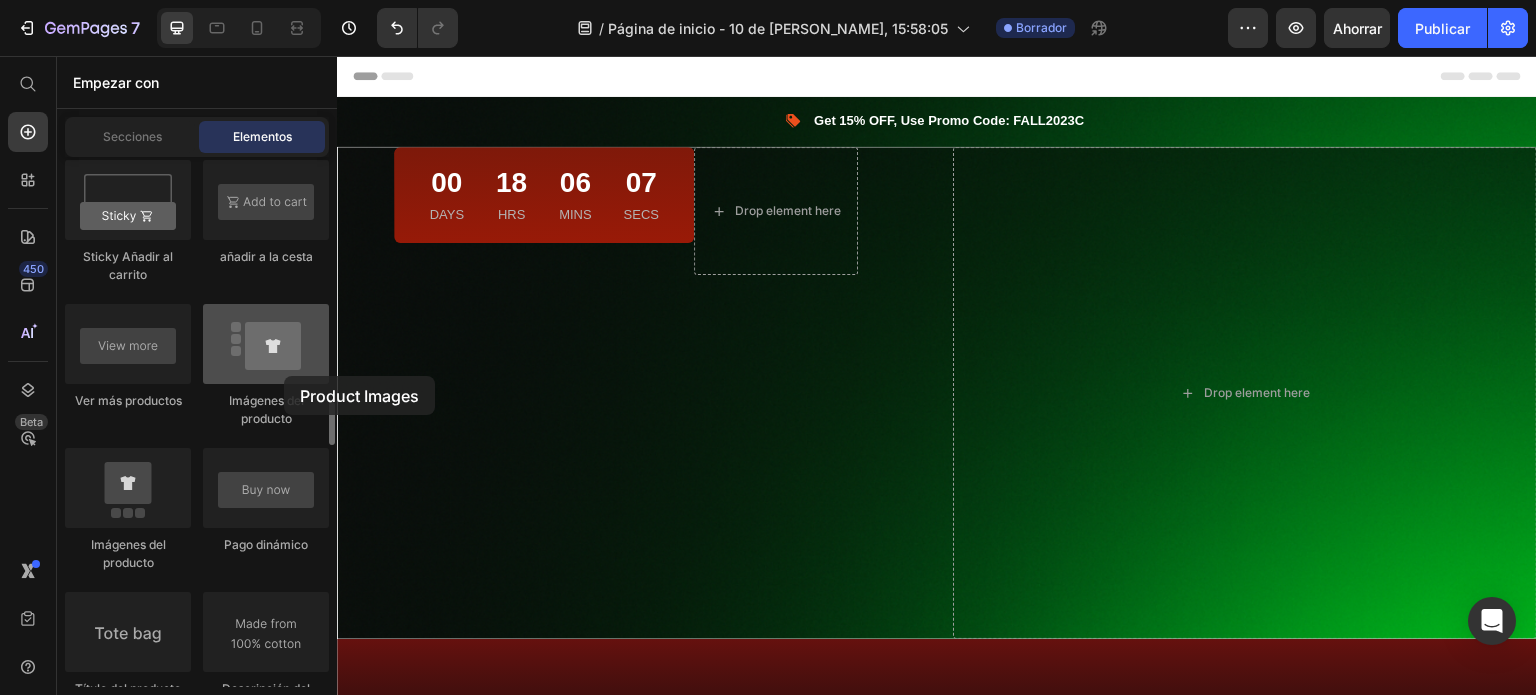 click at bounding box center (266, 344) 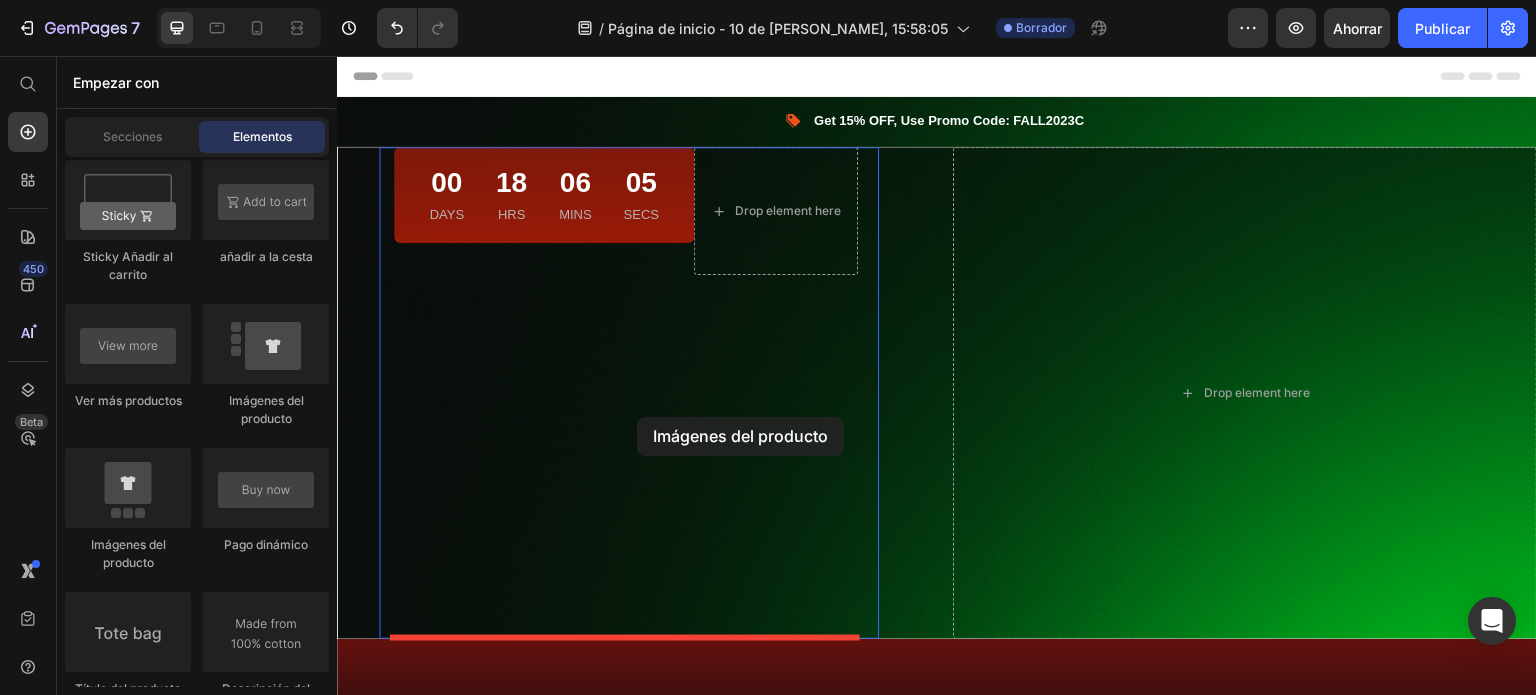 drag, startPoint x: 621, startPoint y: 432, endPoint x: 637, endPoint y: 417, distance: 21.931713 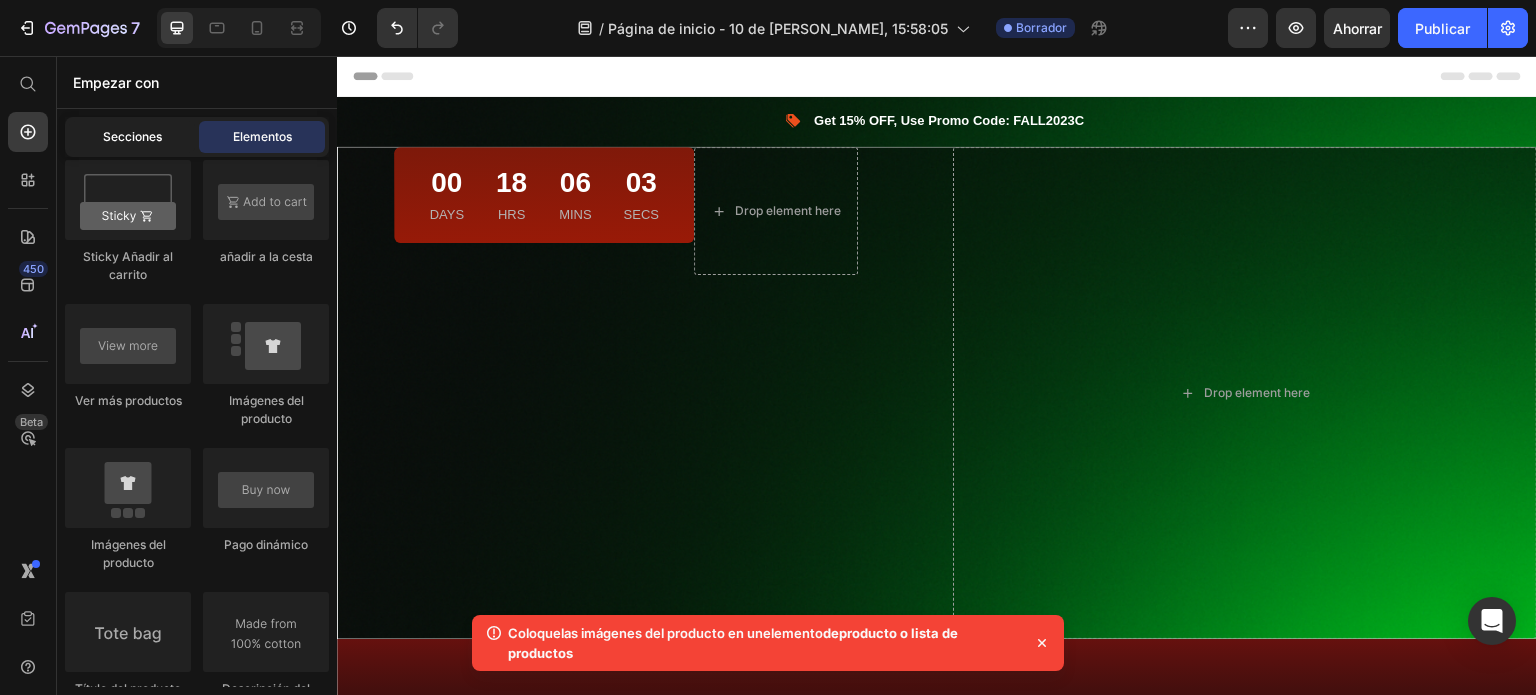 click on "Secciones" at bounding box center (132, 136) 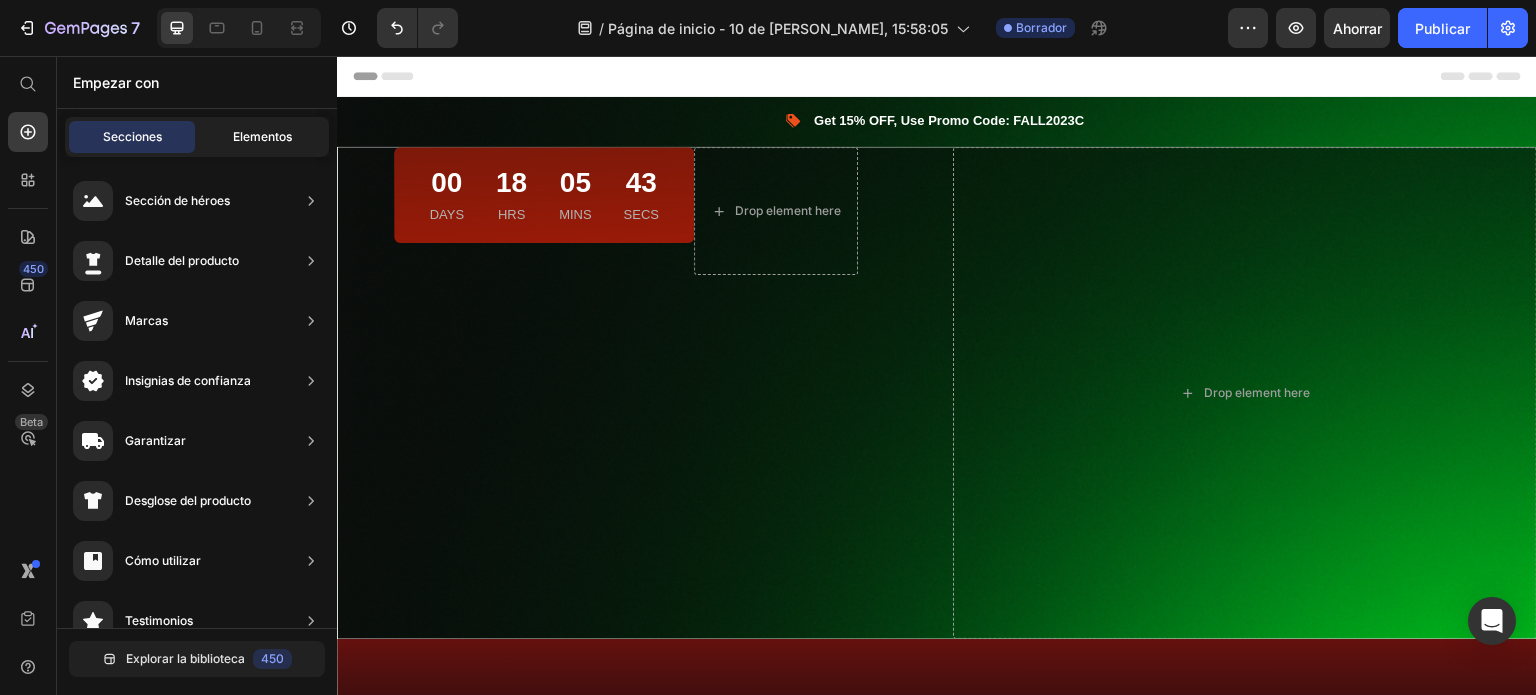 click on "Elementos" at bounding box center (262, 136) 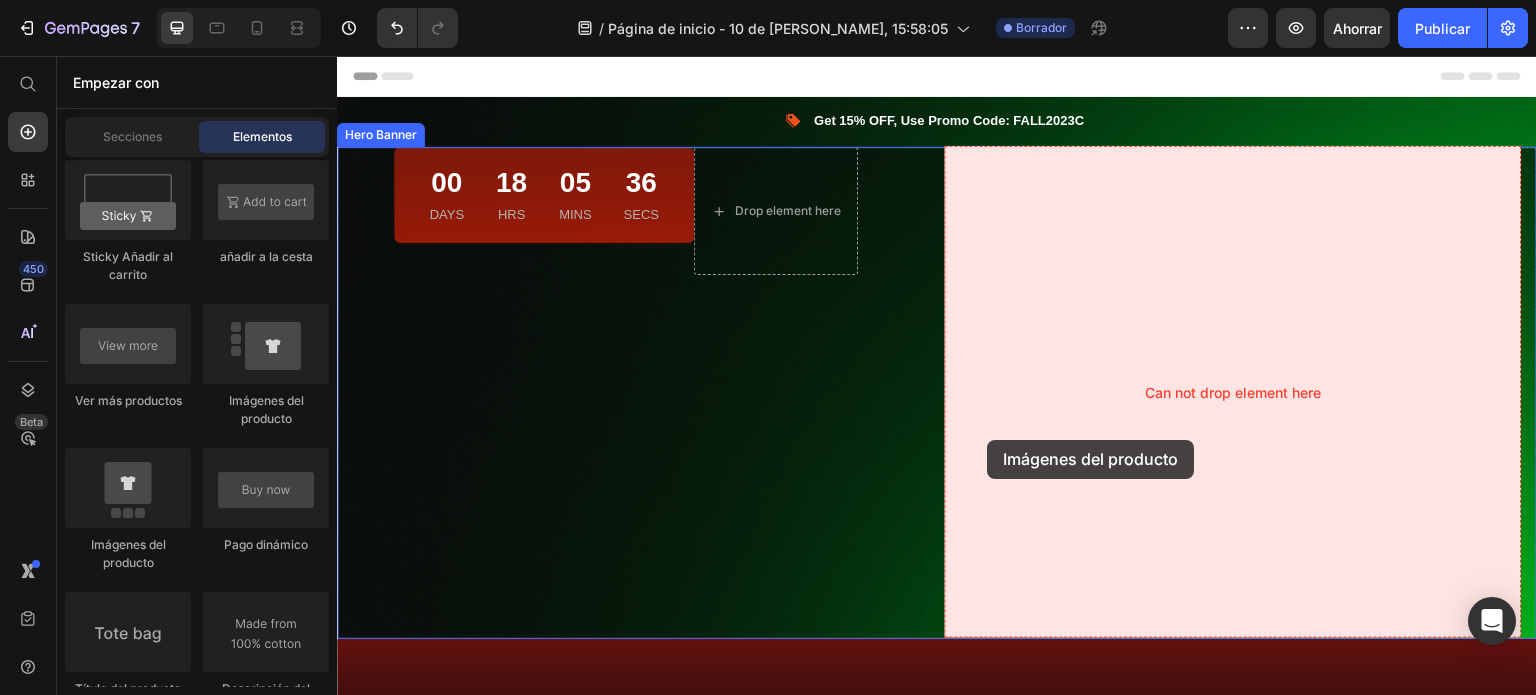 drag, startPoint x: 600, startPoint y: 414, endPoint x: 988, endPoint y: 440, distance: 388.87015 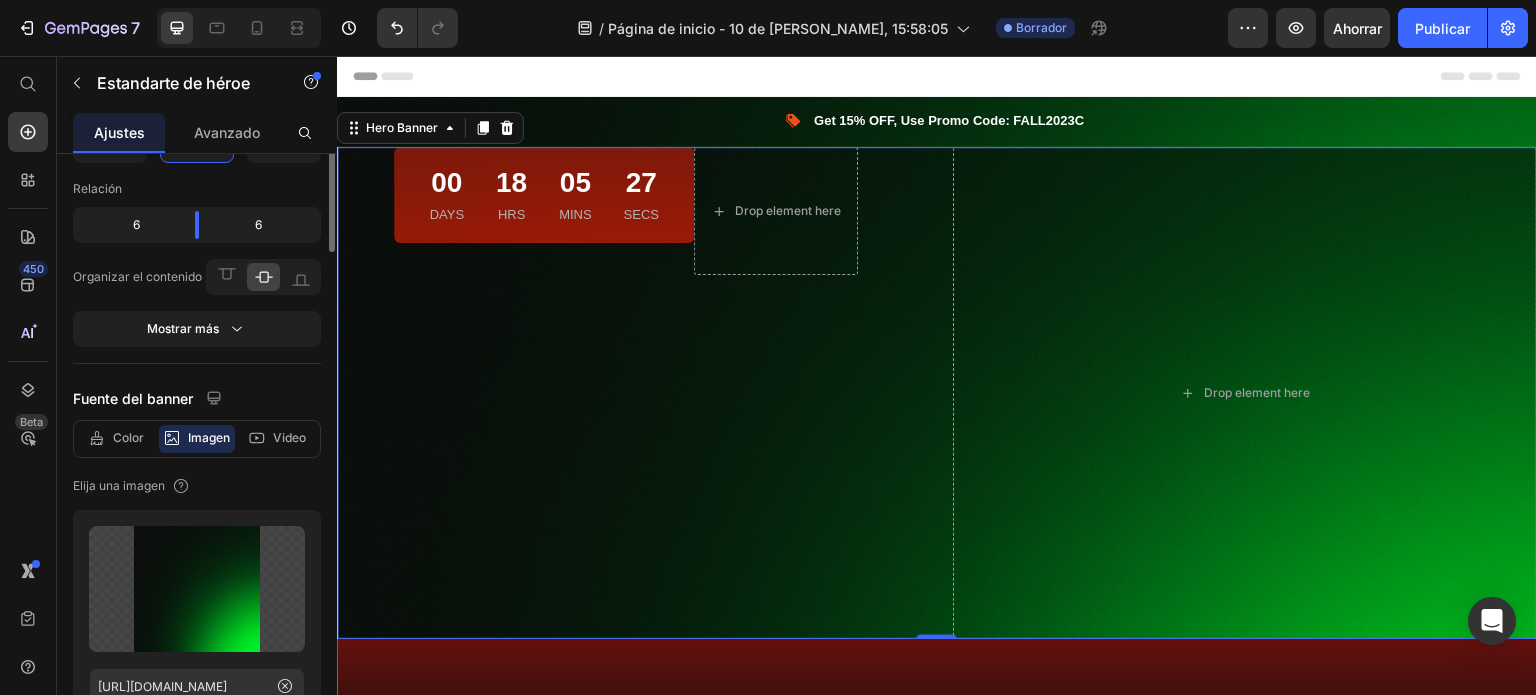 scroll, scrollTop: 44, scrollLeft: 0, axis: vertical 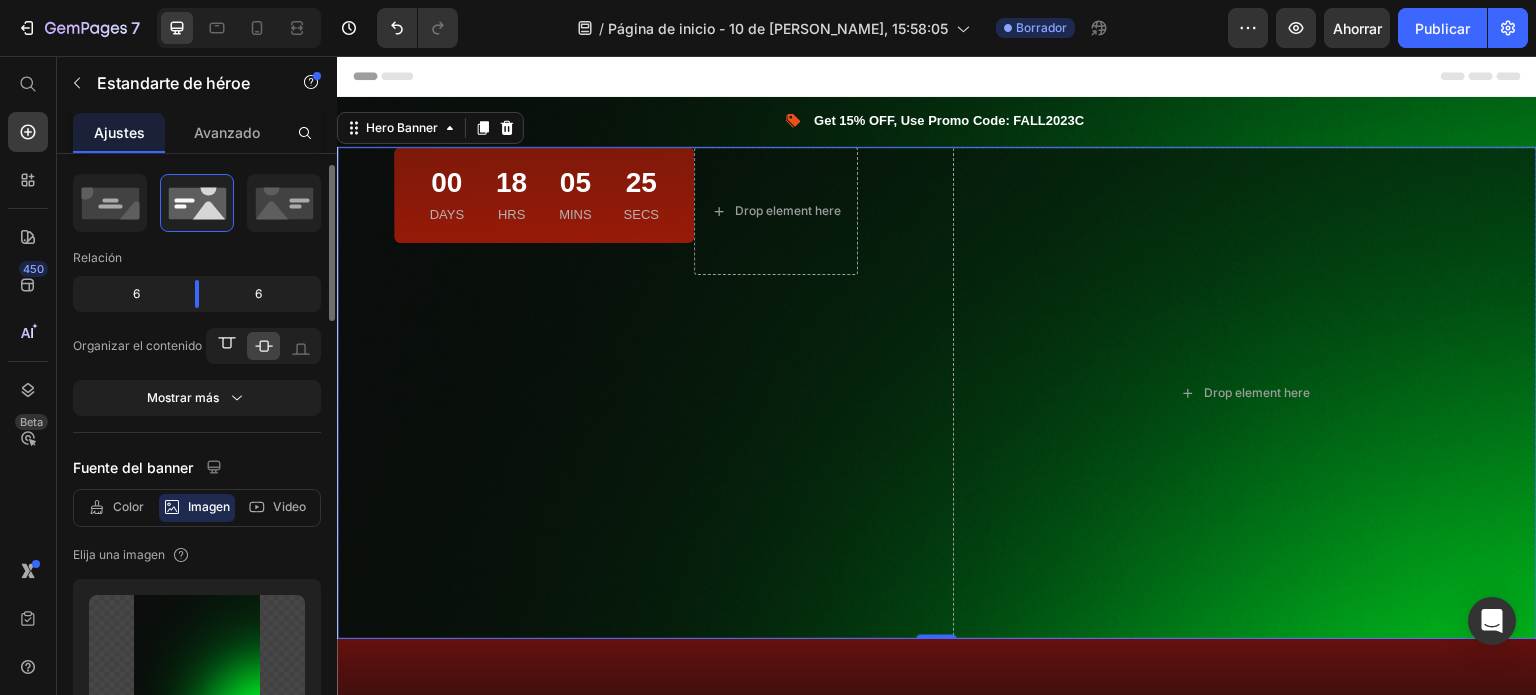 click 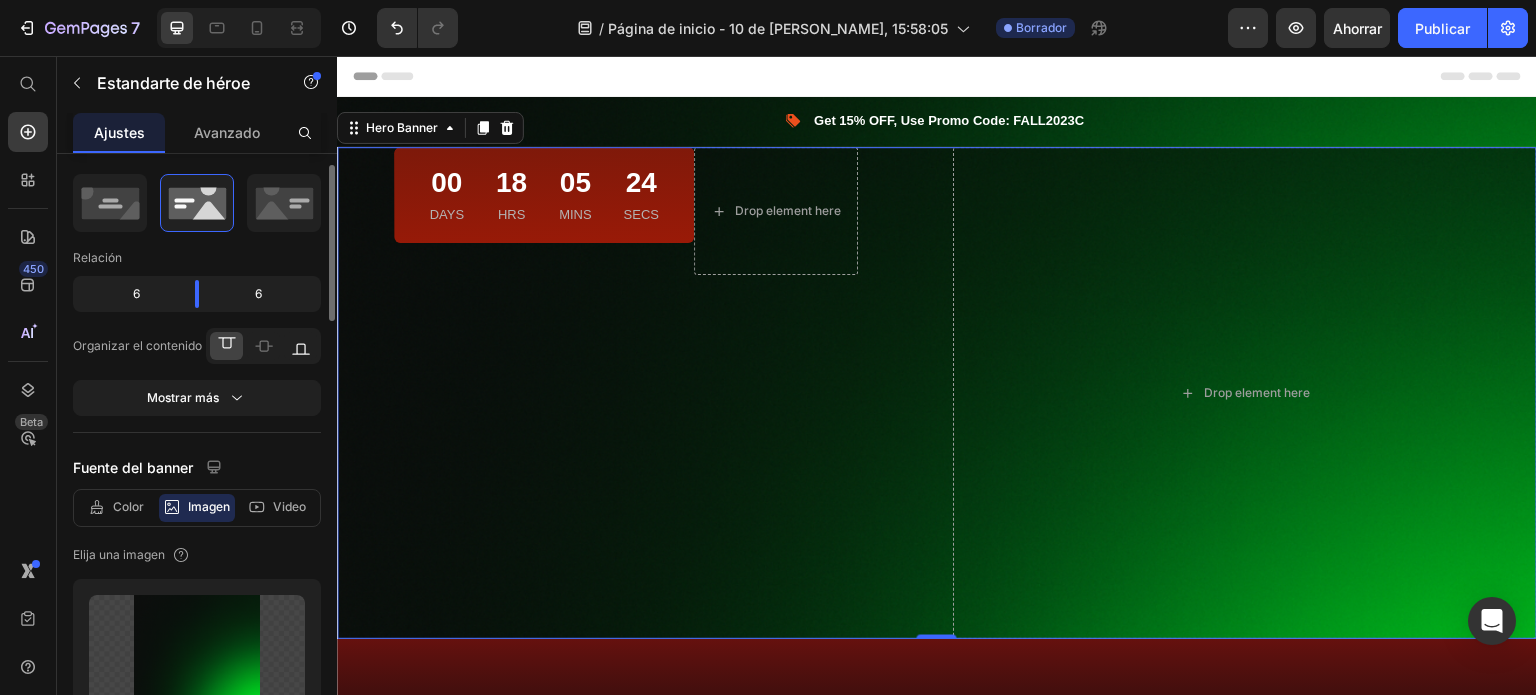 click 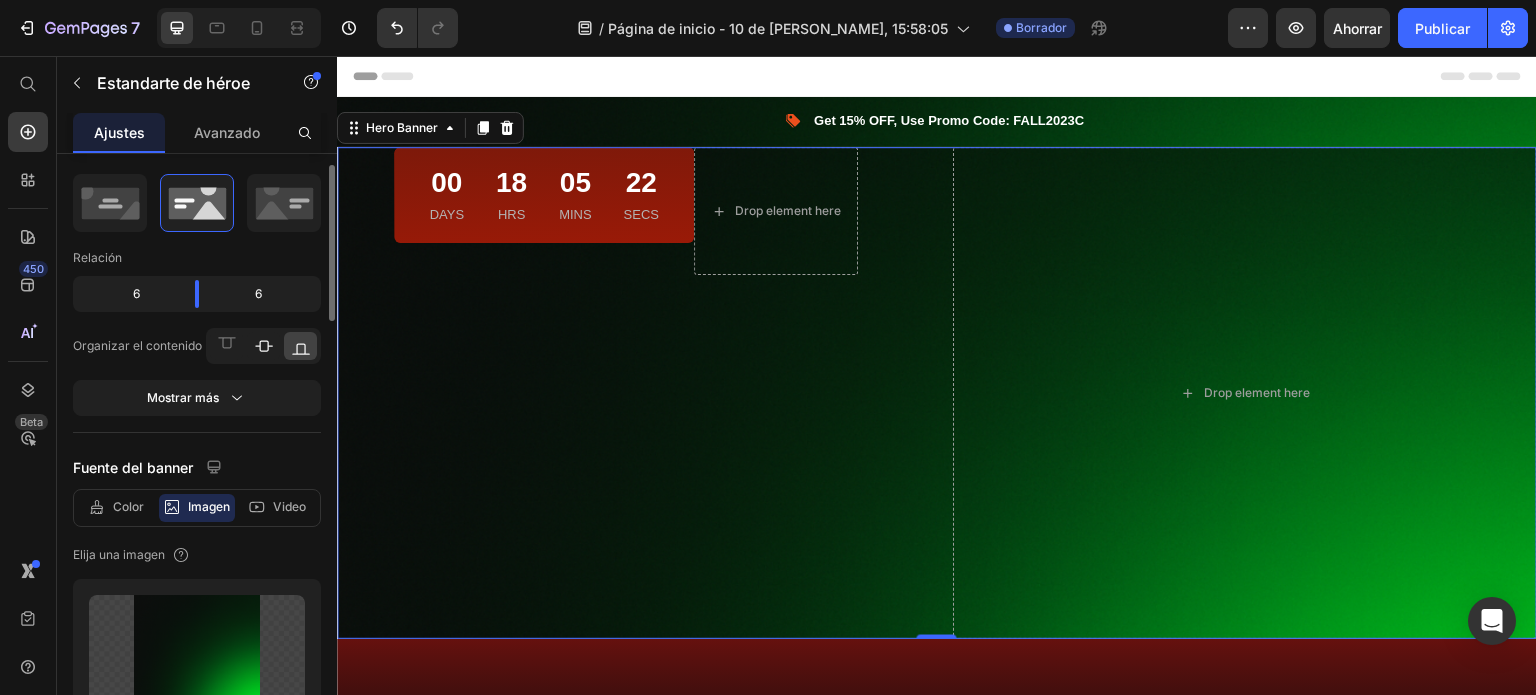 click 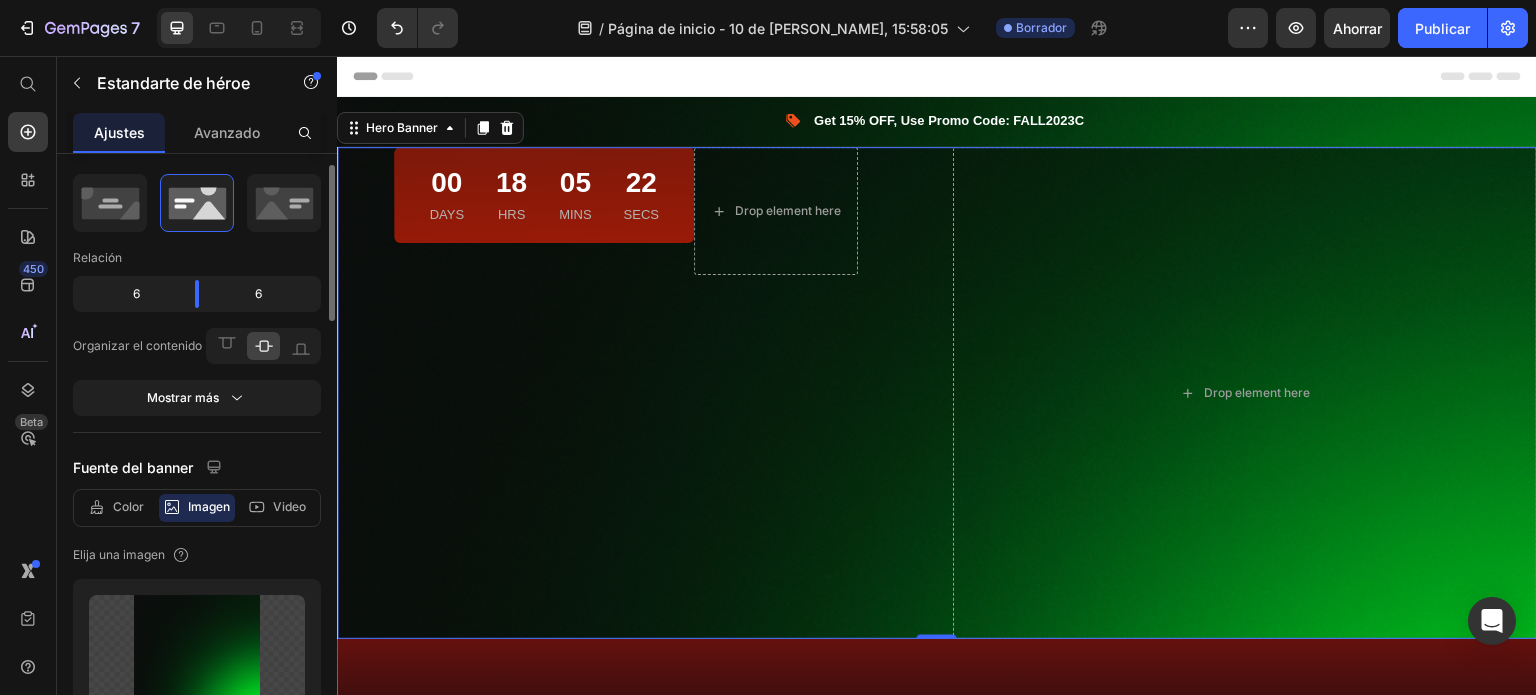scroll, scrollTop: 0, scrollLeft: 0, axis: both 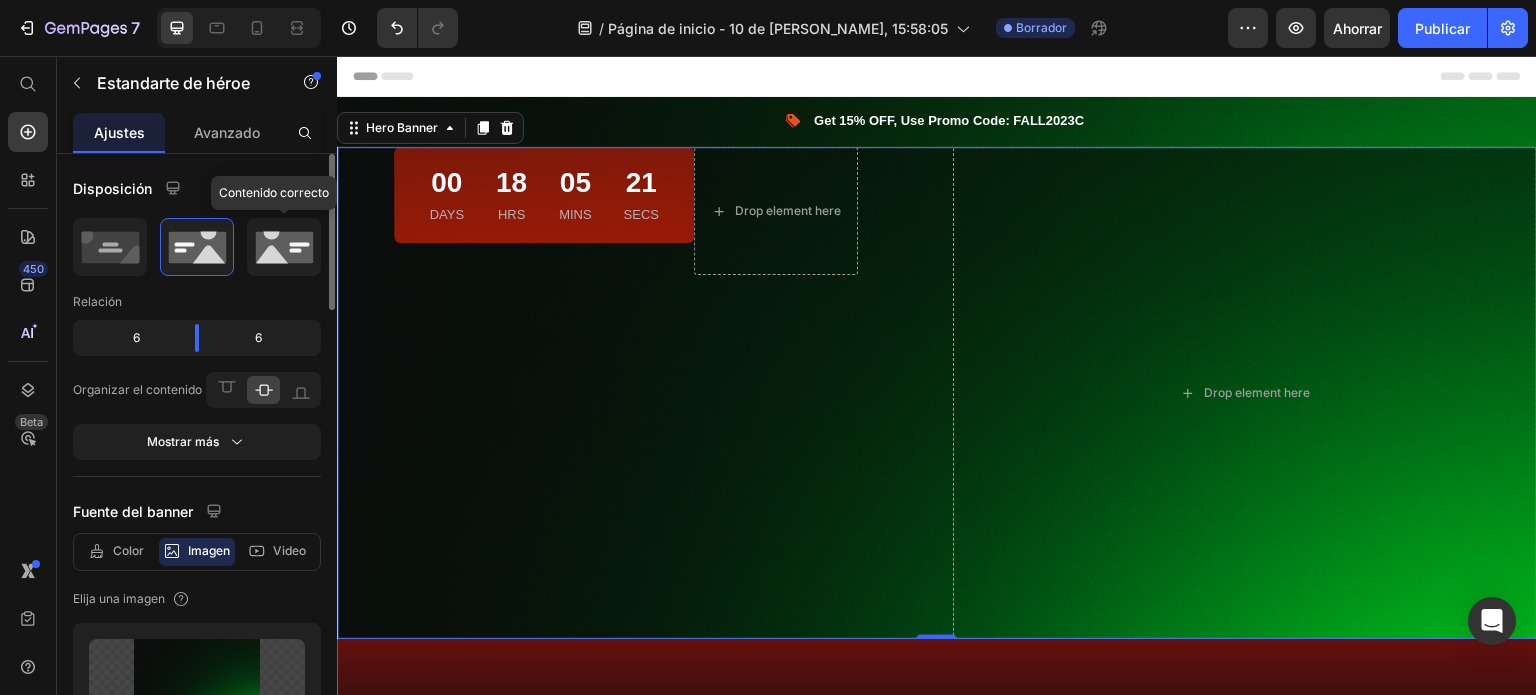 click 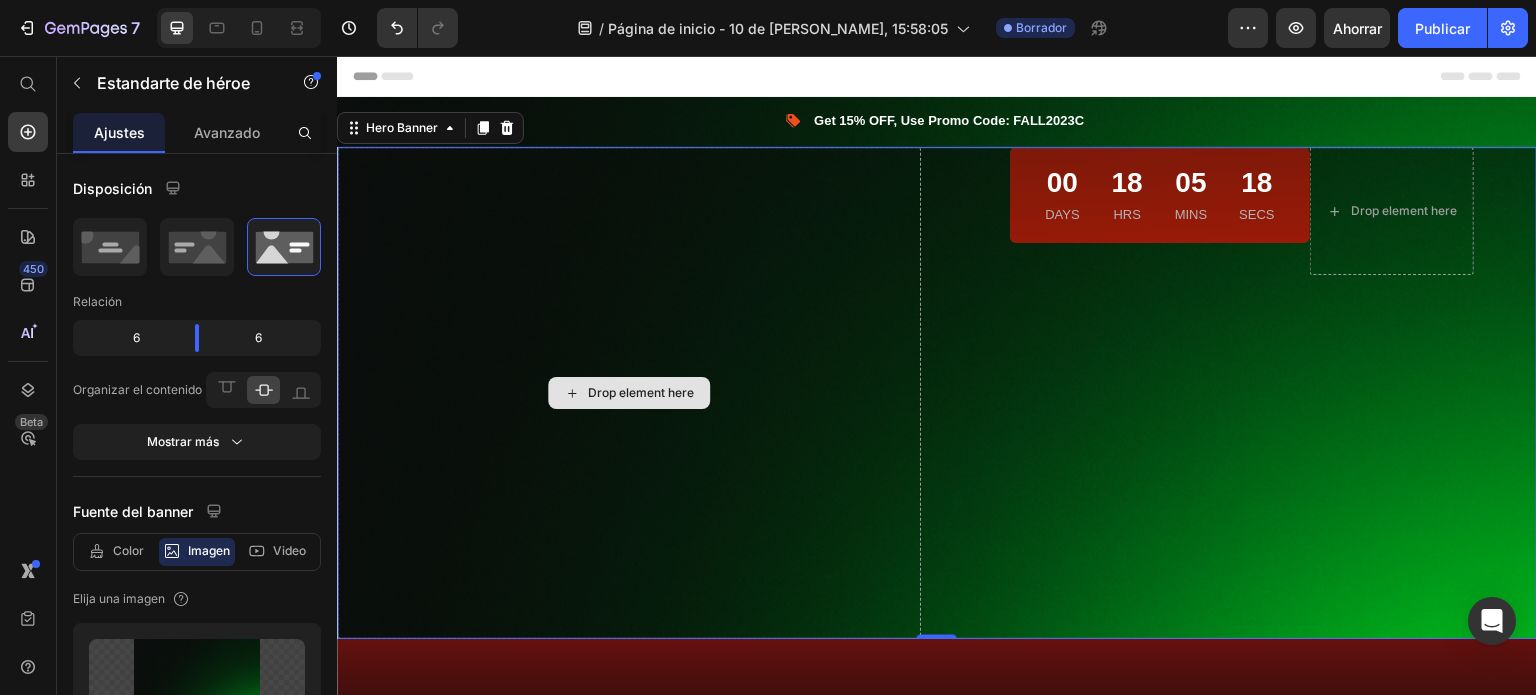 scroll, scrollTop: 0, scrollLeft: 0, axis: both 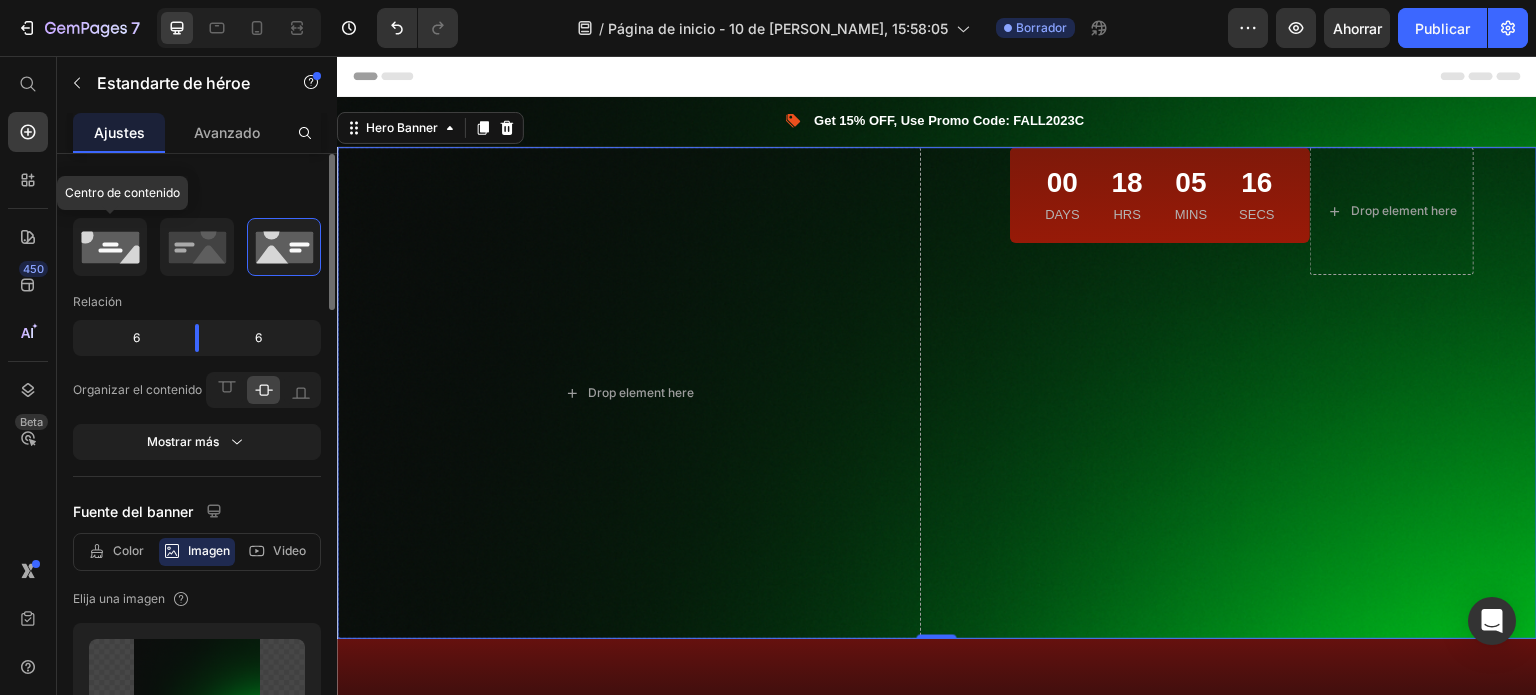 click 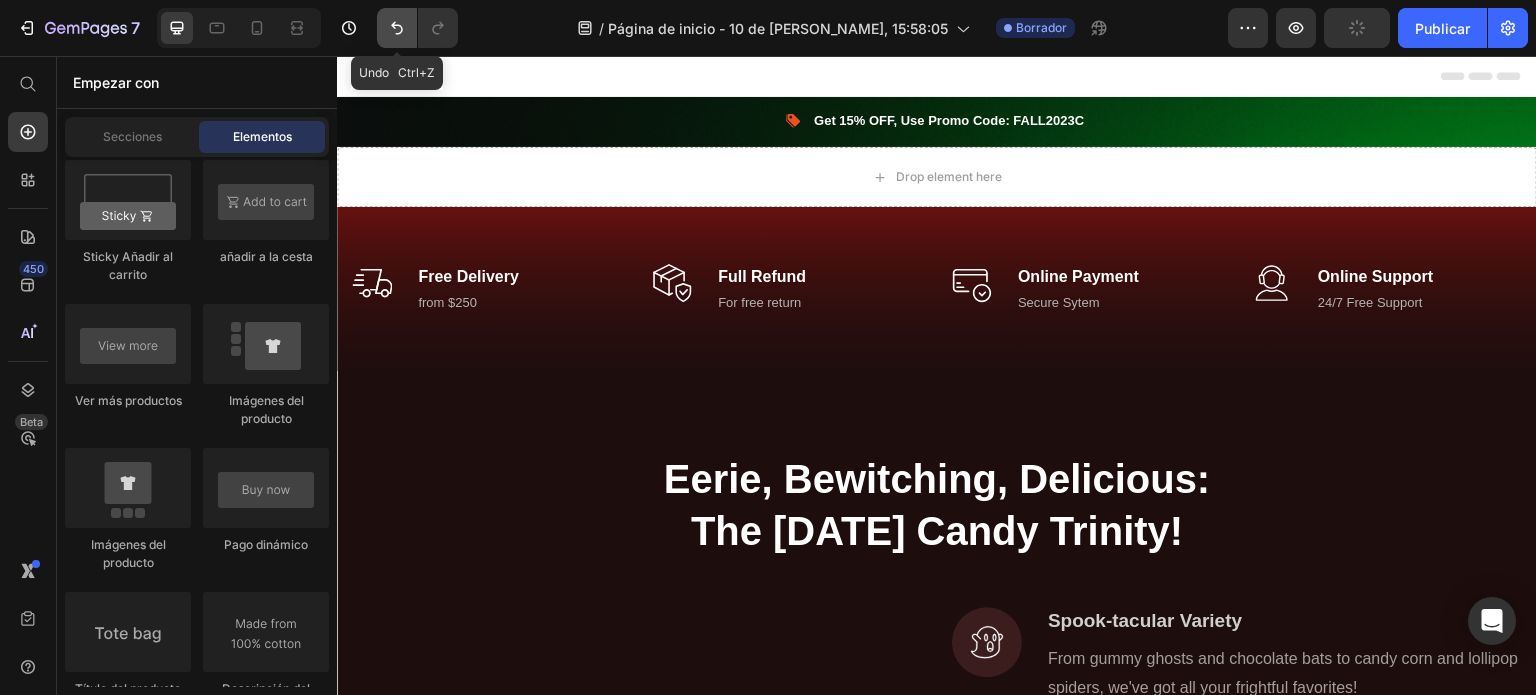 click 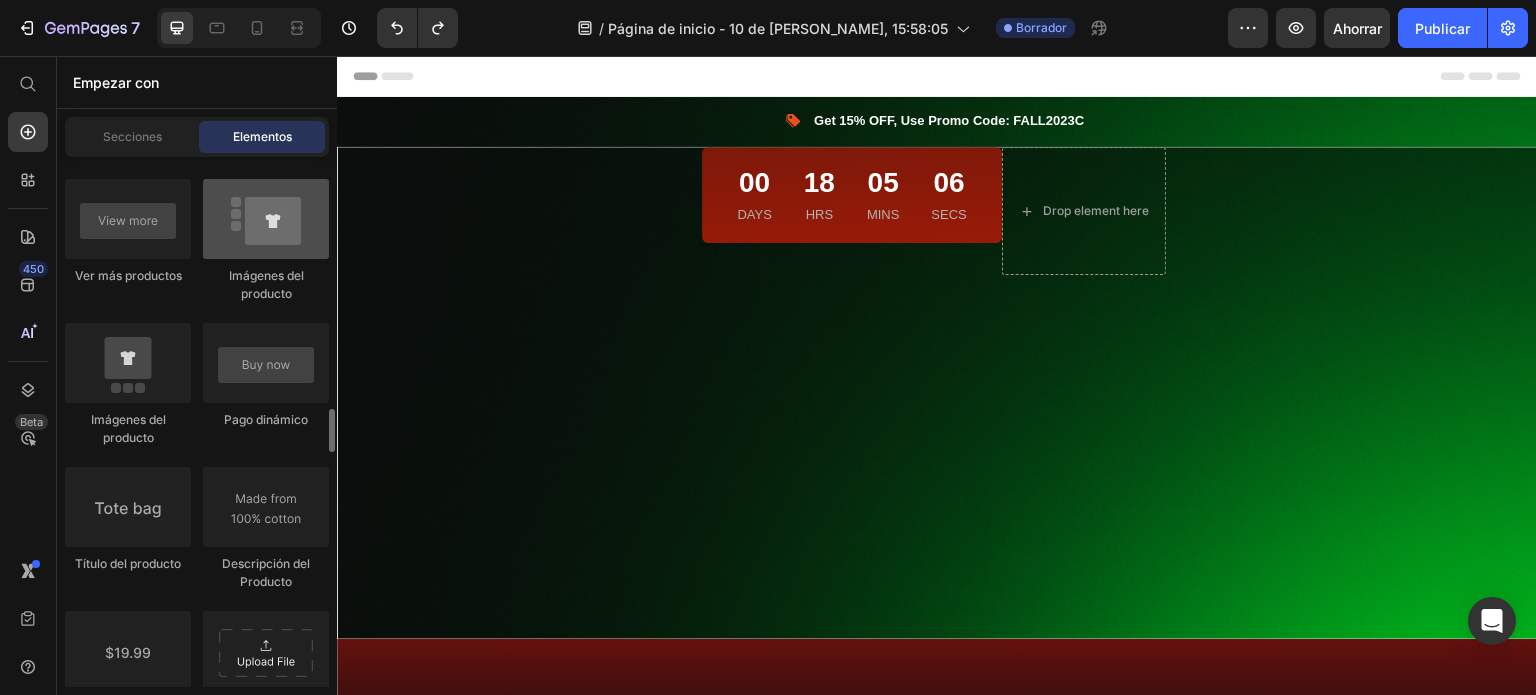 scroll, scrollTop: 3144, scrollLeft: 0, axis: vertical 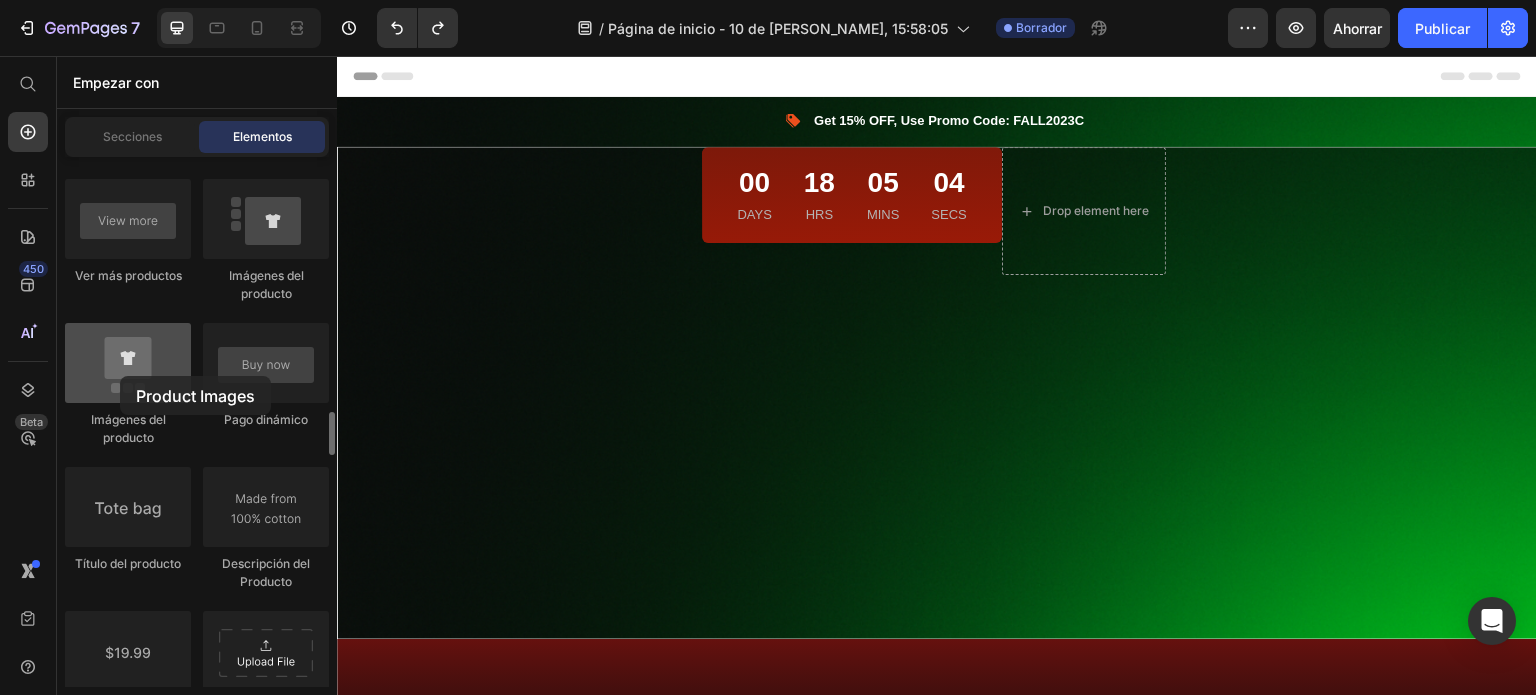 click at bounding box center (128, 363) 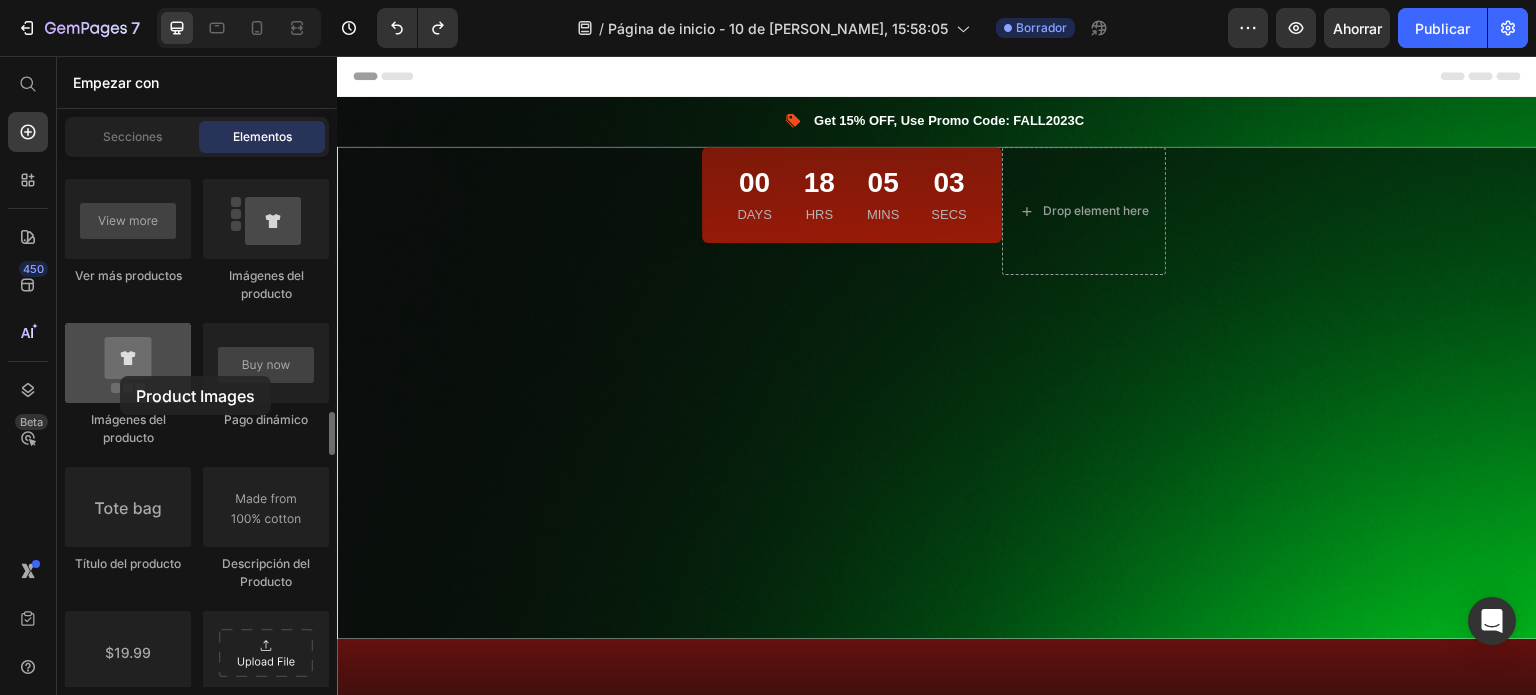 click at bounding box center [128, 363] 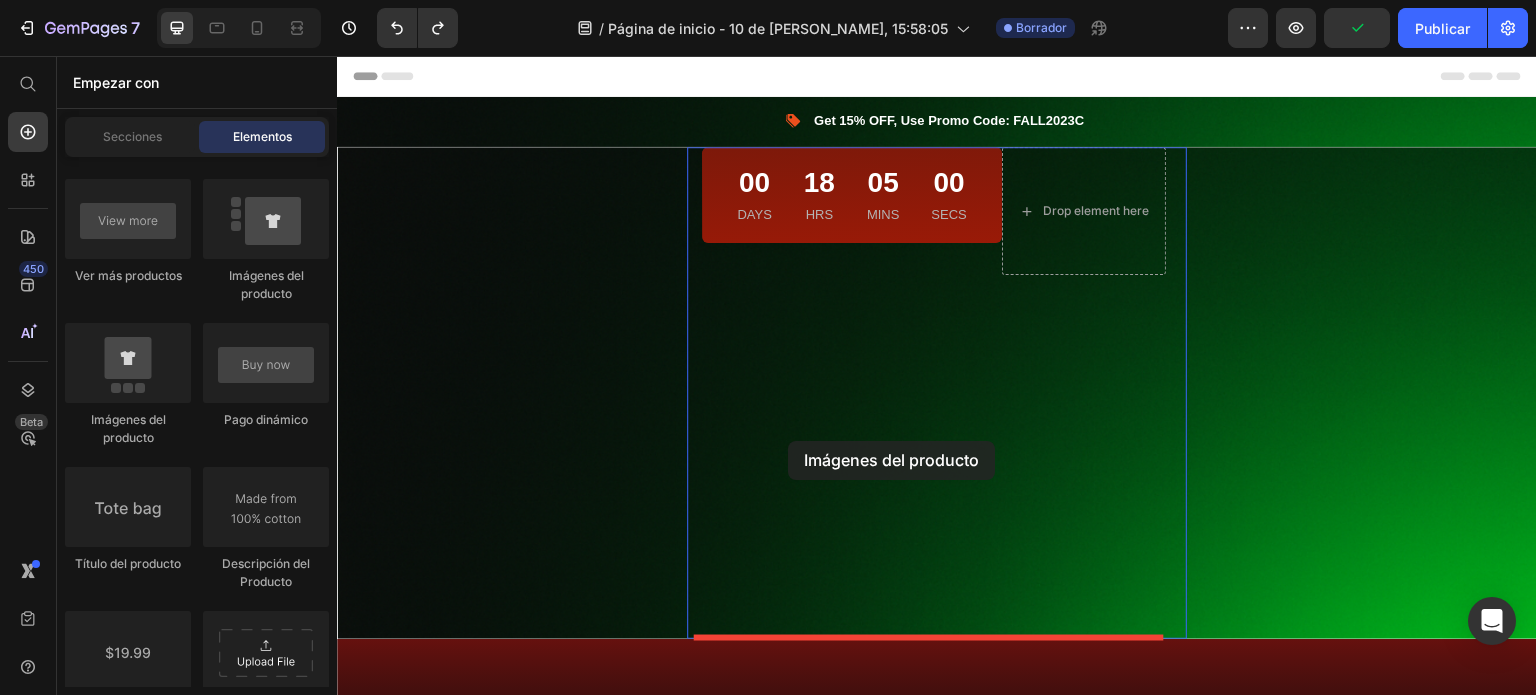 drag, startPoint x: 457, startPoint y: 432, endPoint x: 788, endPoint y: 441, distance: 331.12234 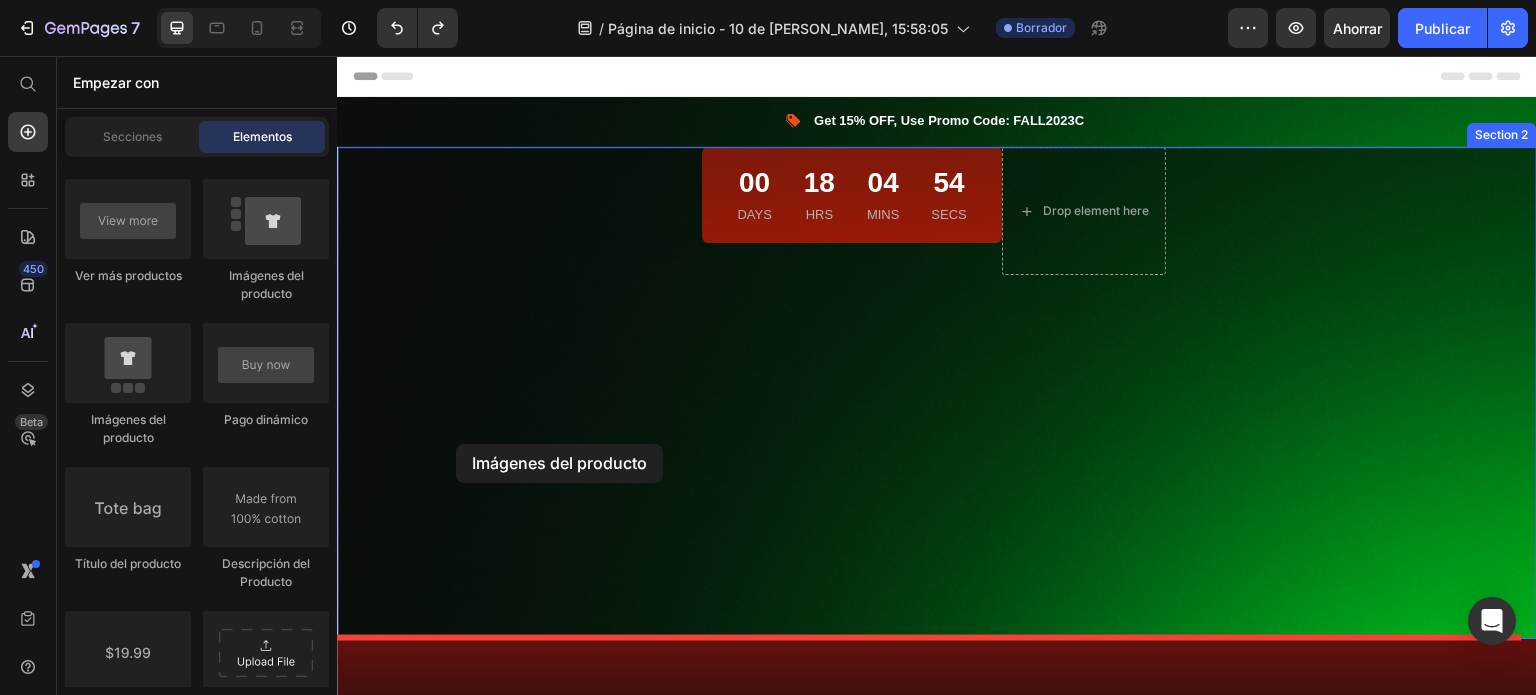 drag, startPoint x: 437, startPoint y: 438, endPoint x: 456, endPoint y: 446, distance: 20.615528 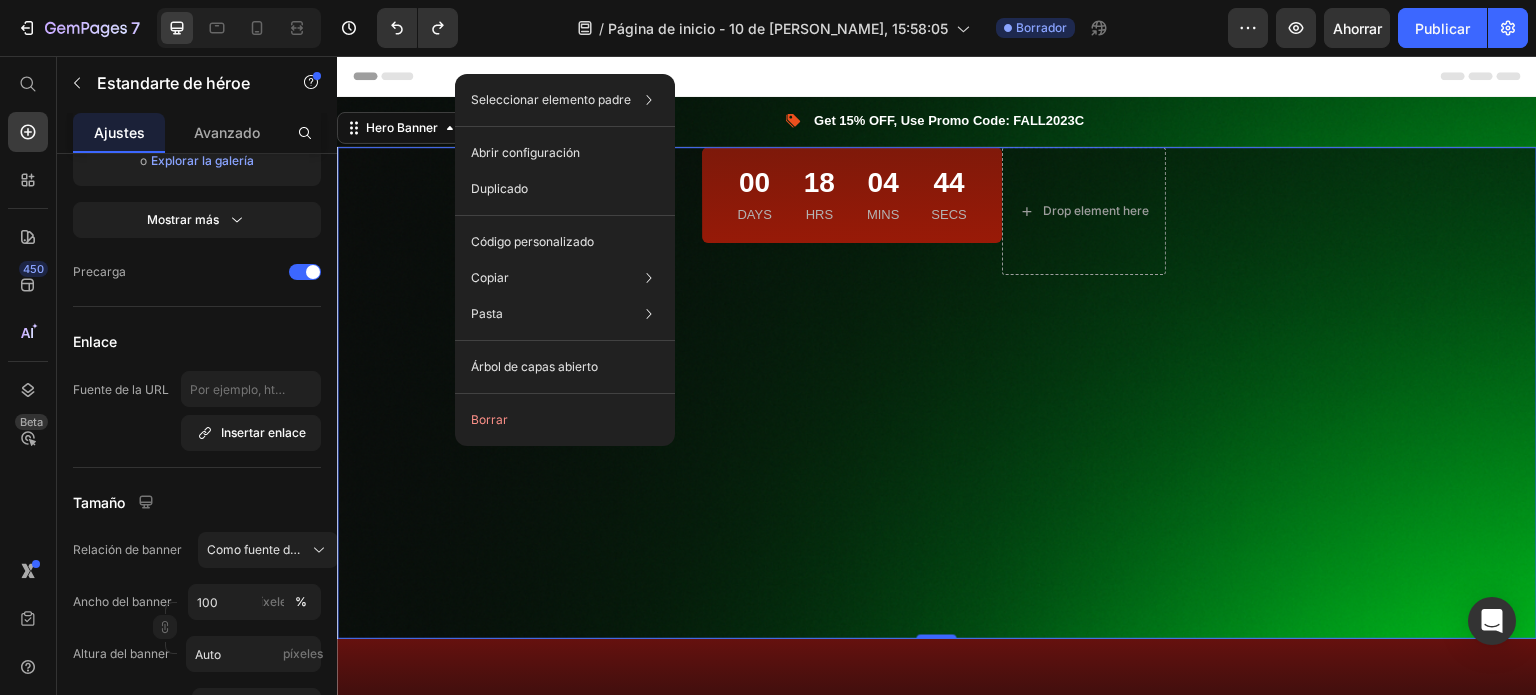 scroll, scrollTop: 0, scrollLeft: 0, axis: both 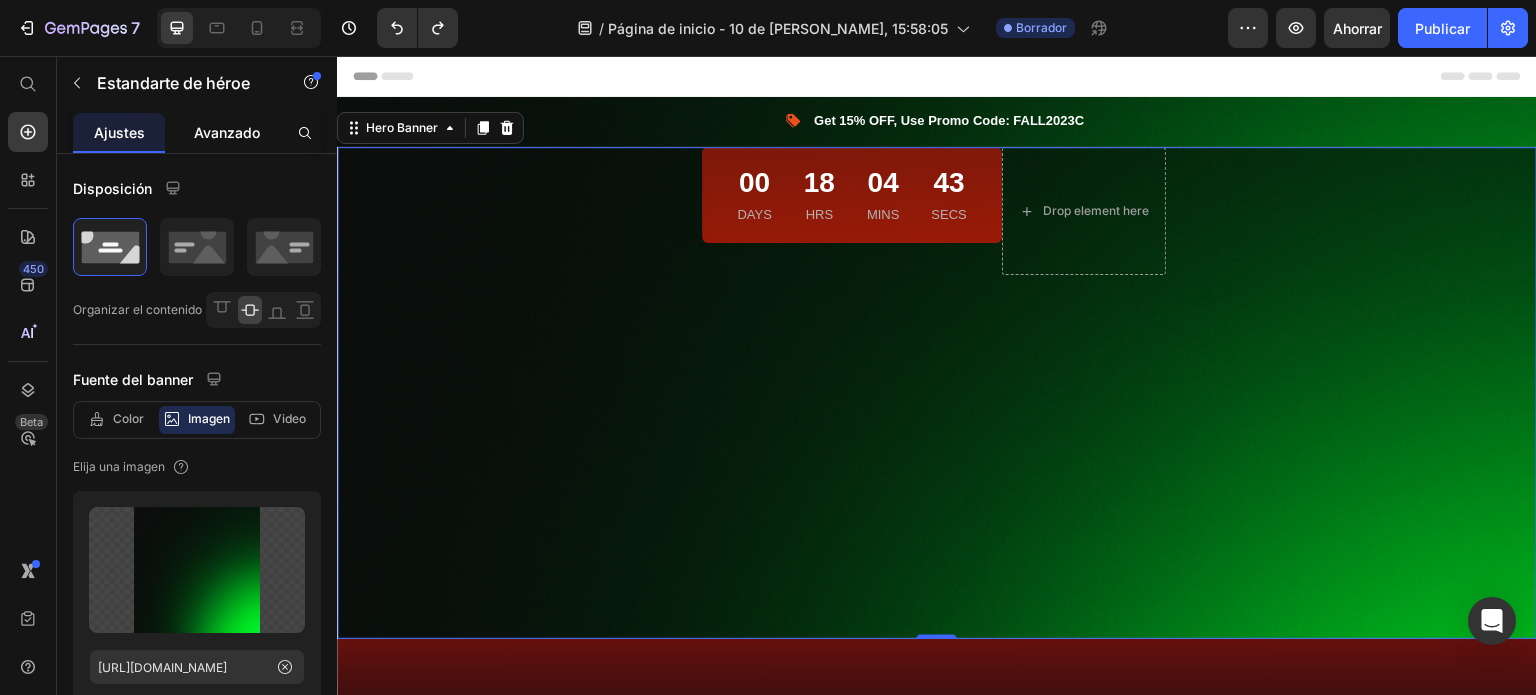 click on "Avanzado" at bounding box center [227, 132] 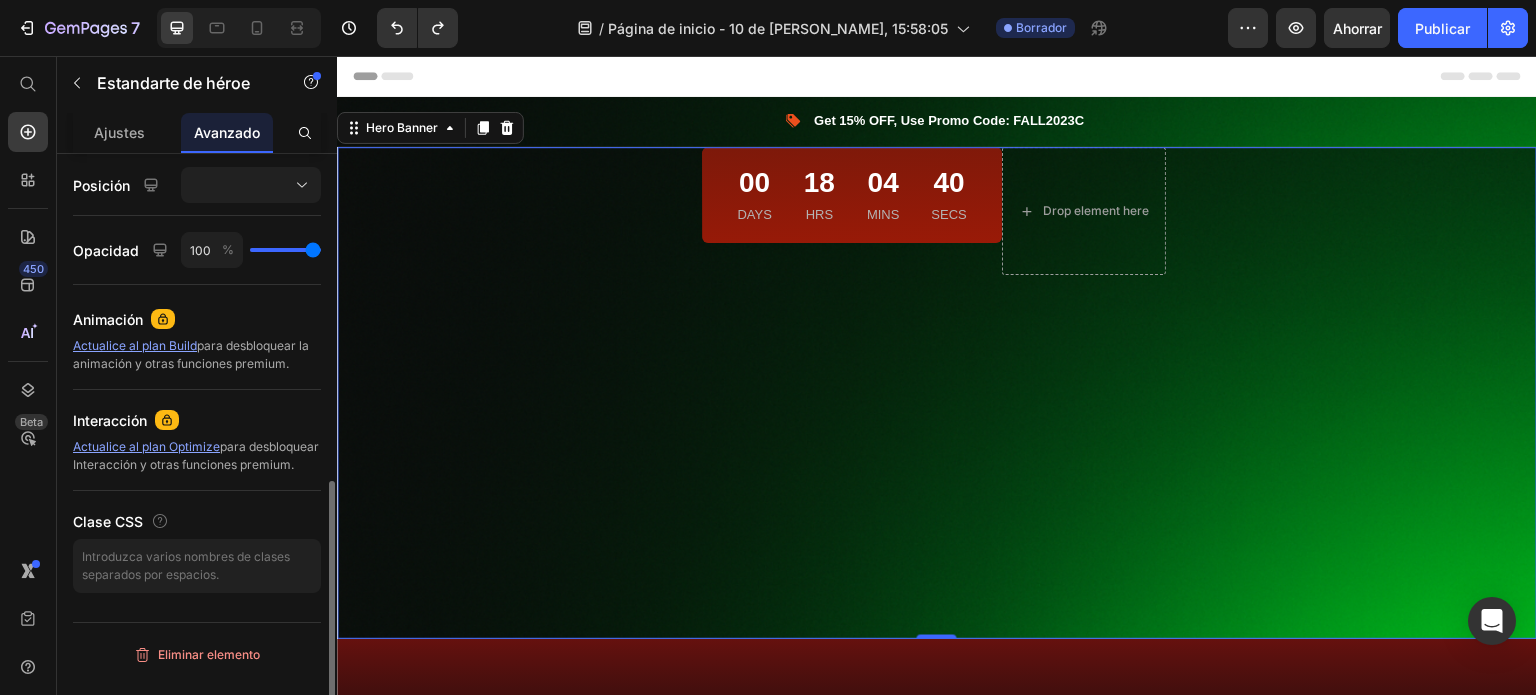 scroll, scrollTop: 0, scrollLeft: 0, axis: both 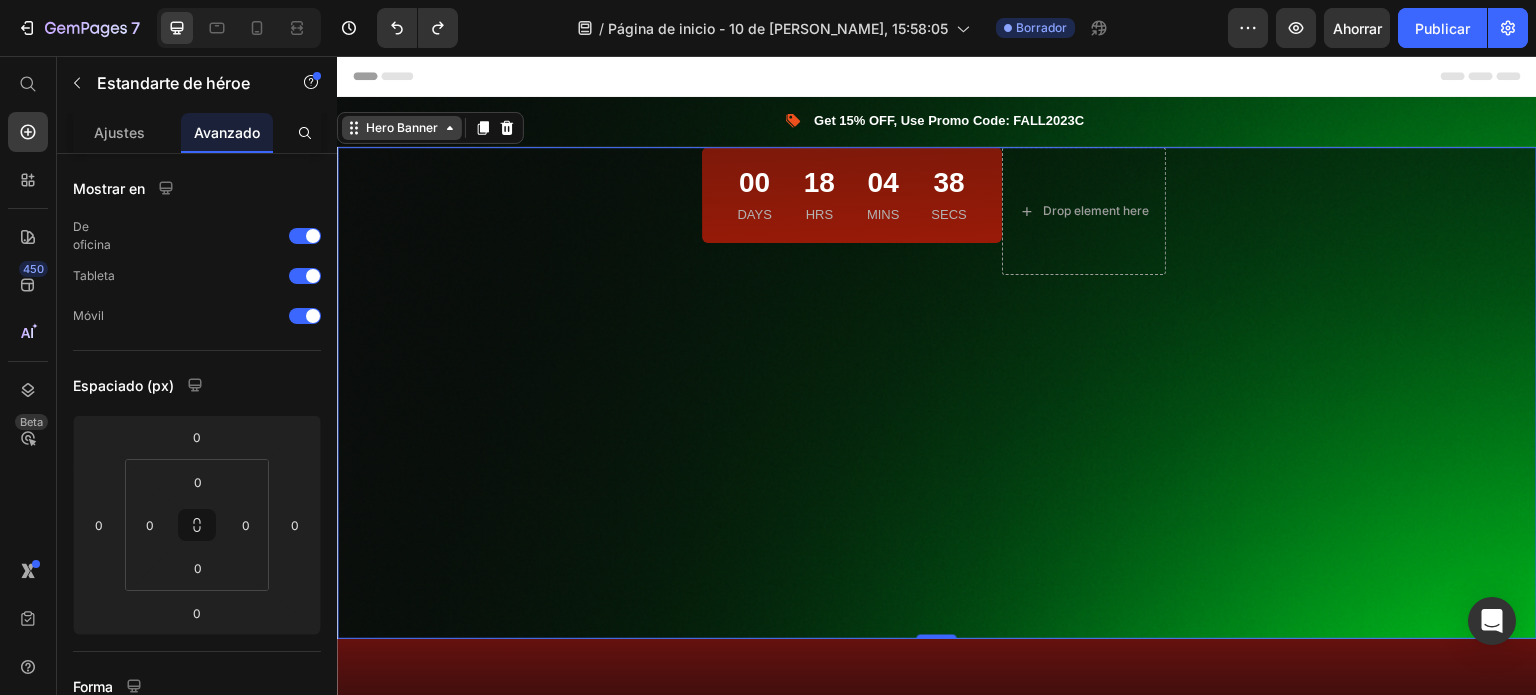 click on "Image Get 15% OFF, Use Promo Code: FALL2023C Text block Icon List Row Section 1 00 Days 18 Hrs 04 Mins 38 Secs Countdown Timer Row
Drop element here Row Row Hero Banner   0 Section 2 Image Free Delivery Text block from $250 Text block Row Image Full Refund Text block For free return Text block Row Image Online Payment Text block Secure Sytem Text block Row Image Online Support Text block 24/7 Free Support Text block Row Row Section 3  Eerie, Bewitching, Delicious: The Halloween Candy Trinity! Heading Row Image Image Spook-tacular Variety Text block From gummy ghosts and chocolate bats to candy corn and lollipop spiders, we've got all your frightful favorites! Text block Row Image Frighteningly Fresh Text block Our candy is guaranteed fresh, ensuring each bite is as delicious as the last. Text block Row Image Allergy-Friendly Options Text block We believe every child deserves a treat. Check out our range of gluten-free, nut-free, and dairy-free candies. Text block Row Image Text block Row" at bounding box center [937, 3099] 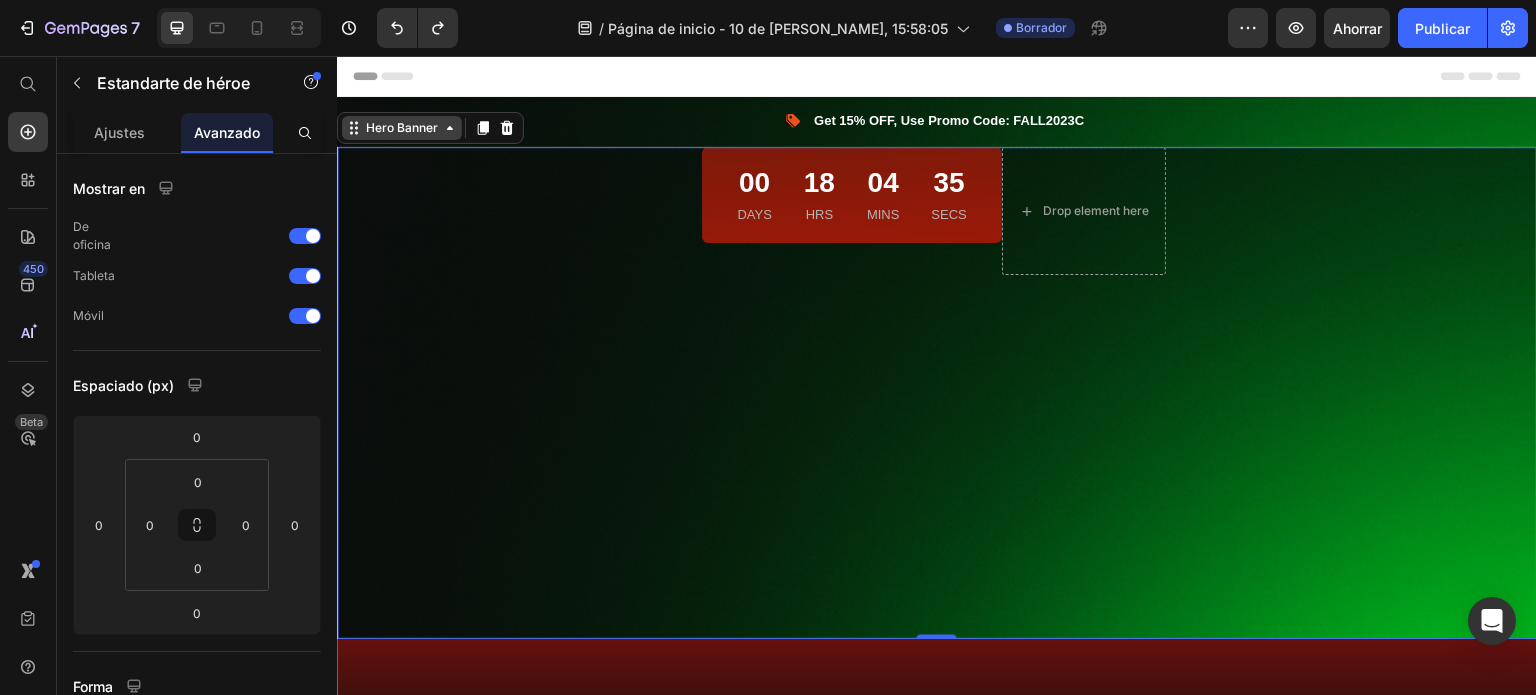 click on "Image Get 15% OFF, Use Promo Code: FALL2023C Text block Icon List Row Section 1 00 Days 18 Hrs 04 Mins 35 Secs Countdown Timer Row
Drop element here Row Row Hero Banner   0 Section 2 Image Free Delivery Text block from $250 Text block Row Image Full Refund Text block For free return Text block Row Image Online Payment Text block Secure Sytem Text block Row Image Online Support Text block 24/7 Free Support Text block Row Row Section 3  Eerie, Bewitching, Delicious: The Halloween Candy Trinity! Heading Row Image Image Spook-tacular Variety Text block From gummy ghosts and chocolate bats to candy corn and lollipop spiders, we've got all your frightful favorites! Text block Row Image Frighteningly Fresh Text block Our candy is guaranteed fresh, ensuring each bite is as delicious as the last. Text block Row Image Allergy-Friendly Options Text block We believe every child deserves a treat. Check out our range of gluten-free, nut-free, and dairy-free candies. Text block Row Image Text block Row" at bounding box center [937, 3099] 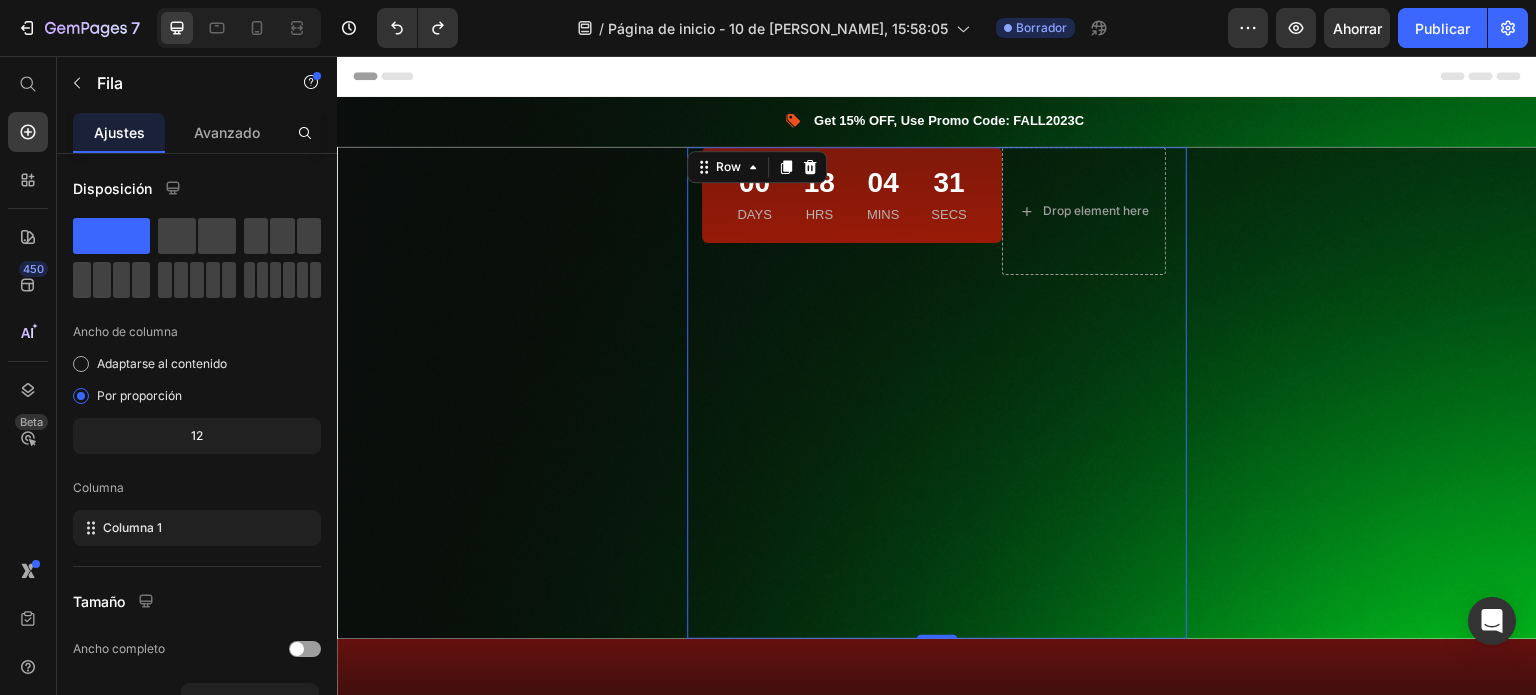 click on "00 Days 18 Hrs 04 Mins 31 Secs Countdown Timer Row
Drop element here Row" at bounding box center (937, 393) 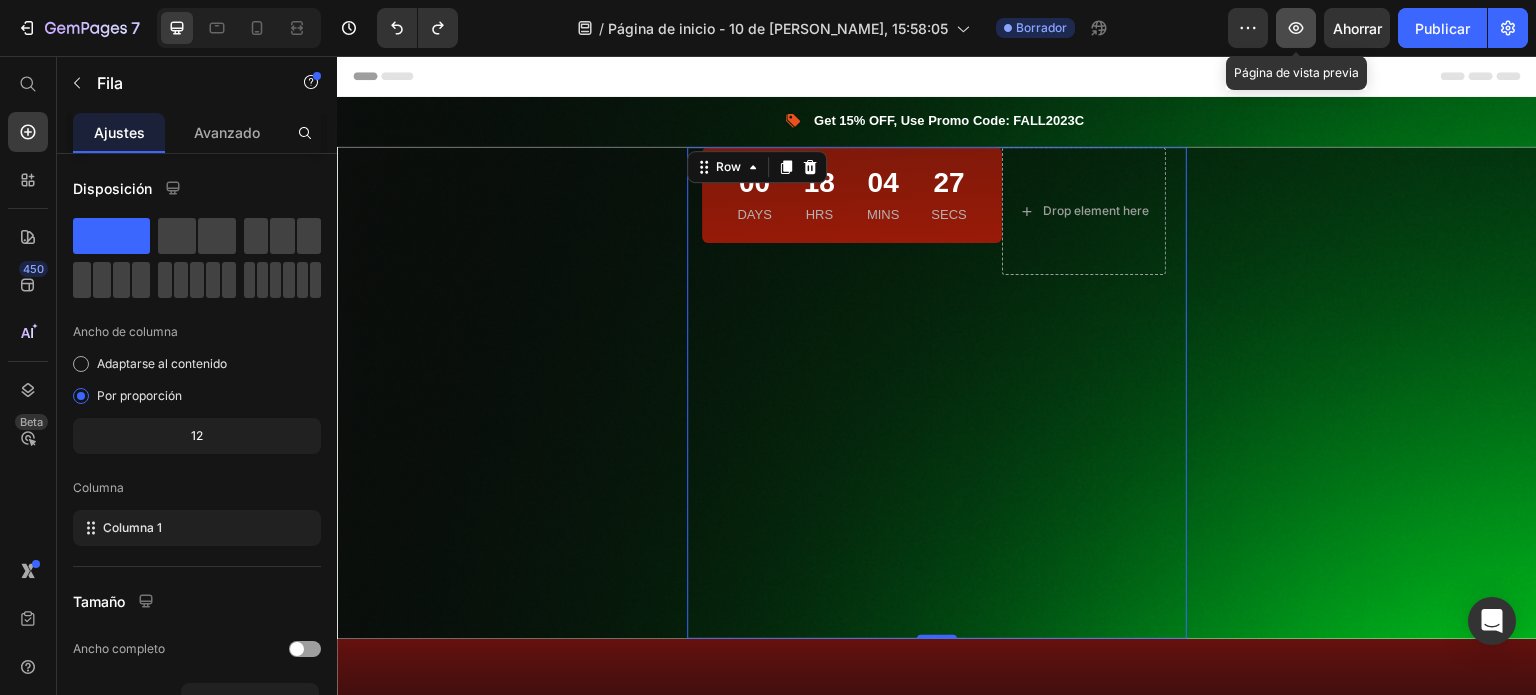 click 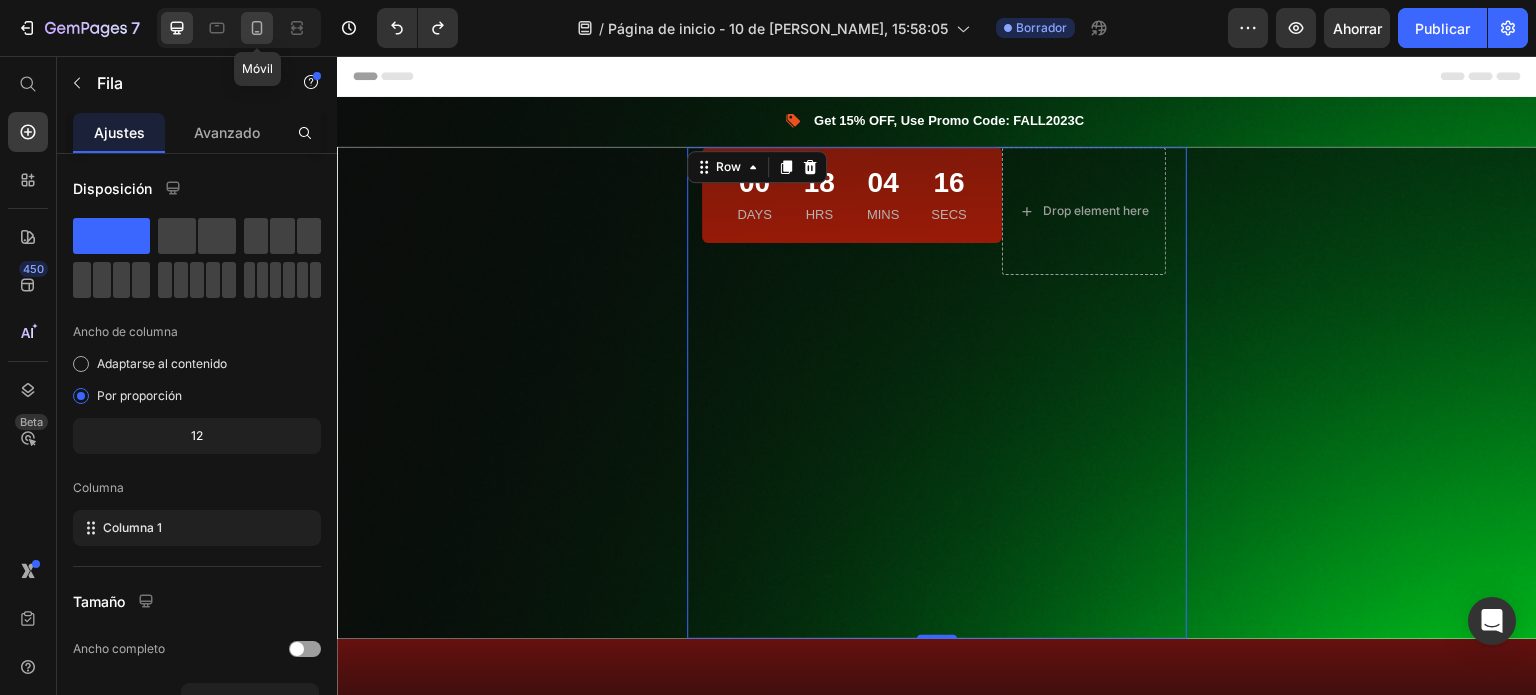 click 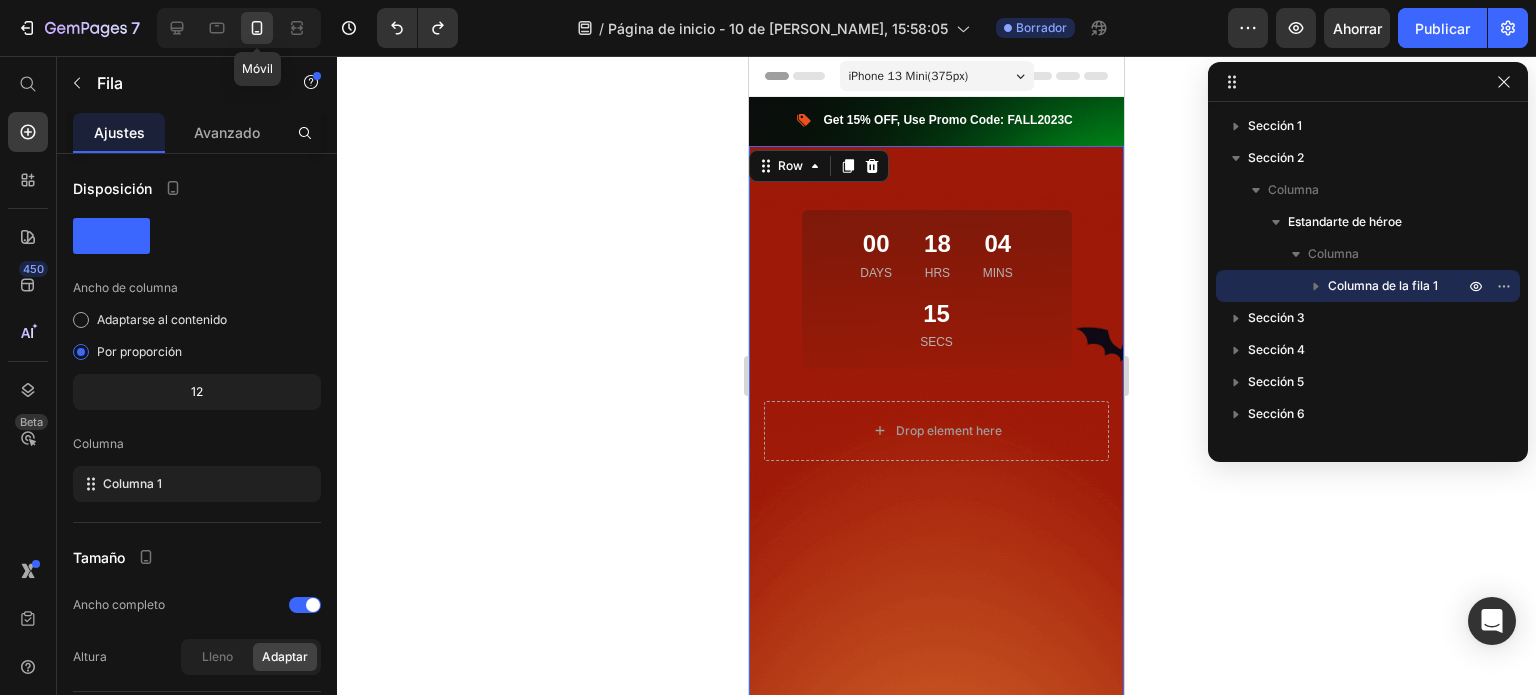 scroll, scrollTop: 19, scrollLeft: 0, axis: vertical 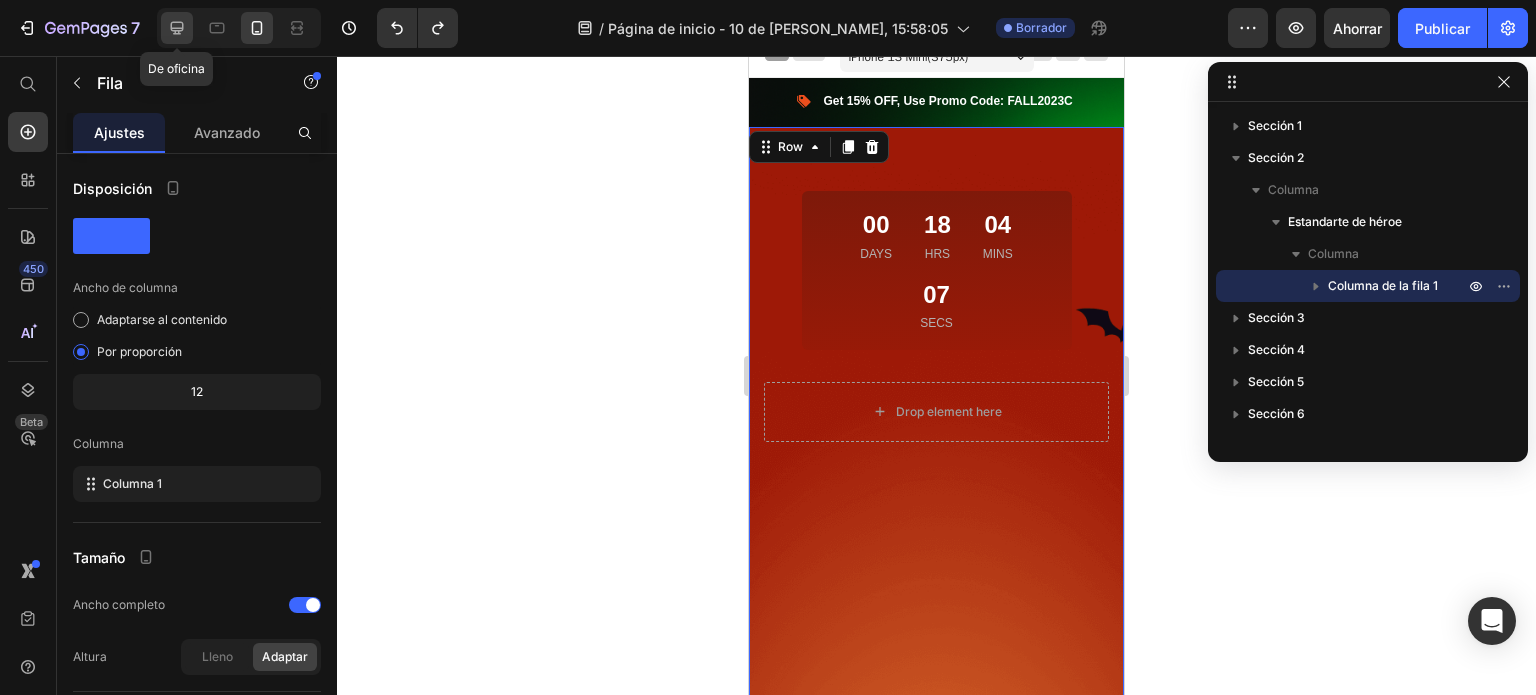 click 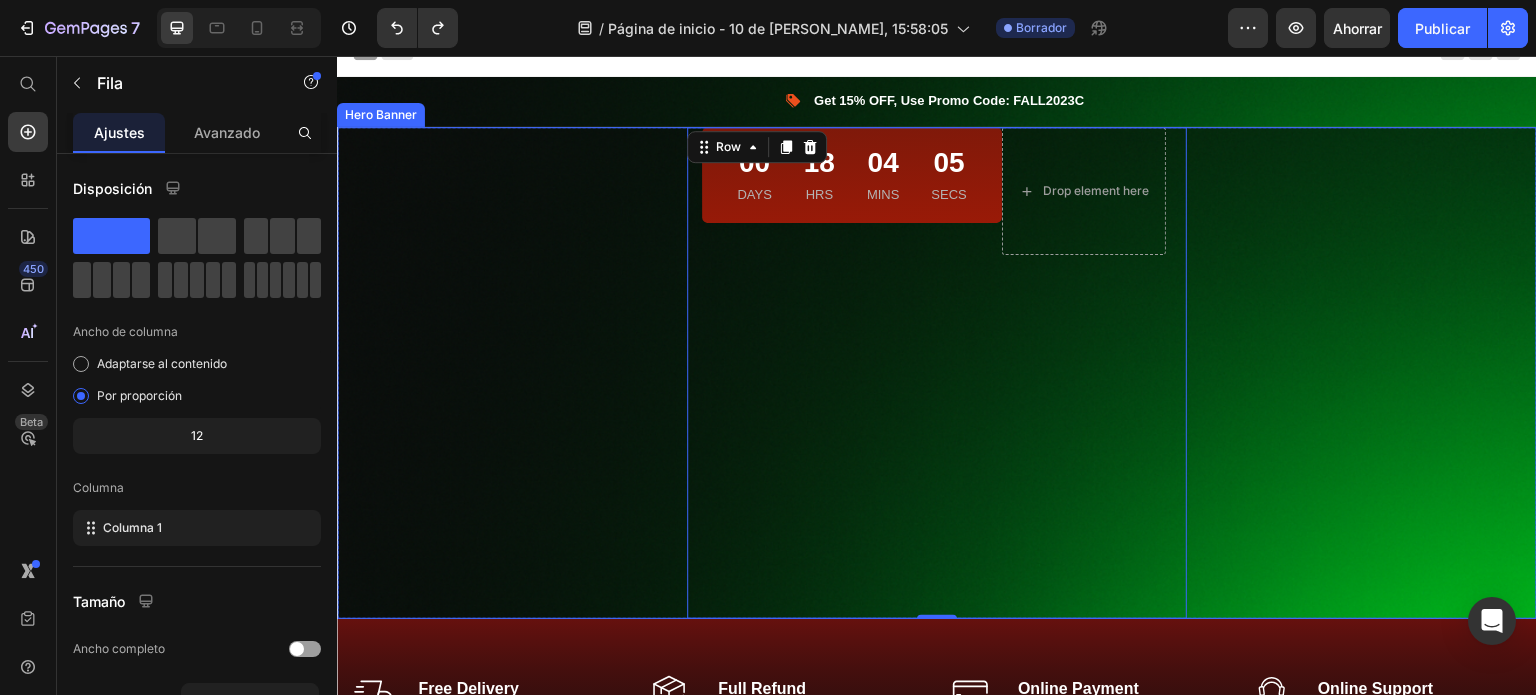 scroll, scrollTop: 0, scrollLeft: 0, axis: both 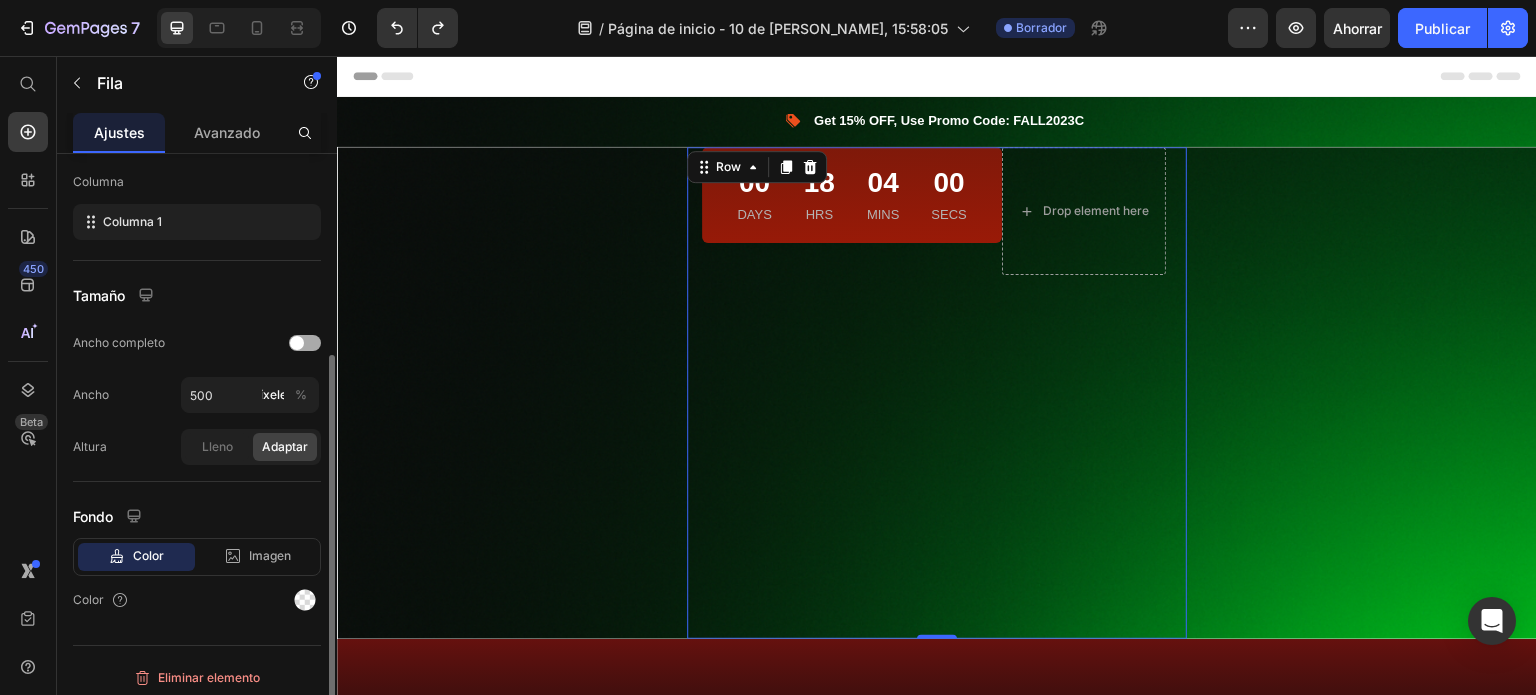 click at bounding box center (305, 343) 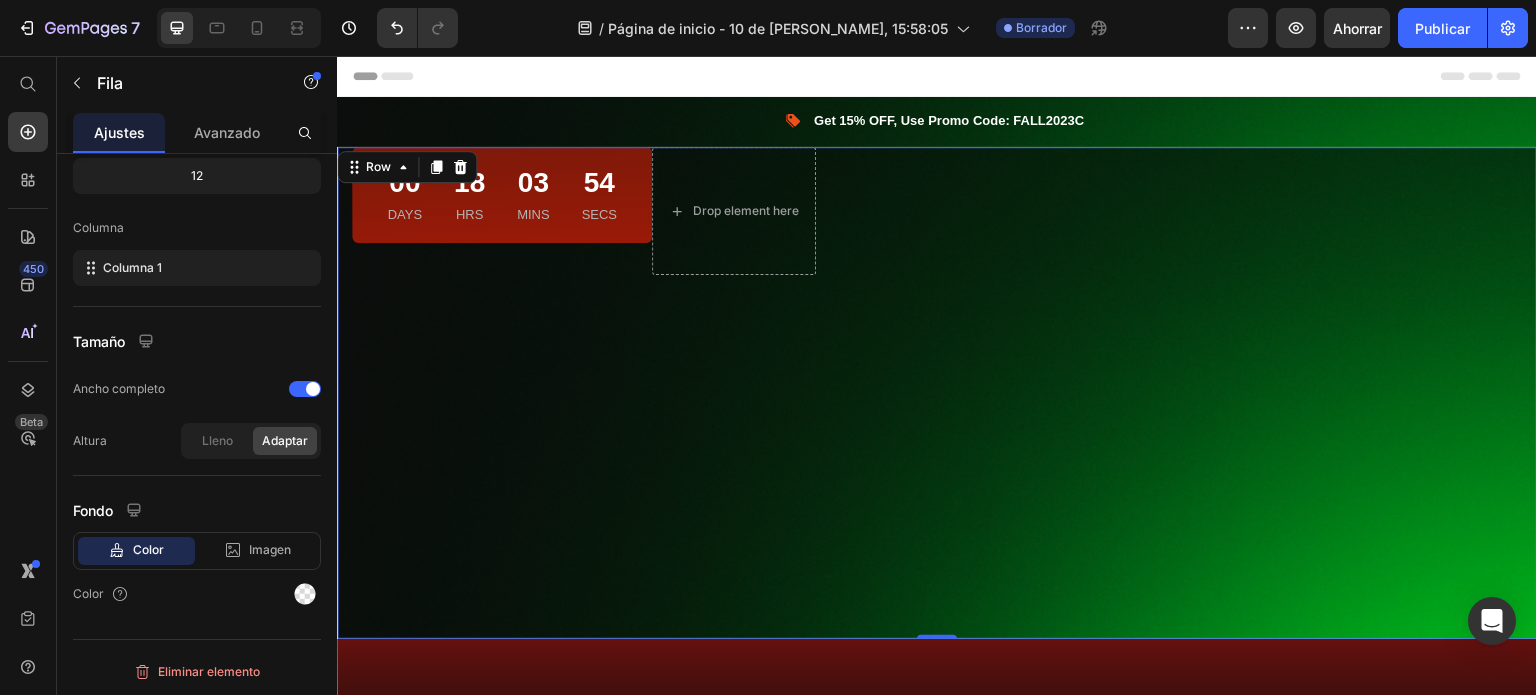 click on "00 Days 18 Hrs 03 Mins 54 Secs Countdown Timer Row
Drop element here Row" at bounding box center [937, 393] 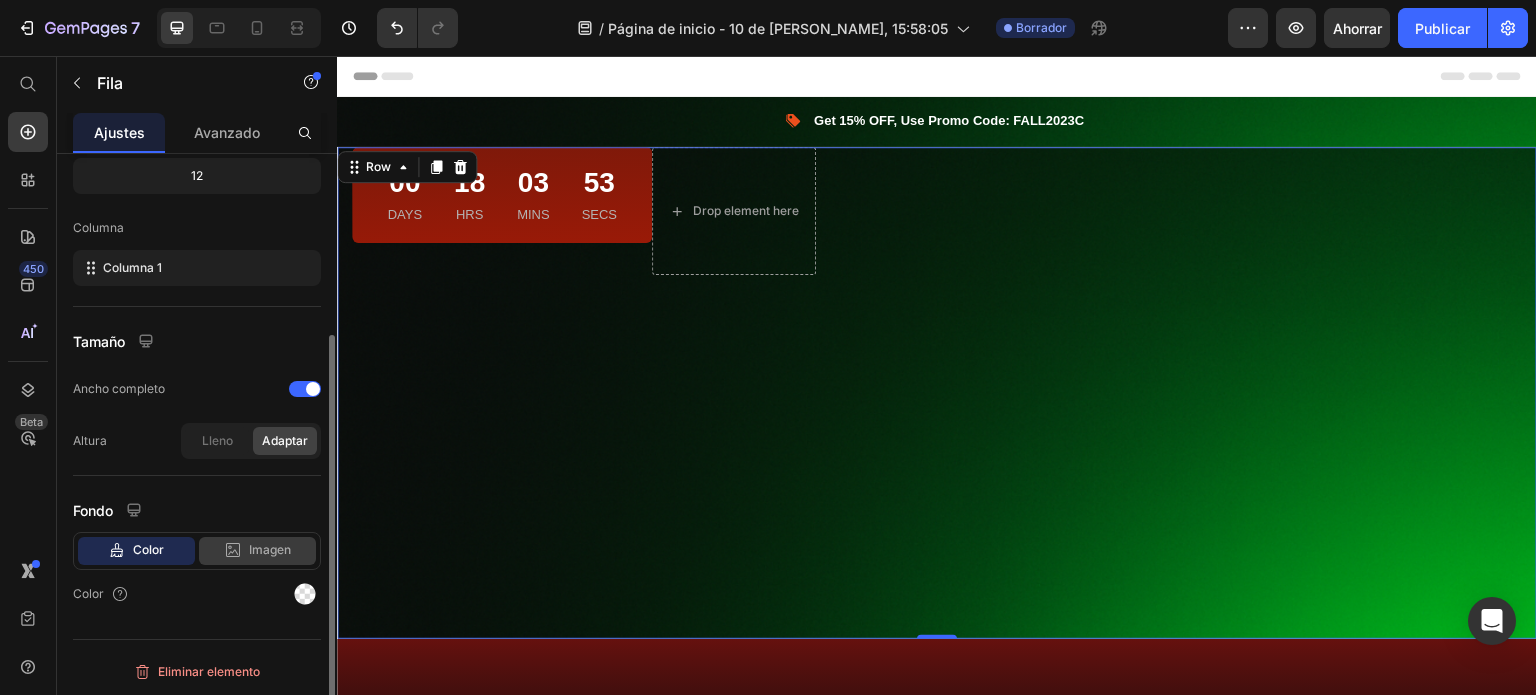 click on "Imagen" at bounding box center [270, 549] 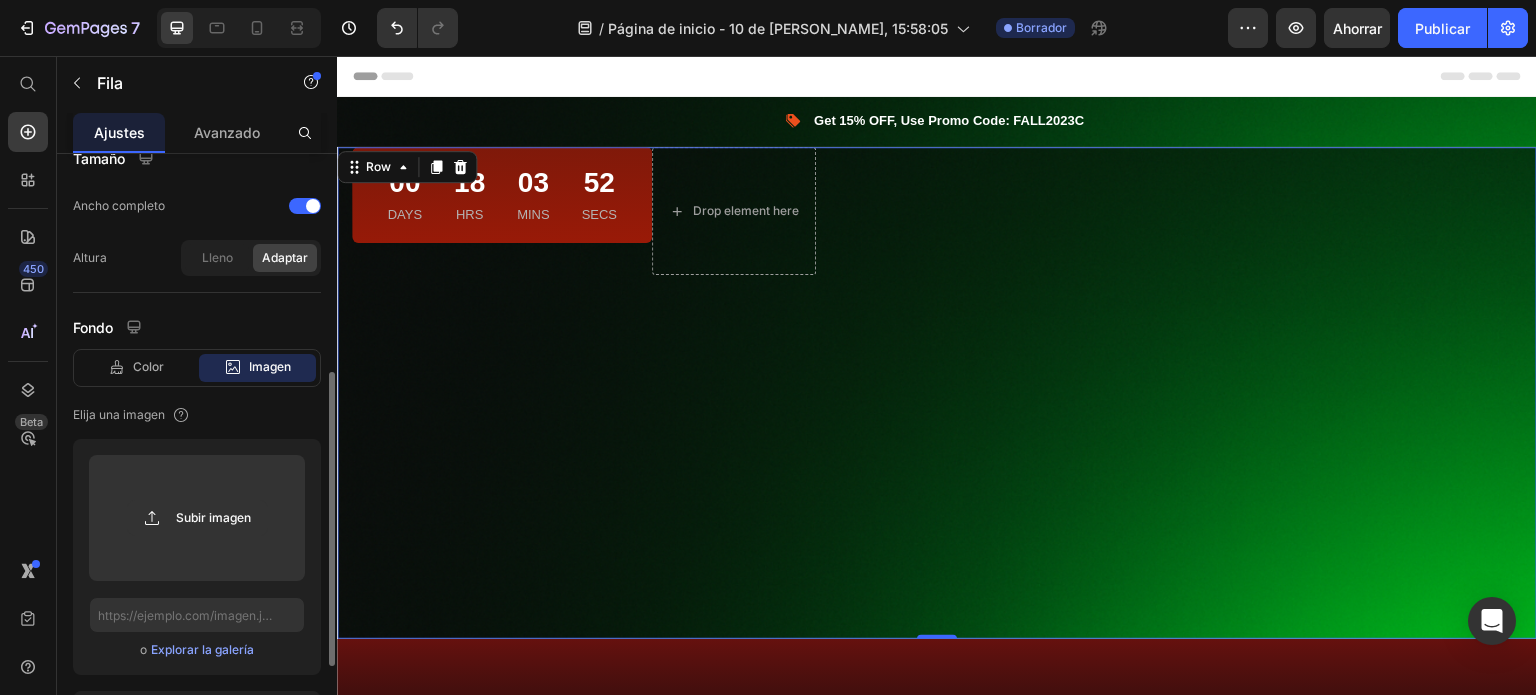 scroll, scrollTop: 472, scrollLeft: 0, axis: vertical 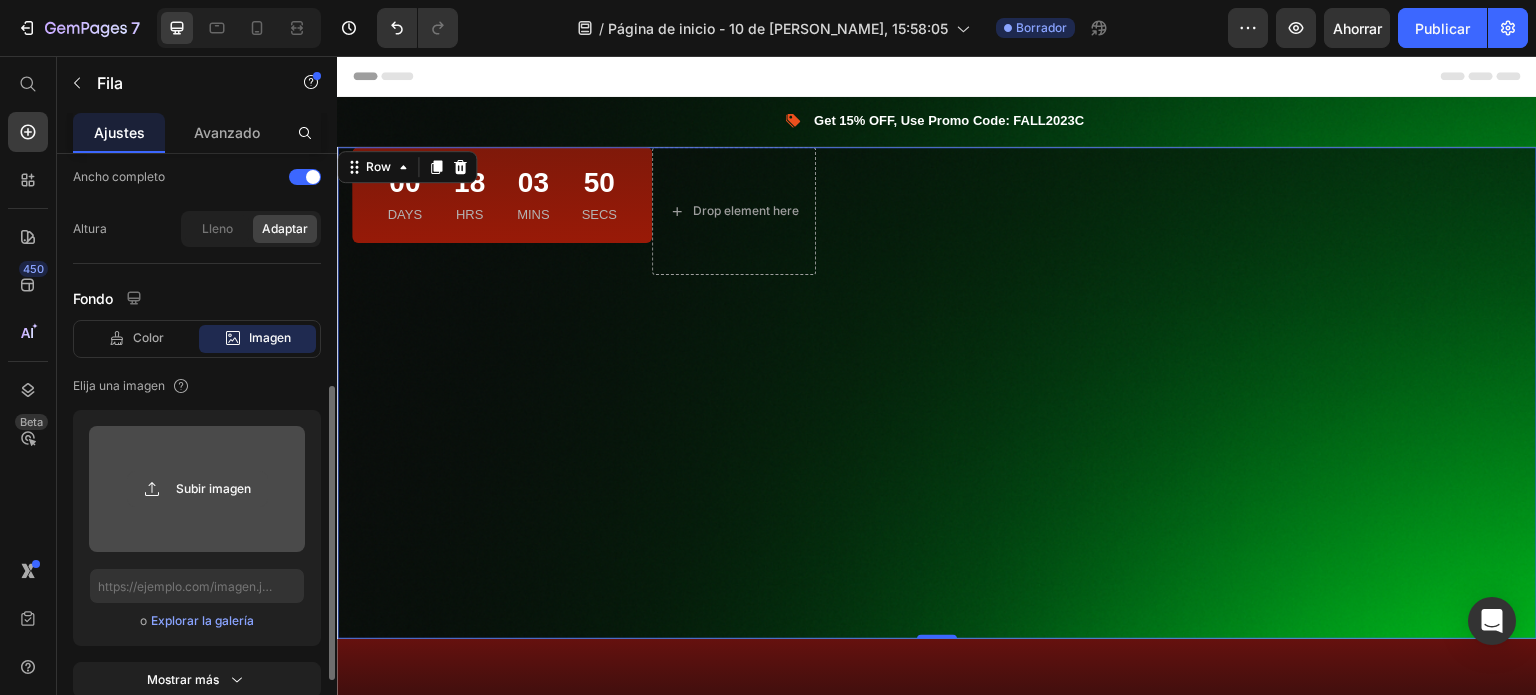 click 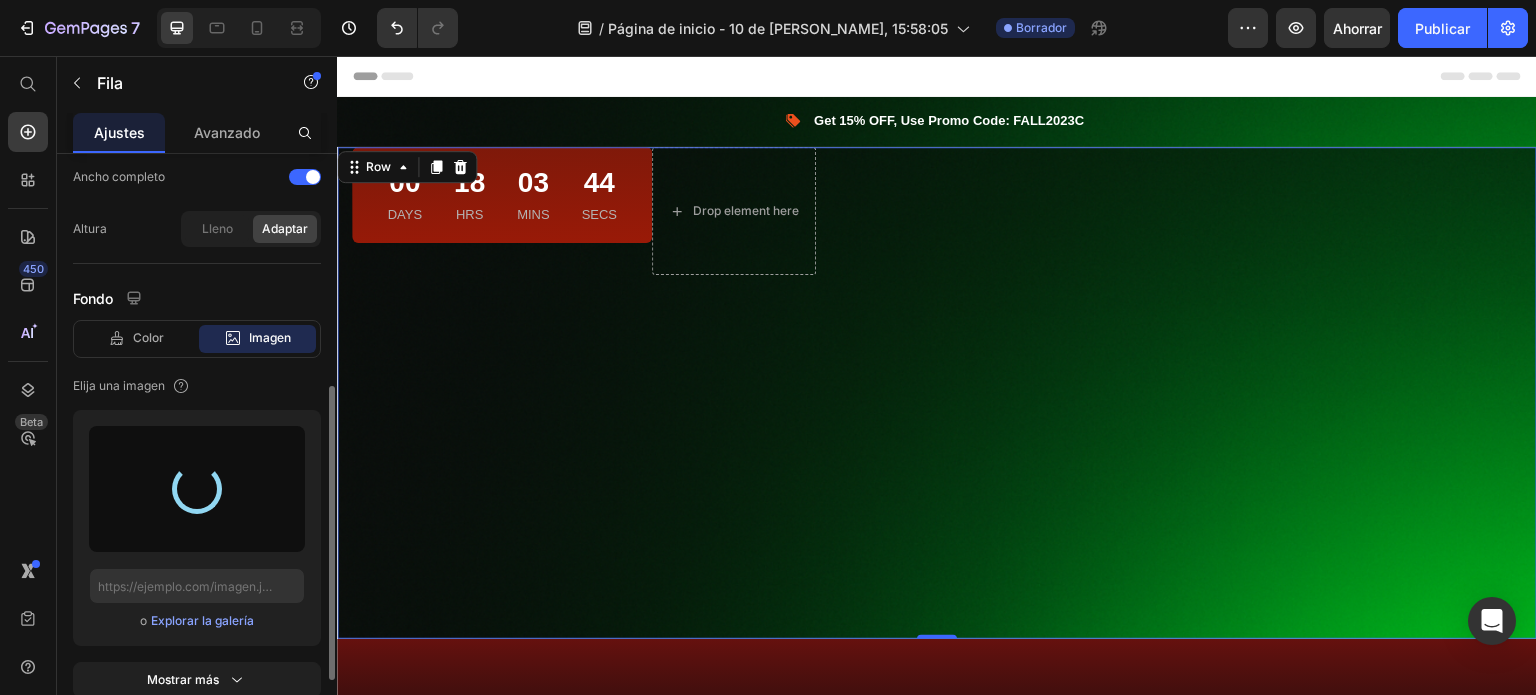 type on "[URL][DOMAIN_NAME]" 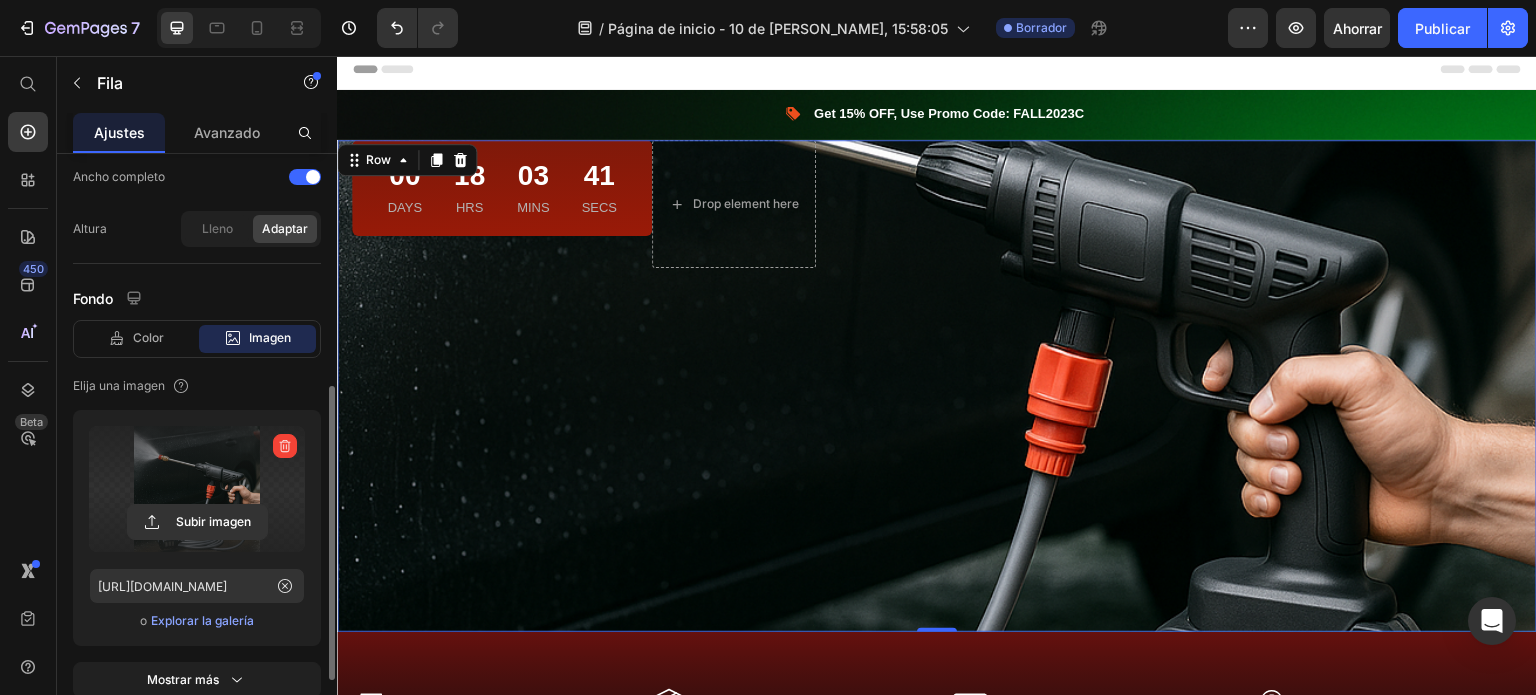 scroll, scrollTop: 4, scrollLeft: 0, axis: vertical 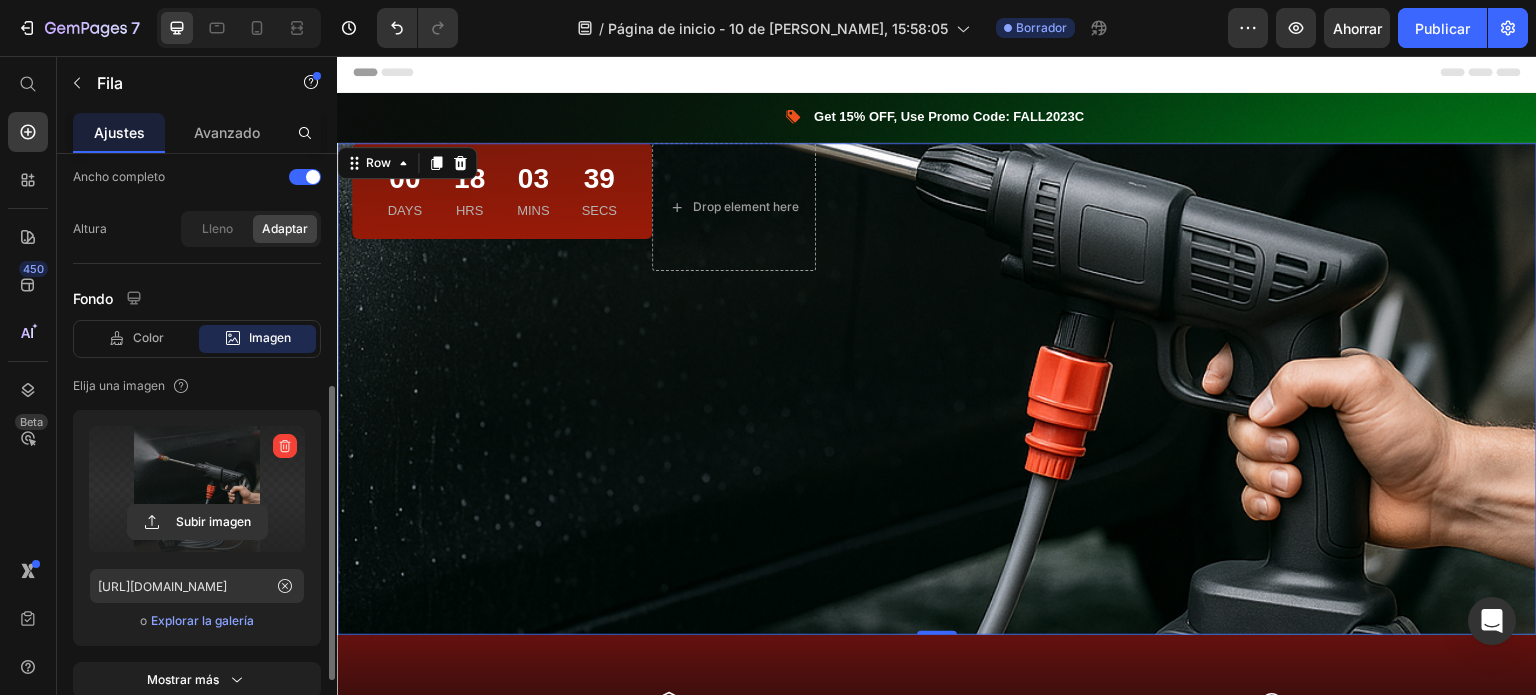 click on "00 Days 18 Hrs 03 Mins 39 Secs Countdown Timer Row
Drop element here Row" at bounding box center (937, 389) 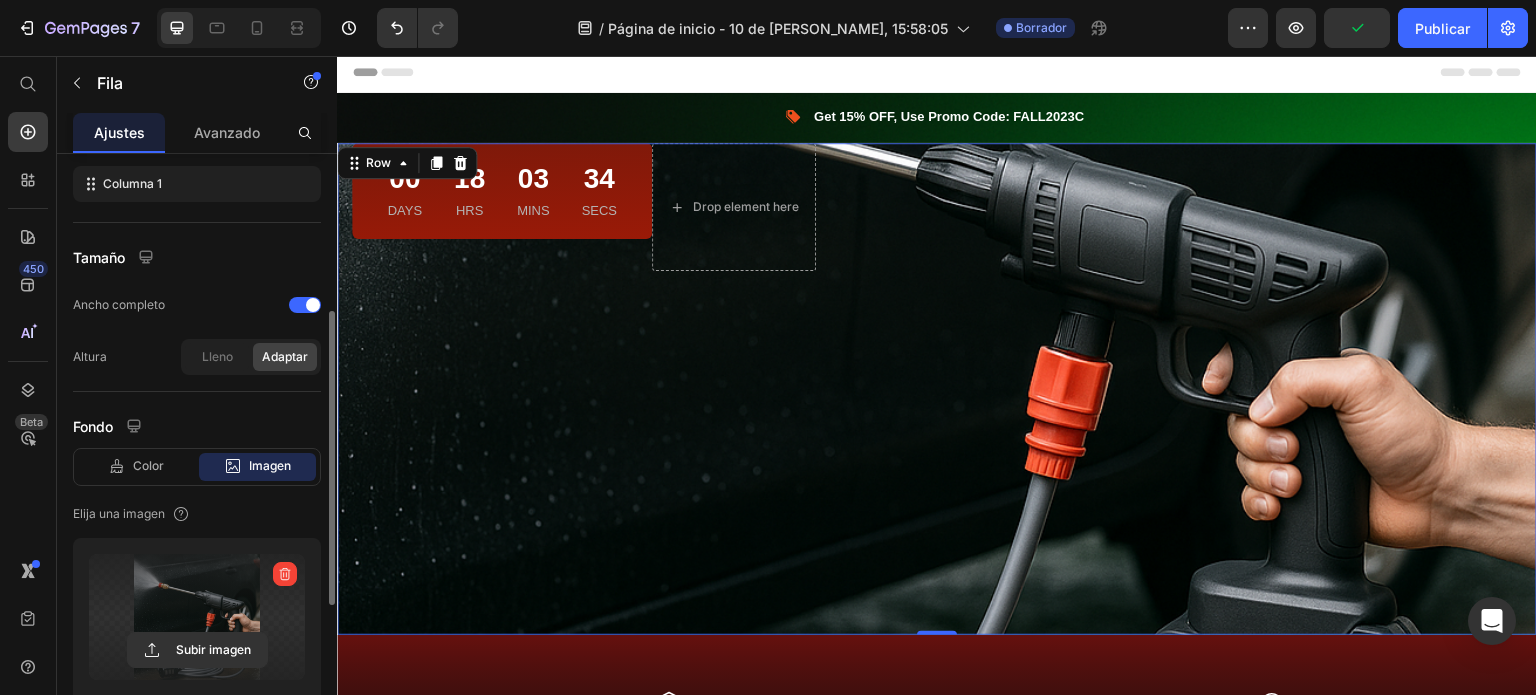 scroll, scrollTop: 334, scrollLeft: 0, axis: vertical 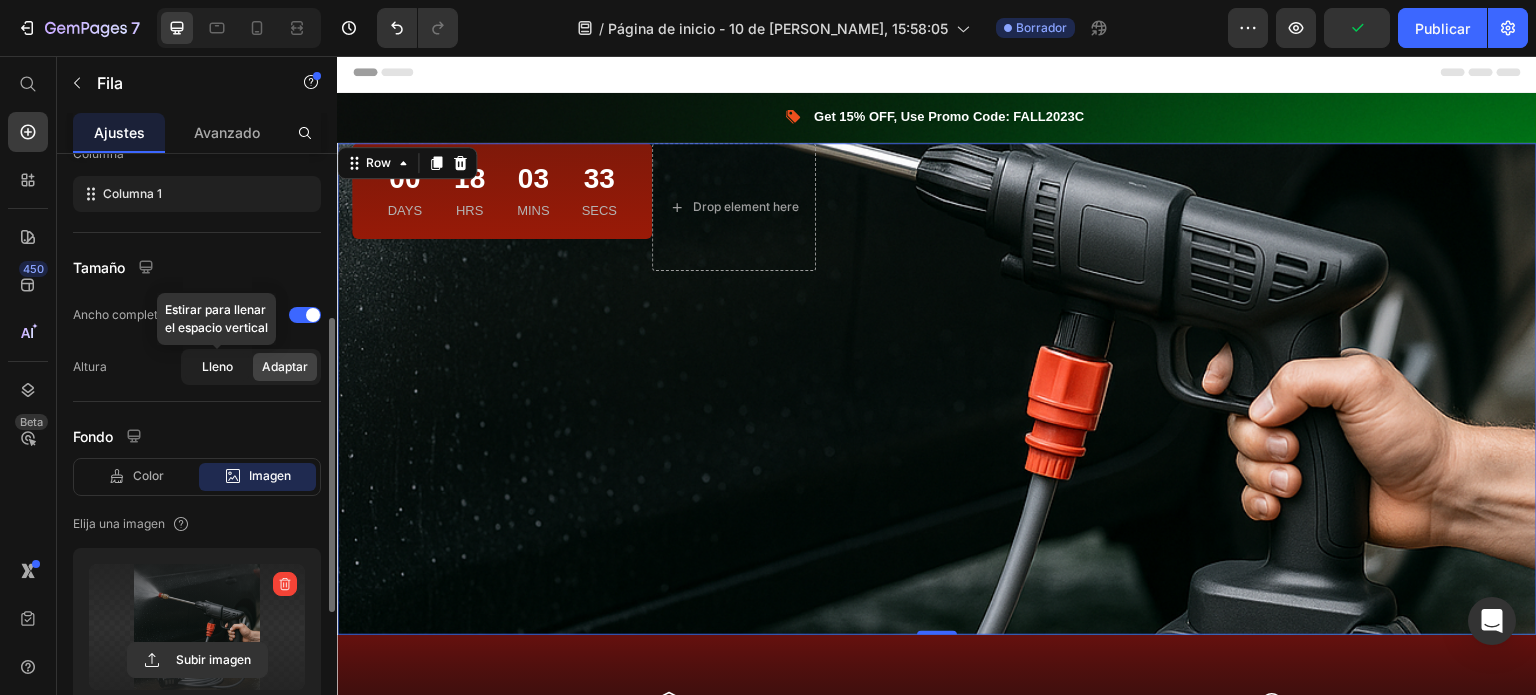 click on "Lleno" 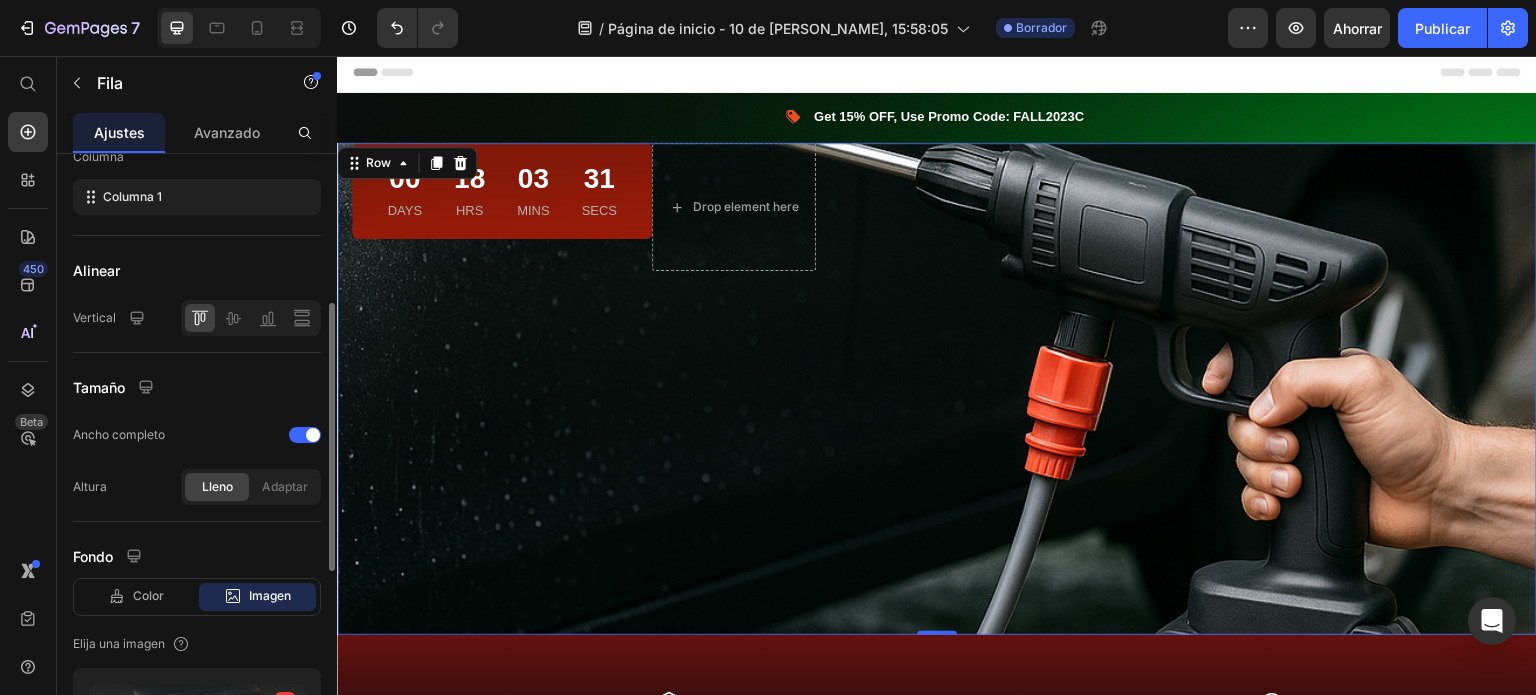 scroll, scrollTop: 365, scrollLeft: 0, axis: vertical 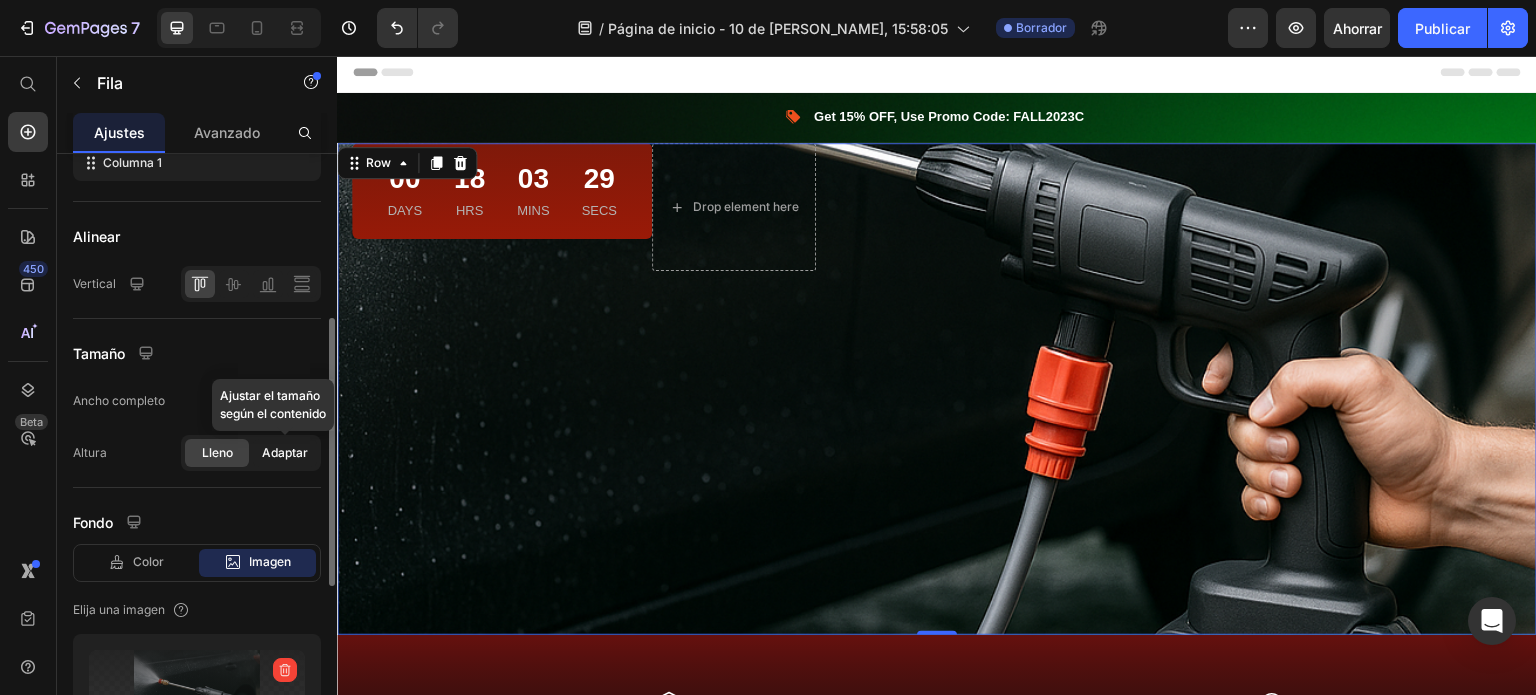 click on "Adaptar" at bounding box center [285, 452] 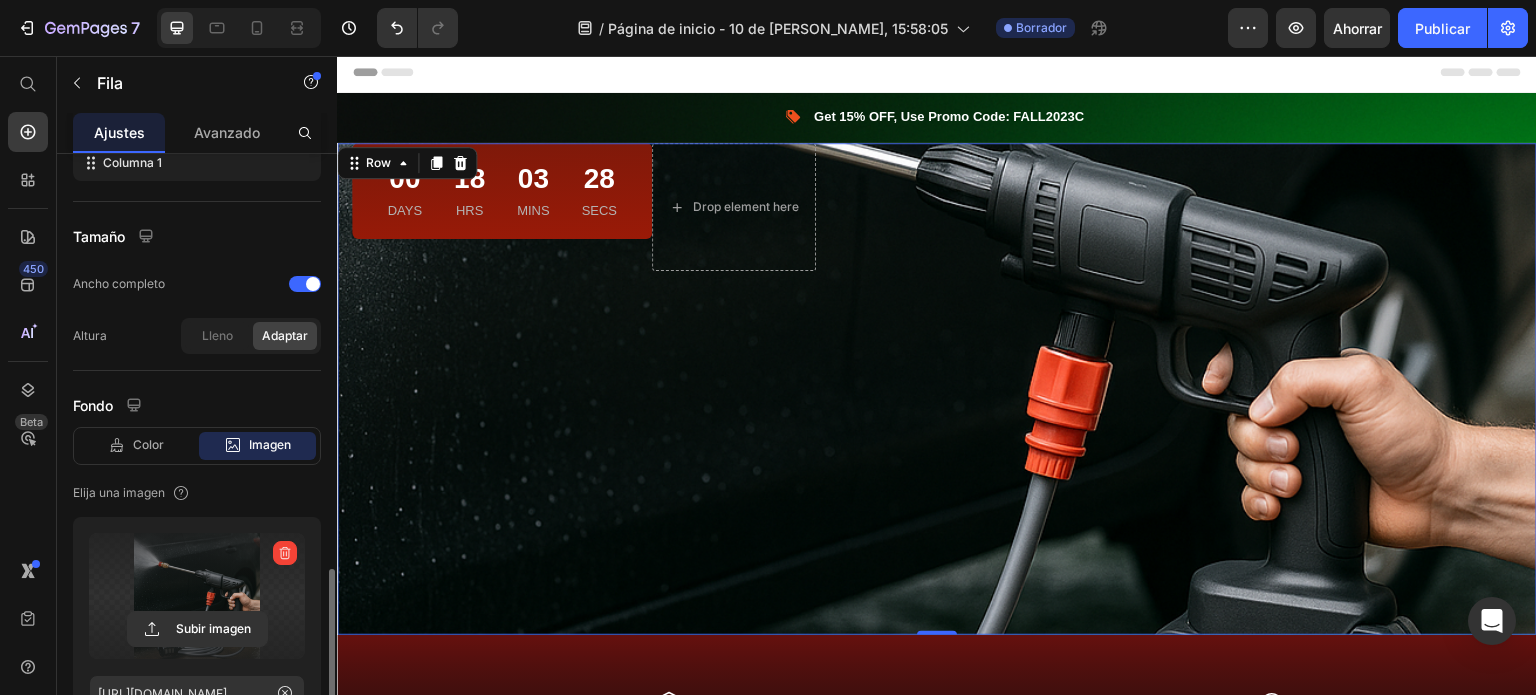 scroll, scrollTop: 616, scrollLeft: 0, axis: vertical 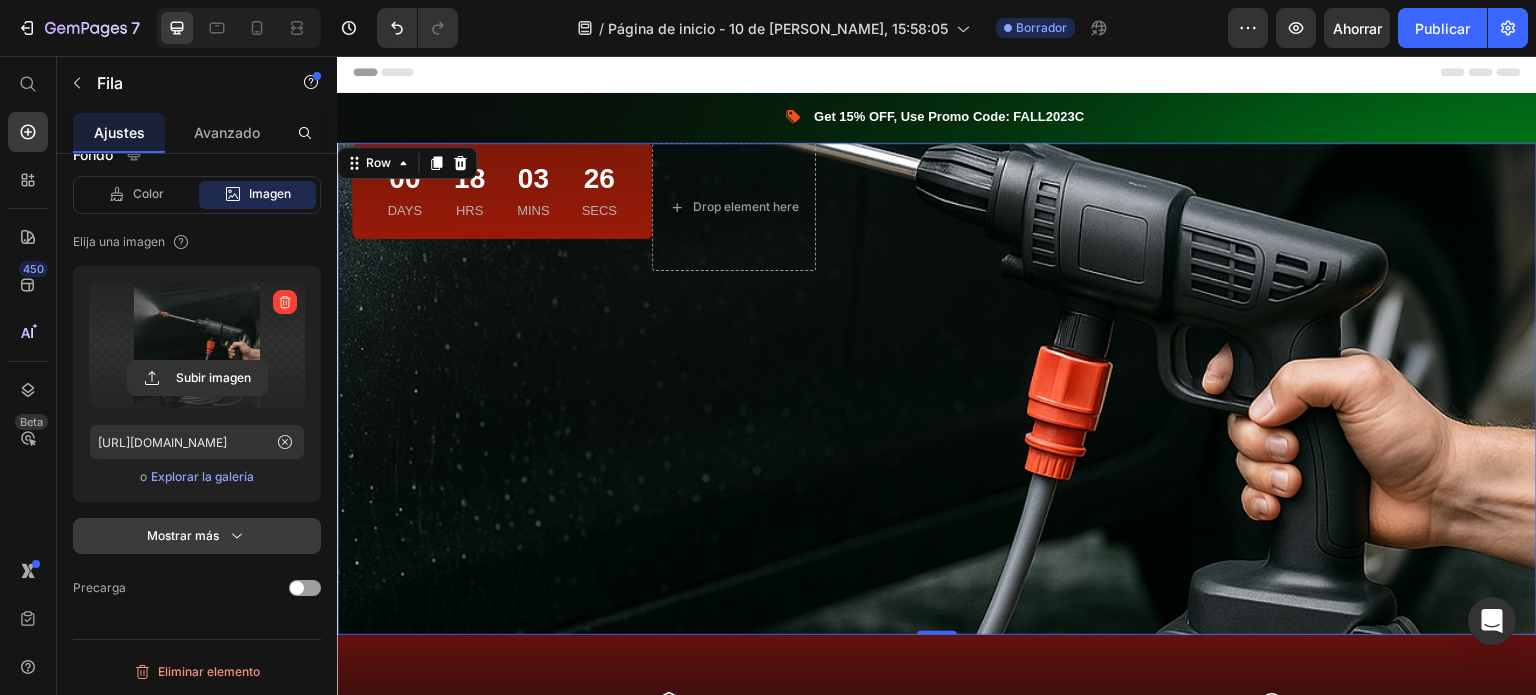 click on "Mostrar más" at bounding box center (197, 536) 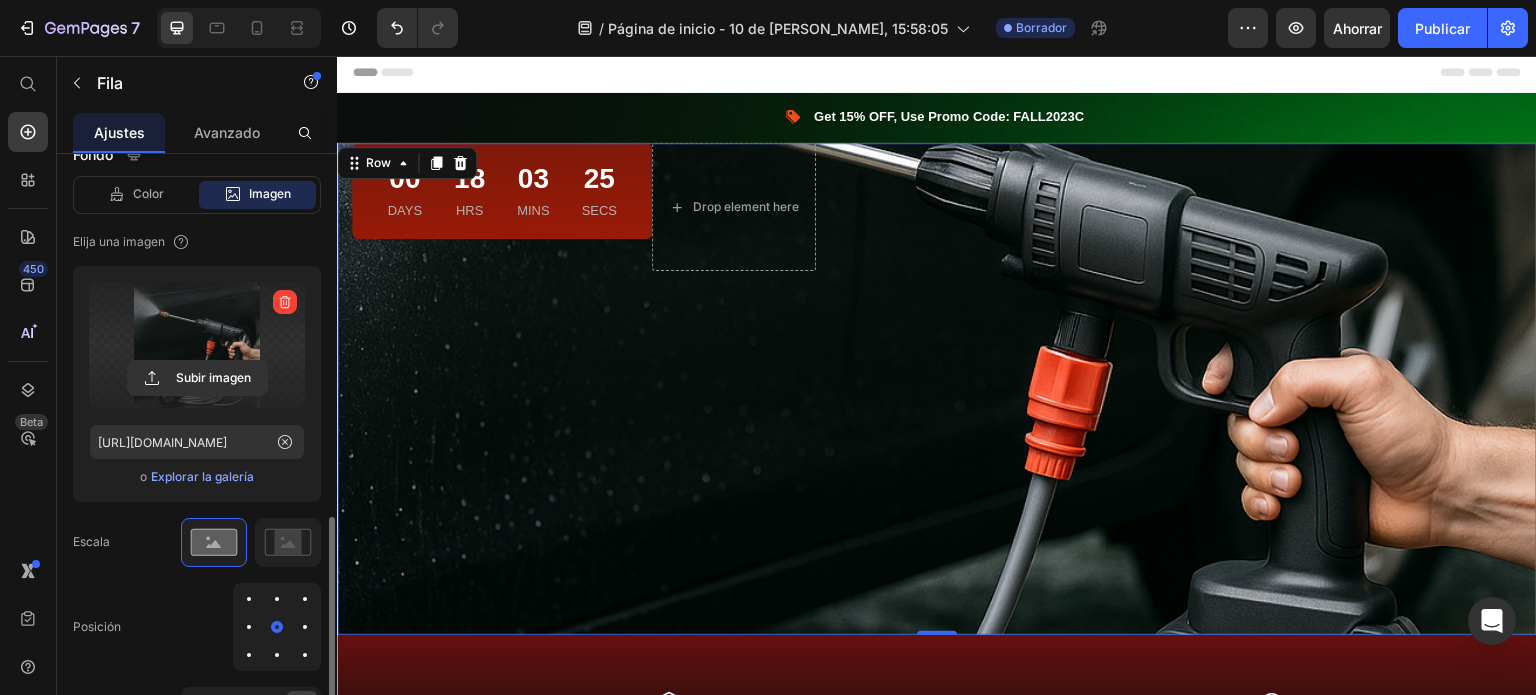 scroll, scrollTop: 744, scrollLeft: 0, axis: vertical 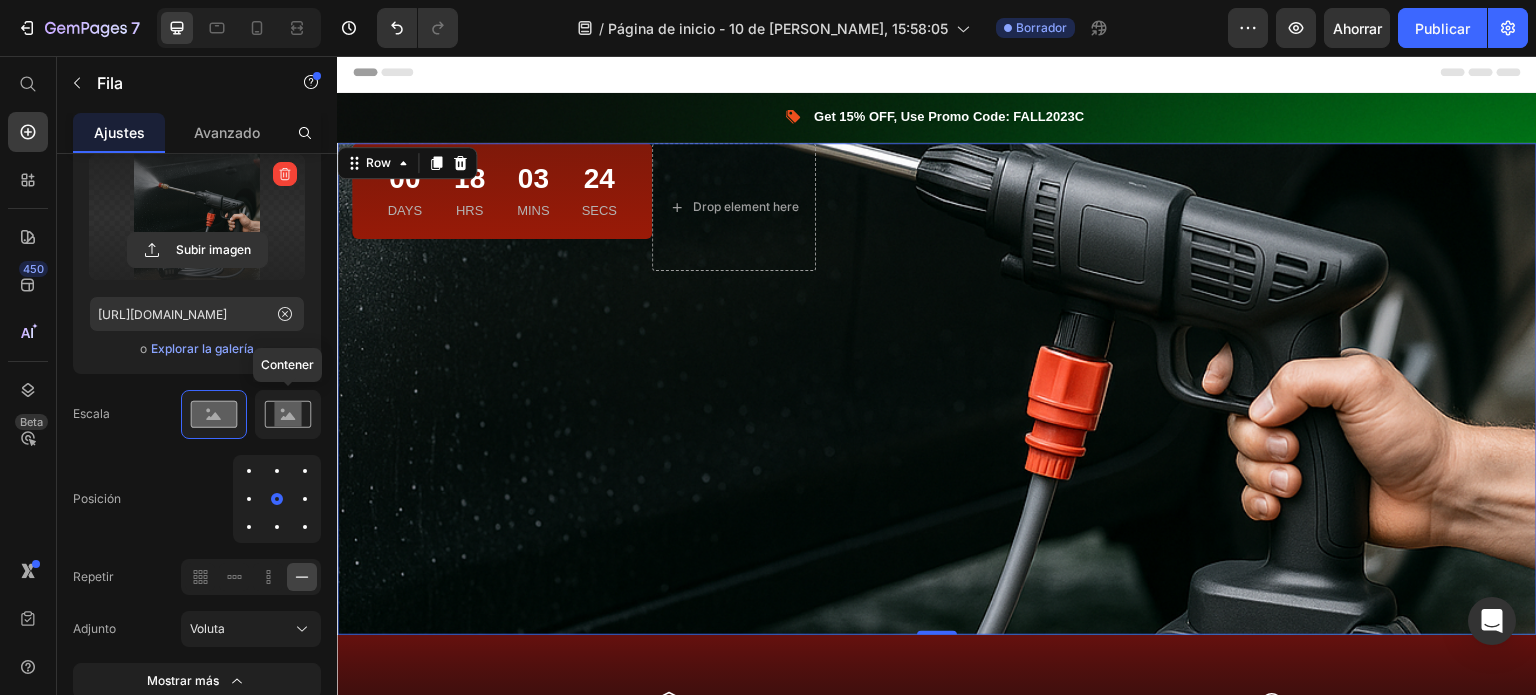 click 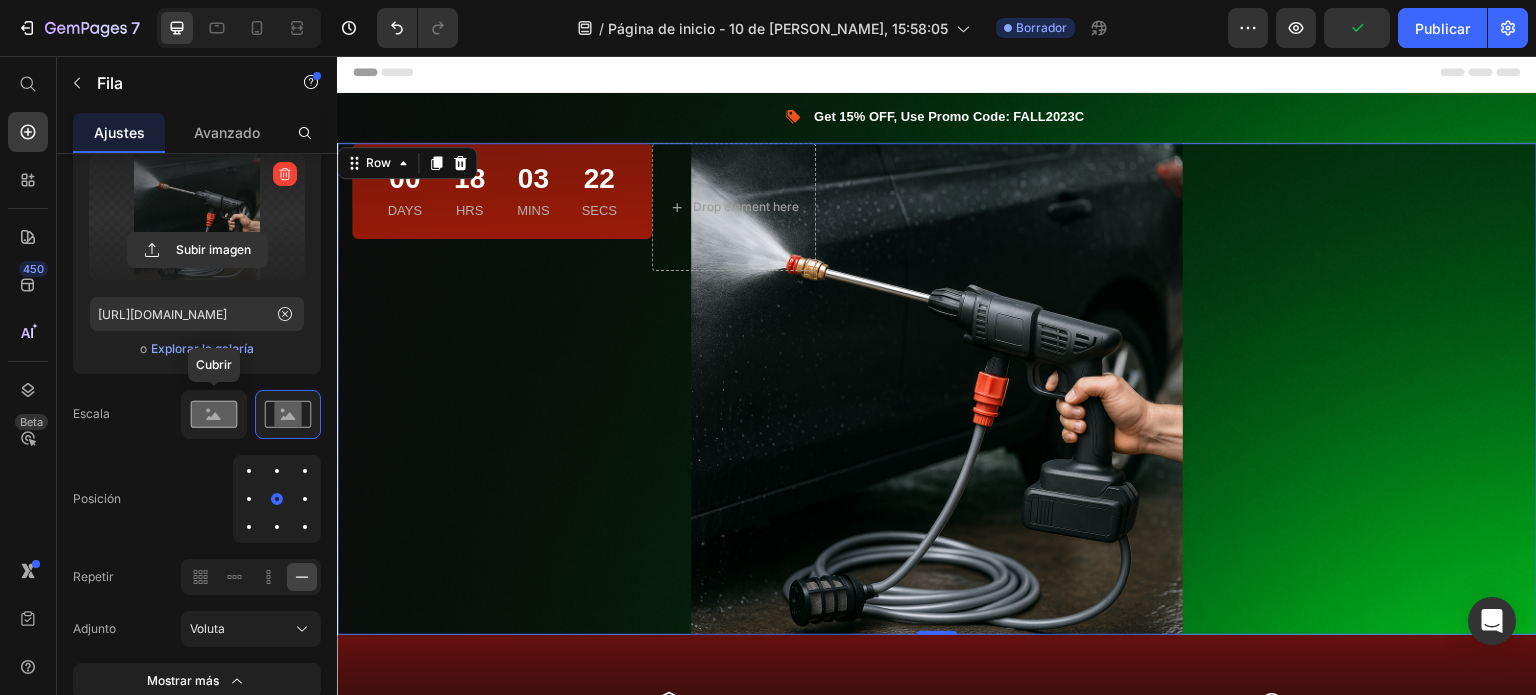 click 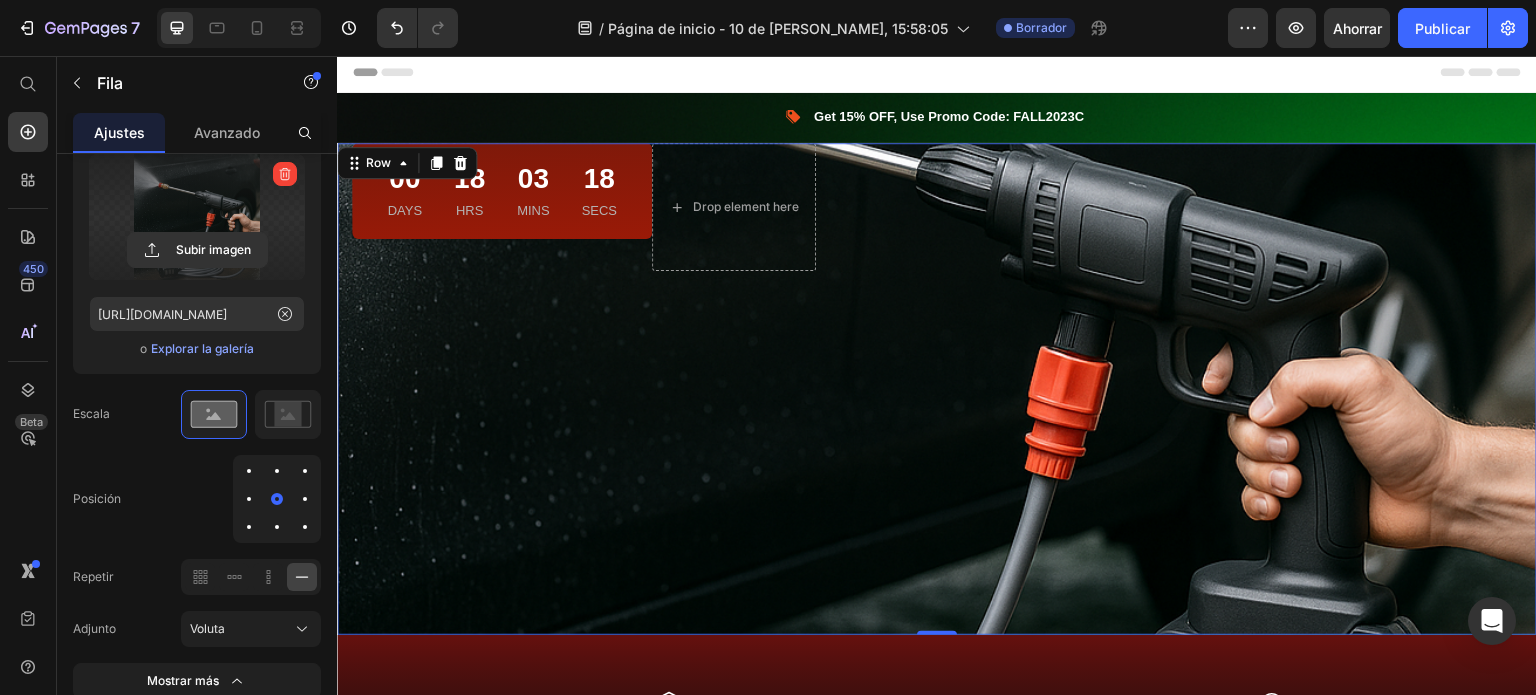 scroll, scrollTop: 888, scrollLeft: 0, axis: vertical 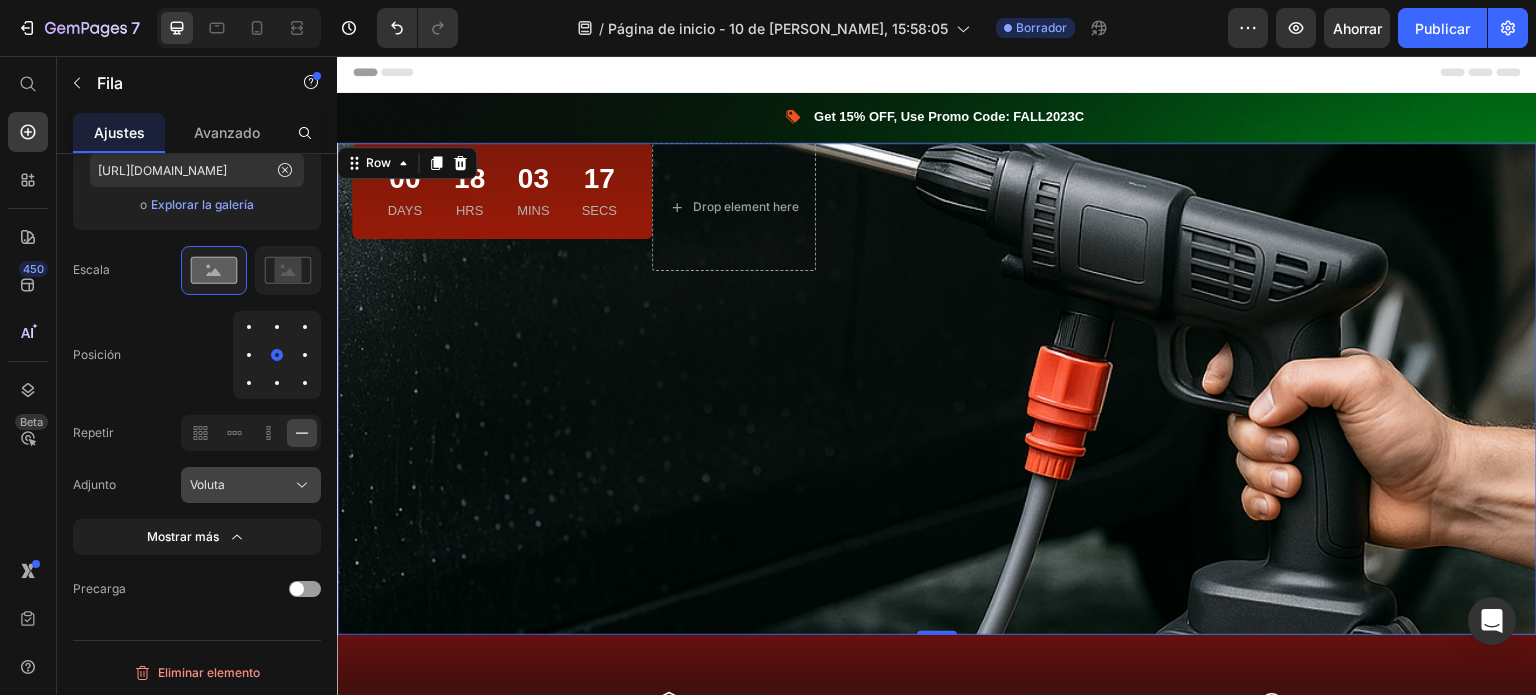 click on "Voluta" 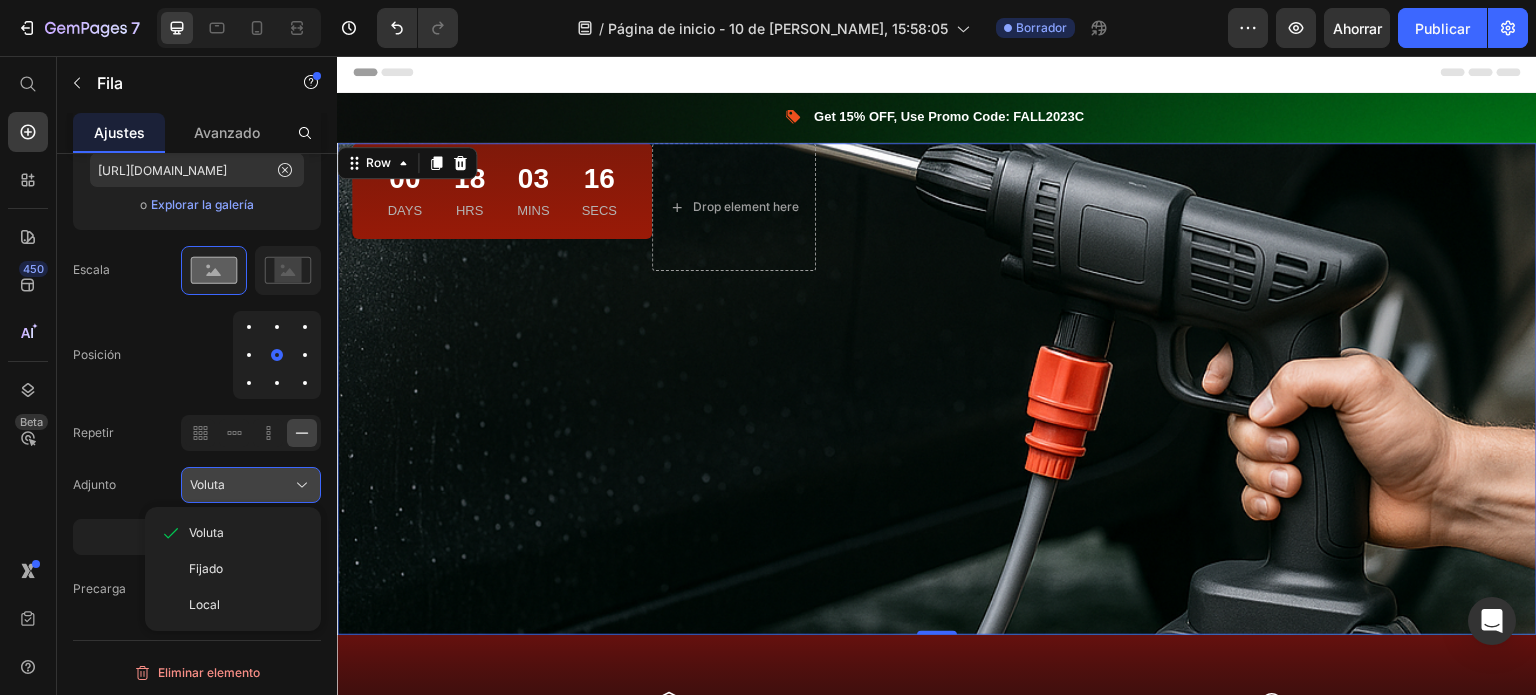 click on "Voluta" 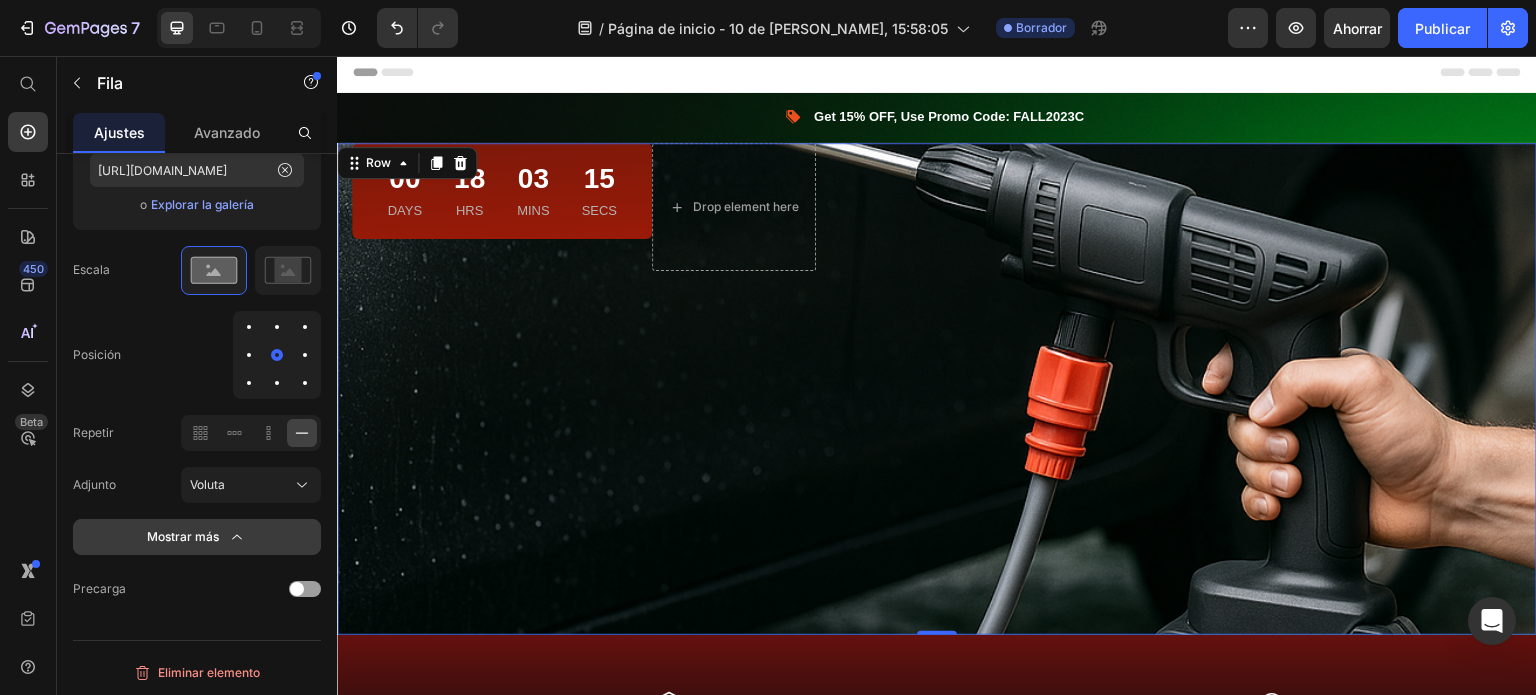 click on "Mostrar más" at bounding box center [197, 537] 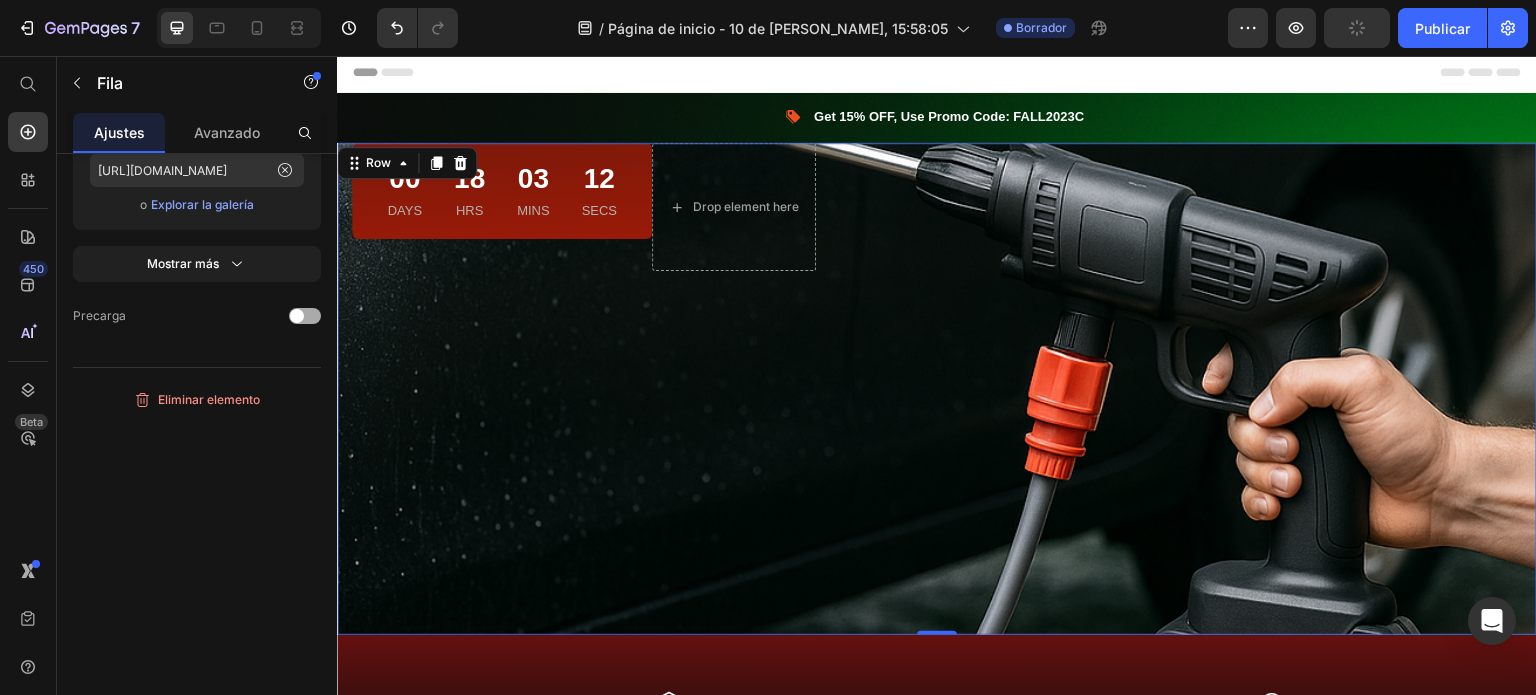 click at bounding box center [305, 316] 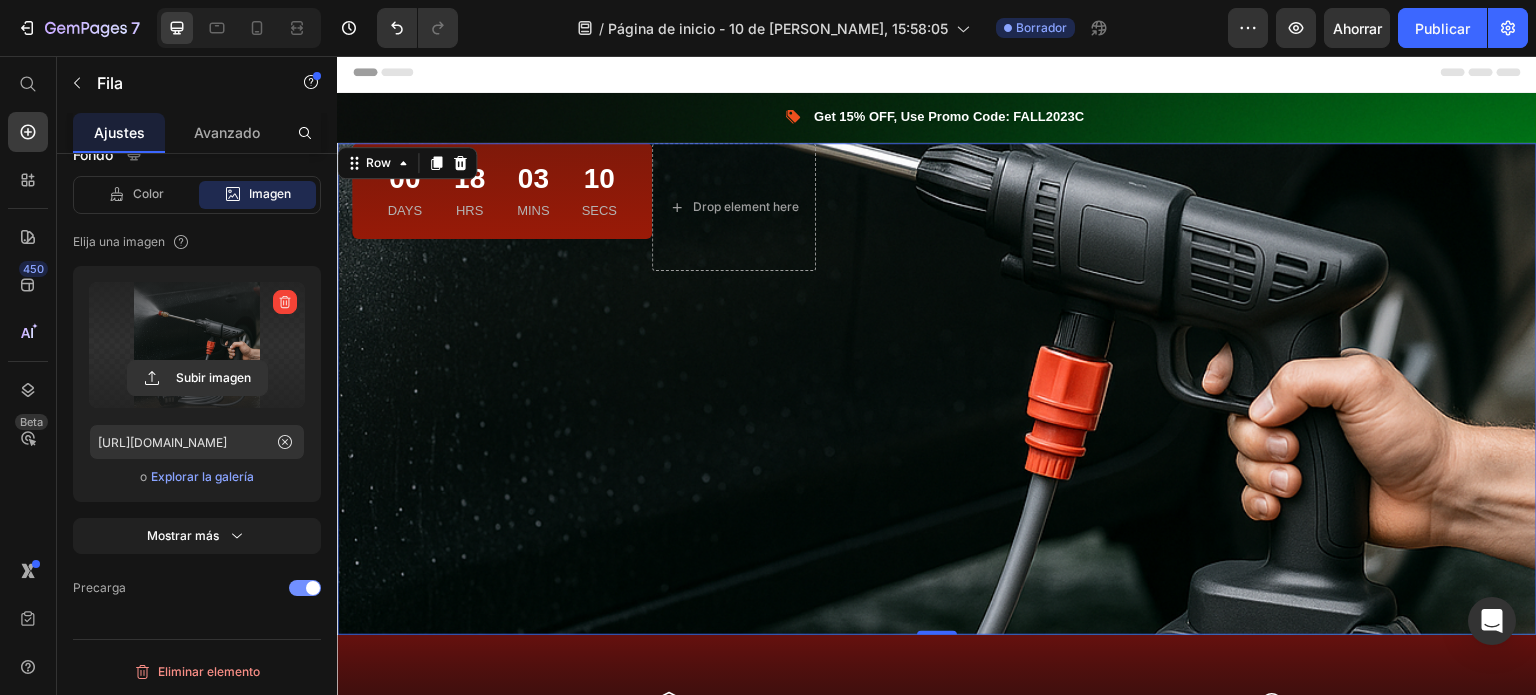 scroll, scrollTop: 616, scrollLeft: 0, axis: vertical 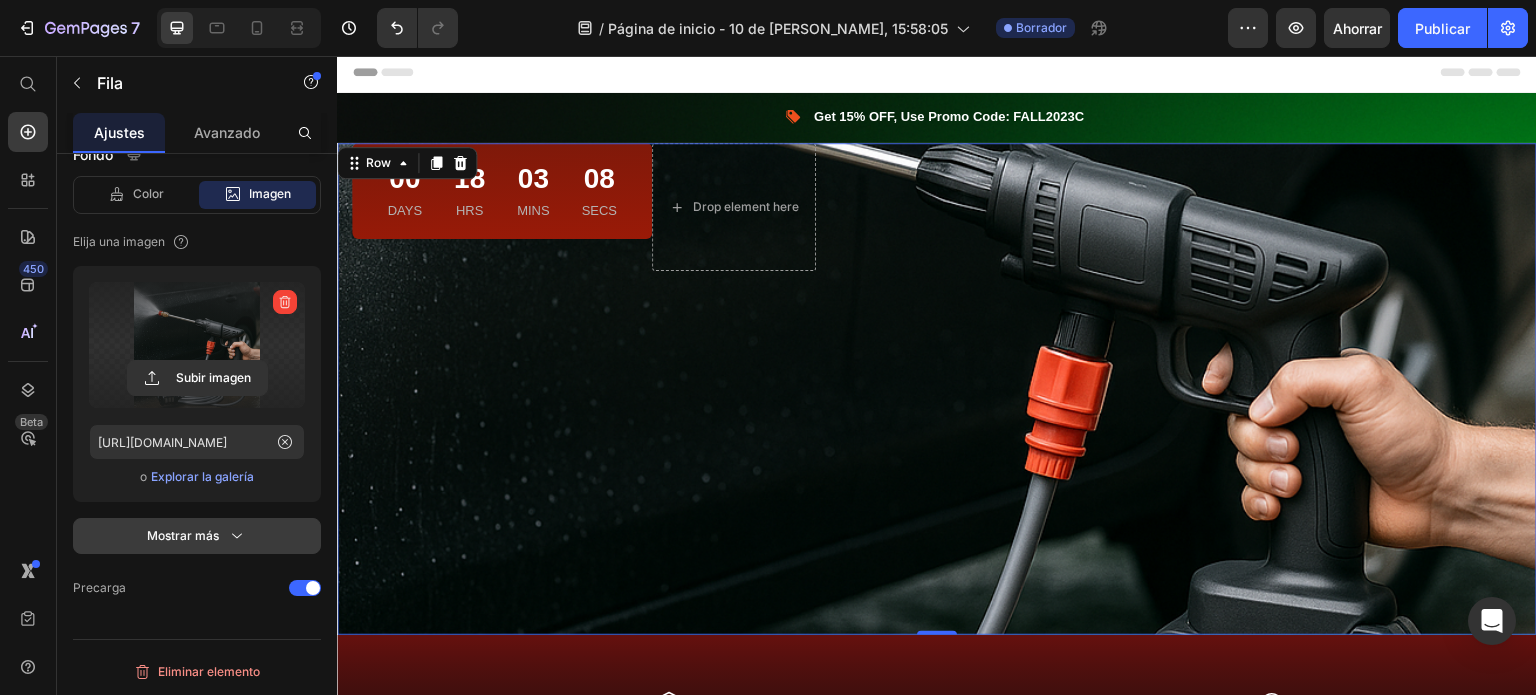 click 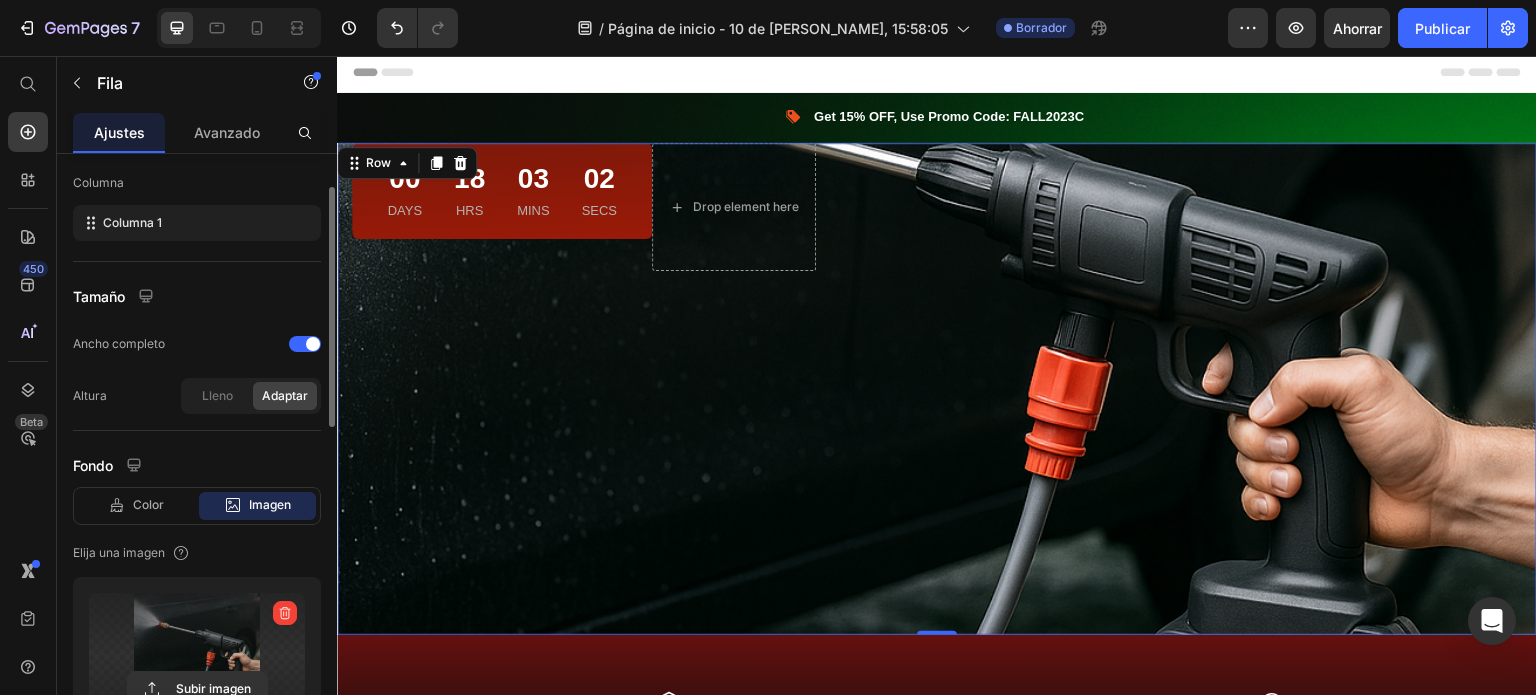 scroll, scrollTop: 130, scrollLeft: 0, axis: vertical 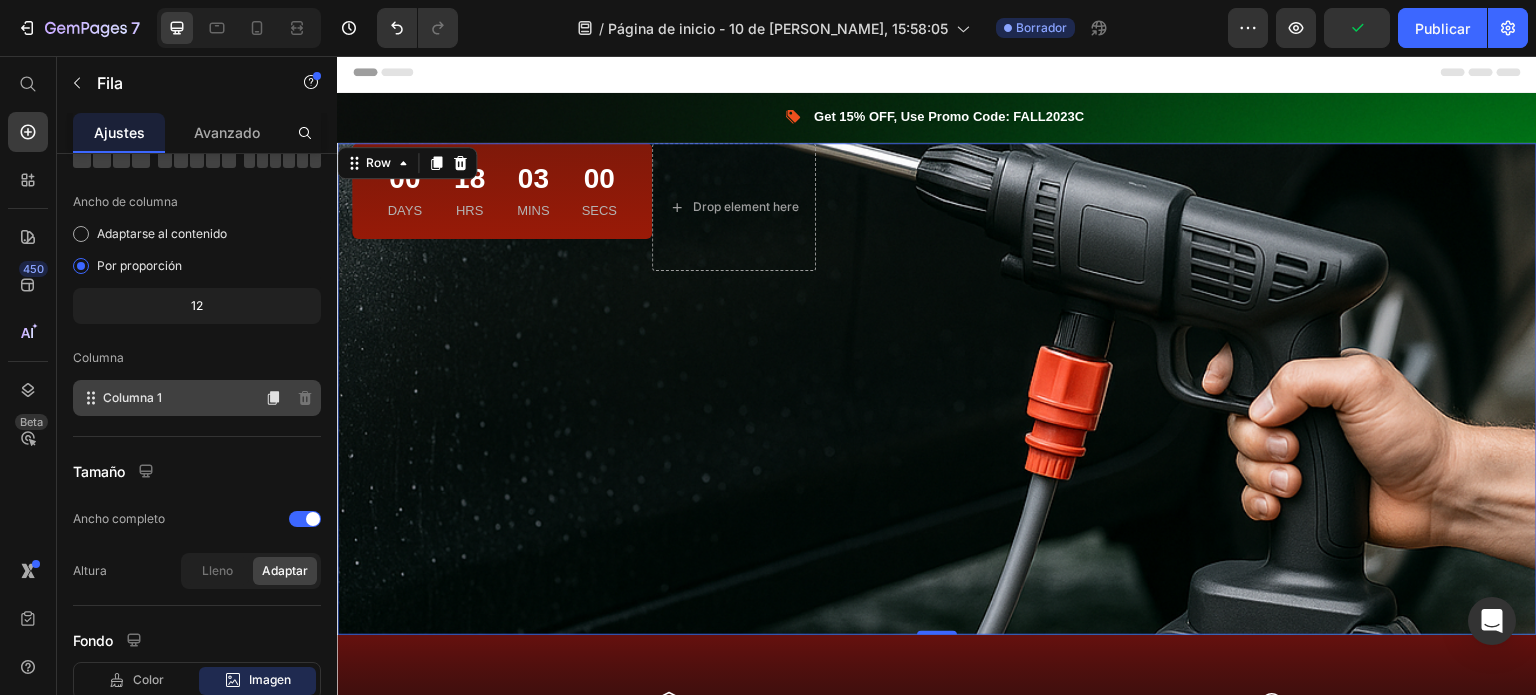 click on "Columna 1" 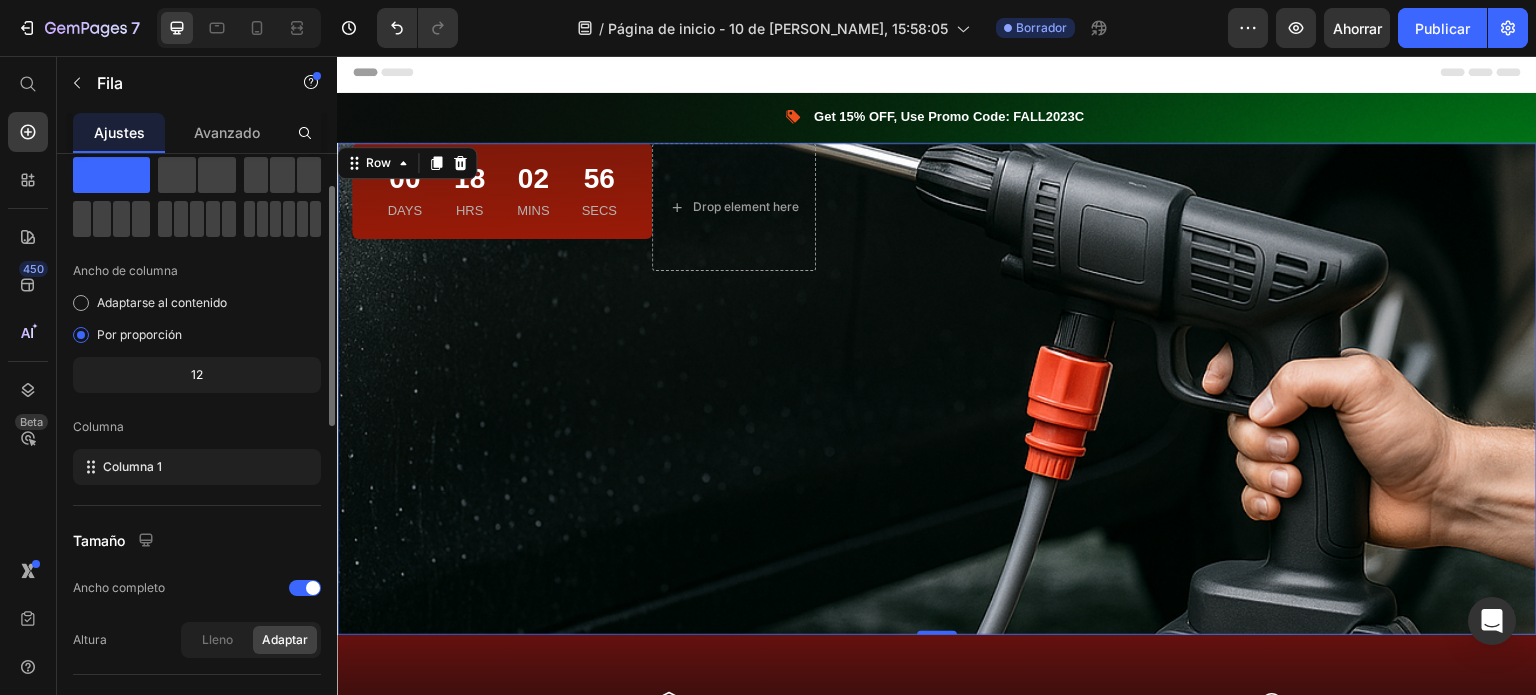 scroll, scrollTop: 0, scrollLeft: 0, axis: both 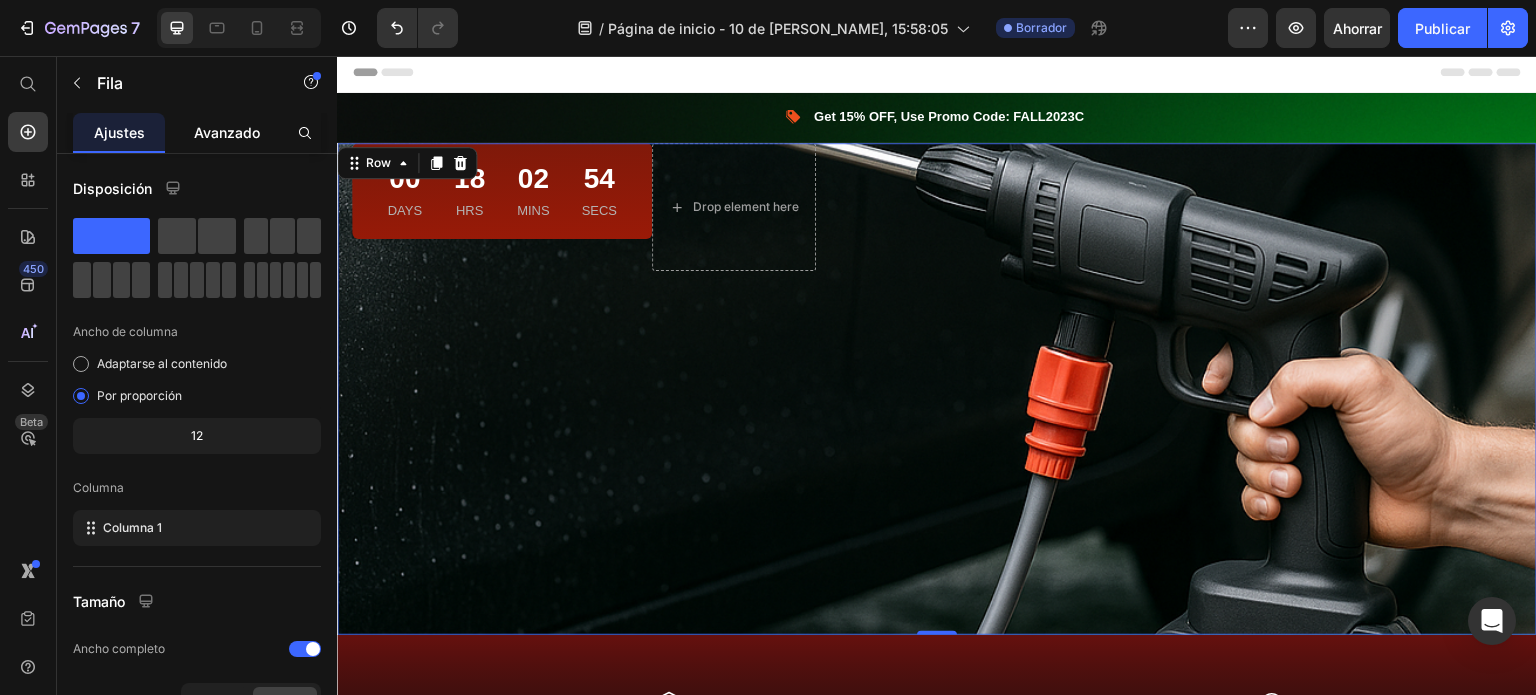 click on "Avanzado" at bounding box center [227, 132] 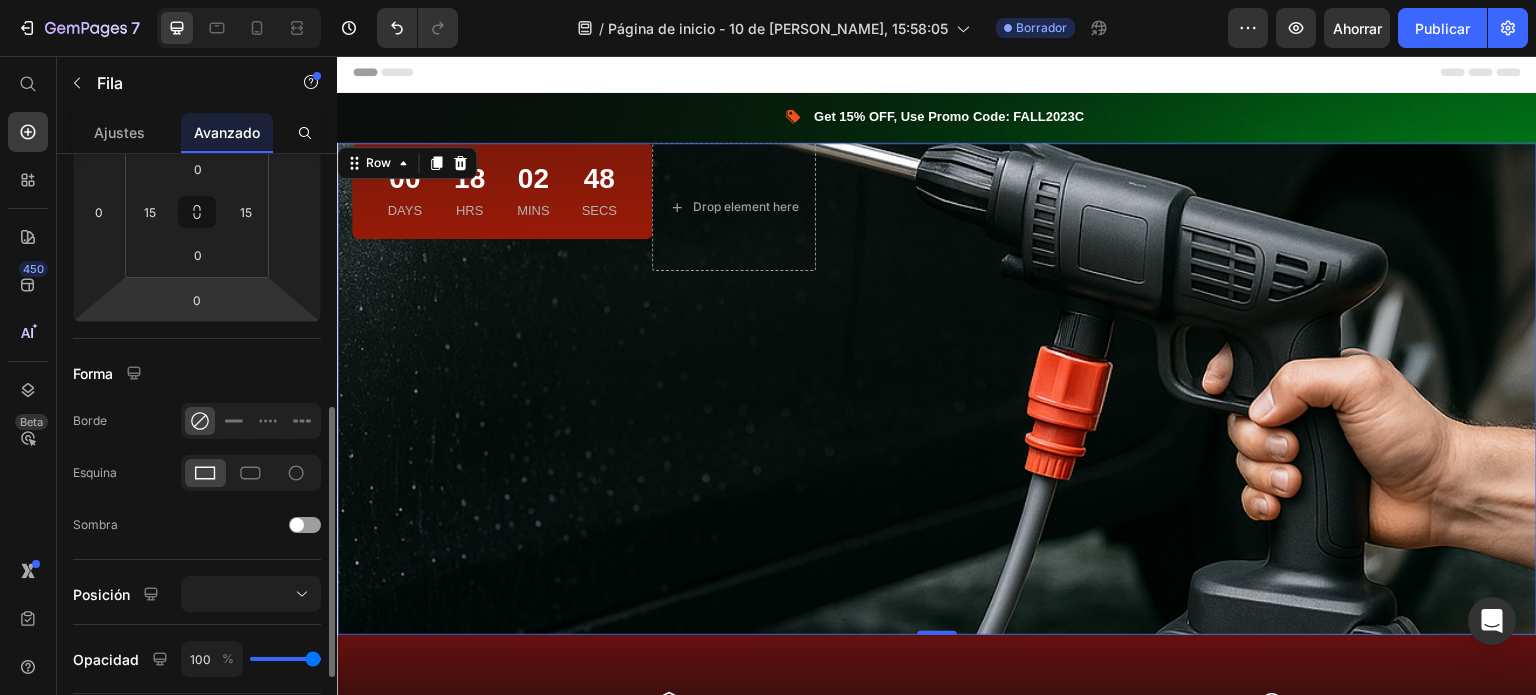 scroll, scrollTop: 393, scrollLeft: 0, axis: vertical 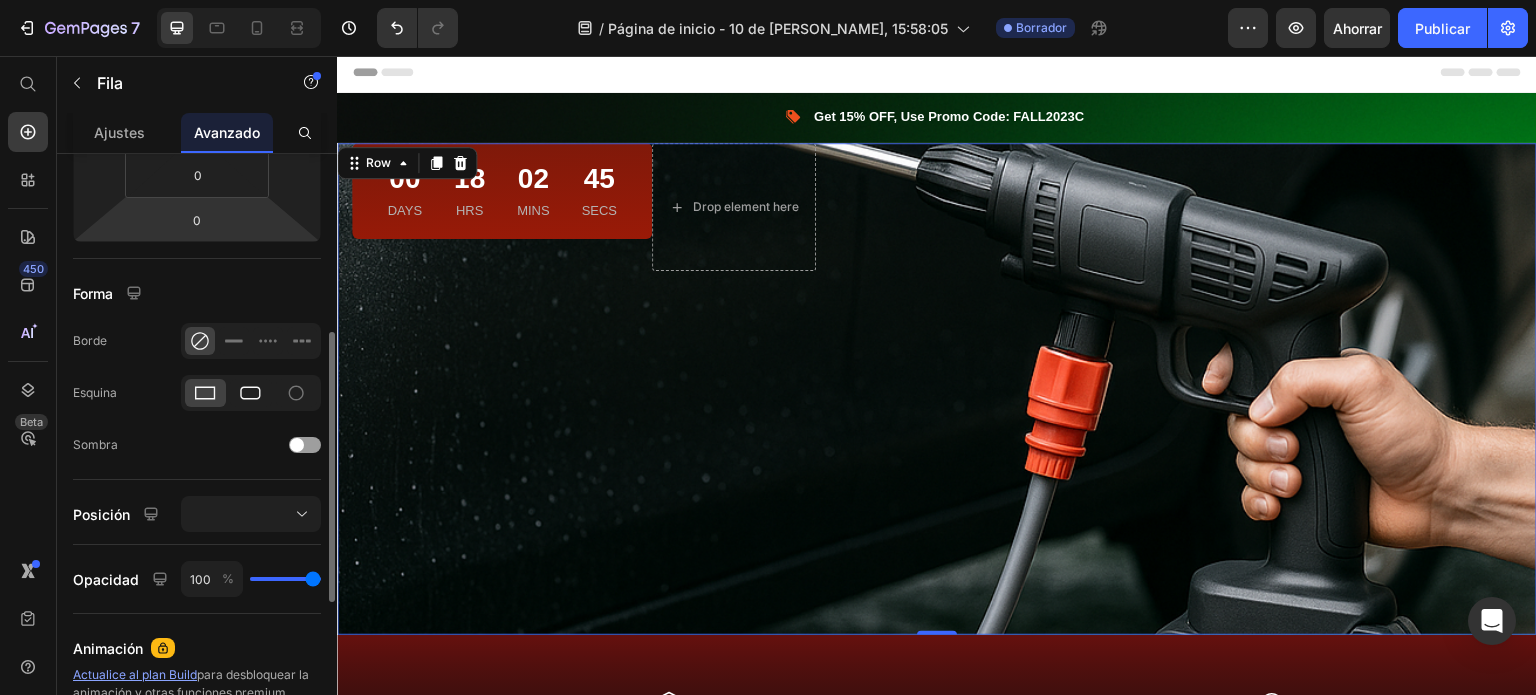 click 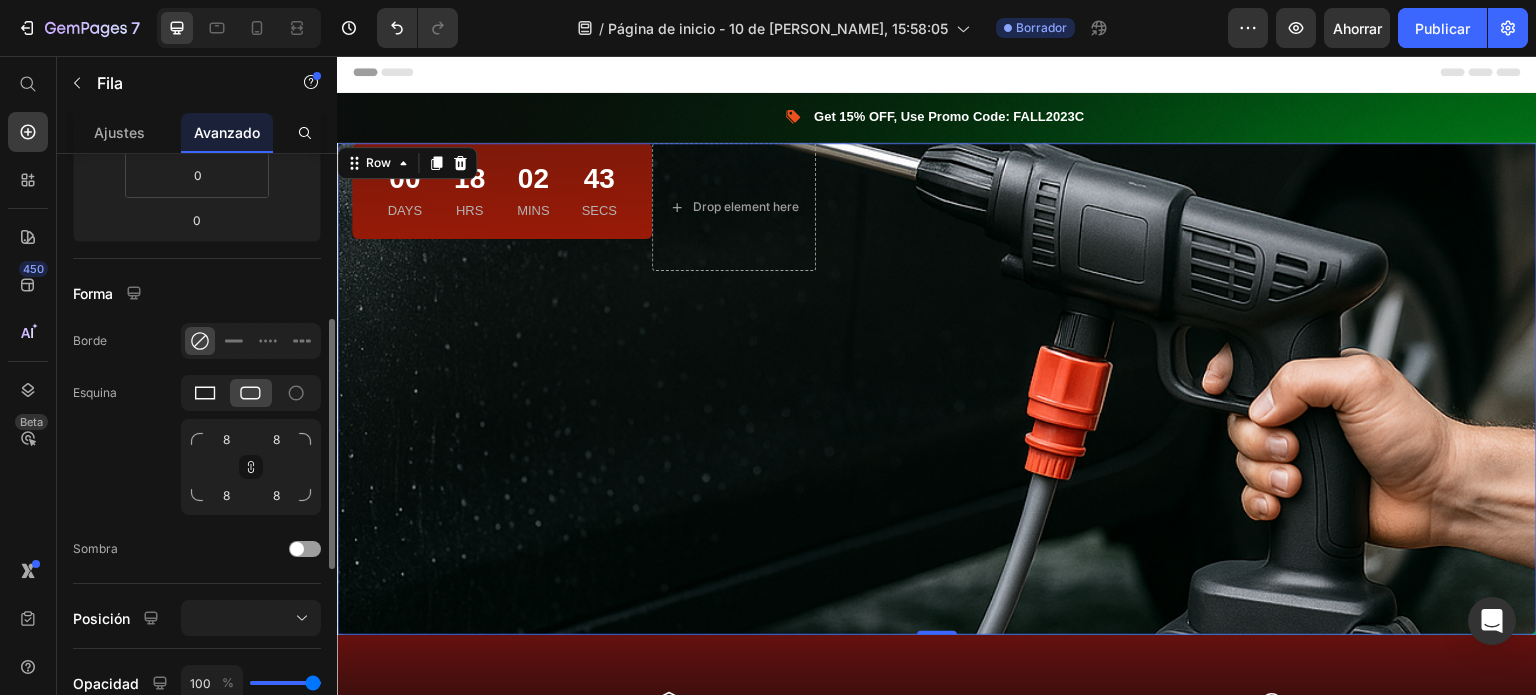 click 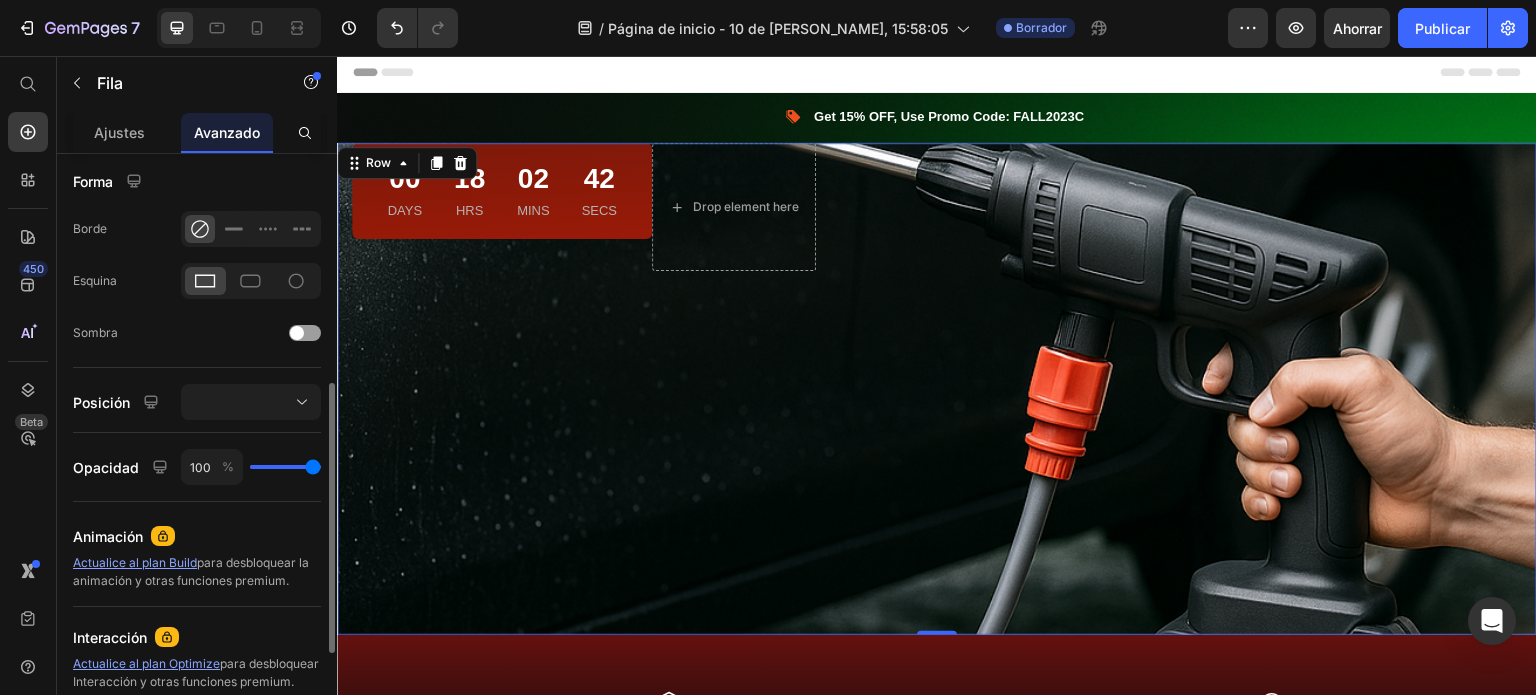scroll, scrollTop: 583, scrollLeft: 0, axis: vertical 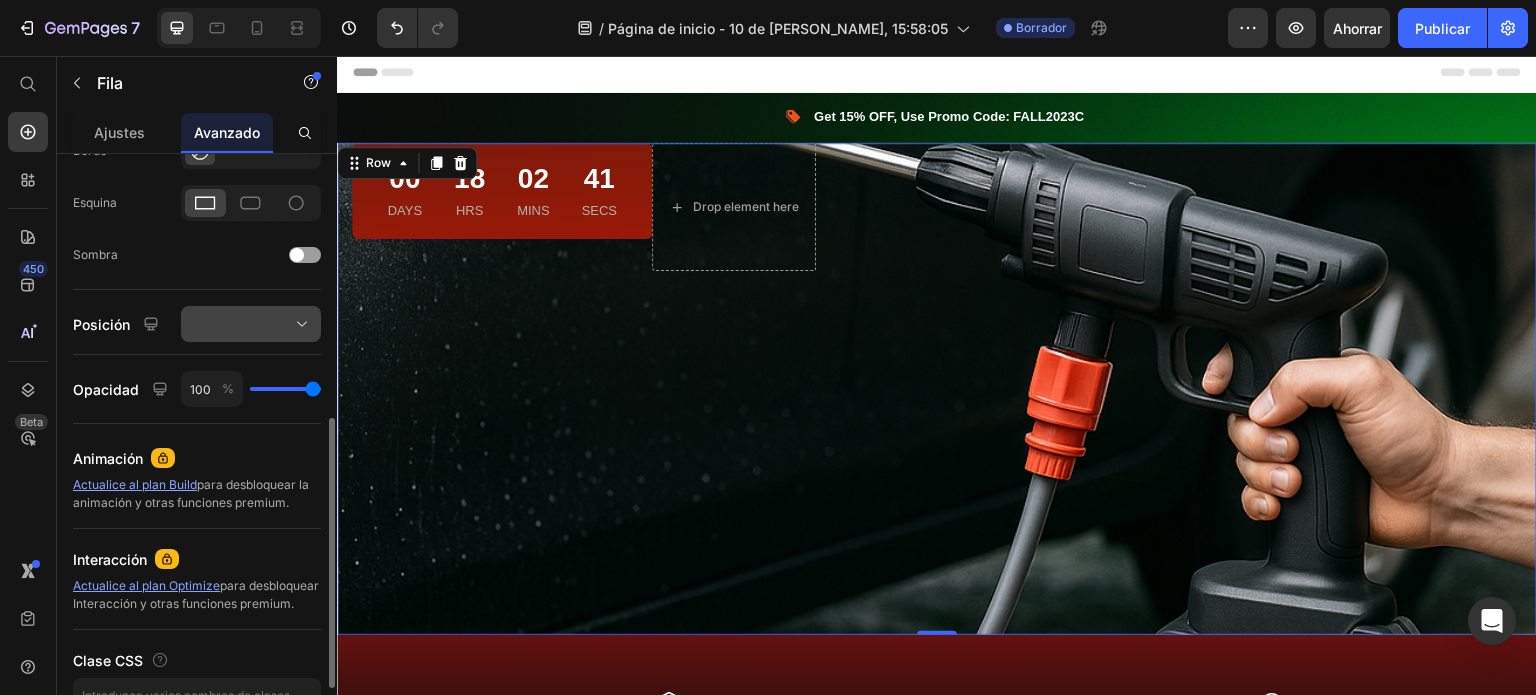 click at bounding box center (251, 324) 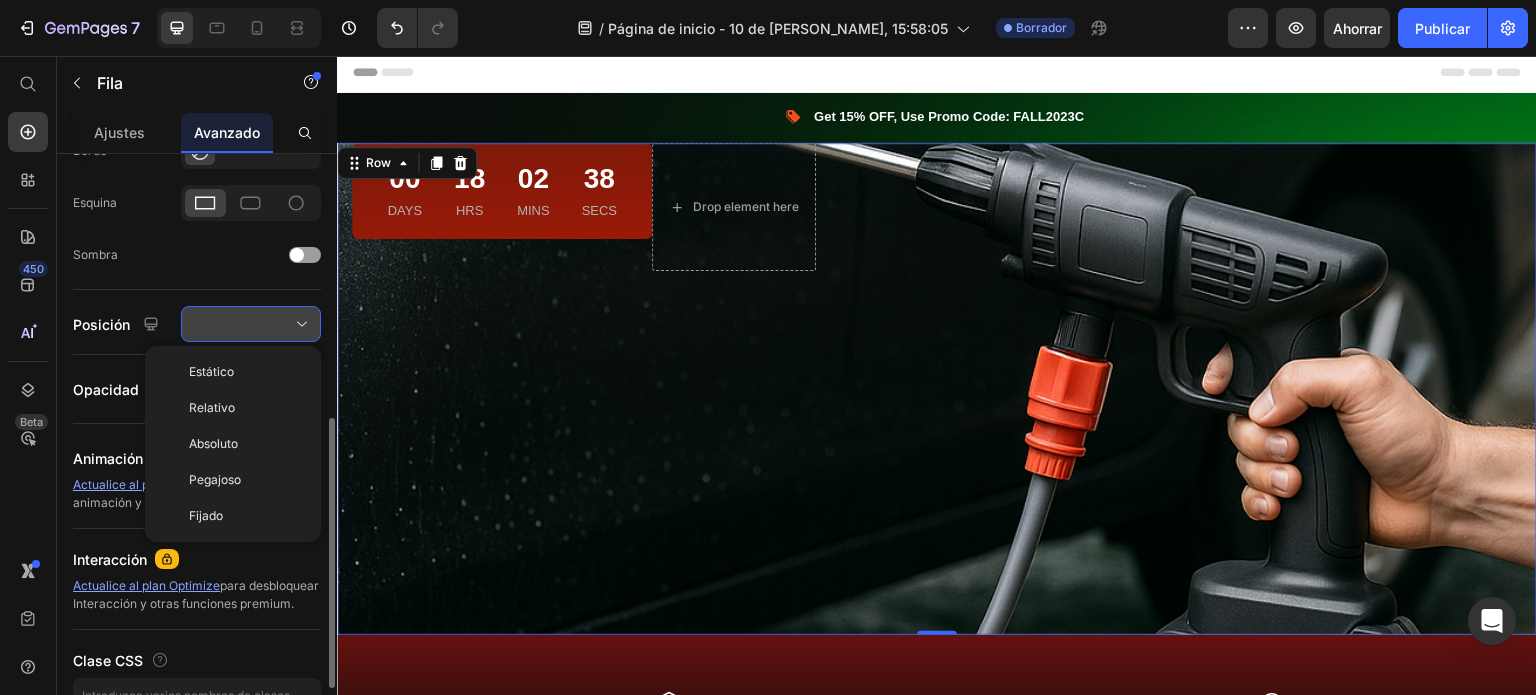 click at bounding box center [251, 324] 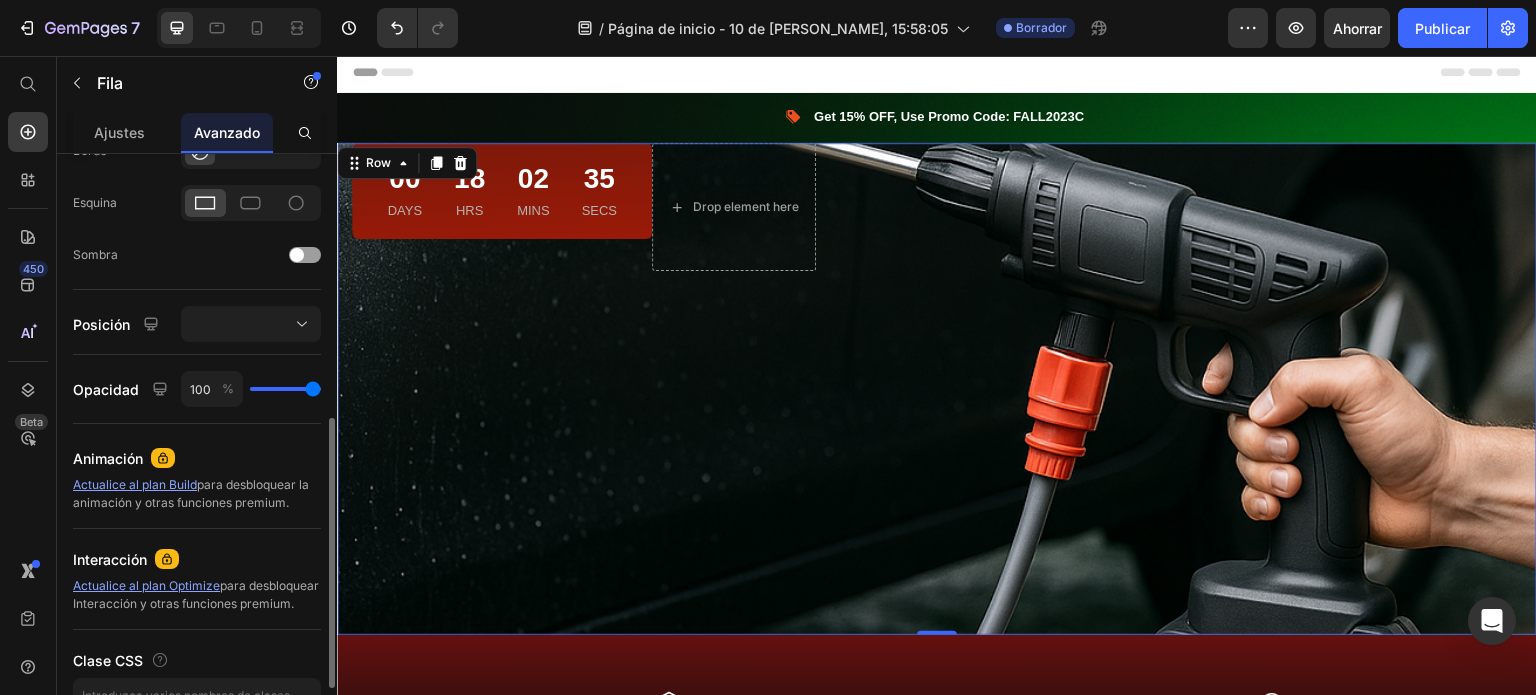 type on "60" 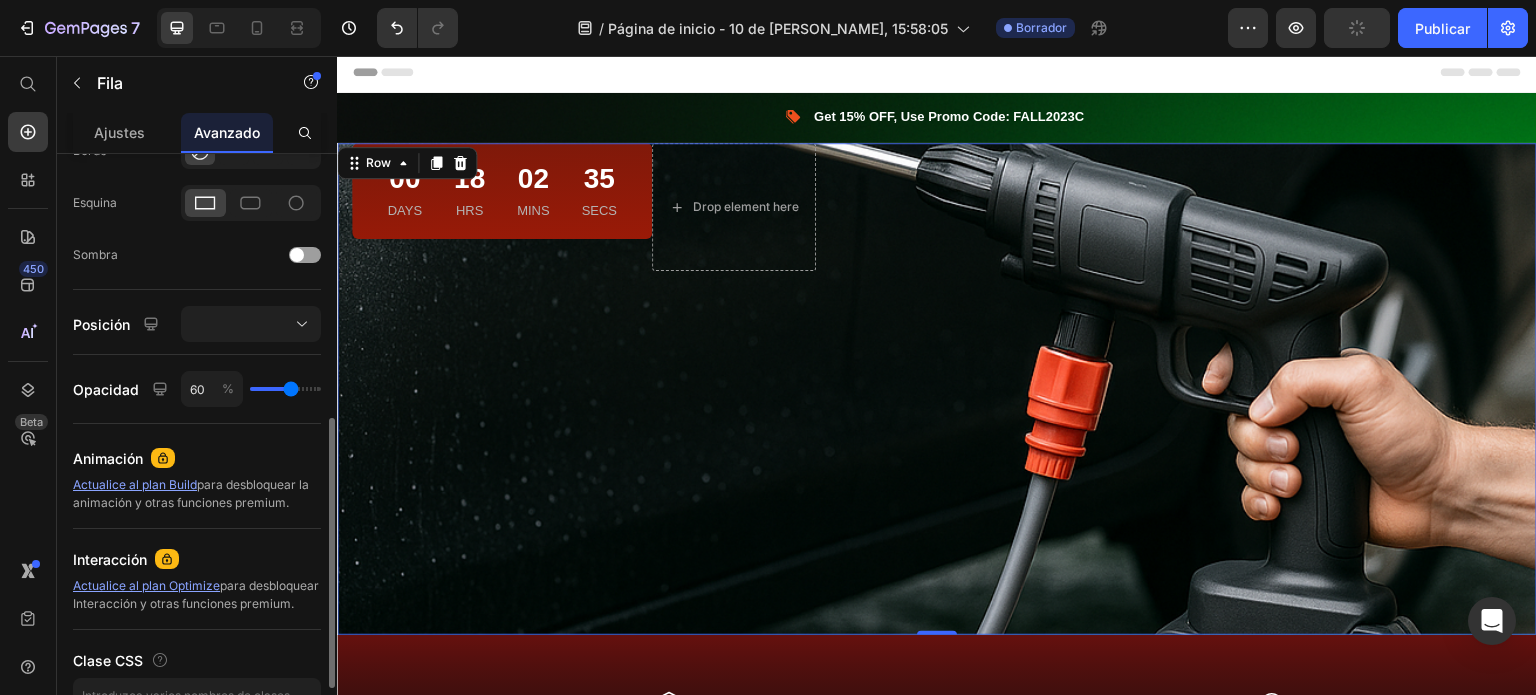 type on "57" 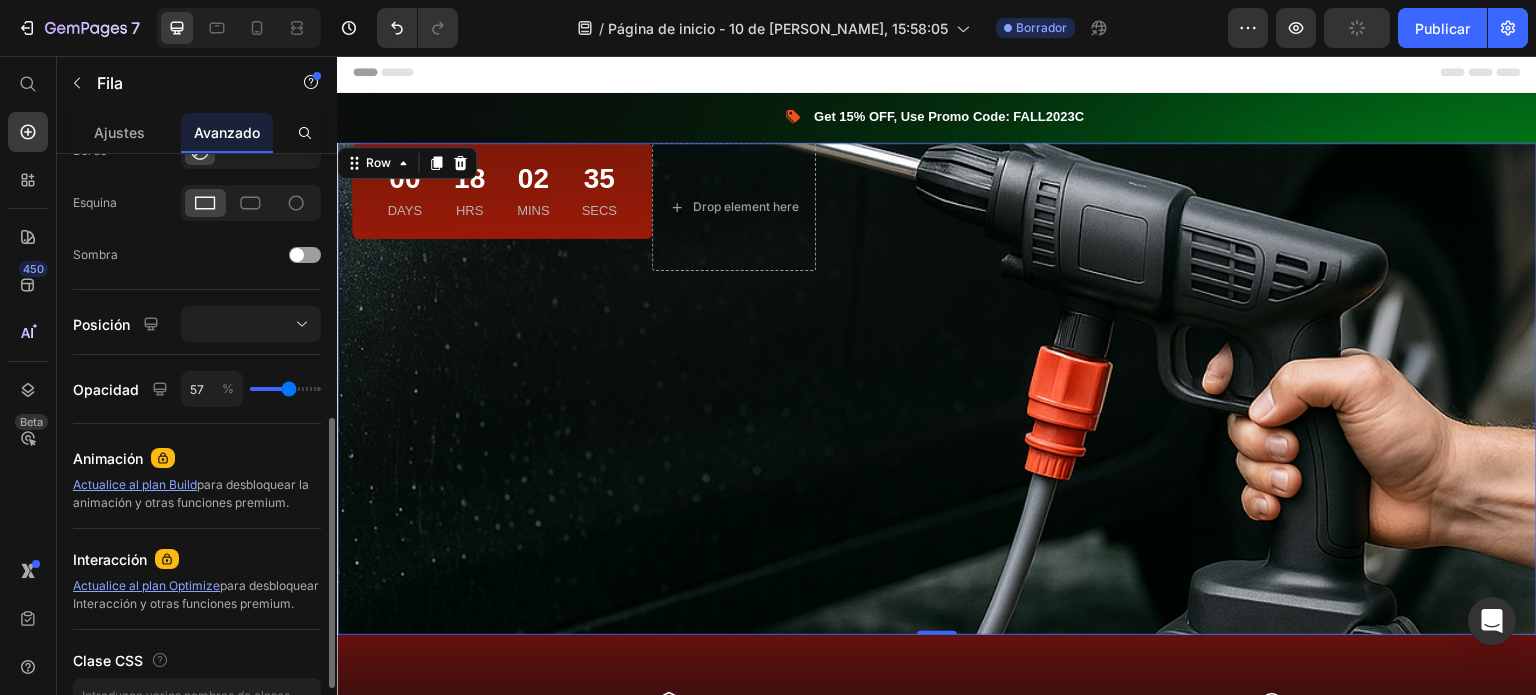 type on "56" 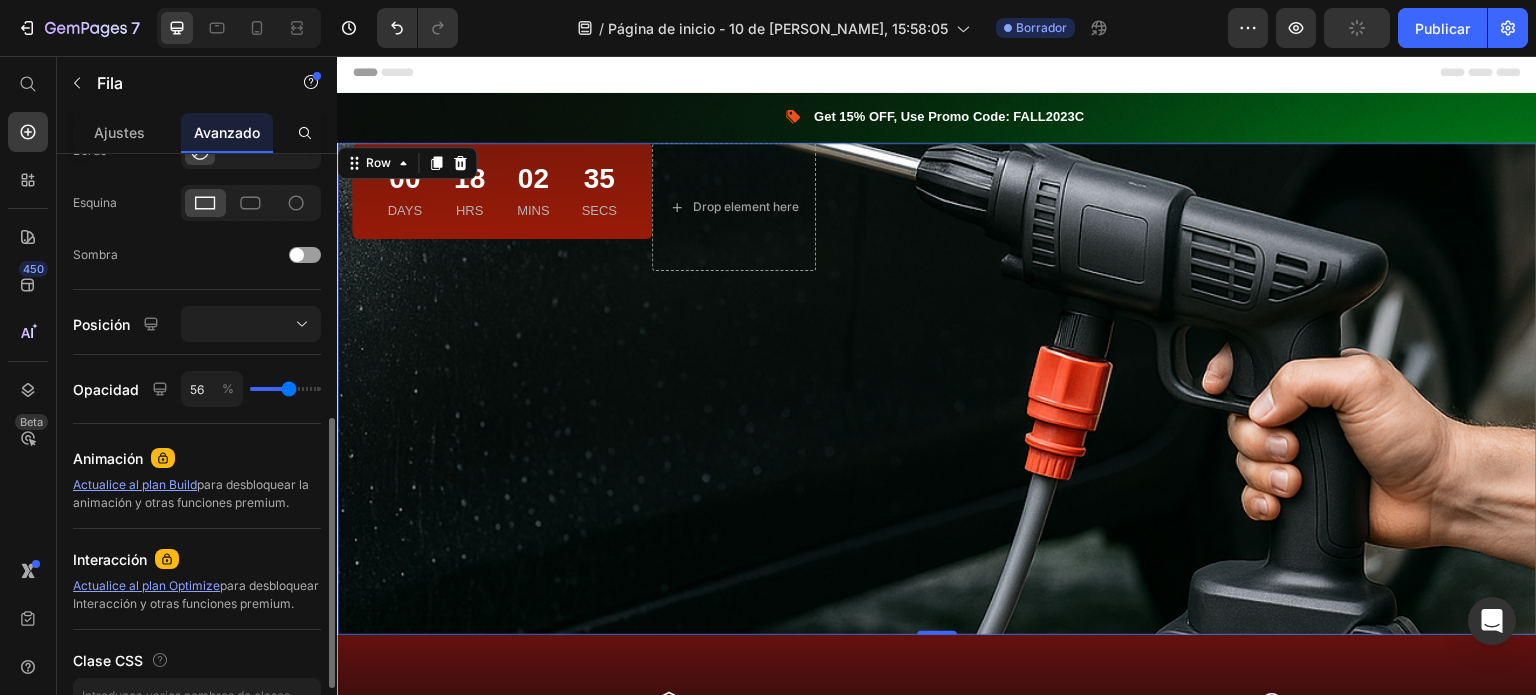 type on "53" 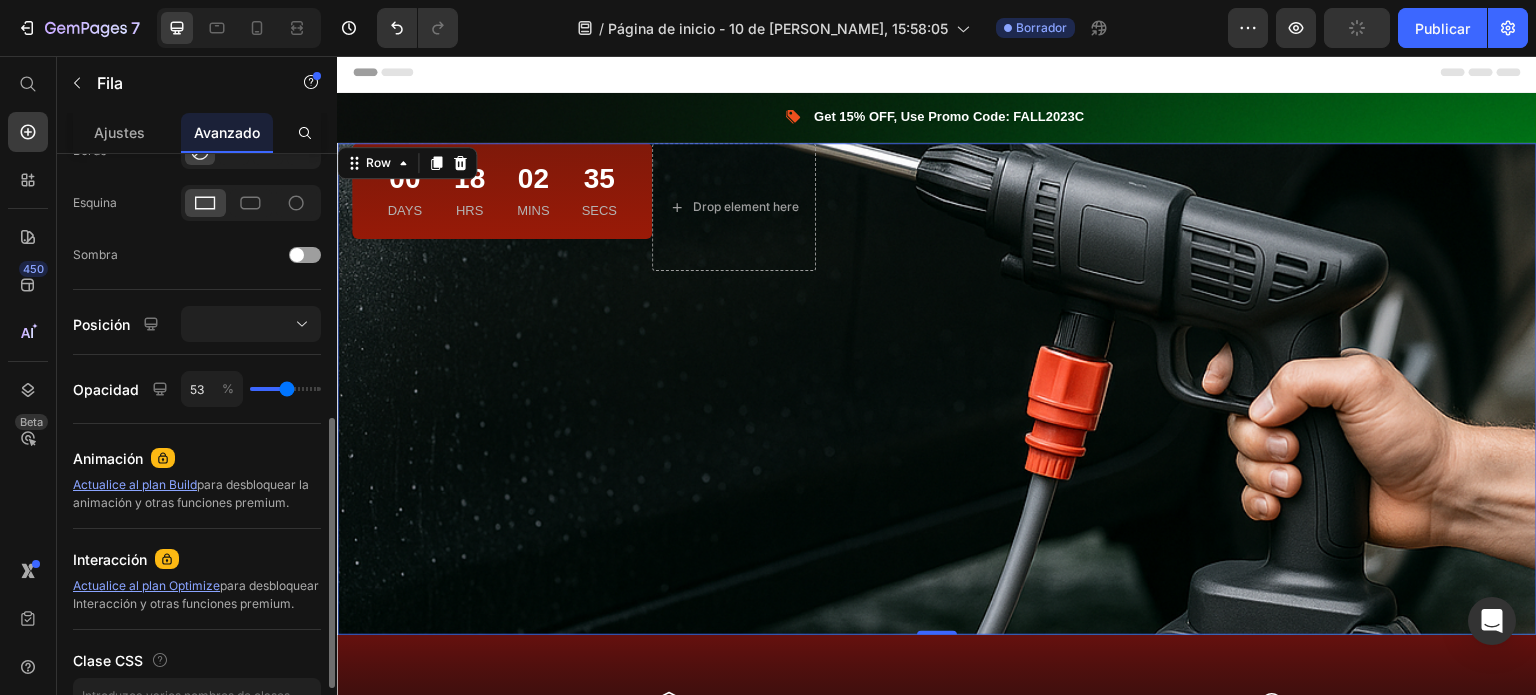 type on "50" 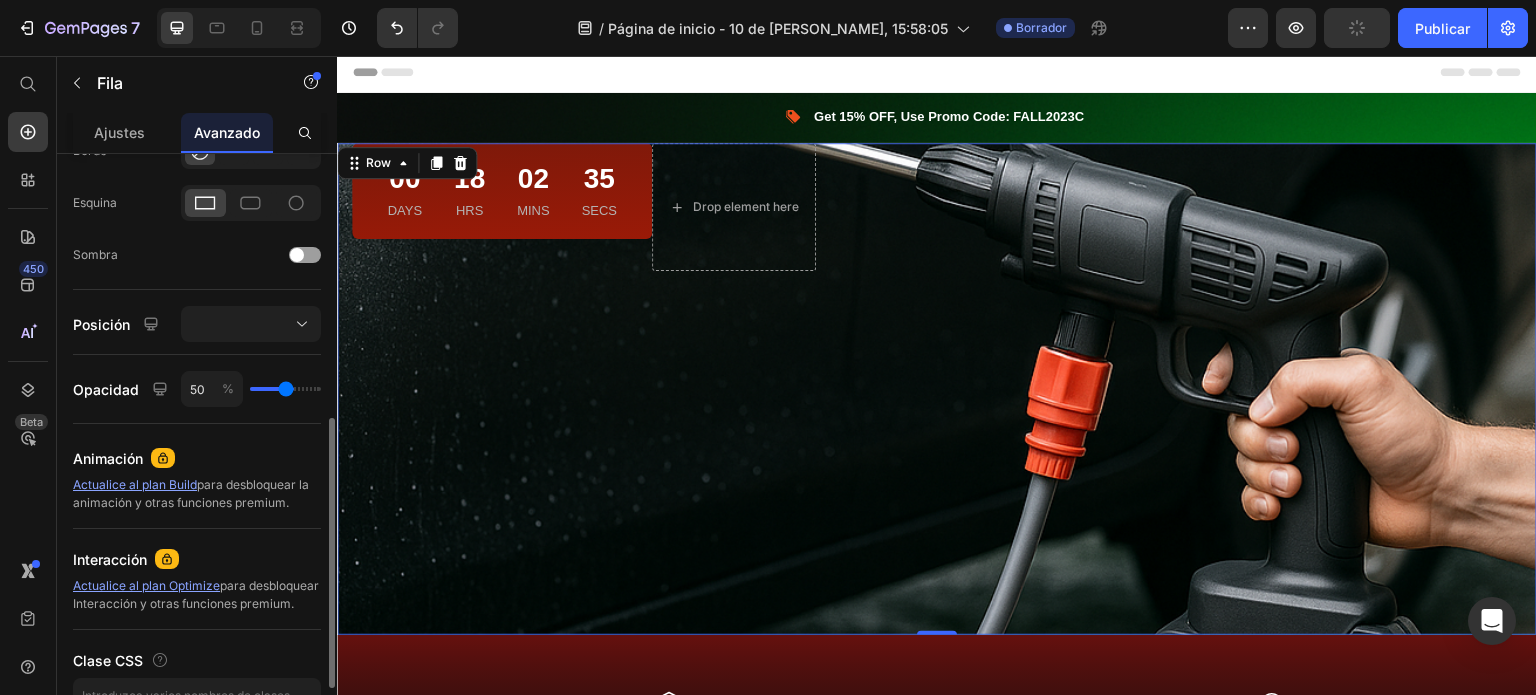 type on "49" 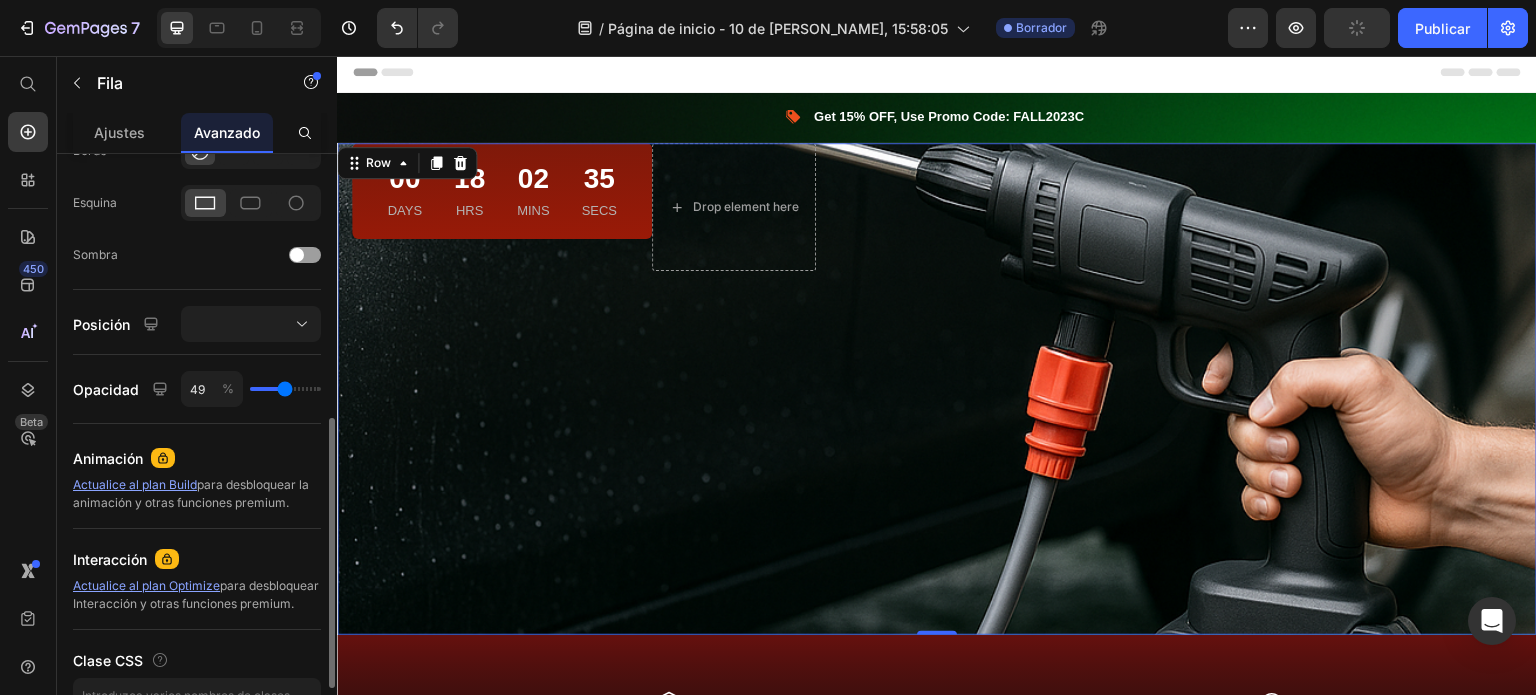 type on "46" 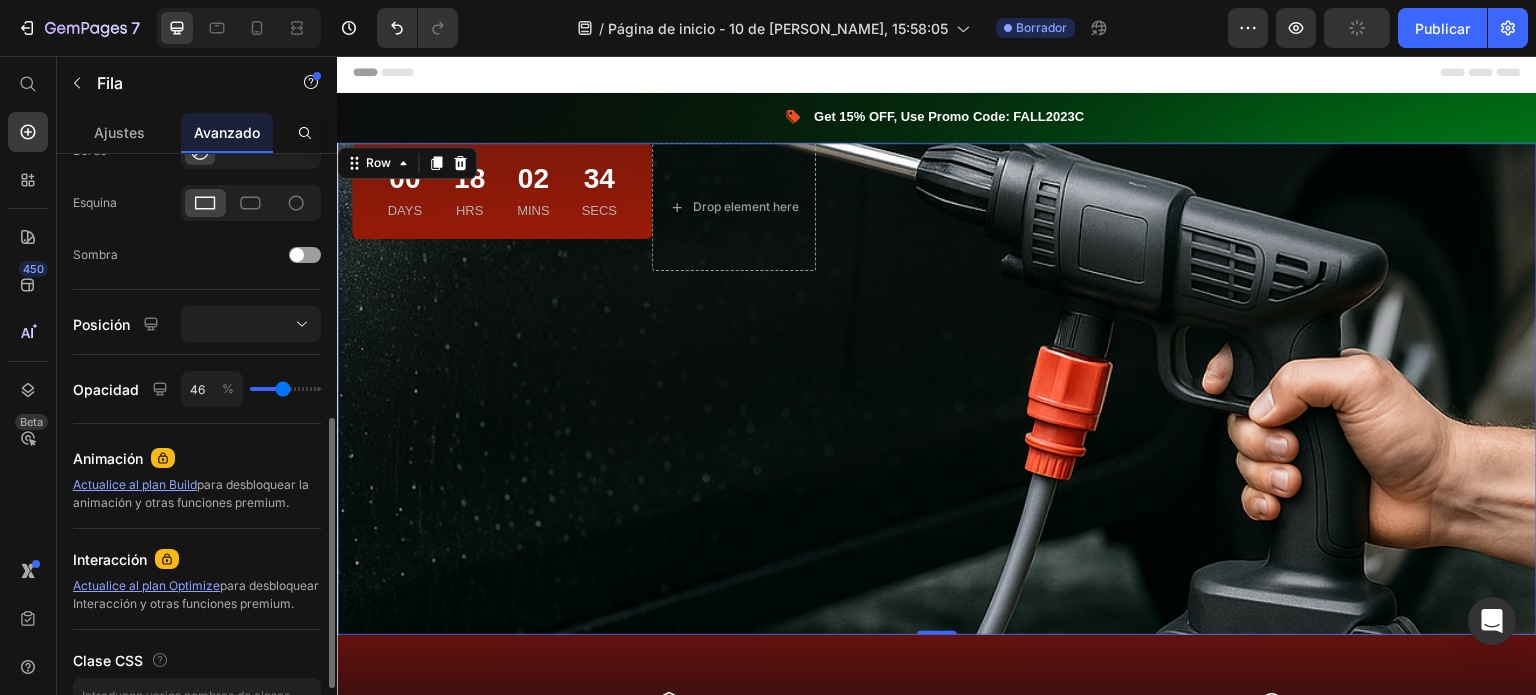 type on "44" 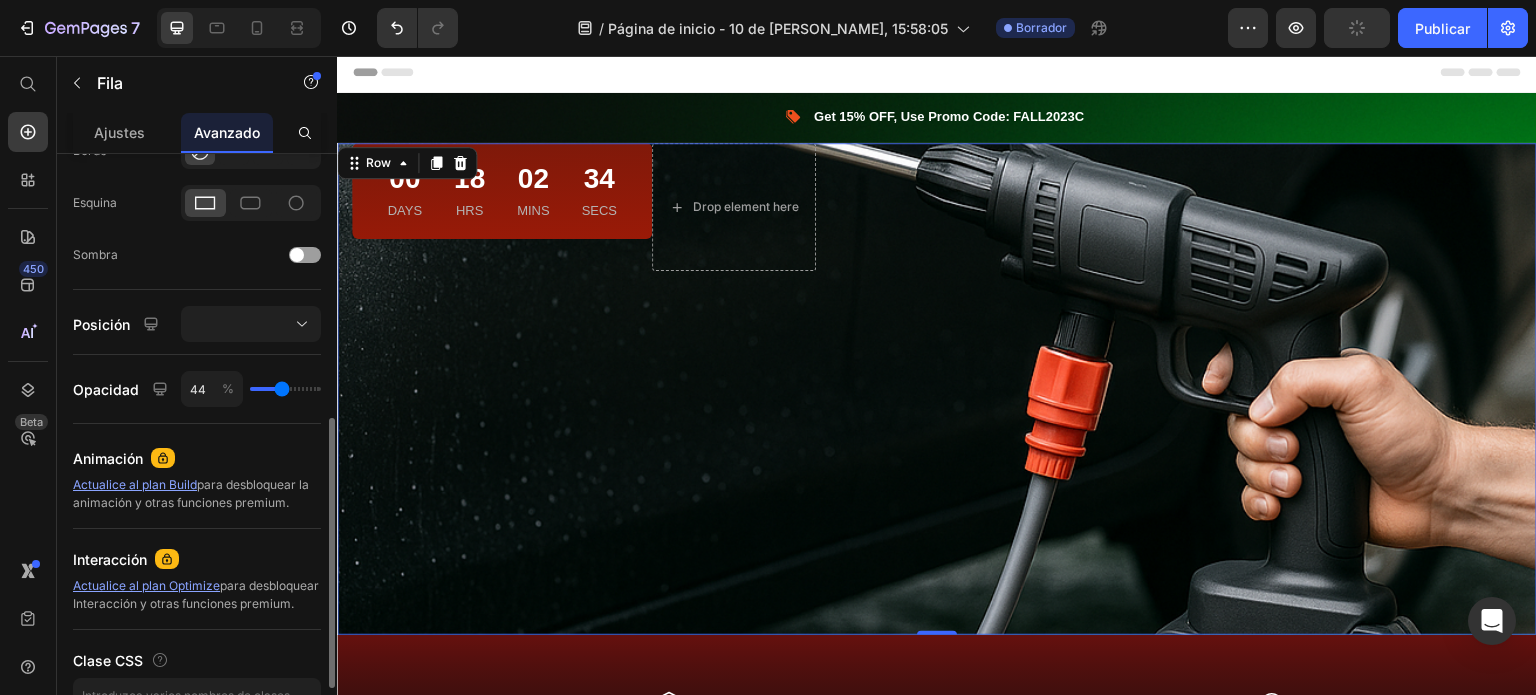 type on "40" 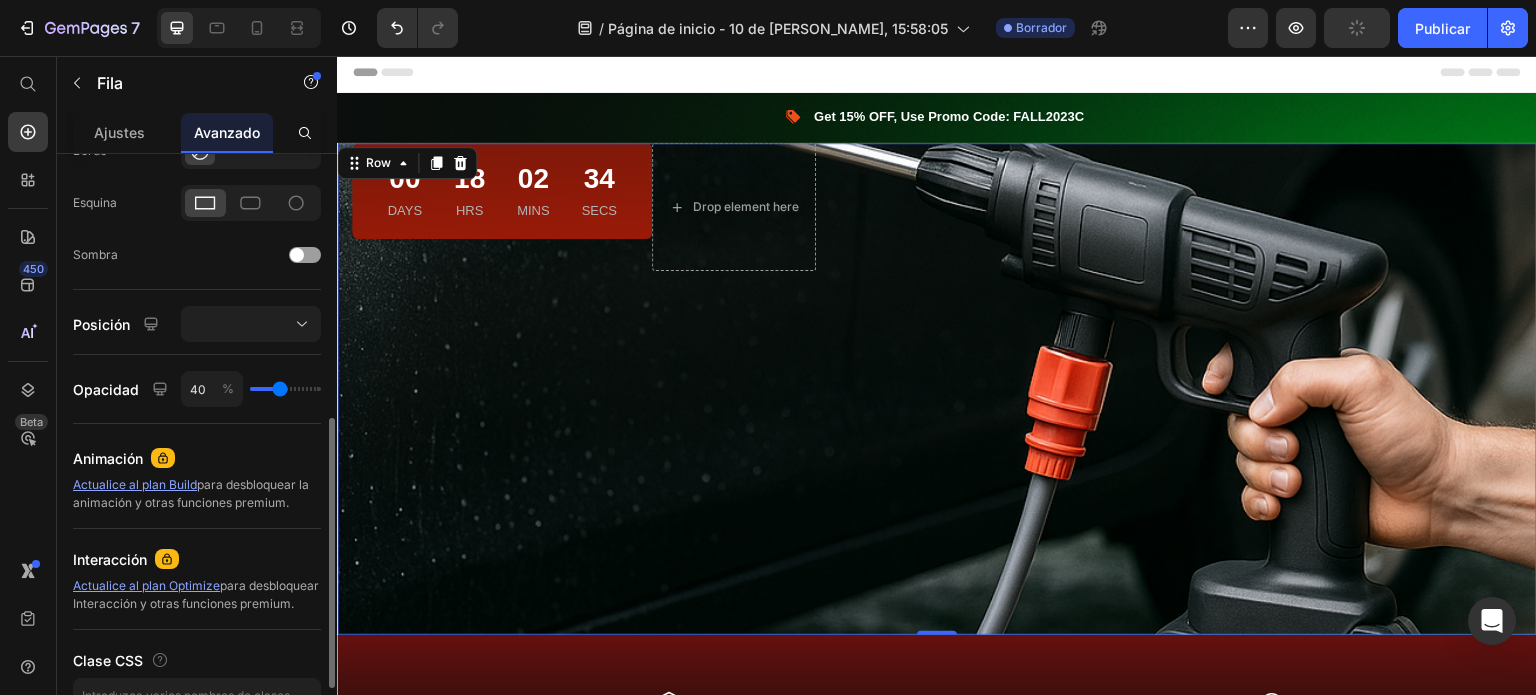 type on "36" 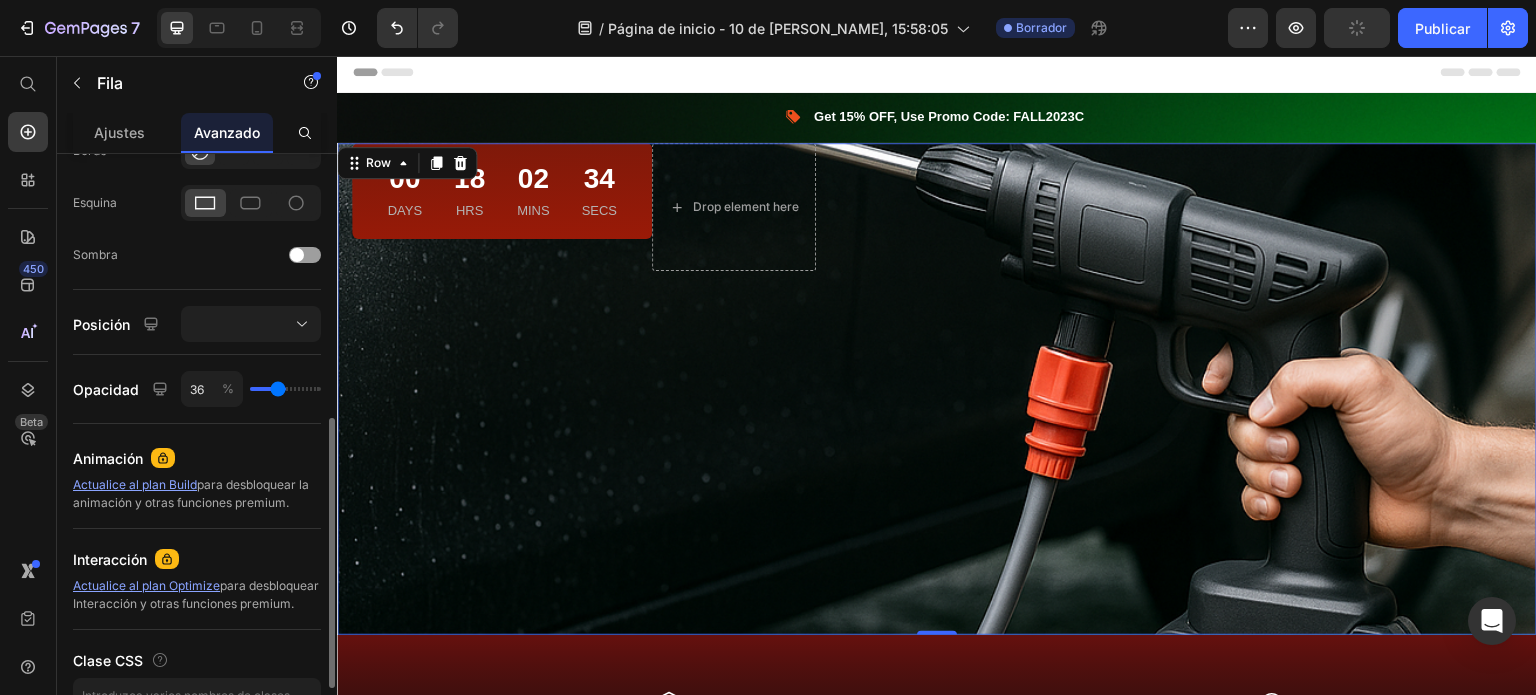 type on "34" 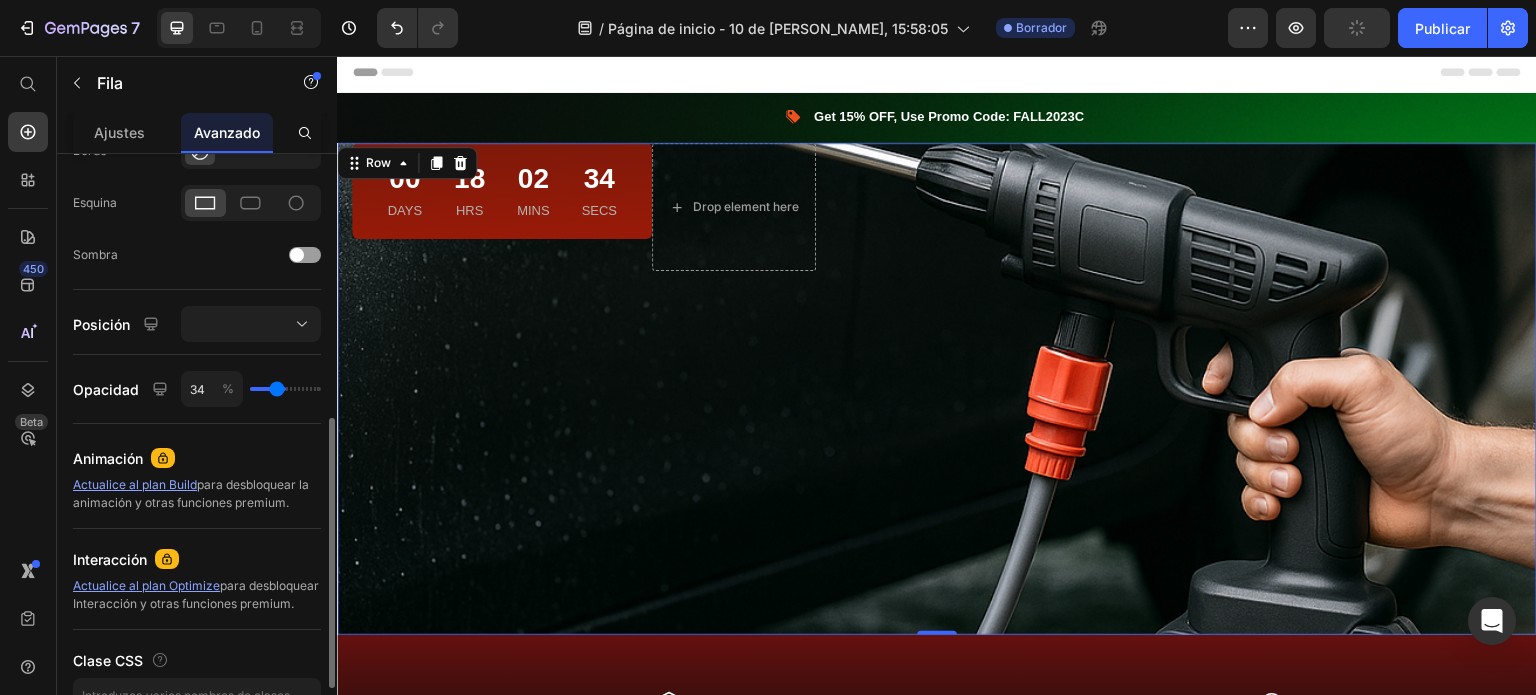 type on "33" 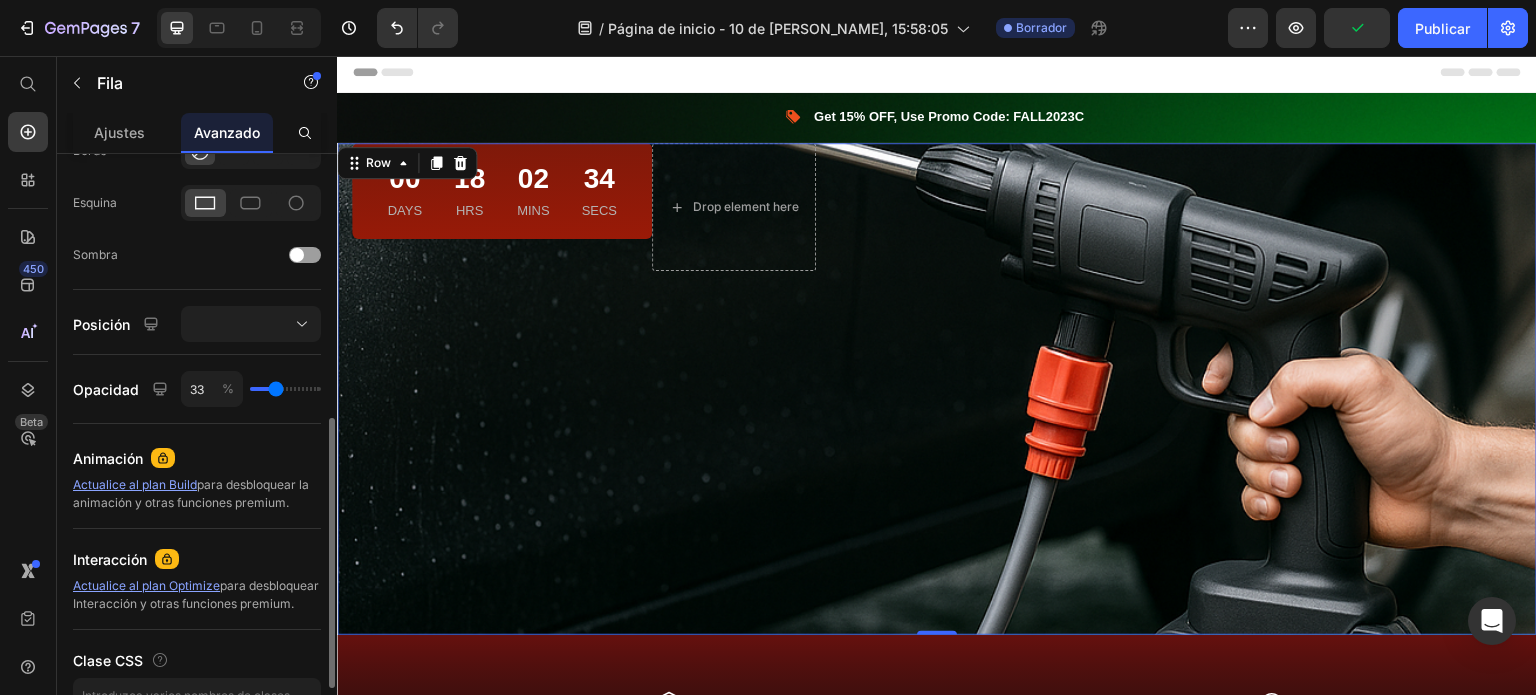 type on "31" 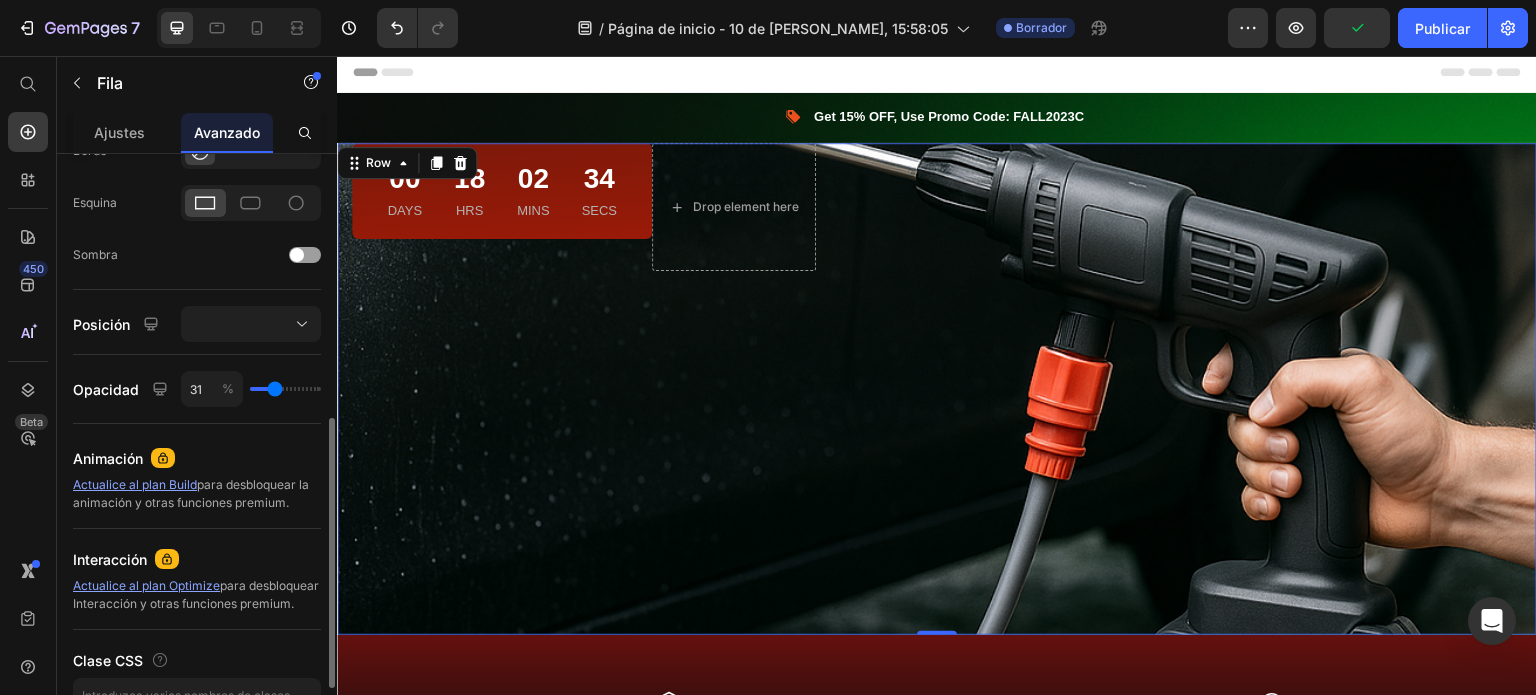 type on "28" 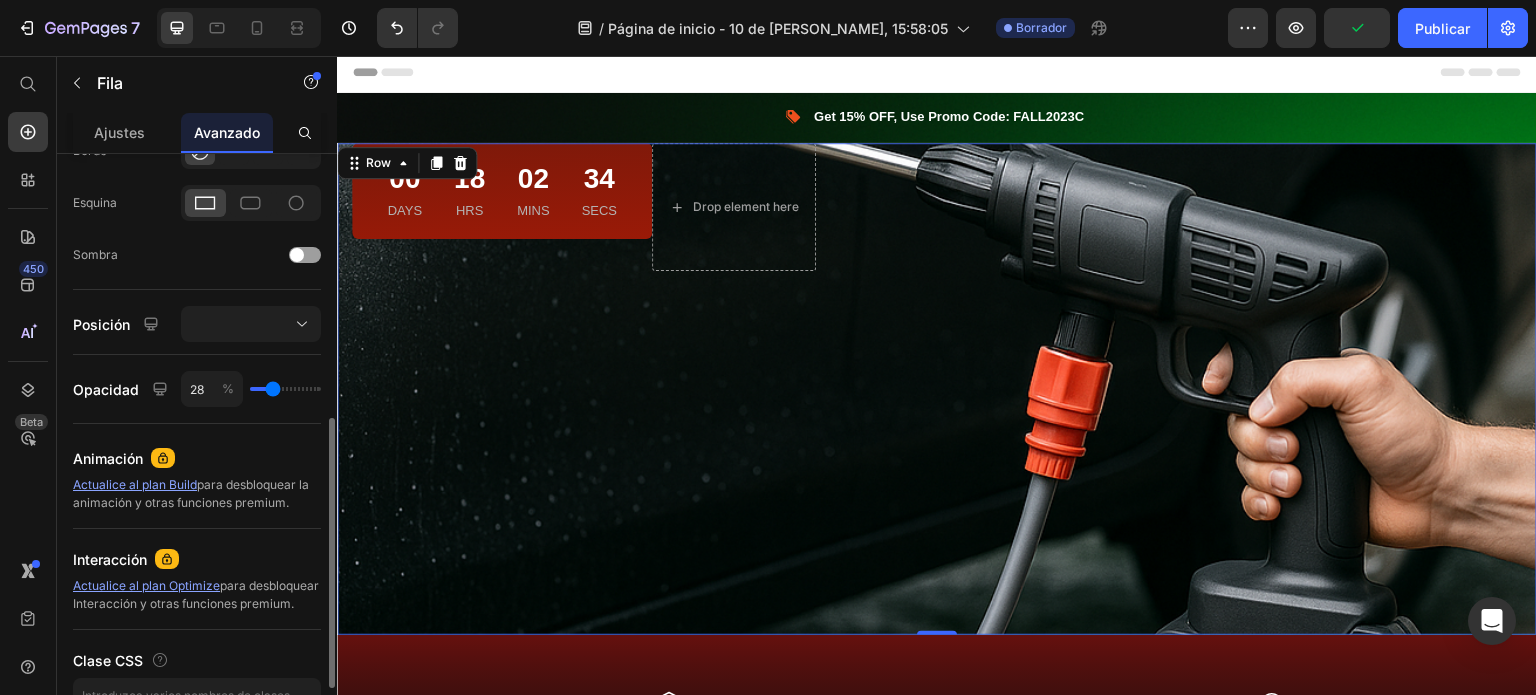 type on "25" 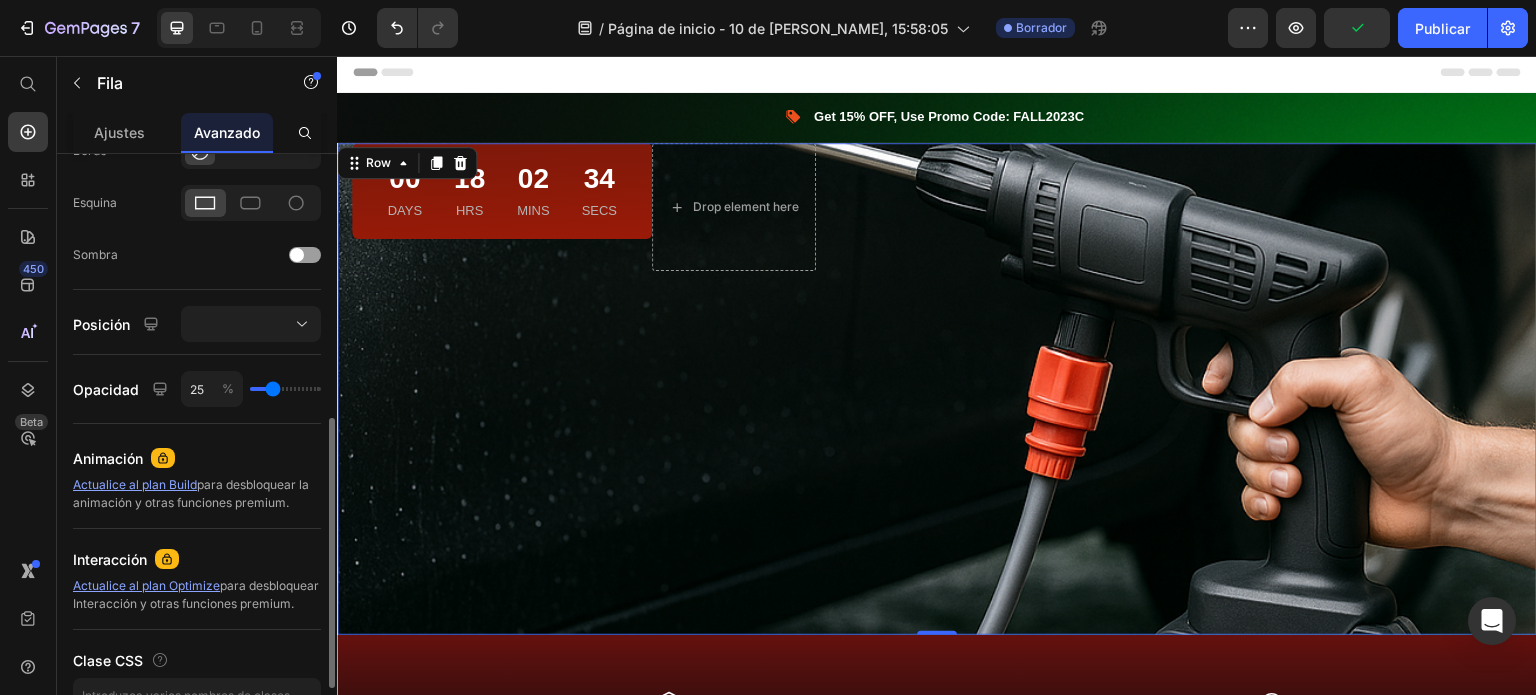 type on "25" 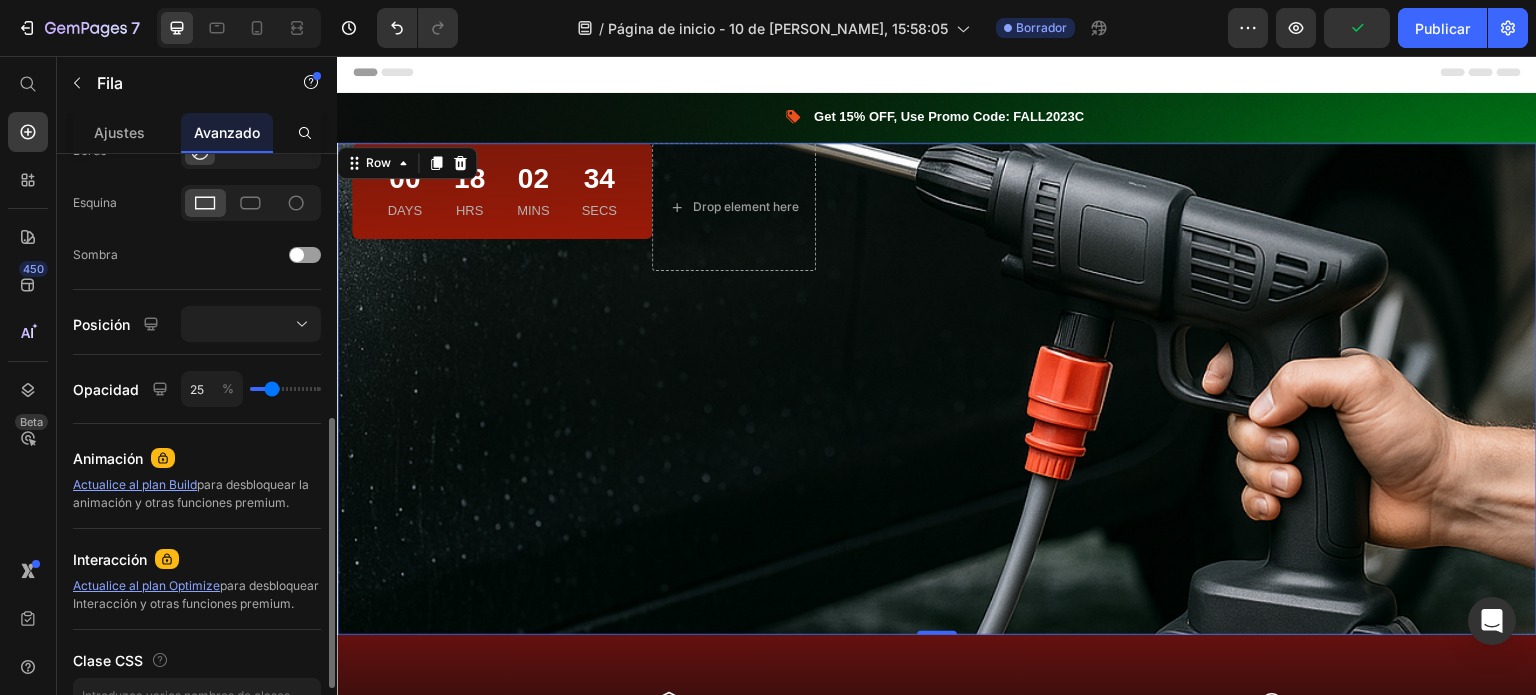 type on "24" 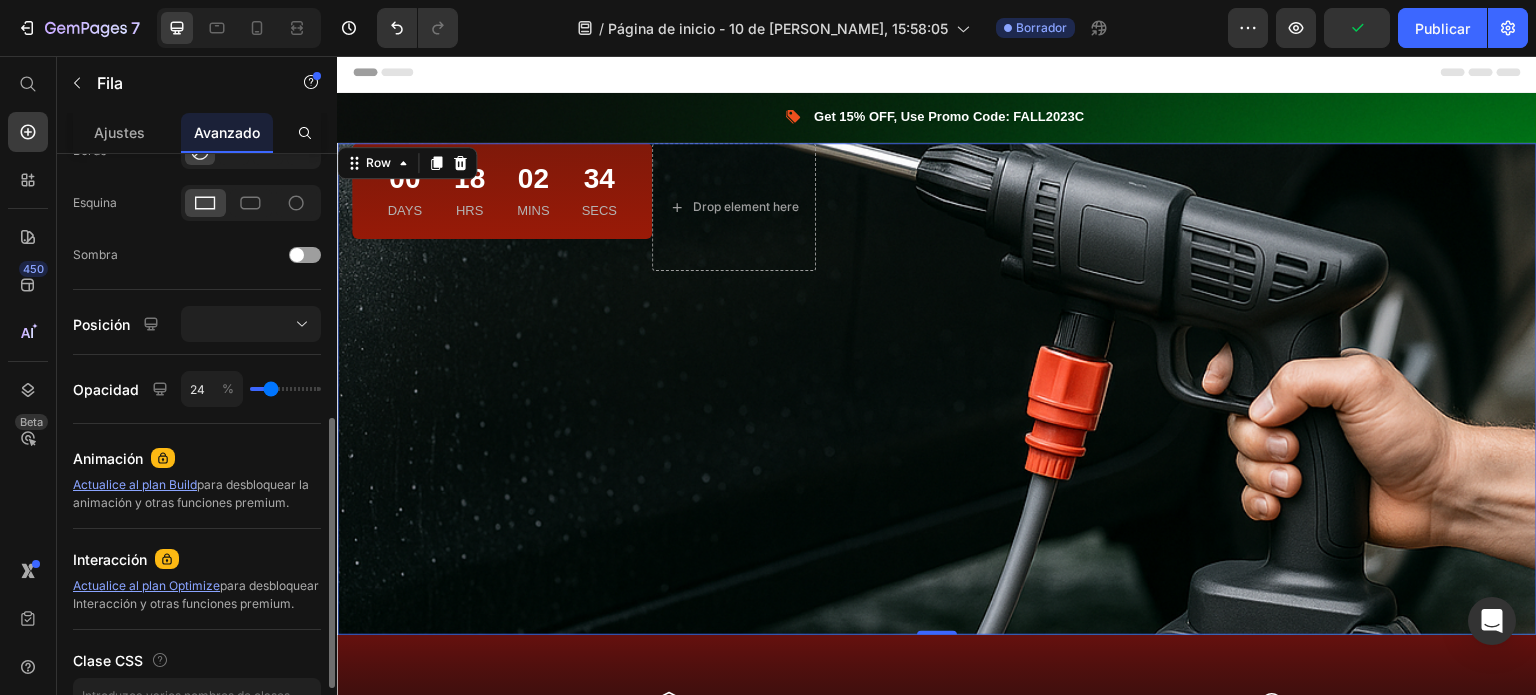 drag, startPoint x: 309, startPoint y: 391, endPoint x: 271, endPoint y: 394, distance: 38.118237 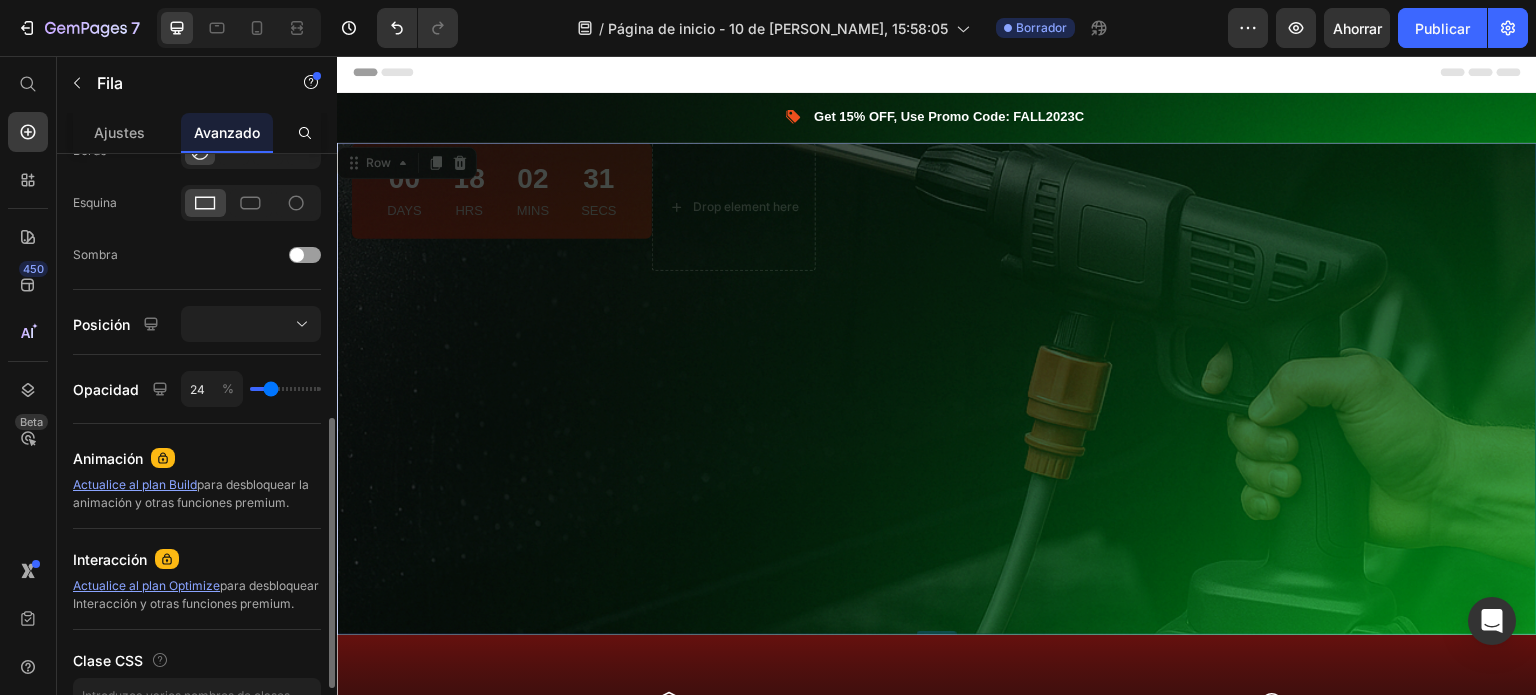 type on "27" 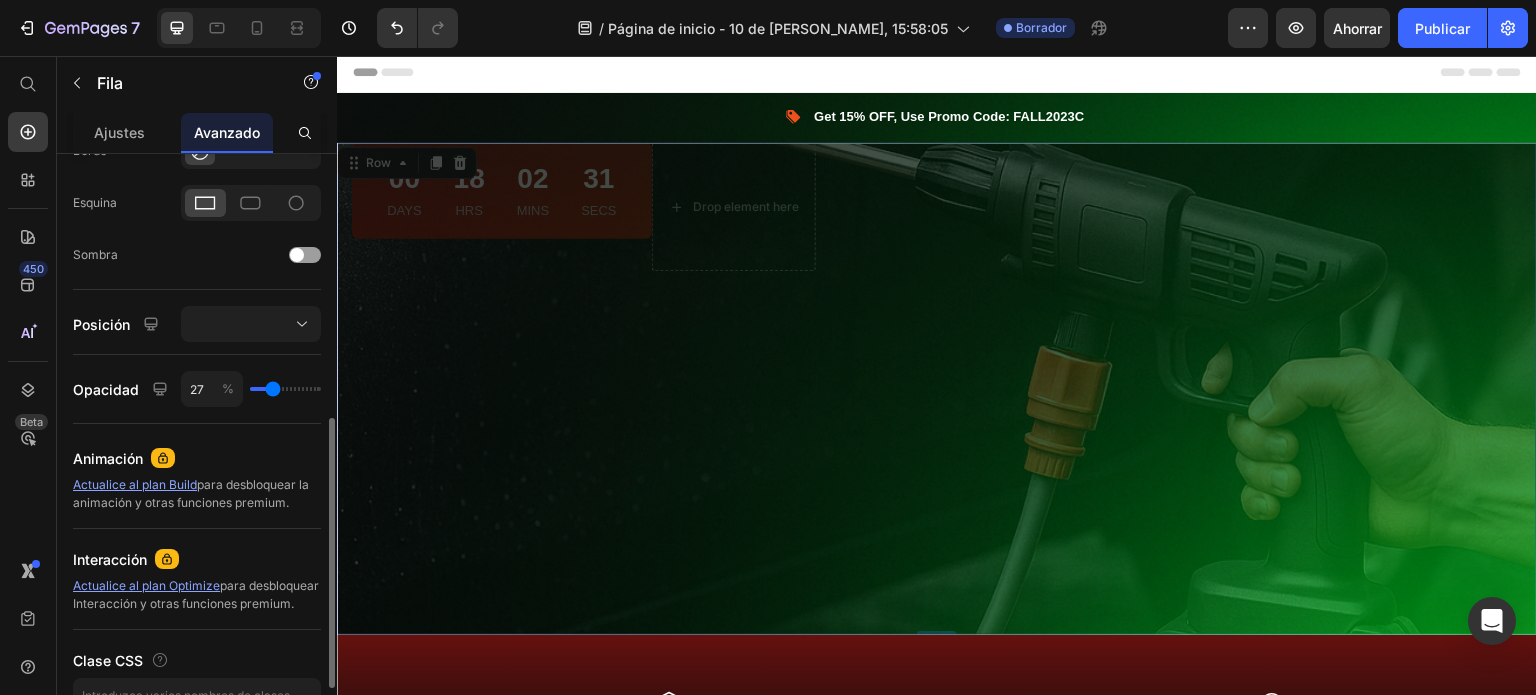 type on "30" 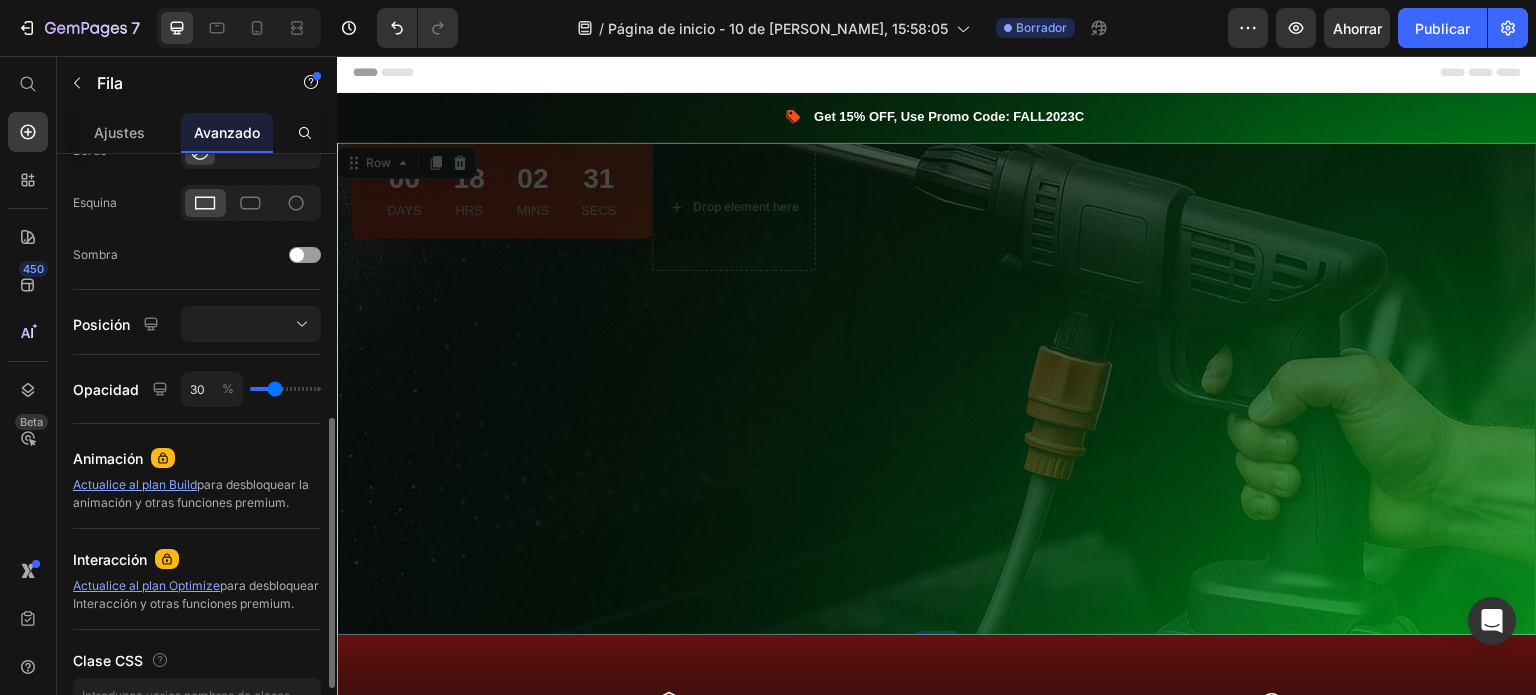 type on "34" 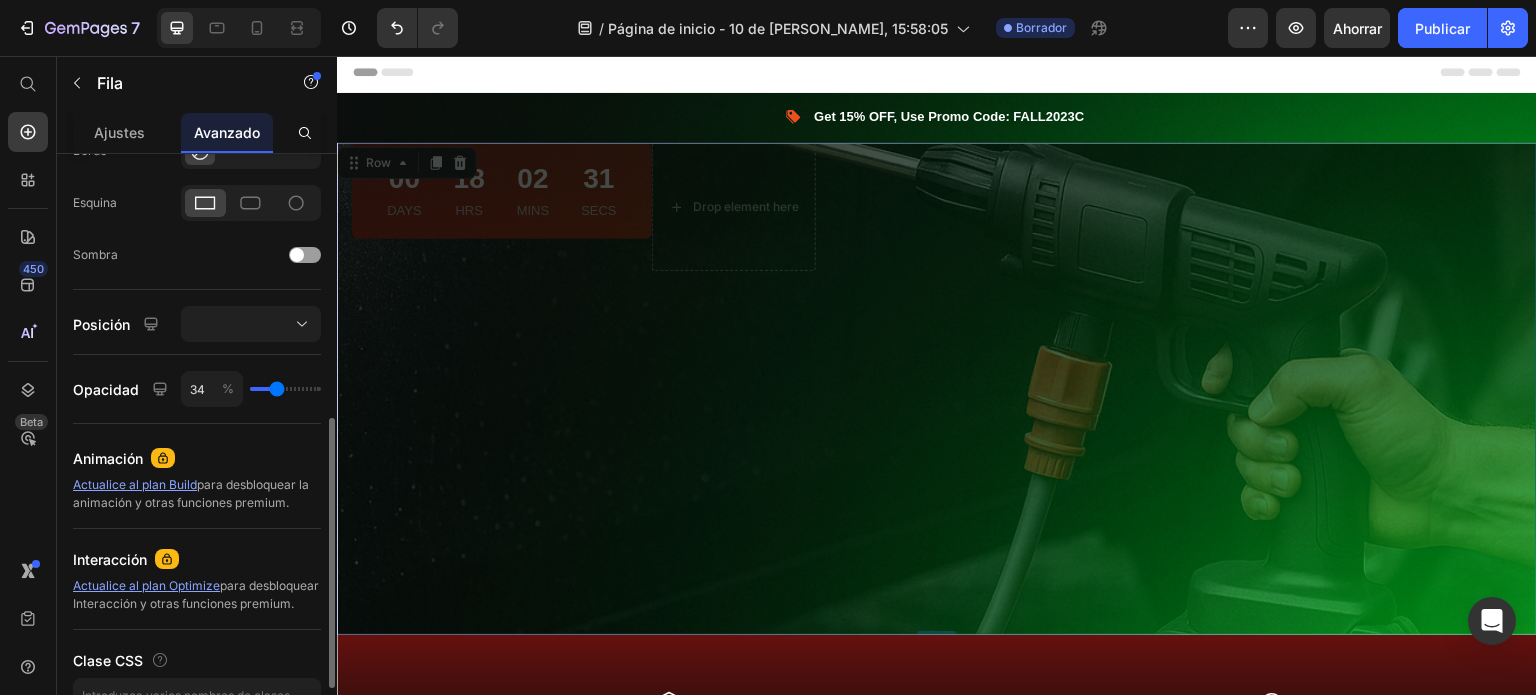 type on "37" 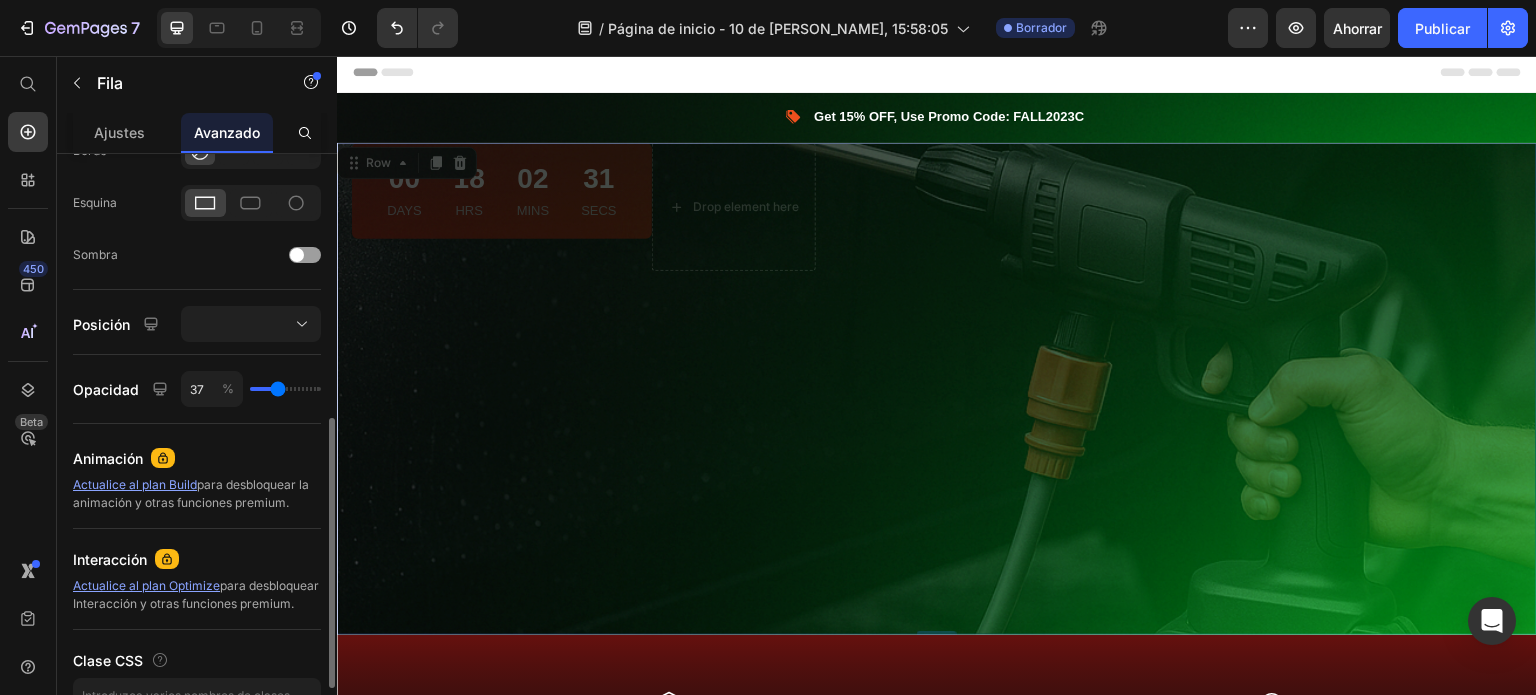 type on "39" 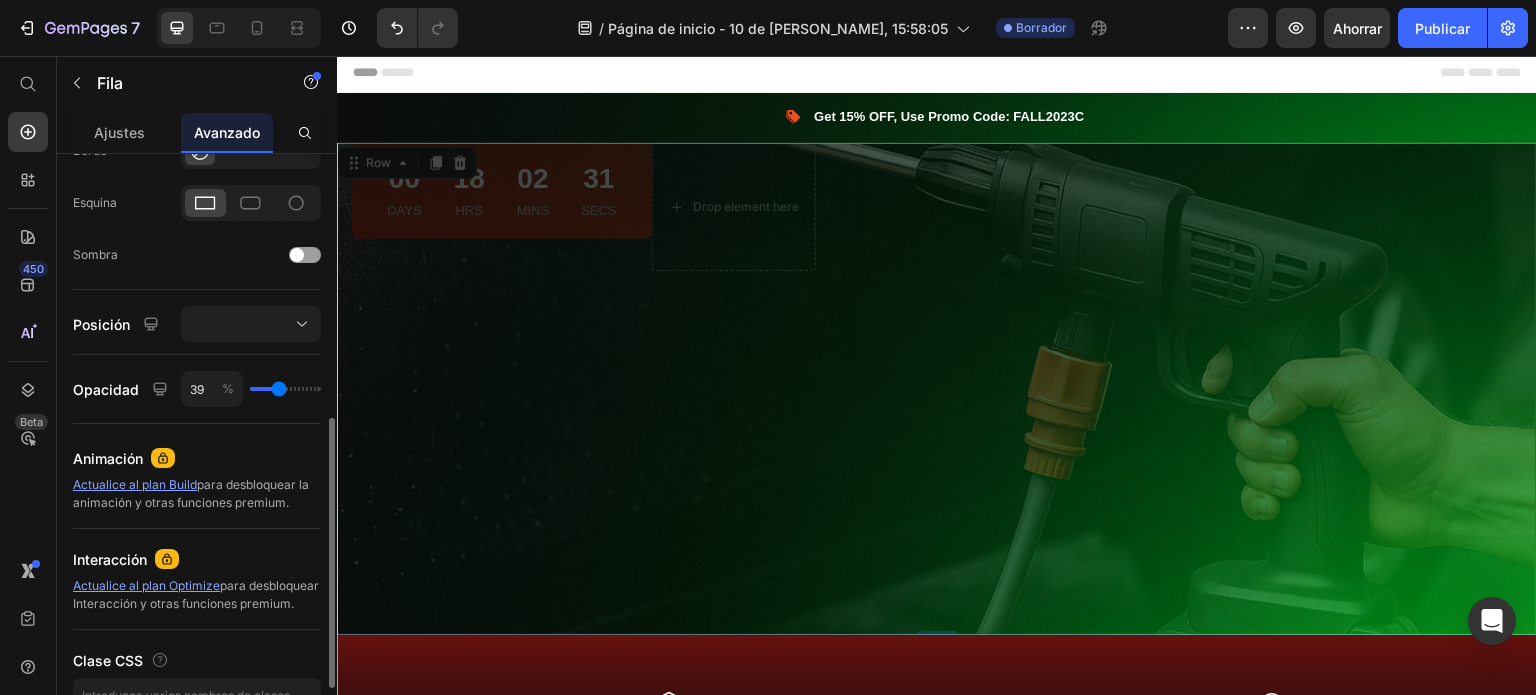 type on "41" 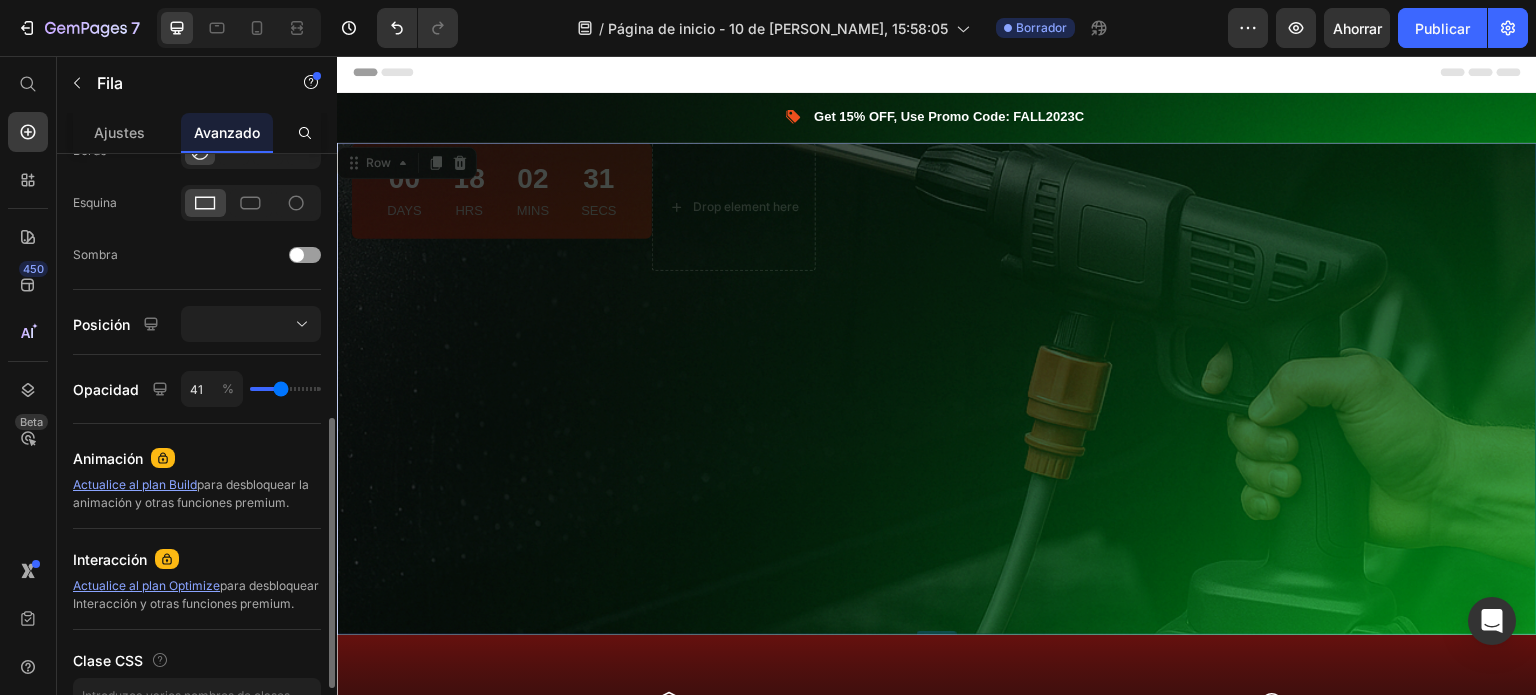 type on "43" 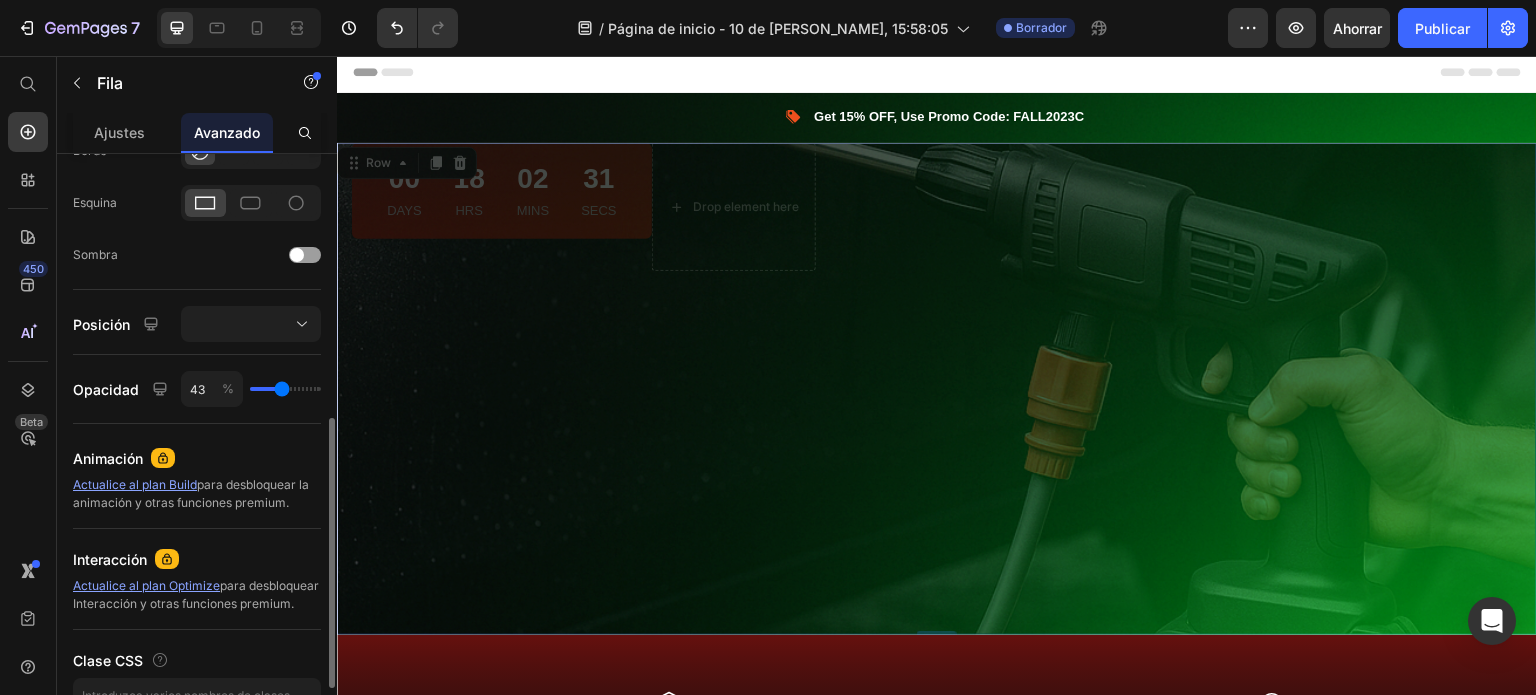 type on "44" 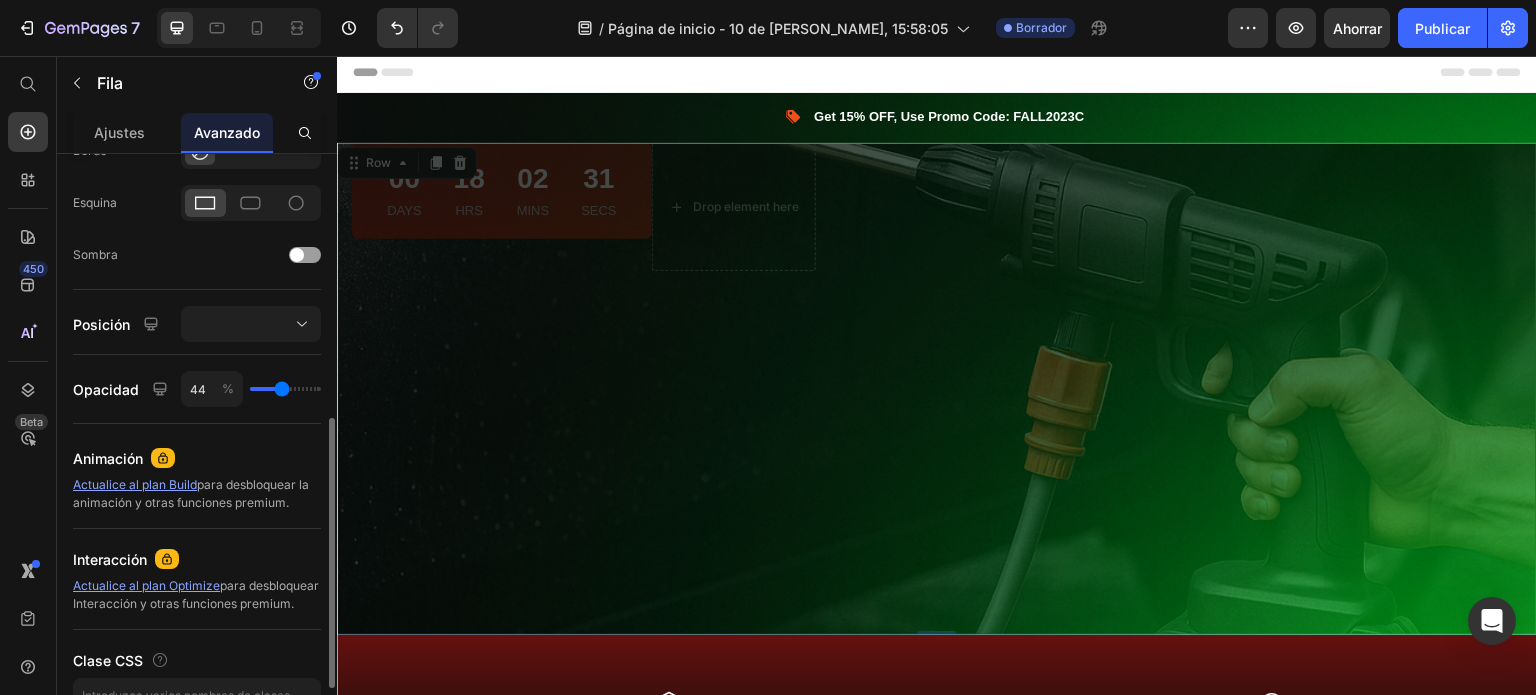 type on "46" 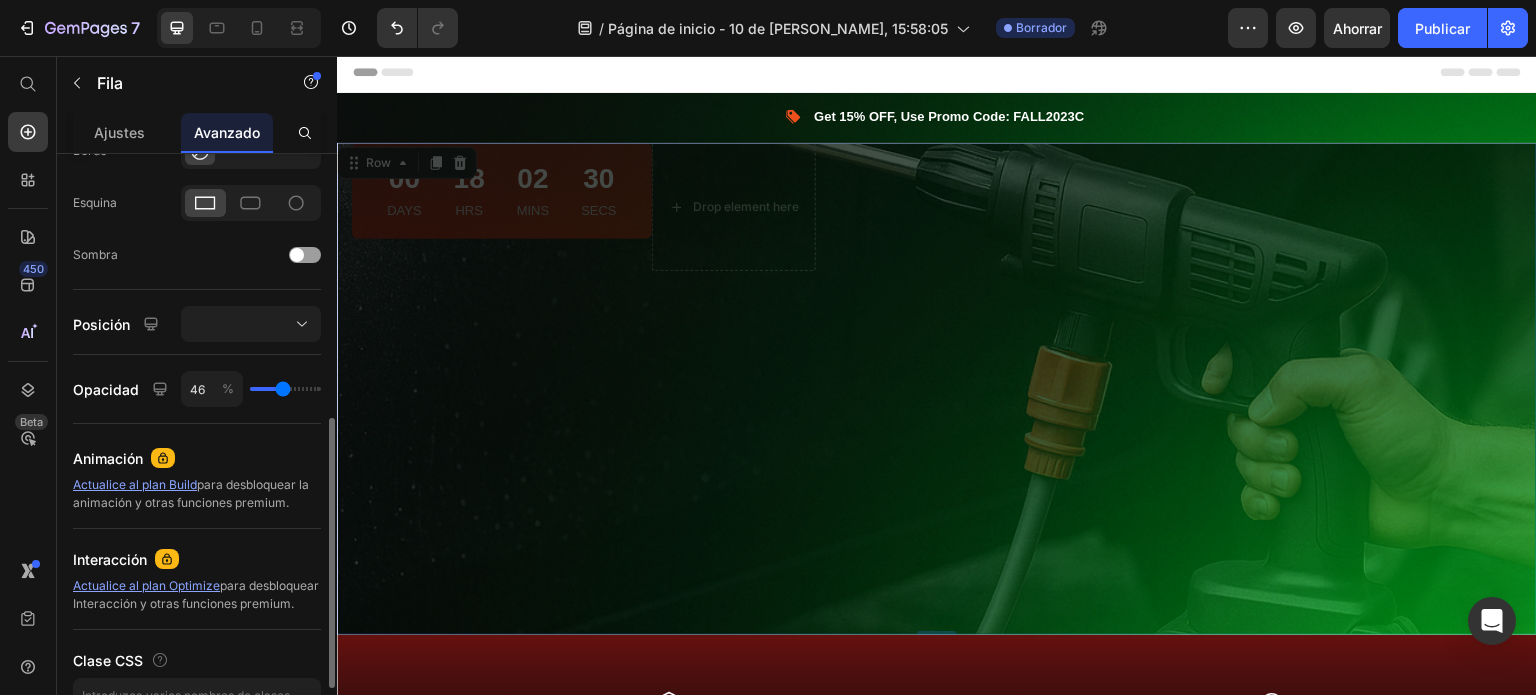 type on "49" 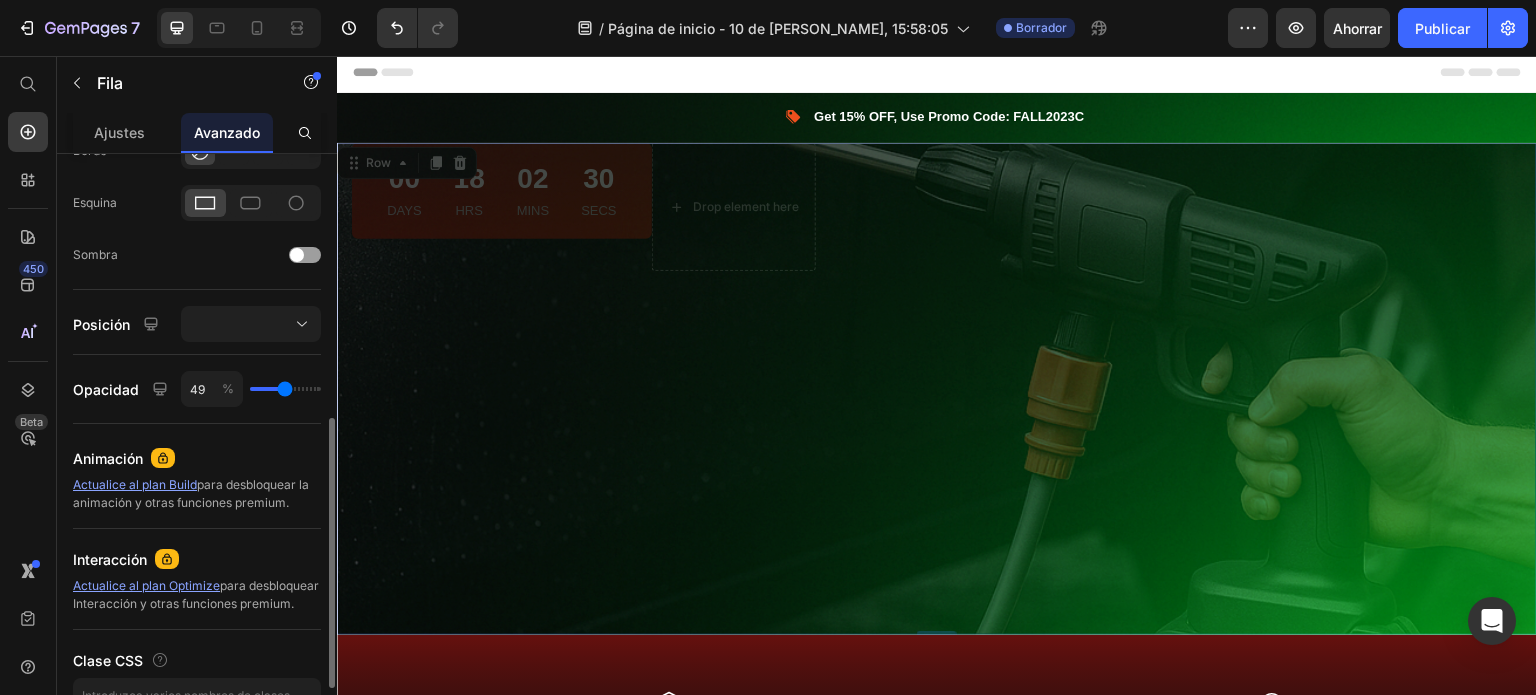 type on "50" 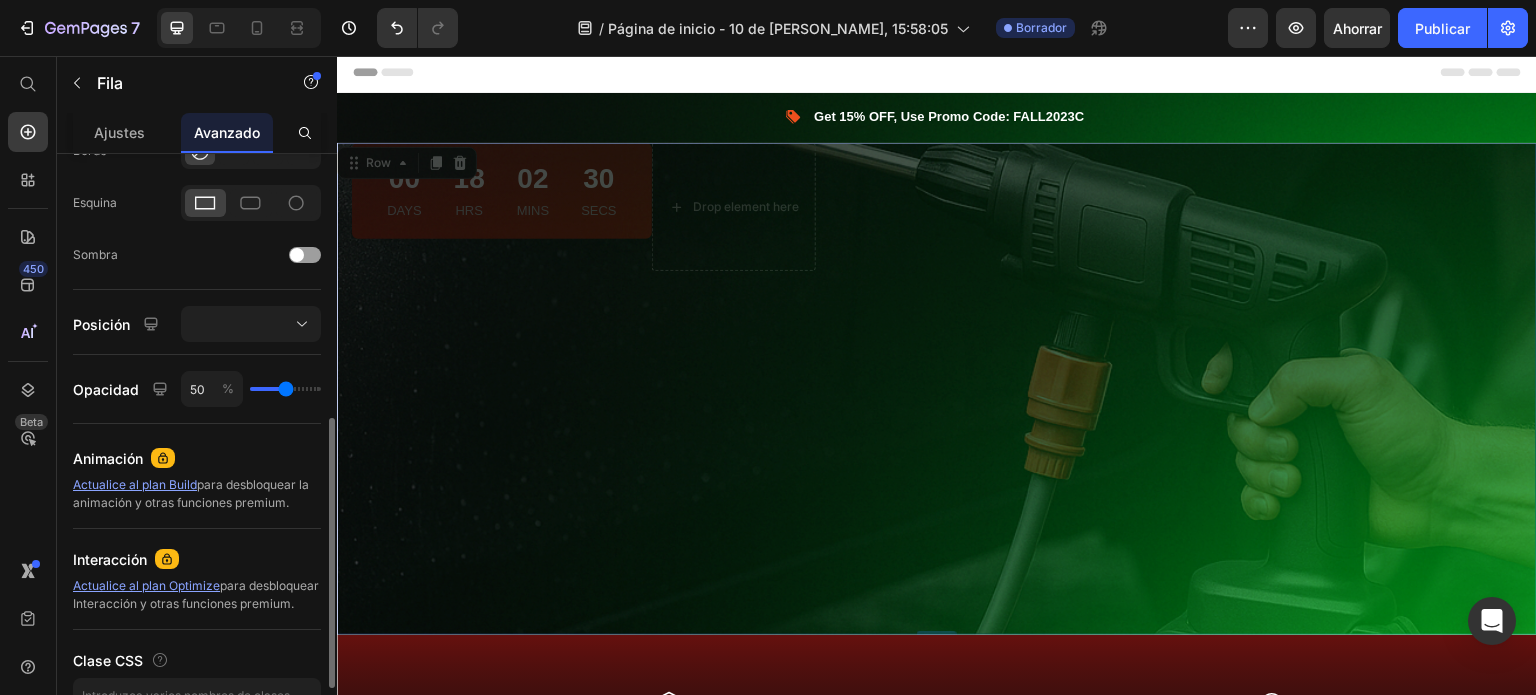 type on "52" 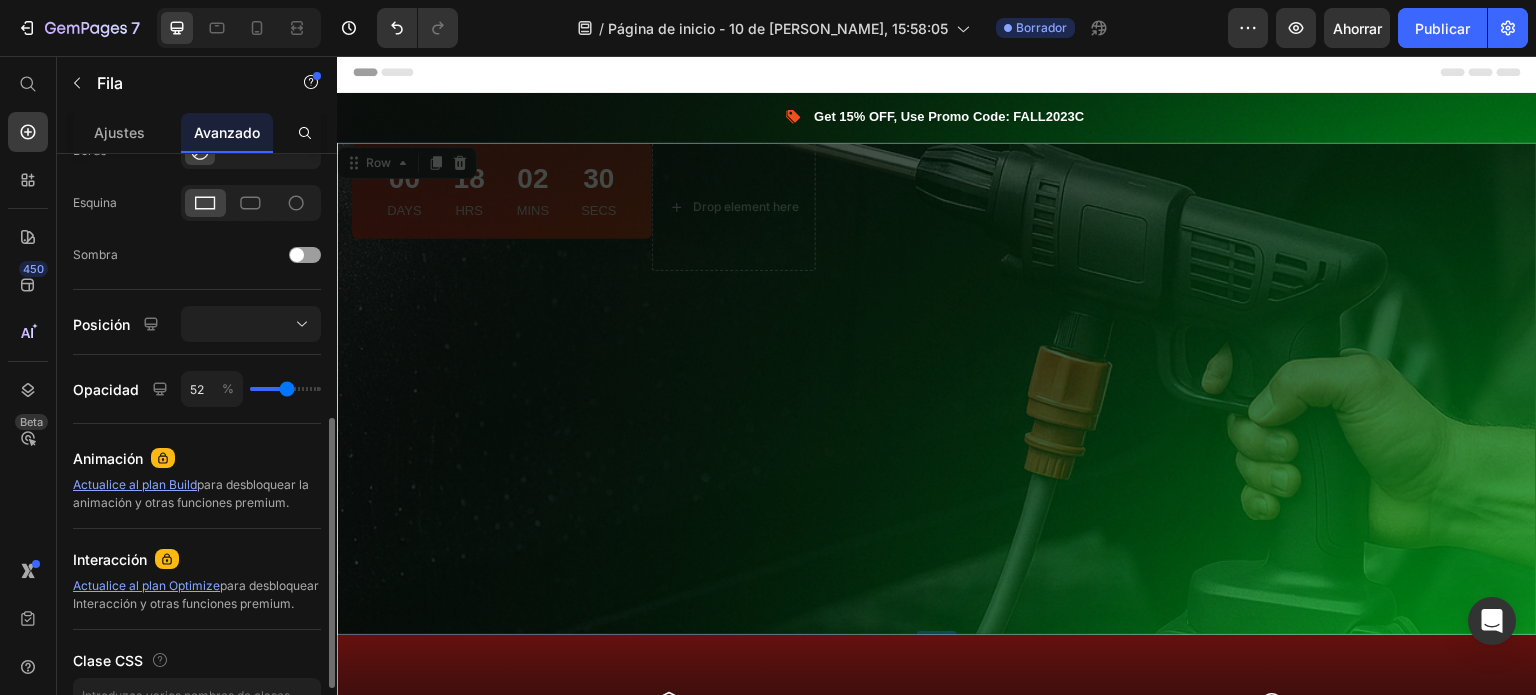 type on "56" 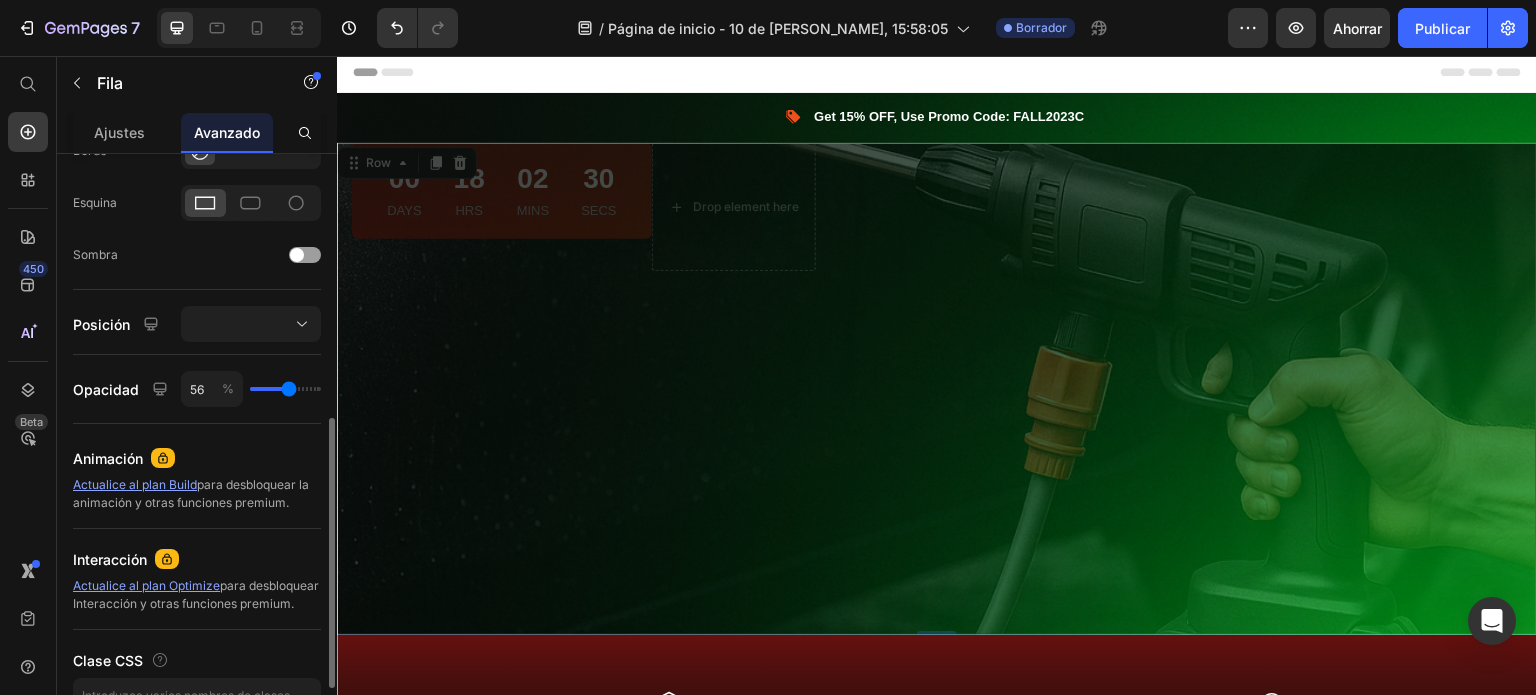 type on "59" 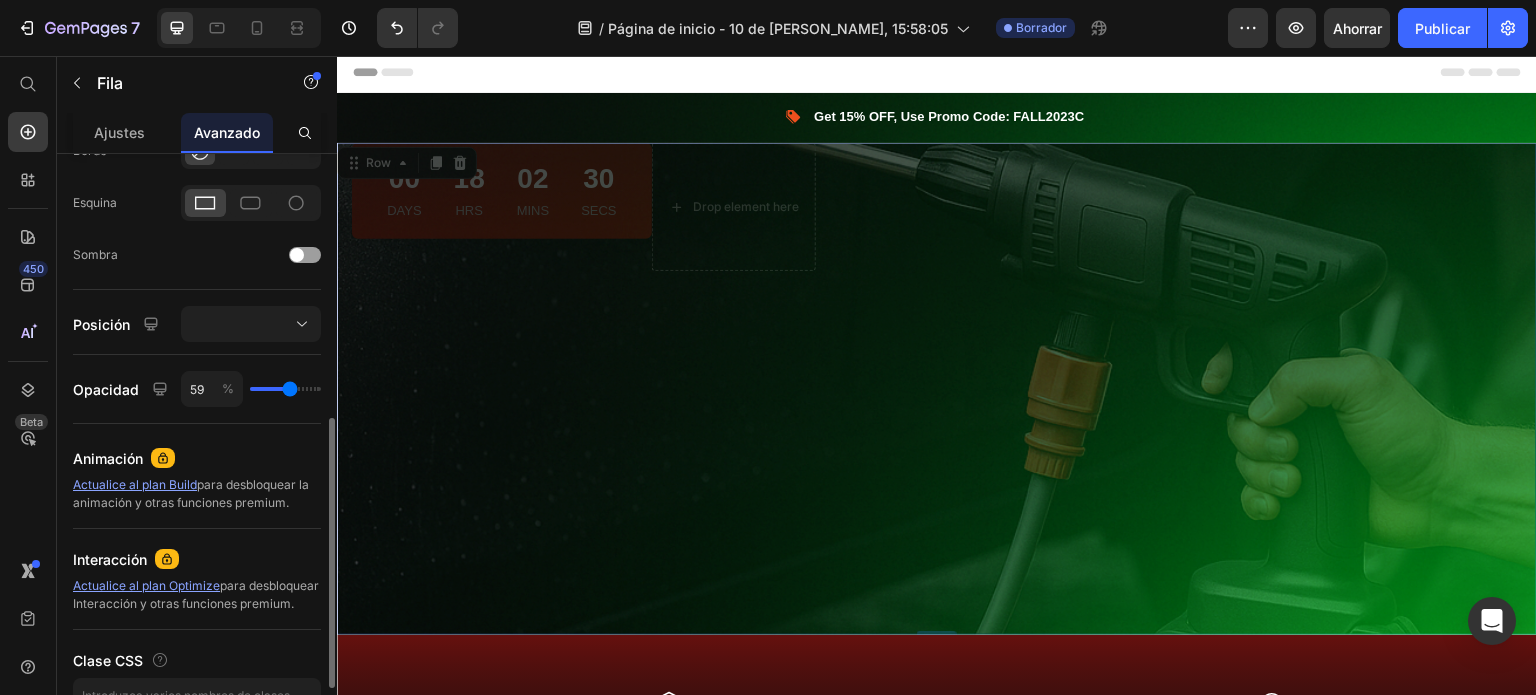 type on "60" 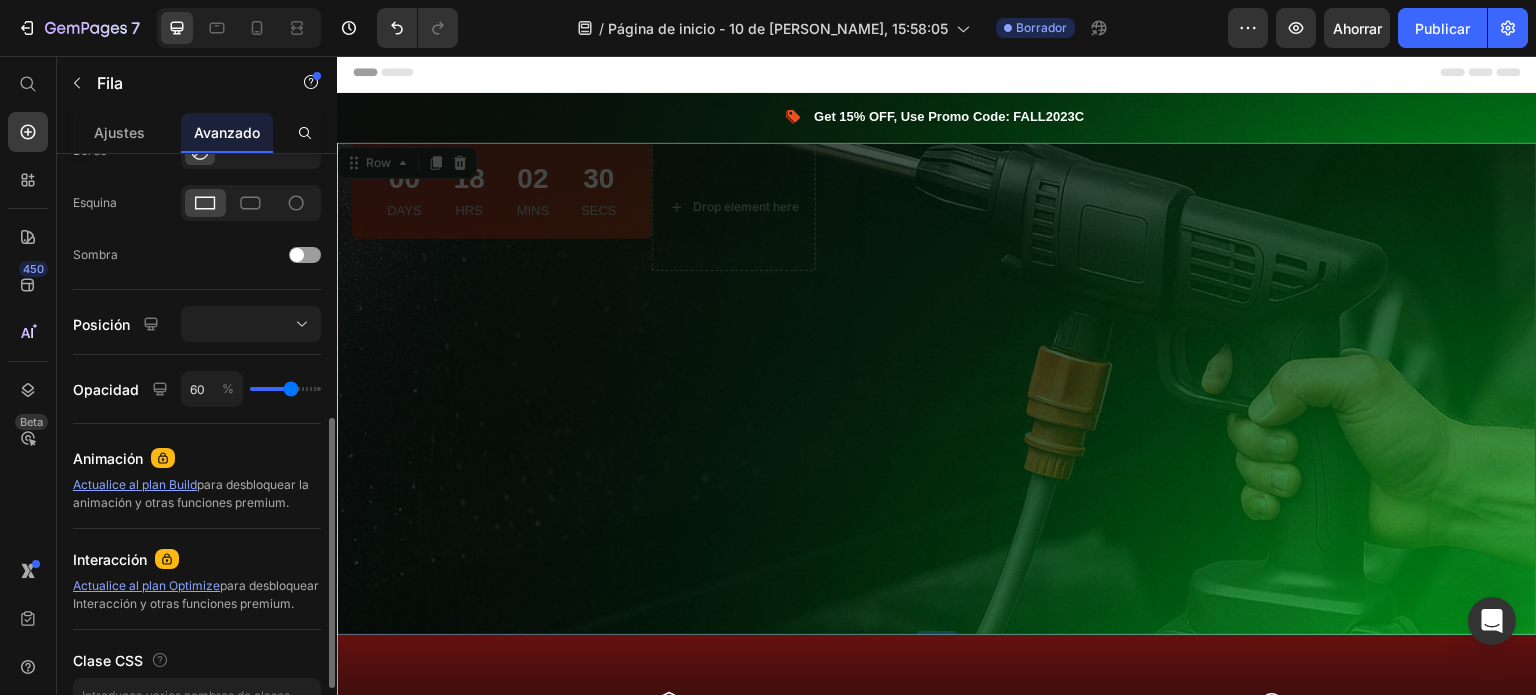 type on "62" 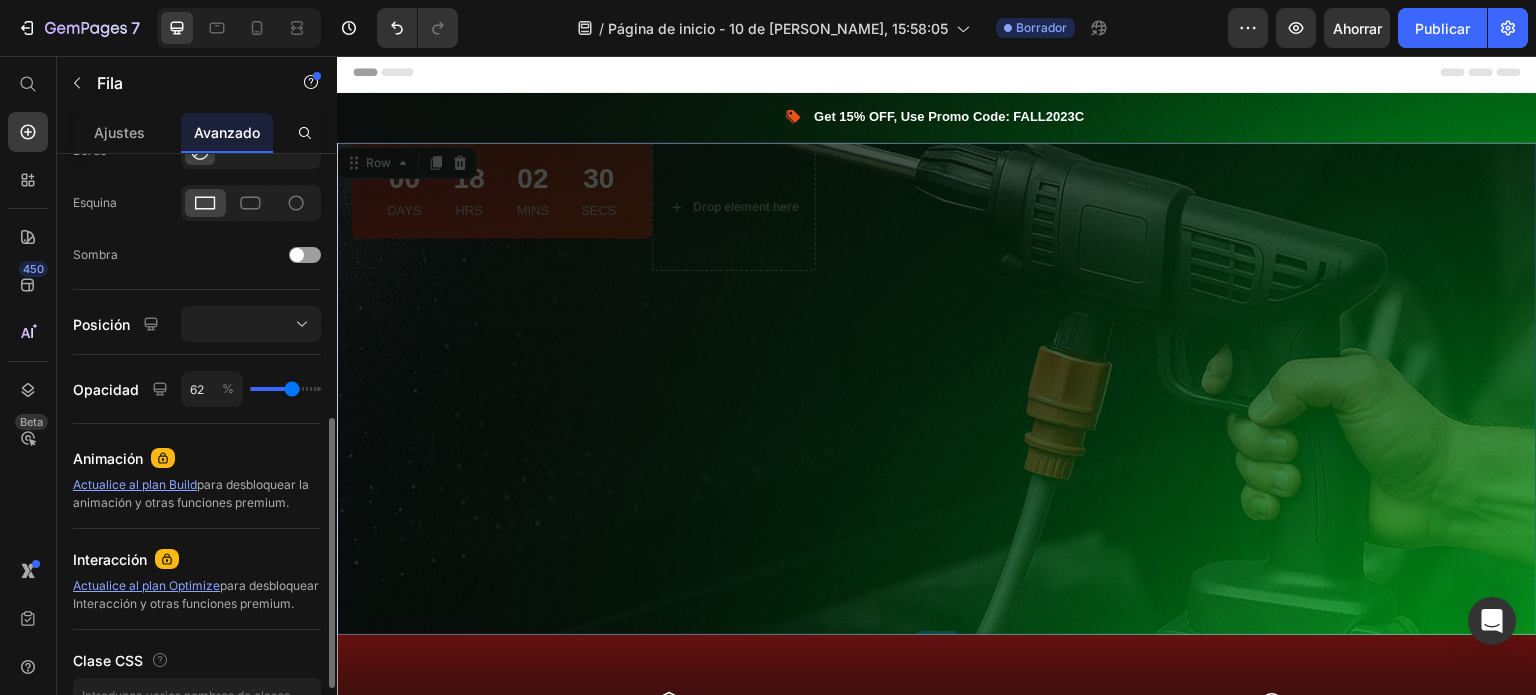 type on "63" 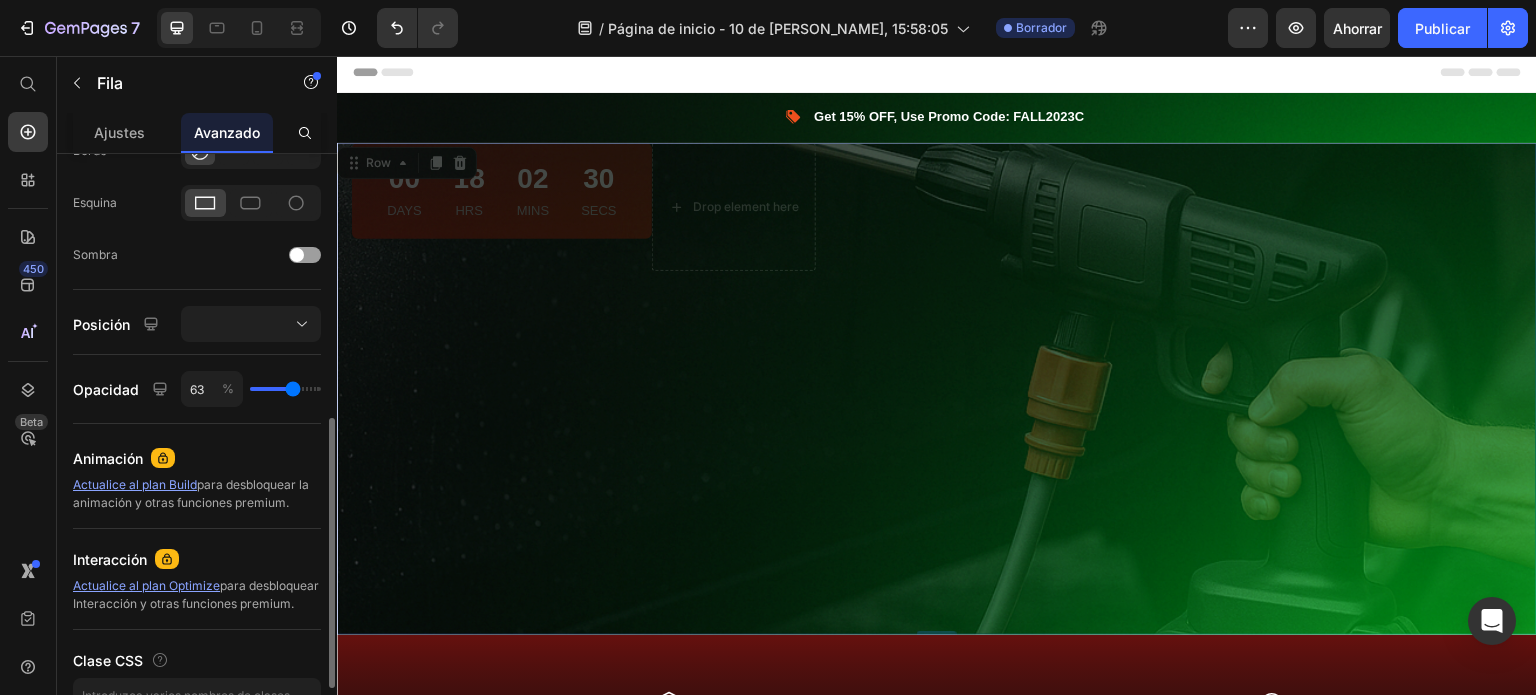 type on "65" 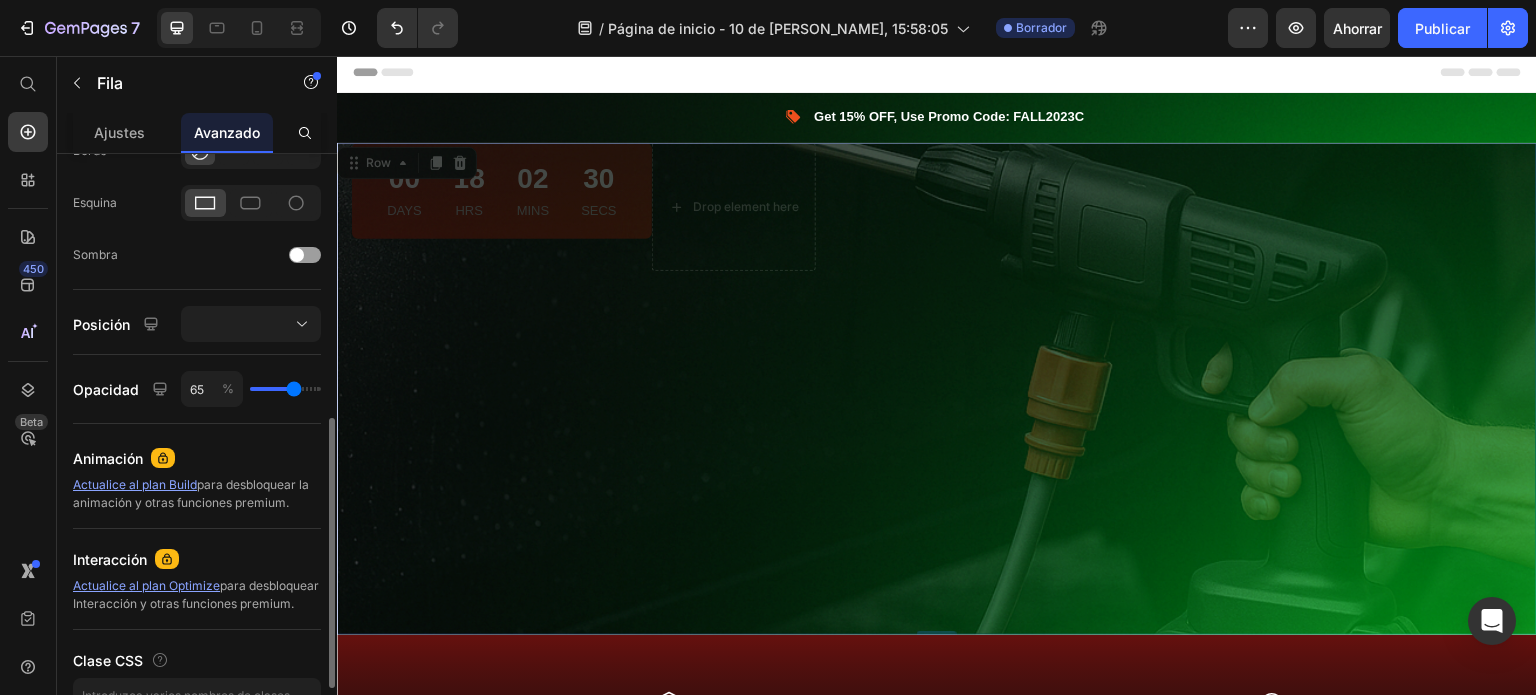 type on "66" 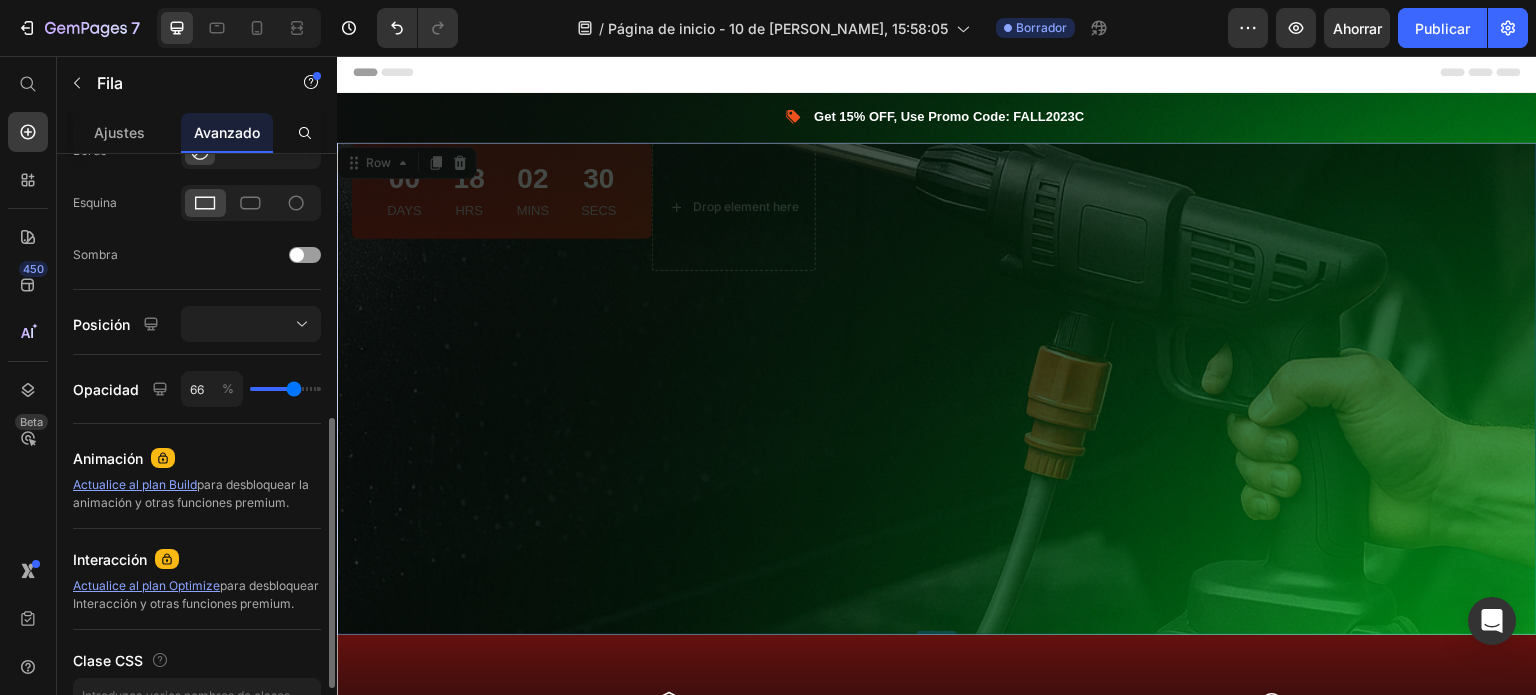 type on "68" 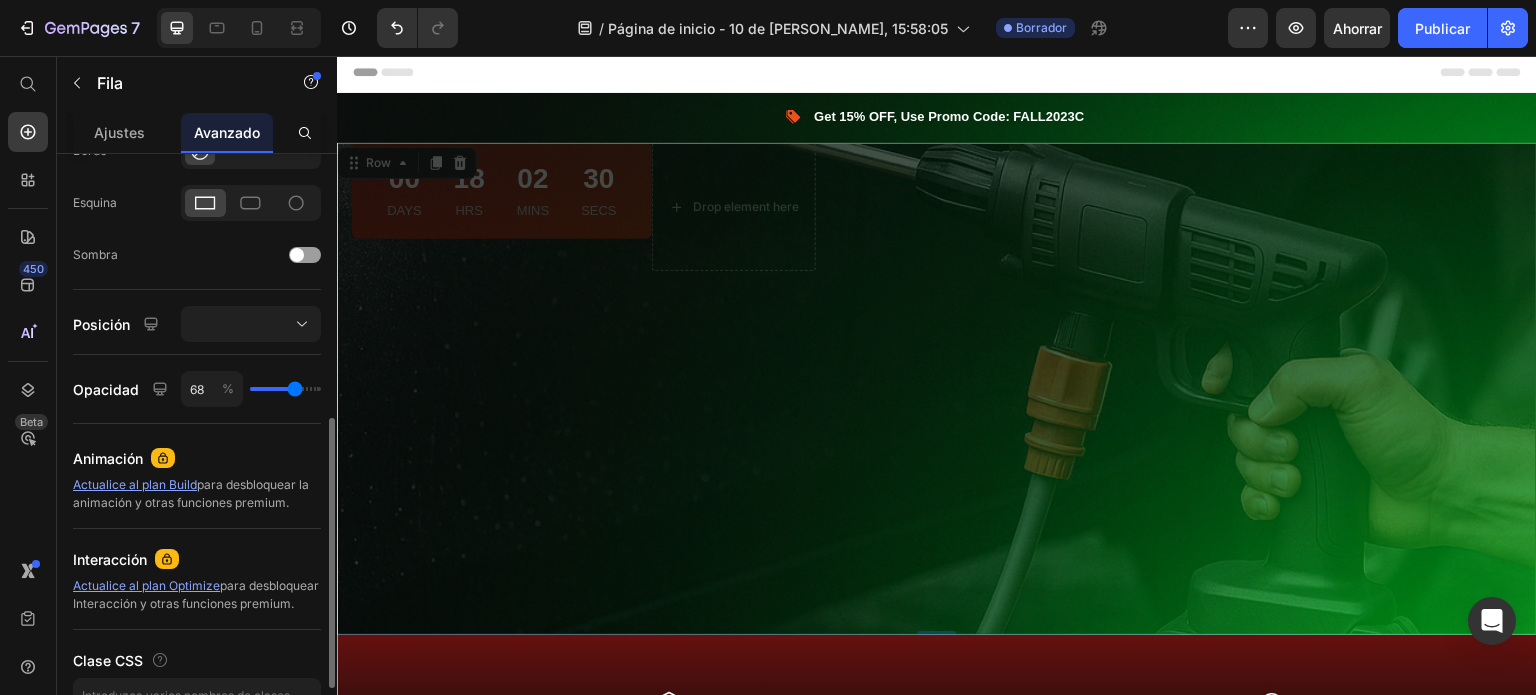 type on "69" 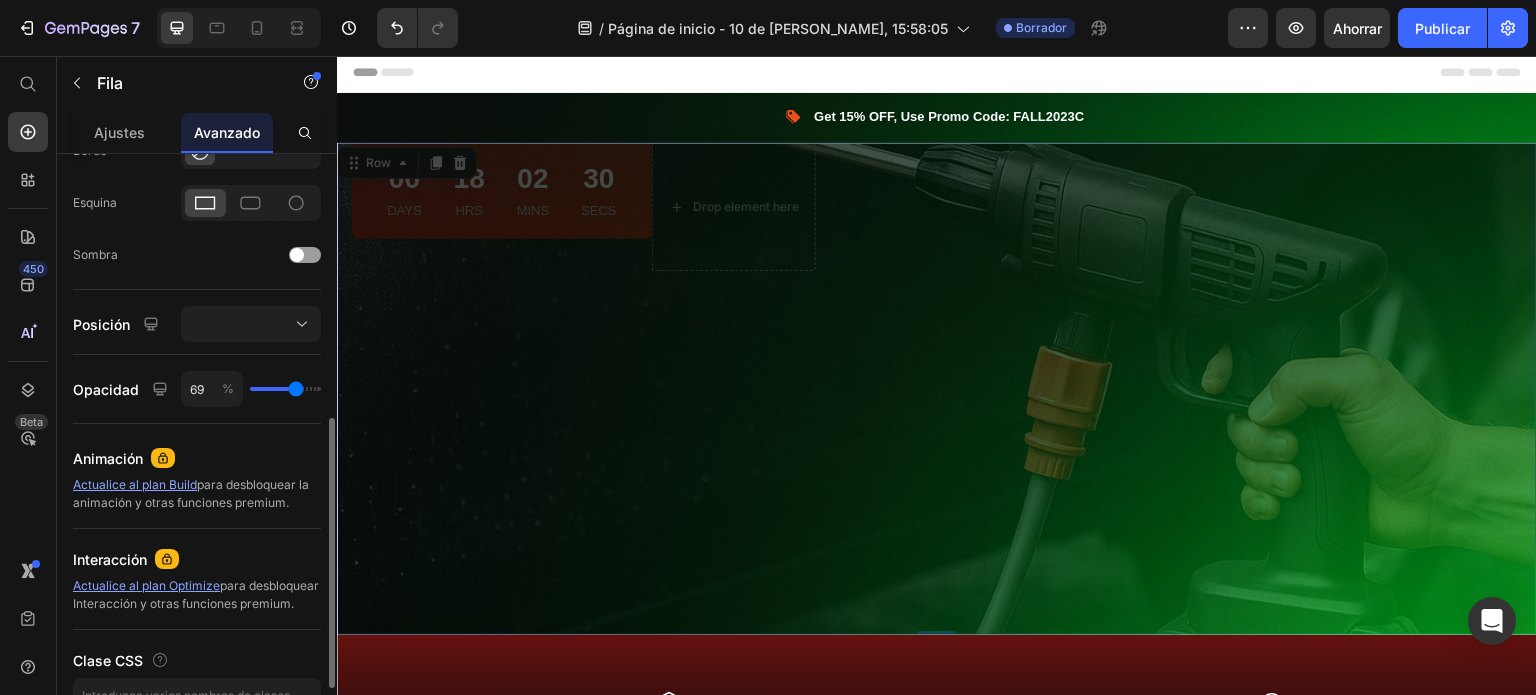 type on "72" 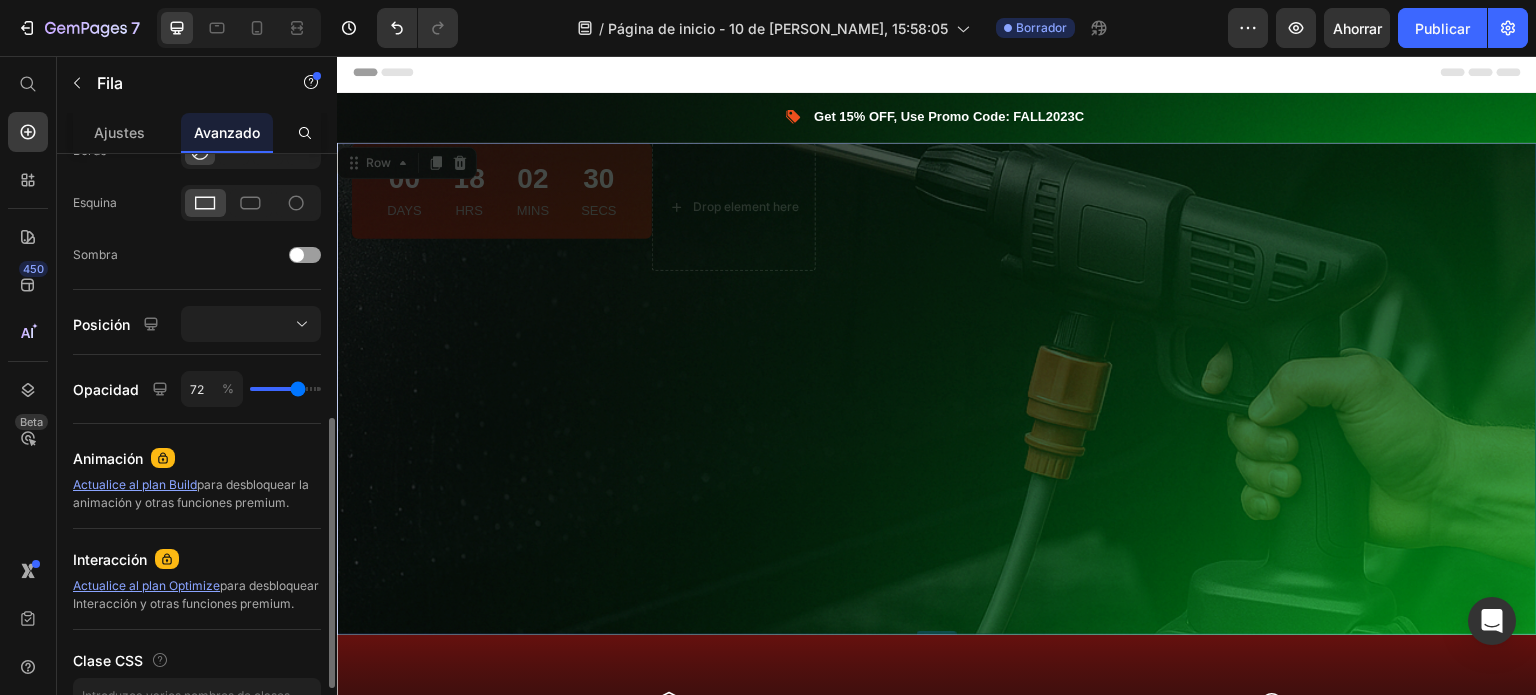 type on "73" 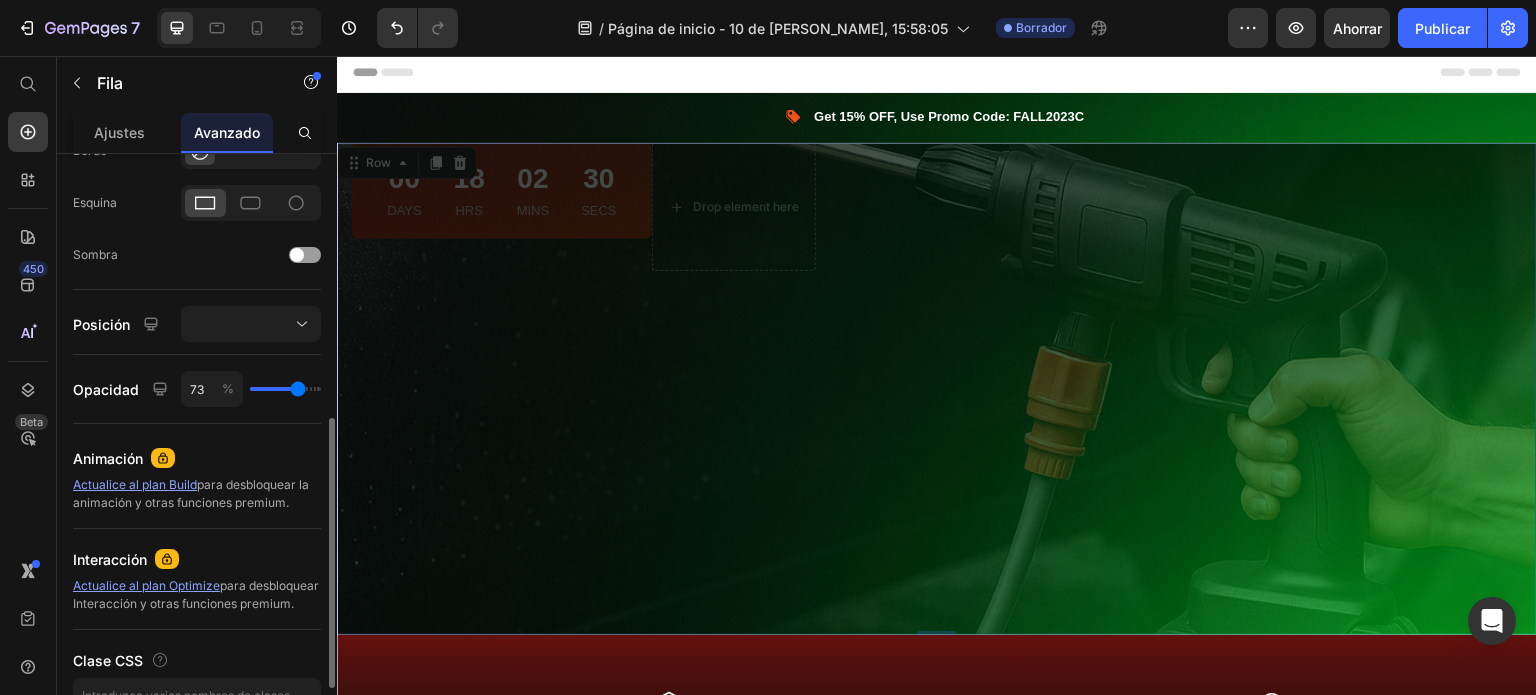 drag, startPoint x: 271, startPoint y: 394, endPoint x: 298, endPoint y: 392, distance: 27.073973 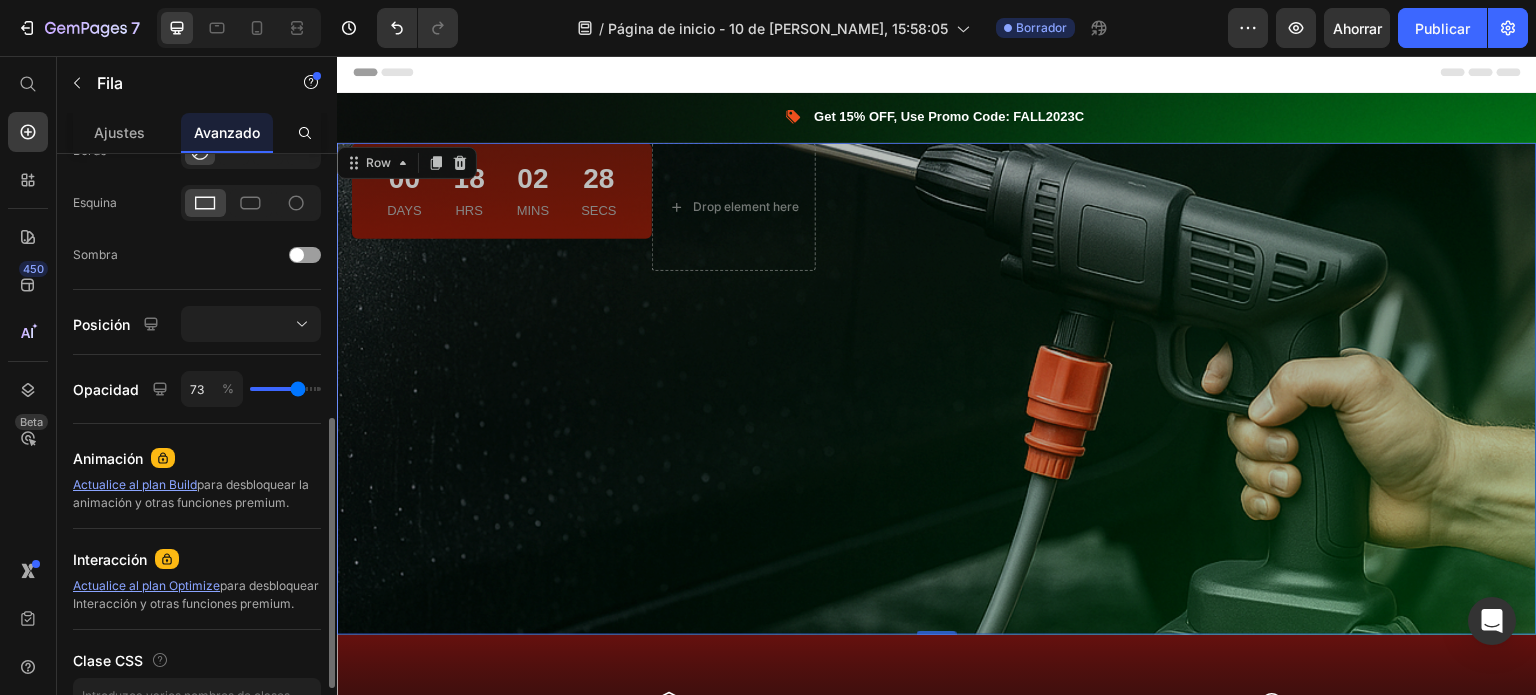 type on "75" 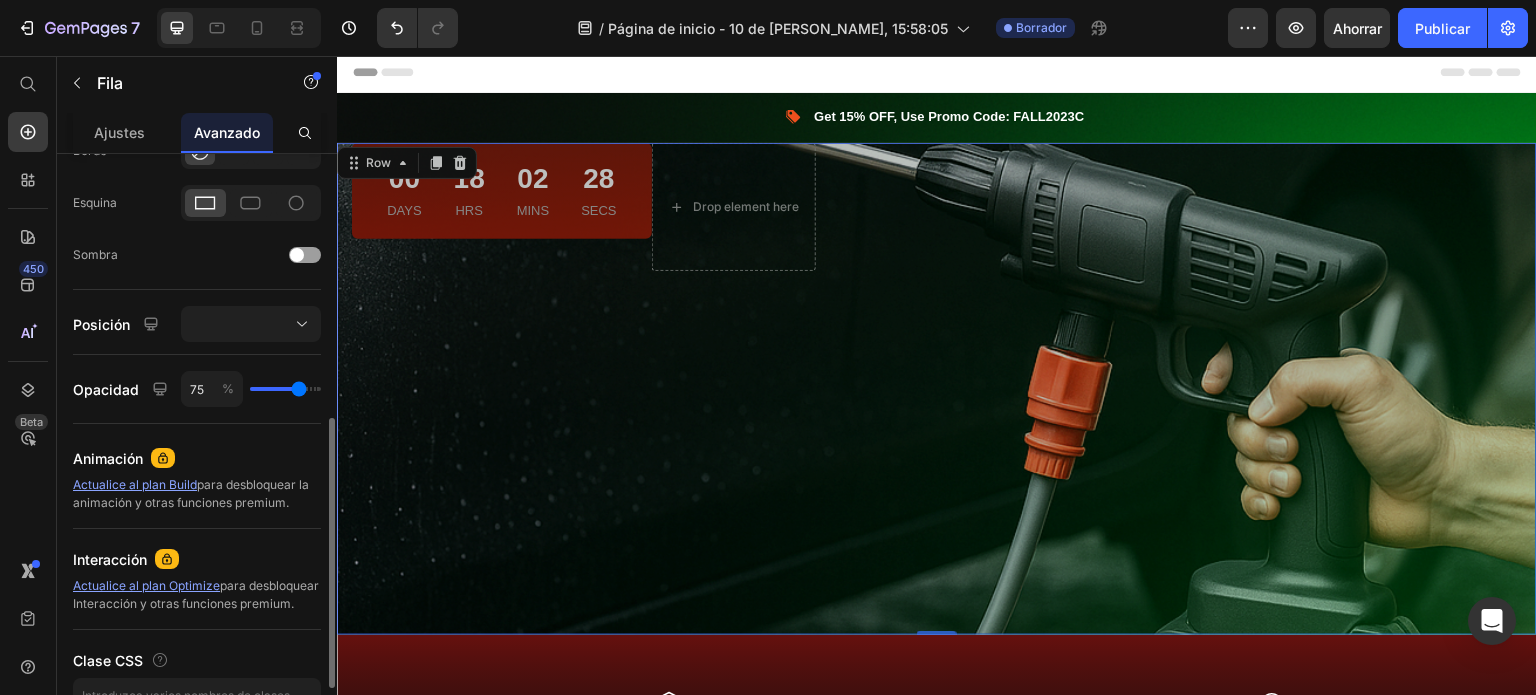 type on "76" 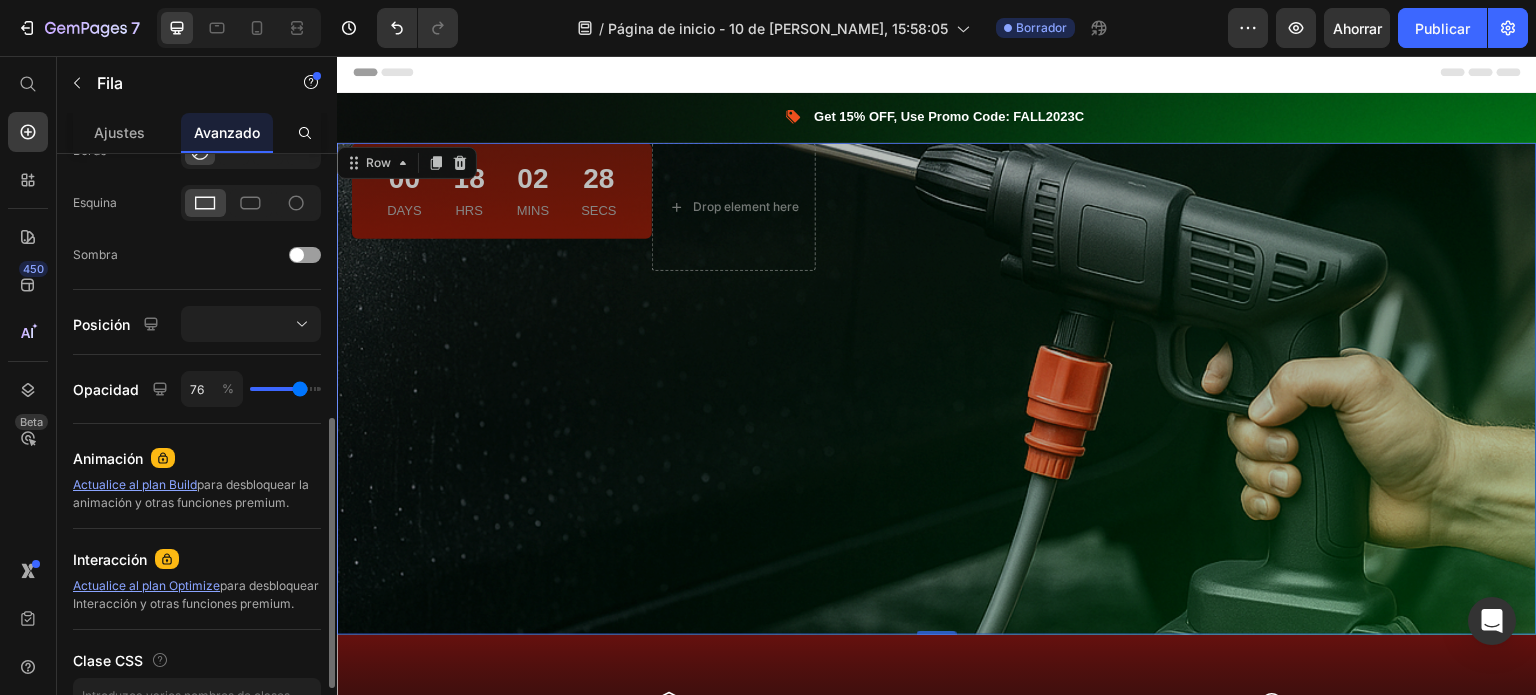 type on "79" 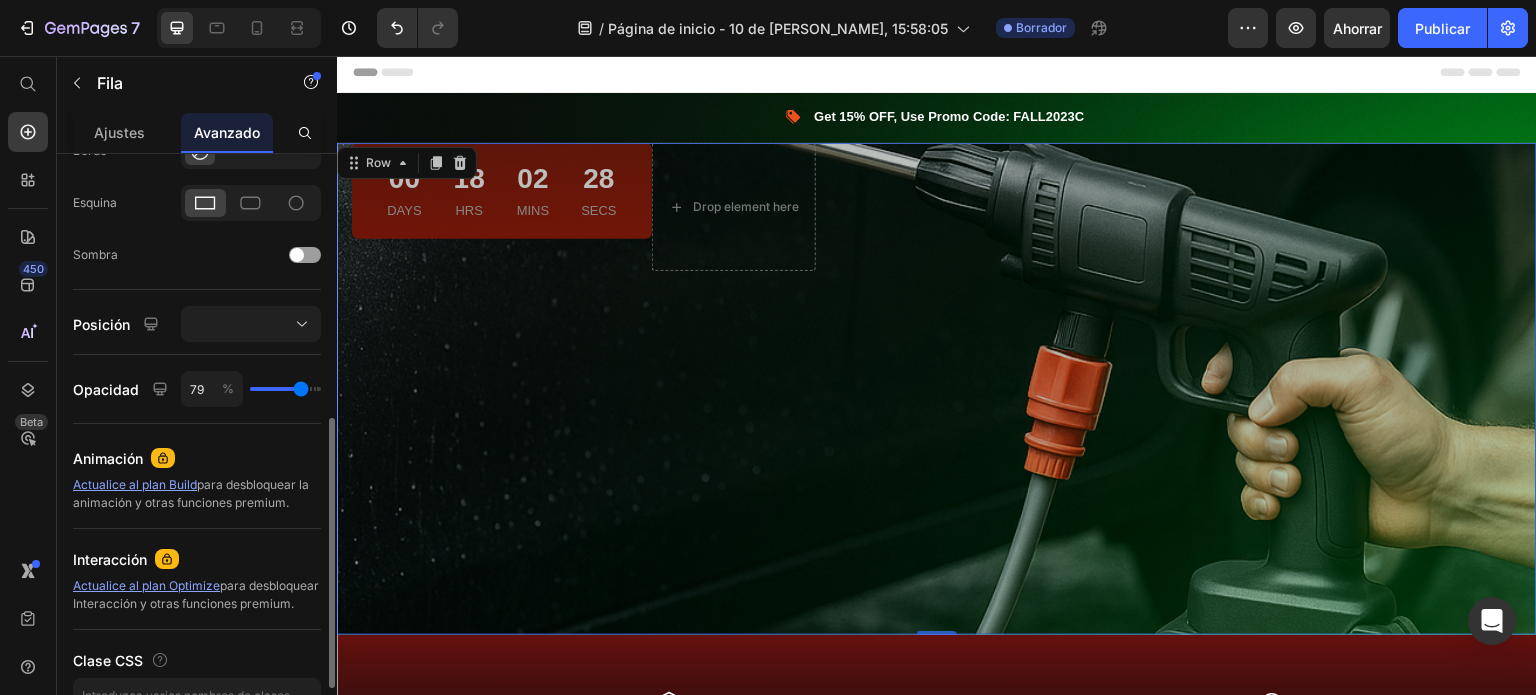 type on "82" 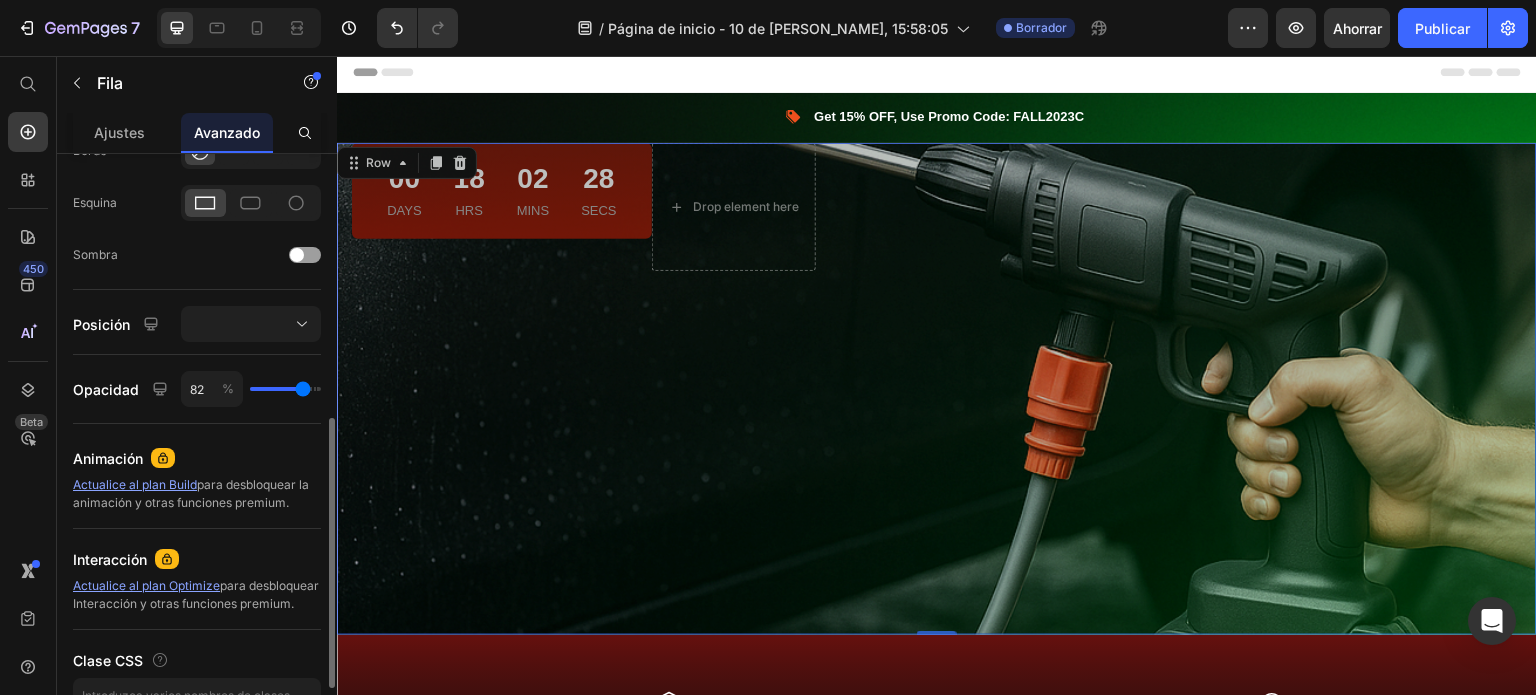 type on "85" 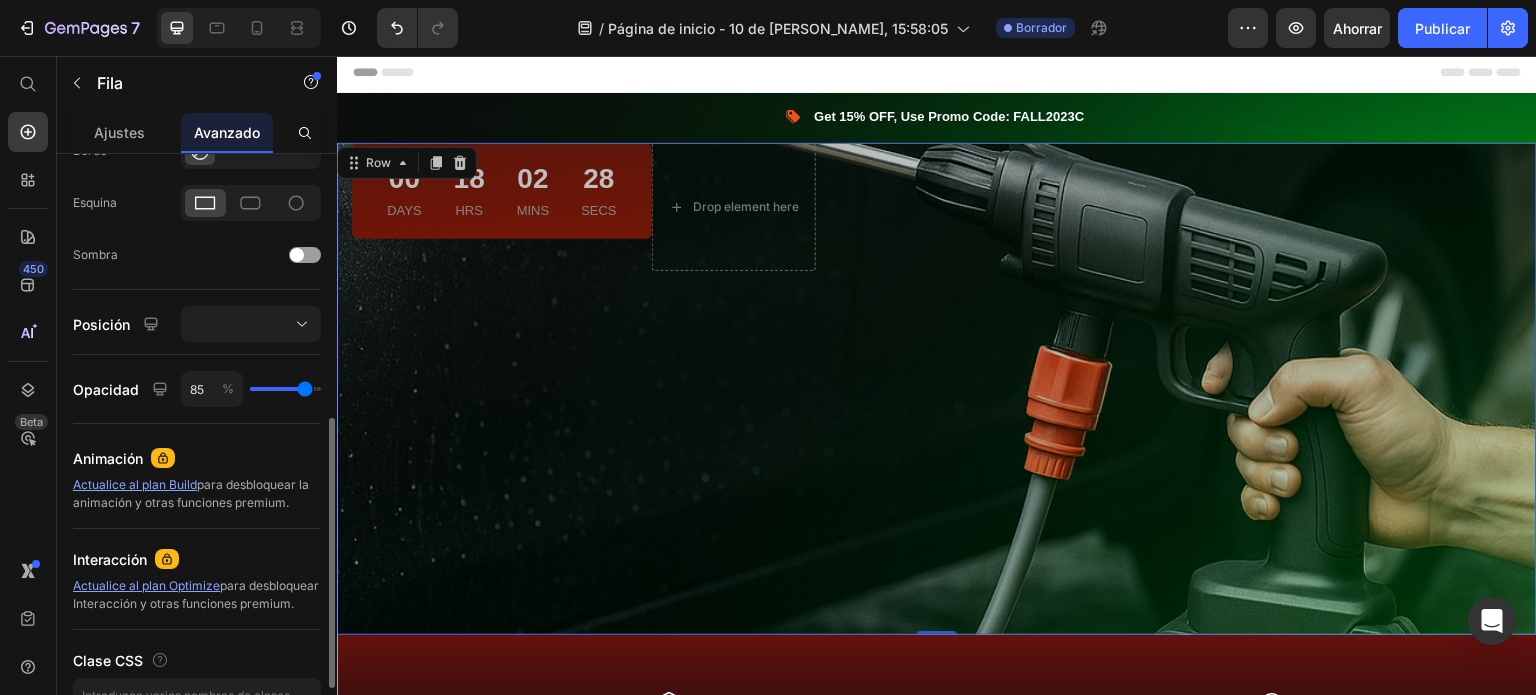 type on "87" 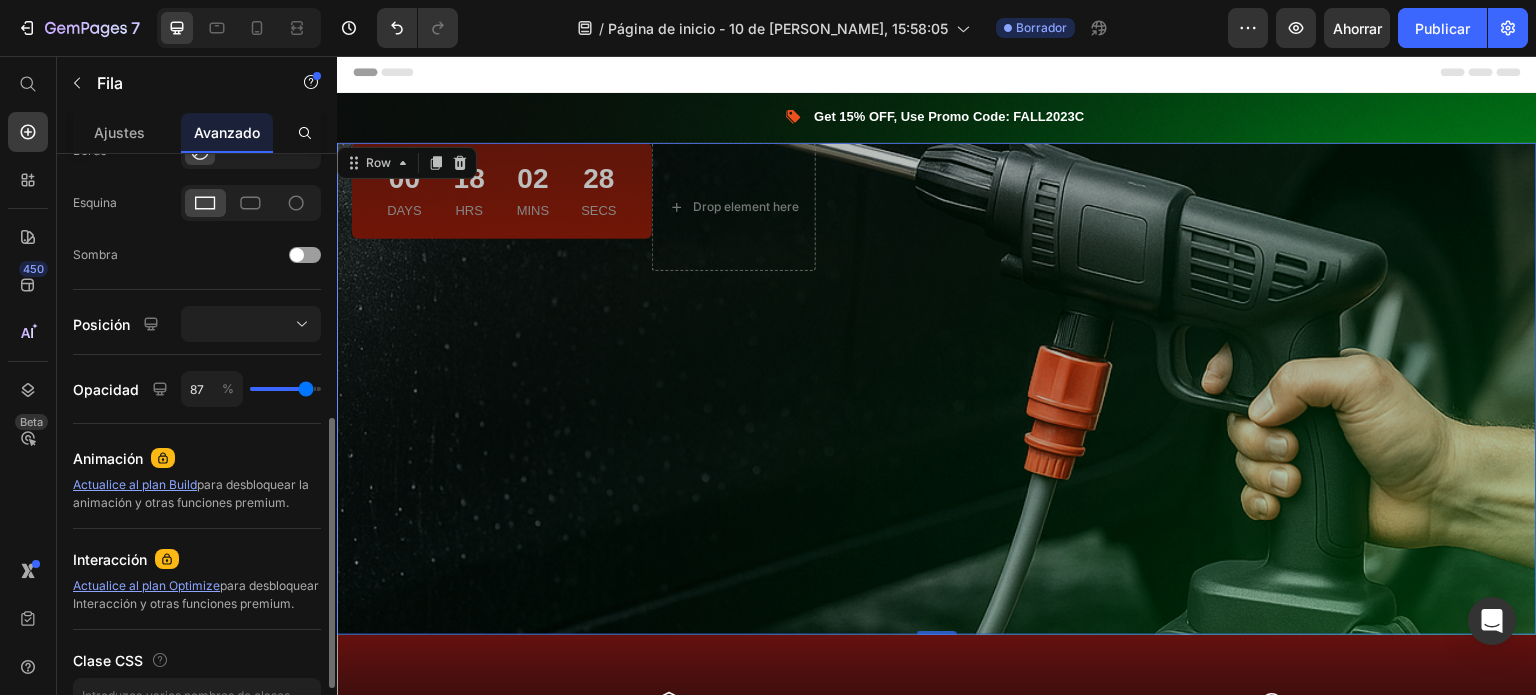 type on "88" 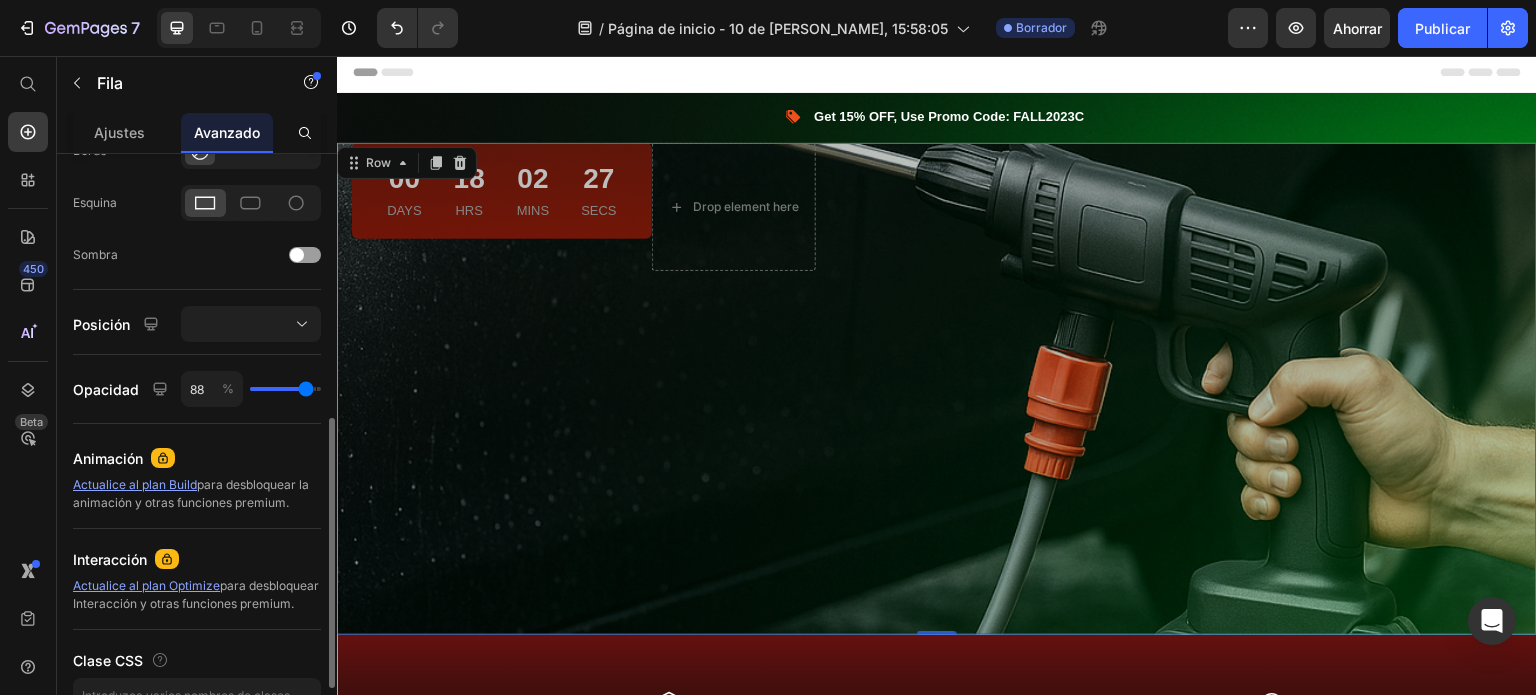 type on "89" 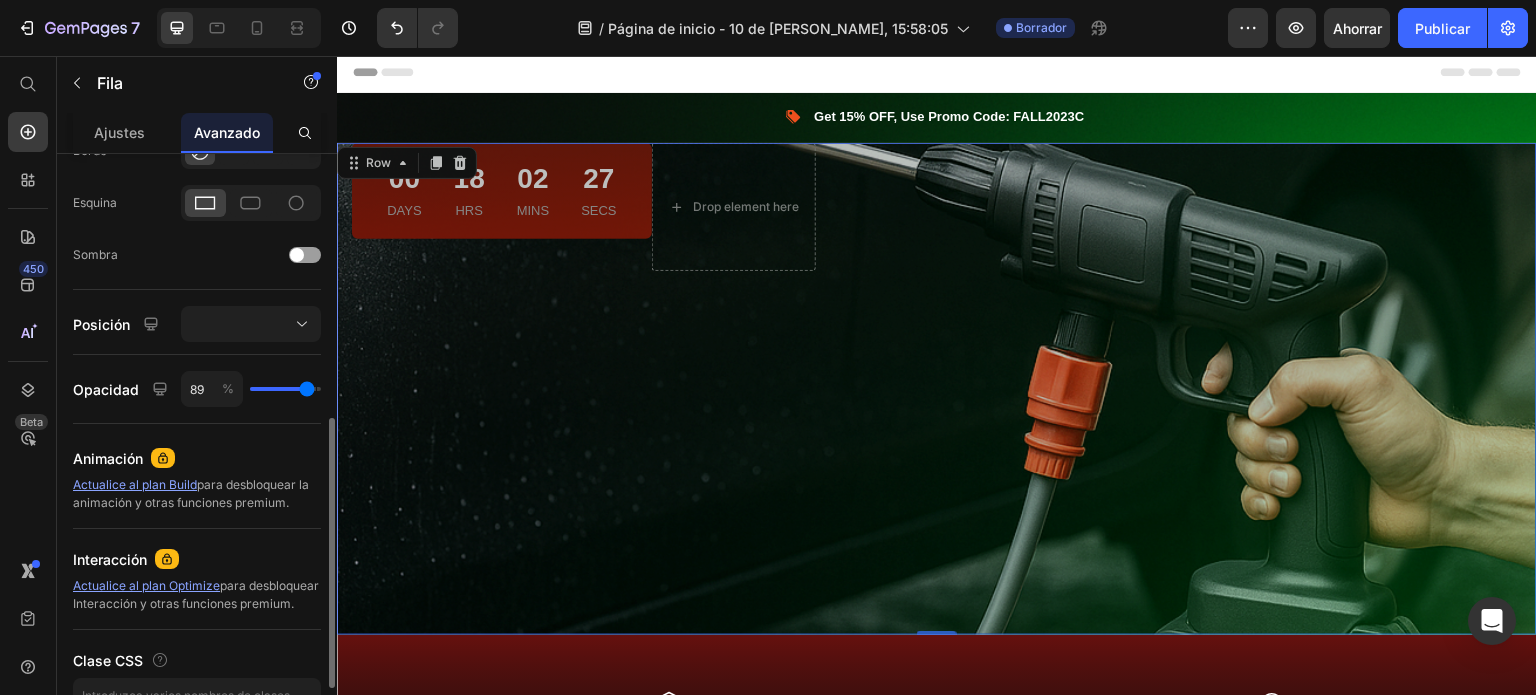 type on "89" 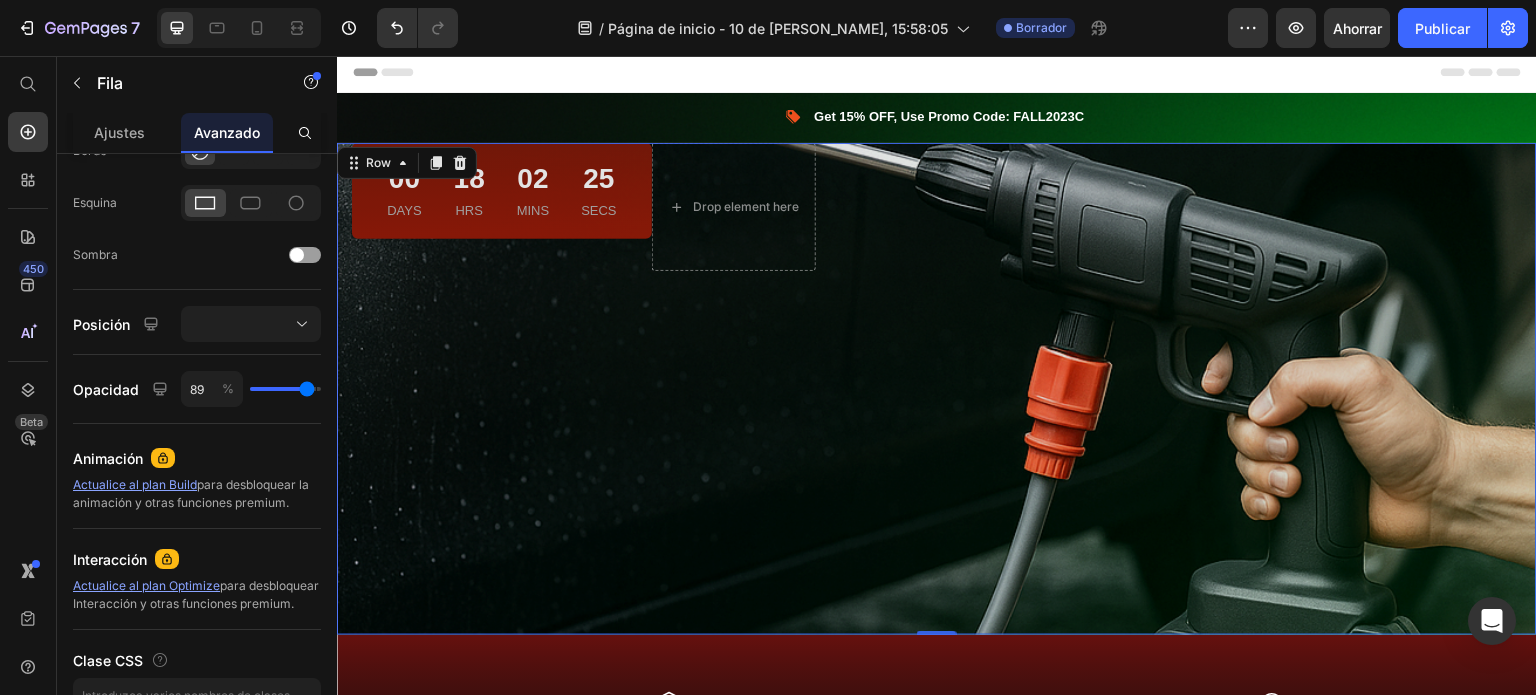 scroll, scrollTop: 0, scrollLeft: 0, axis: both 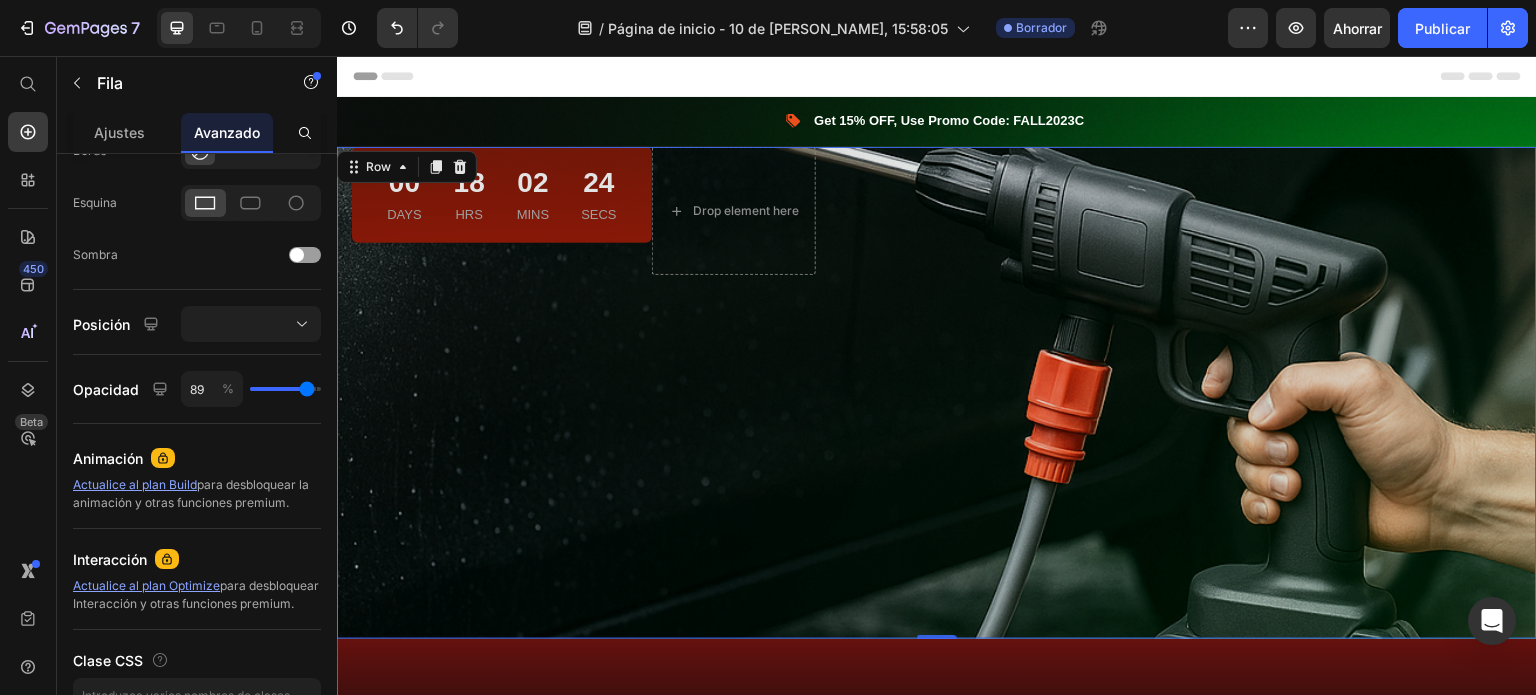 click on "00 Days 18 Hrs 02 Mins 24 Secs Countdown Timer Row
Drop element here Row" at bounding box center (937, 393) 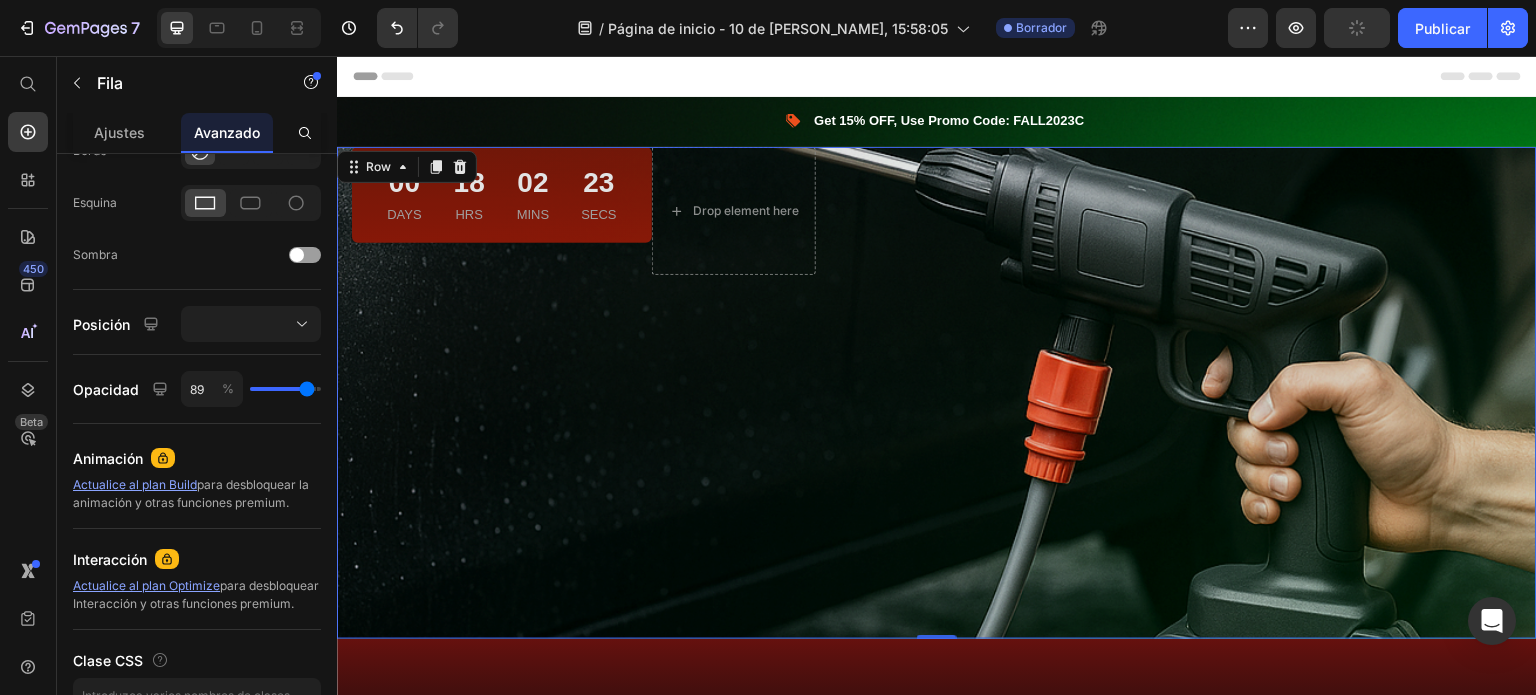 click on "00 Days 18 Hrs 02 Mins 23 Secs Countdown Timer Row
Drop element here Row" at bounding box center [937, 393] 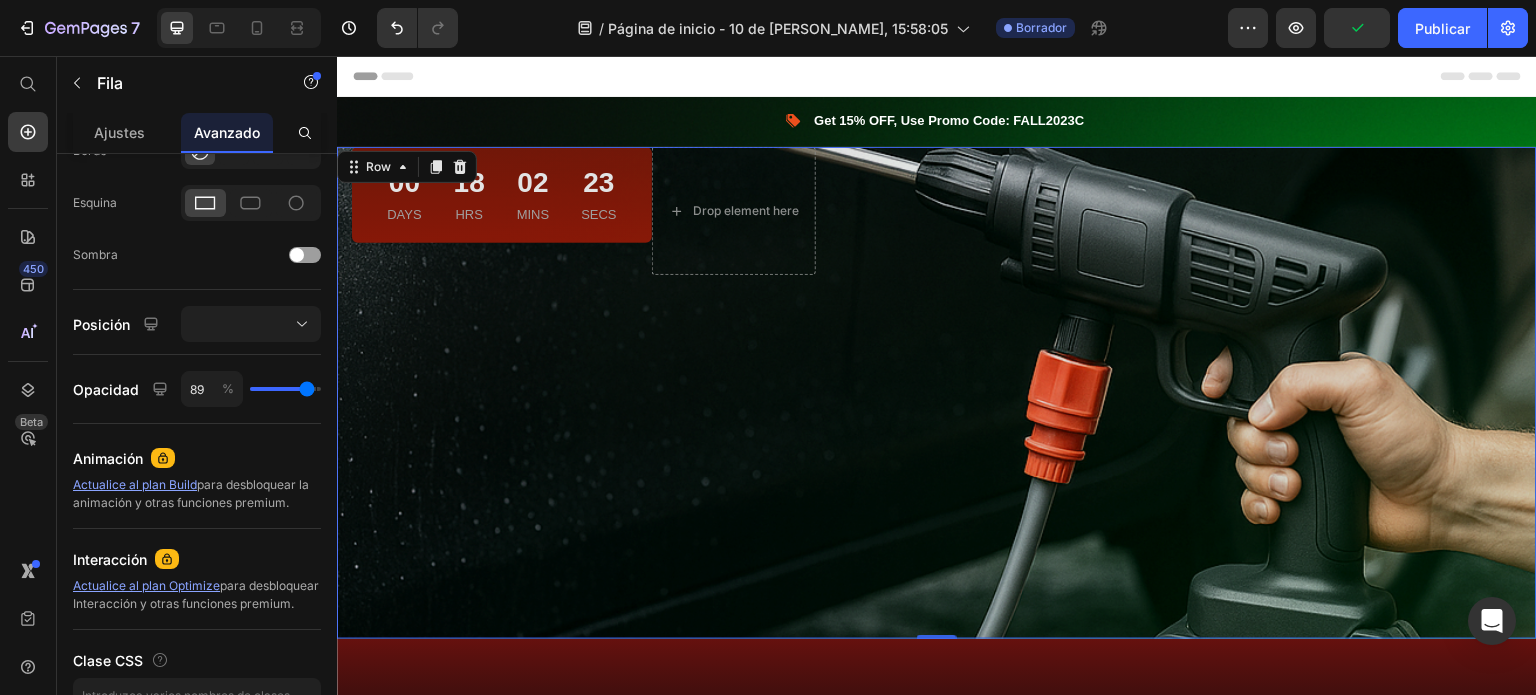 click on "00 Days 18 Hrs 02 Mins 23 Secs Countdown Timer Row
Drop element here Row" at bounding box center [937, 393] 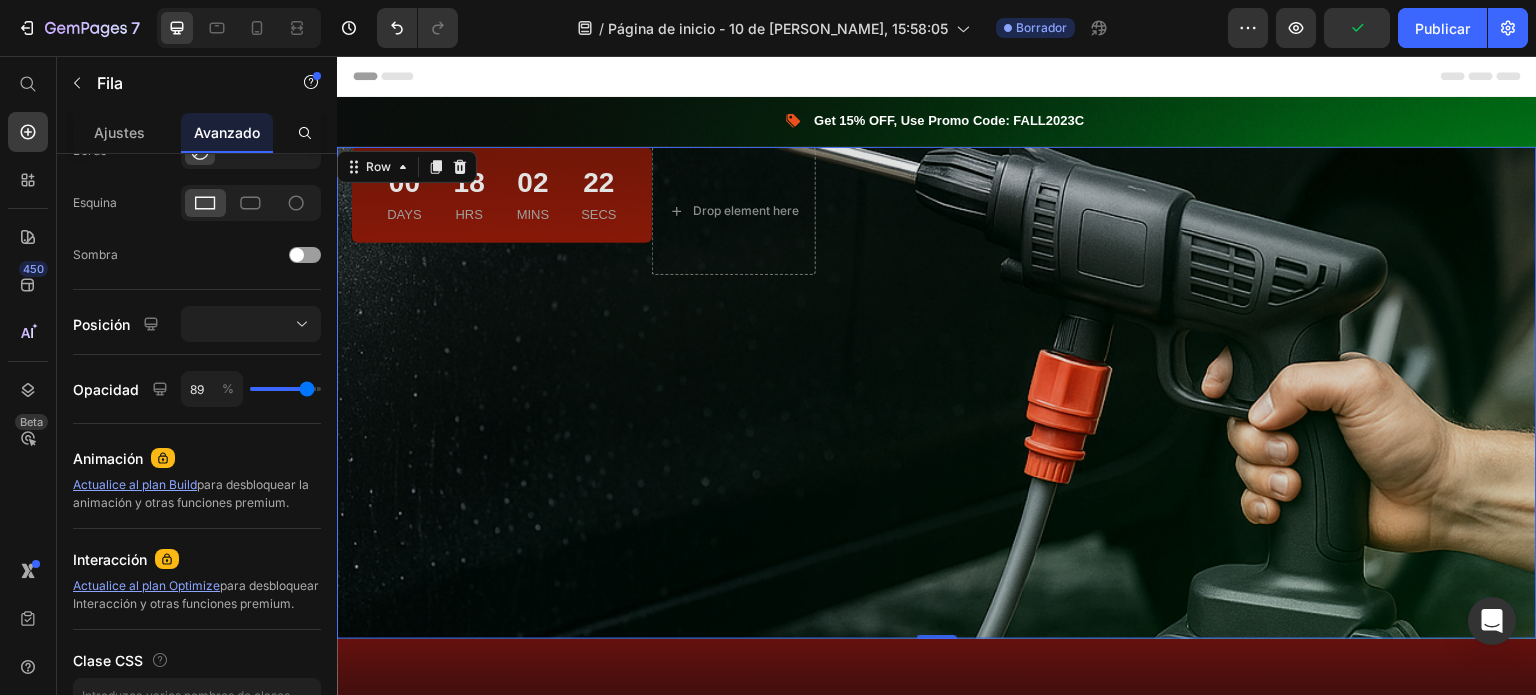 click on "00 Days 18 Hrs 02 Mins 22 Secs Countdown Timer Row
Drop element here Row" at bounding box center (937, 393) 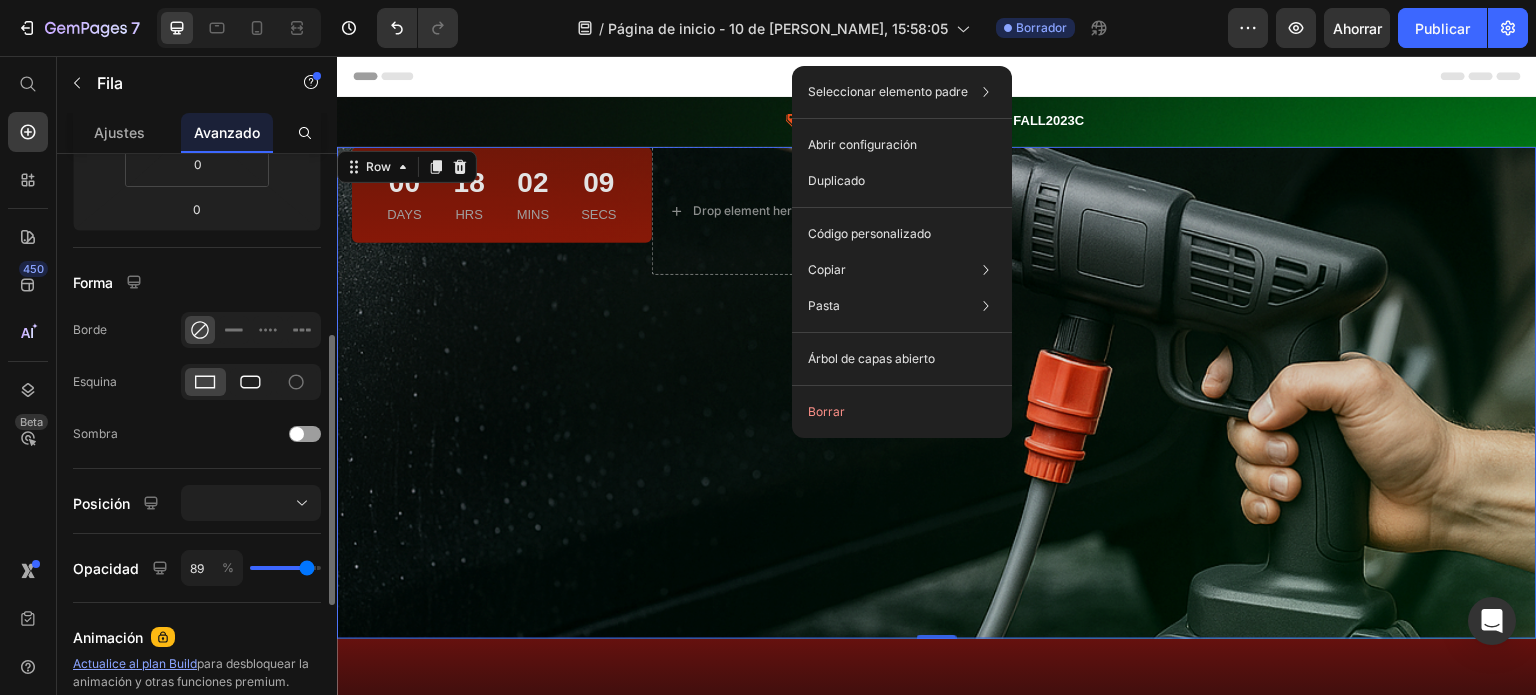 scroll, scrollTop: 403, scrollLeft: 0, axis: vertical 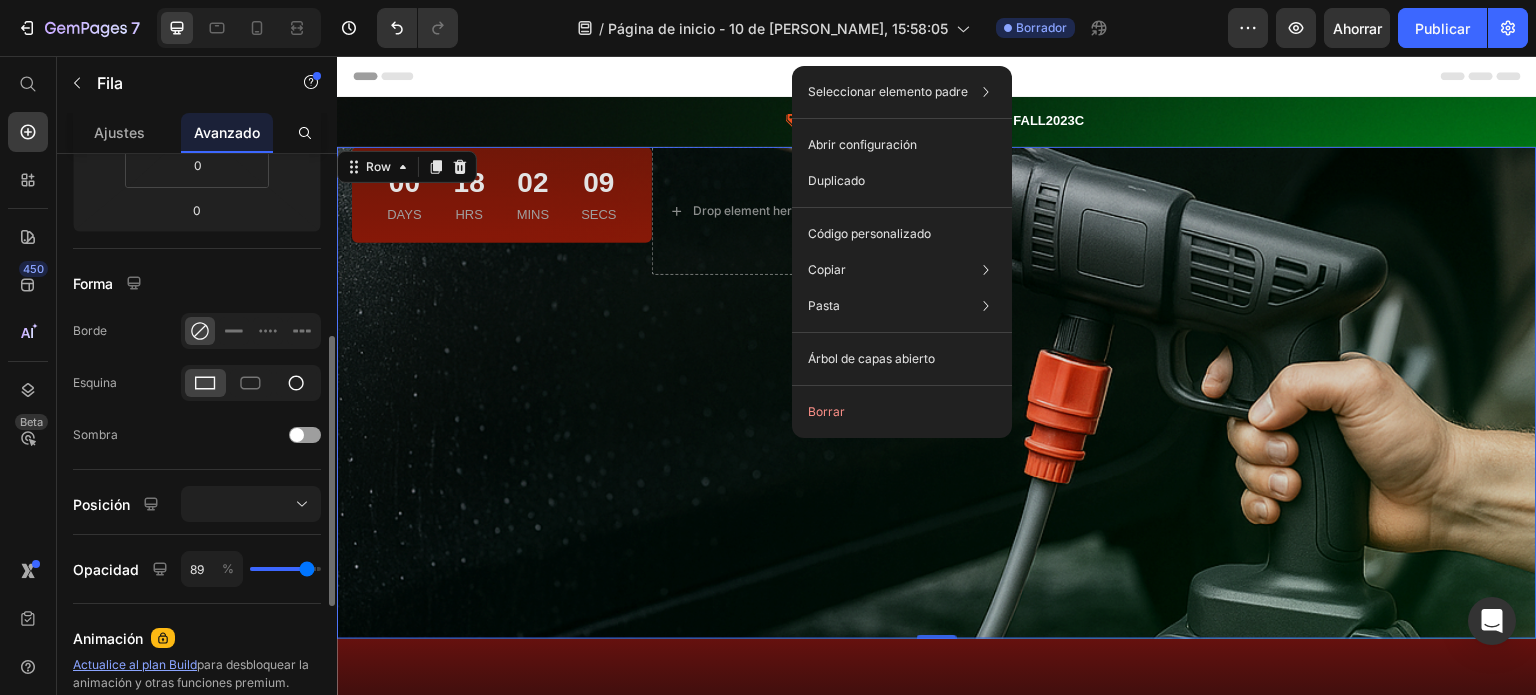 click 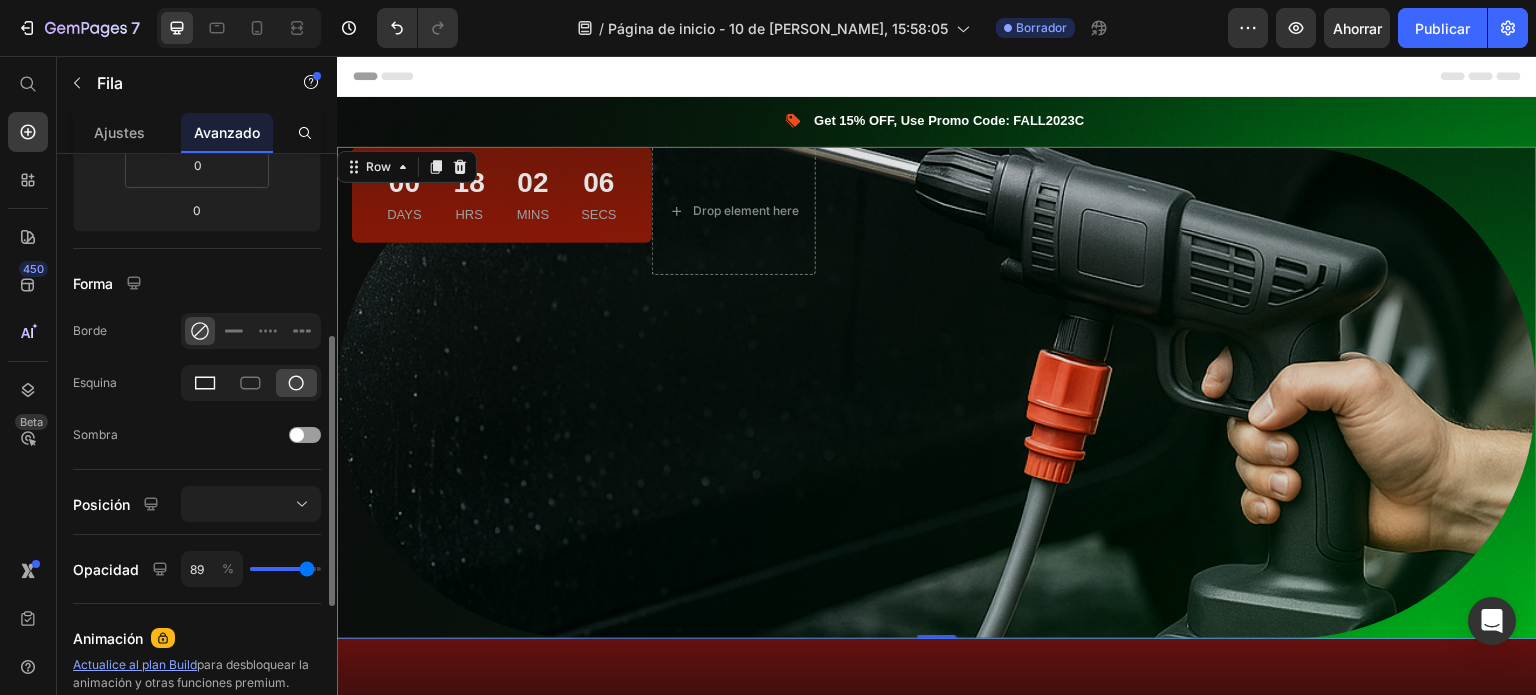 click 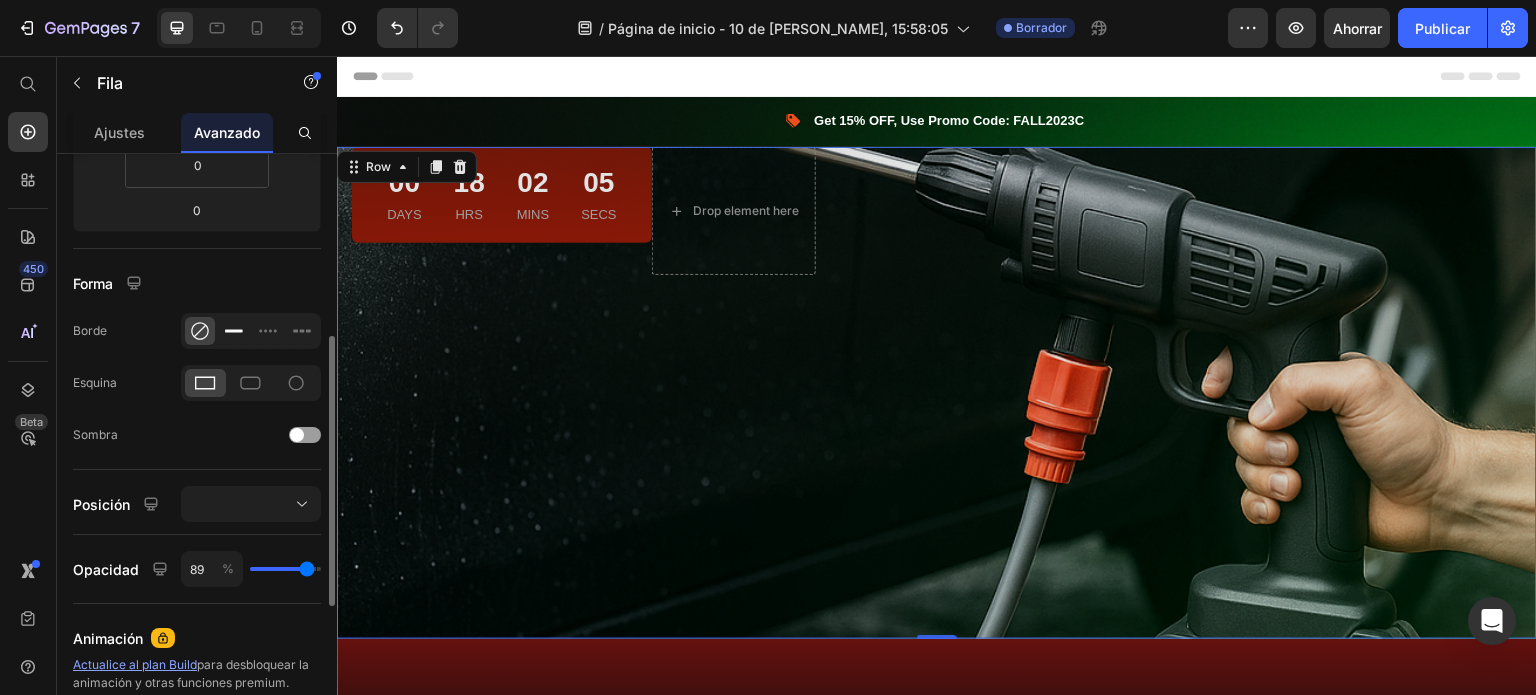 click 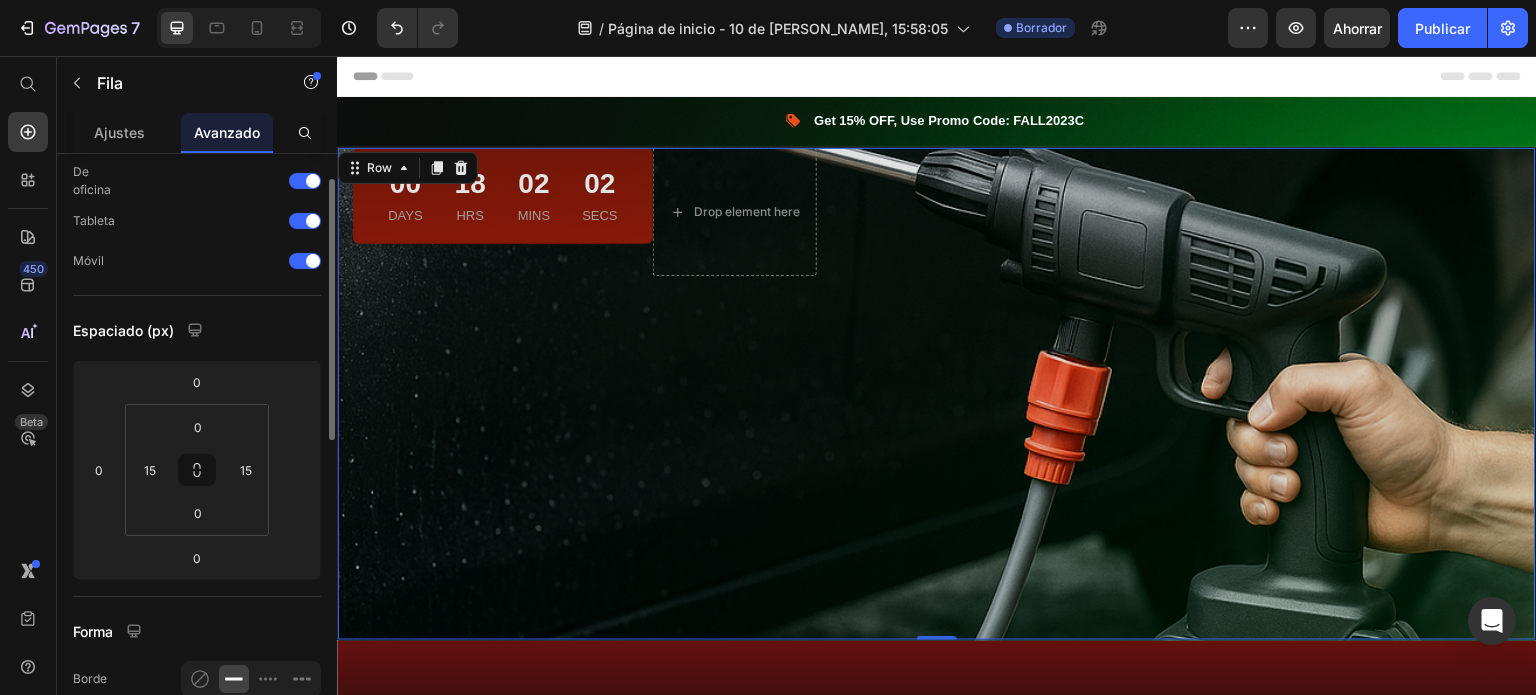 scroll, scrollTop: 55, scrollLeft: 0, axis: vertical 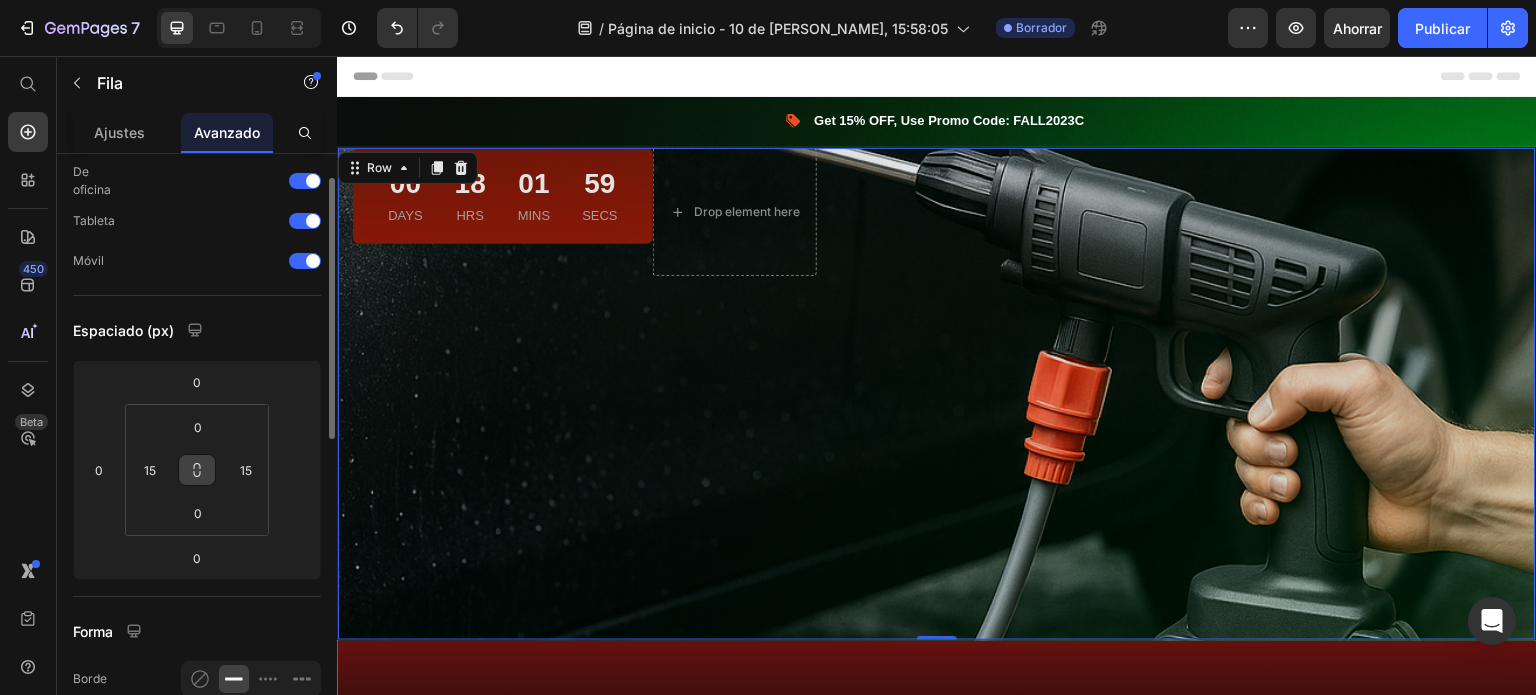 click 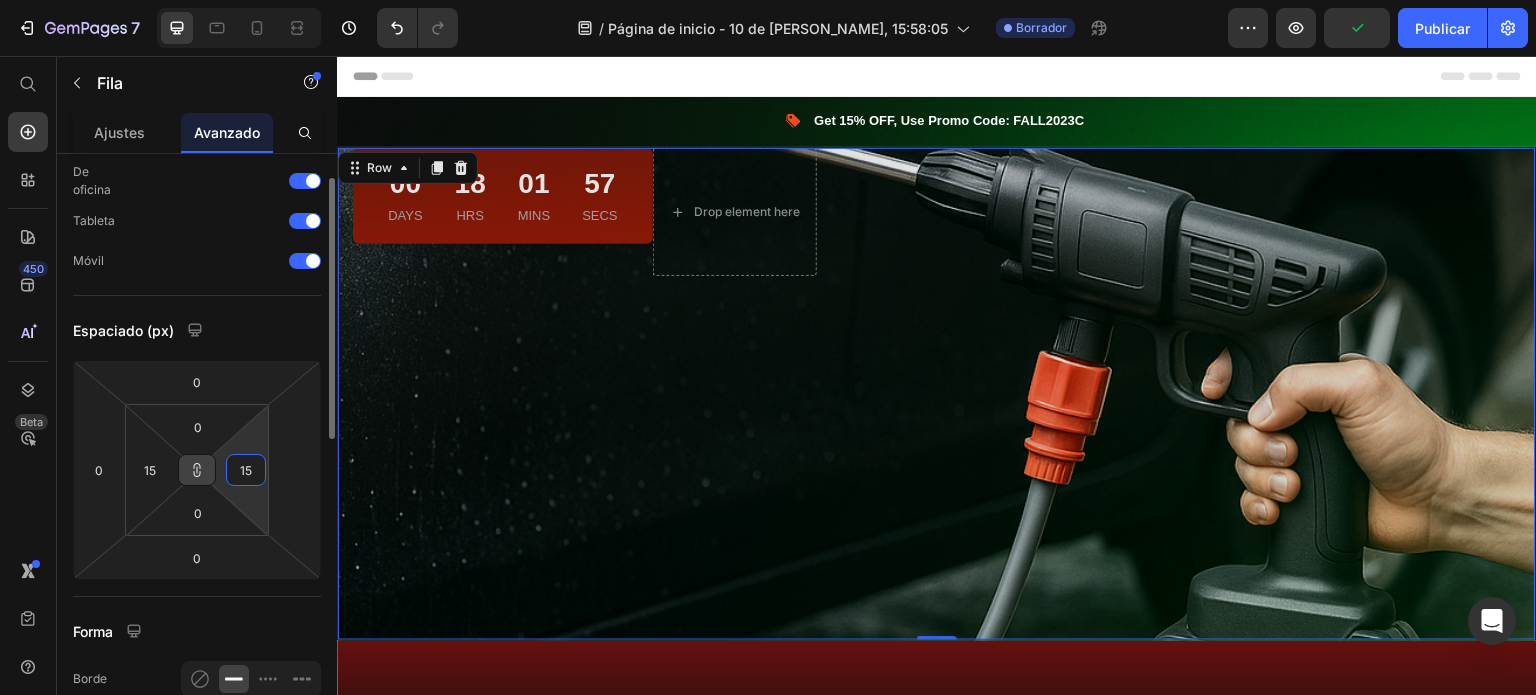 click on "15" at bounding box center [246, 470] 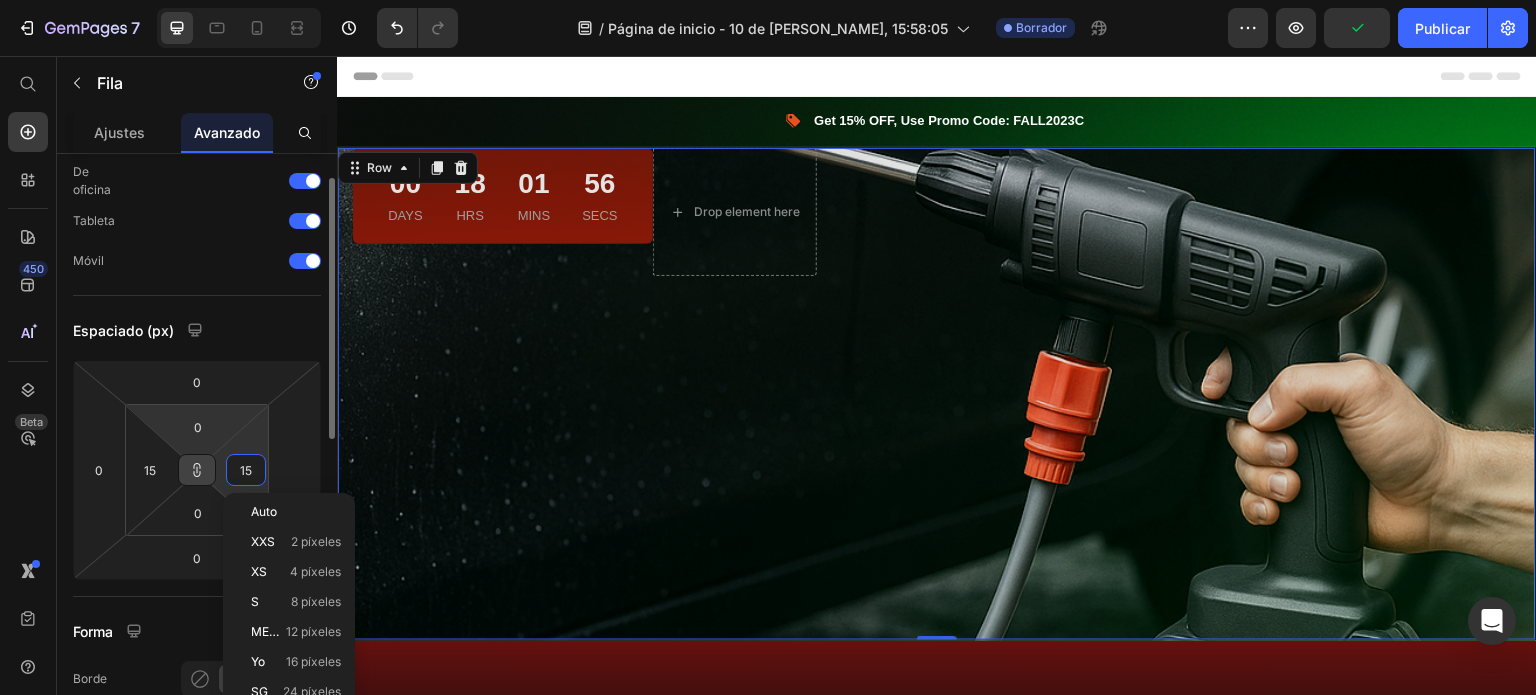 type 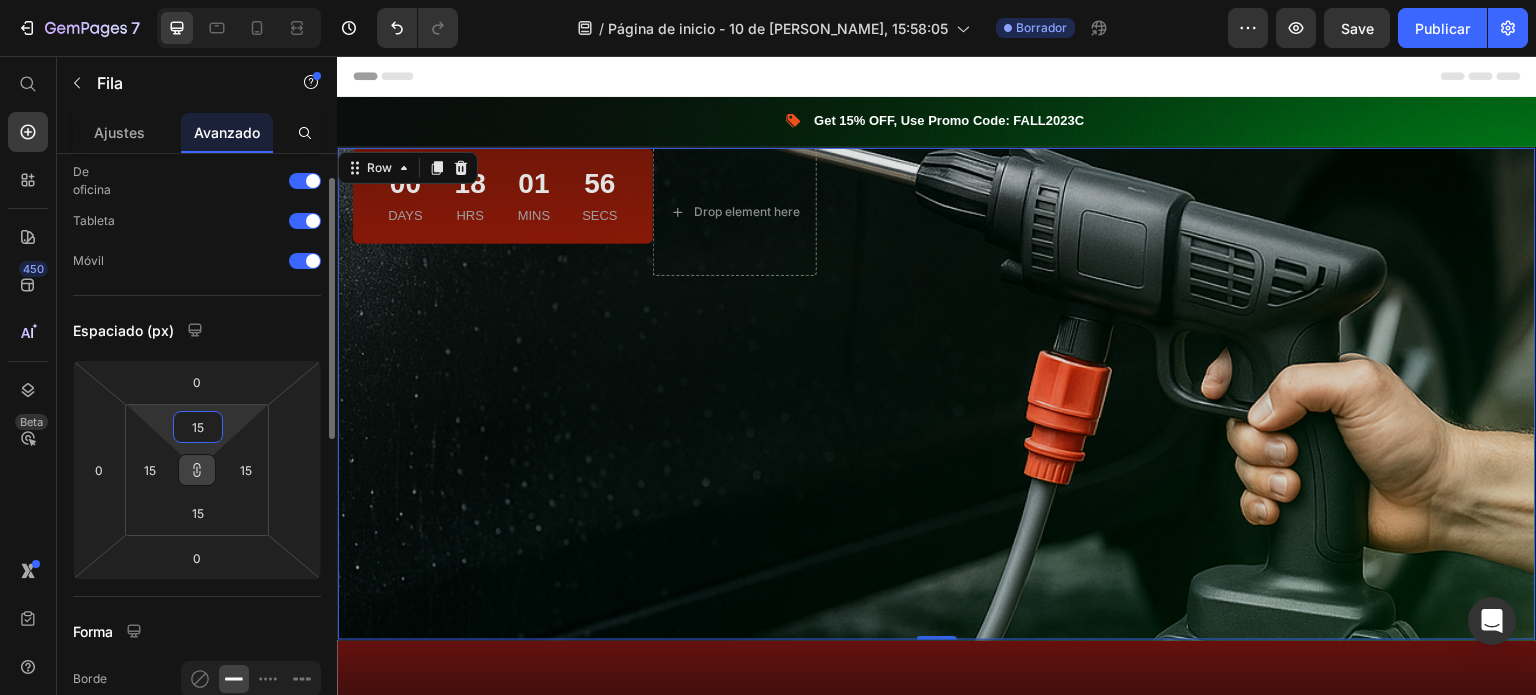 click on "7 / Página de inicio - 10 de julio, 15:58:05 Borrador Avance  Save  Publicar 450 Beta Empezar con Secciones Elementos Sección de héroes Detalle del producto Marcas Insignias de confianza Garantizar Desglose del producto Cómo utilizar Testimonios Comparar Manojo Preguntas frecuentes Prueba social Historia de la marca Lista de productos Recopilación Lista de blogs Contacto Sticky Añadir al carrito Pie de página personalizado Explorar la biblioteca 450 Disposición
Fila
Fila
Fila
Fila Texto
Título
Bloque de texto Botón
Botón
Botón" at bounding box center (768, 0) 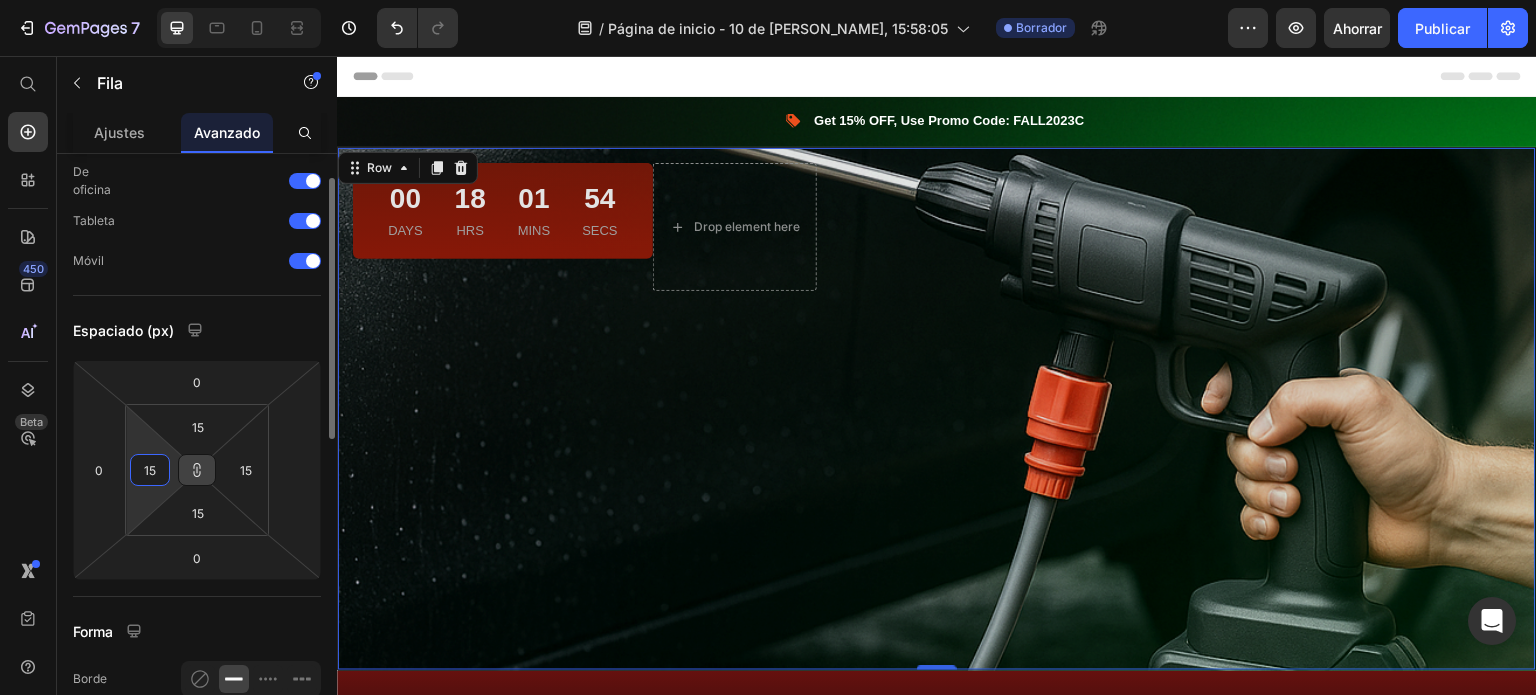 click on "15" at bounding box center (150, 470) 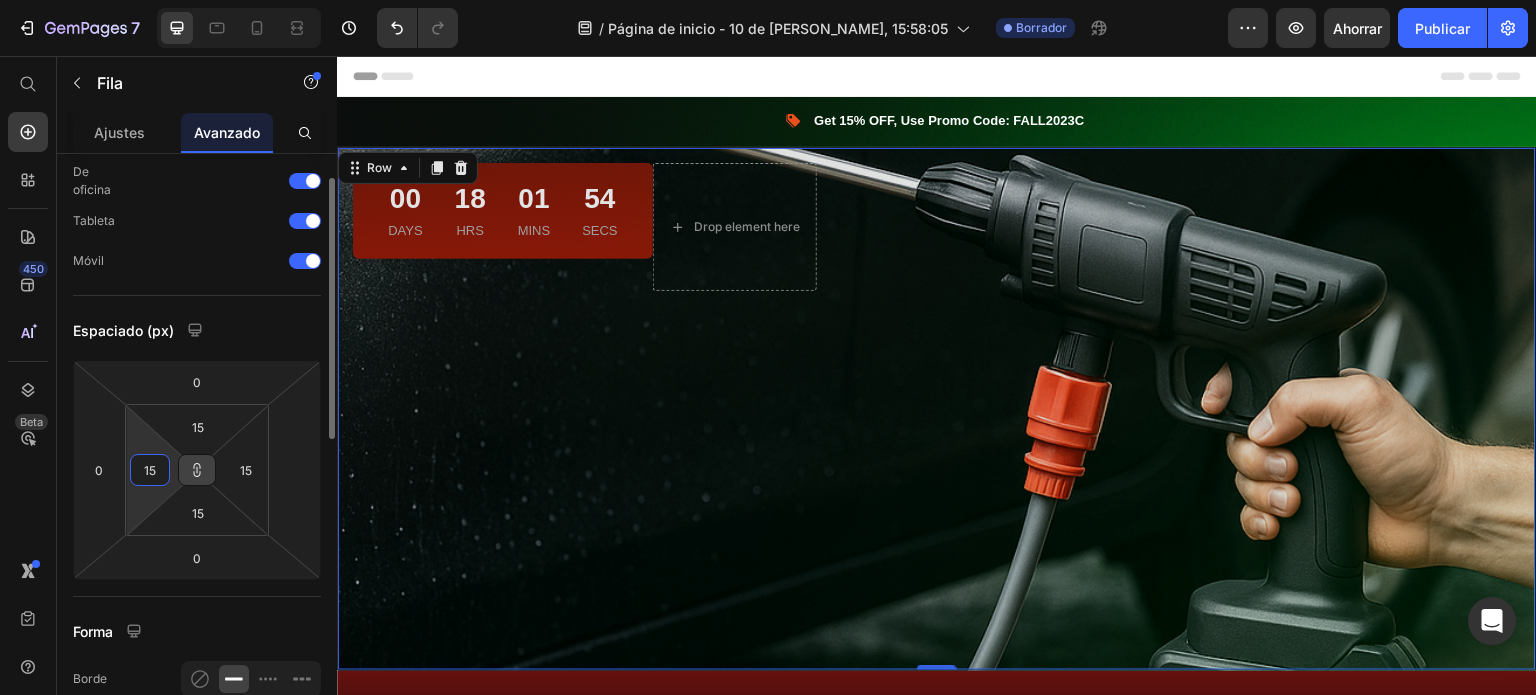 type 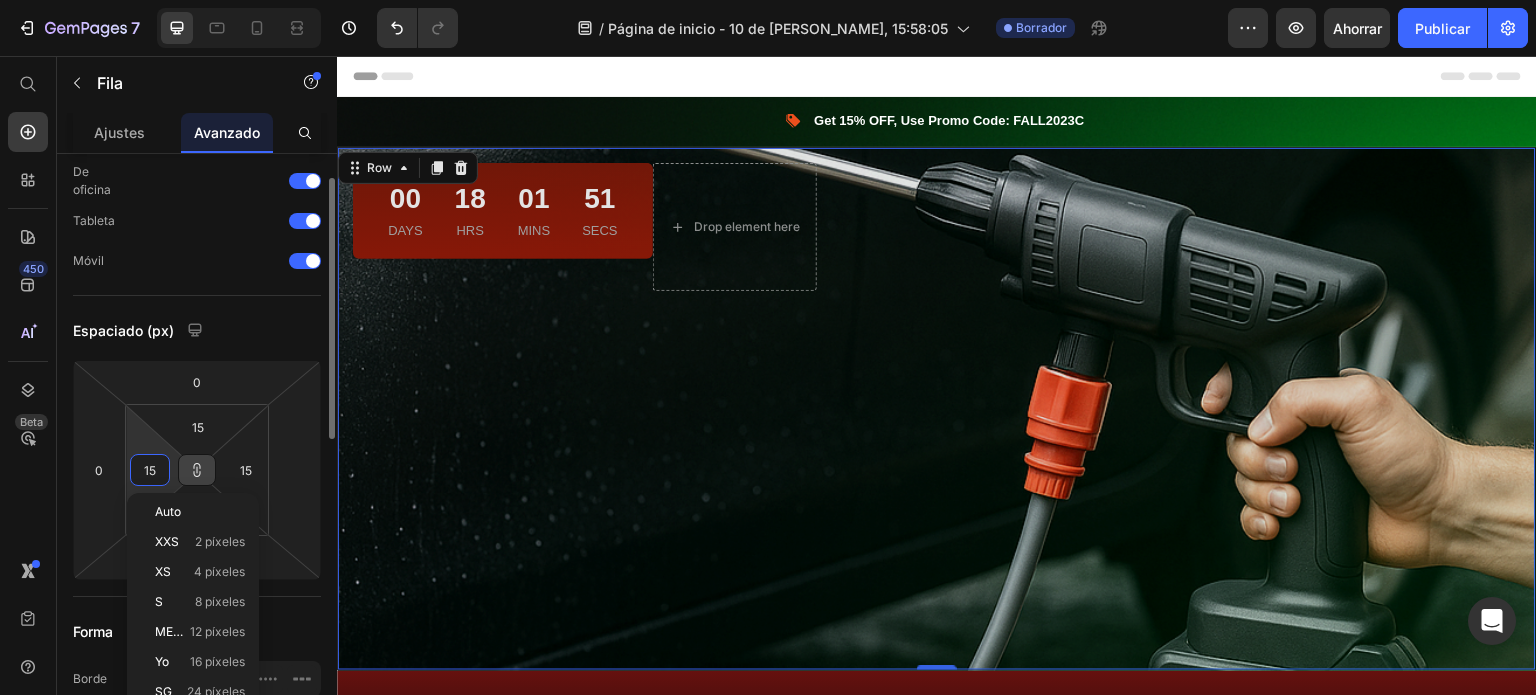 type on "0" 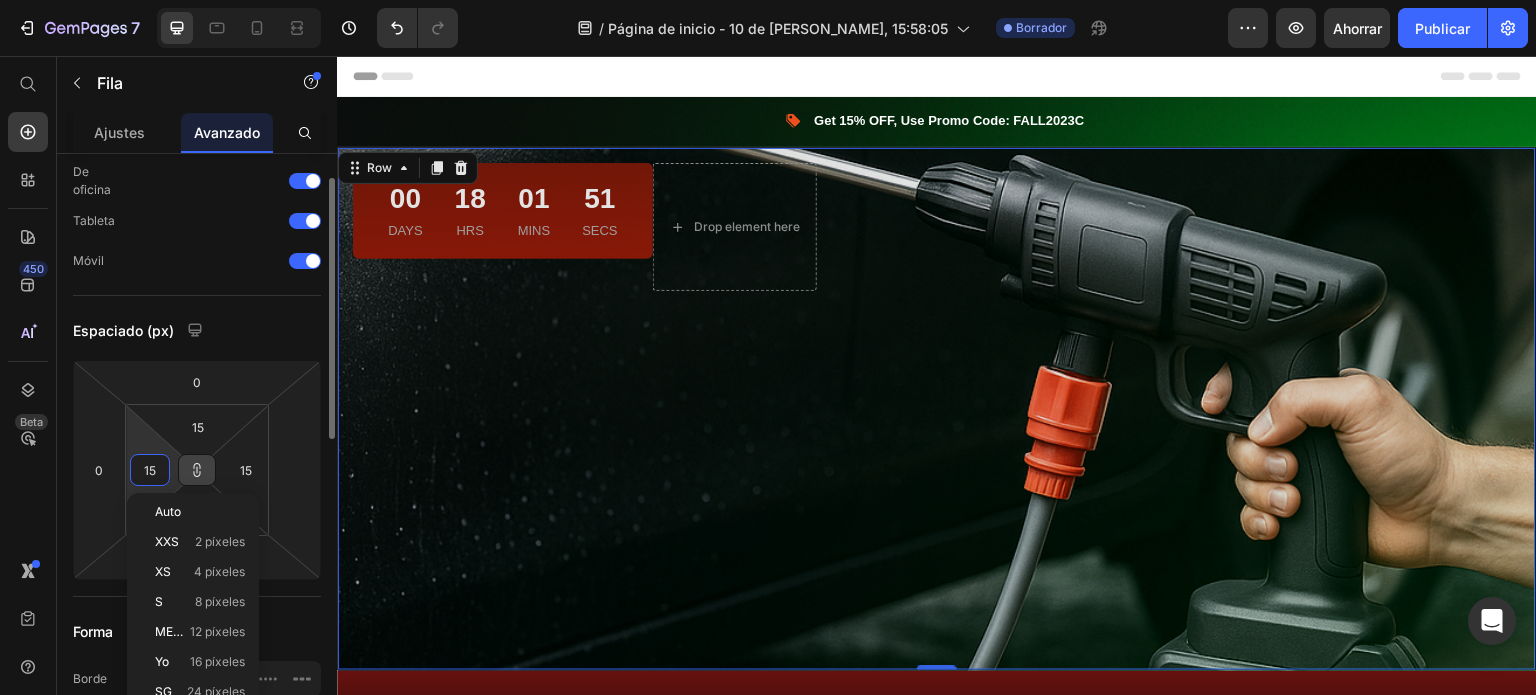 type on "0" 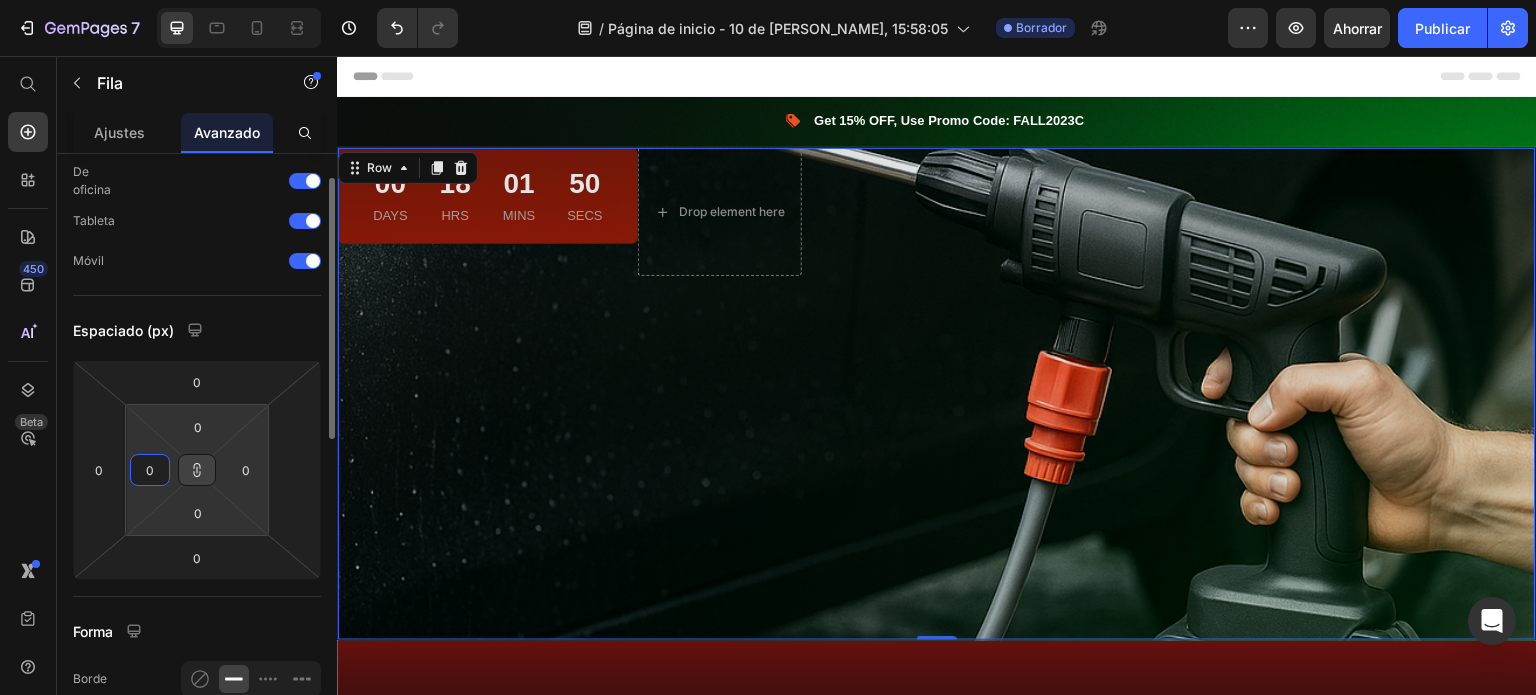 type on "5" 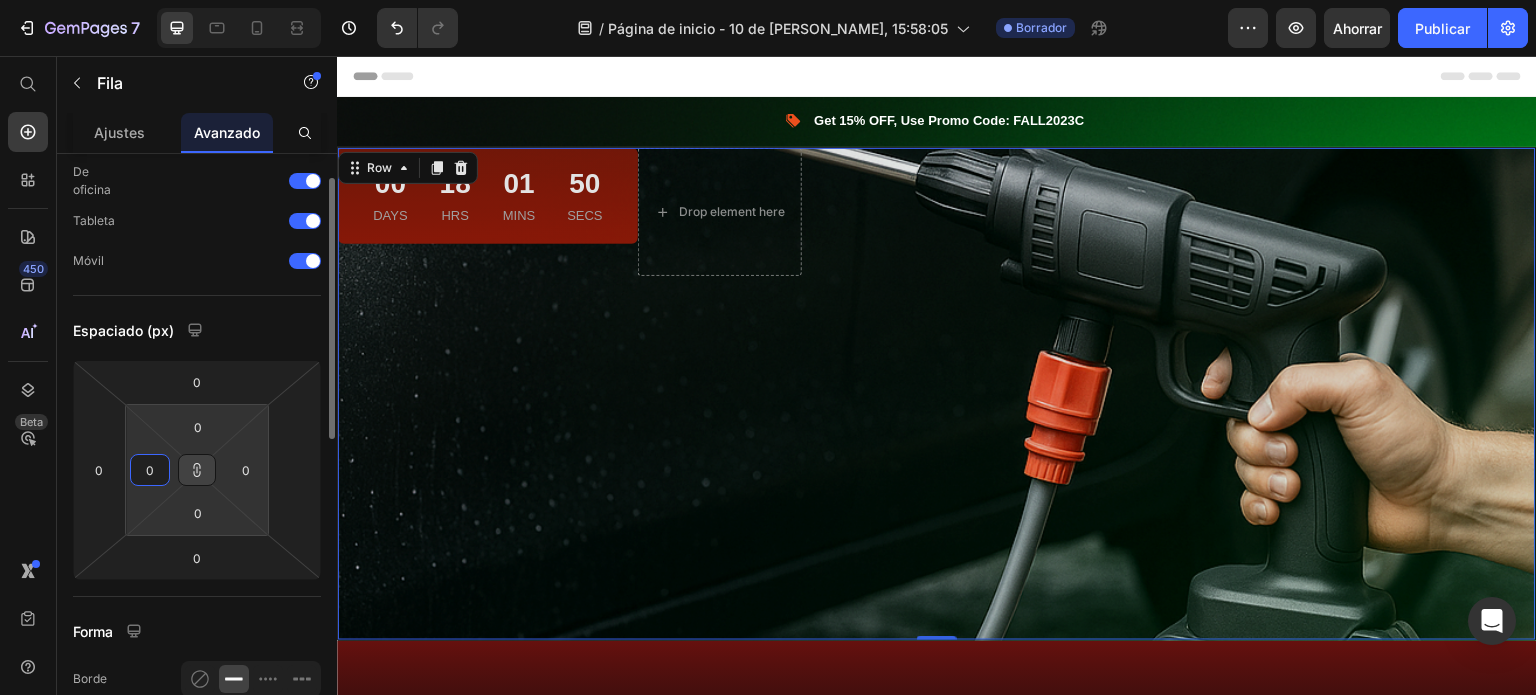 type on "5" 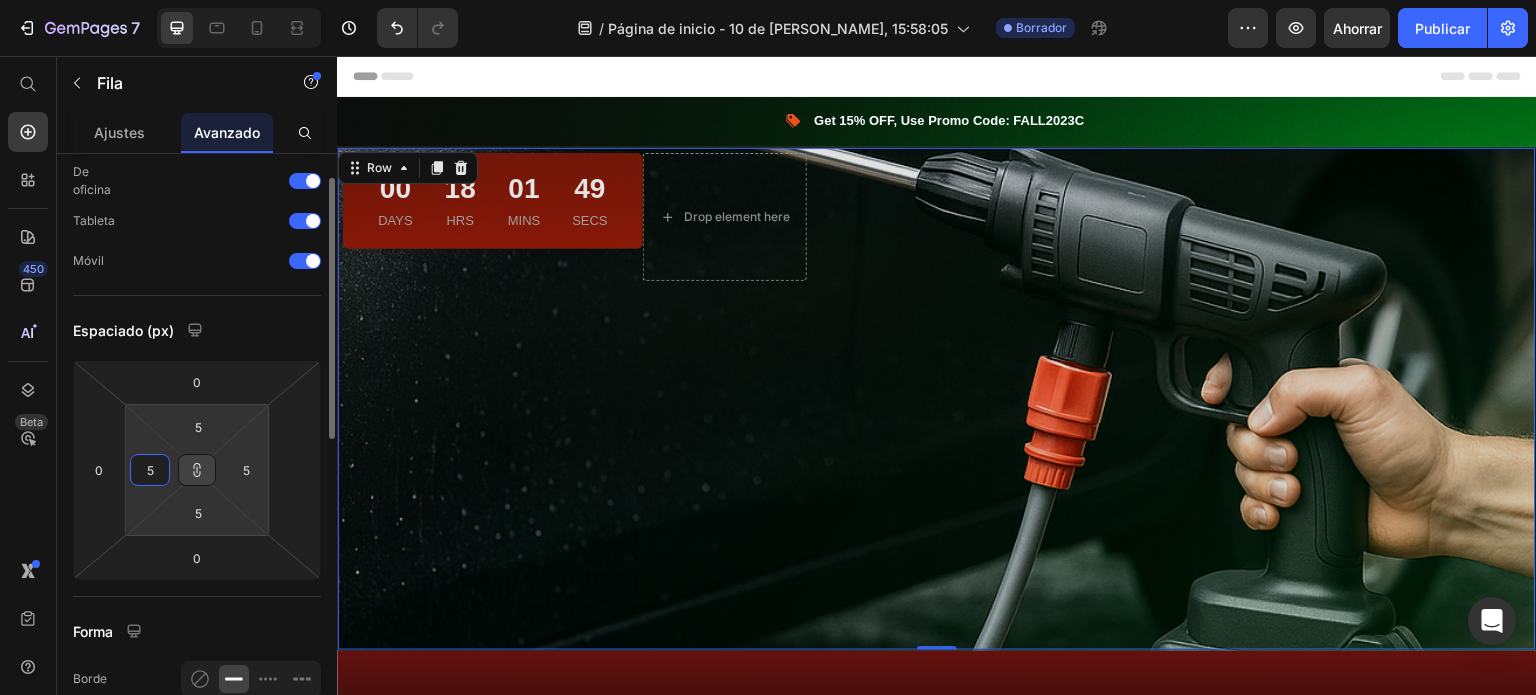 type on "50" 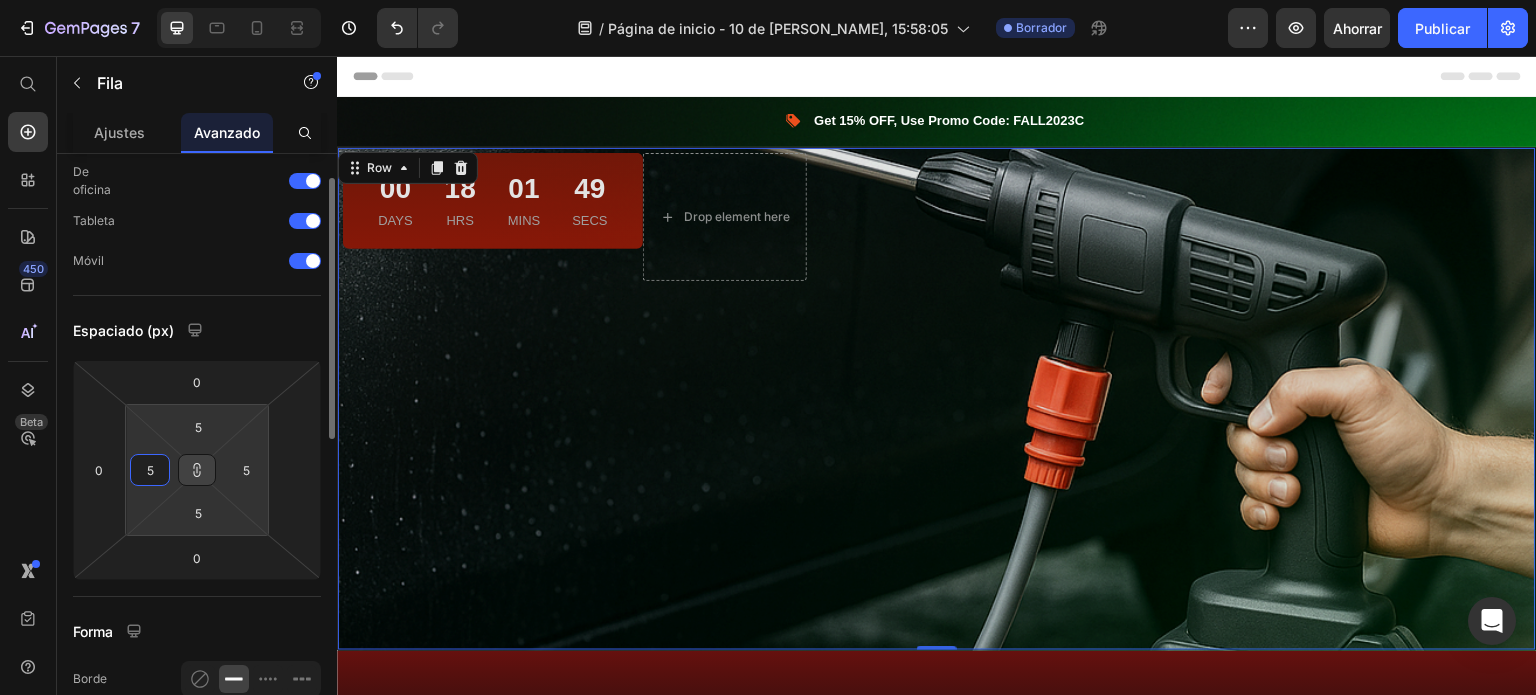type on "50" 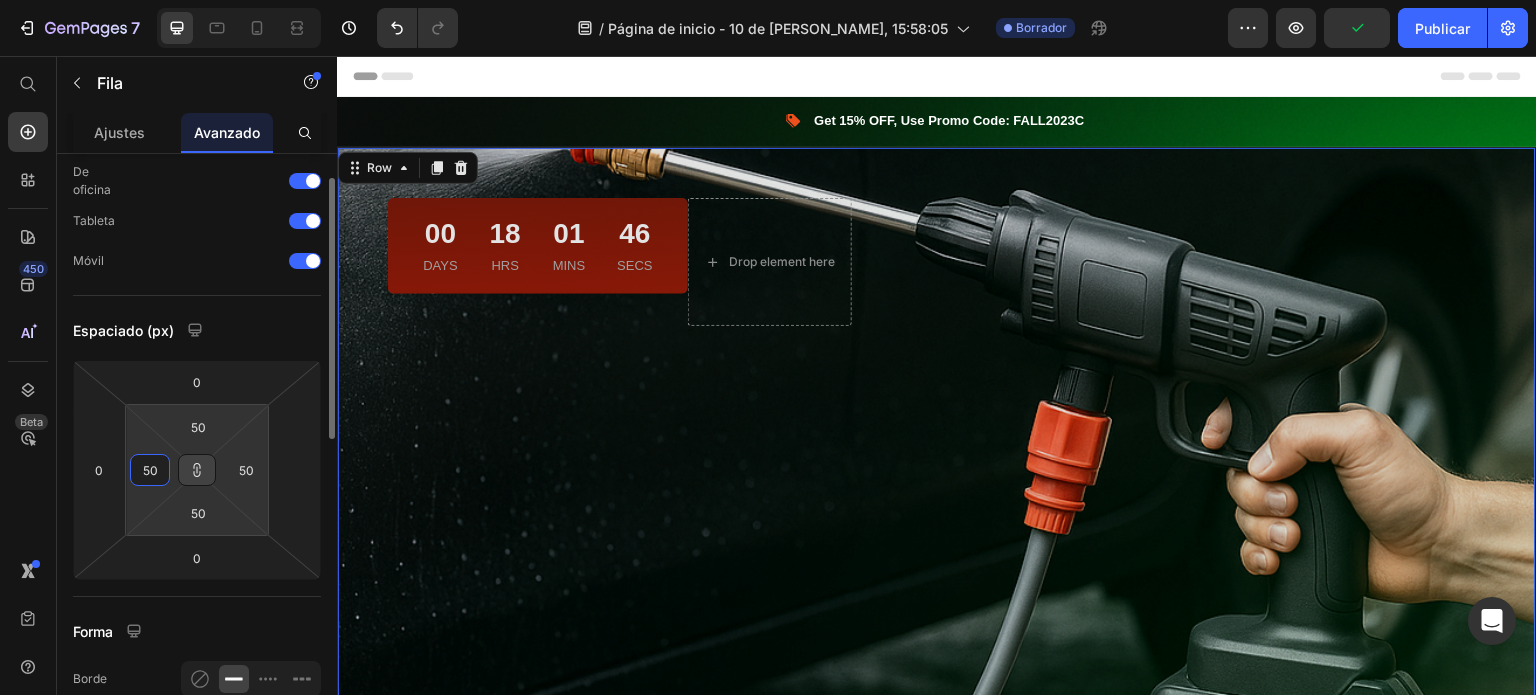 type on "5" 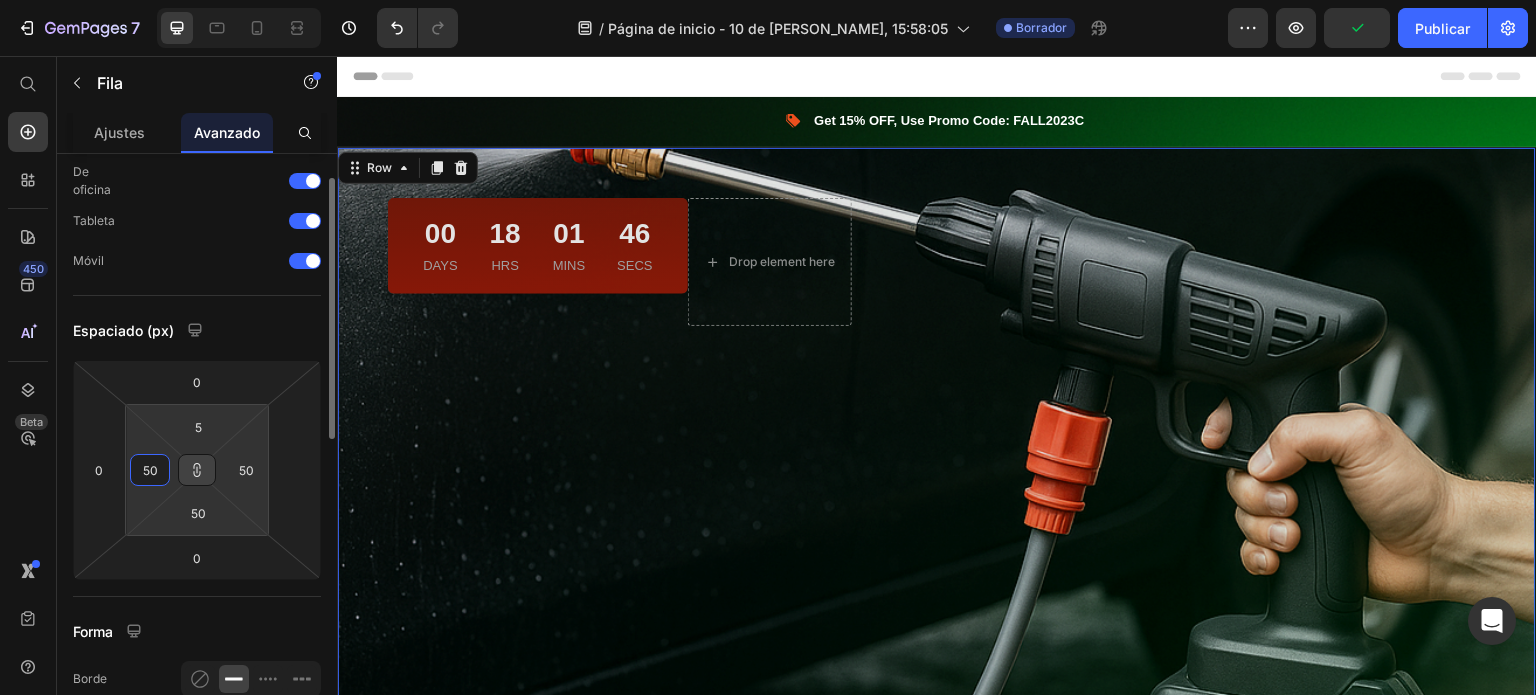 type on "5" 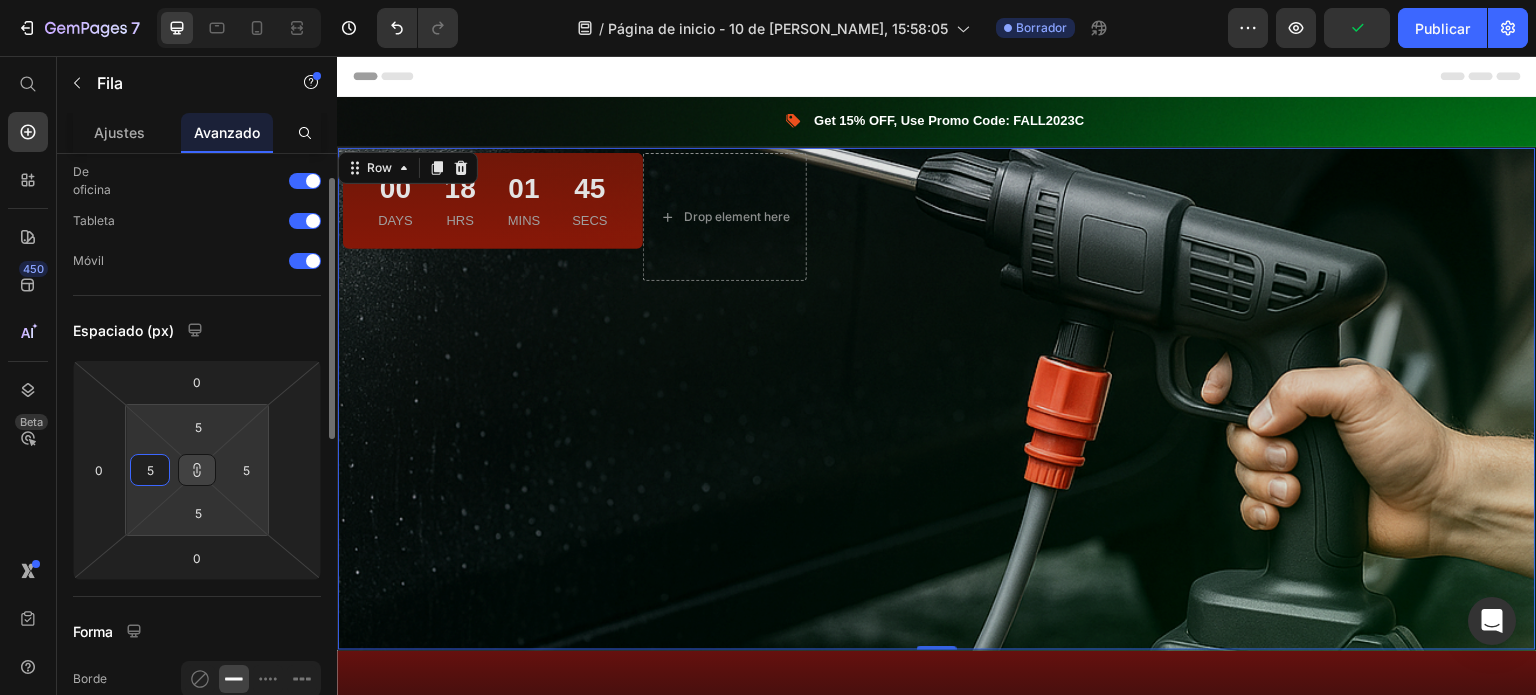 type on "55" 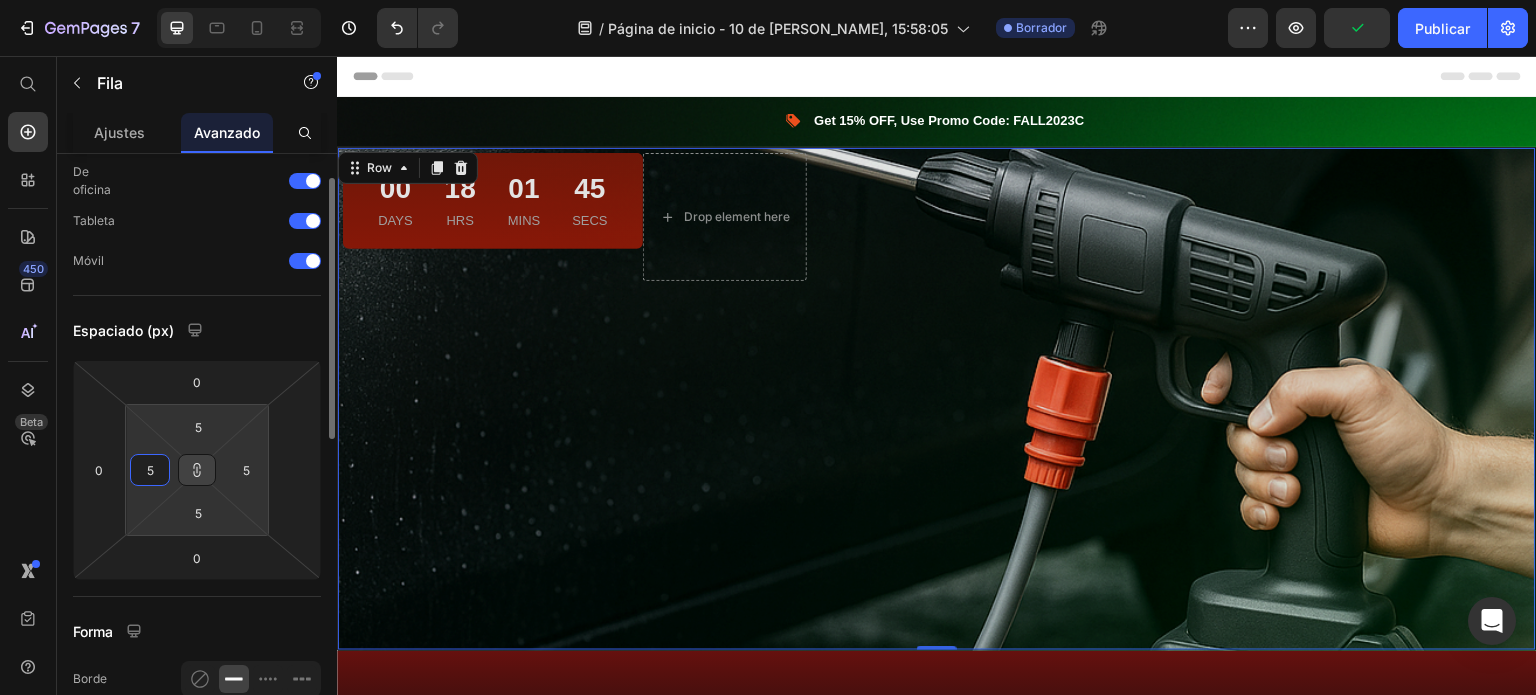 type on "55" 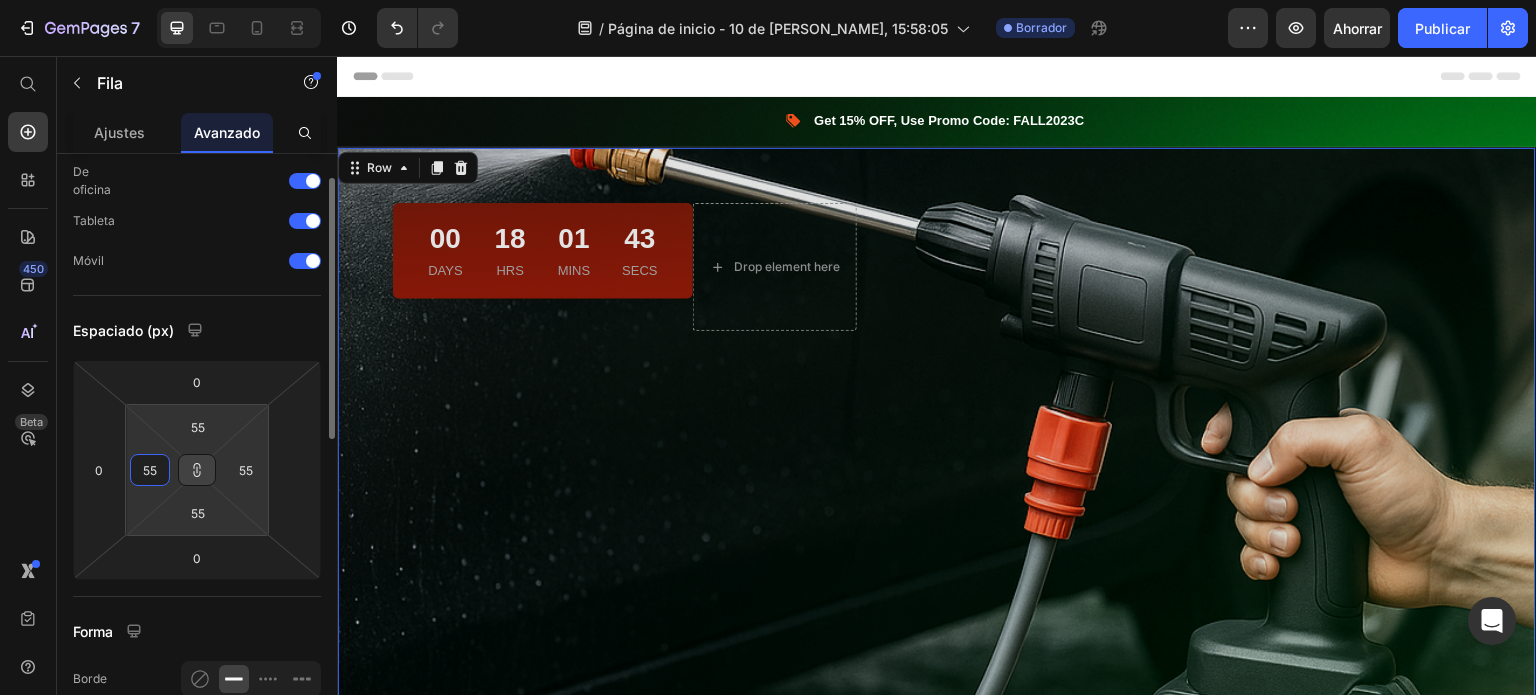 type on "5" 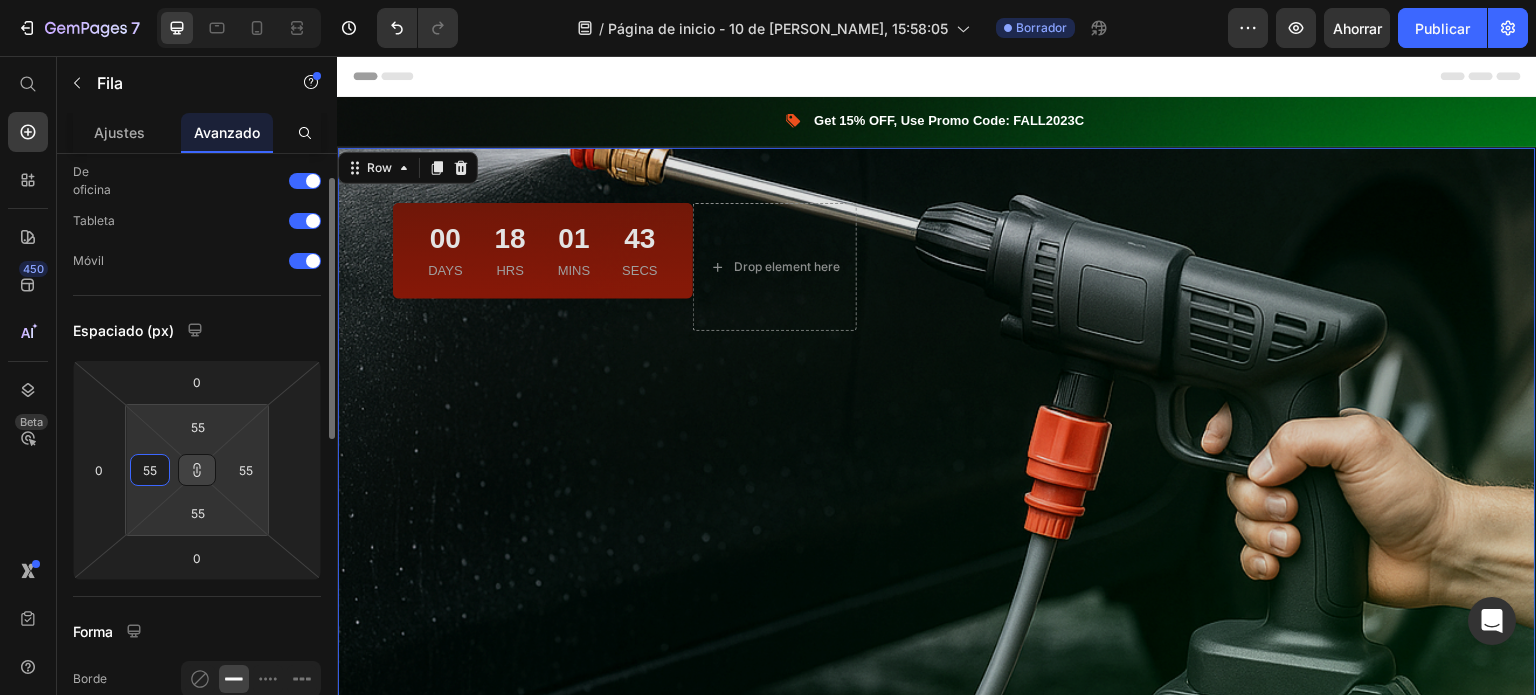 type on "5" 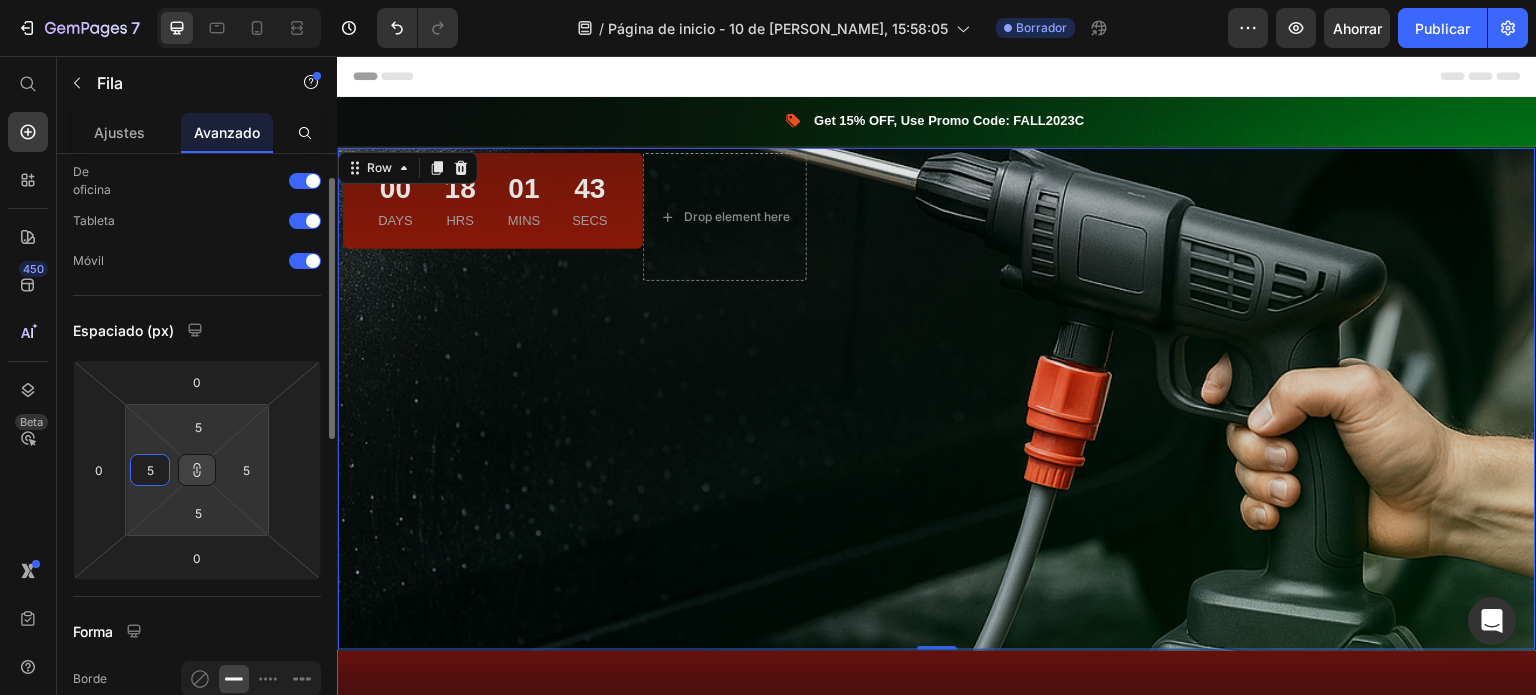 type on "0" 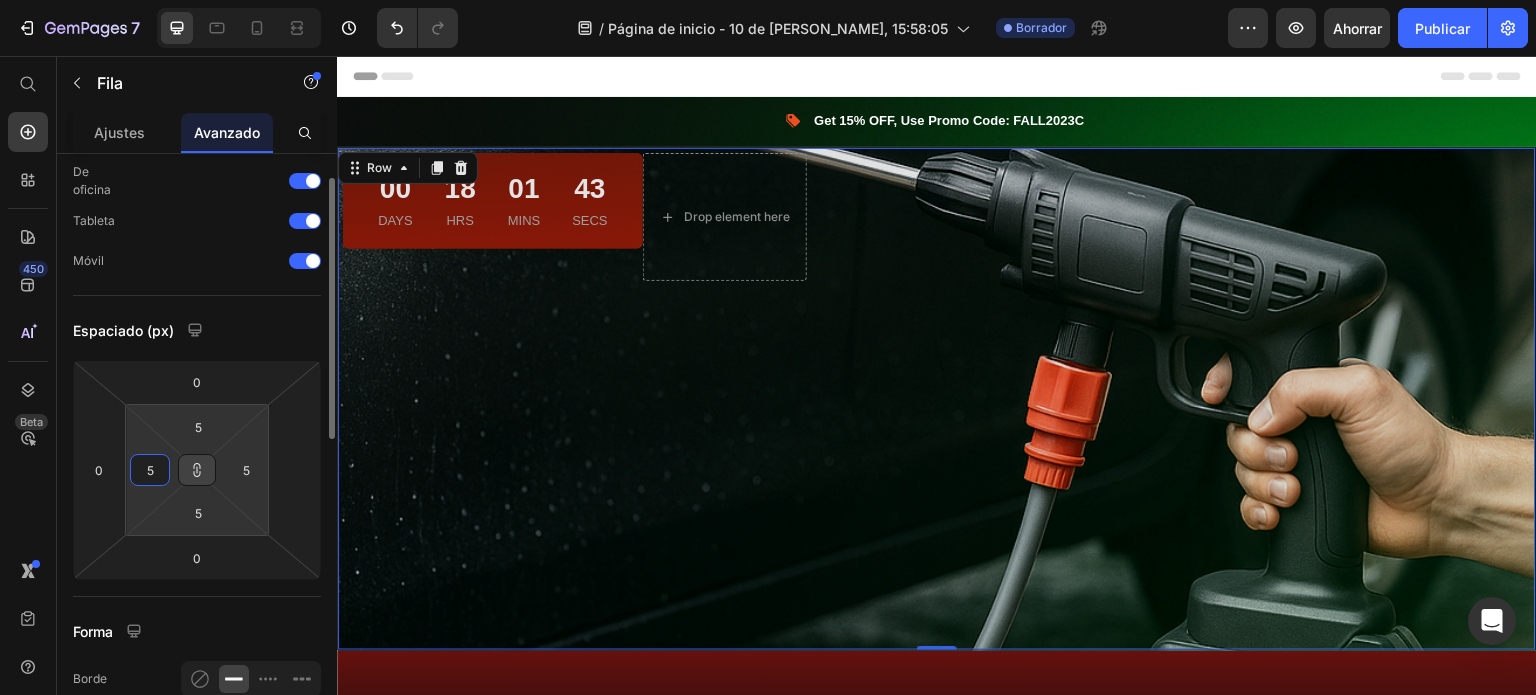 type on "0" 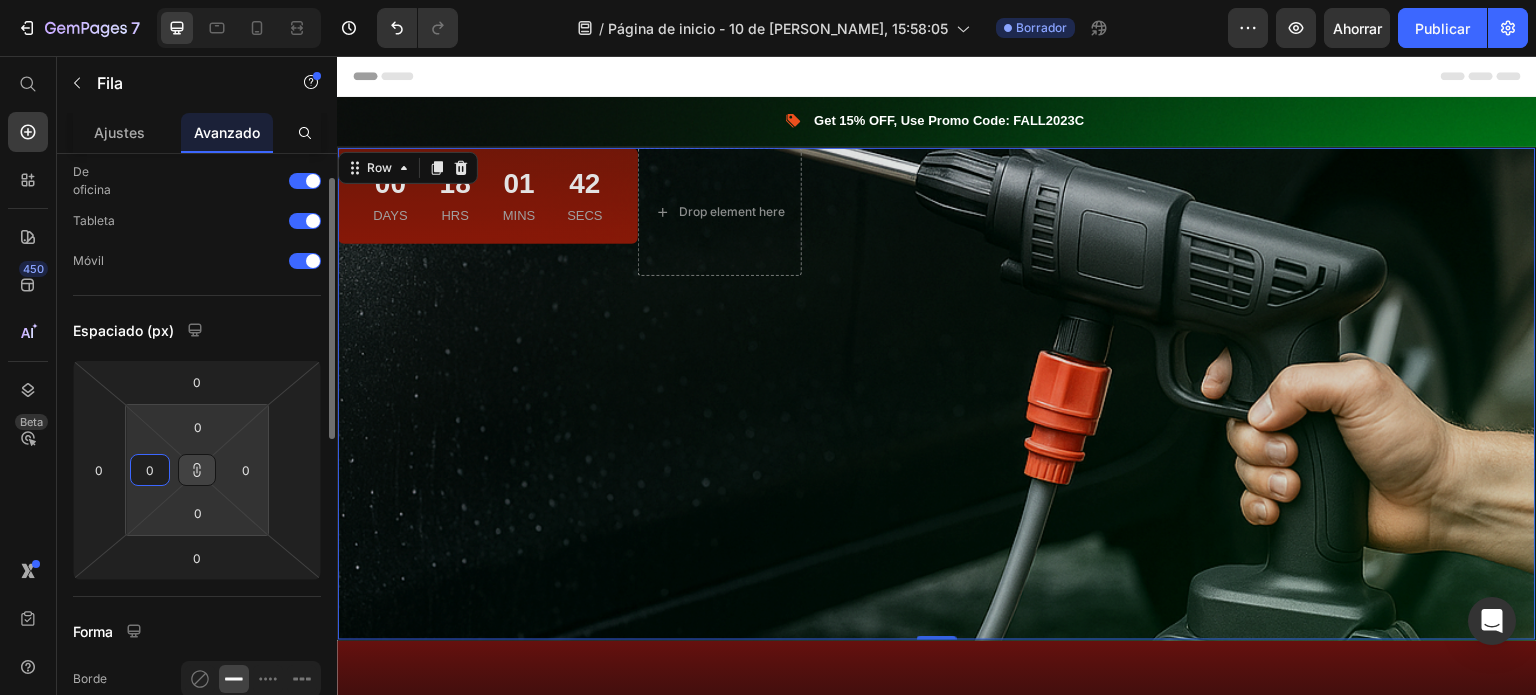type on "7" 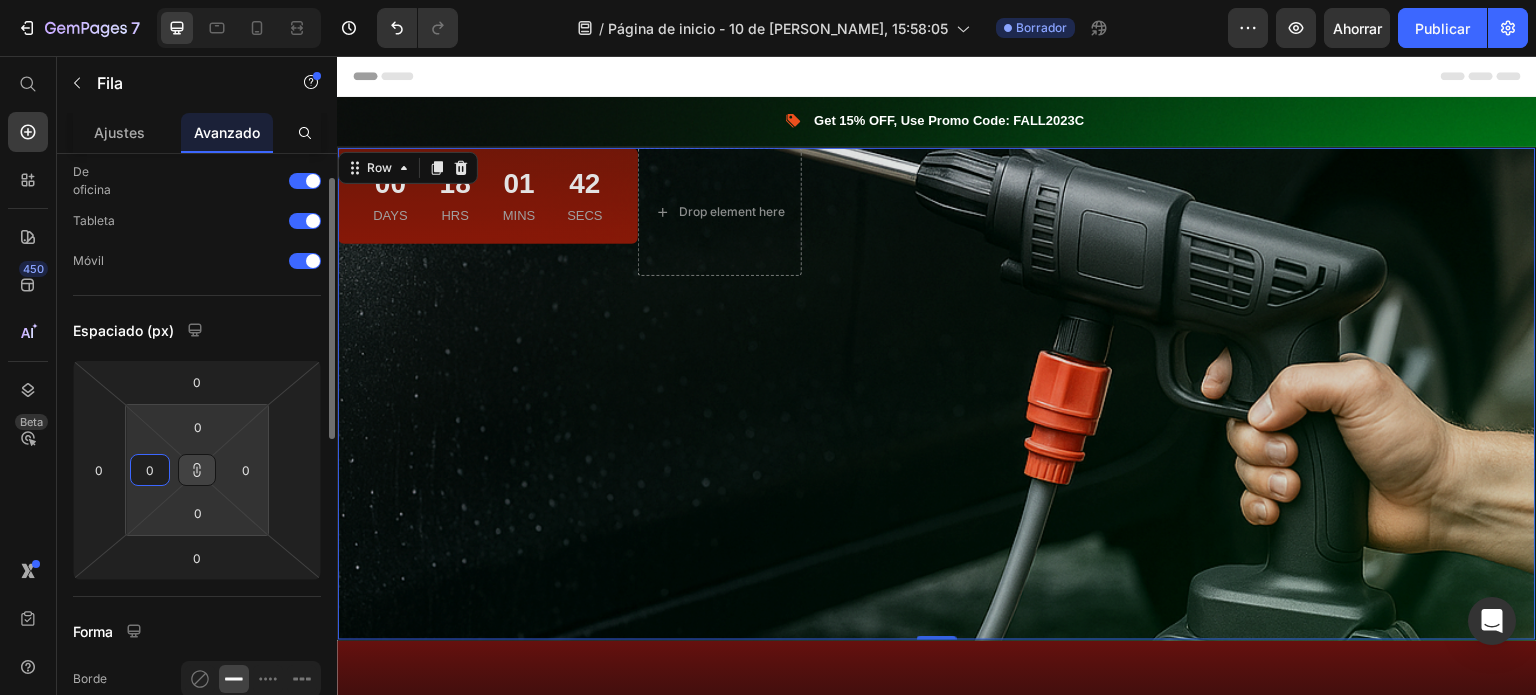 type on "7" 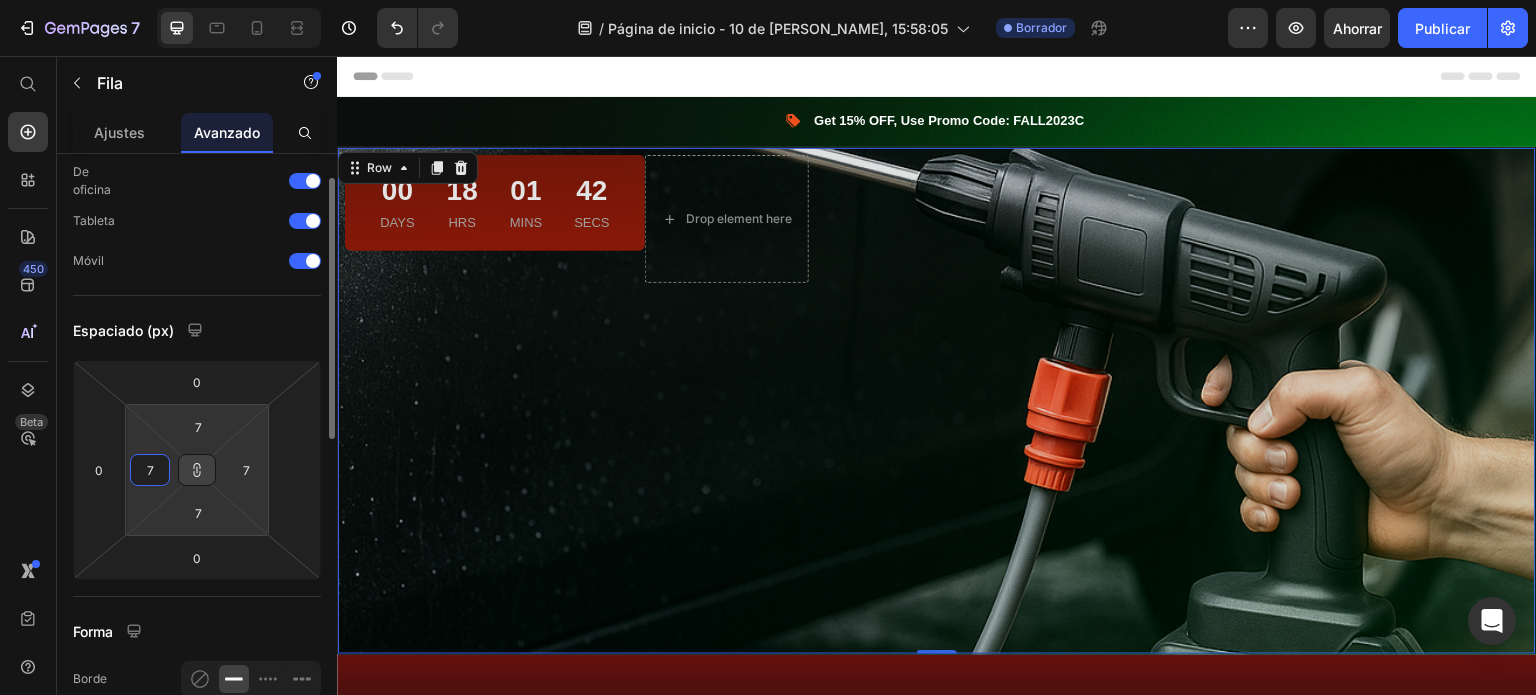 type on "70" 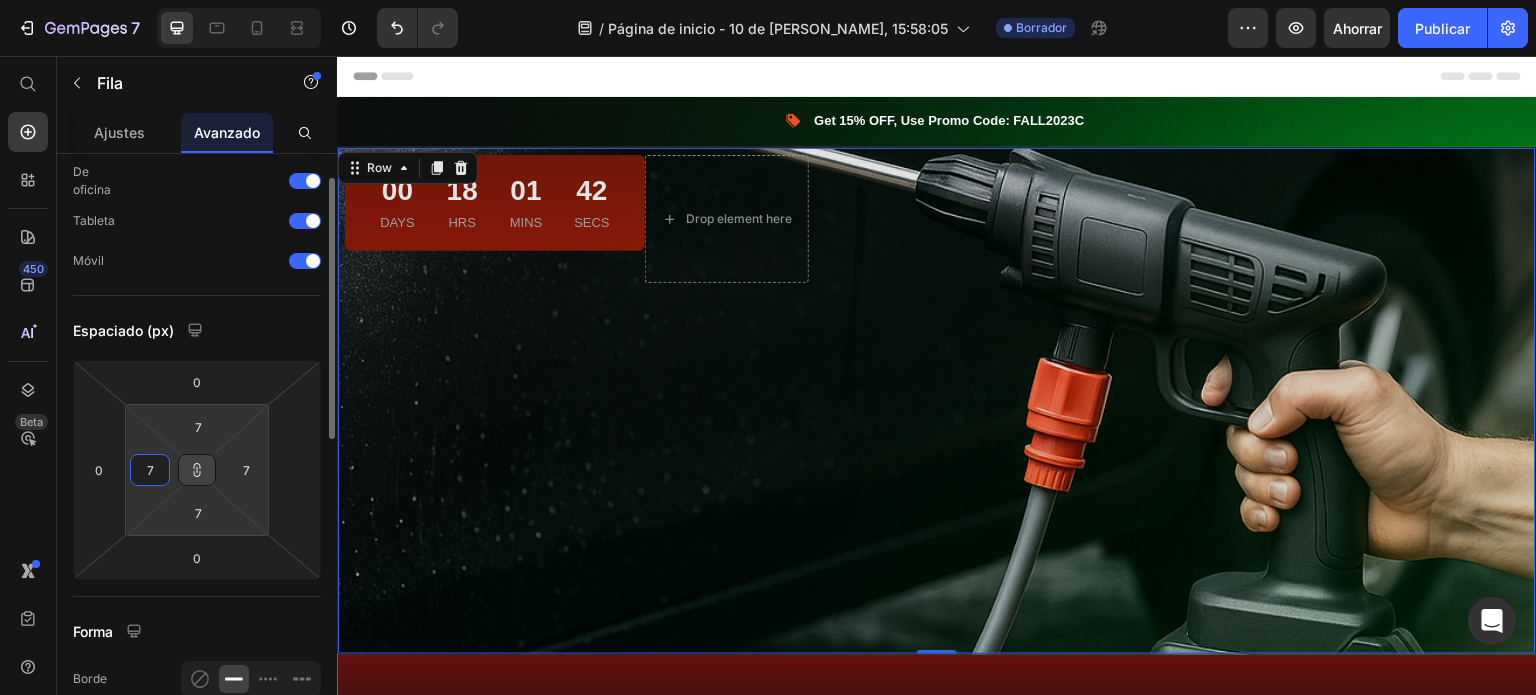 type on "70" 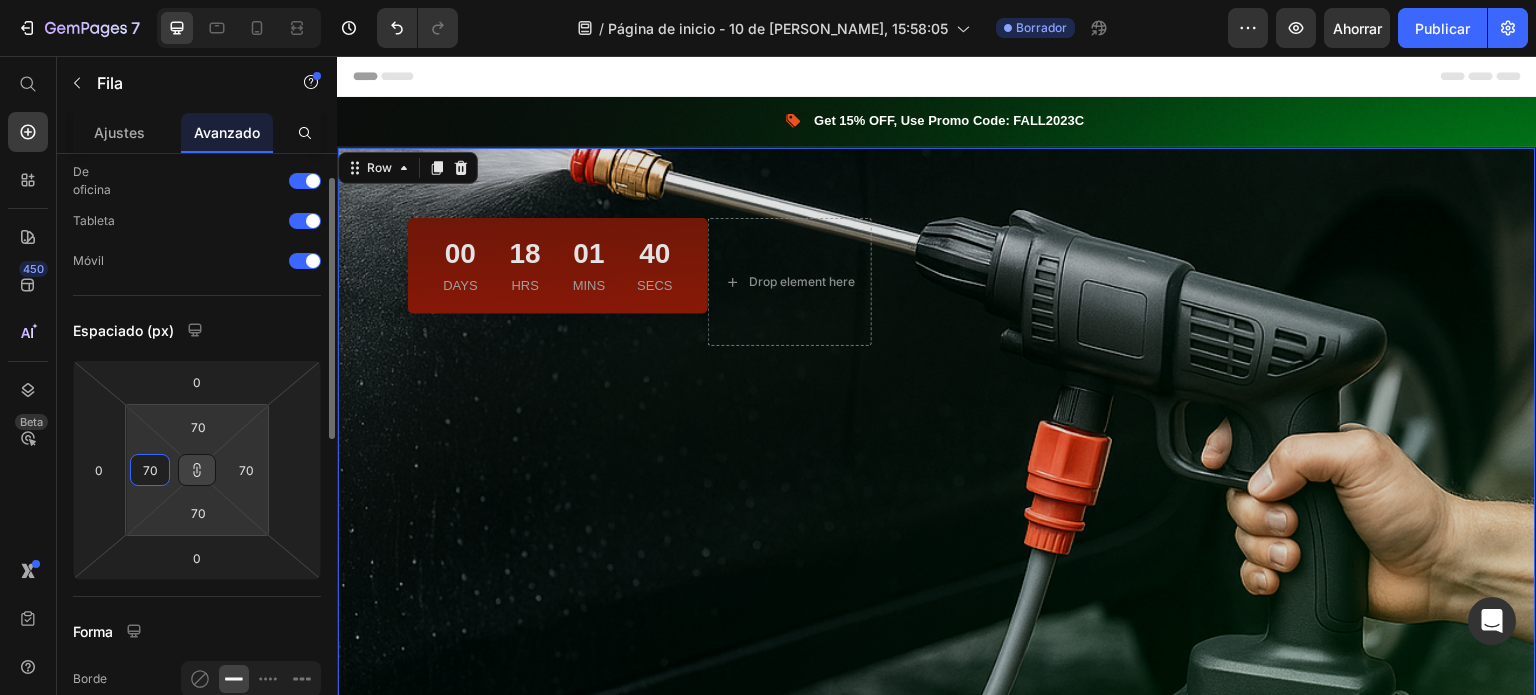 type on "7" 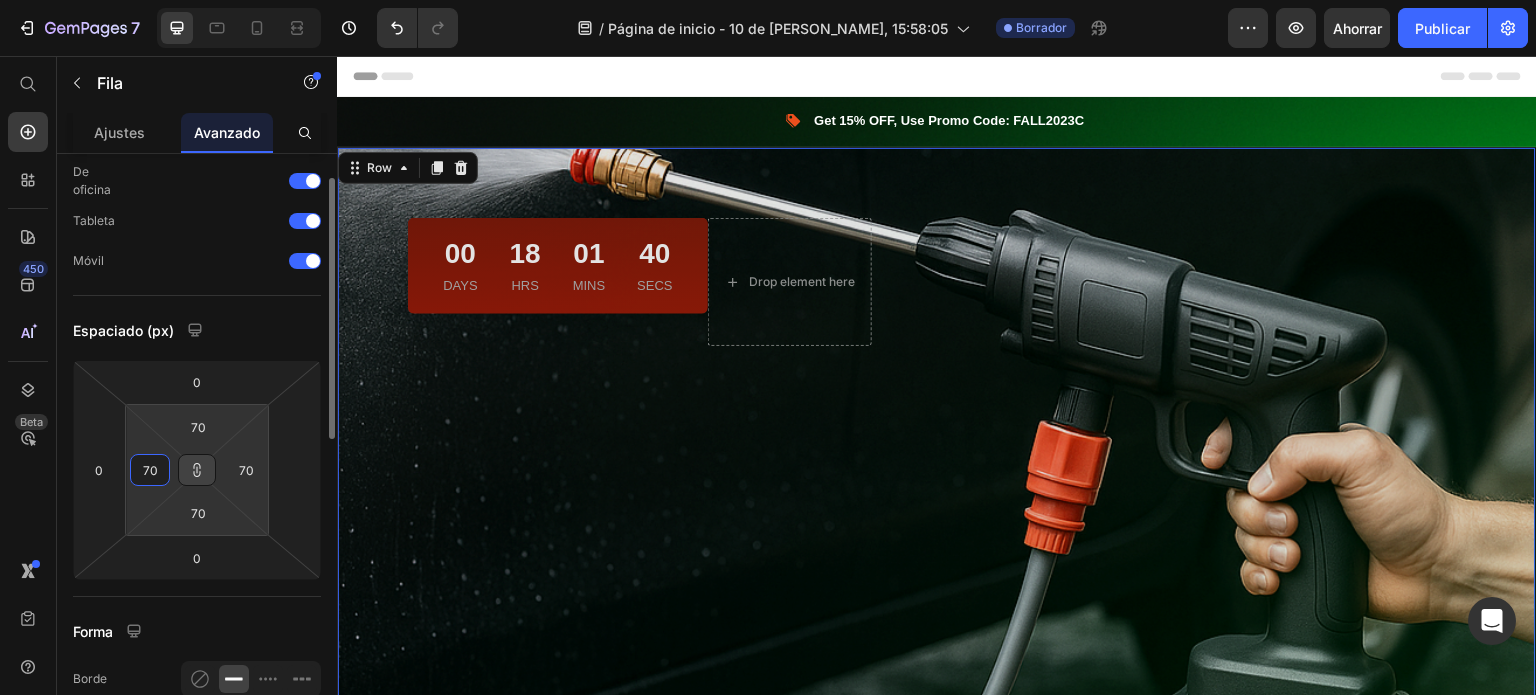 type on "7" 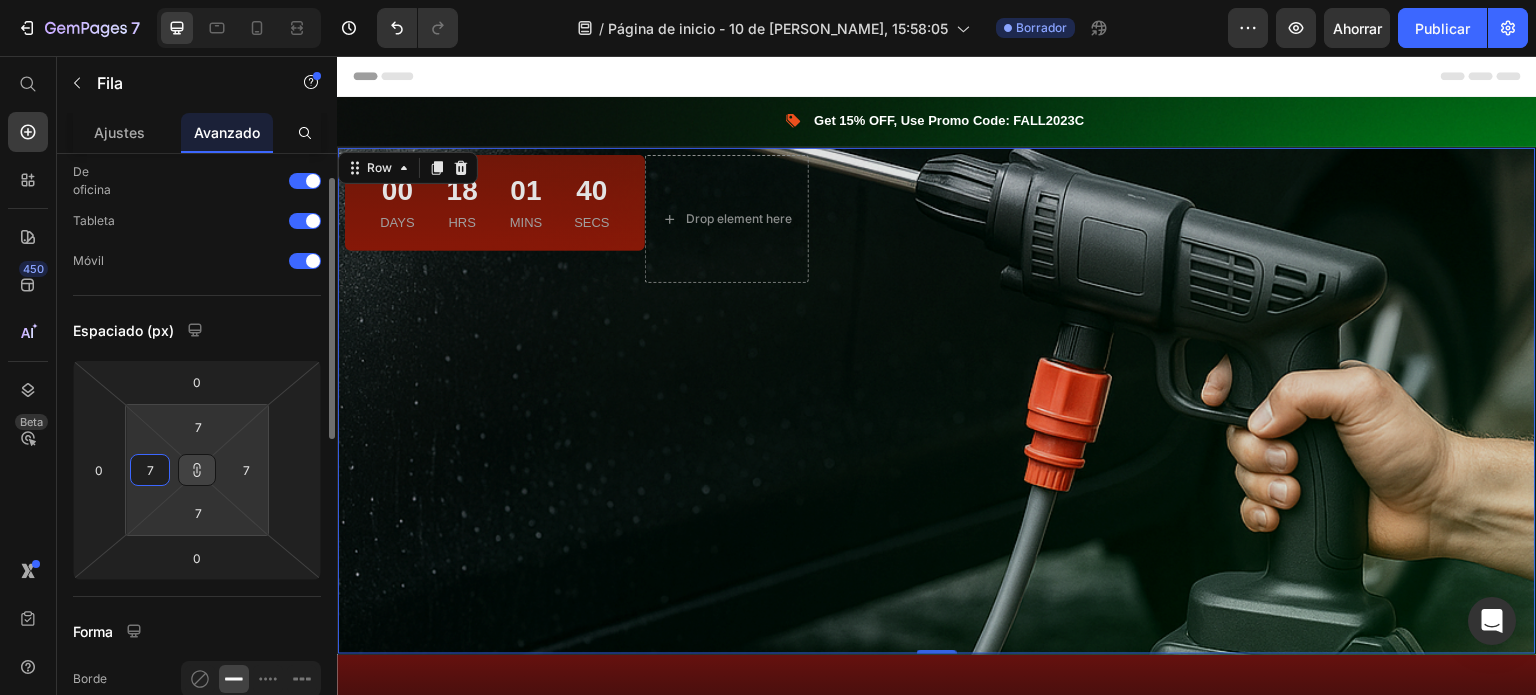type on "0" 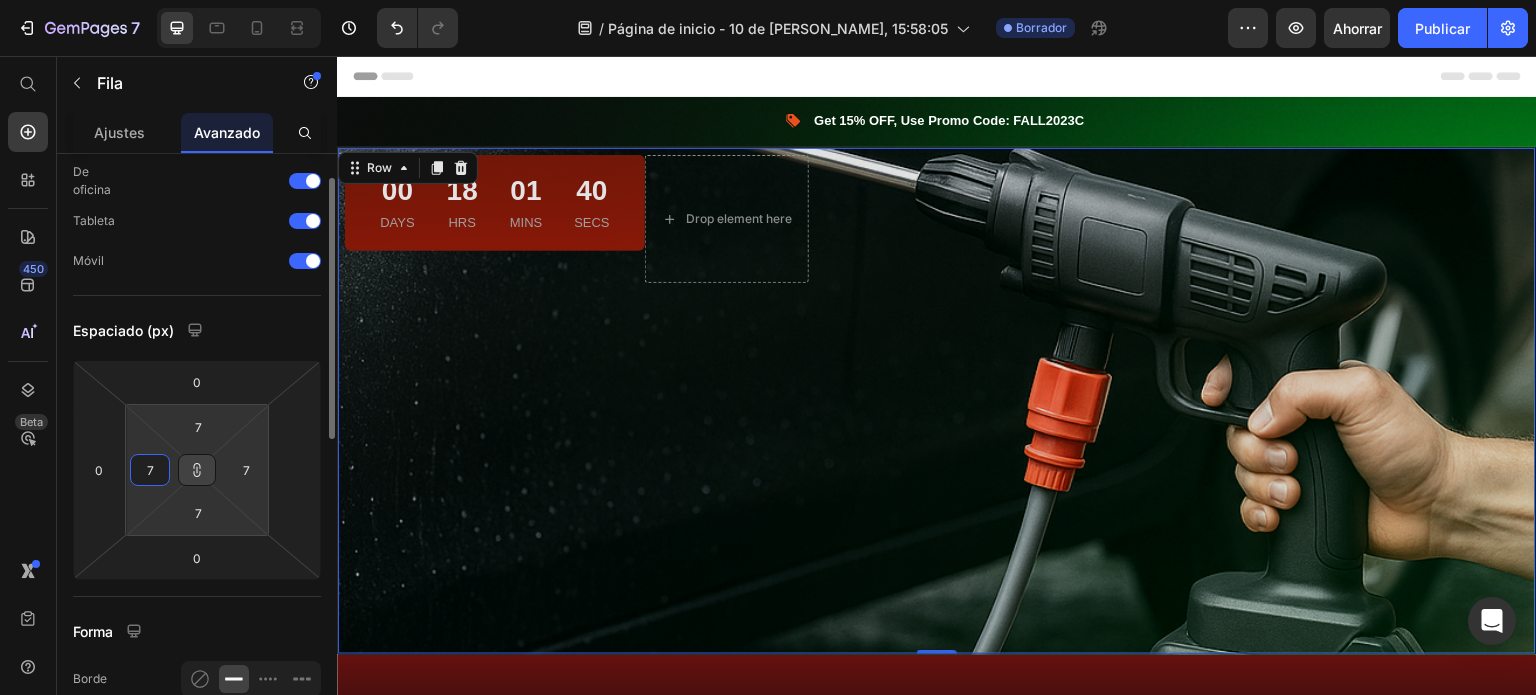 type on "0" 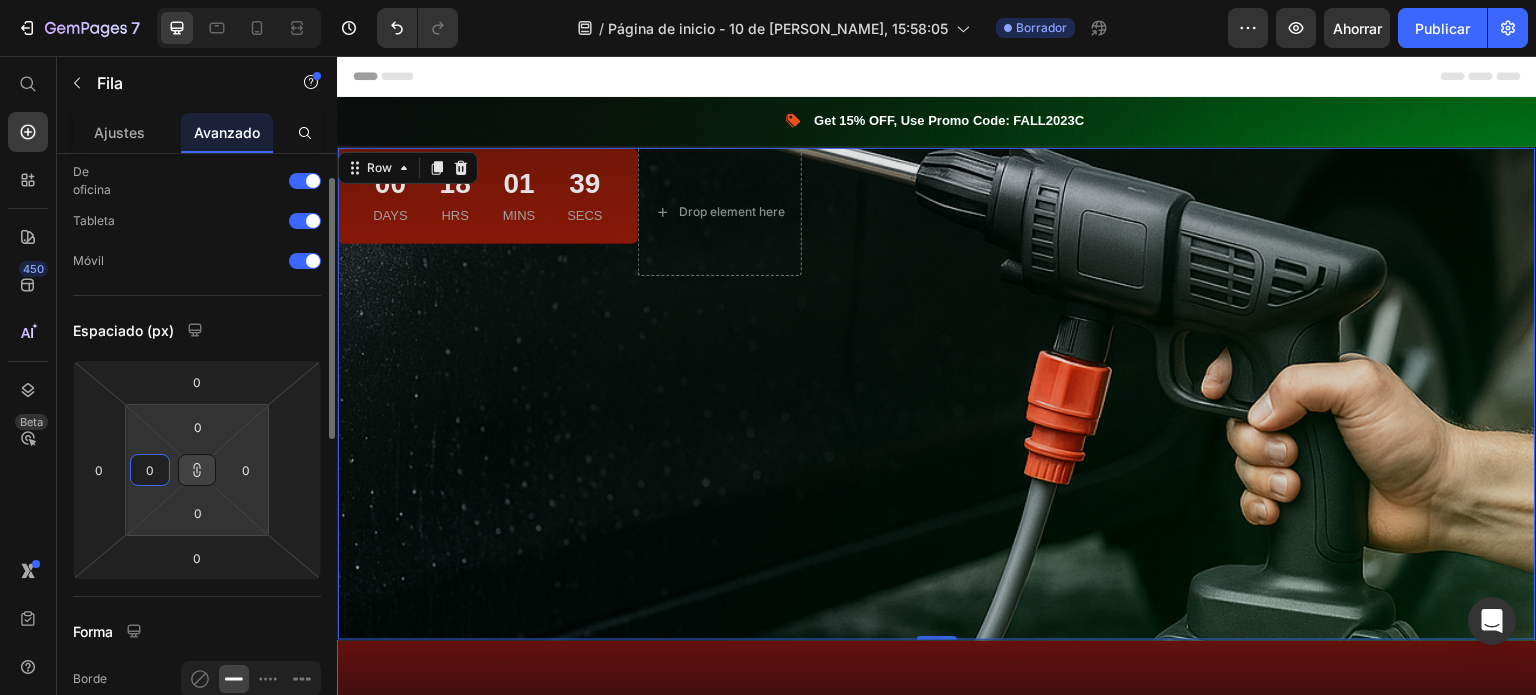 type on "9" 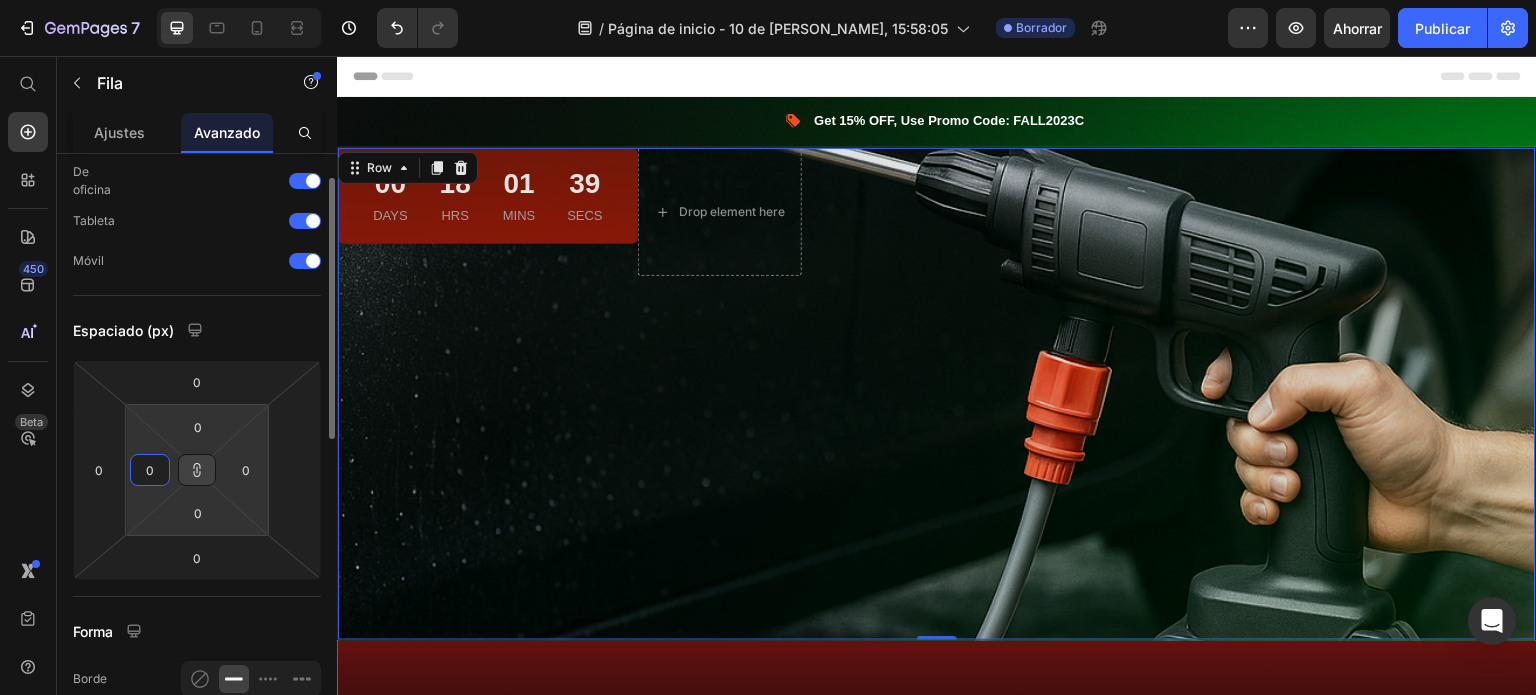 type on "9" 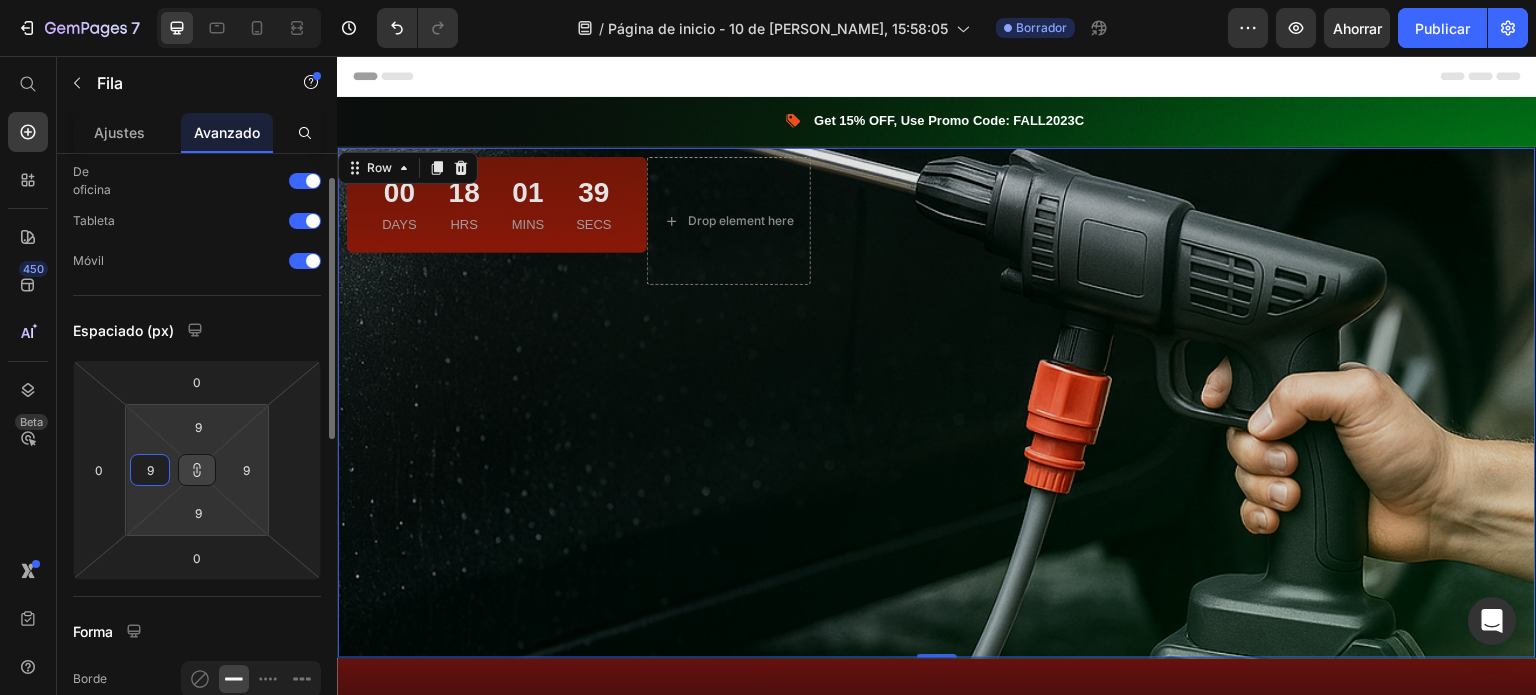 type on "90" 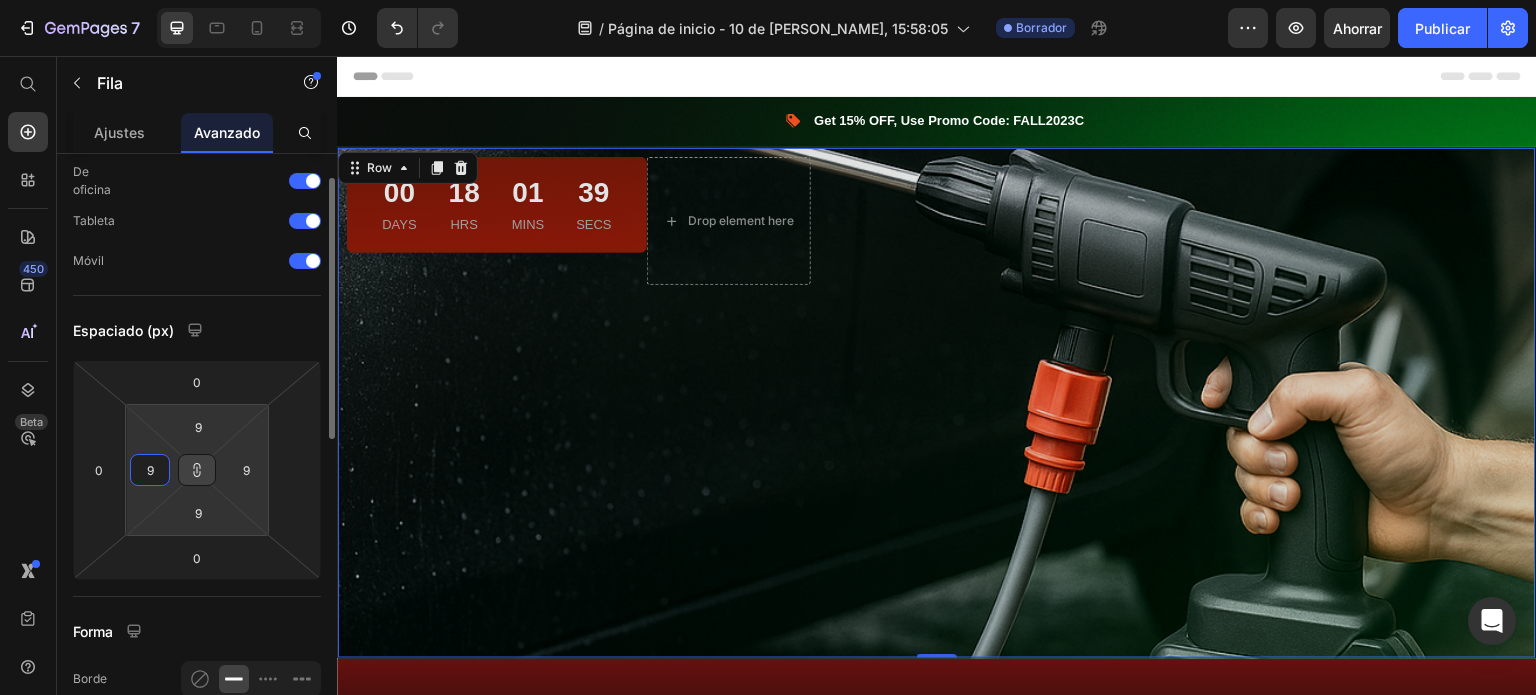 type on "90" 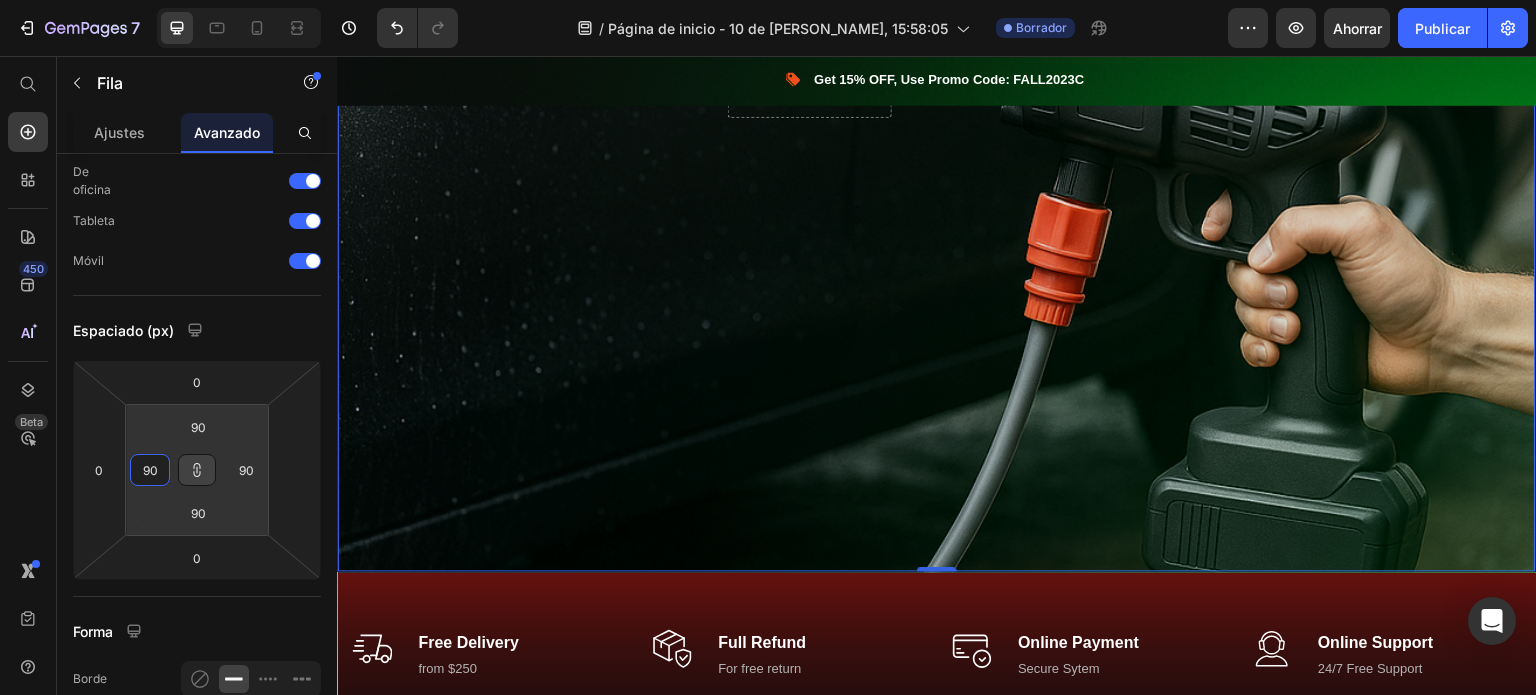 scroll, scrollTop: 212, scrollLeft: 0, axis: vertical 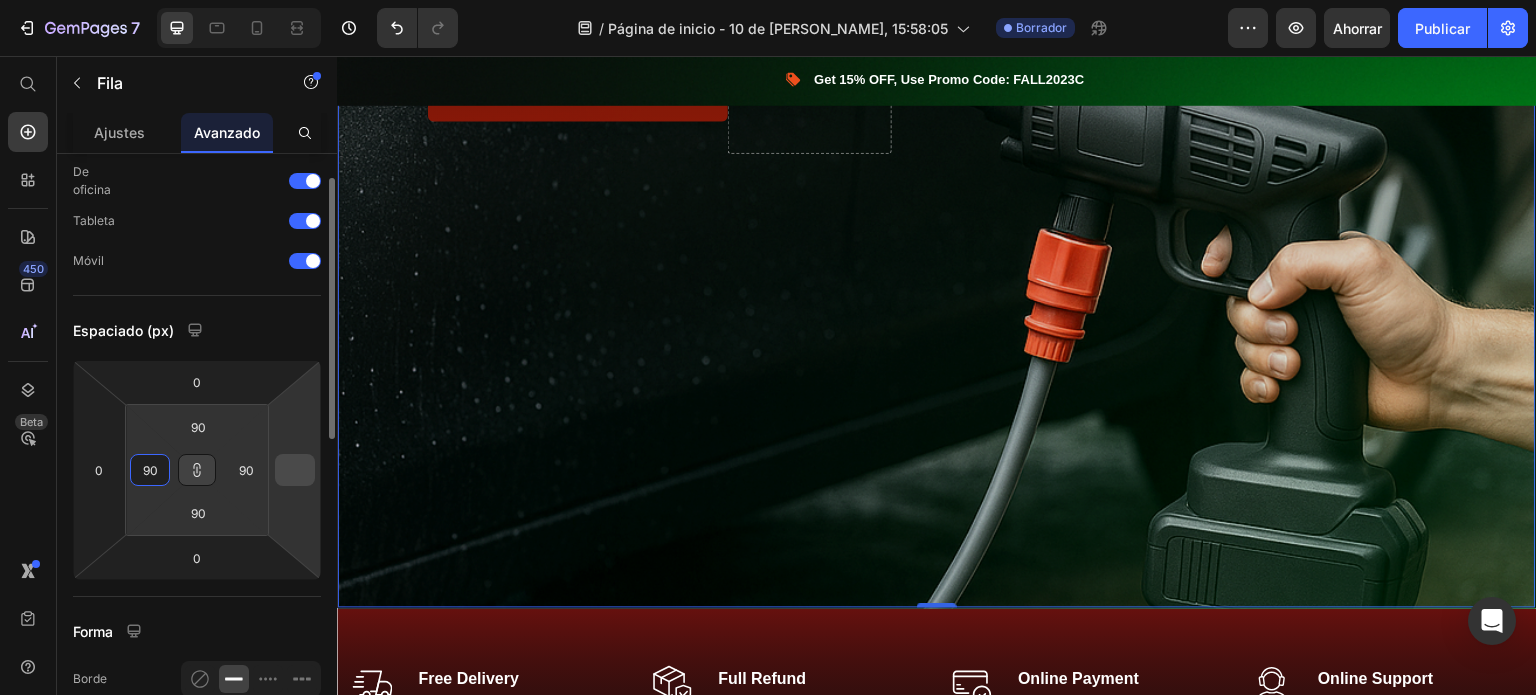 type on "90" 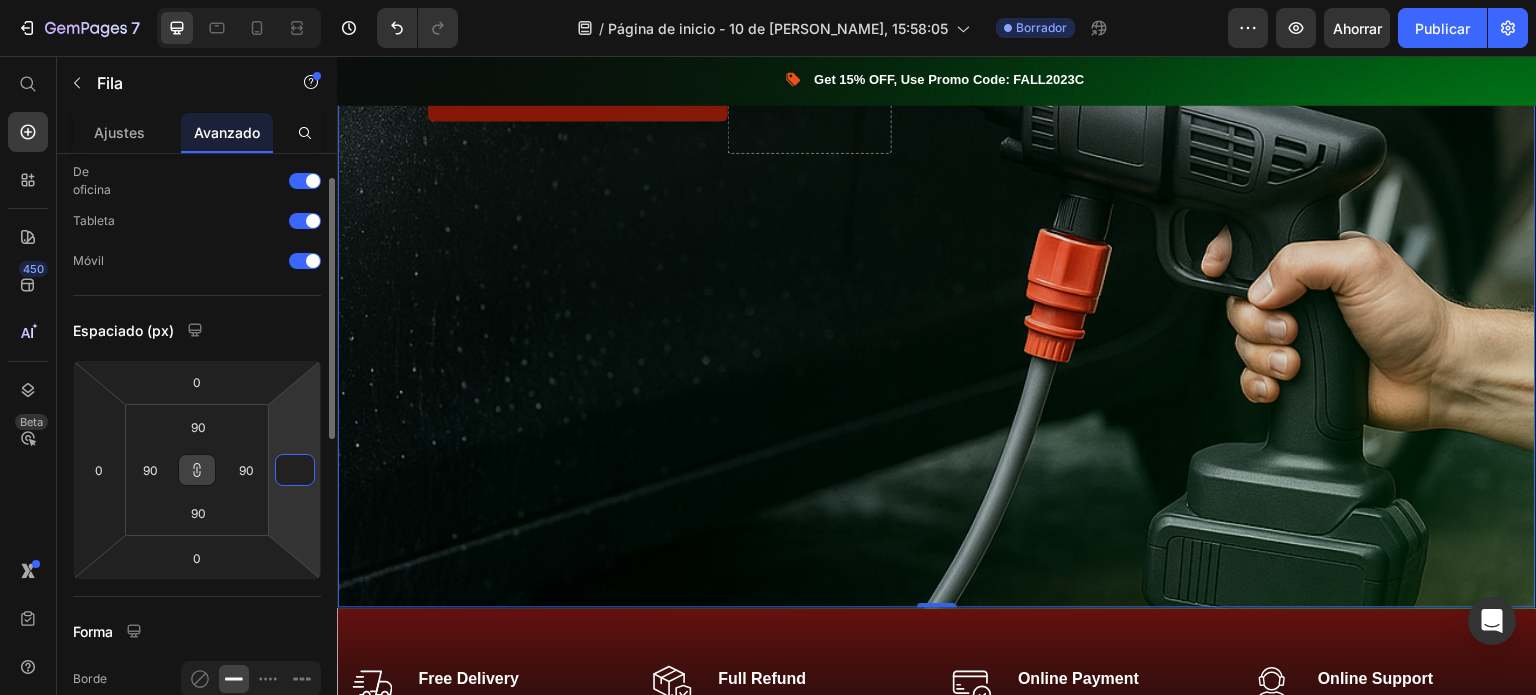 click at bounding box center [295, 470] 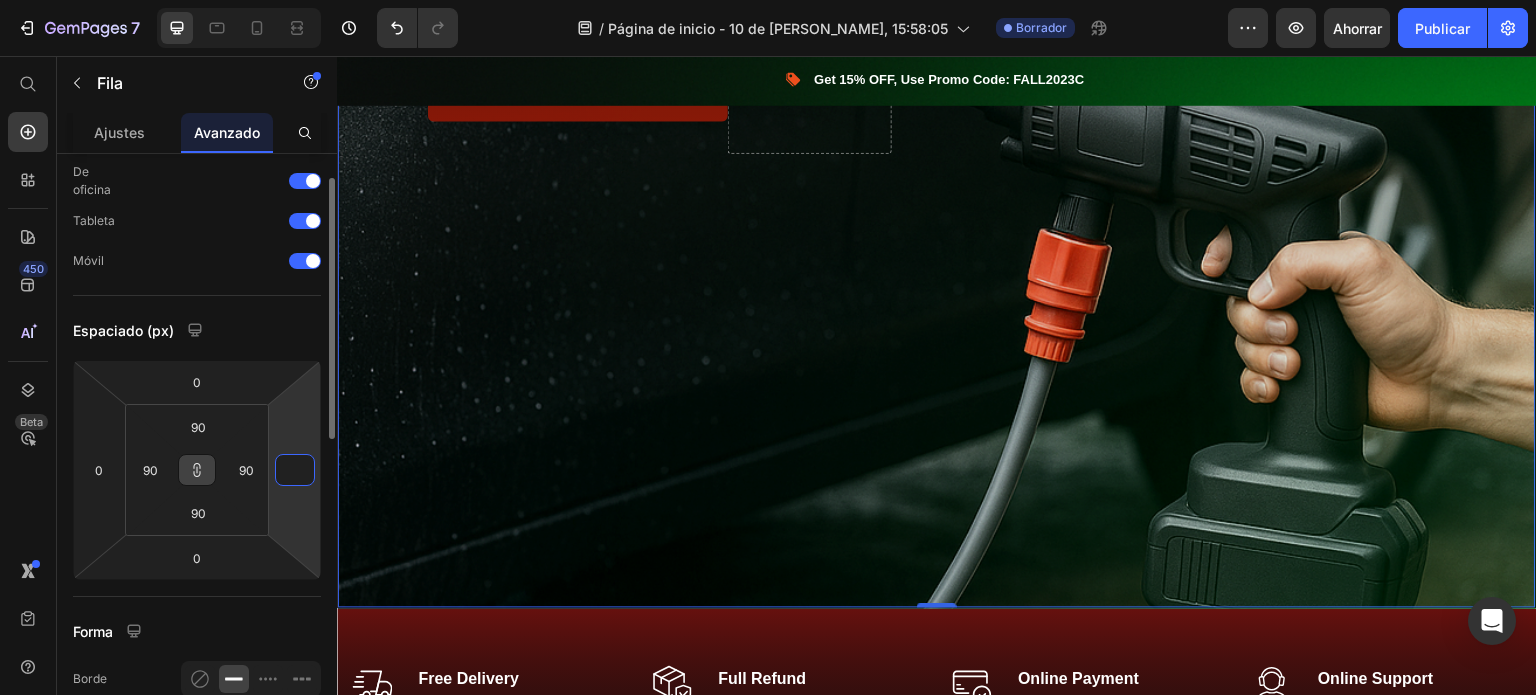 type 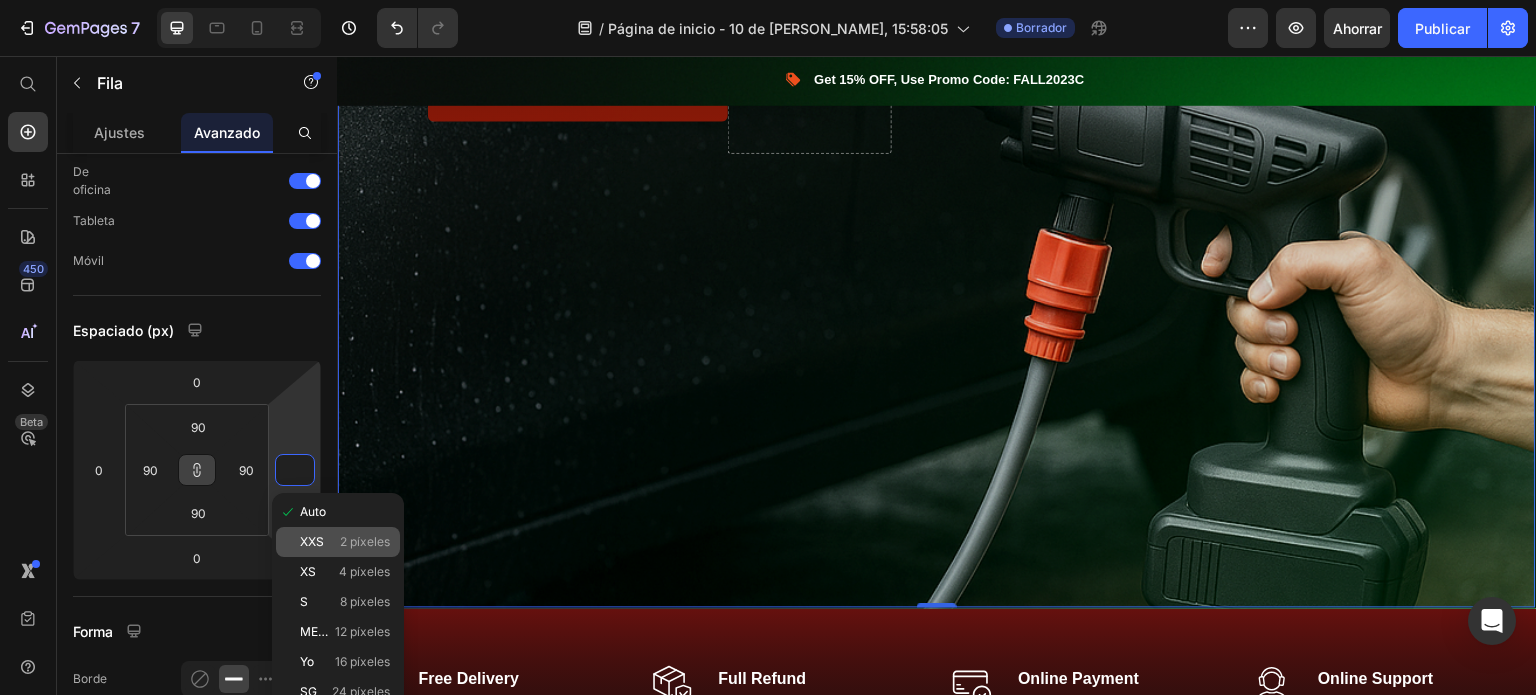 type 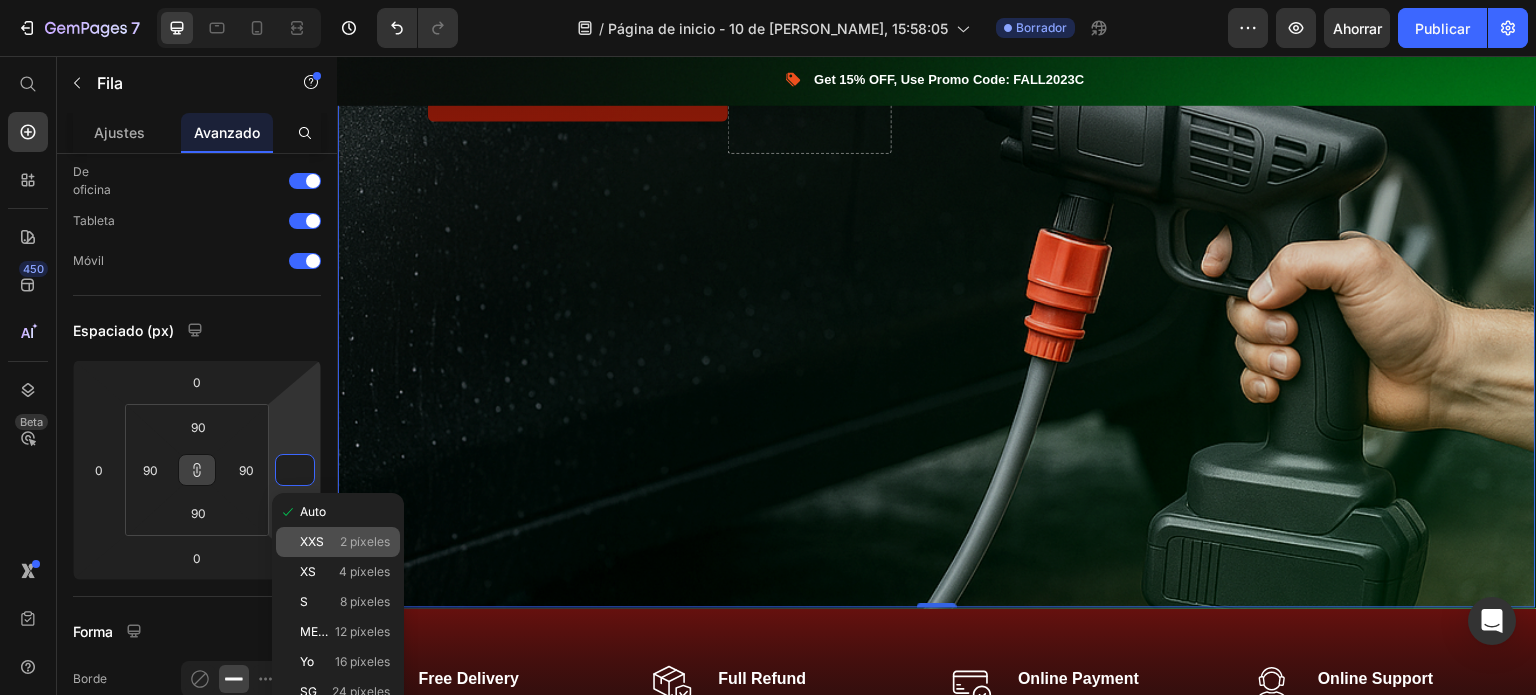 type 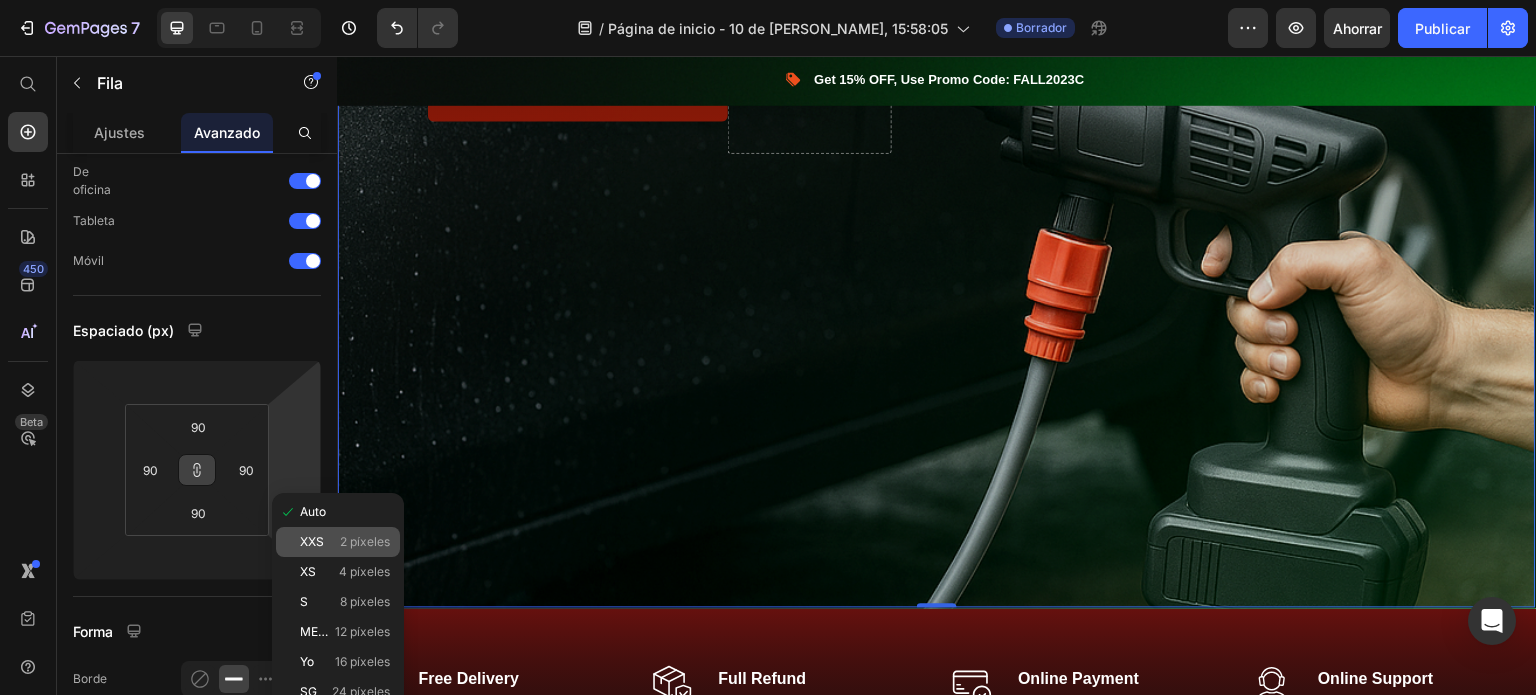 click on "XXS 2 píxeles" 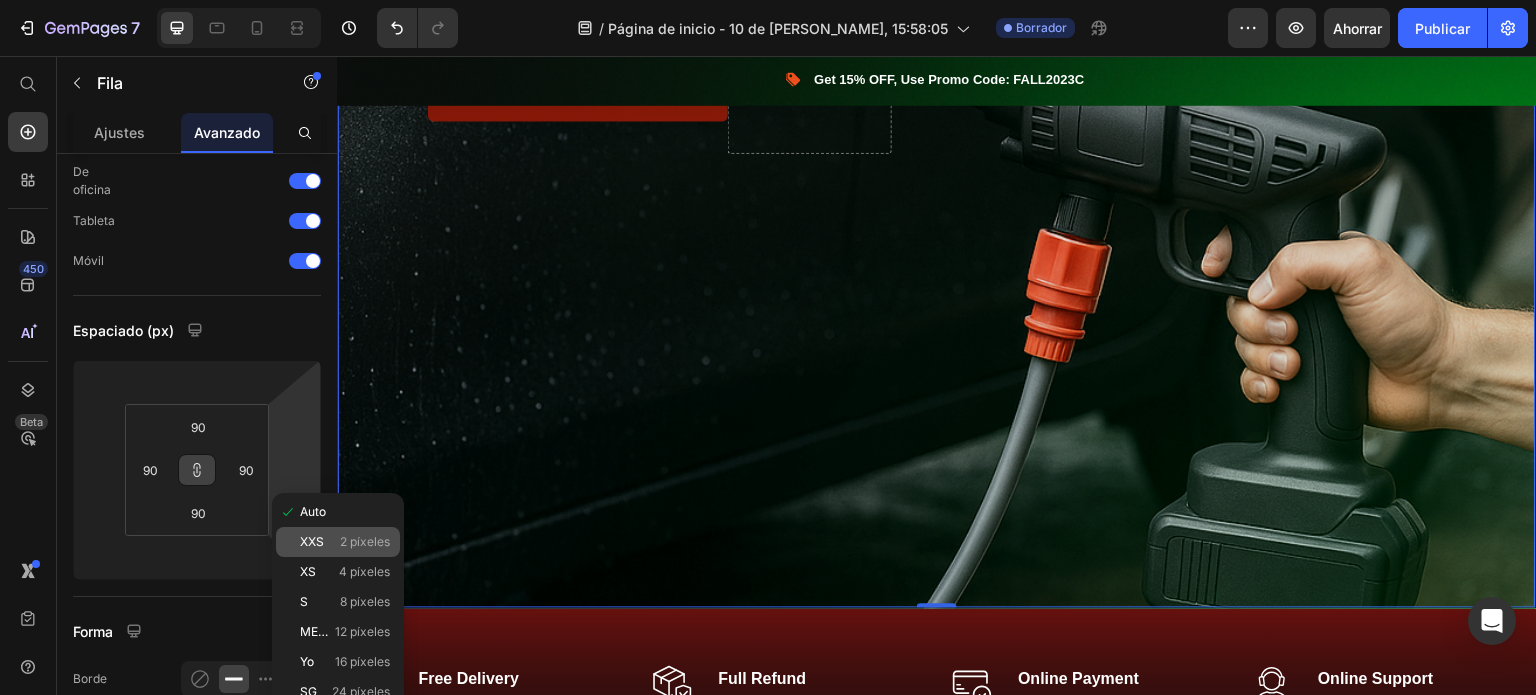 type on "2" 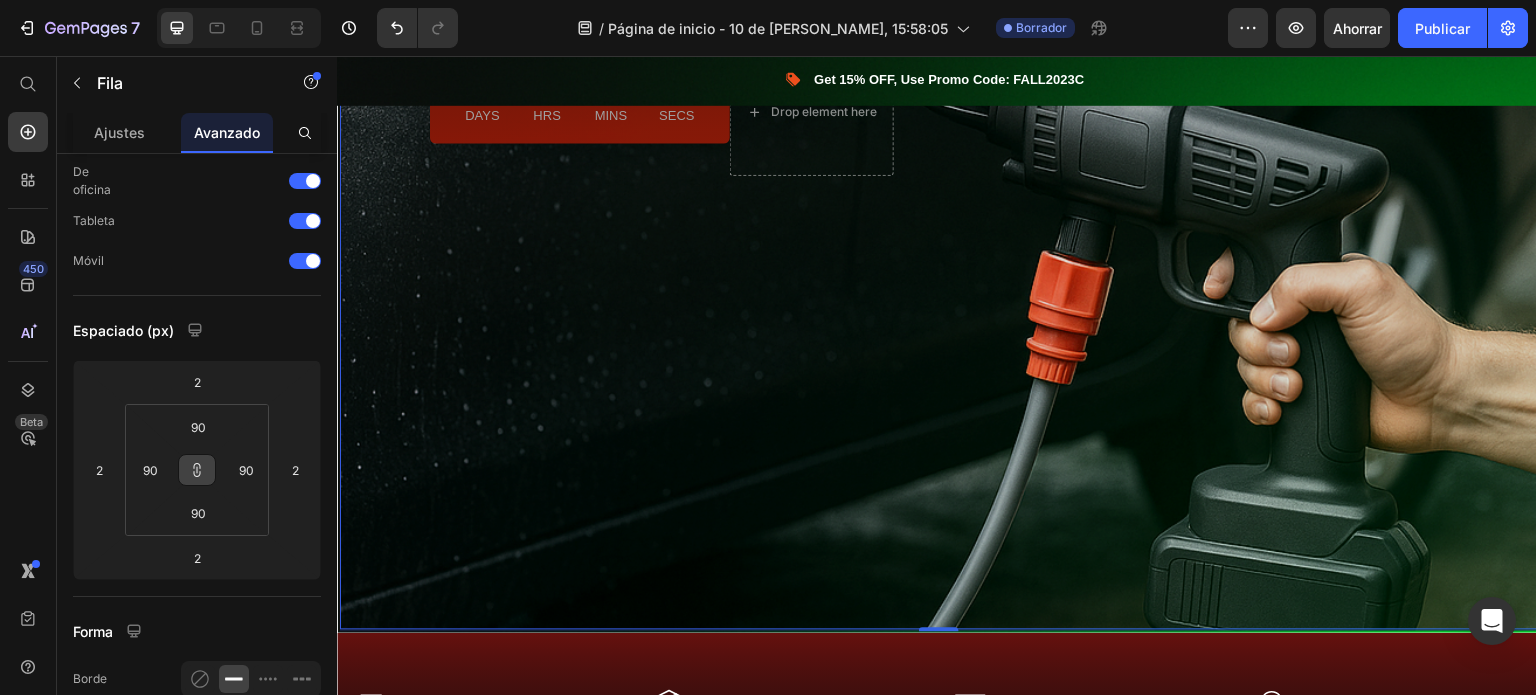scroll, scrollTop: 187, scrollLeft: 0, axis: vertical 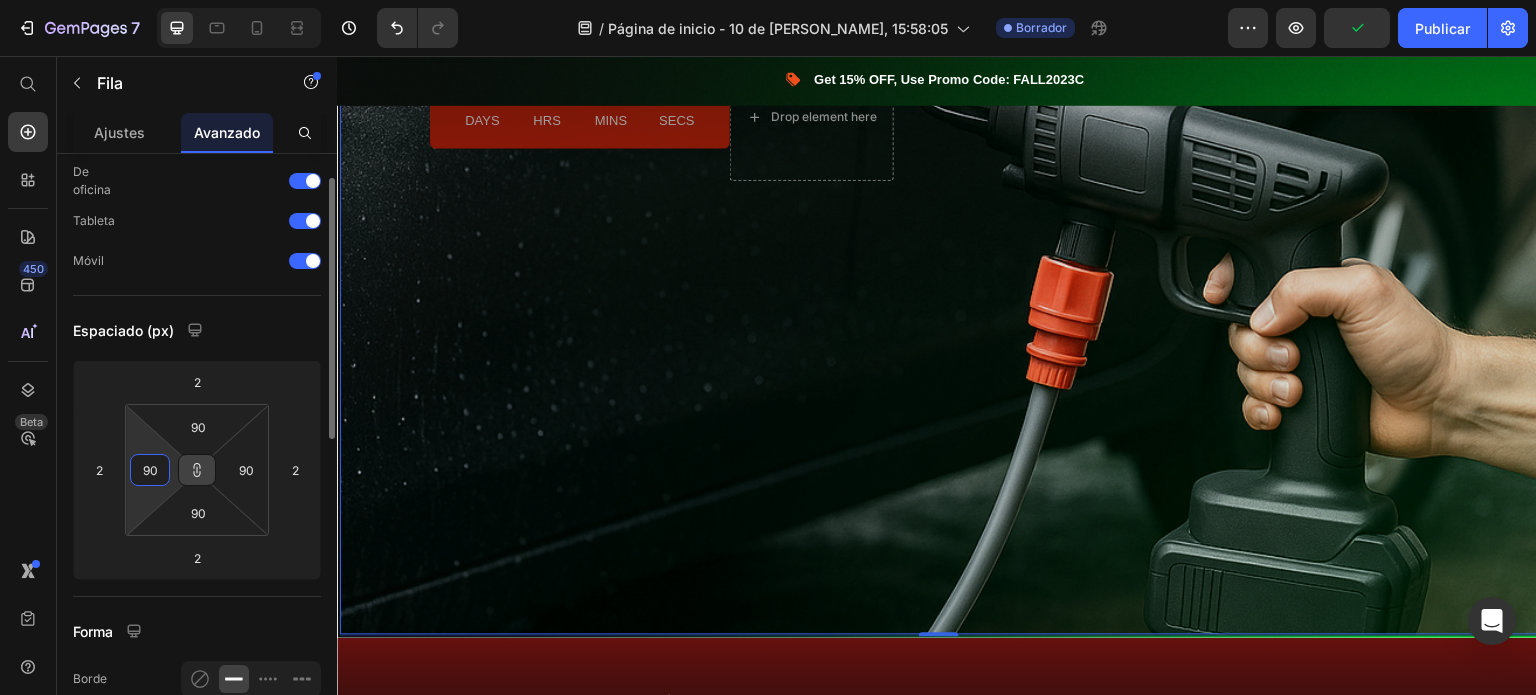 click on "90" at bounding box center [150, 470] 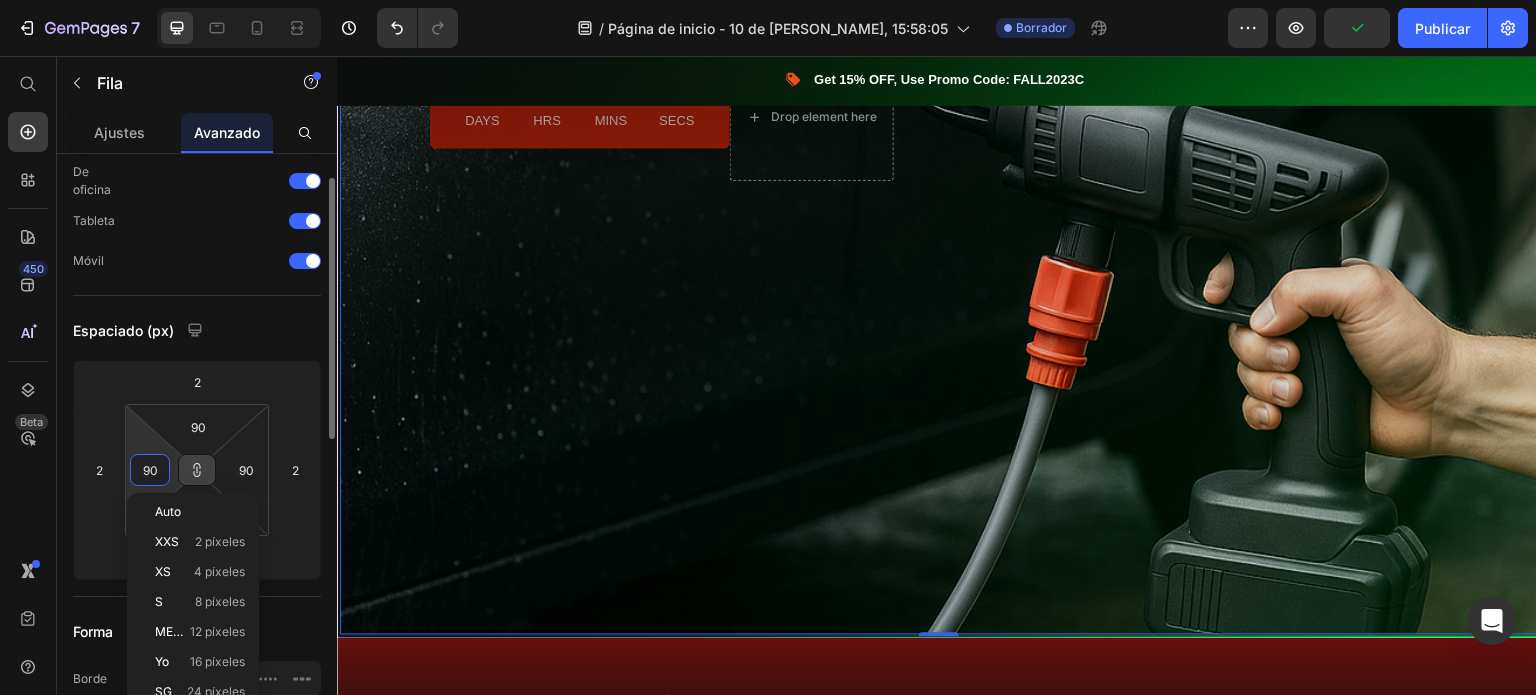 type on "0" 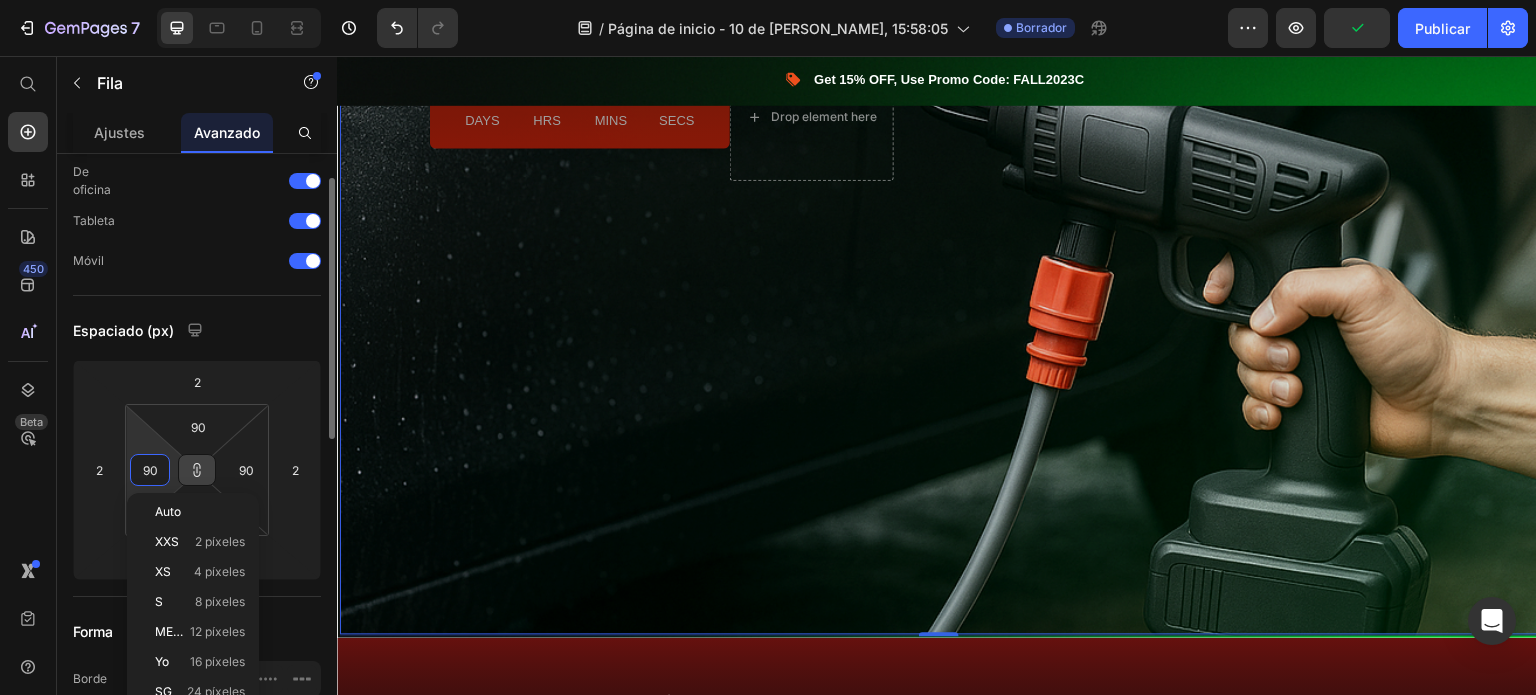 type on "0" 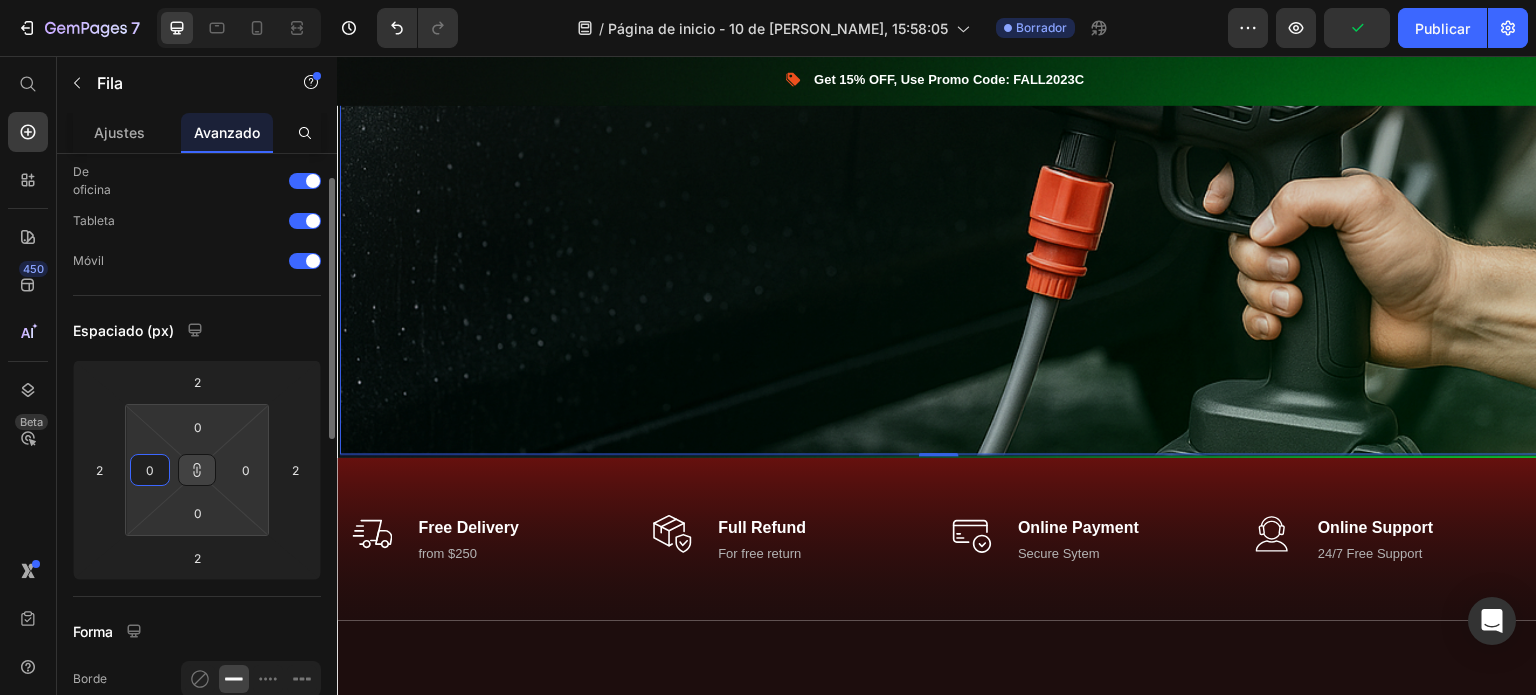 type on "1" 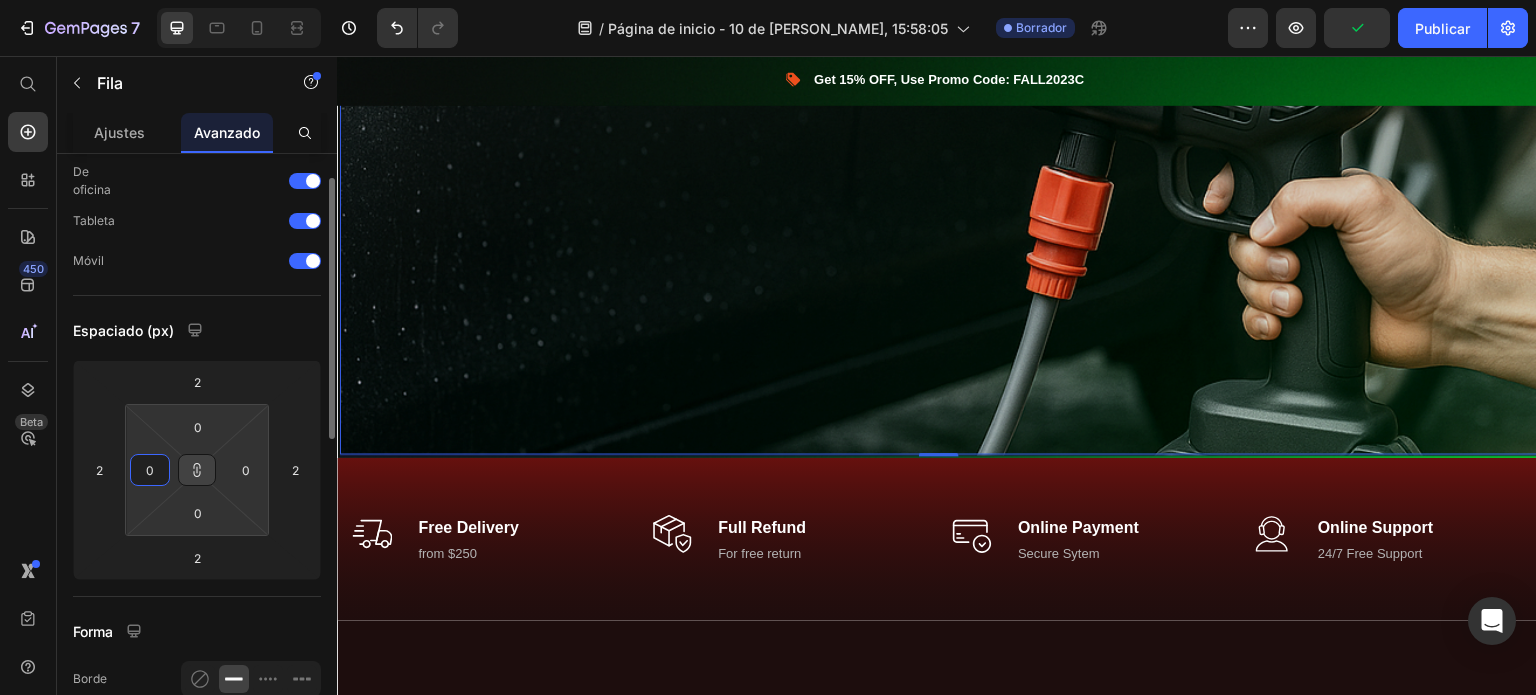 type on "1" 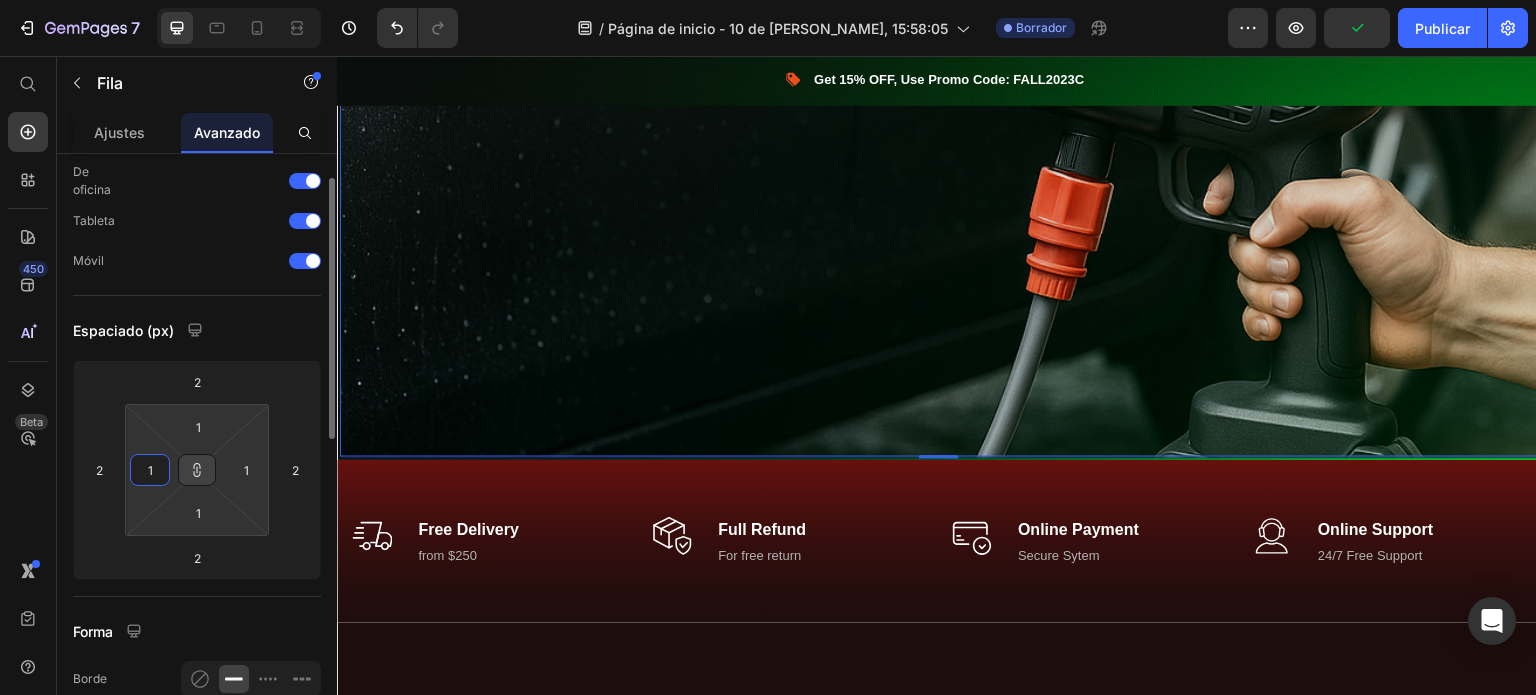 type on "11" 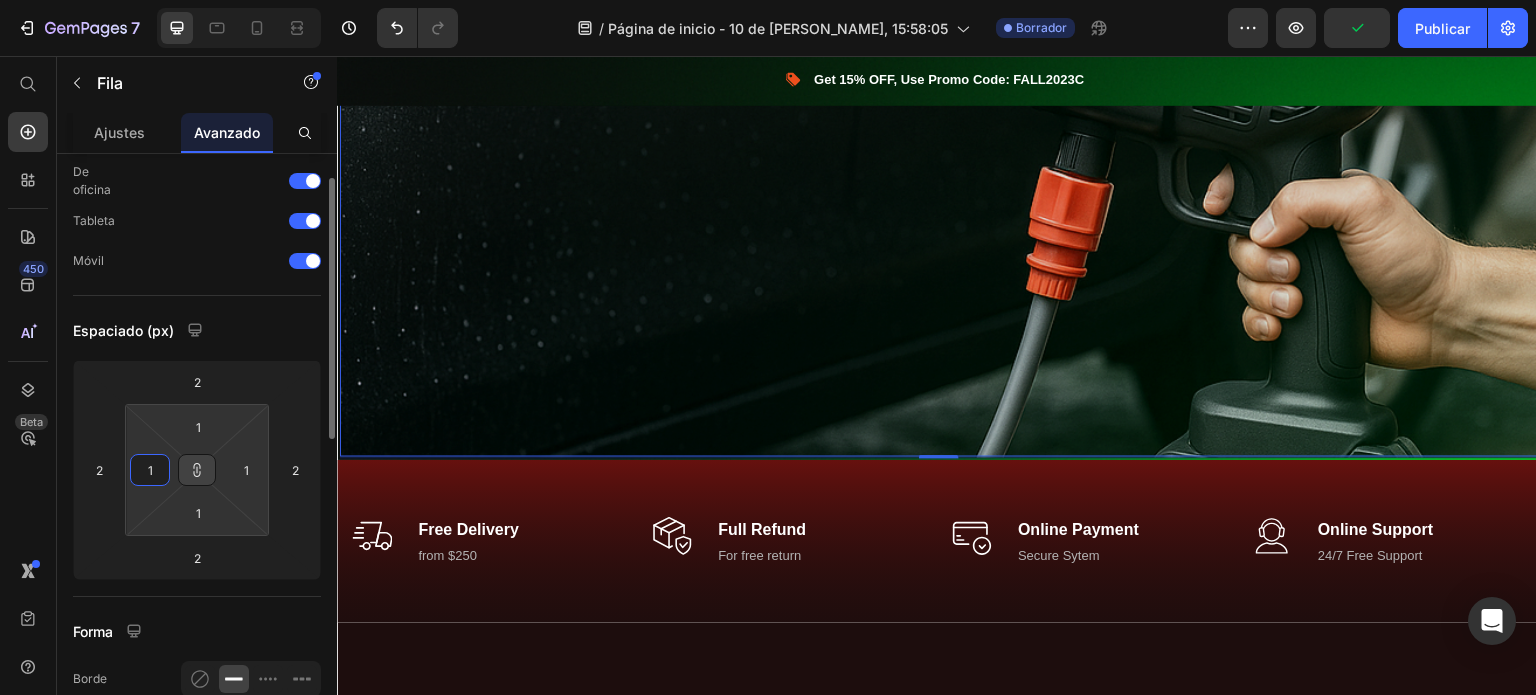 type on "11" 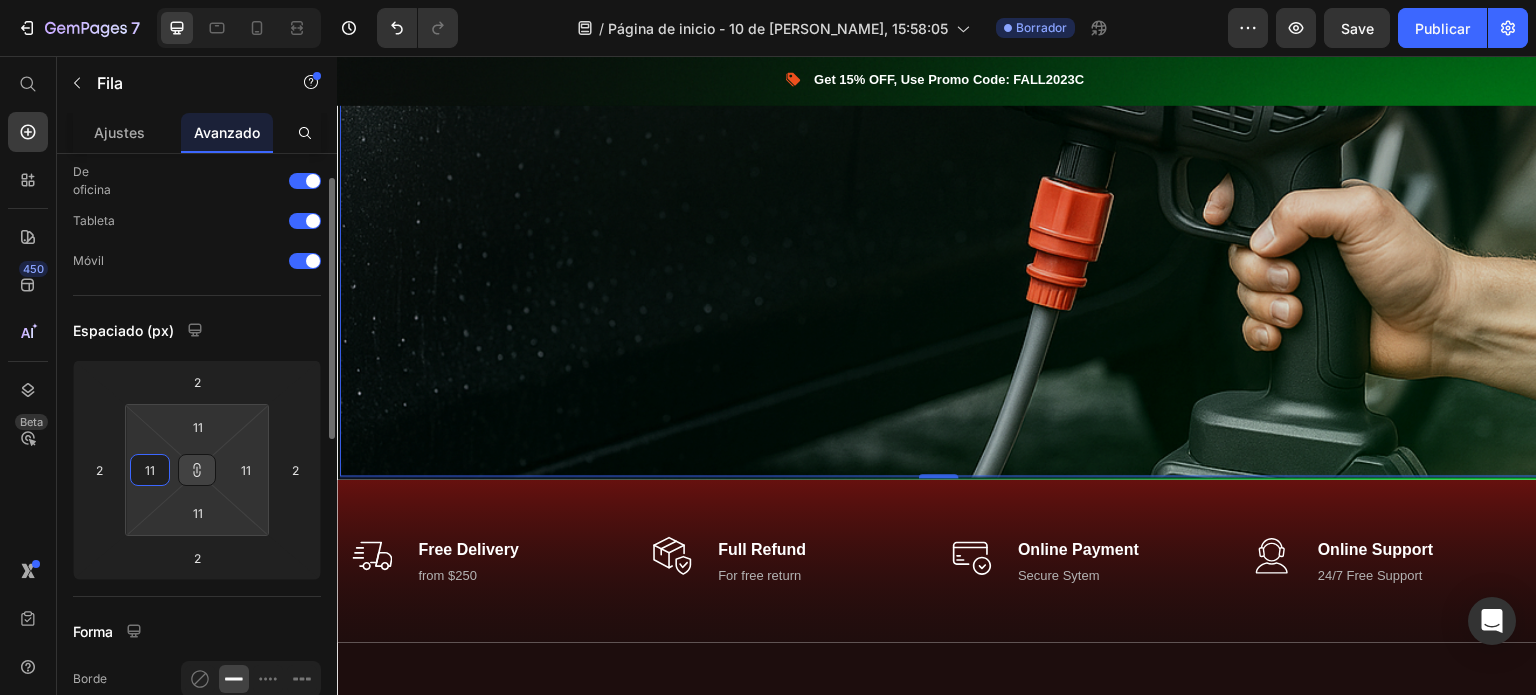 type on "110" 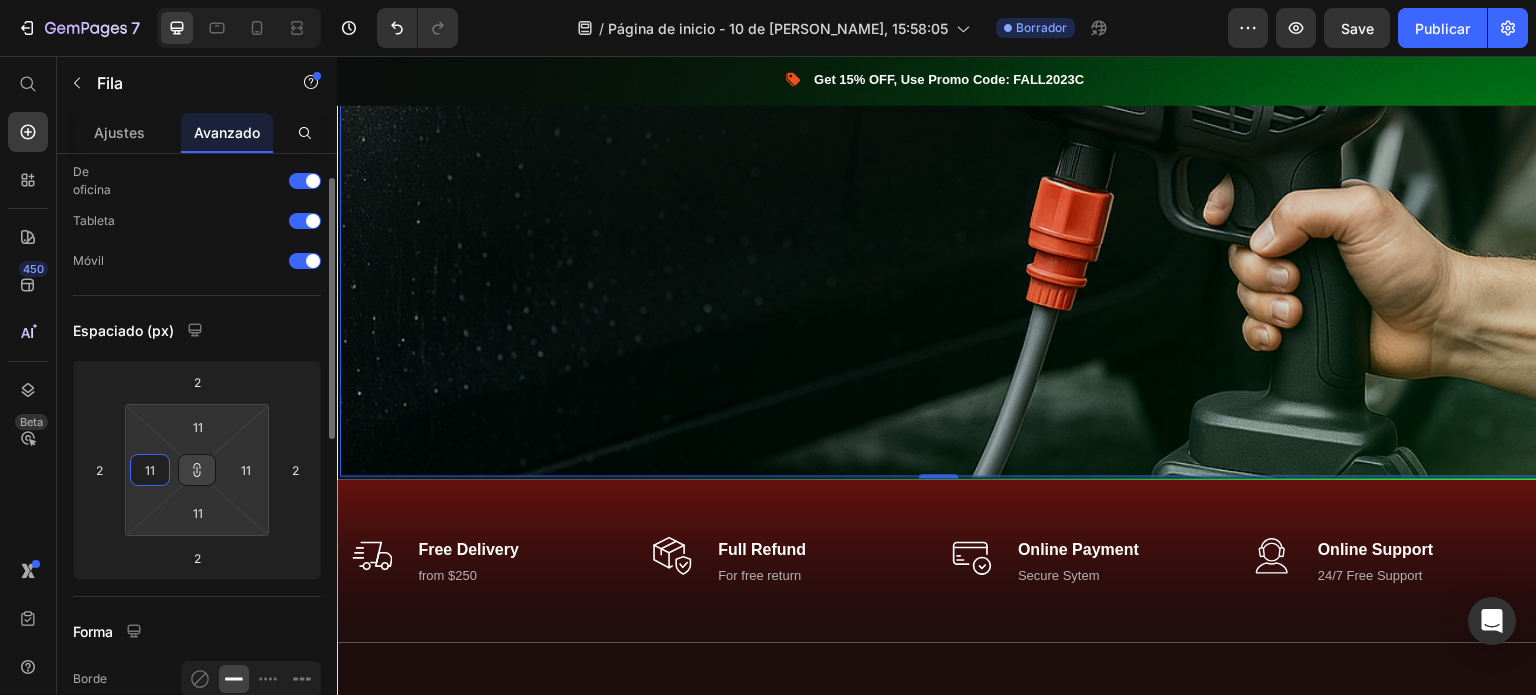 type on "110" 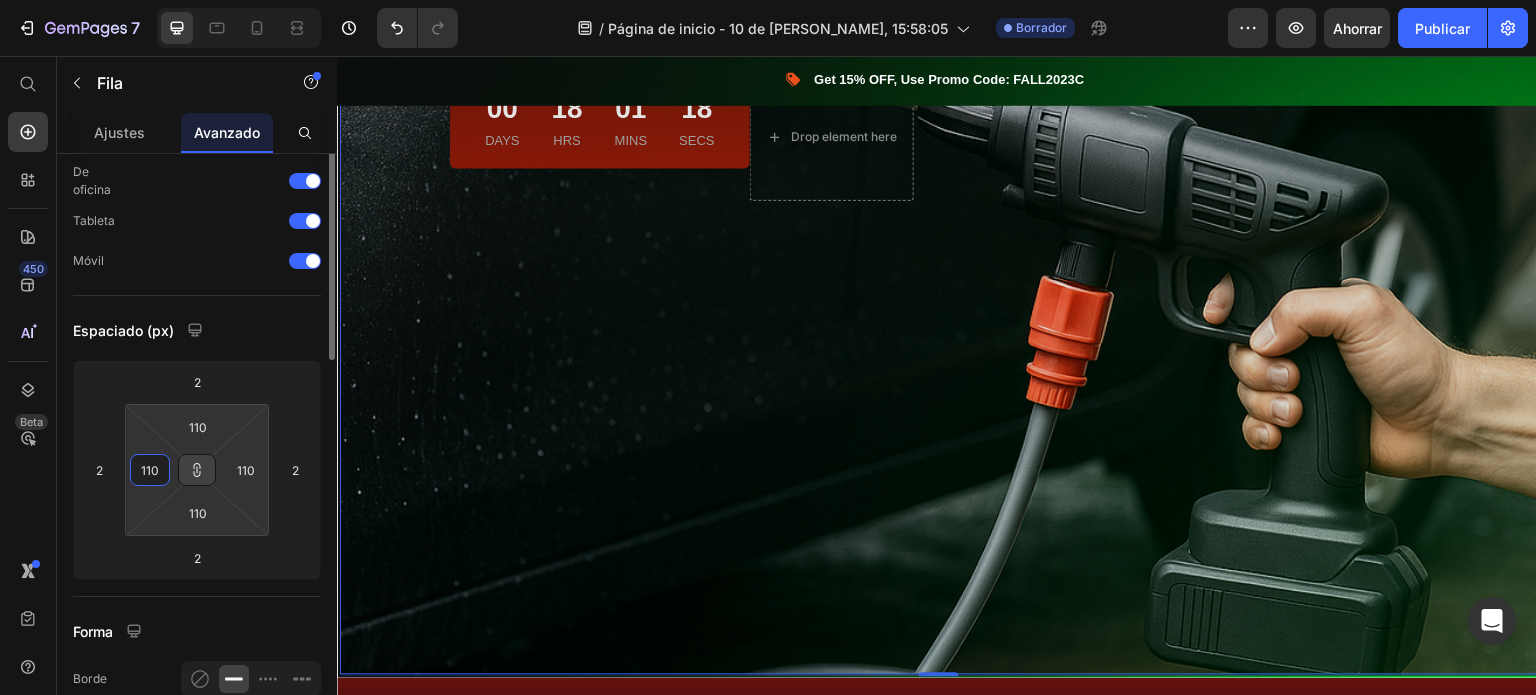 scroll, scrollTop: 0, scrollLeft: 0, axis: both 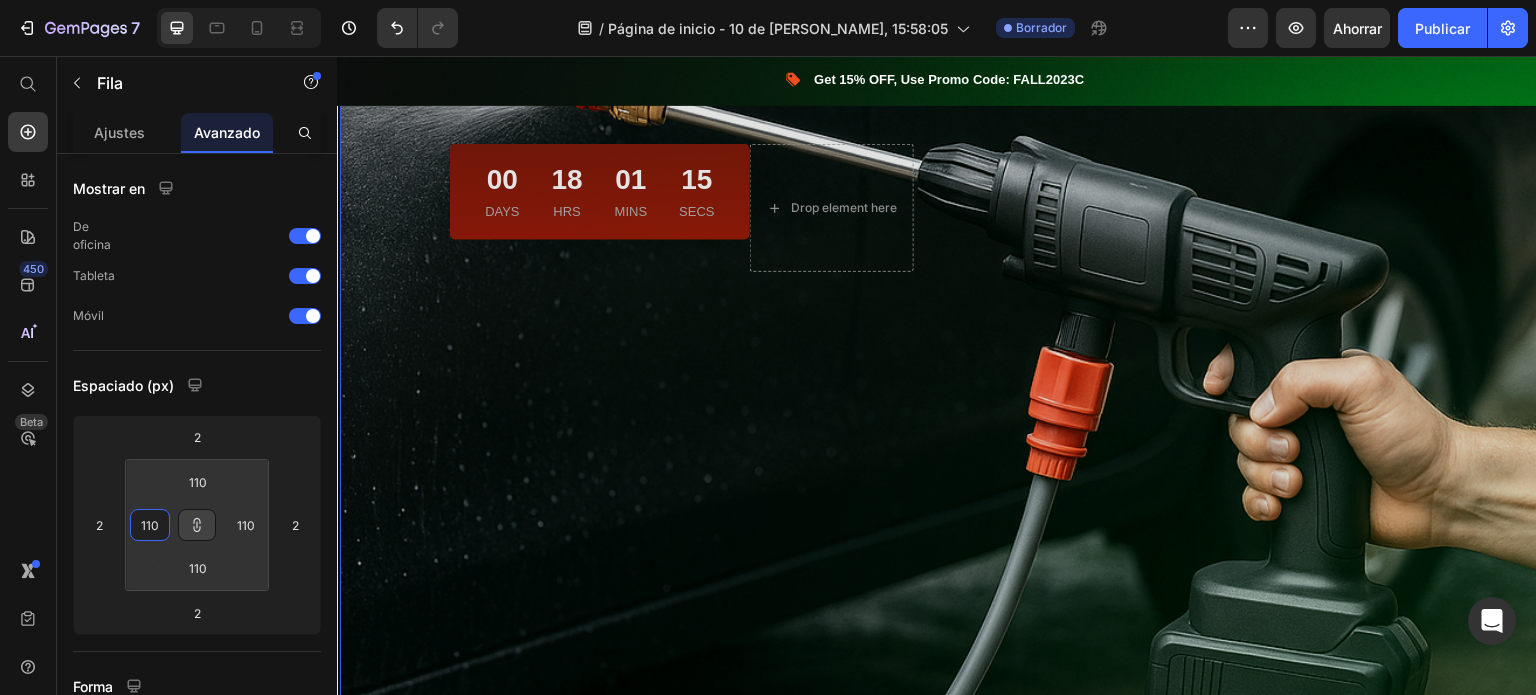 type on "11" 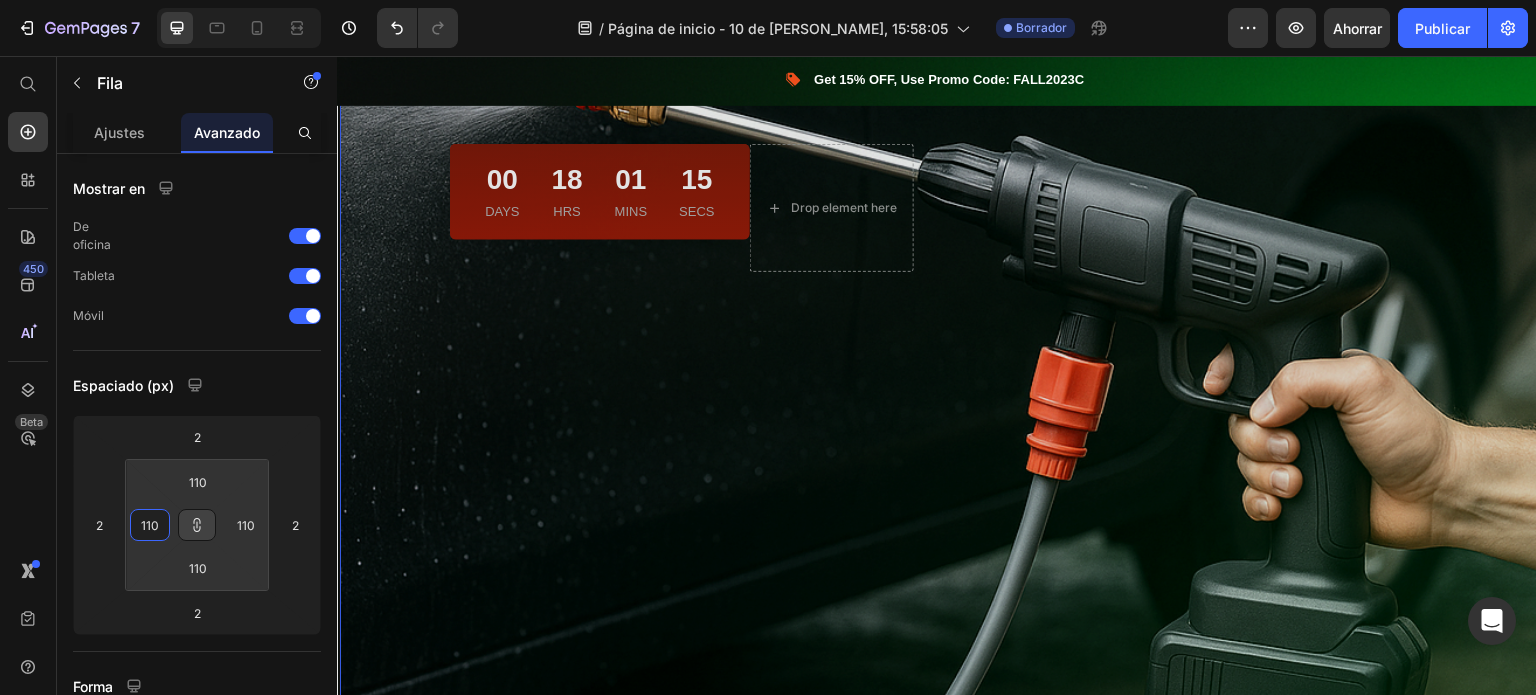 type on "11" 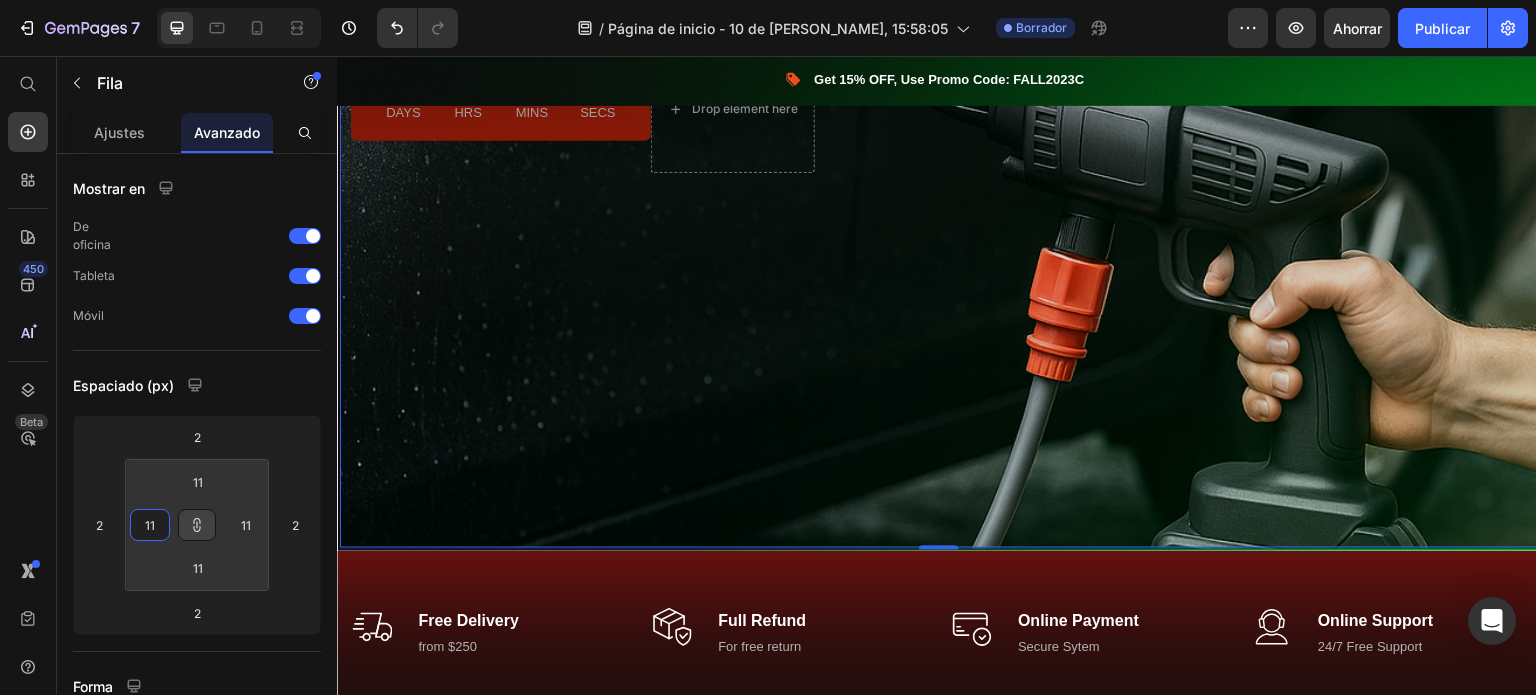 type 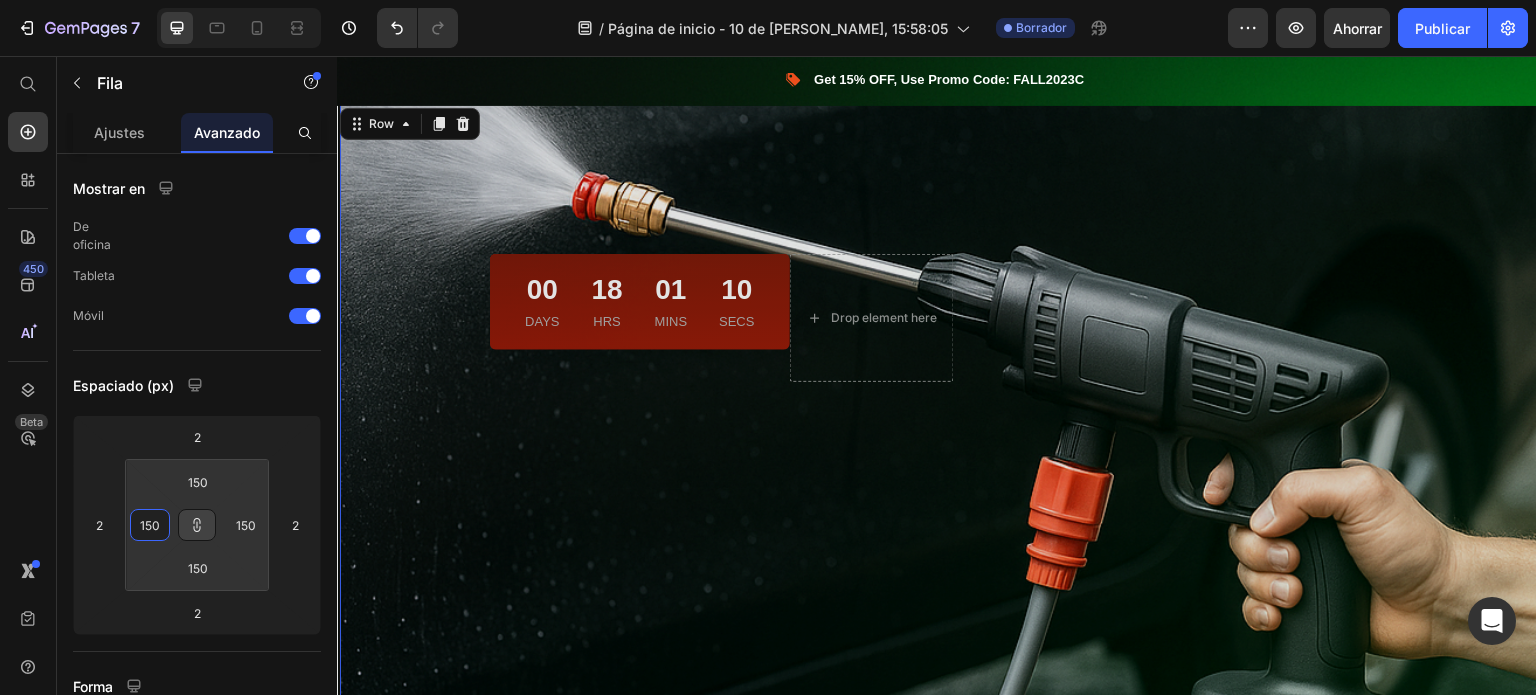 scroll, scrollTop: 58, scrollLeft: 0, axis: vertical 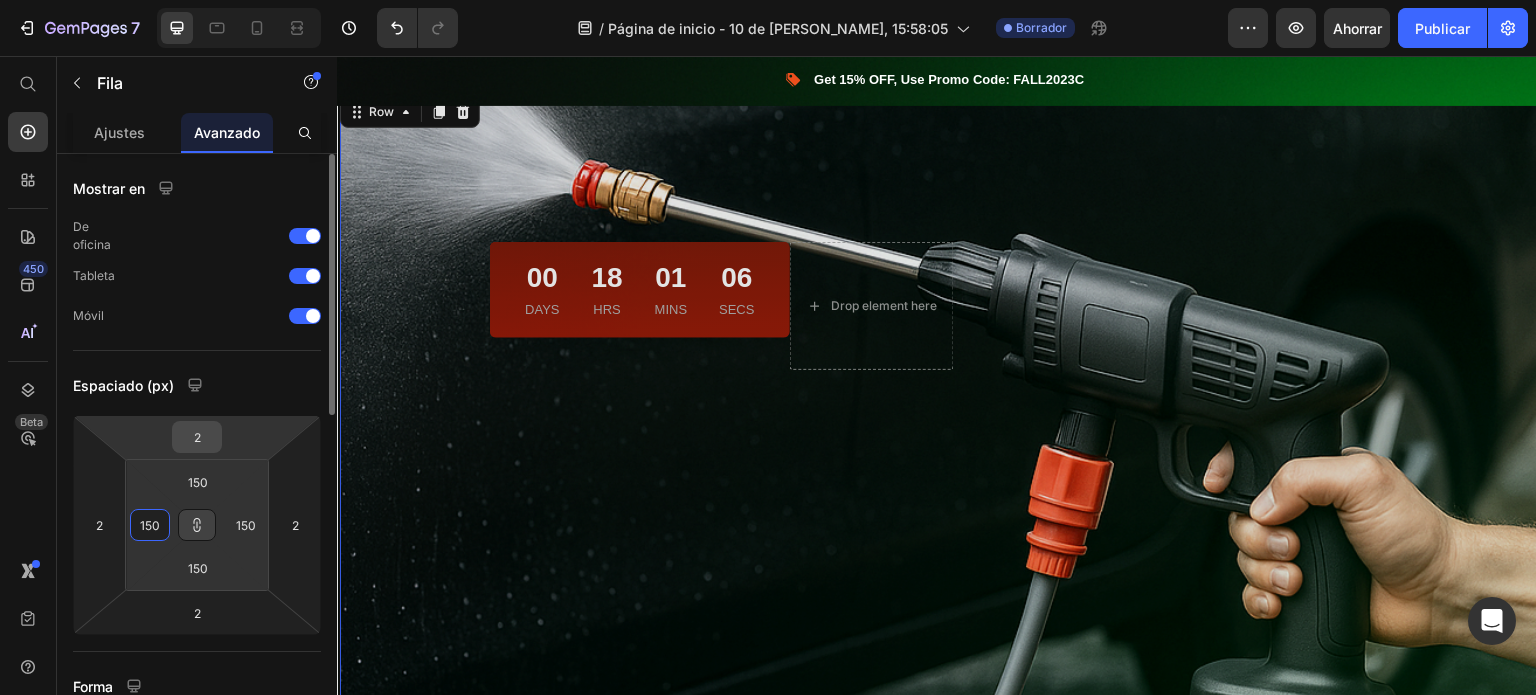 click on "2" at bounding box center (197, 437) 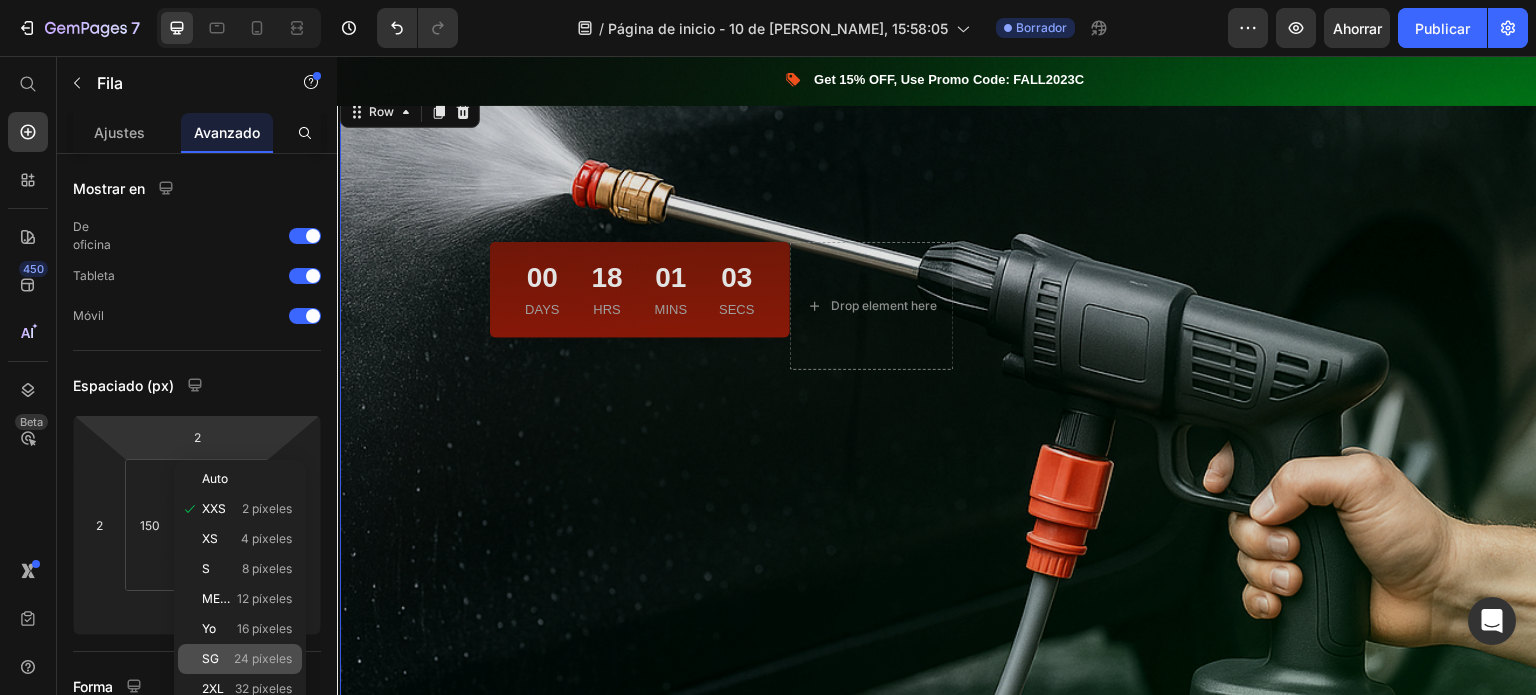 click on "24 píxeles" at bounding box center [263, 658] 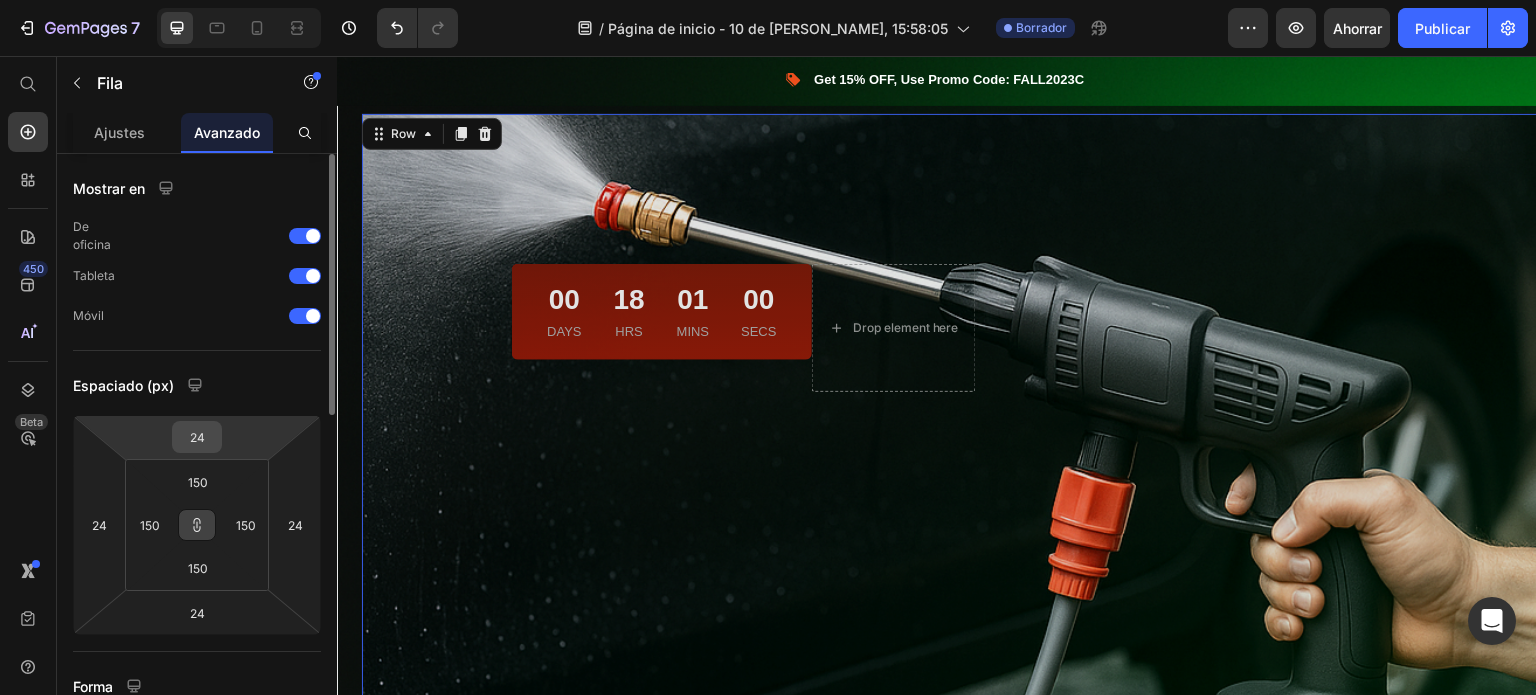 click on "24" at bounding box center (197, 437) 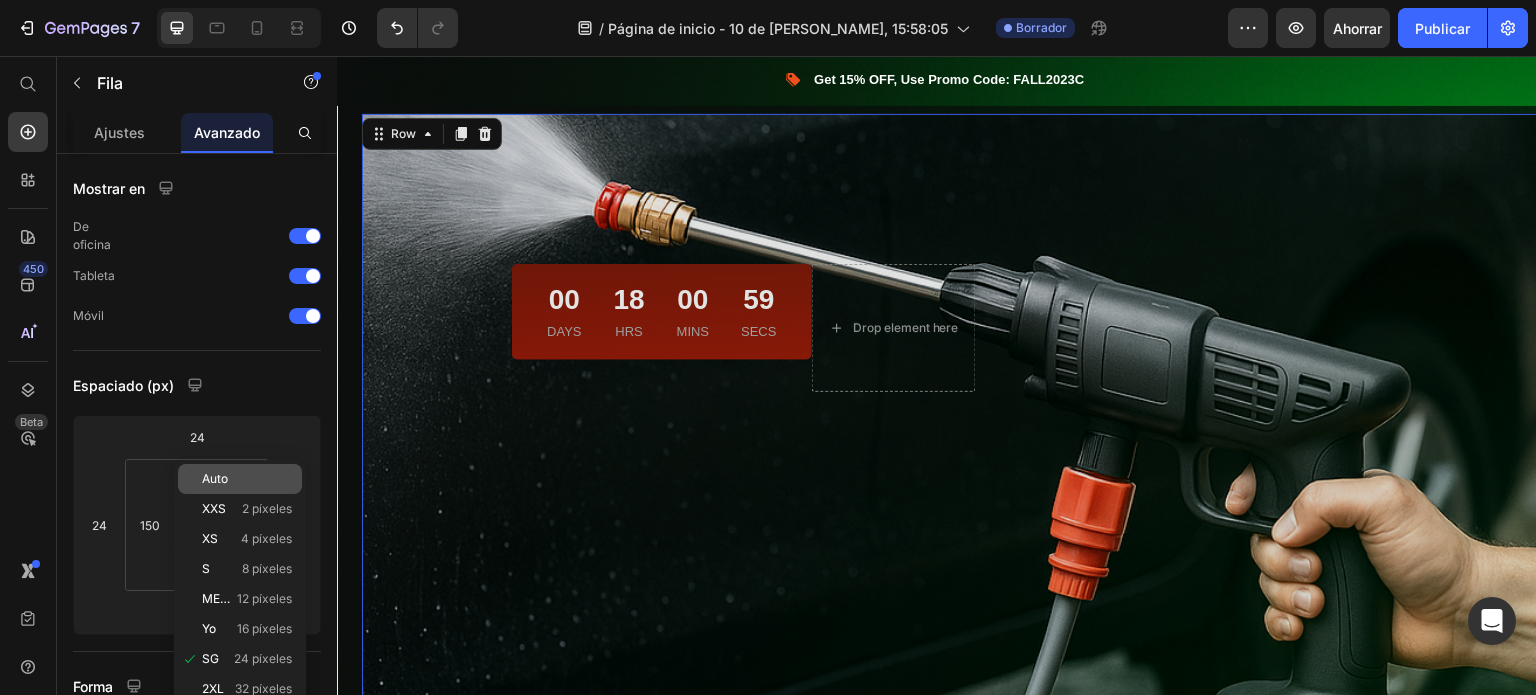 click on "Auto" at bounding box center (215, 478) 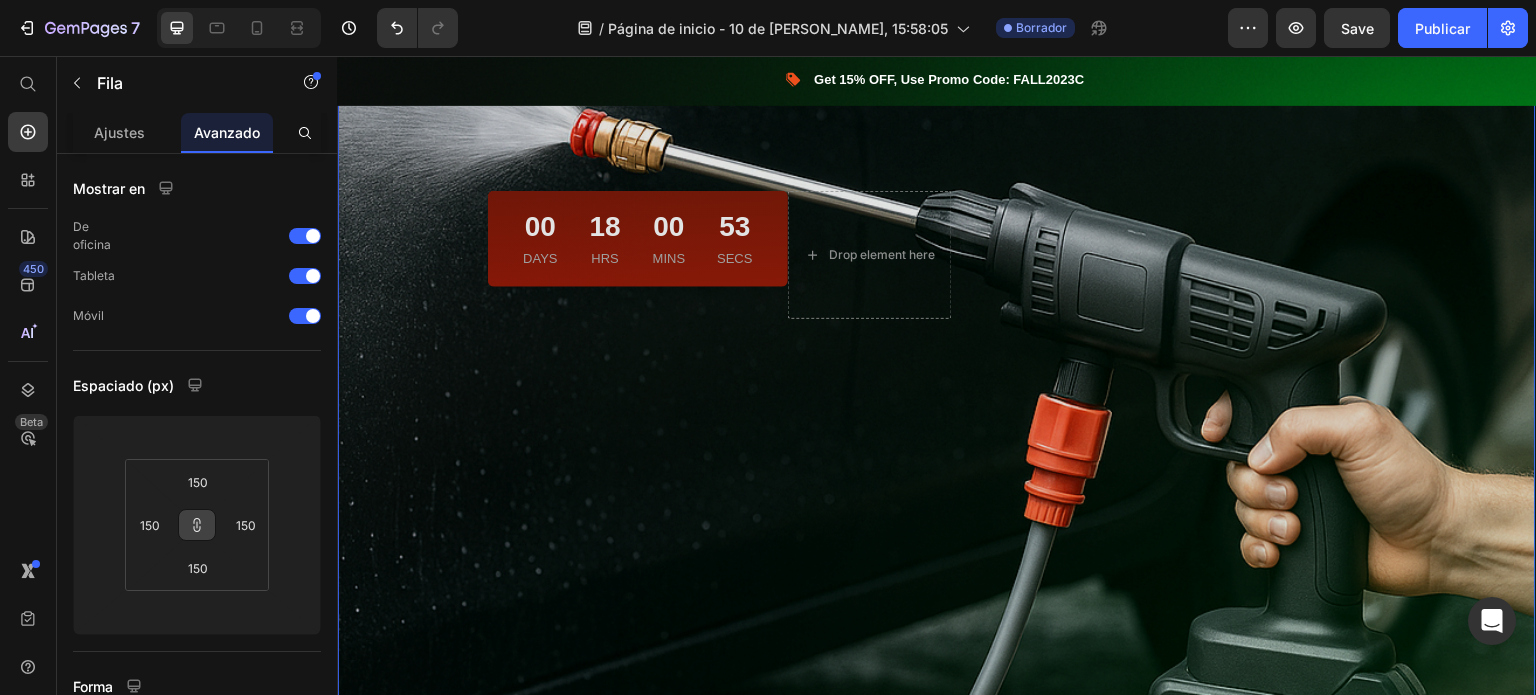 scroll, scrollTop: 106, scrollLeft: 0, axis: vertical 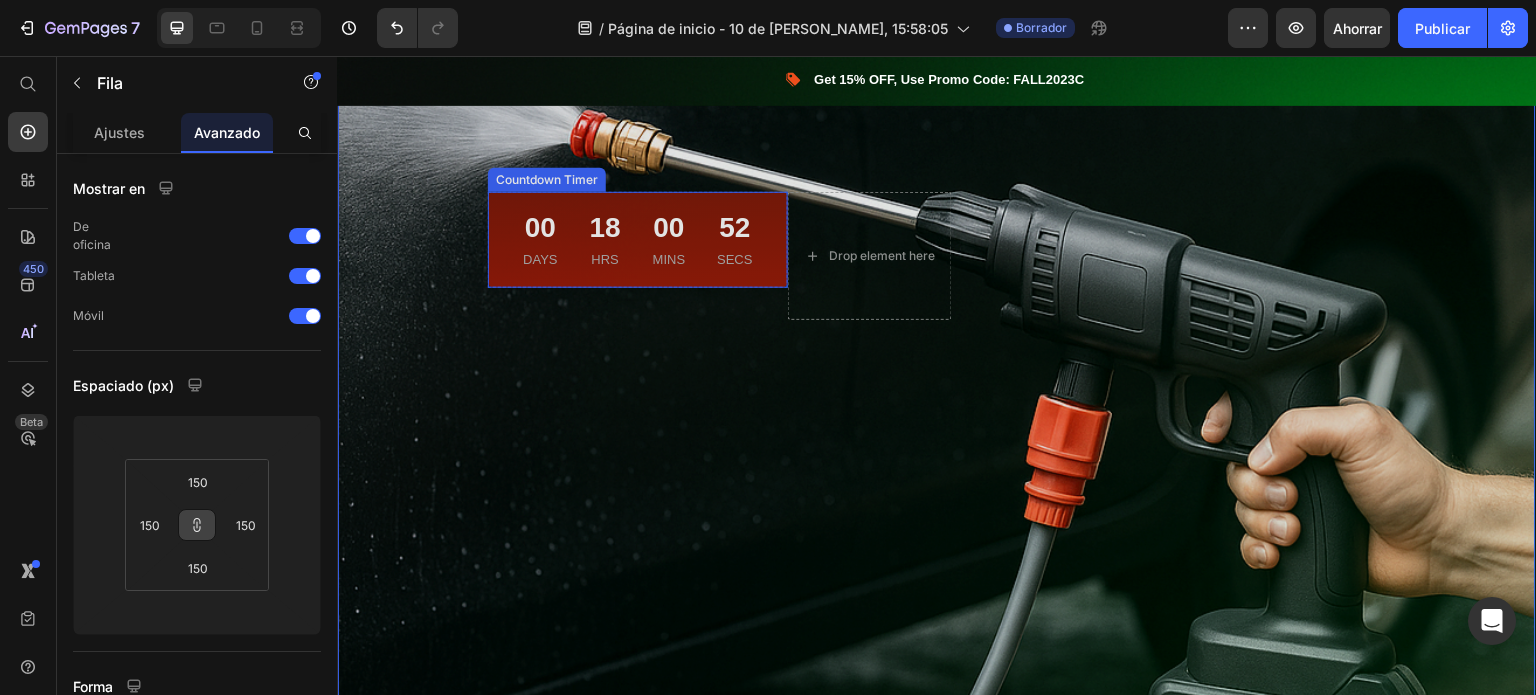 click on "00 Days 18 Hrs 00 Mins 52 Secs" at bounding box center (638, 240) 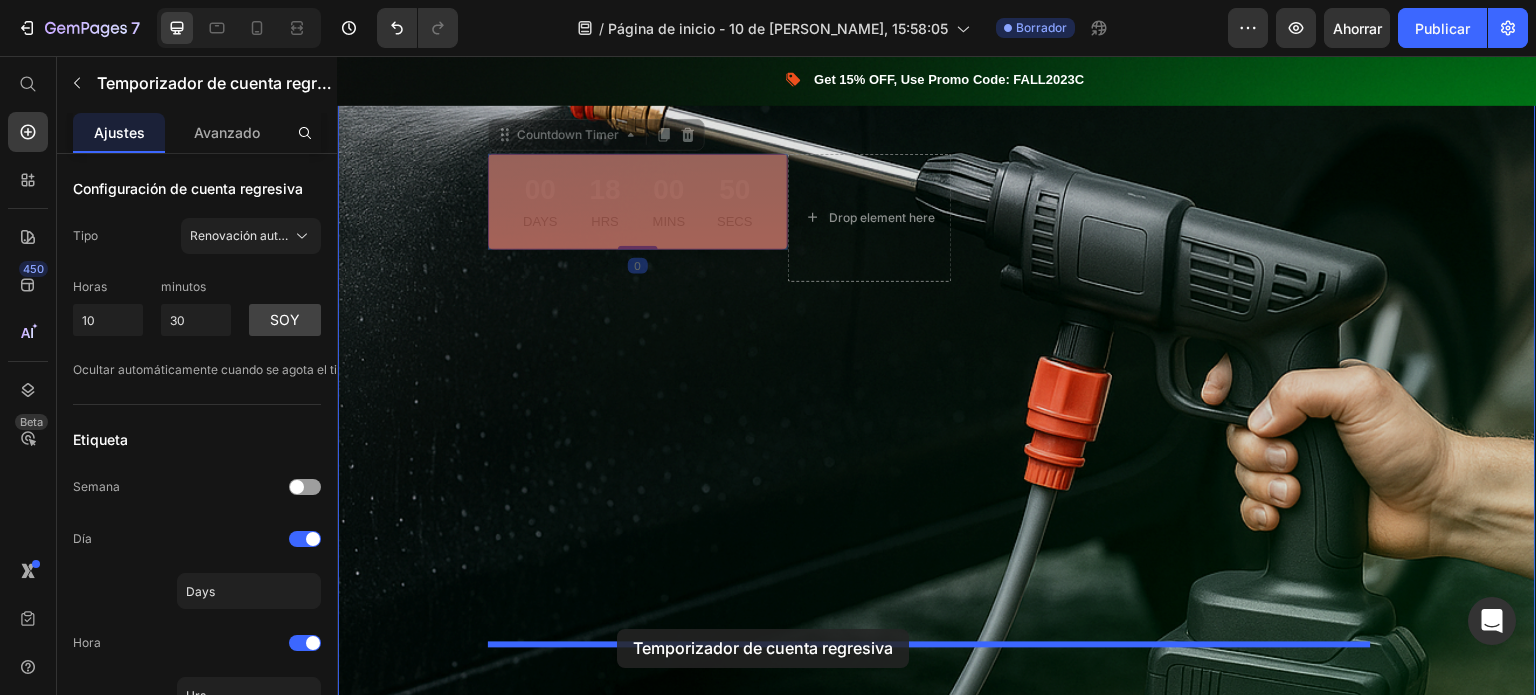 drag, startPoint x: 702, startPoint y: 245, endPoint x: 617, endPoint y: 629, distance: 393.29504 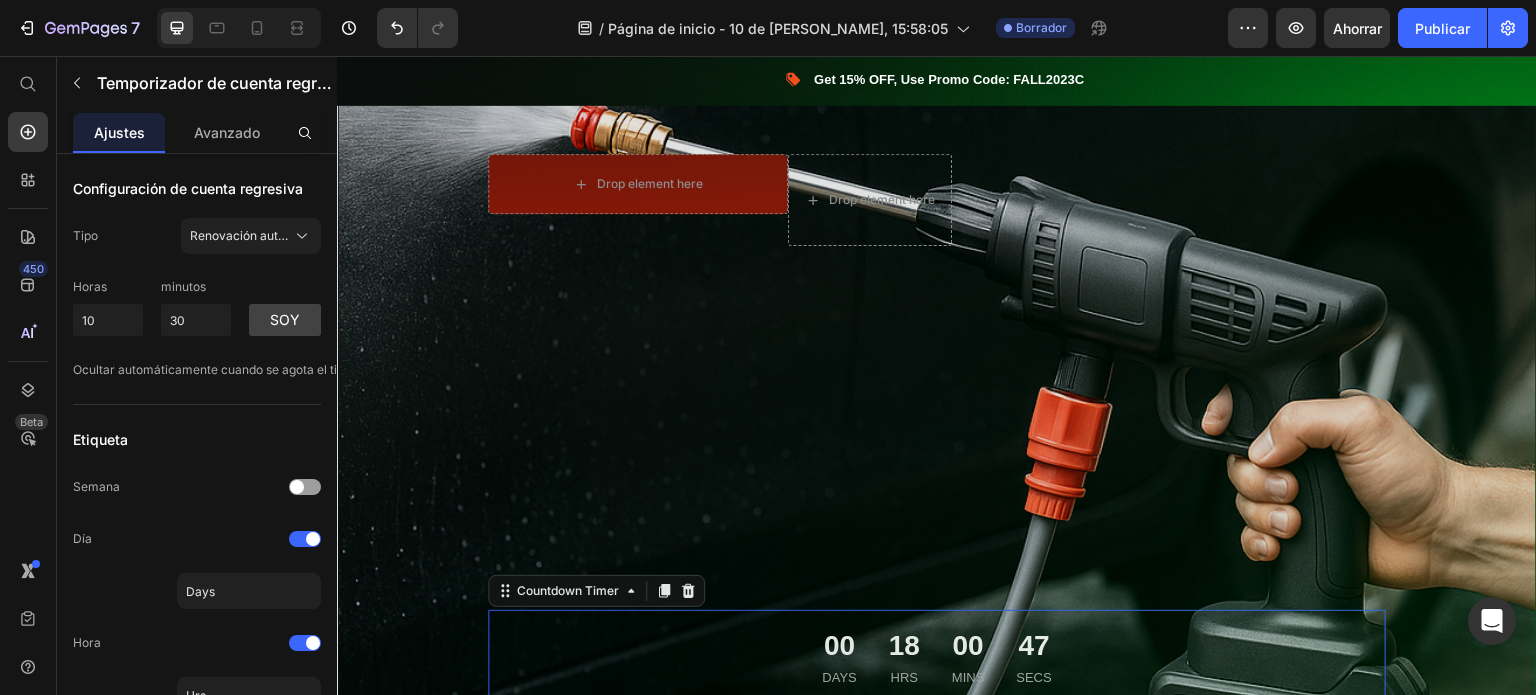 scroll, scrollTop: 159, scrollLeft: 0, axis: vertical 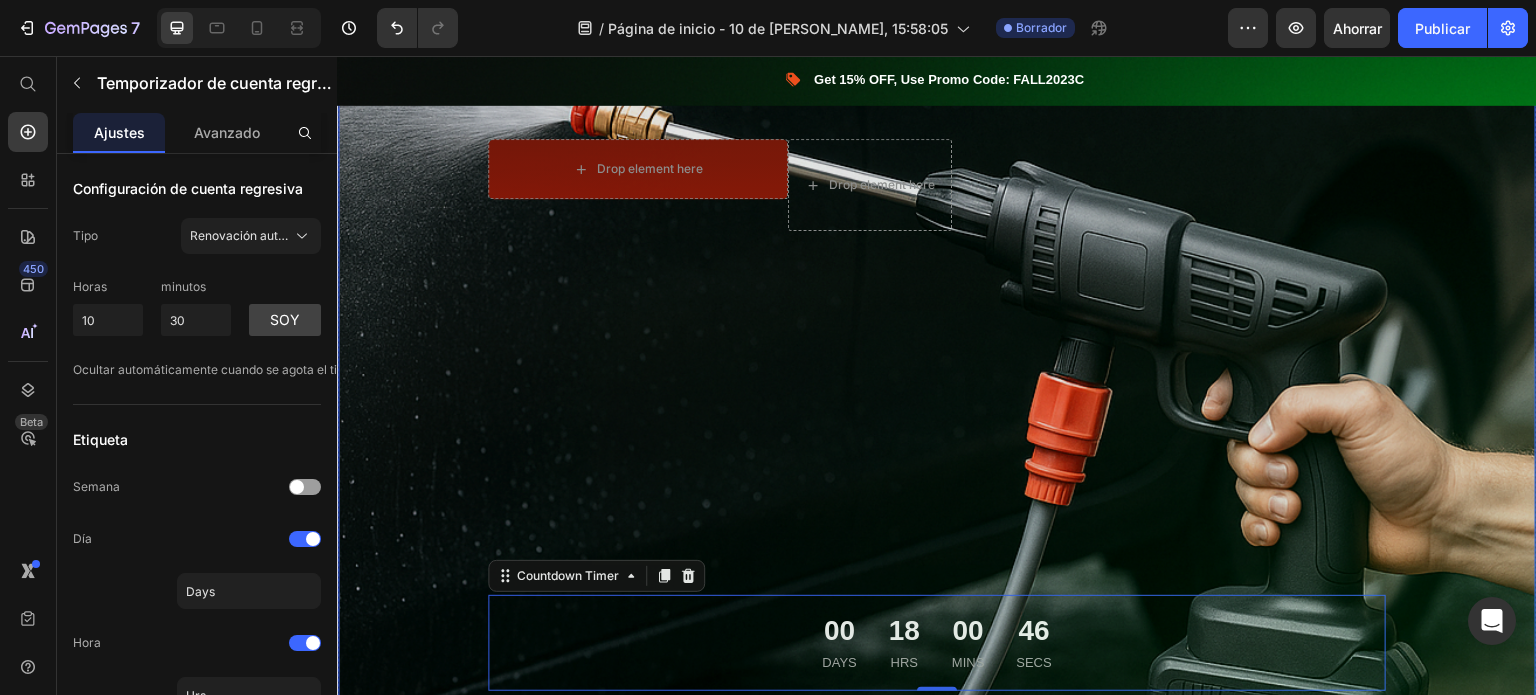 click on "Drop element here Row
Drop element here Row 00 Days 18 Hrs 00 Mins 46 Secs Countdown Timer   0" at bounding box center (937, 415) 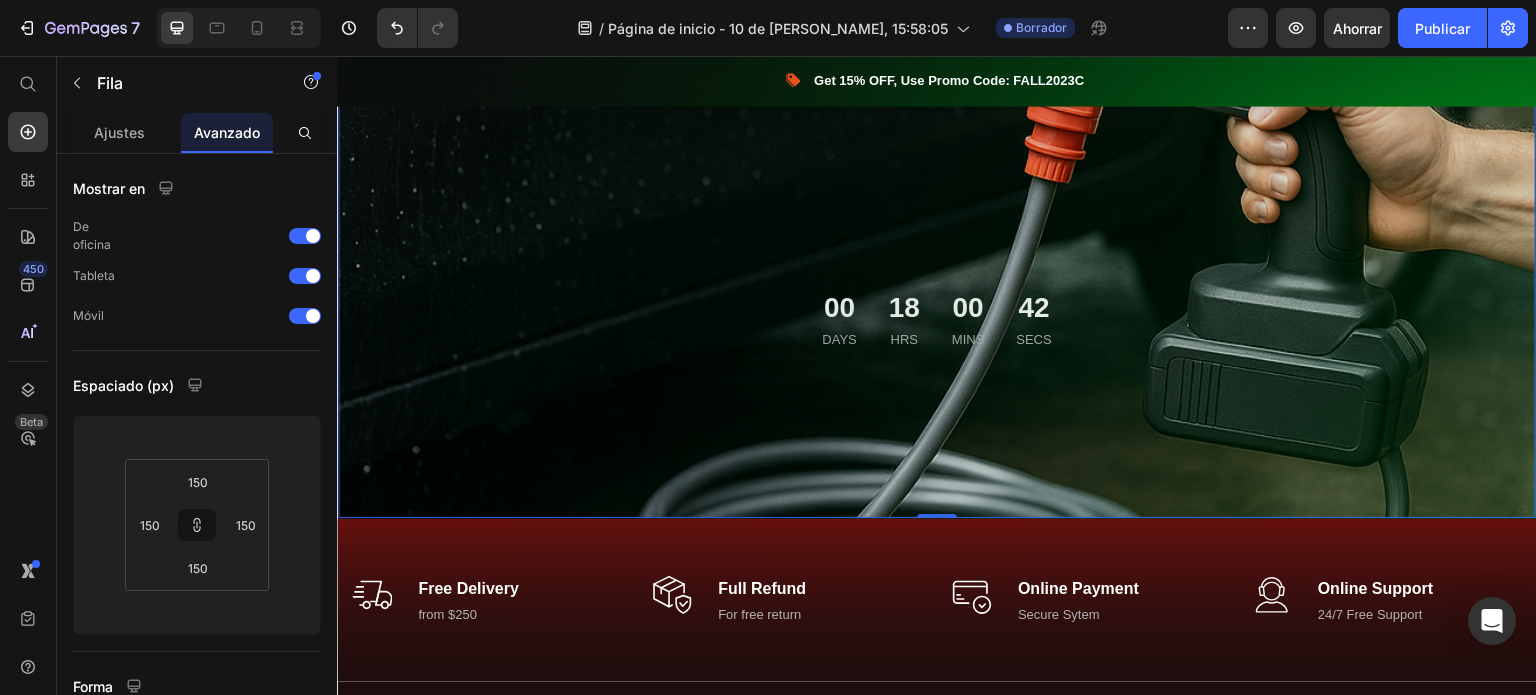 scroll, scrollTop: 0, scrollLeft: 0, axis: both 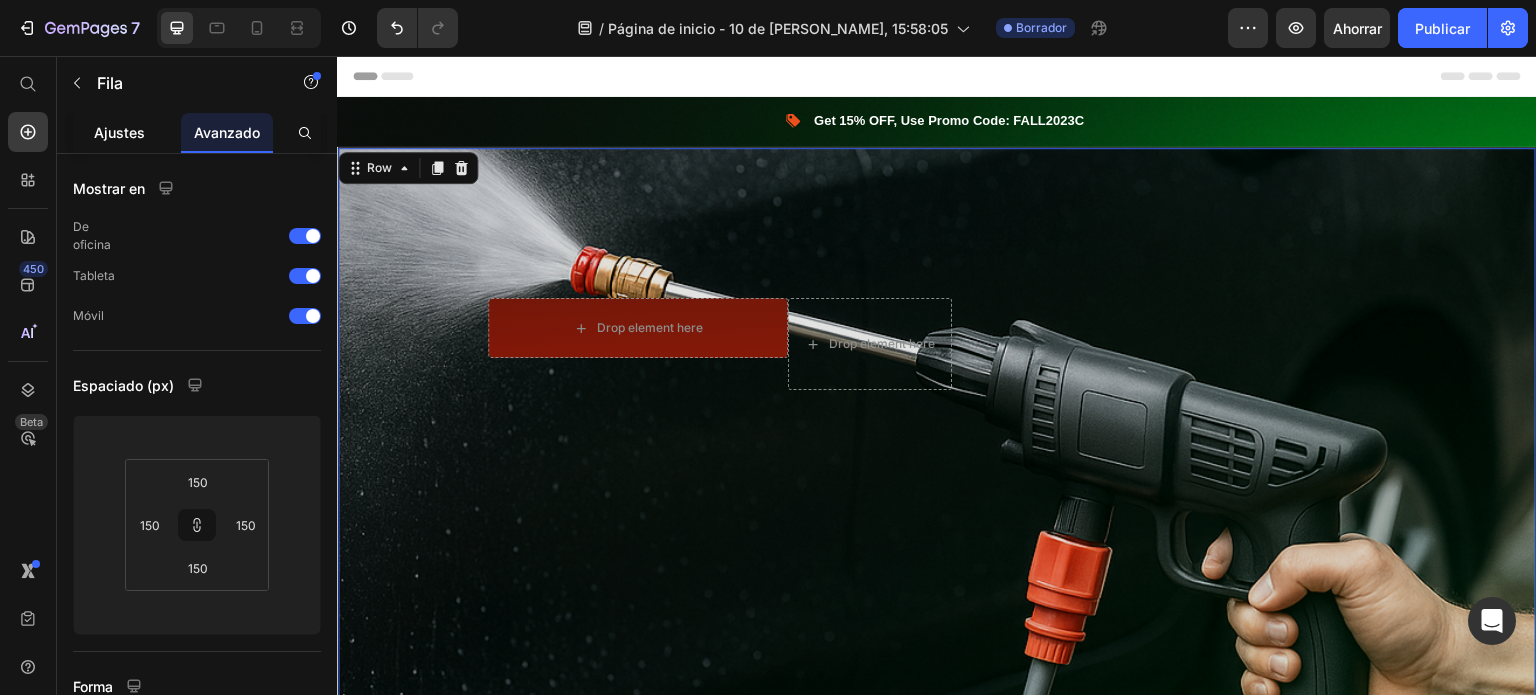 click on "Ajustes" at bounding box center (119, 132) 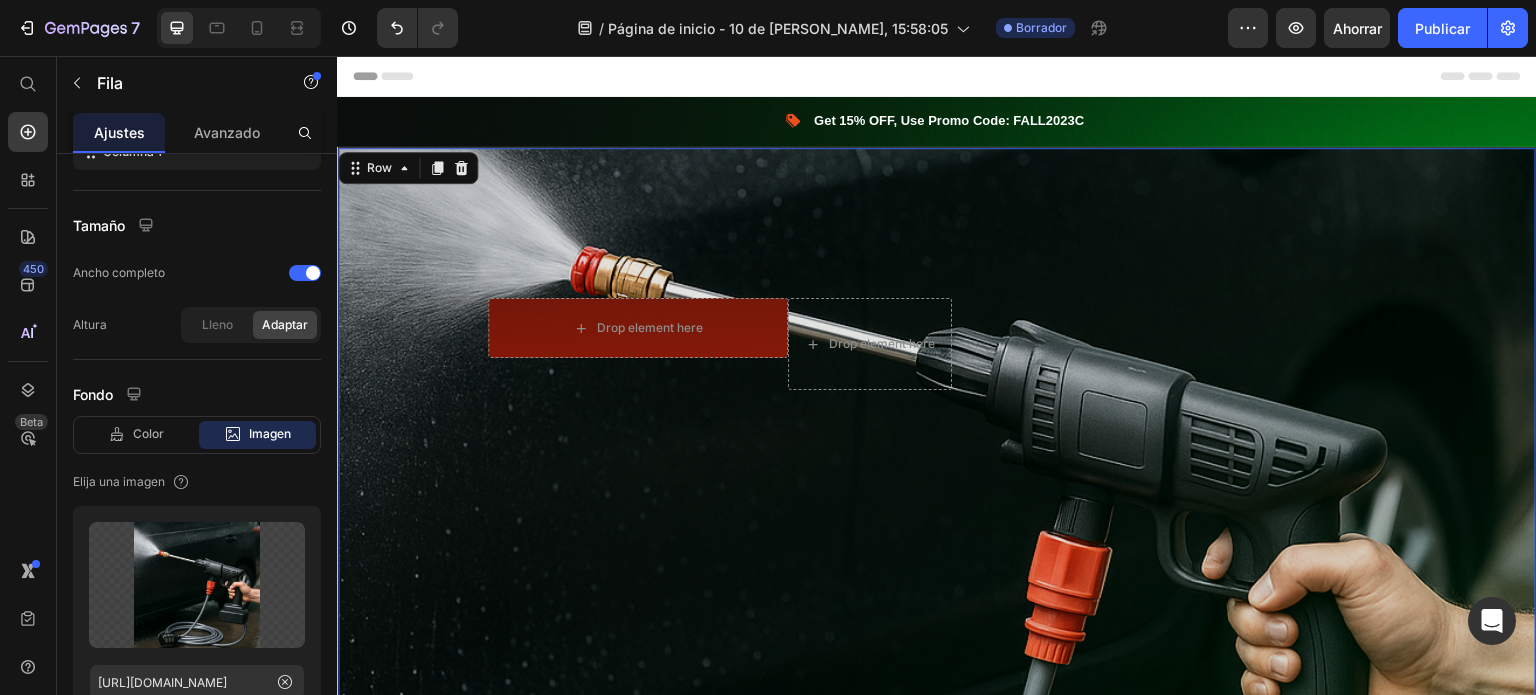 scroll, scrollTop: 616, scrollLeft: 0, axis: vertical 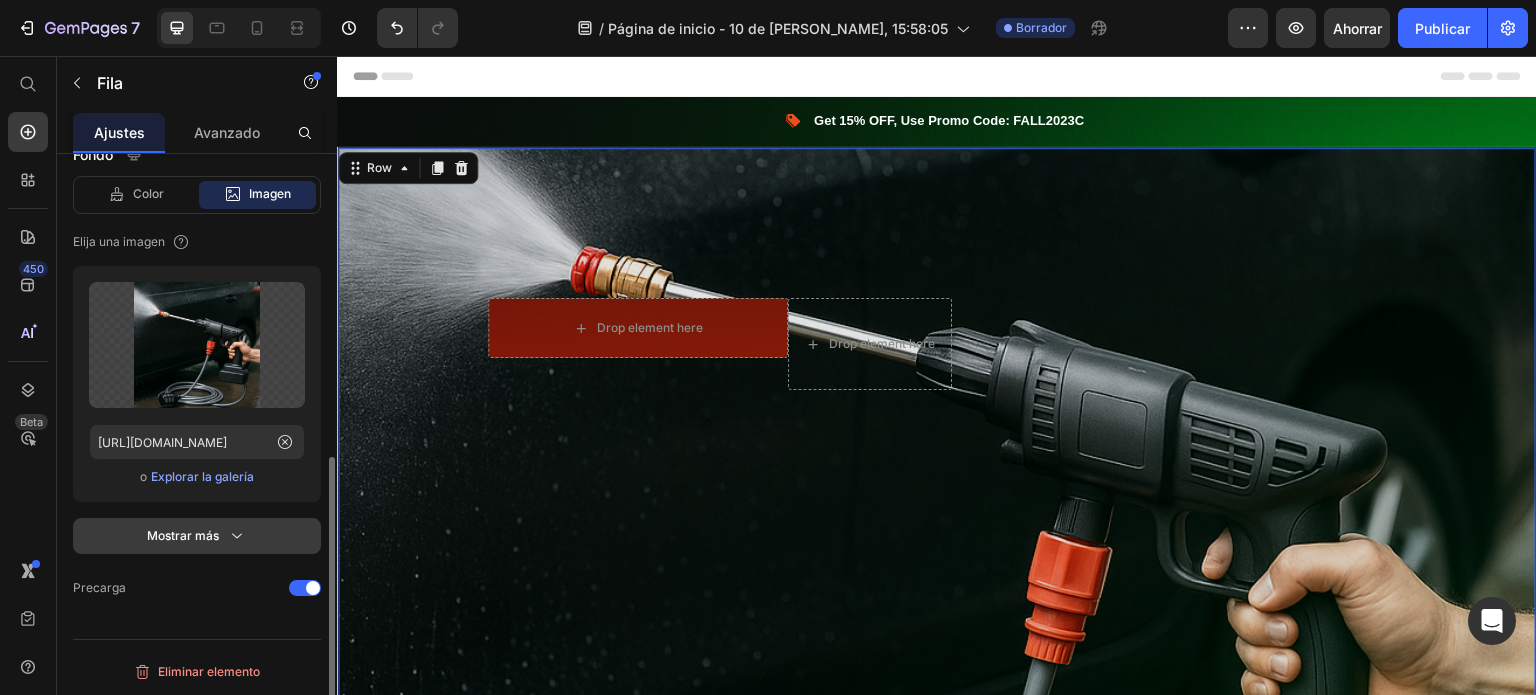 click 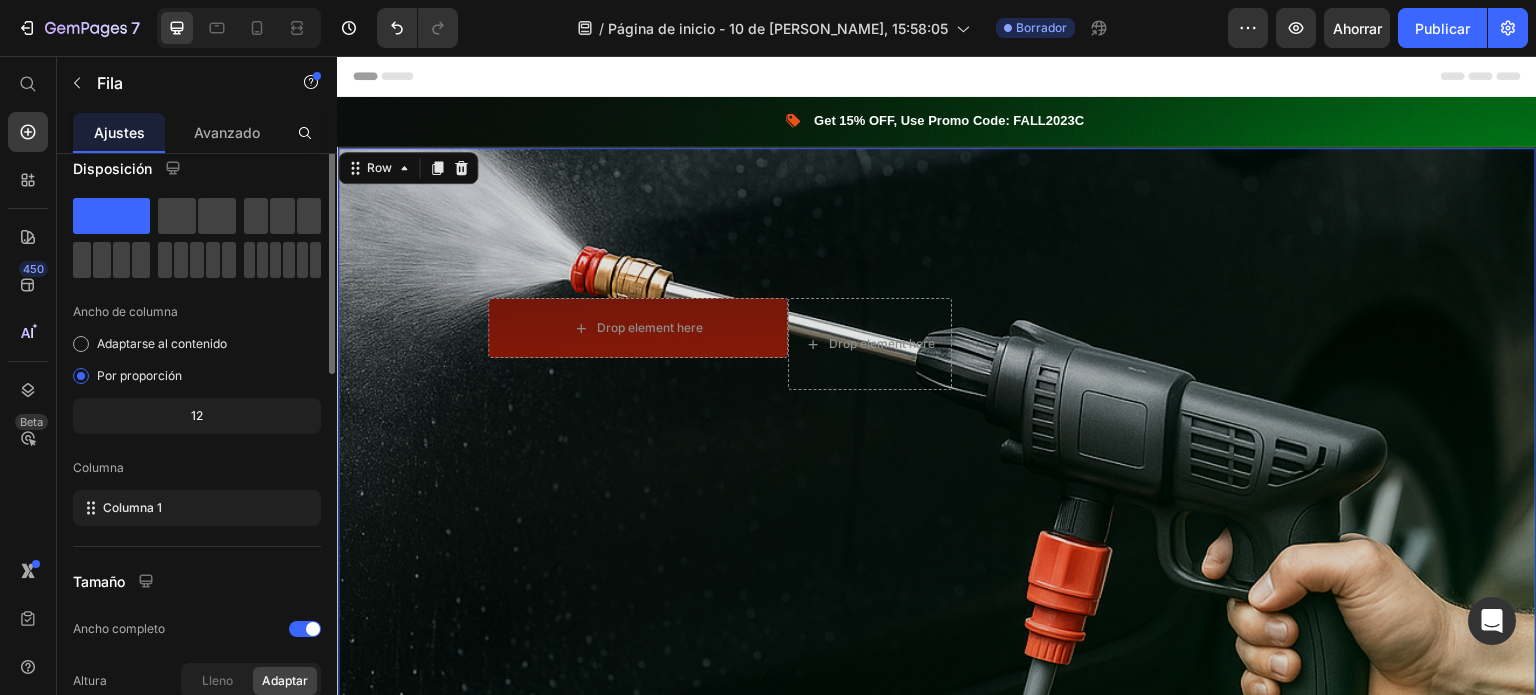 scroll, scrollTop: 0, scrollLeft: 0, axis: both 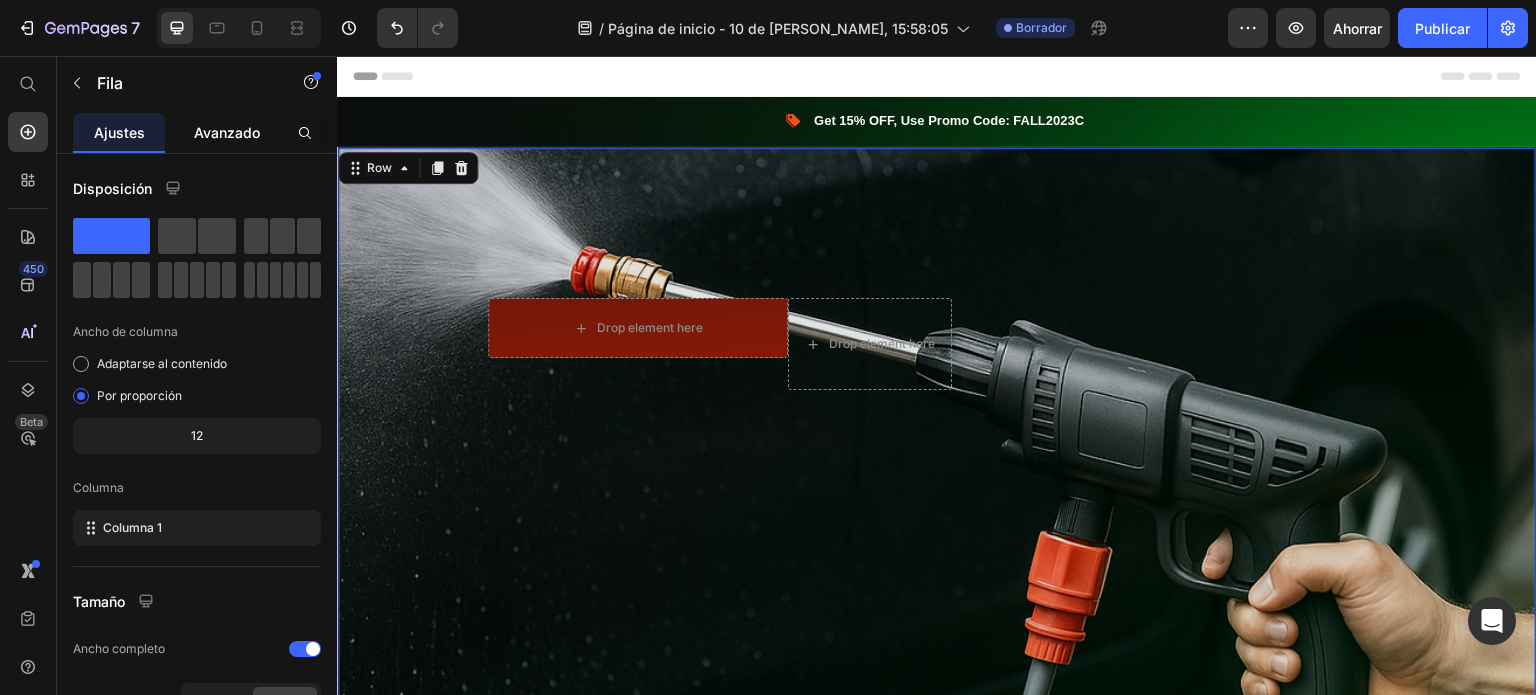 click on "Avanzado" 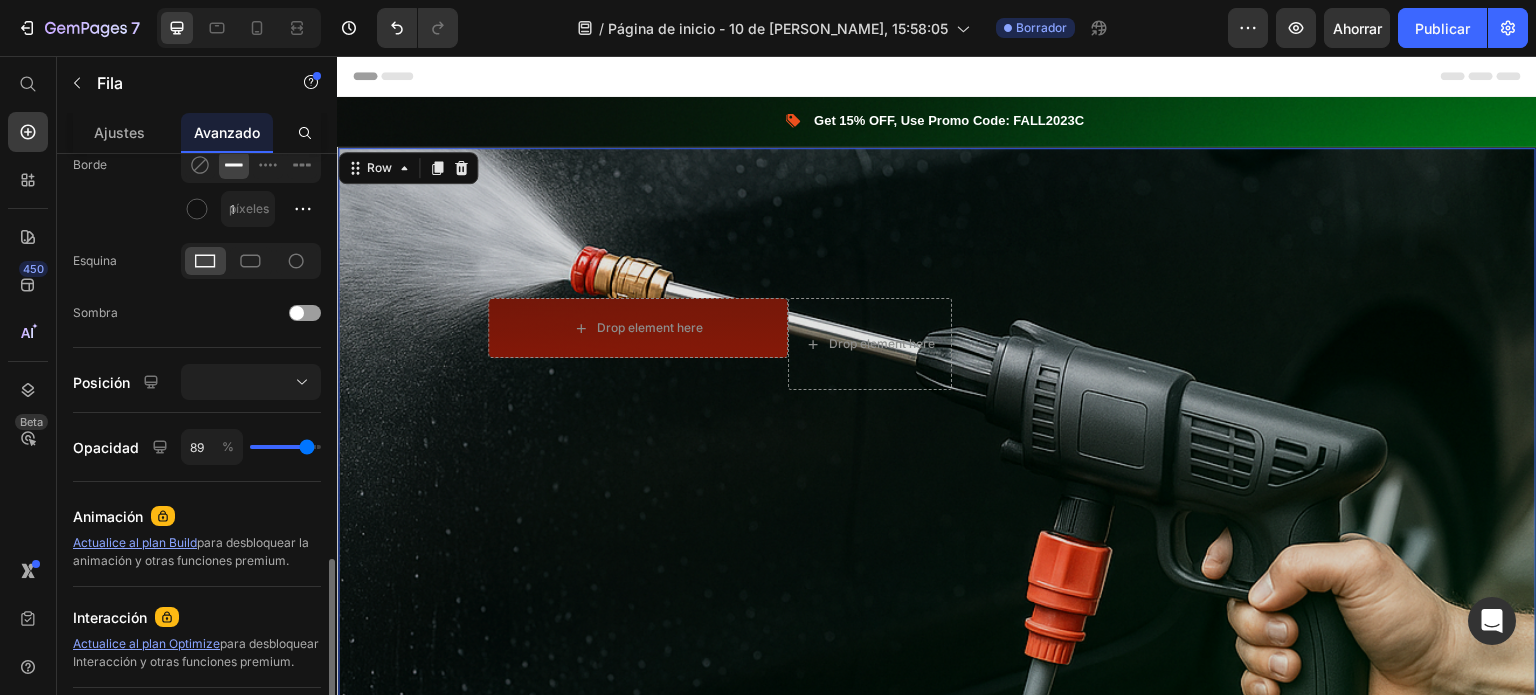 scroll, scrollTop: 677, scrollLeft: 0, axis: vertical 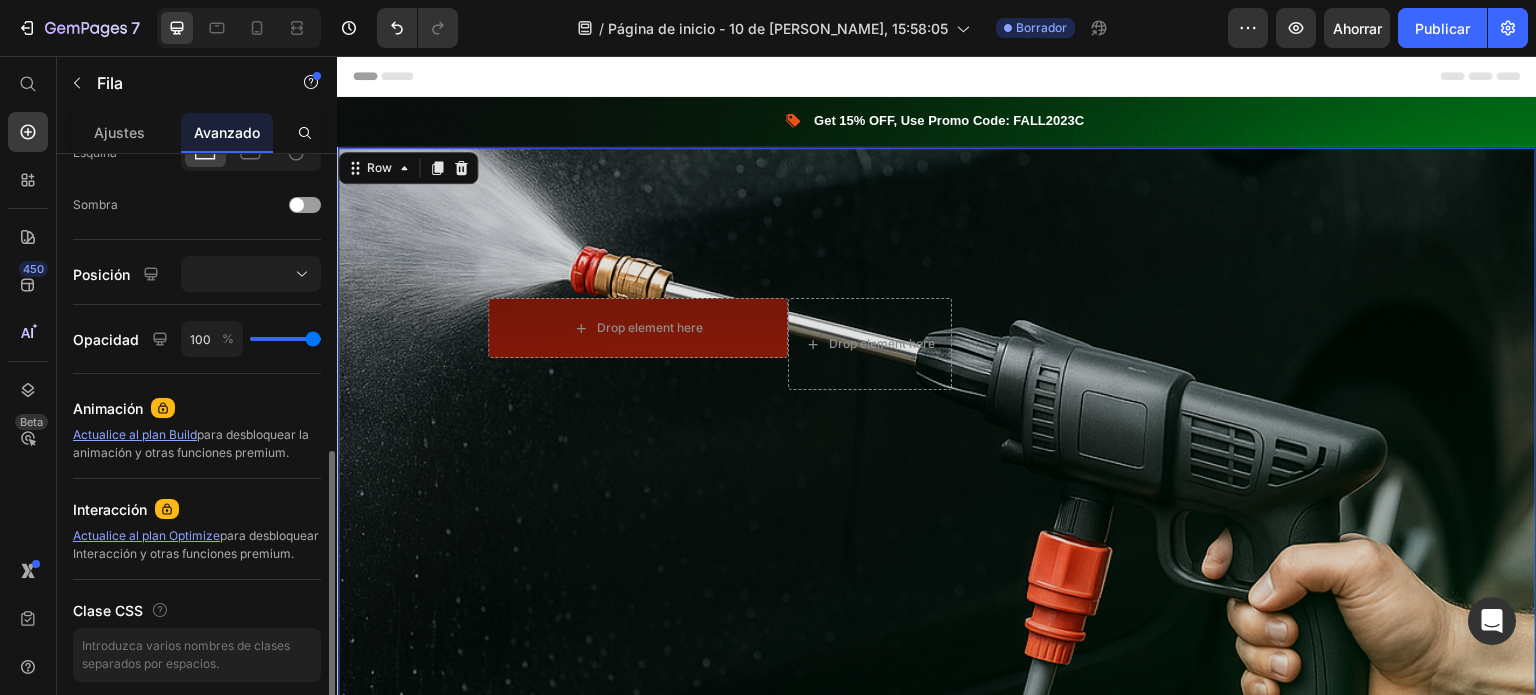 drag, startPoint x: 300, startPoint y: 335, endPoint x: 354, endPoint y: 332, distance: 54.08327 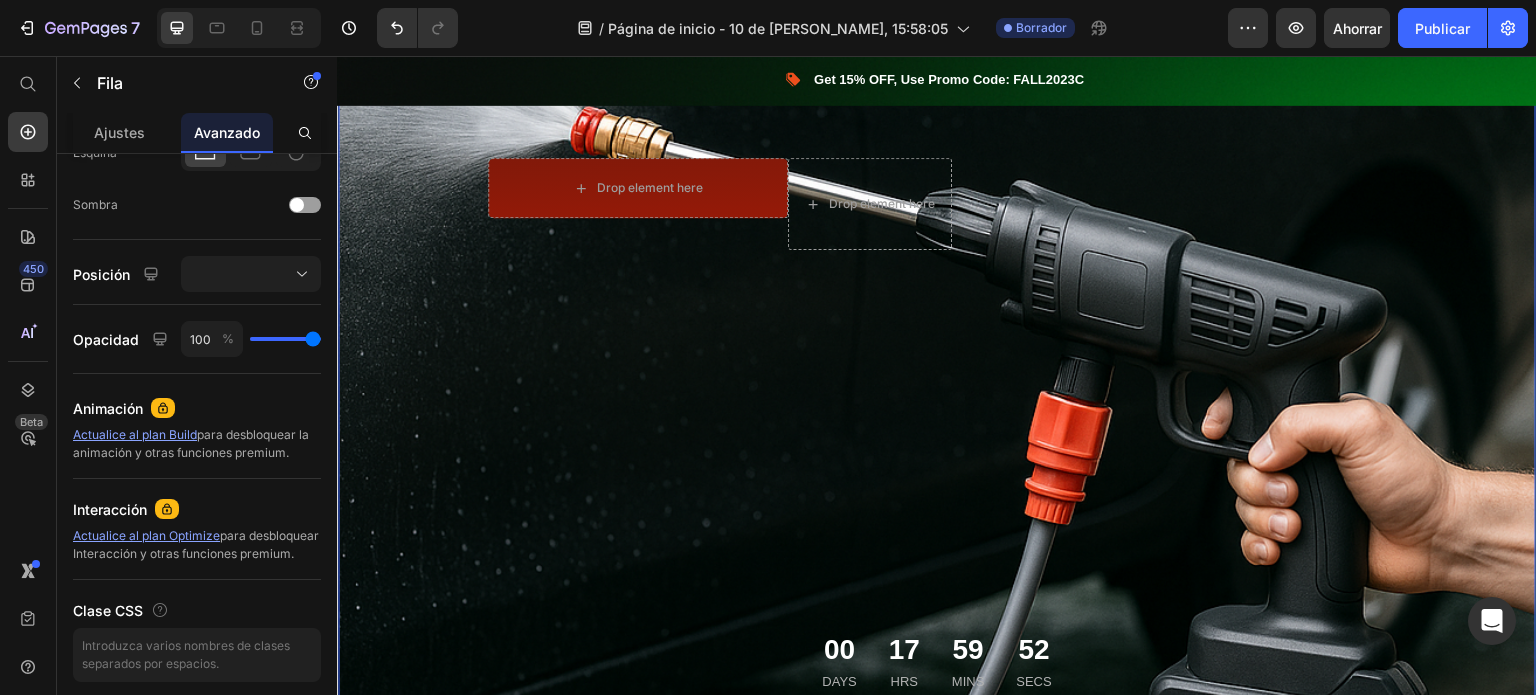 scroll, scrollTop: 0, scrollLeft: 0, axis: both 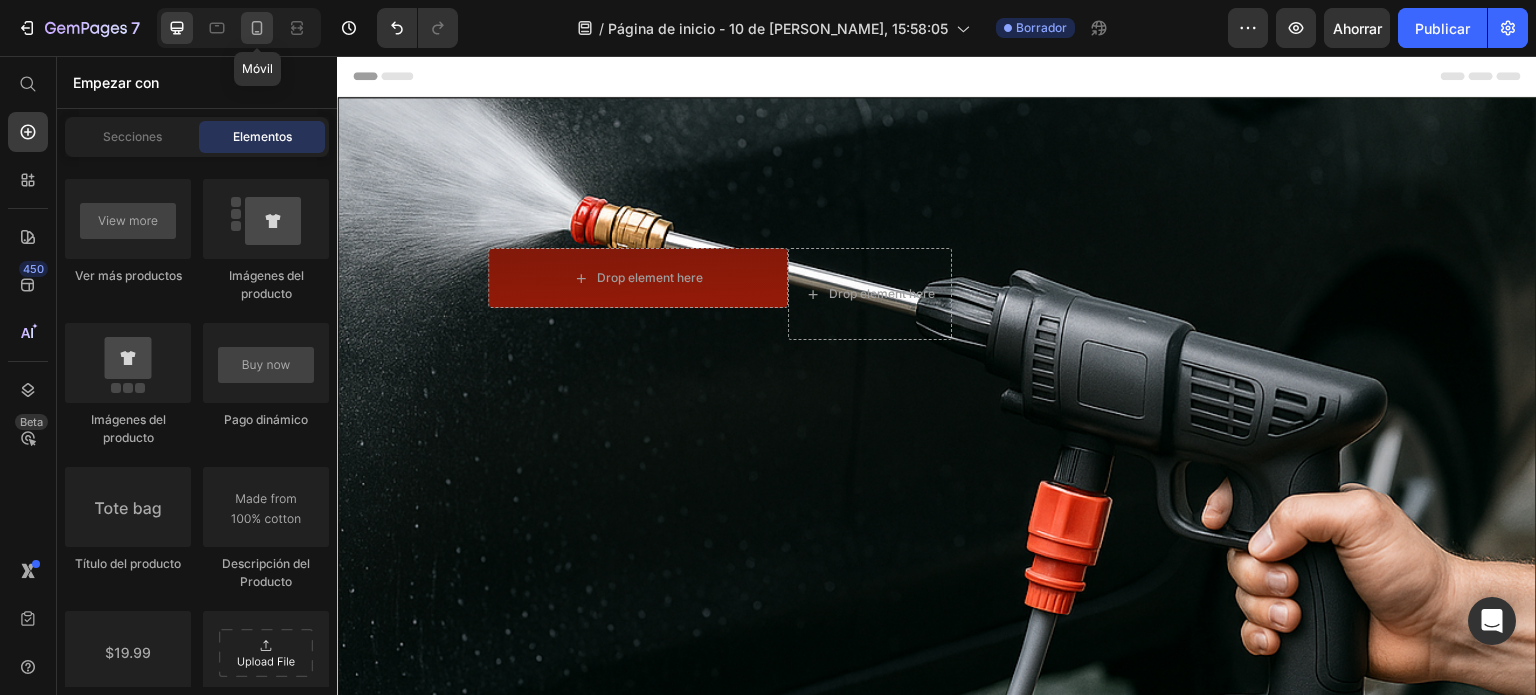 click 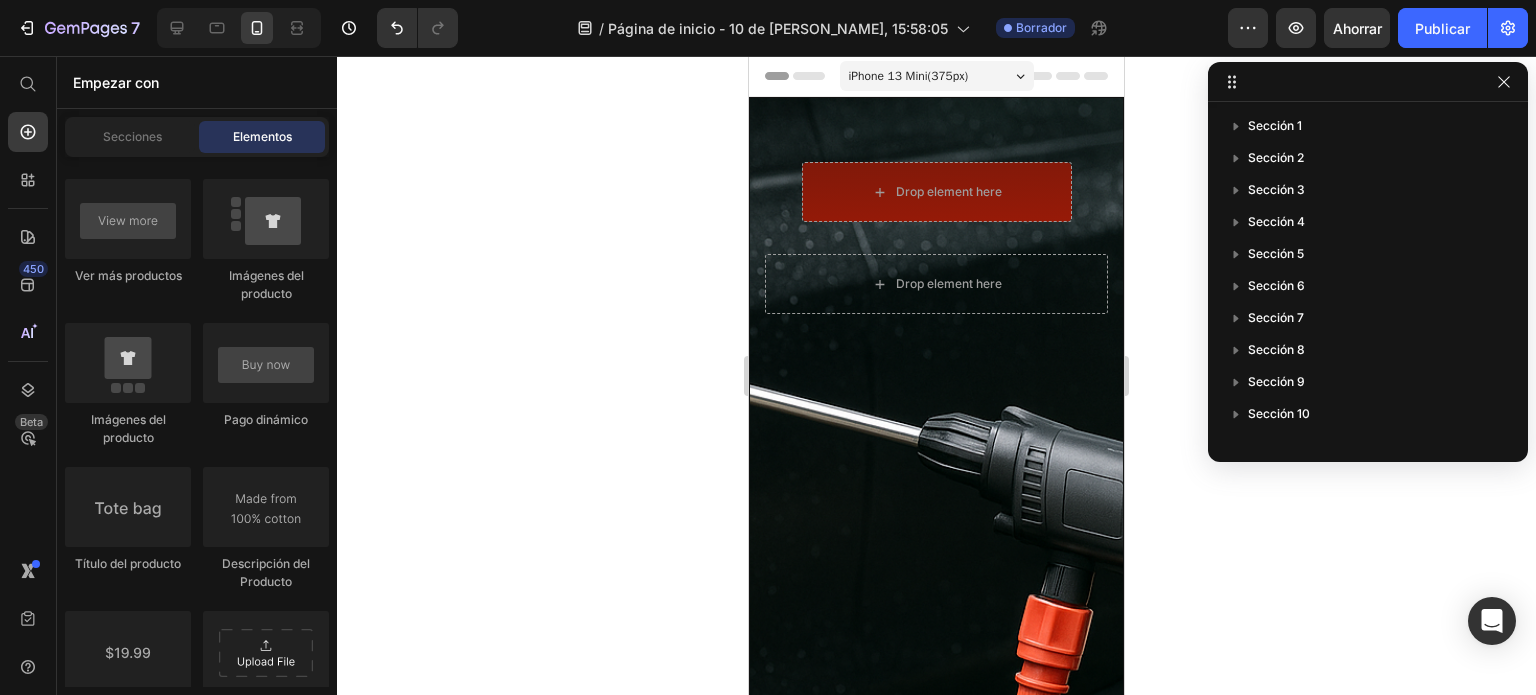 click on "iPhone 13 Mini  ( 375 px)" at bounding box center [937, 76] 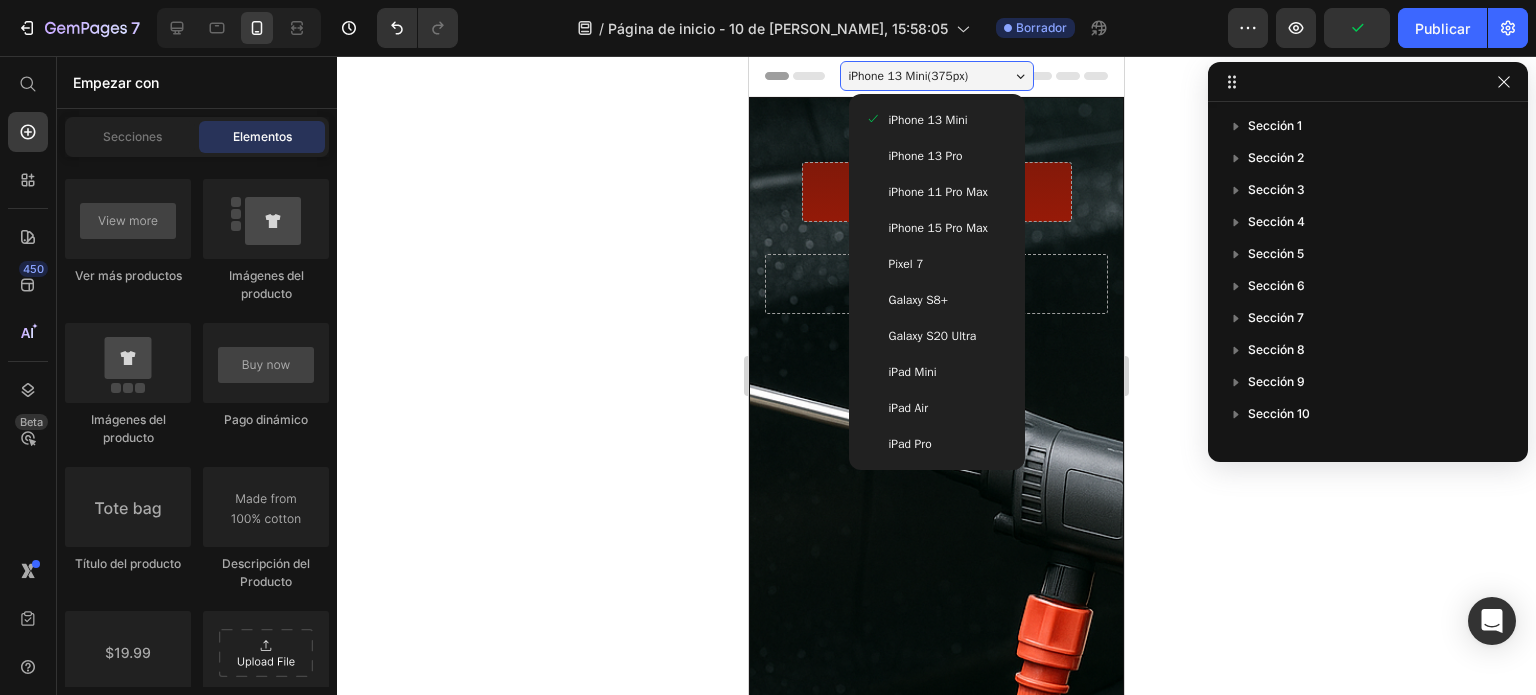 click on "iPhone 15 Pro Max" at bounding box center [938, 228] 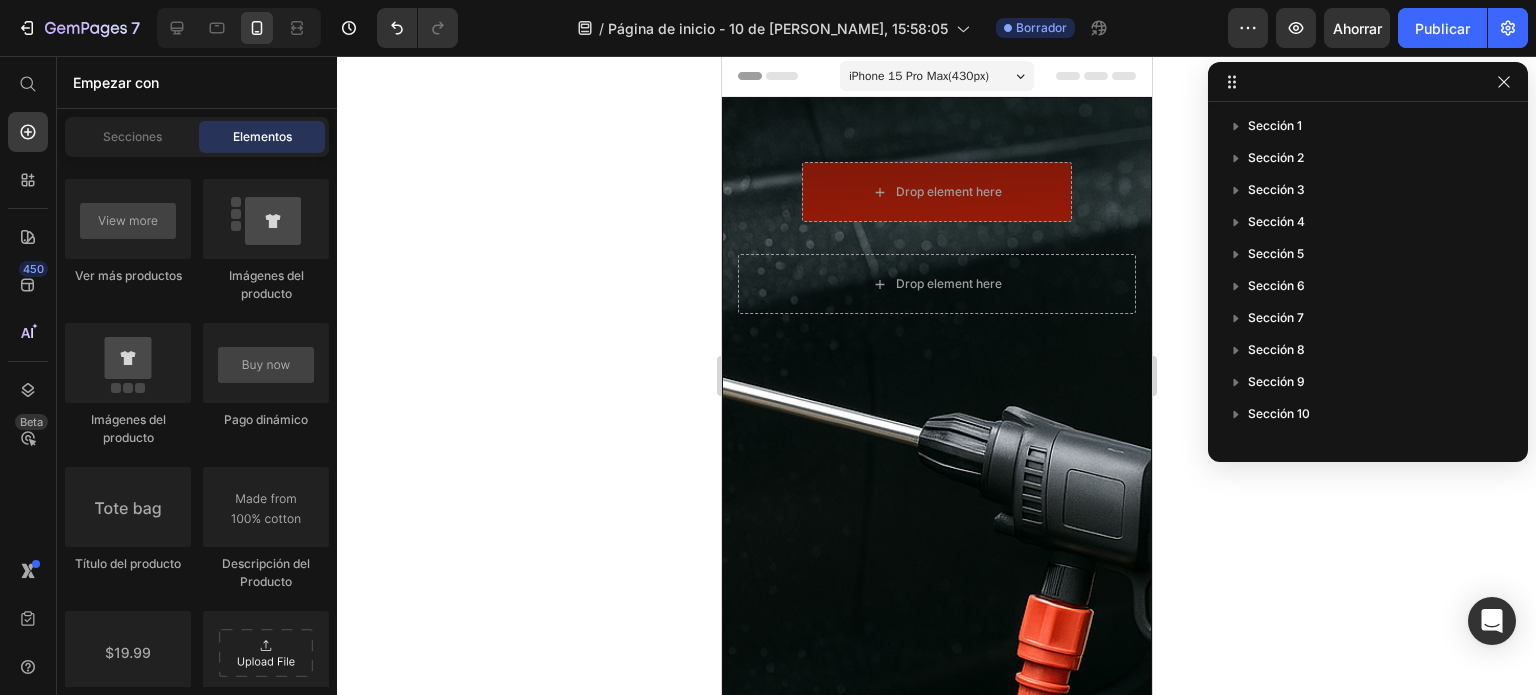 click on "iPhone 15 Pro Max  ( 430 px)" at bounding box center (918, 76) 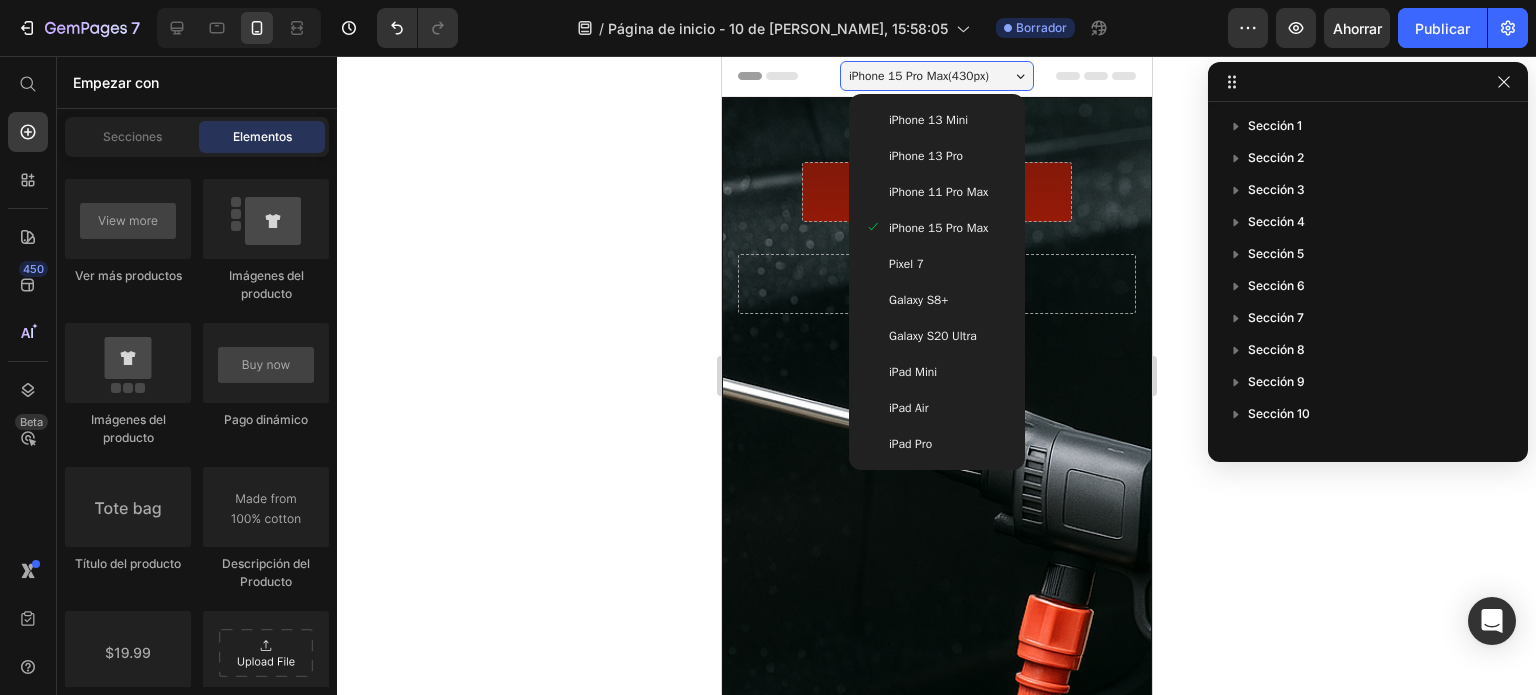 click on "Galaxy S20 Ultra" at bounding box center [932, 336] 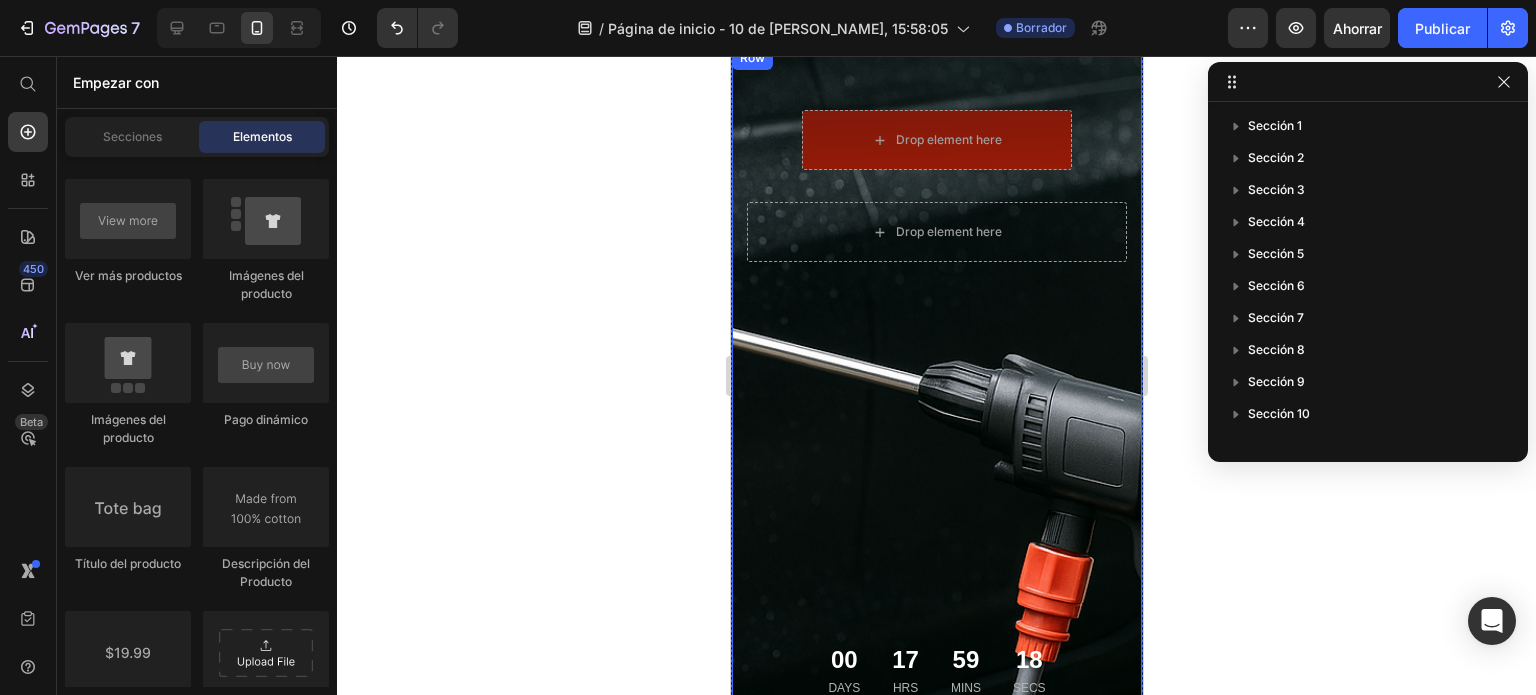 scroll, scrollTop: 0, scrollLeft: 0, axis: both 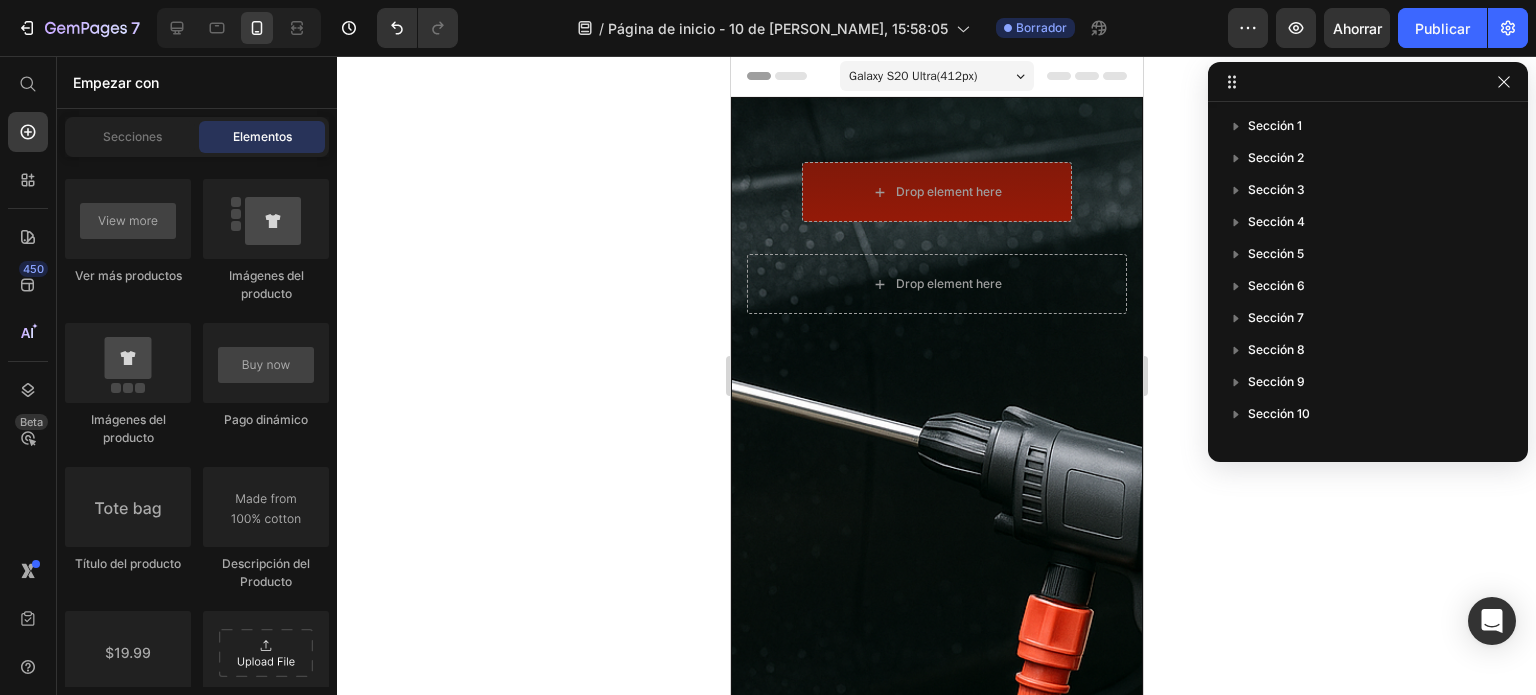 click on "Galaxy S20 Ultra  ( 412 px)" at bounding box center [912, 76] 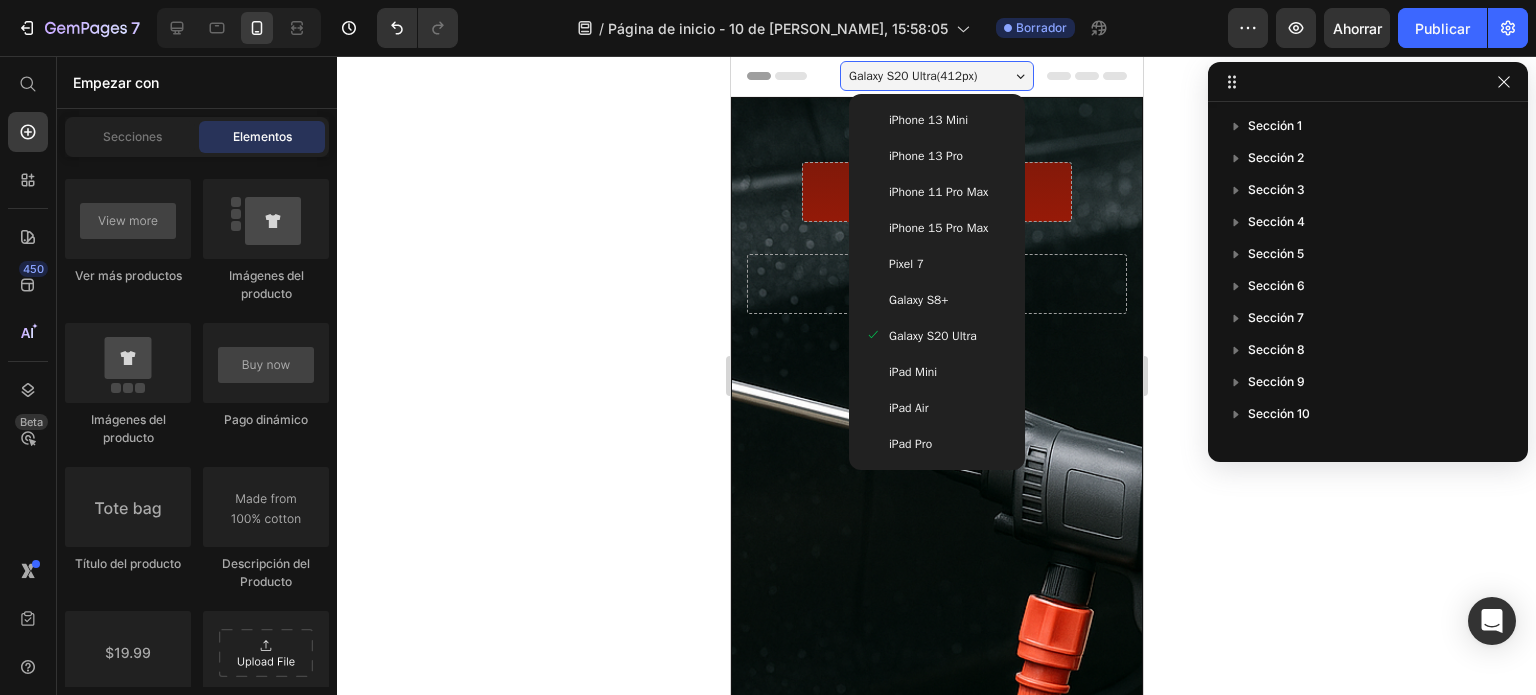 click on "iPhone 13 Mini" at bounding box center [927, 120] 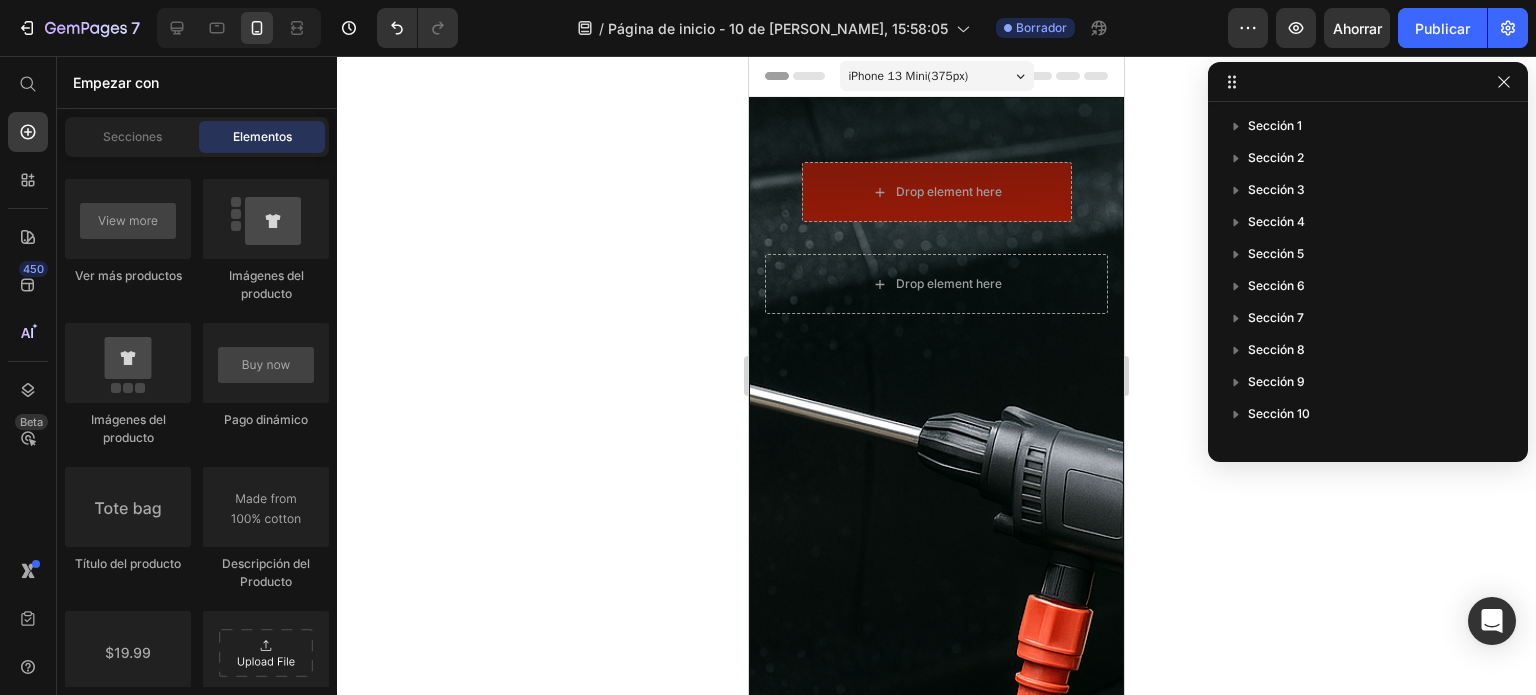 click on "iPhone 13 Mini  ( 375 px)" at bounding box center [909, 76] 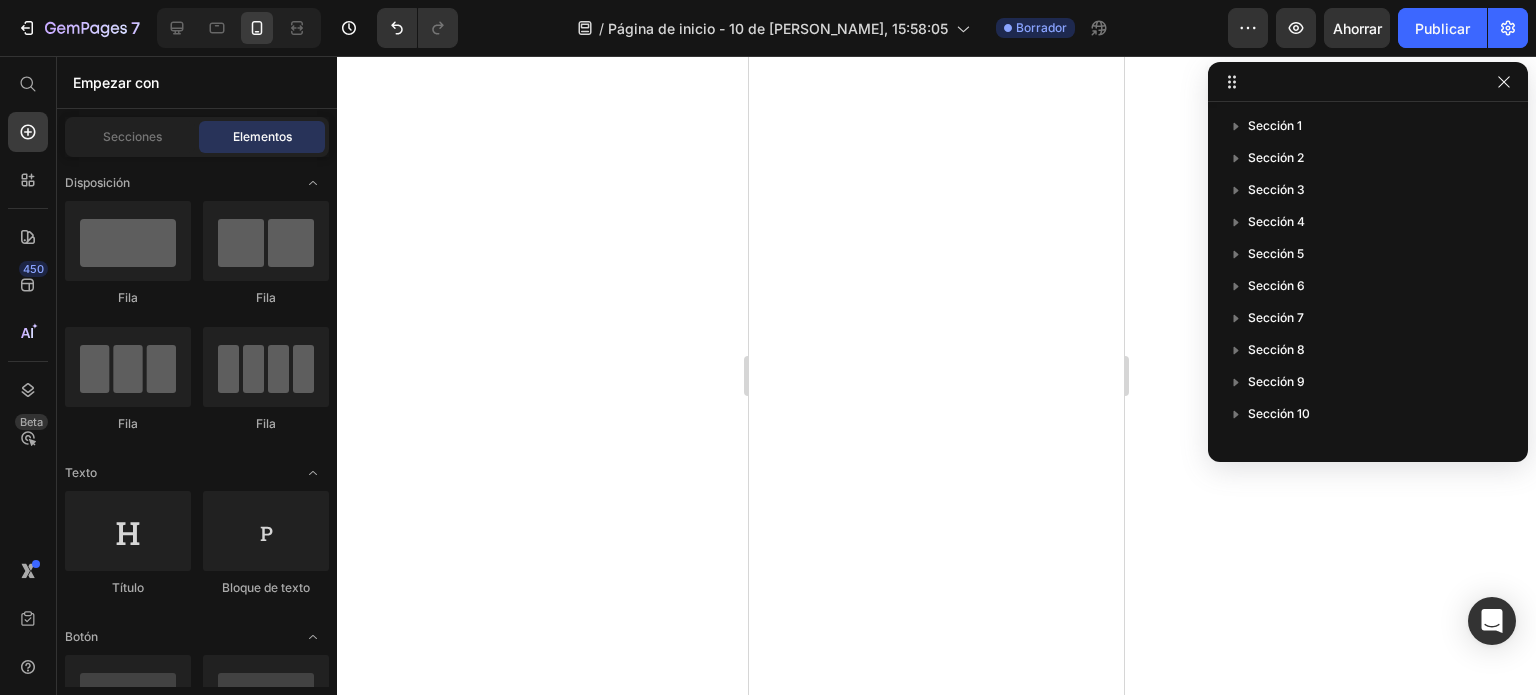 scroll, scrollTop: 0, scrollLeft: 0, axis: both 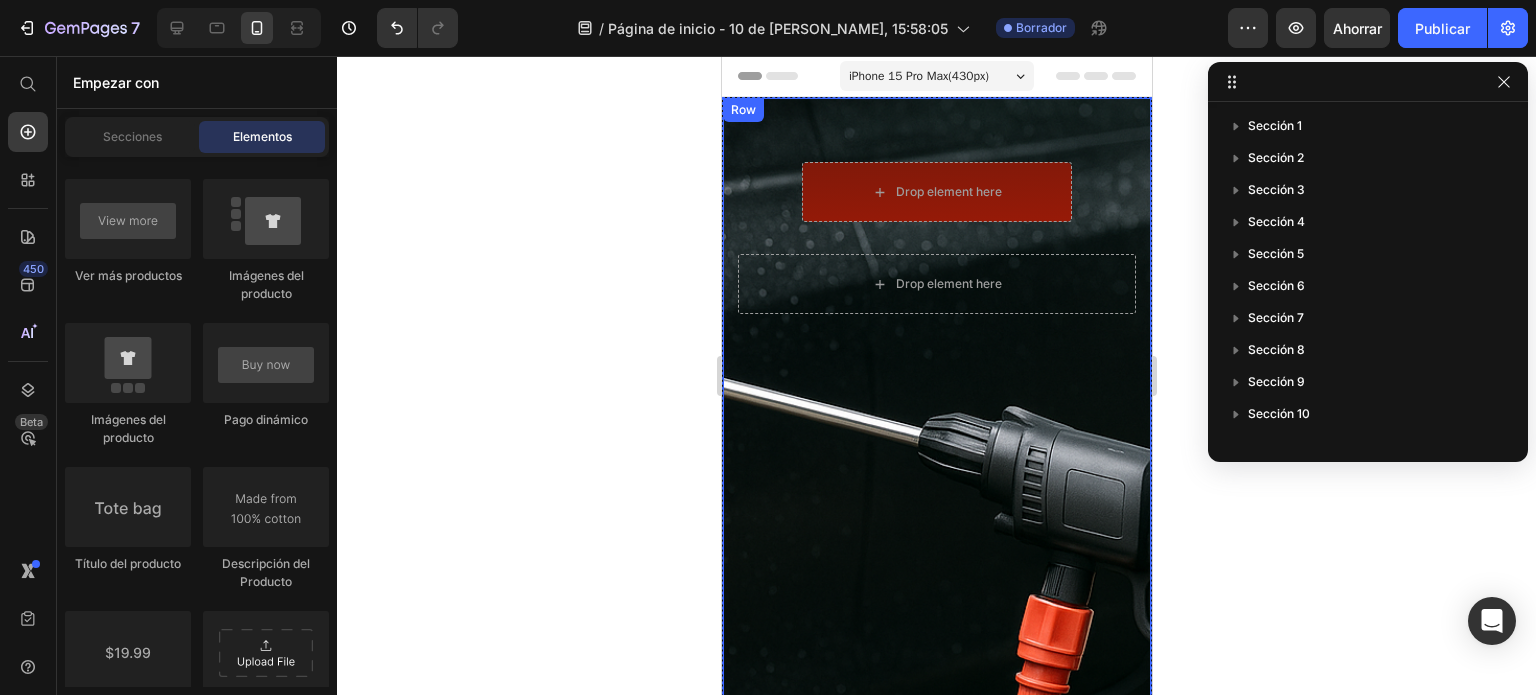 click on "Drop element here Row
Drop element here Row 00 Days 17 Hrs 58 Mins 34 Secs Countdown Timer" at bounding box center (936, 464) 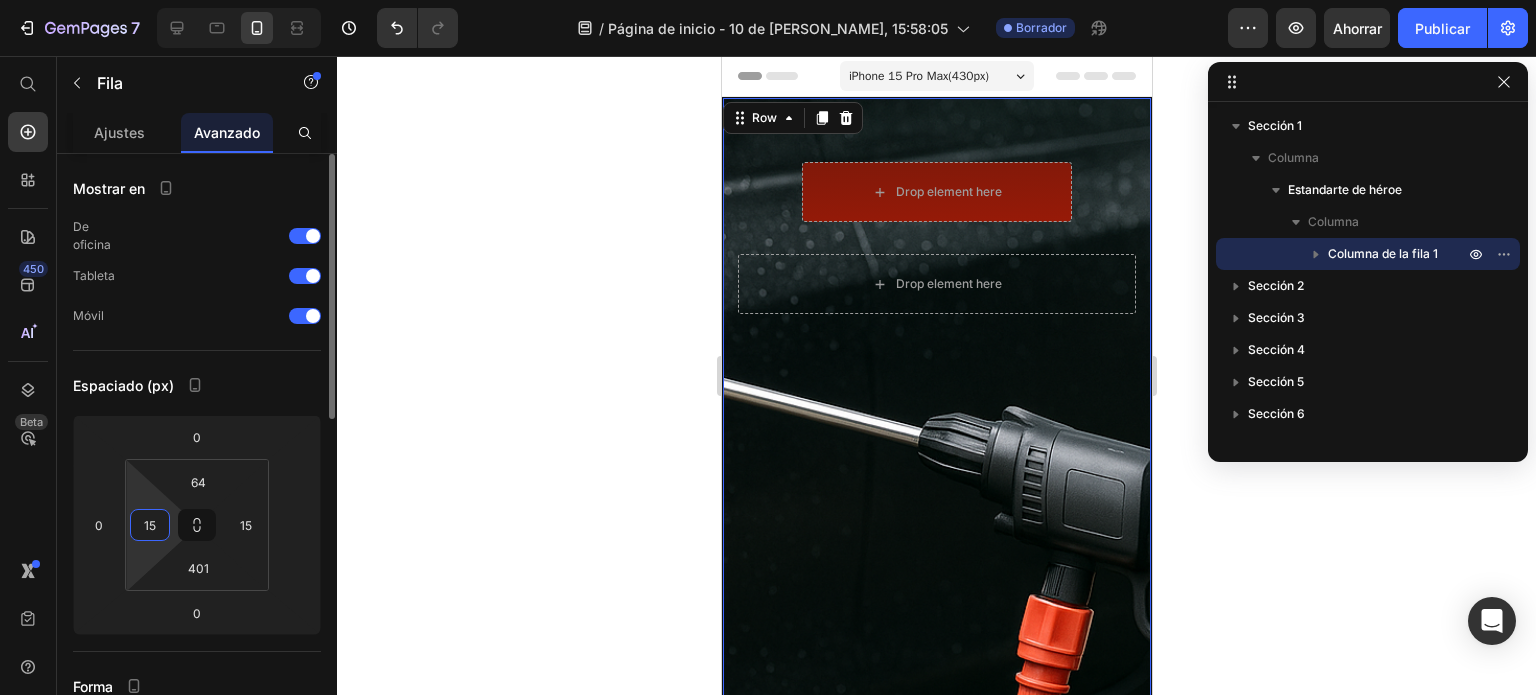 click on "15" at bounding box center [150, 525] 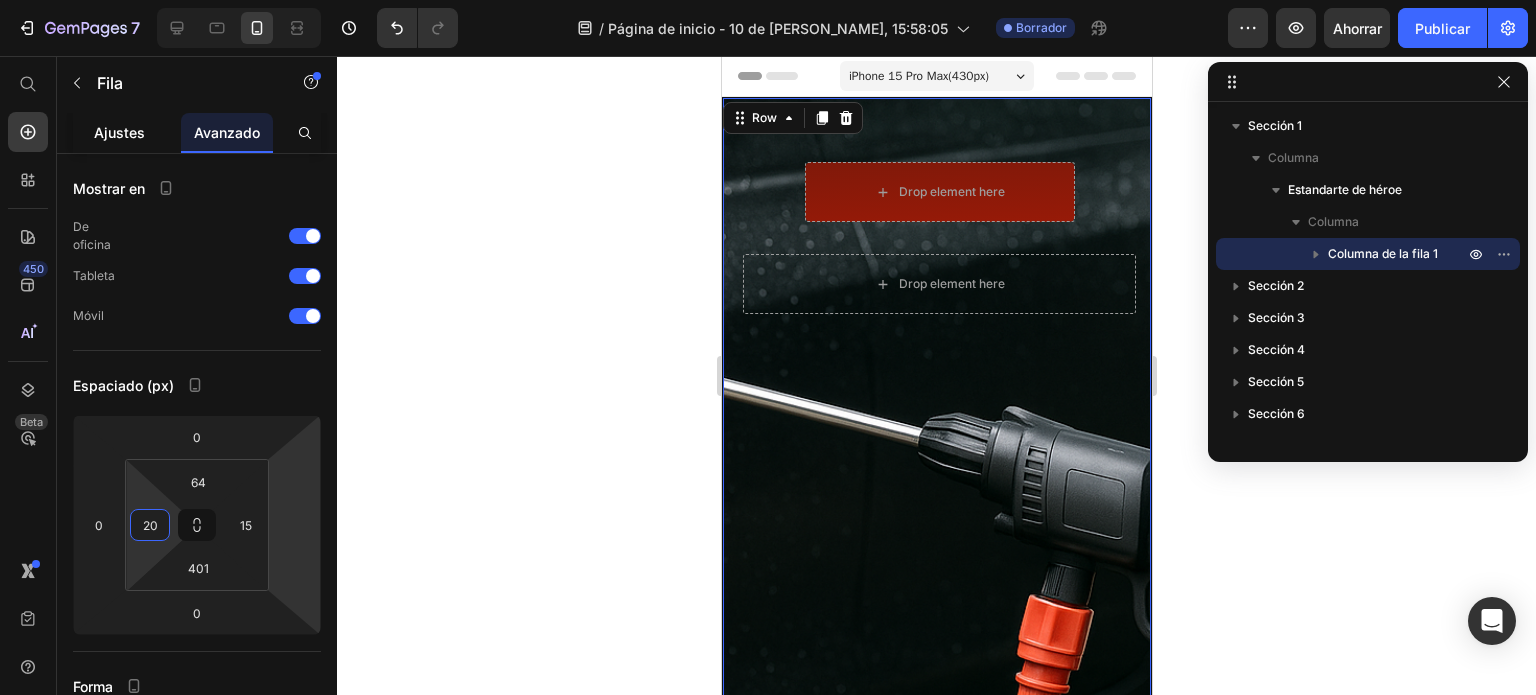 type on "20" 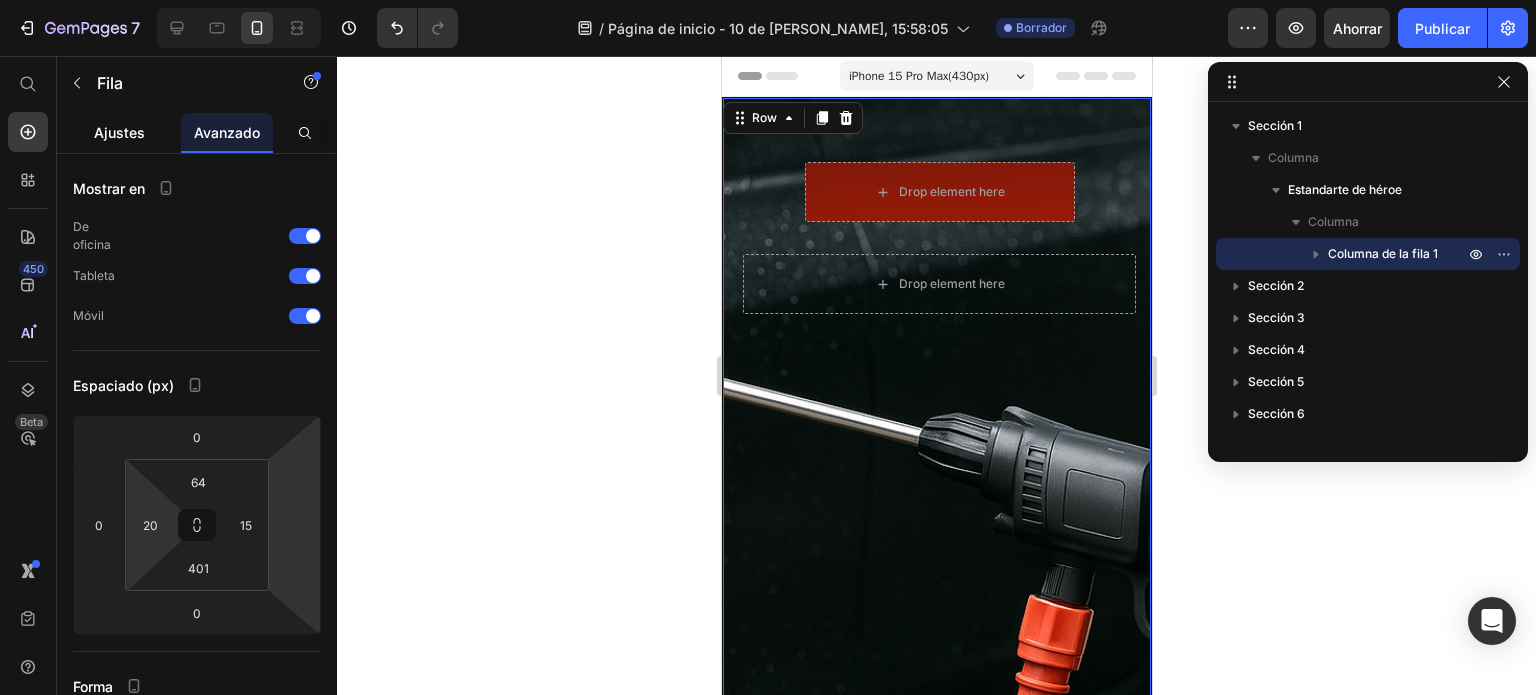 click on "Ajustes" at bounding box center [119, 132] 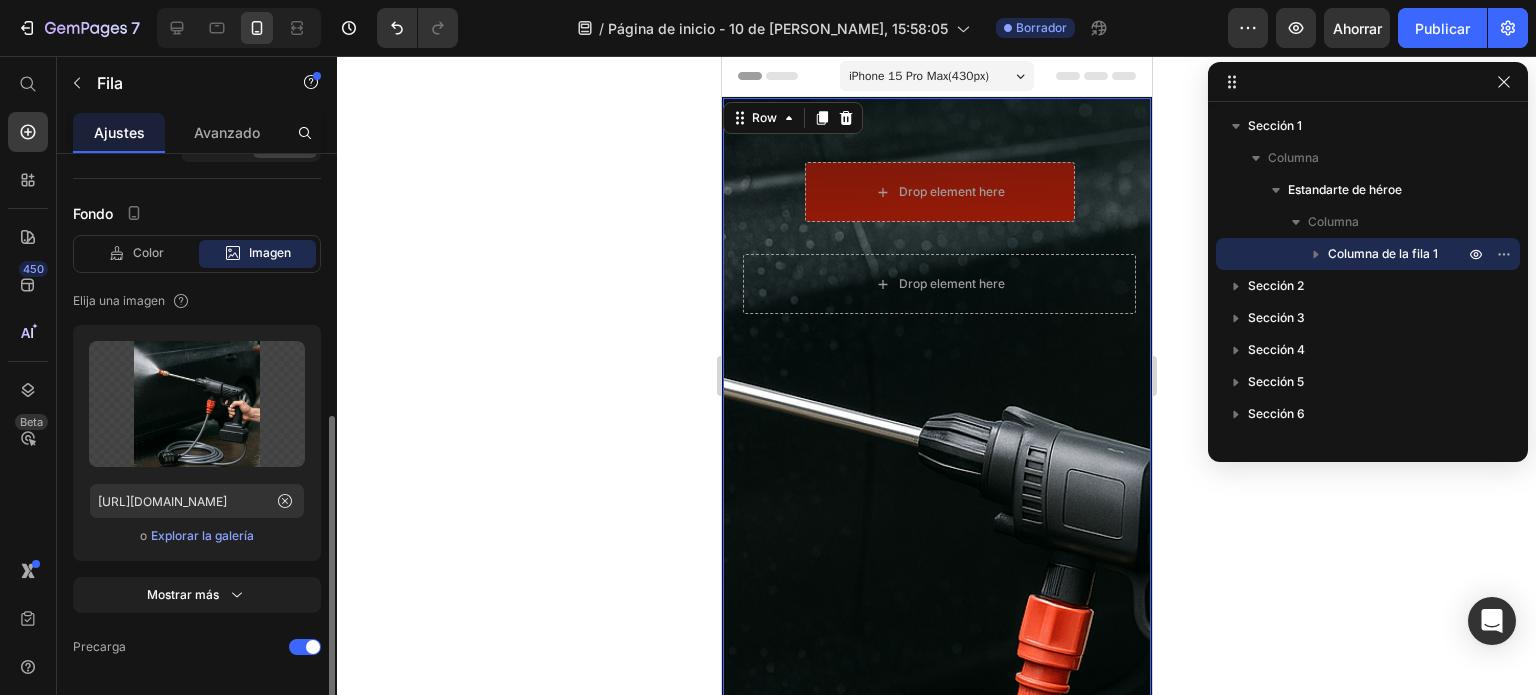 scroll, scrollTop: 572, scrollLeft: 0, axis: vertical 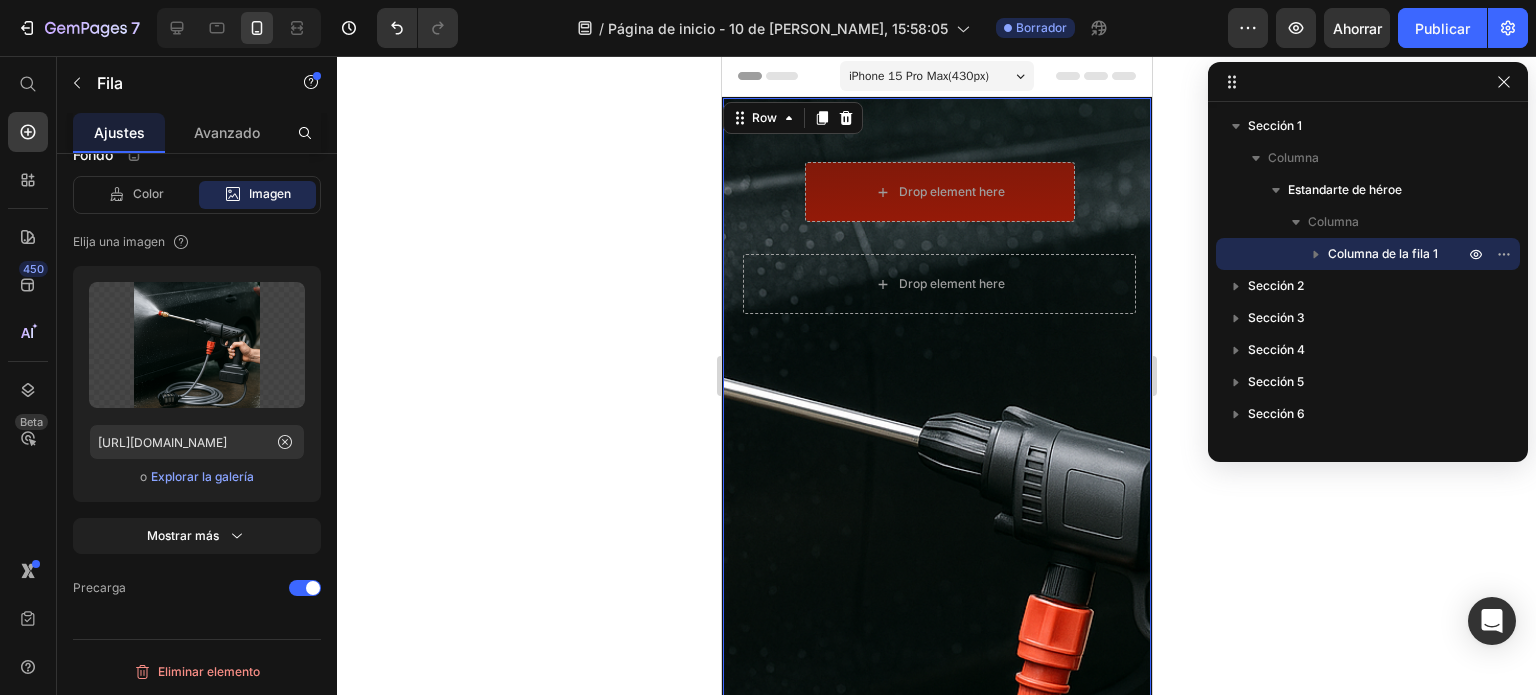 click on "Drop element here Row
Drop element here Row 00 Days 17 Hrs 58 Mins 19 Secs Countdown Timer" at bounding box center [938, 464] 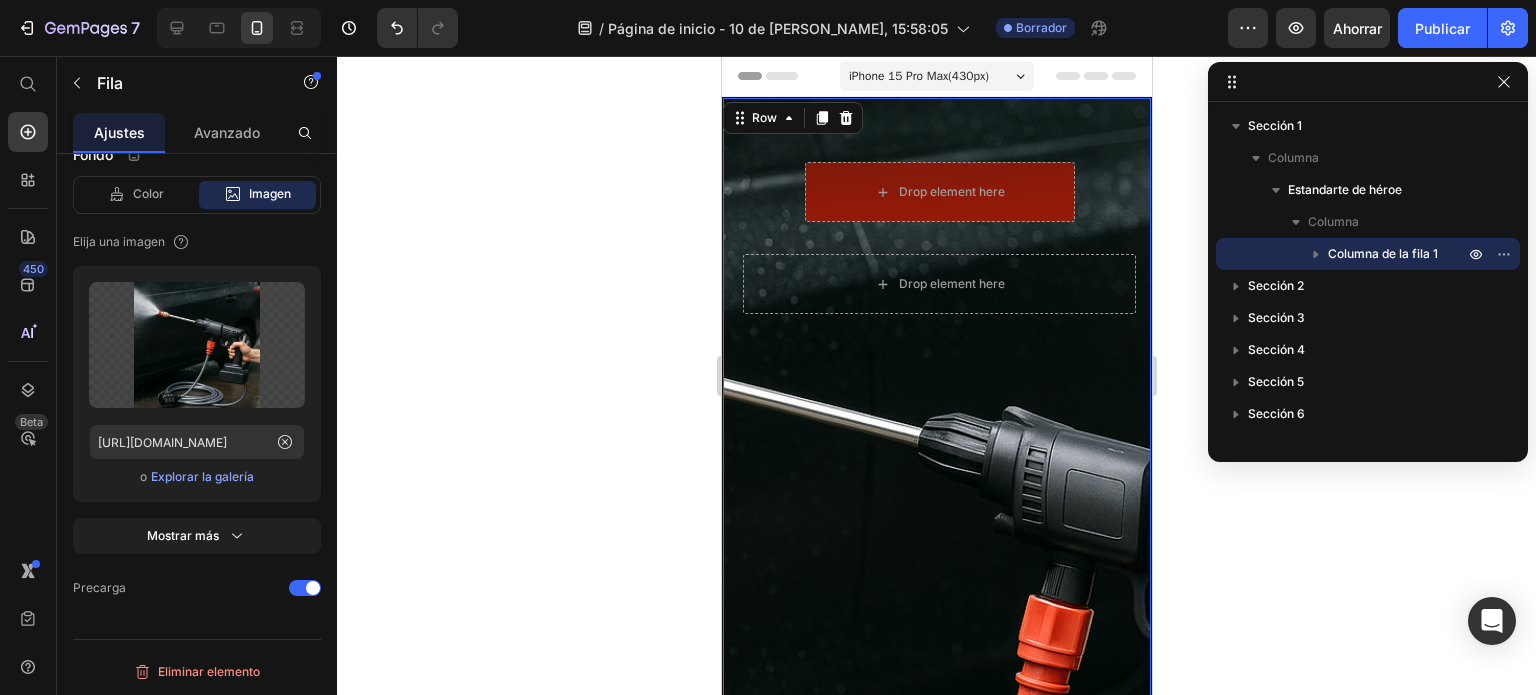 click on "Drop element here Row
Drop element here Row 00 Days 17 Hrs 58 Mins 17 Secs Countdown Timer" at bounding box center (938, 464) 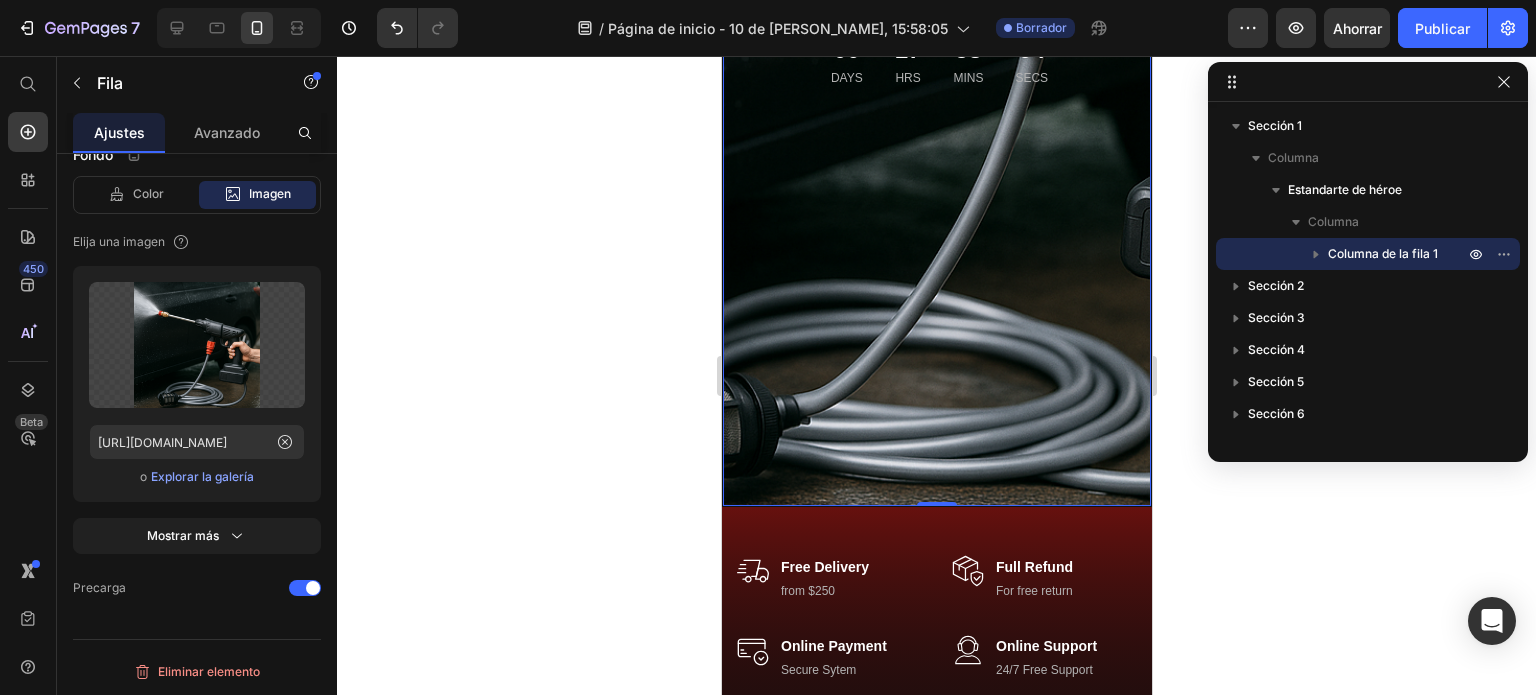 scroll, scrollTop: 590, scrollLeft: 0, axis: vertical 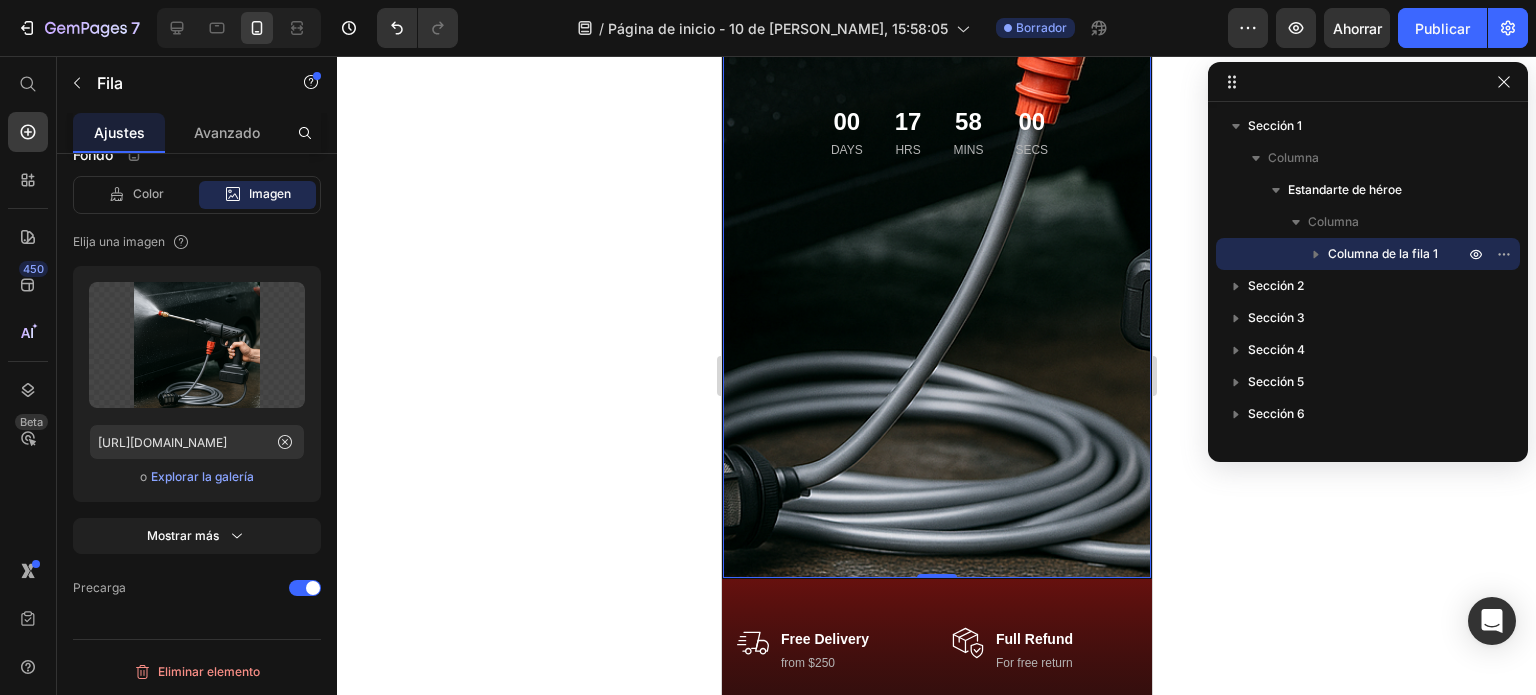 drag, startPoint x: 940, startPoint y: 573, endPoint x: 921, endPoint y: 421, distance: 153.18289 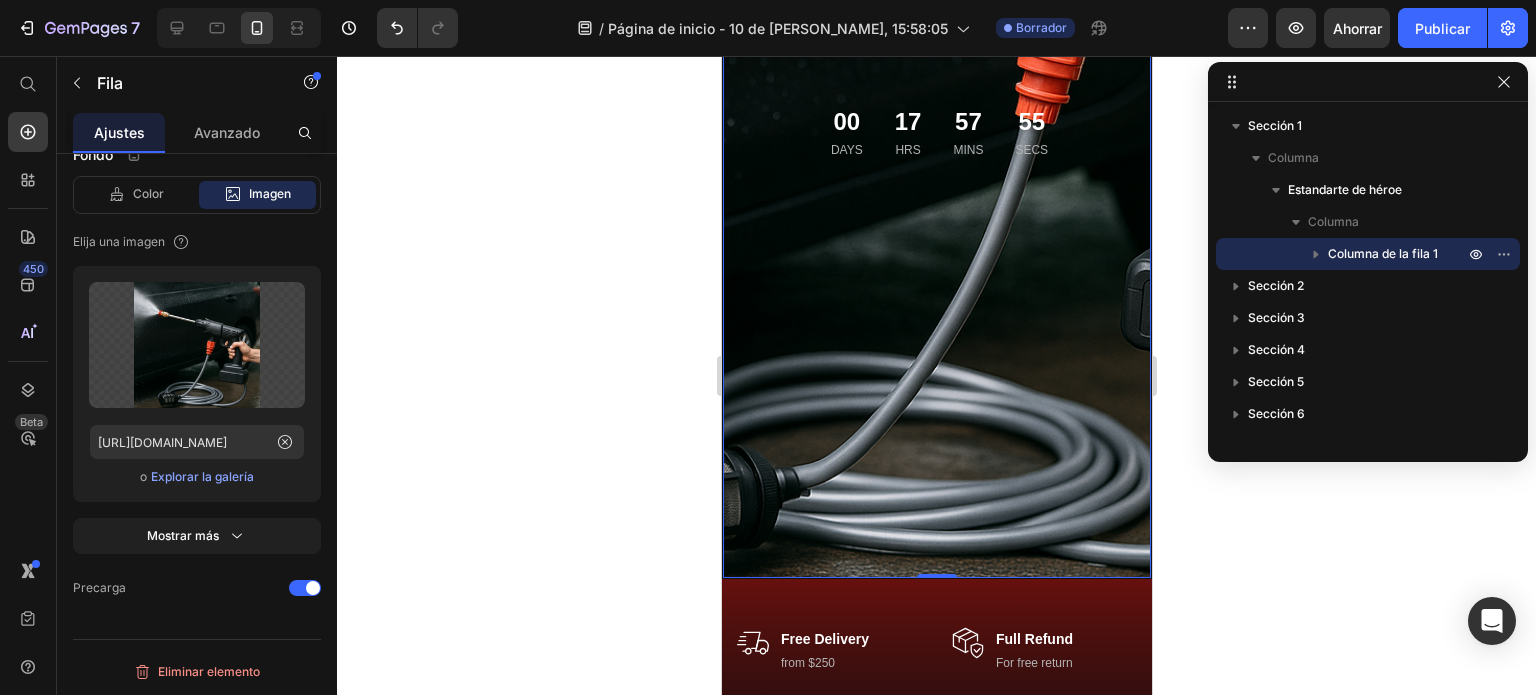 drag, startPoint x: 941, startPoint y: 574, endPoint x: 929, endPoint y: 432, distance: 142.50613 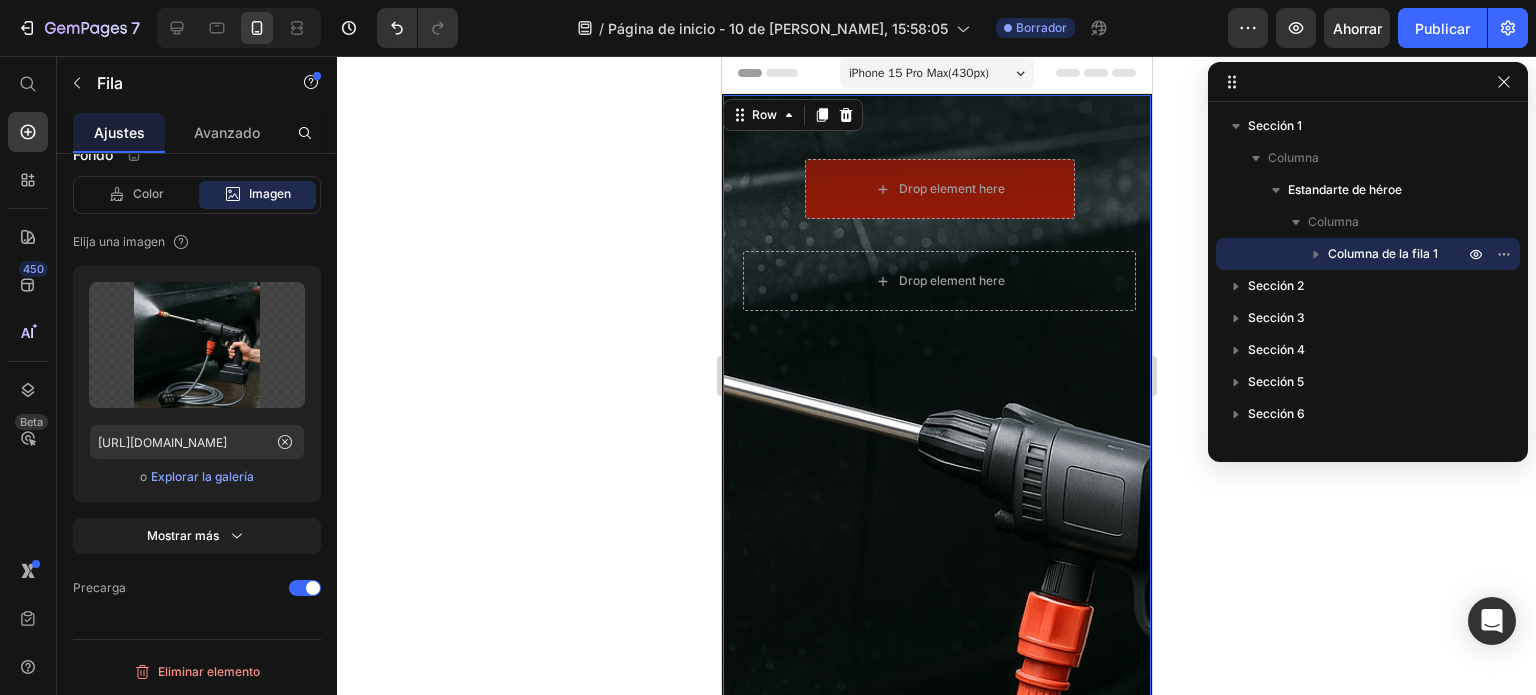 scroll, scrollTop: 2, scrollLeft: 0, axis: vertical 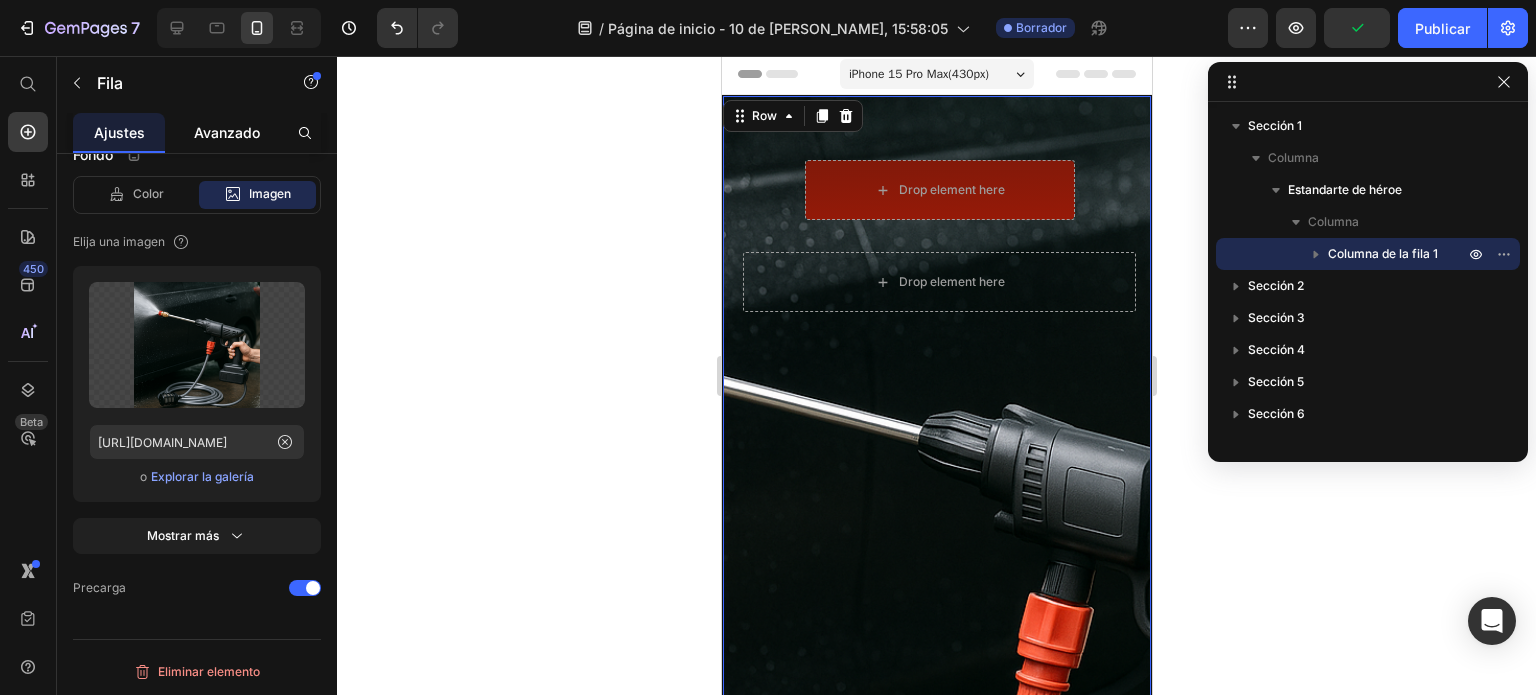 click on "Avanzado" 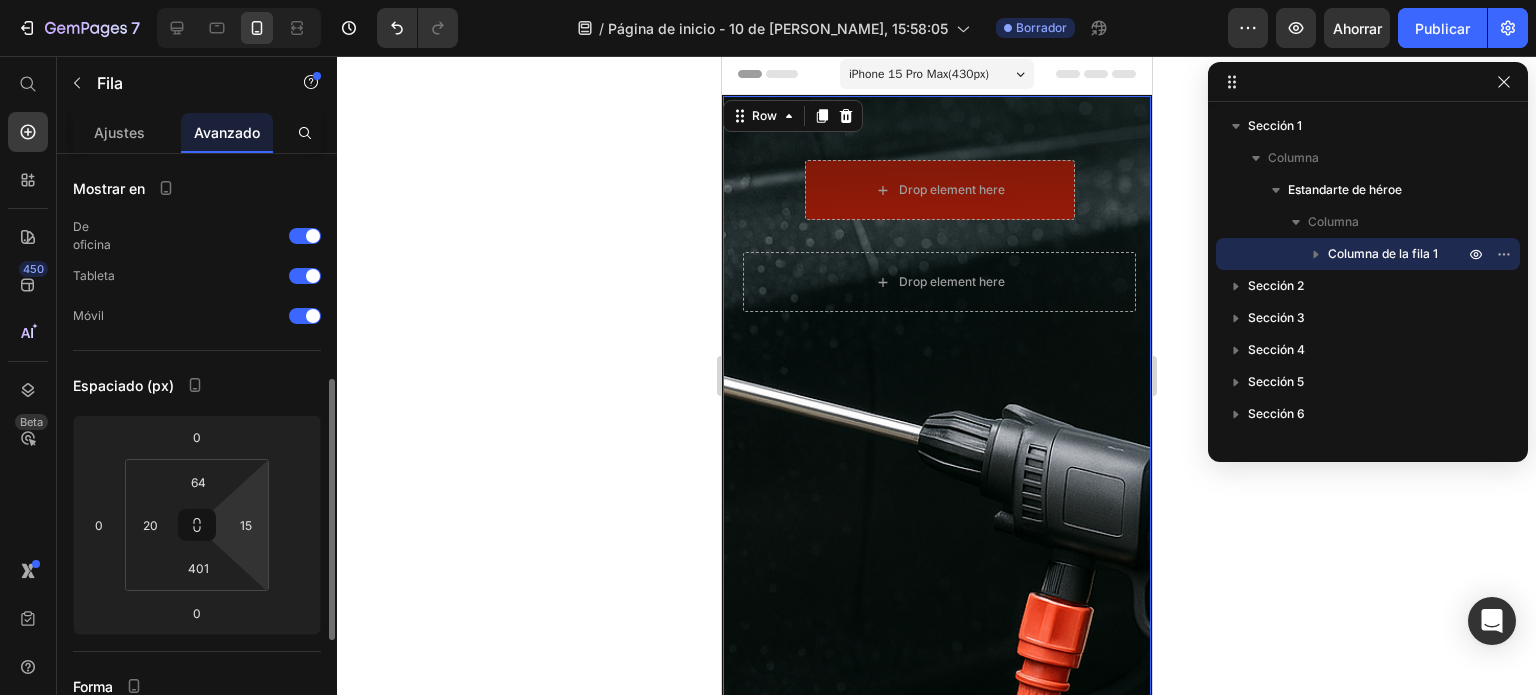 scroll, scrollTop: 157, scrollLeft: 0, axis: vertical 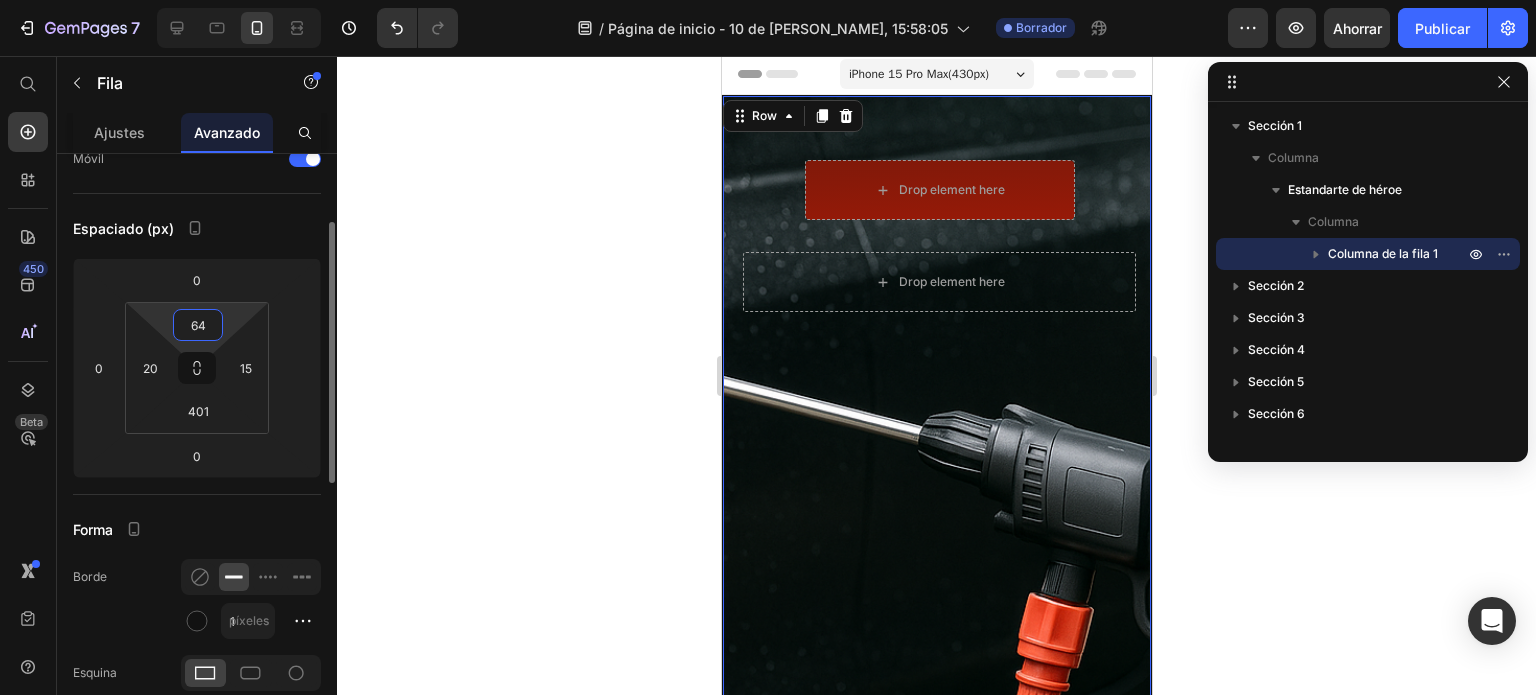 click on "64" at bounding box center [198, 325] 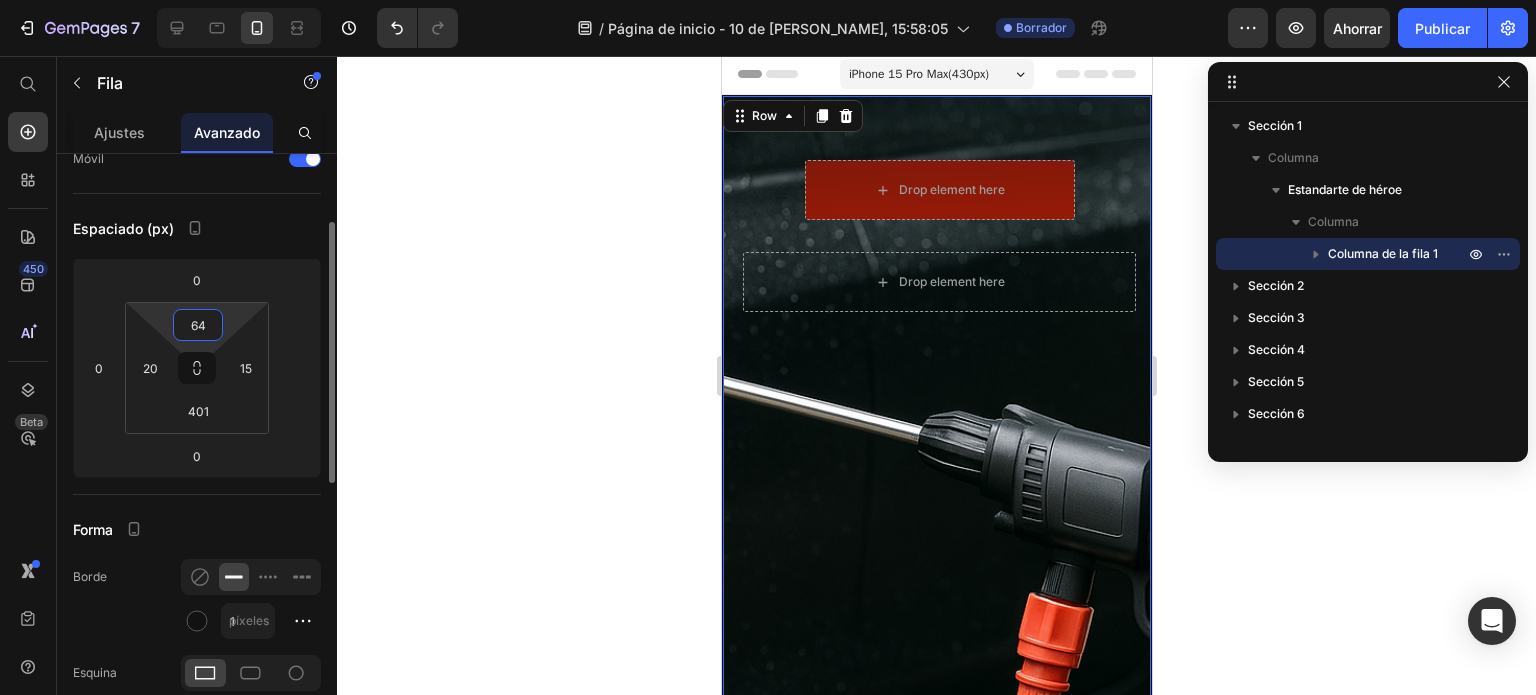 click on "64" at bounding box center (198, 325) 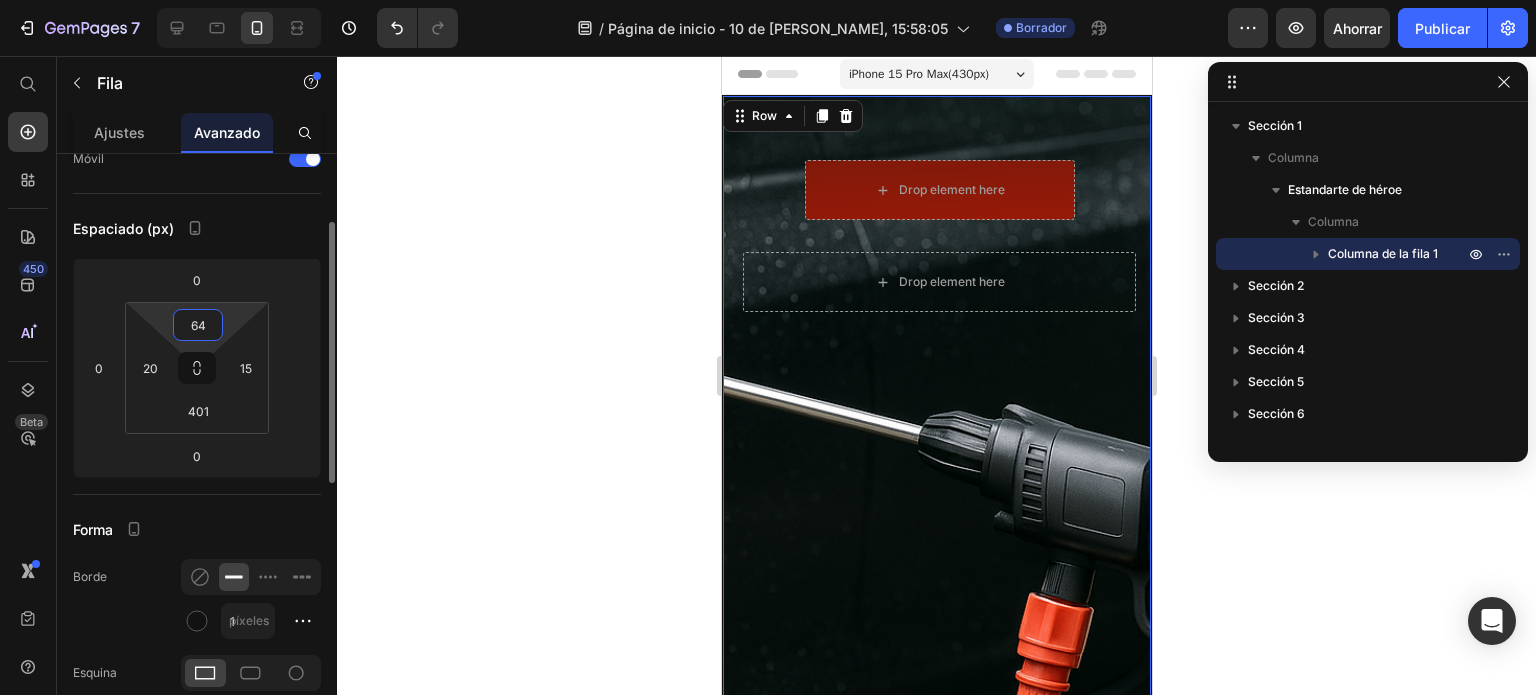 type 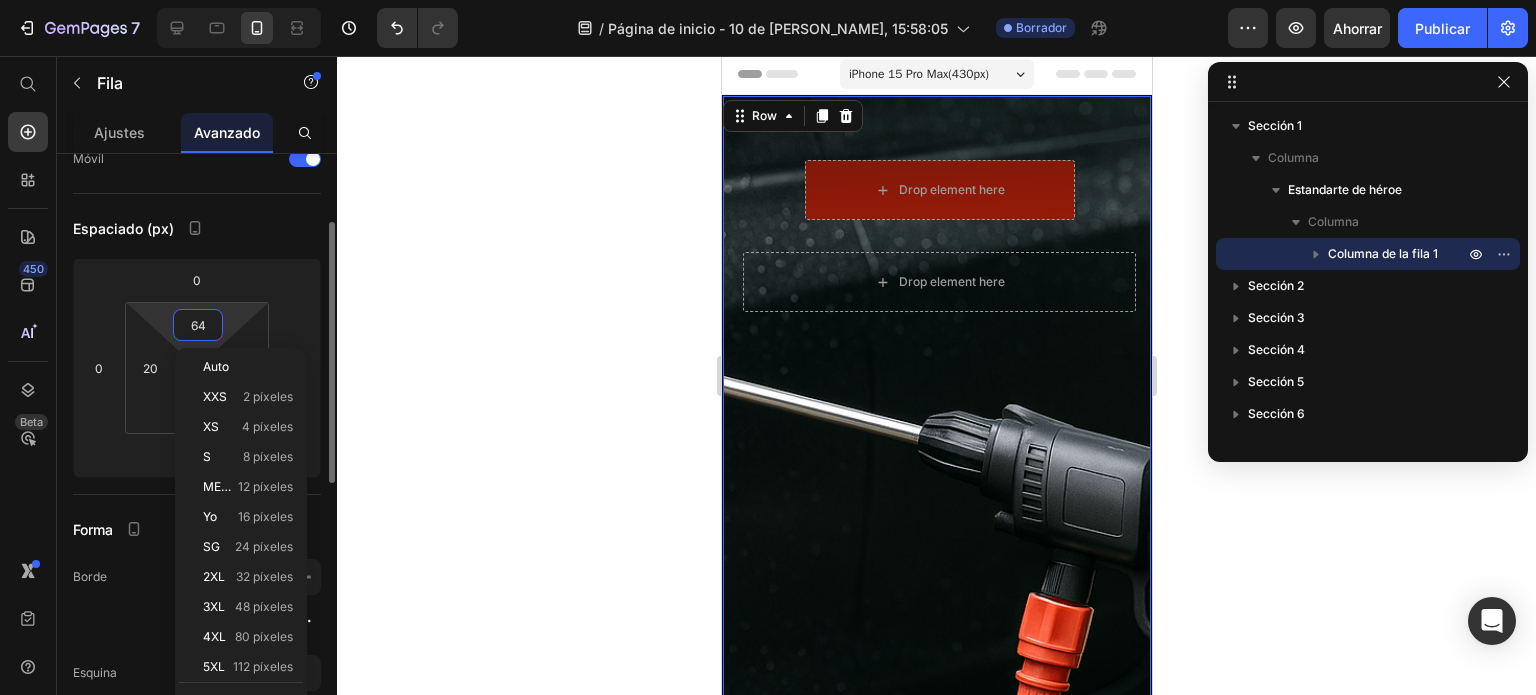 type on "6" 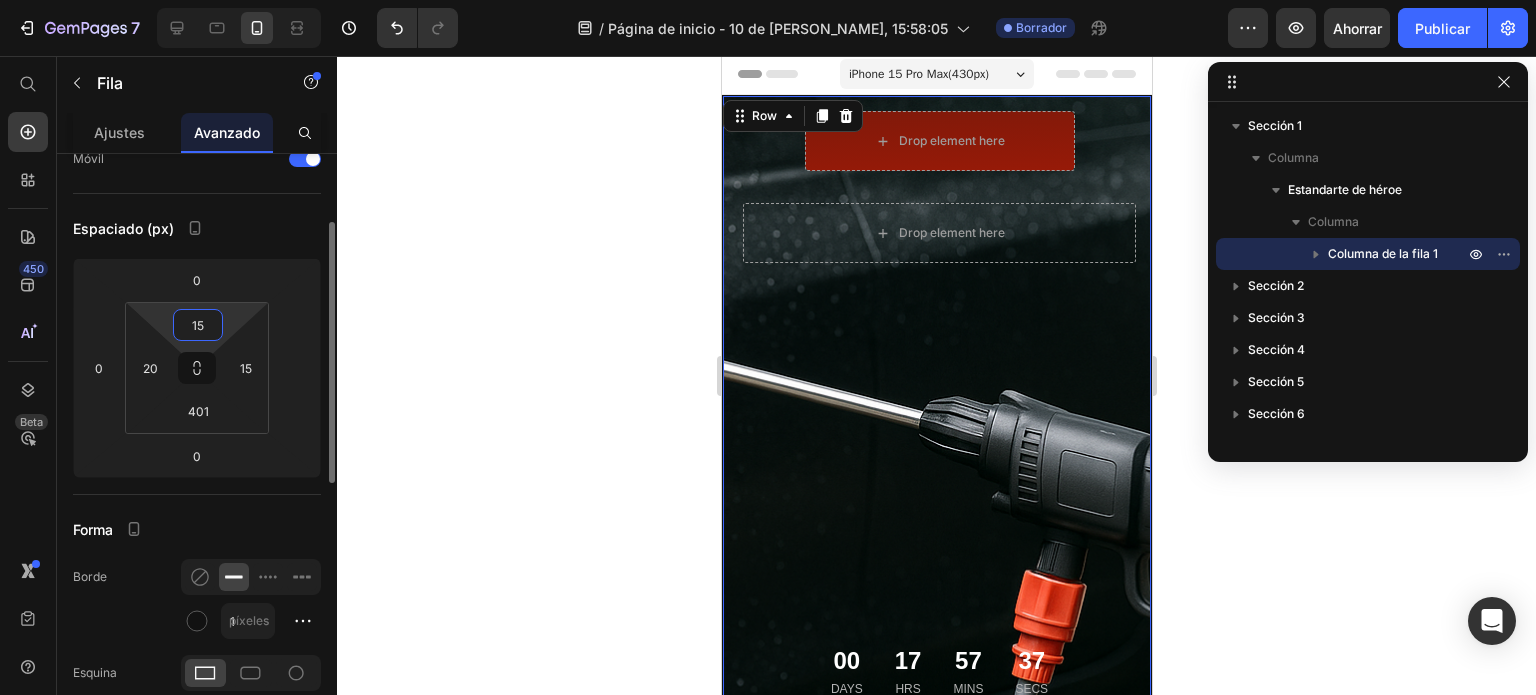 type on "15" 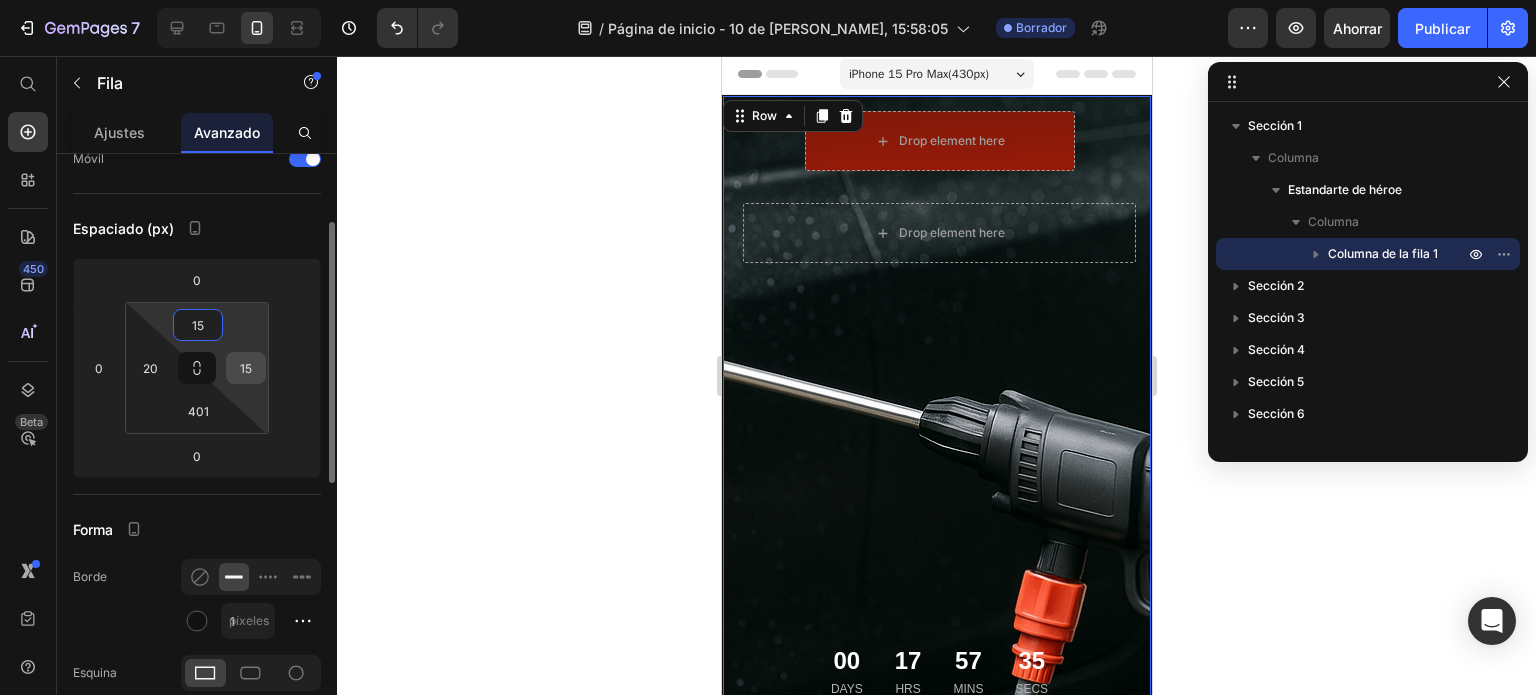 click on "15" at bounding box center (246, 368) 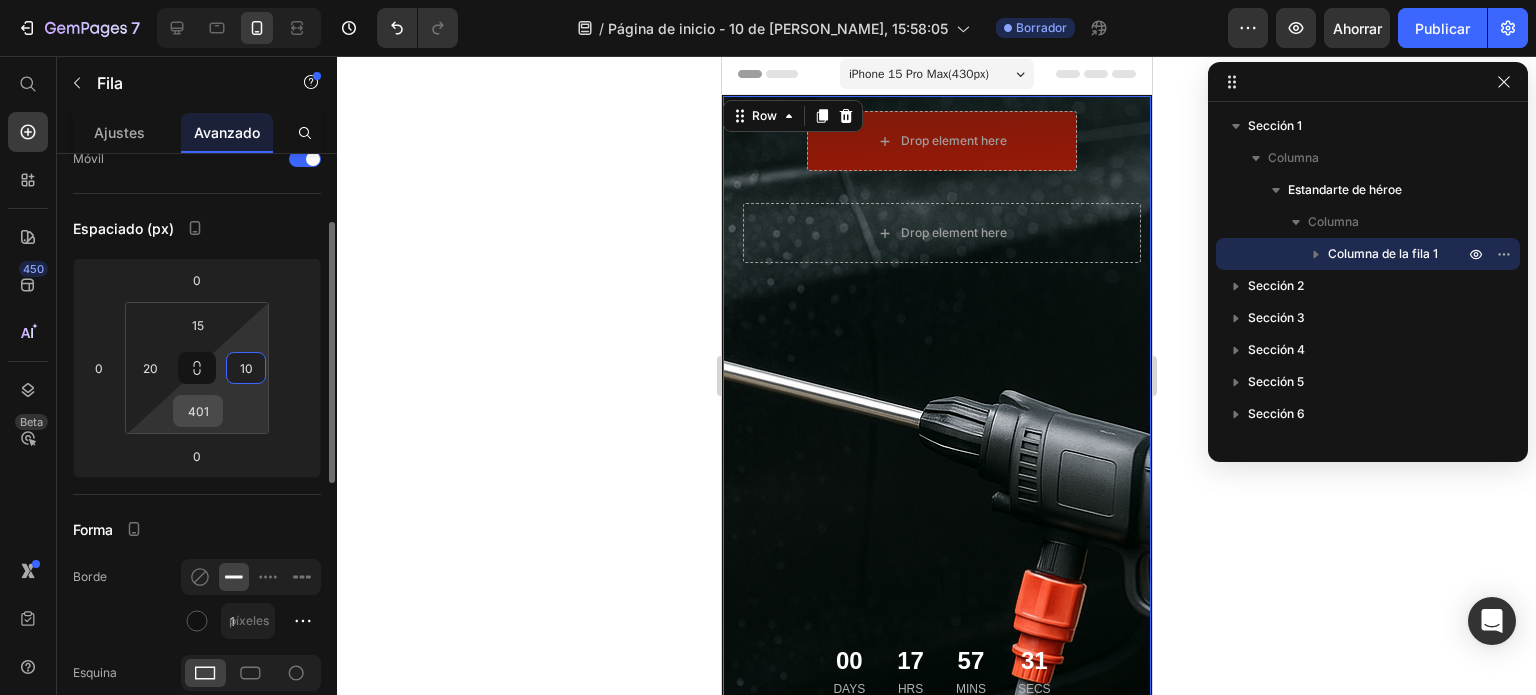 type on "10" 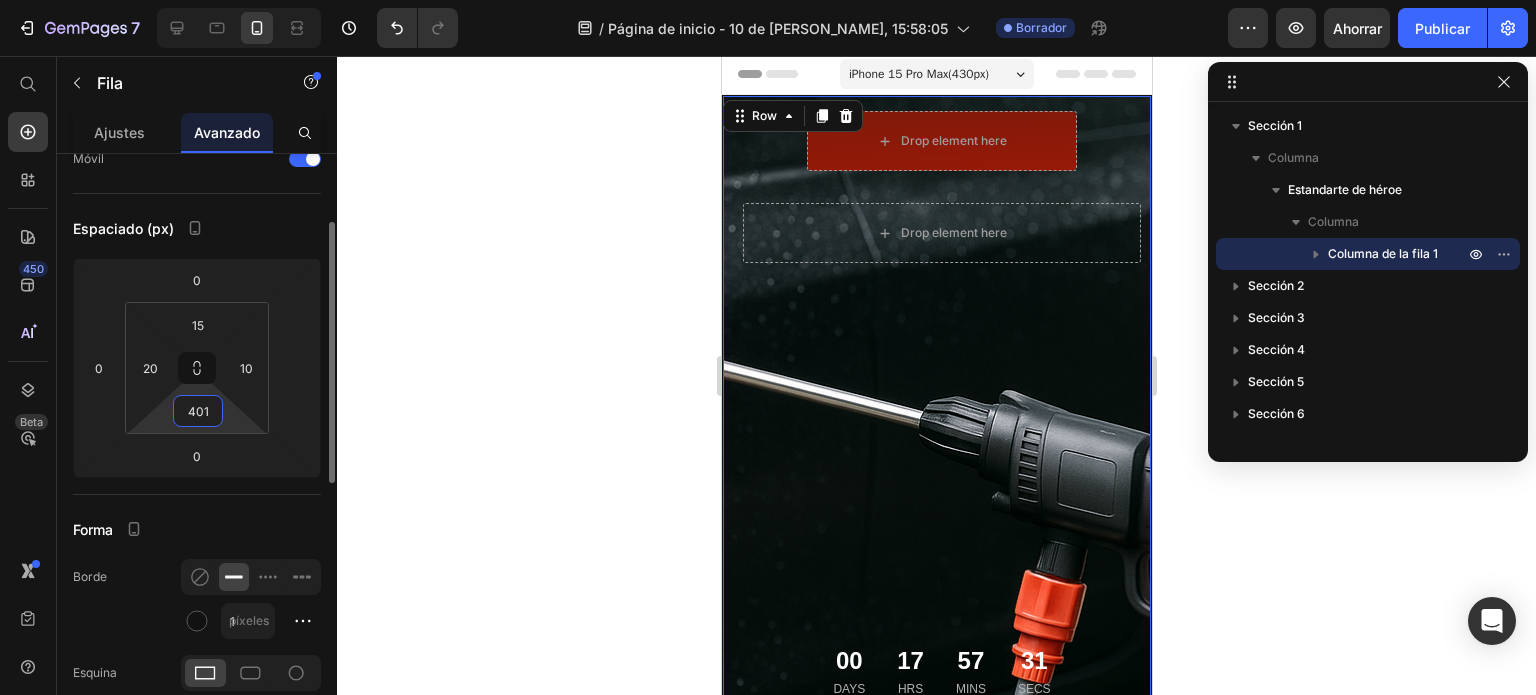 click on "401" at bounding box center [198, 411] 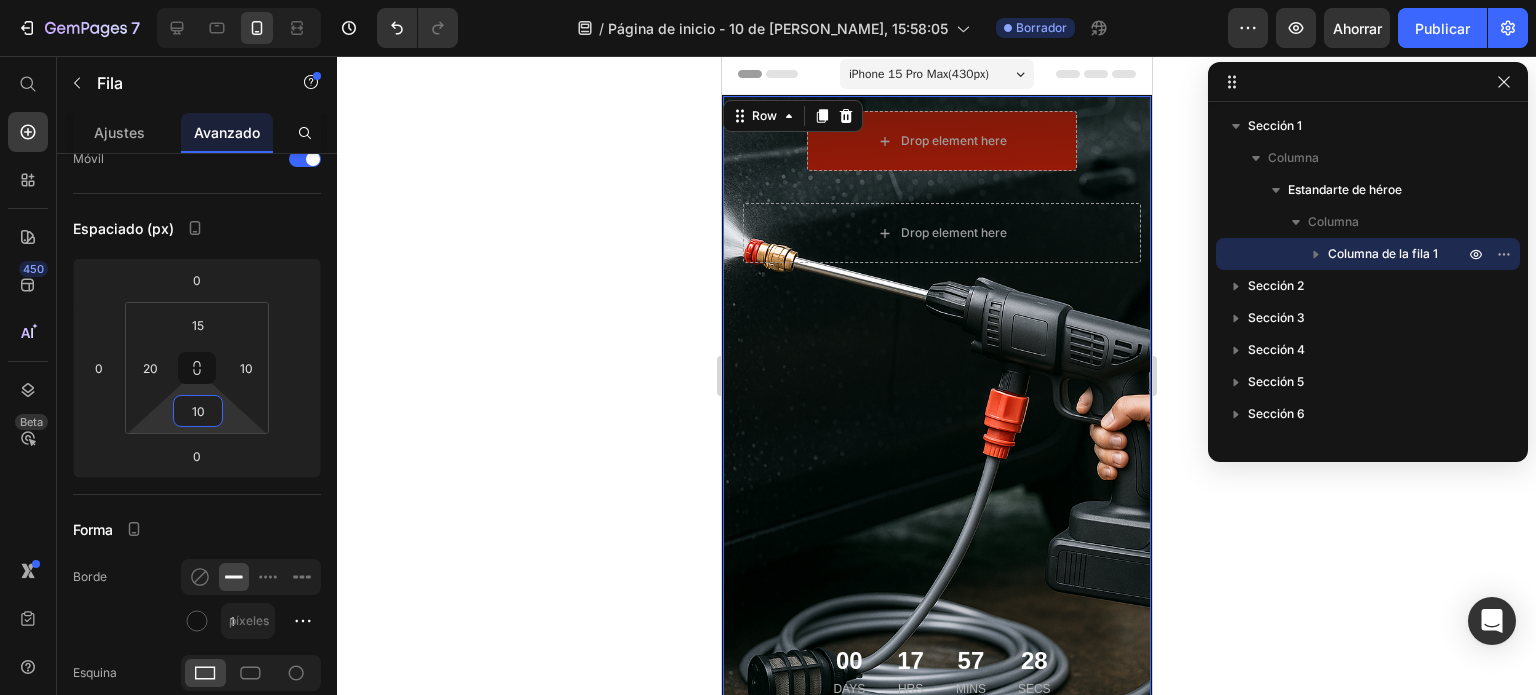 type on "10" 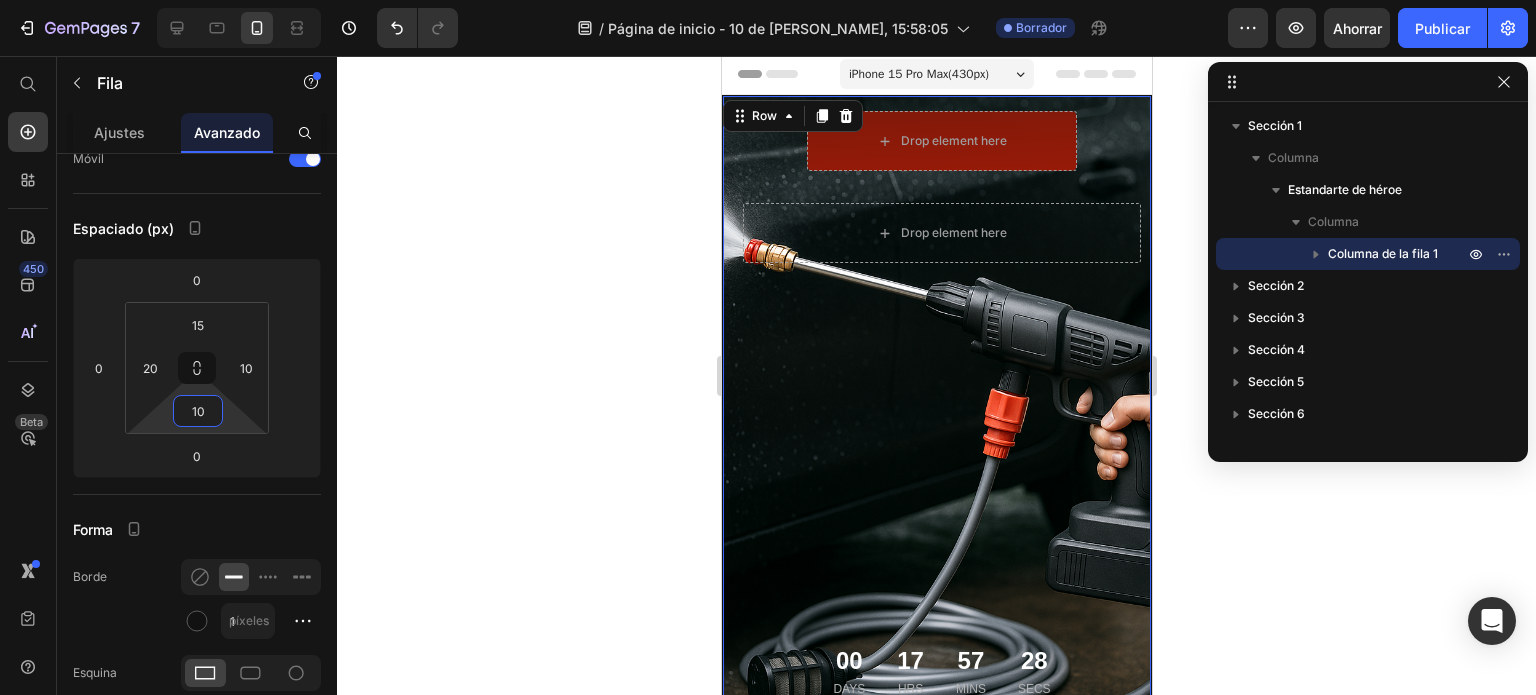 click 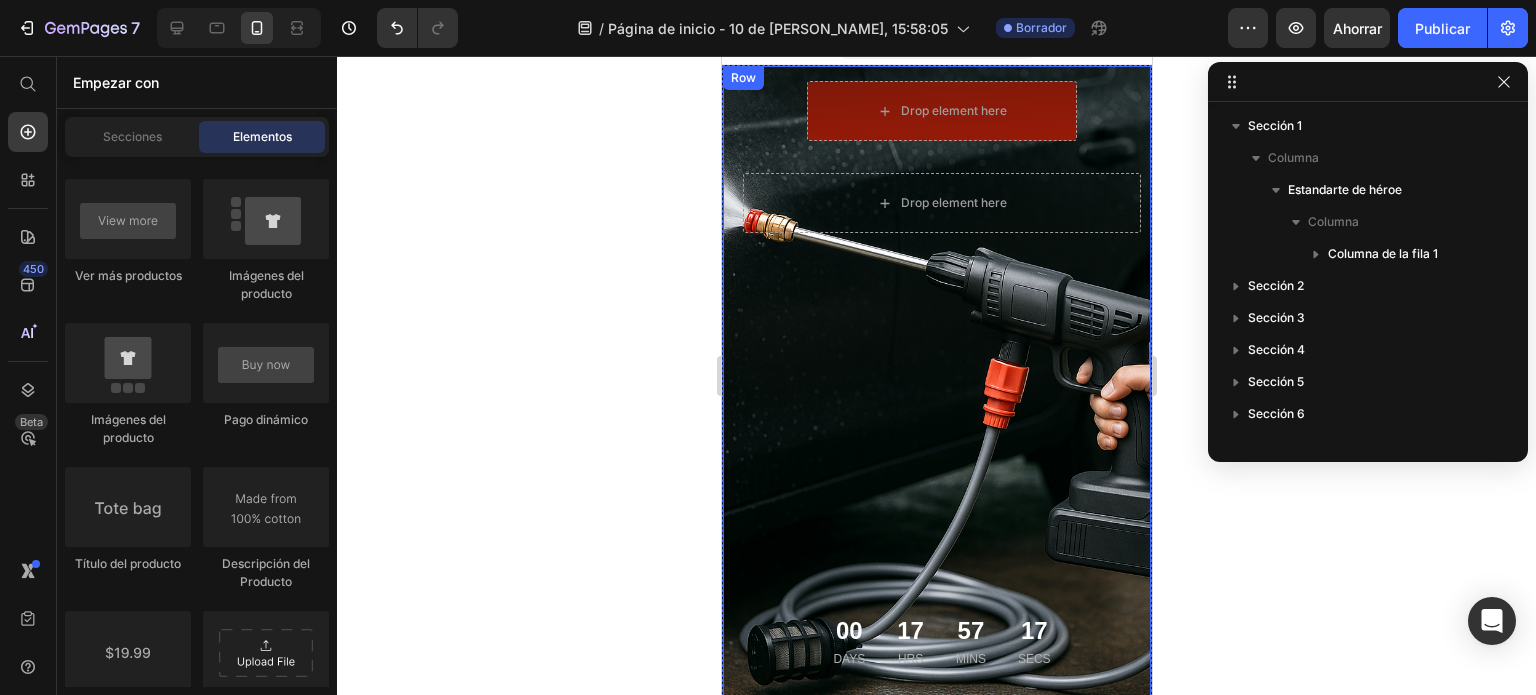 scroll, scrollTop: 0, scrollLeft: 0, axis: both 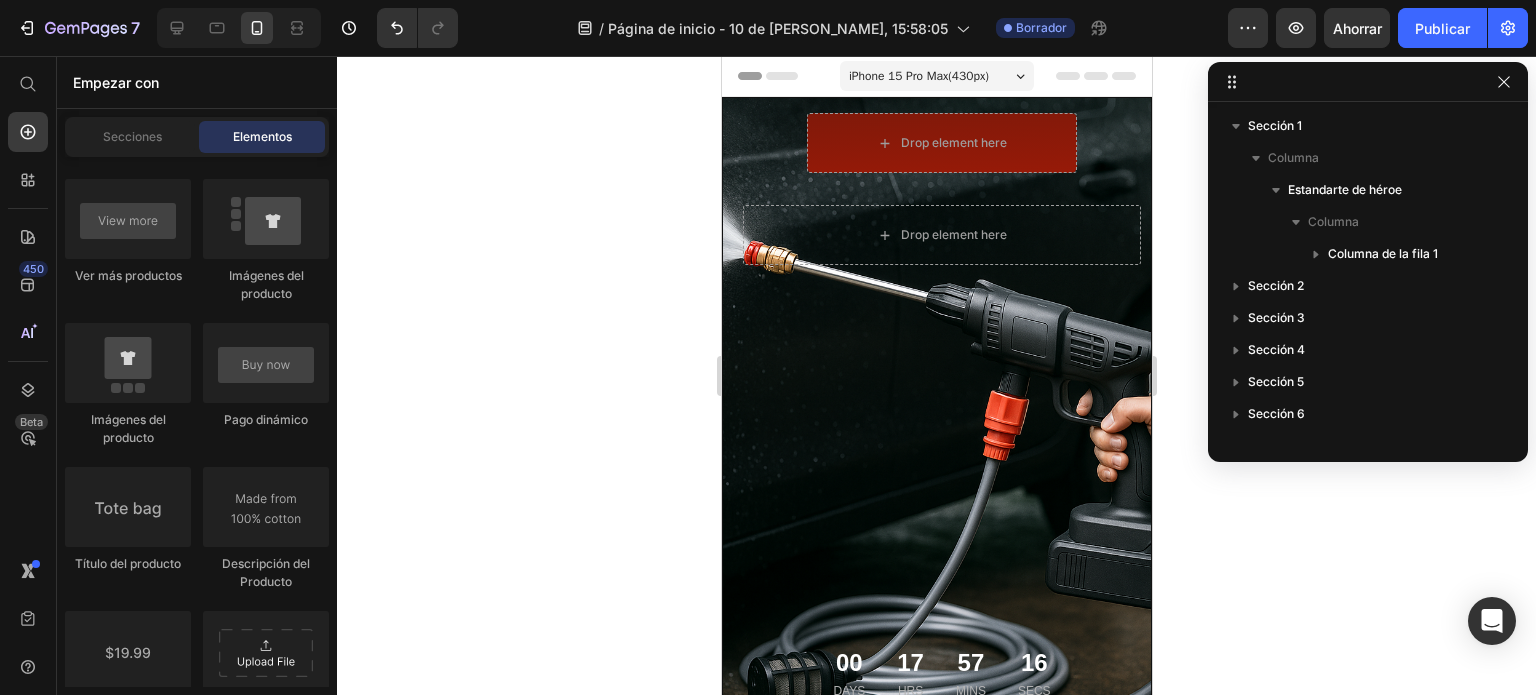 click on "iPhone 15 Pro Max  ( 430 px)" at bounding box center (918, 76) 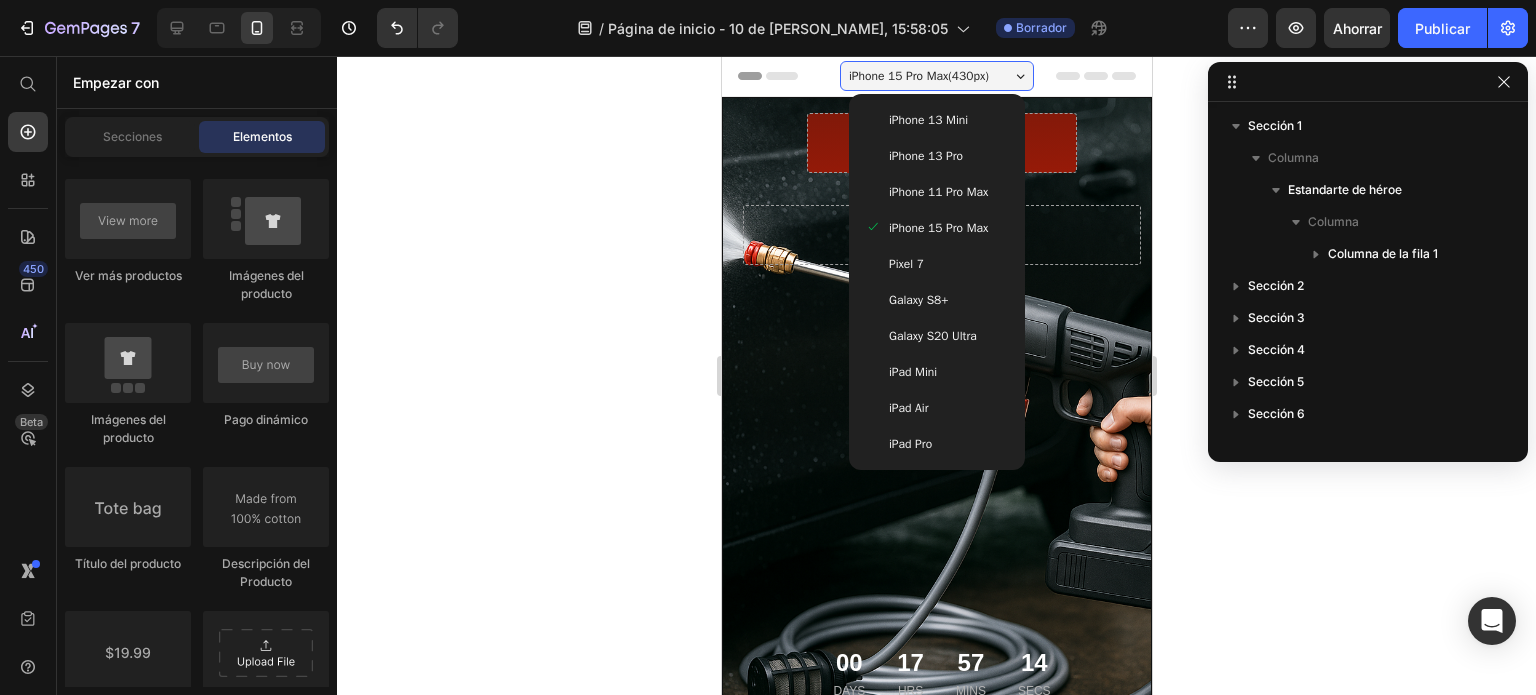 click on "Galaxy S20 Ultra" at bounding box center (936, 336) 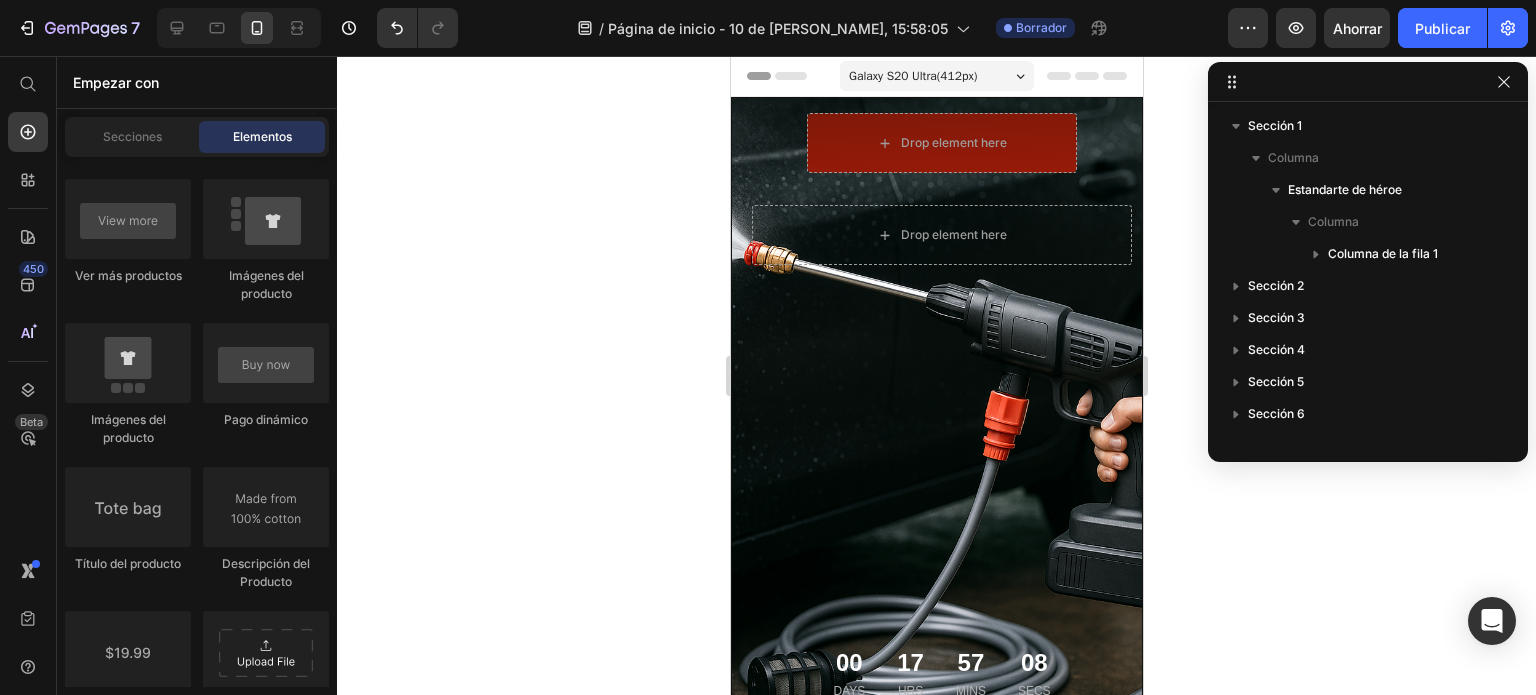 click on "Galaxy S20 Ultra  ( 412 px)" at bounding box center (912, 76) 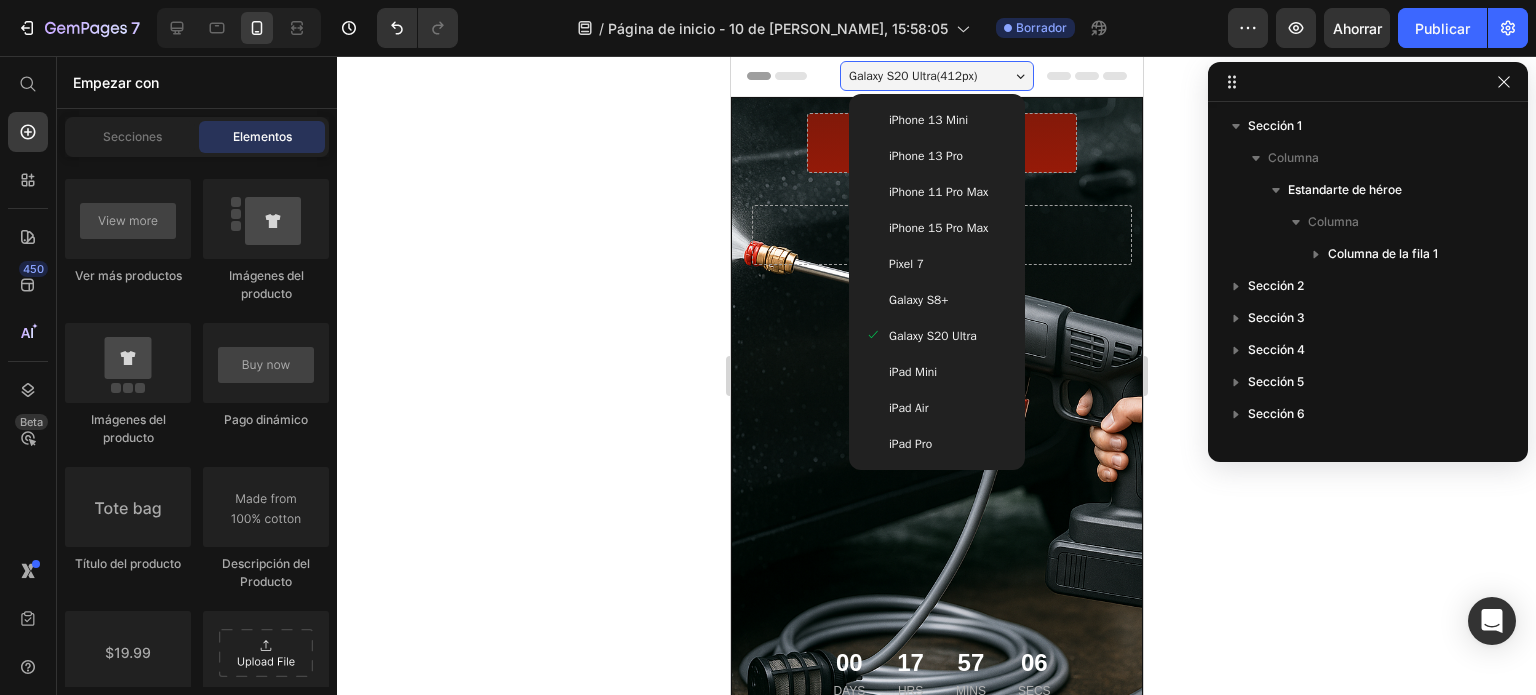 click on "iPhone 15 Pro Max" at bounding box center (937, 228) 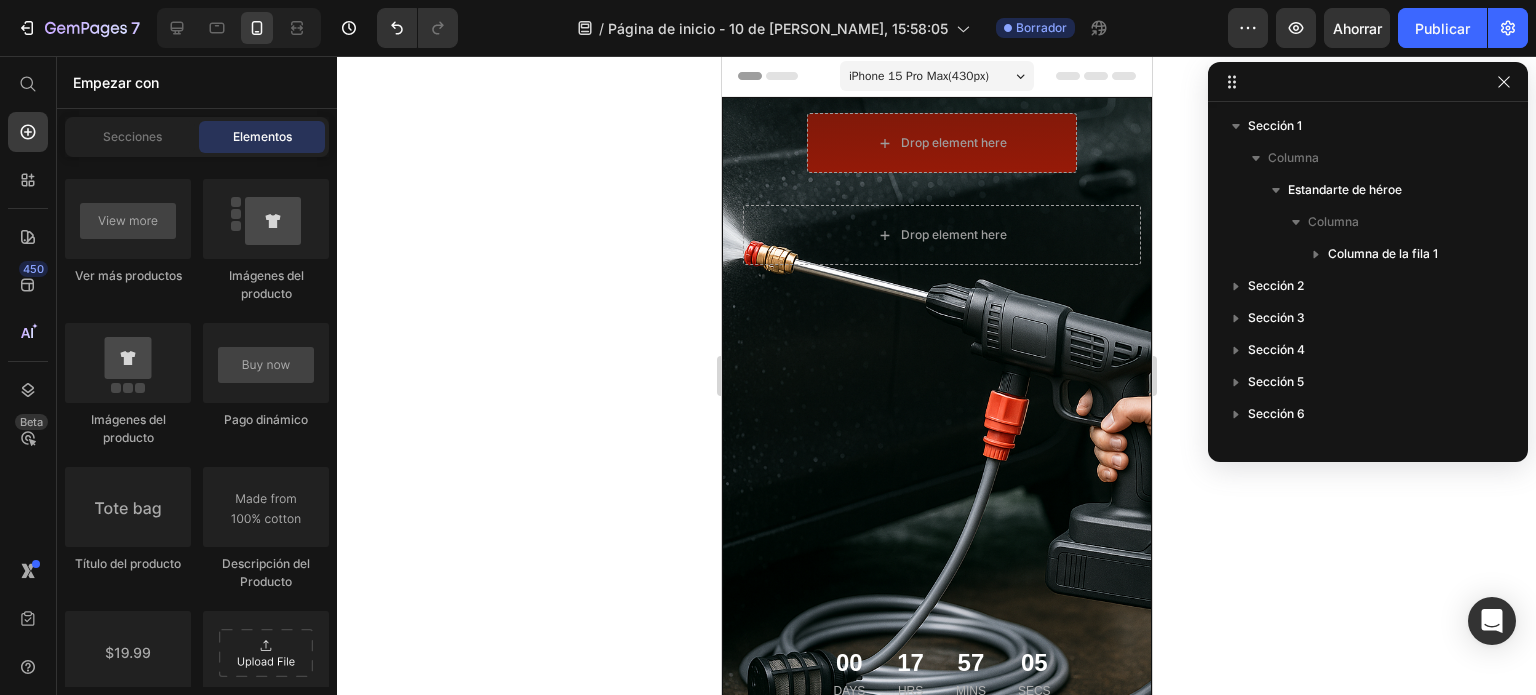 click 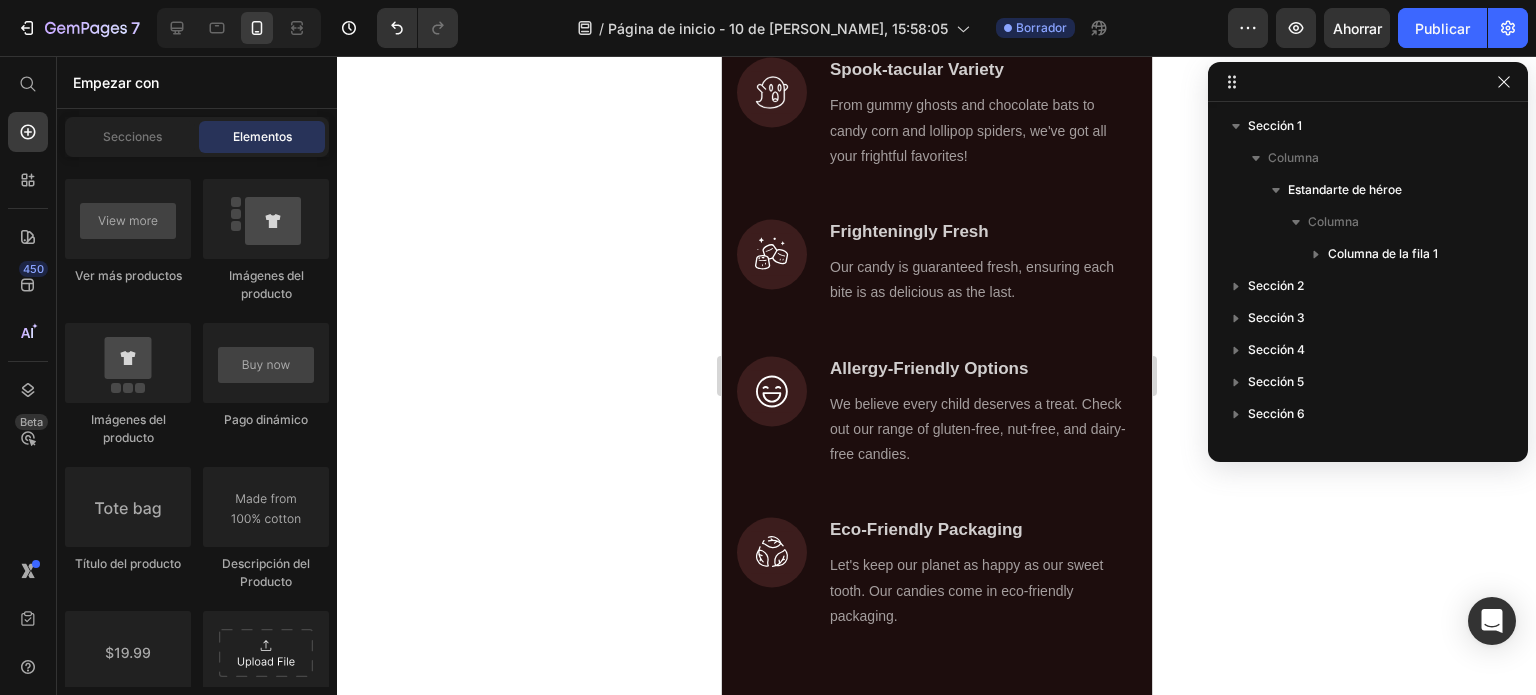 scroll, scrollTop: 1108, scrollLeft: 0, axis: vertical 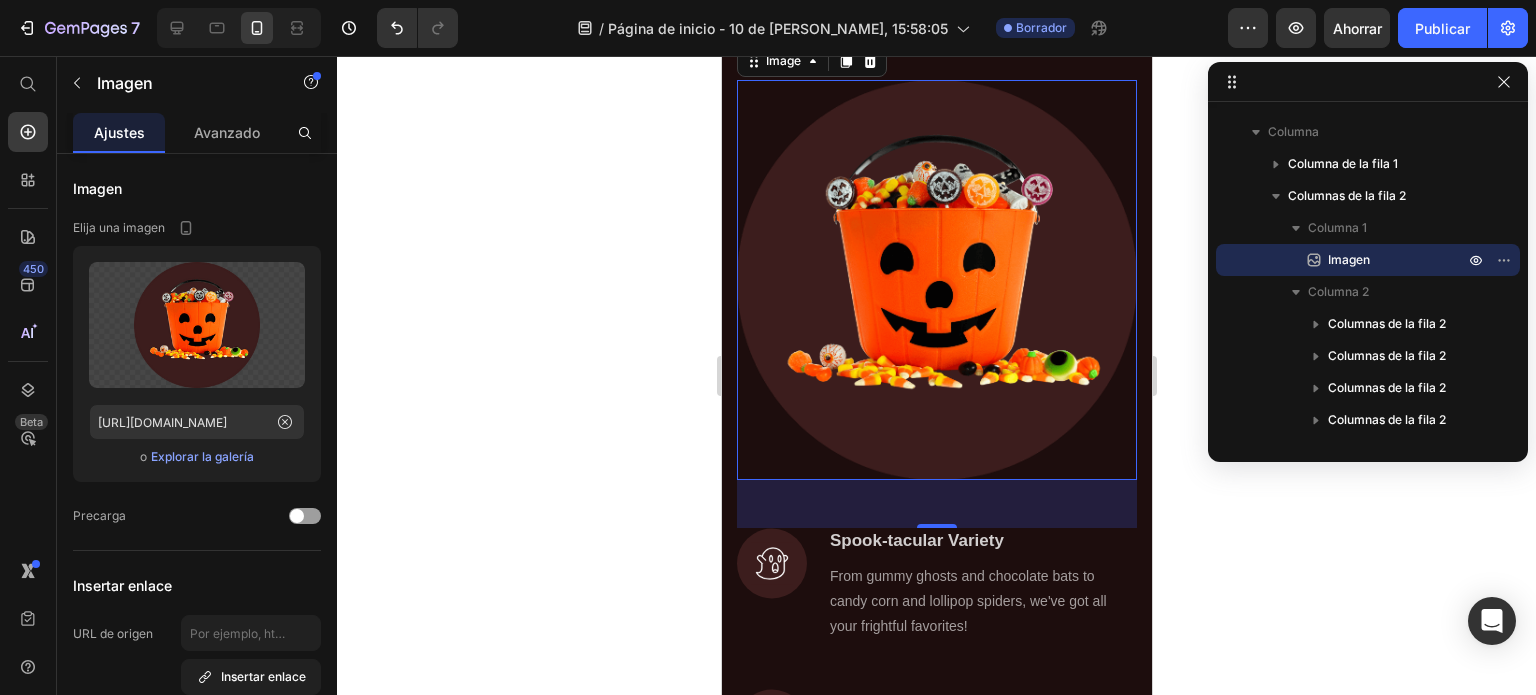 click 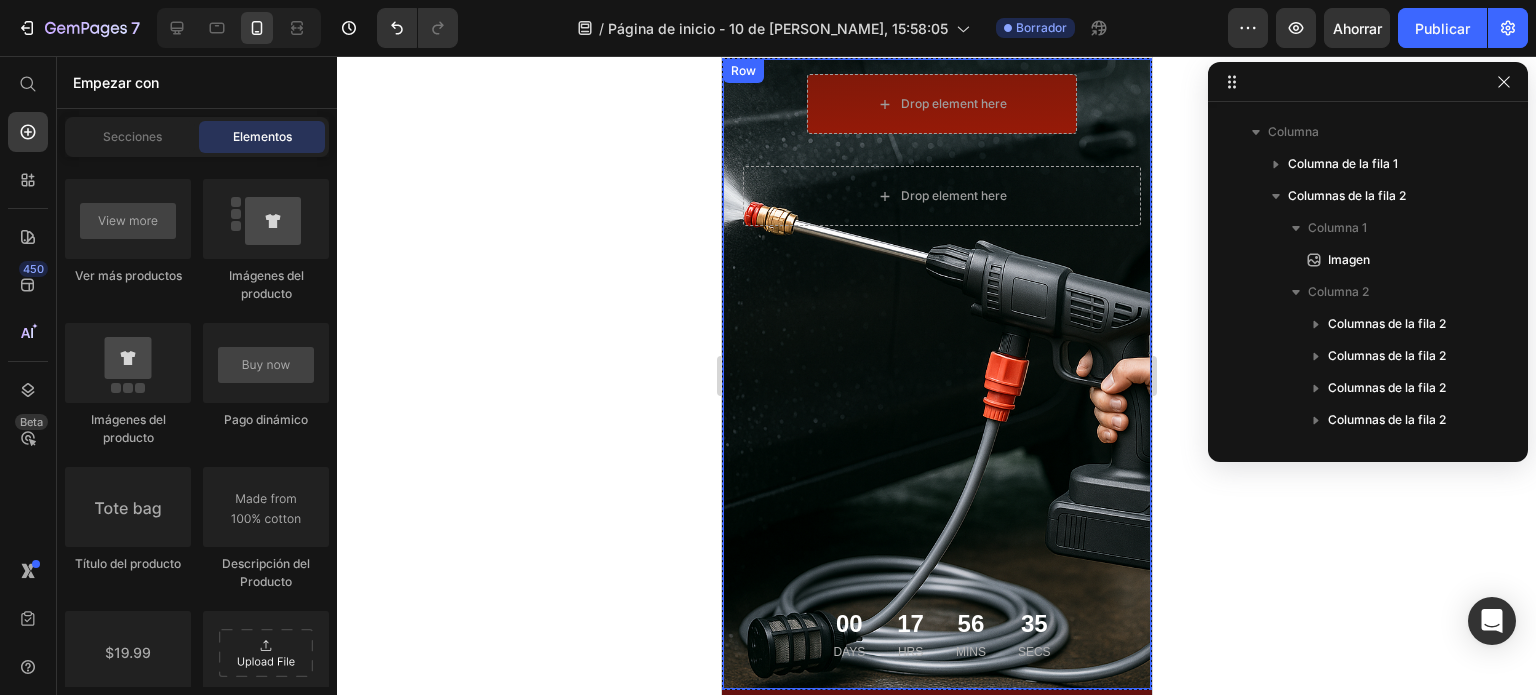 scroll, scrollTop: 42, scrollLeft: 0, axis: vertical 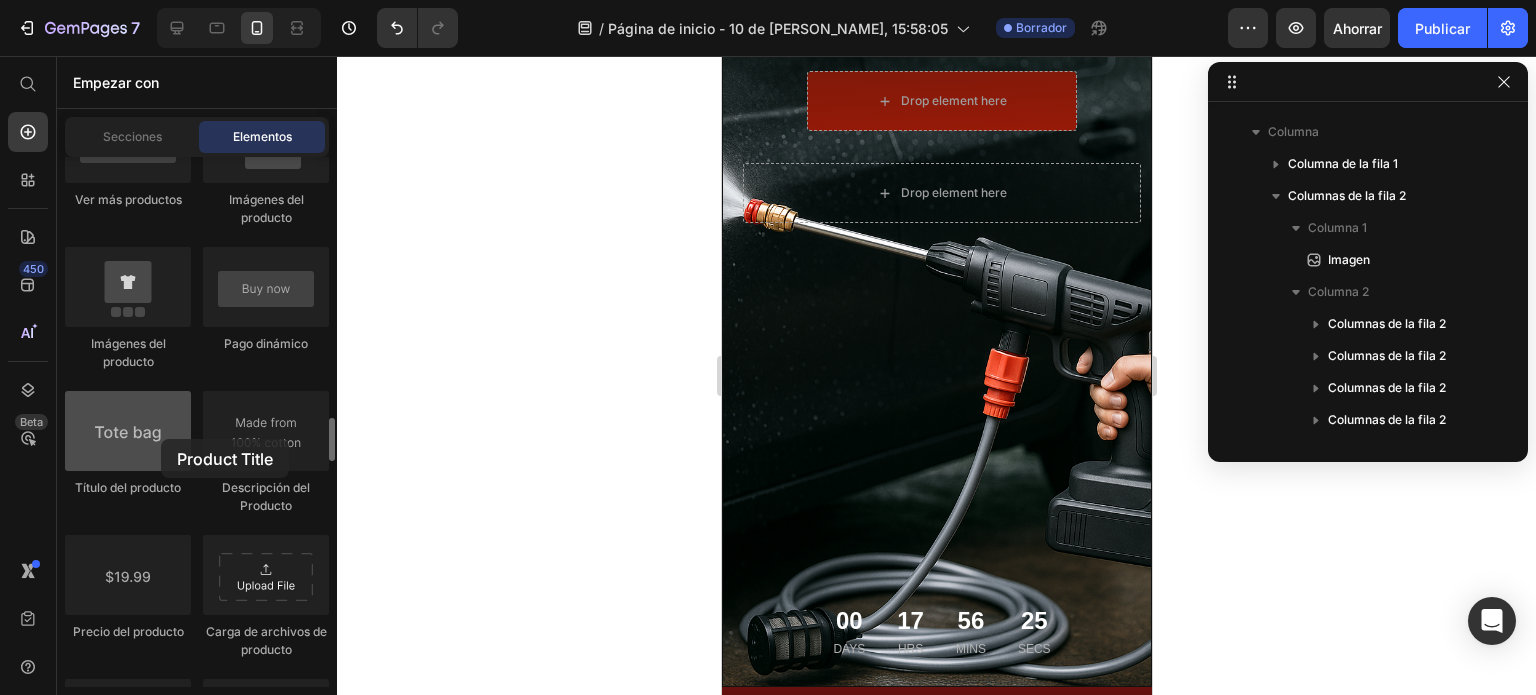 click at bounding box center (128, 431) 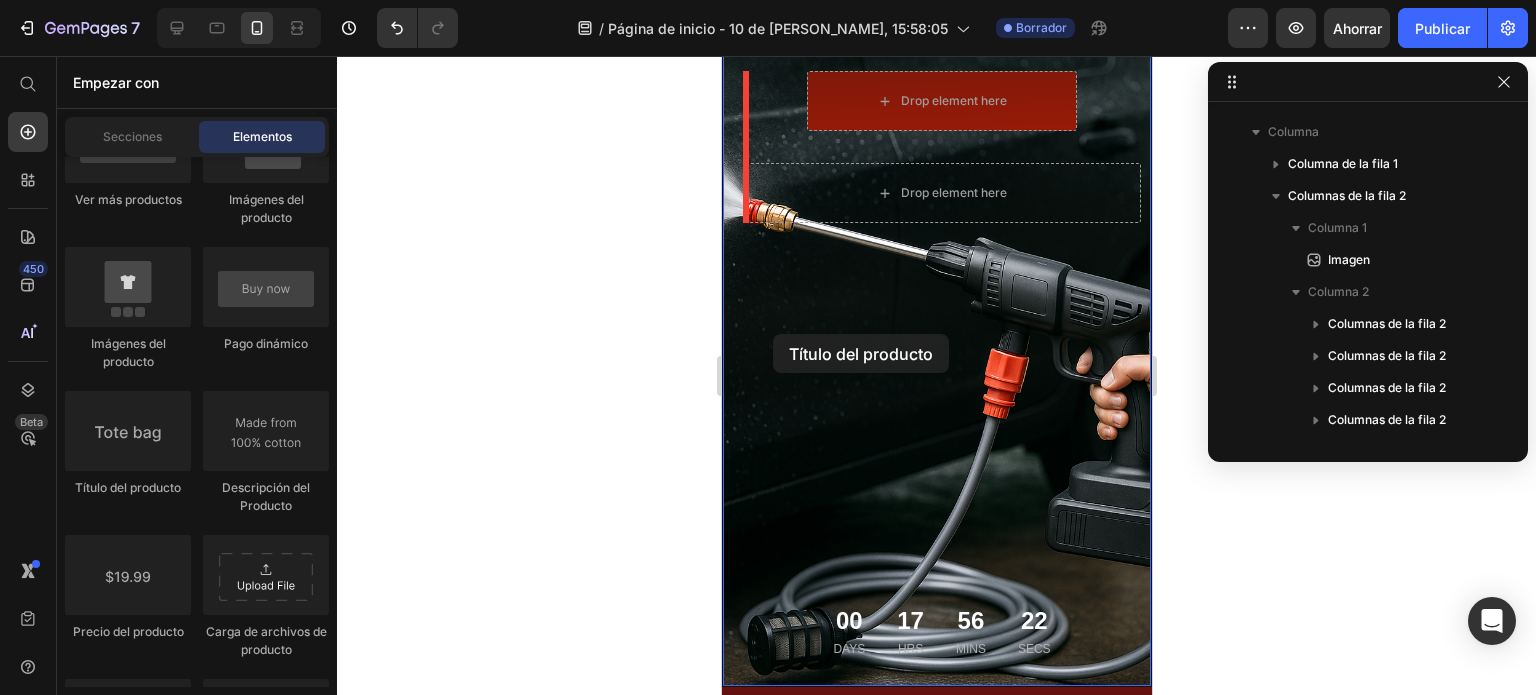 drag, startPoint x: 837, startPoint y: 499, endPoint x: 772, endPoint y: 334, distance: 177.34148 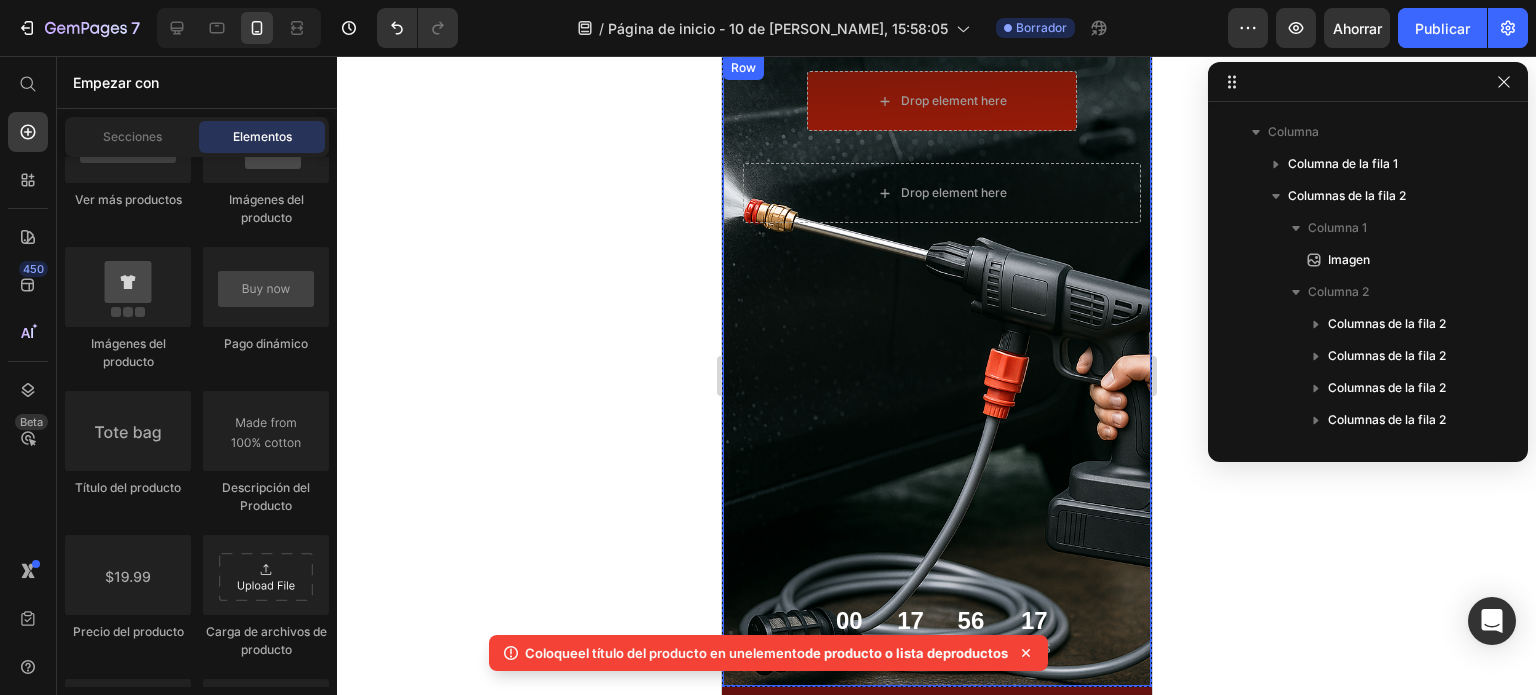 scroll, scrollTop: 0, scrollLeft: 0, axis: both 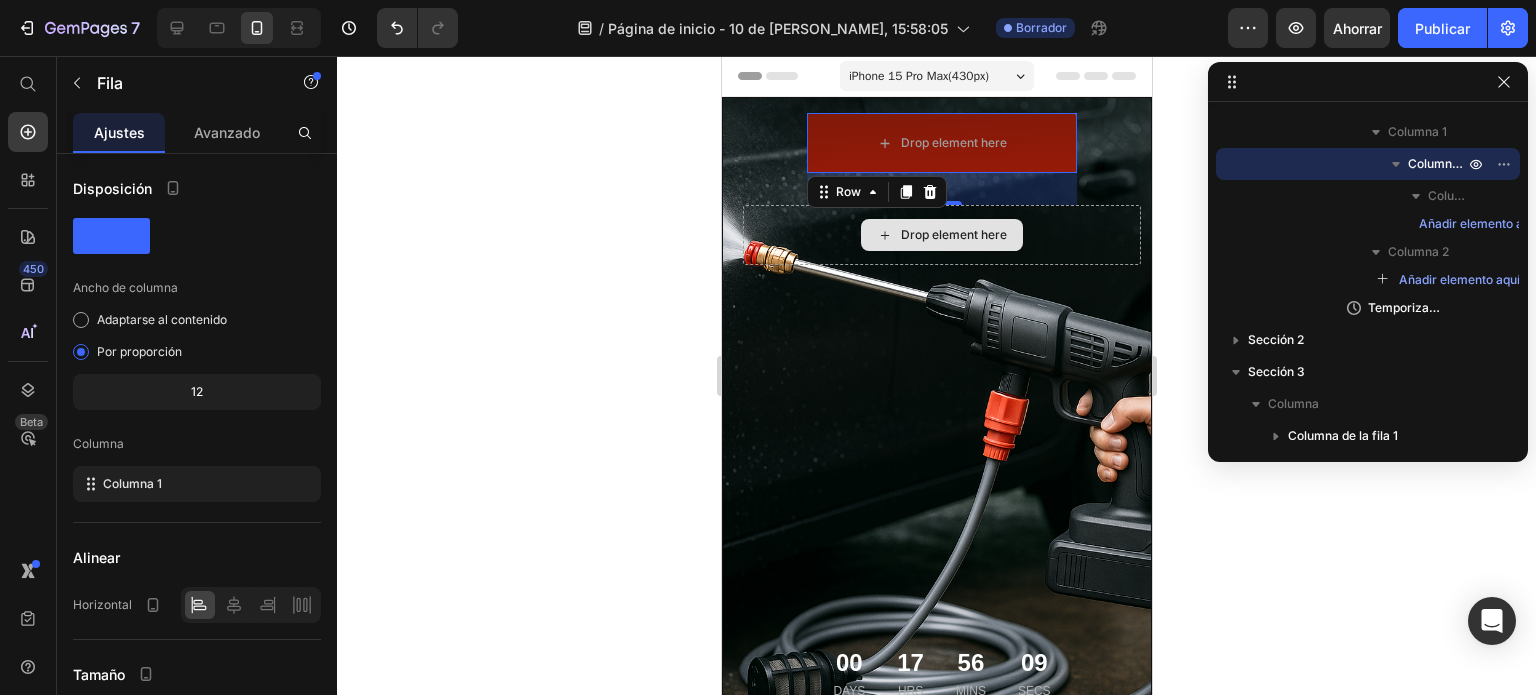 click on "Ajustes" at bounding box center (119, 132) 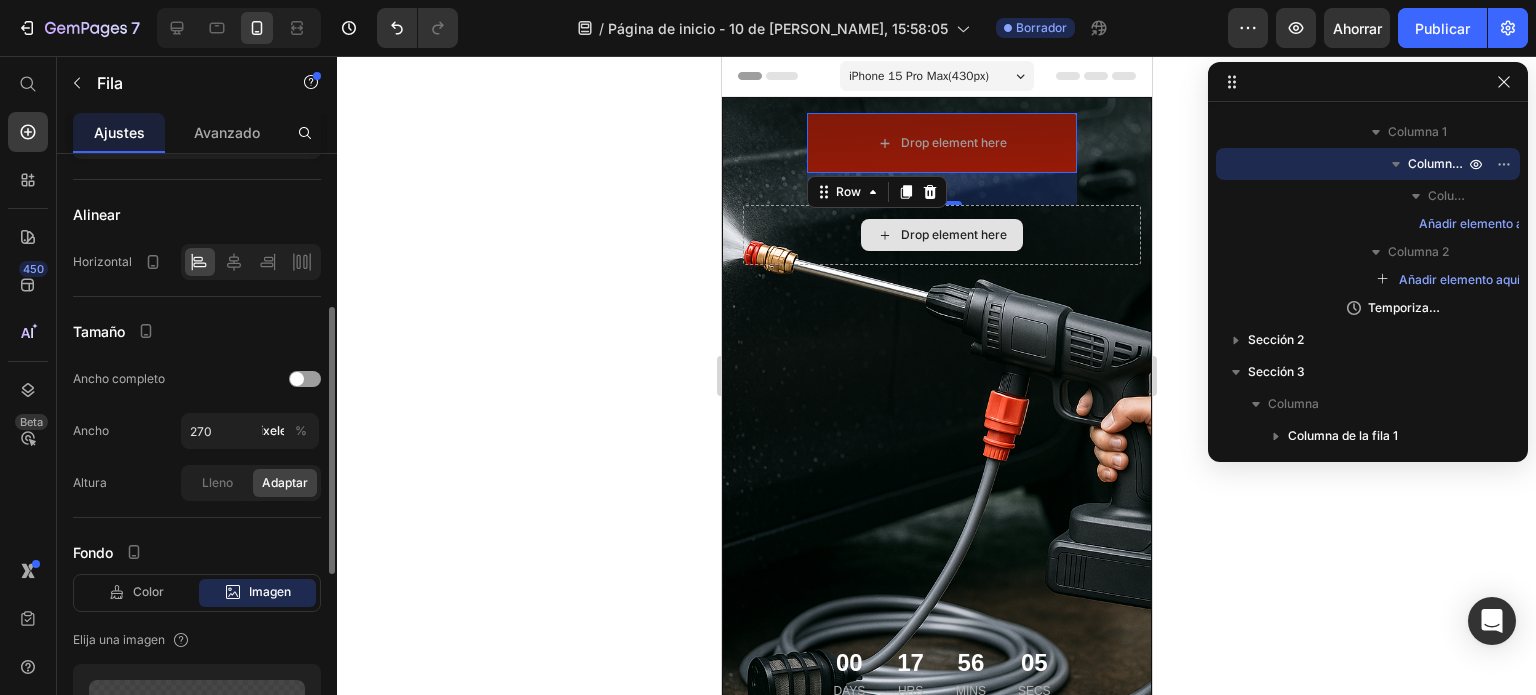 scroll, scrollTop: 0, scrollLeft: 0, axis: both 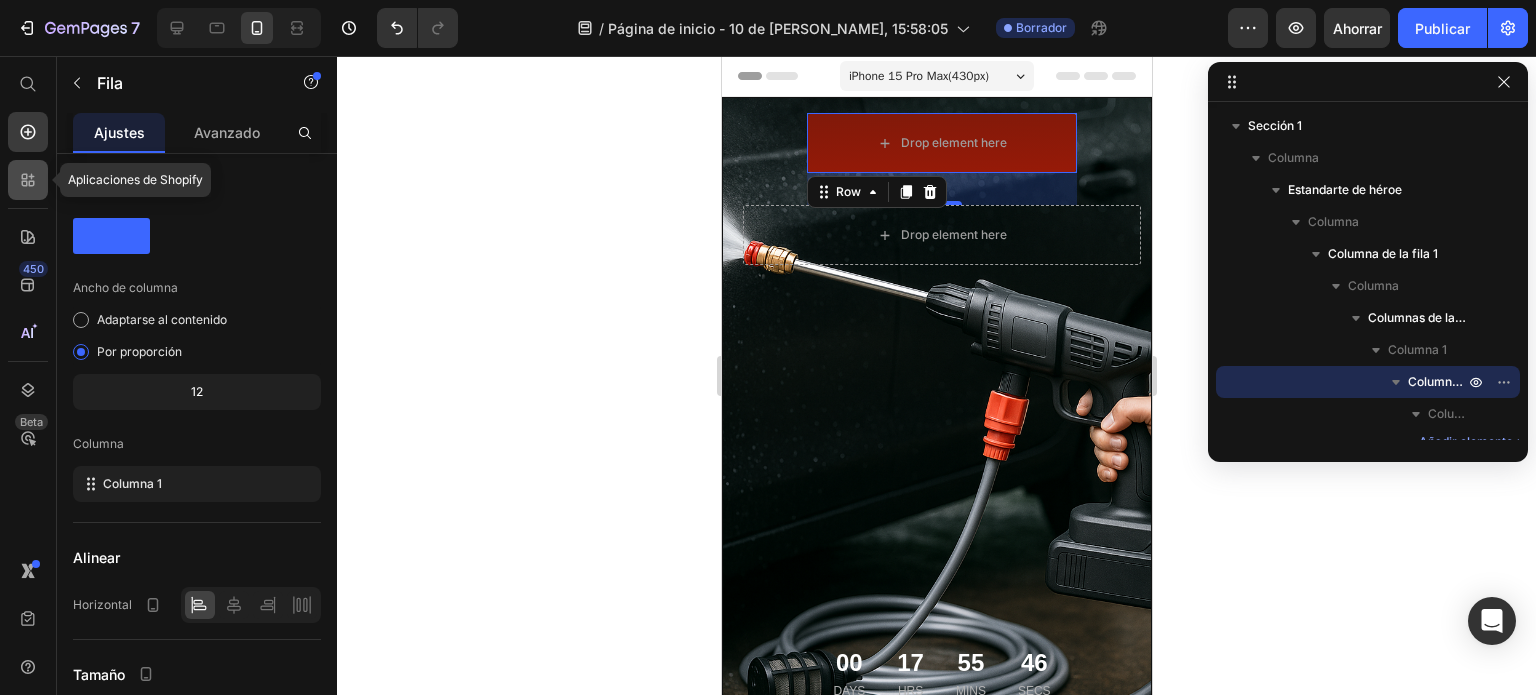 click 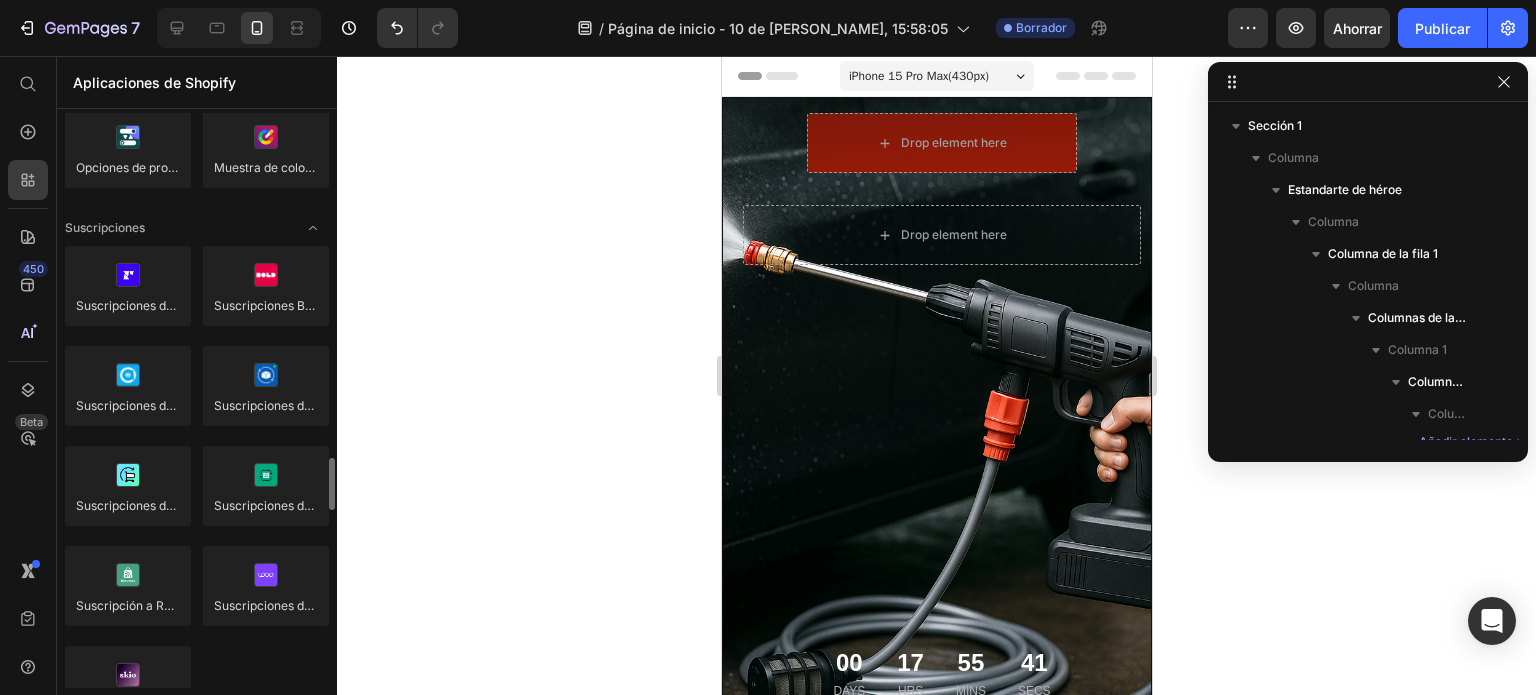 scroll, scrollTop: 2337, scrollLeft: 0, axis: vertical 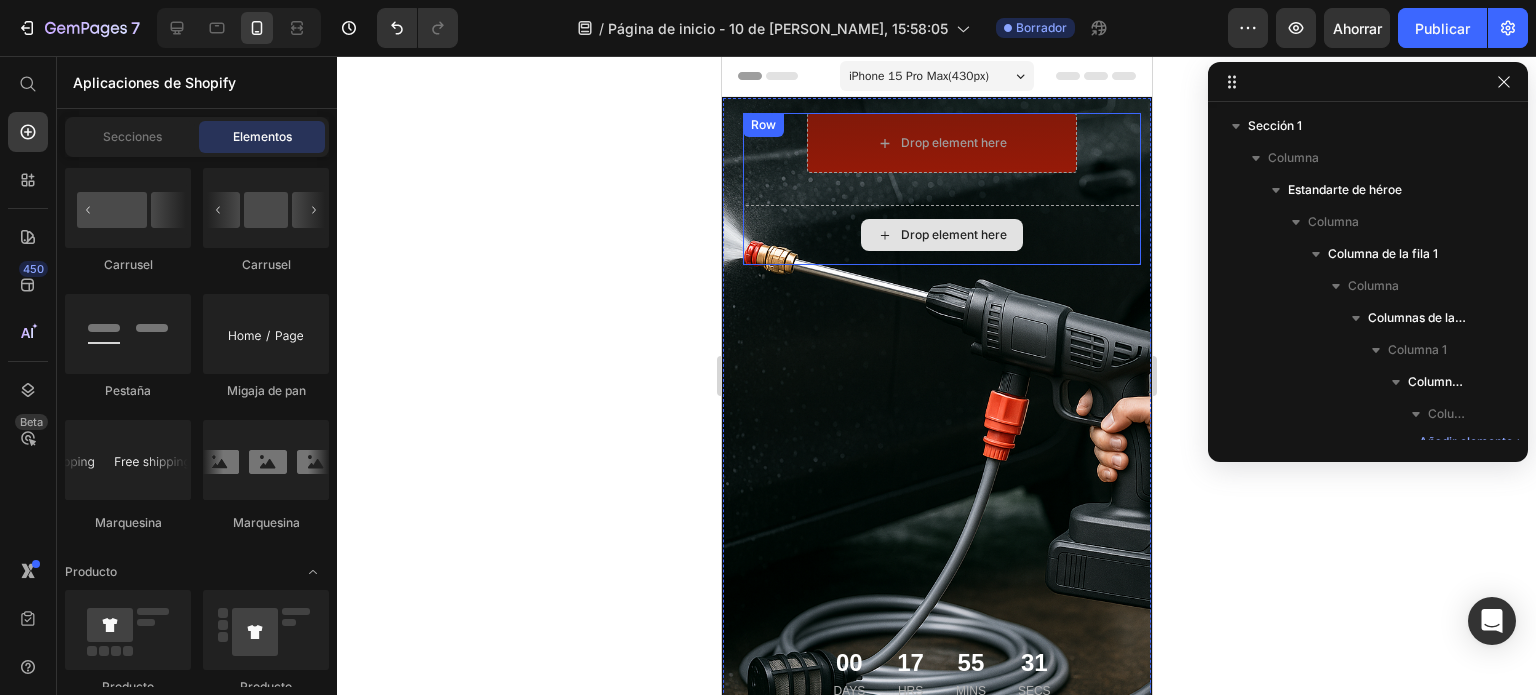 click on "Drop element here" at bounding box center (941, 235) 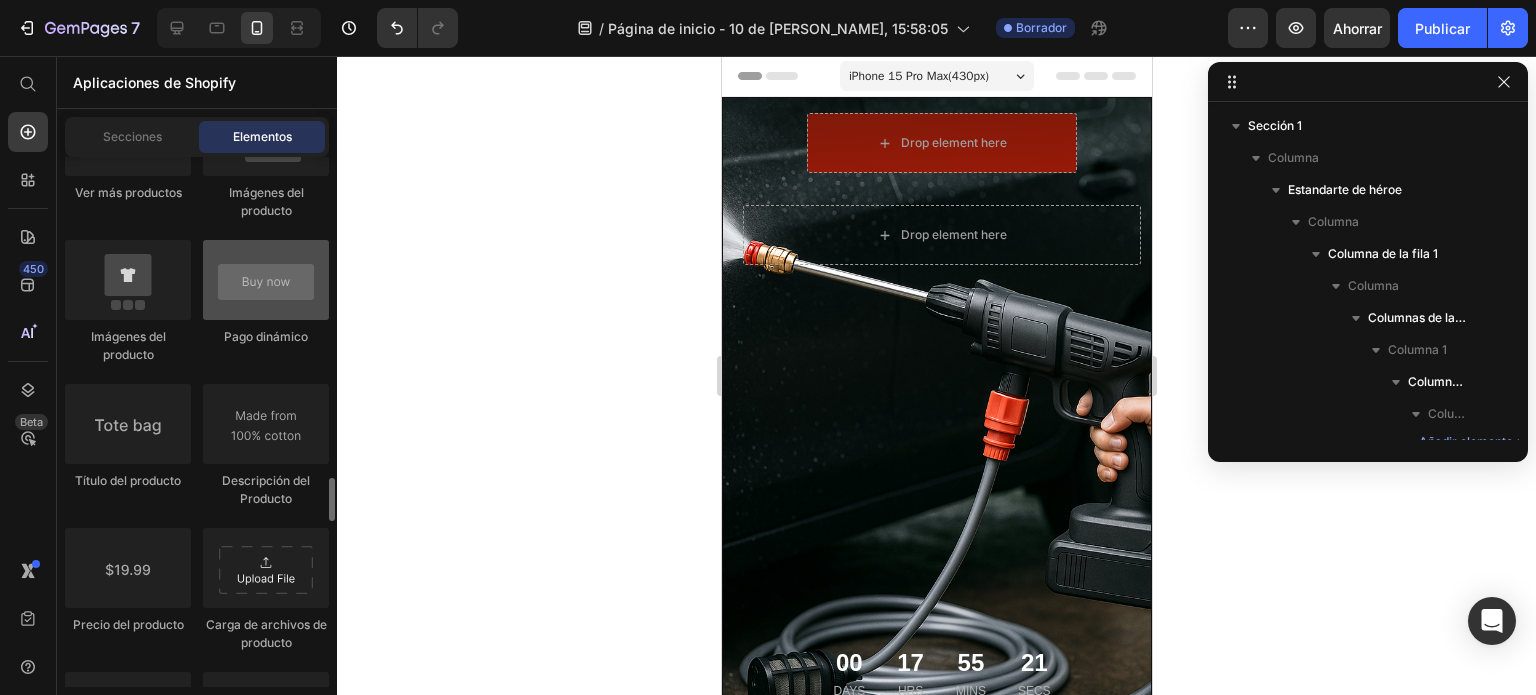 scroll, scrollTop: 3282, scrollLeft: 0, axis: vertical 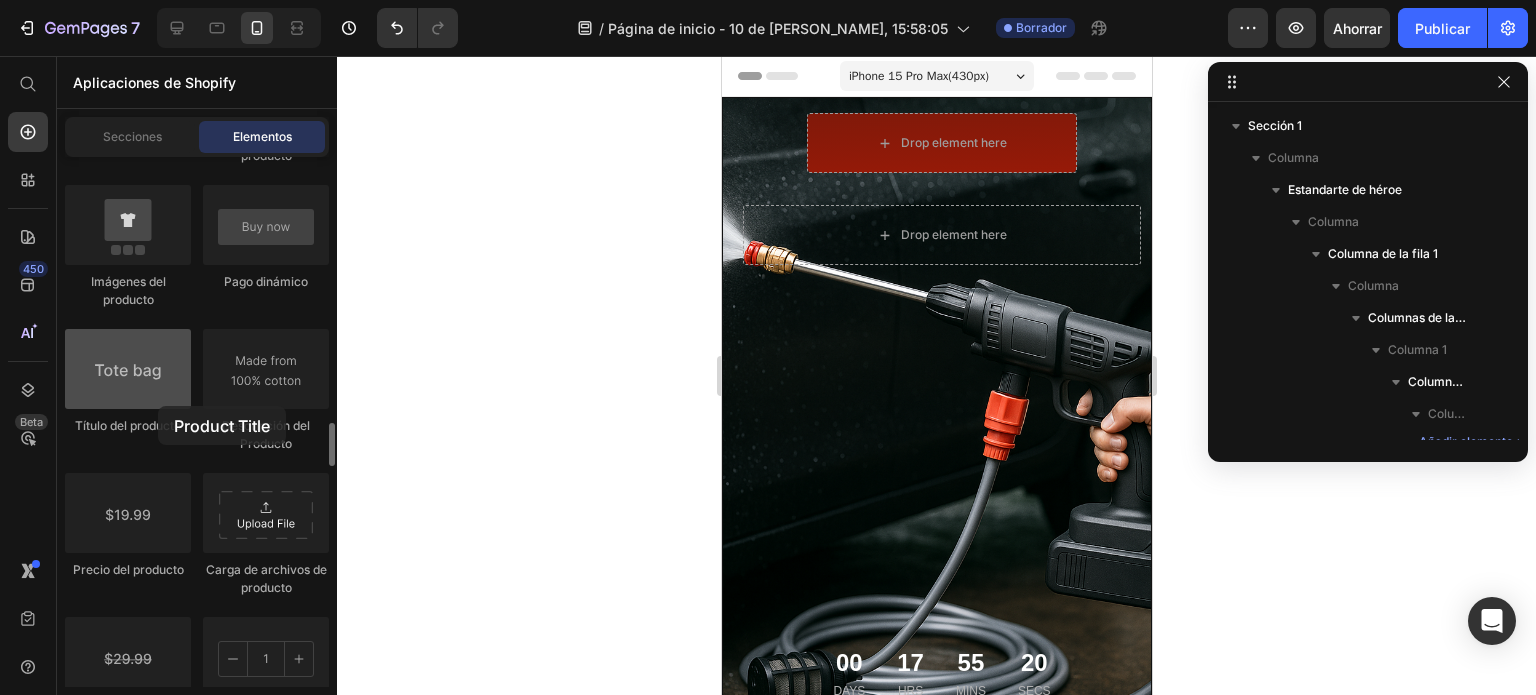 click at bounding box center (128, 369) 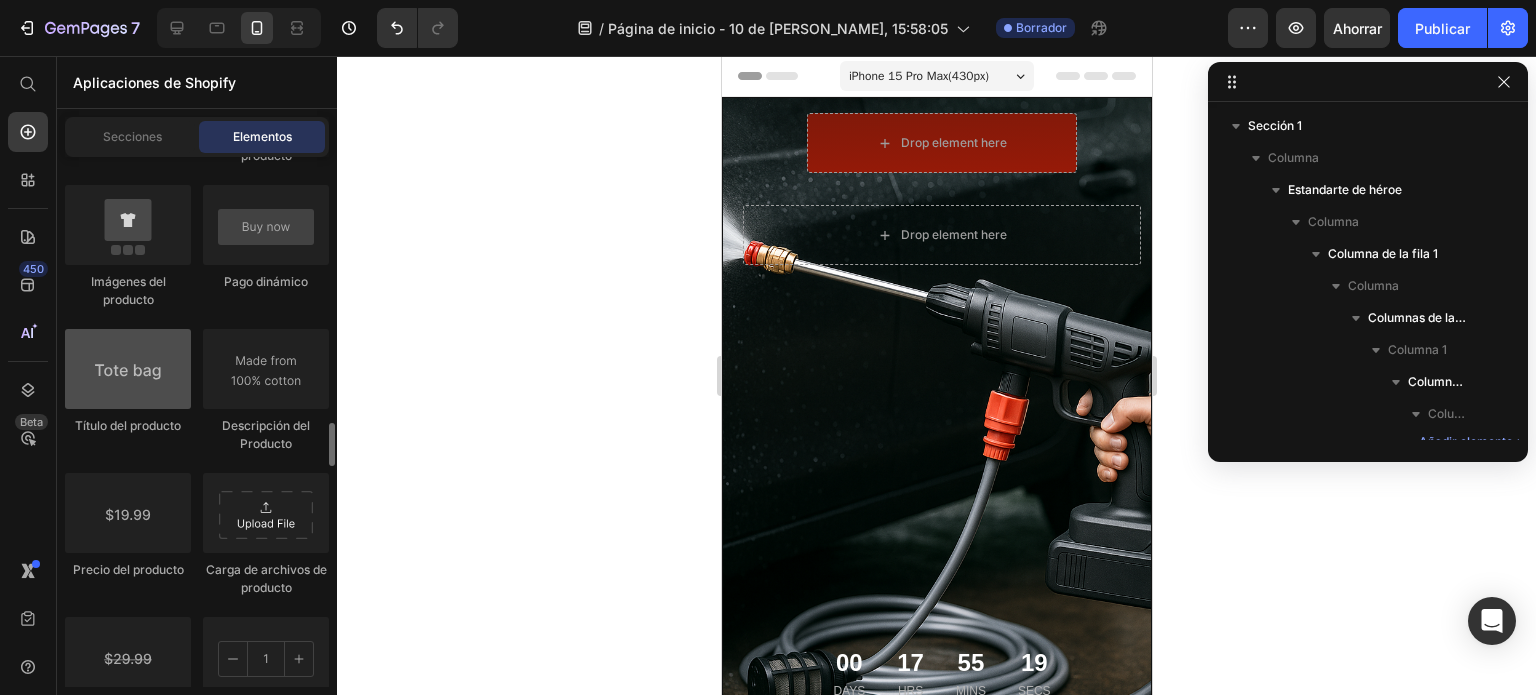 click at bounding box center [128, 369] 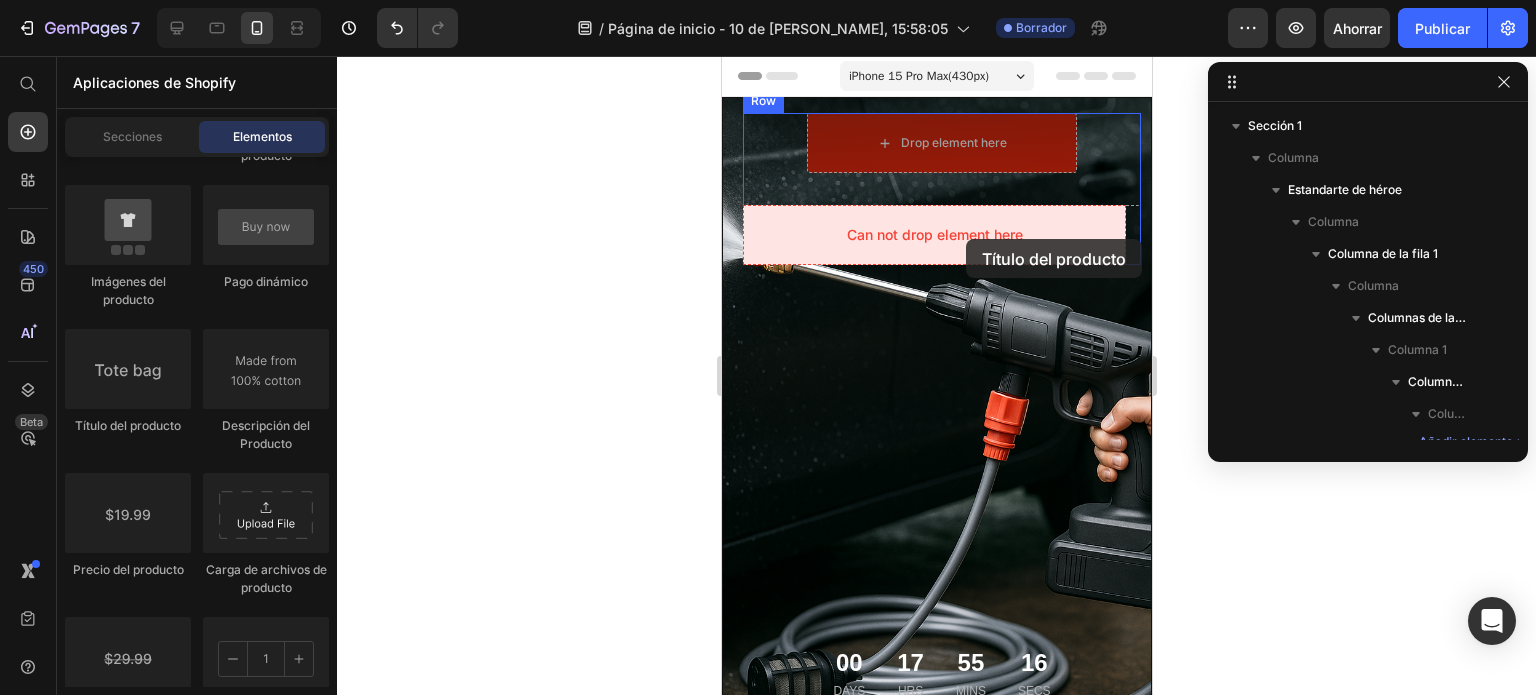 drag, startPoint x: 879, startPoint y: 462, endPoint x: 965, endPoint y: 239, distance: 239.00836 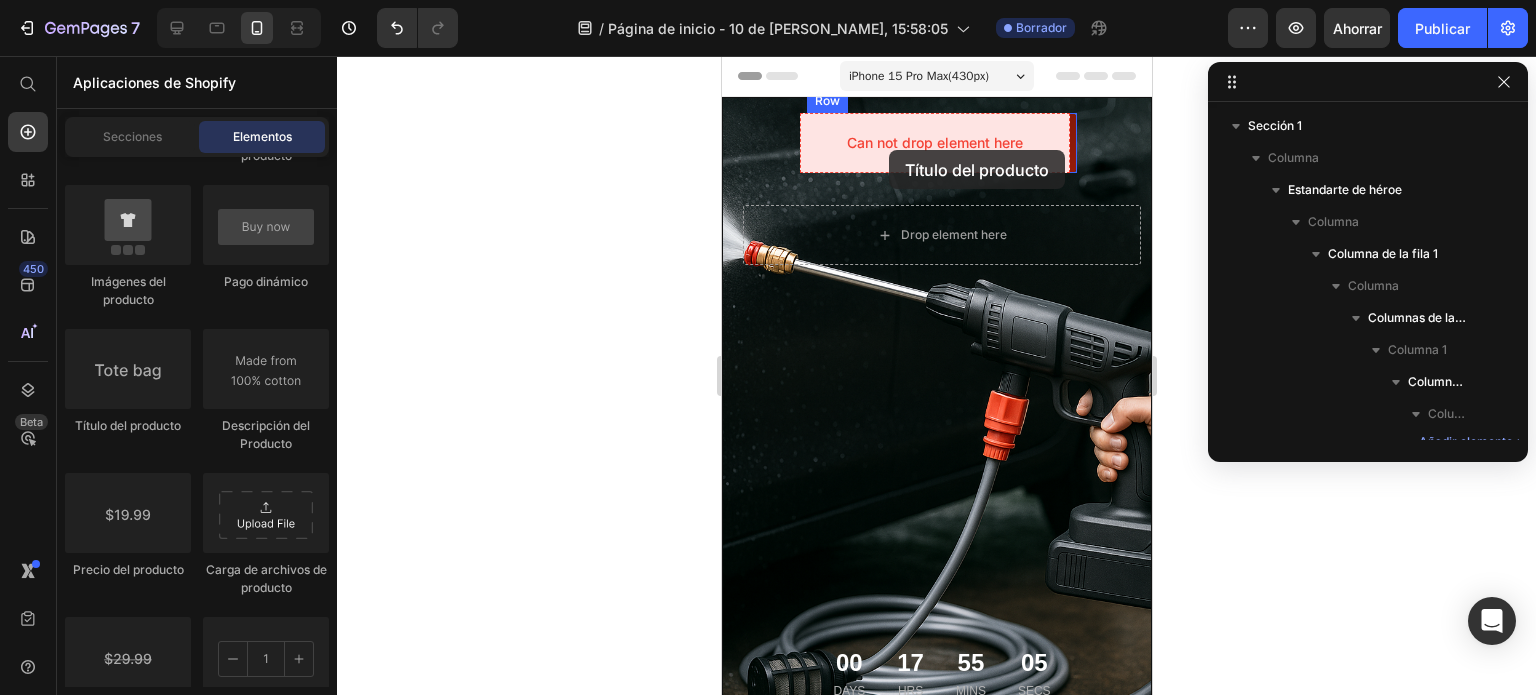 drag, startPoint x: 853, startPoint y: 424, endPoint x: 888, endPoint y: 150, distance: 276.22635 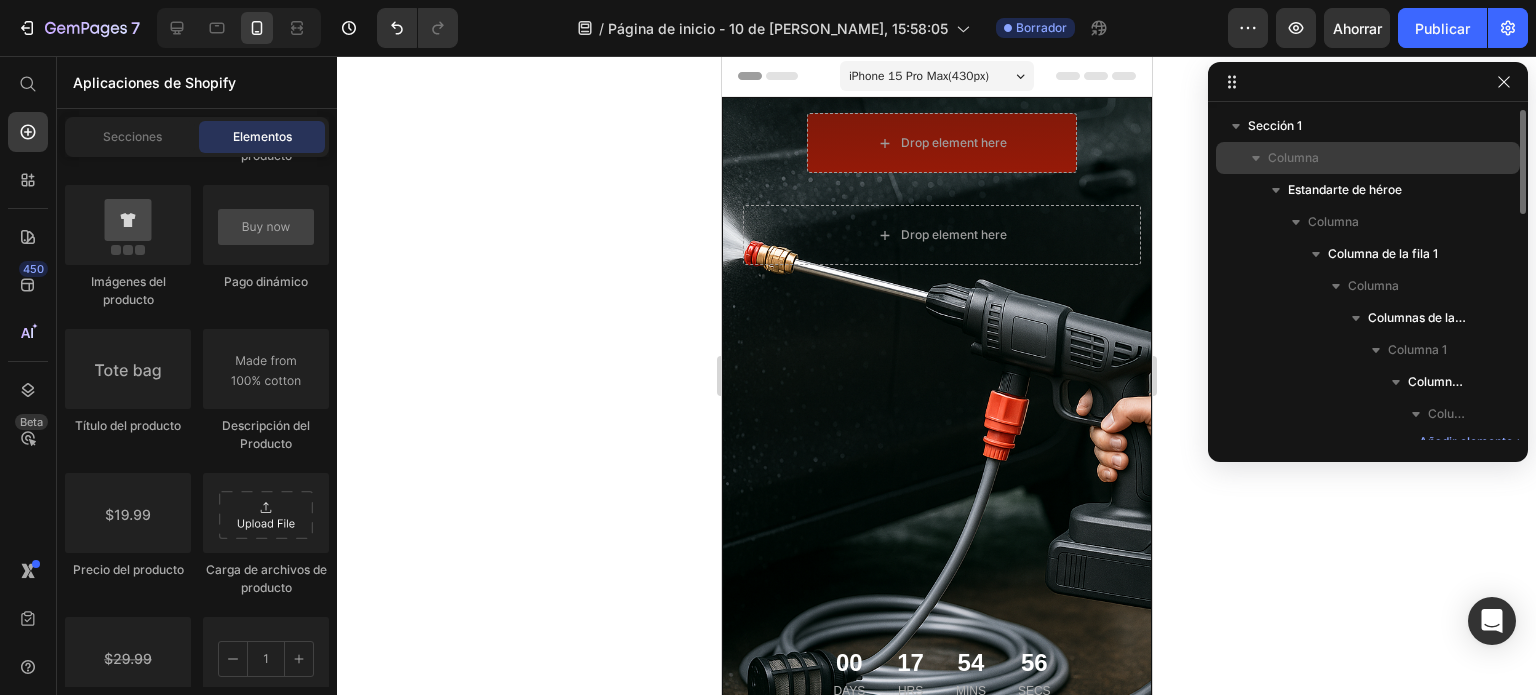 click on "Columna" at bounding box center (1293, 157) 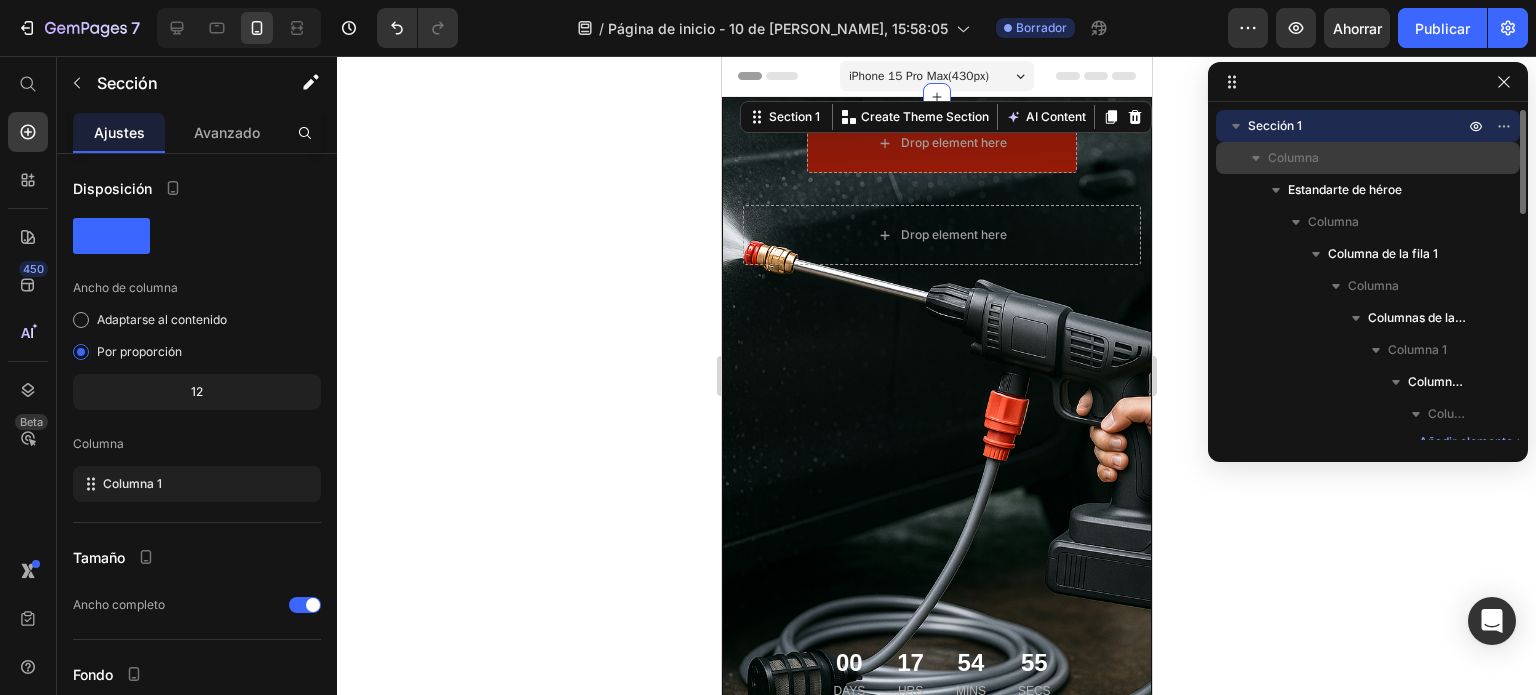 click 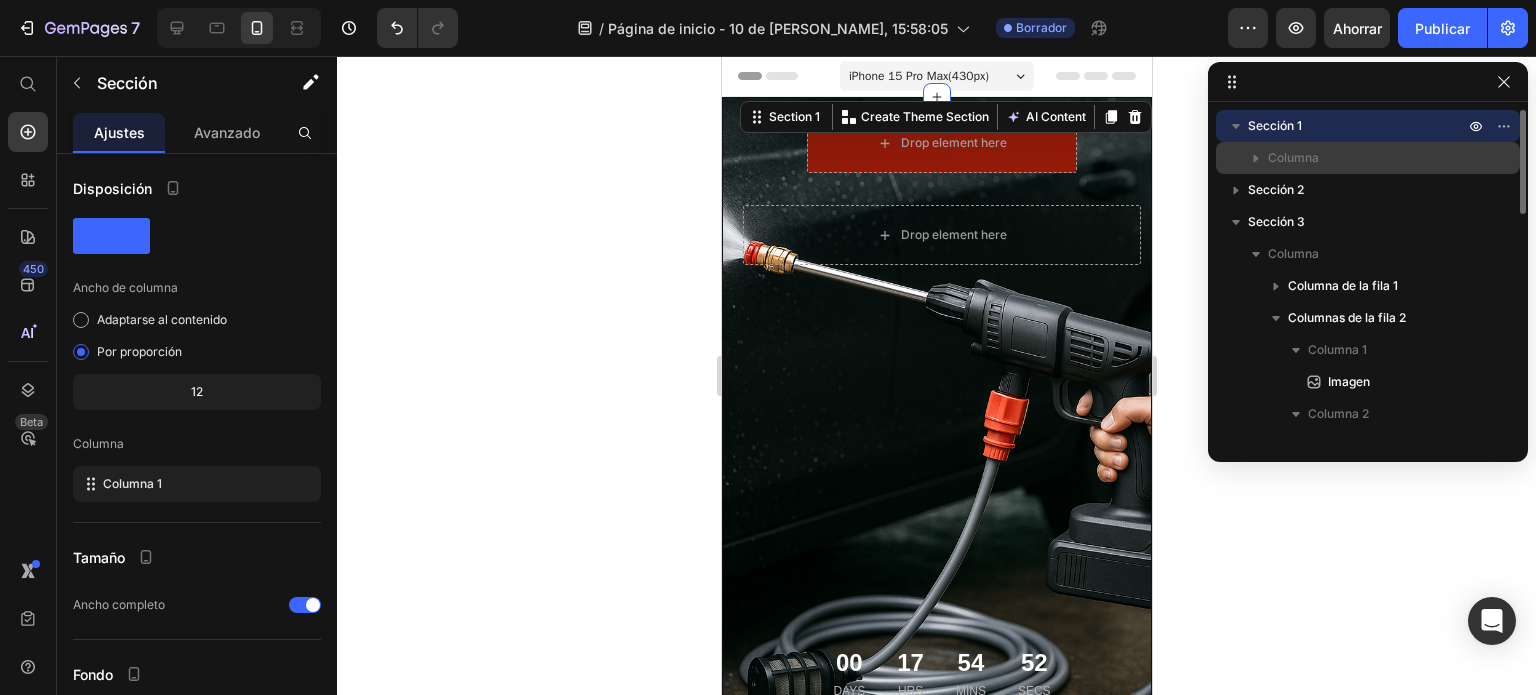 click 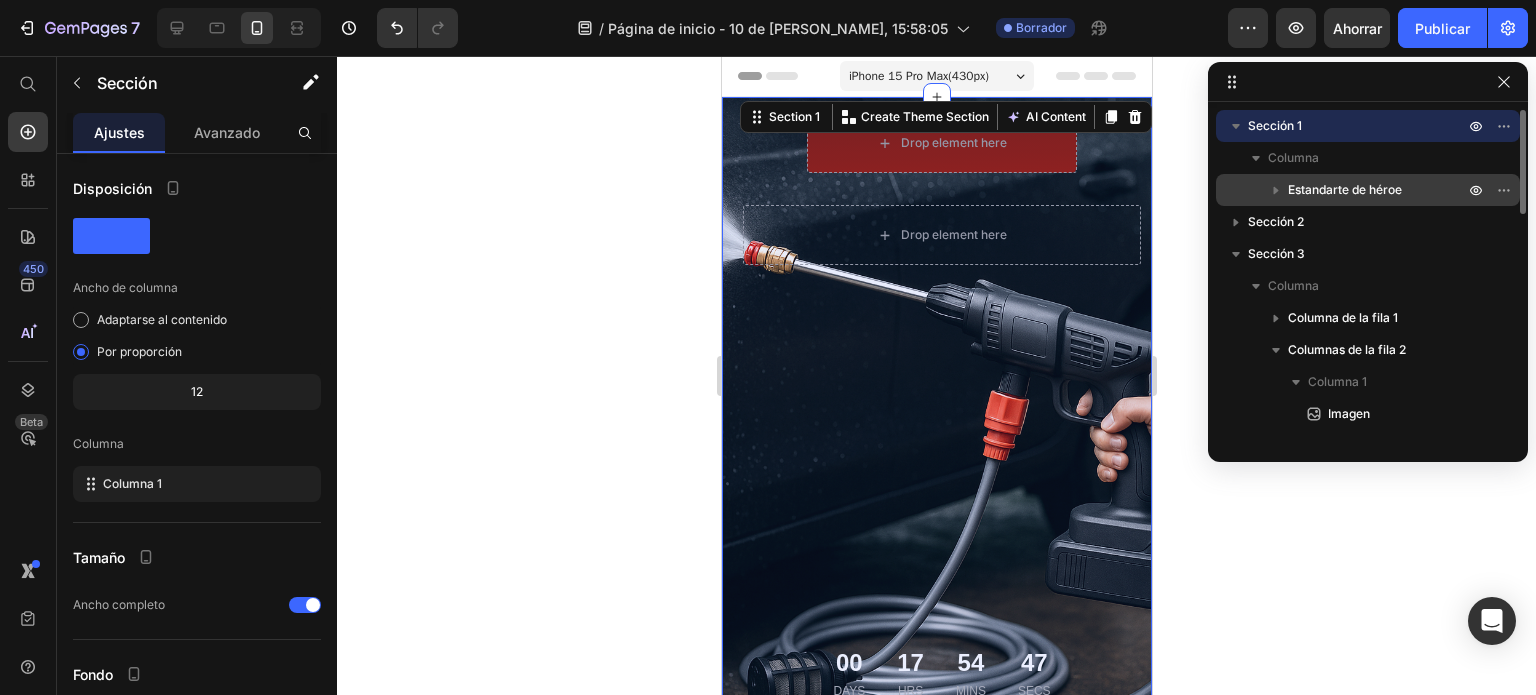click on "Estandarte de héroe" at bounding box center (1345, 189) 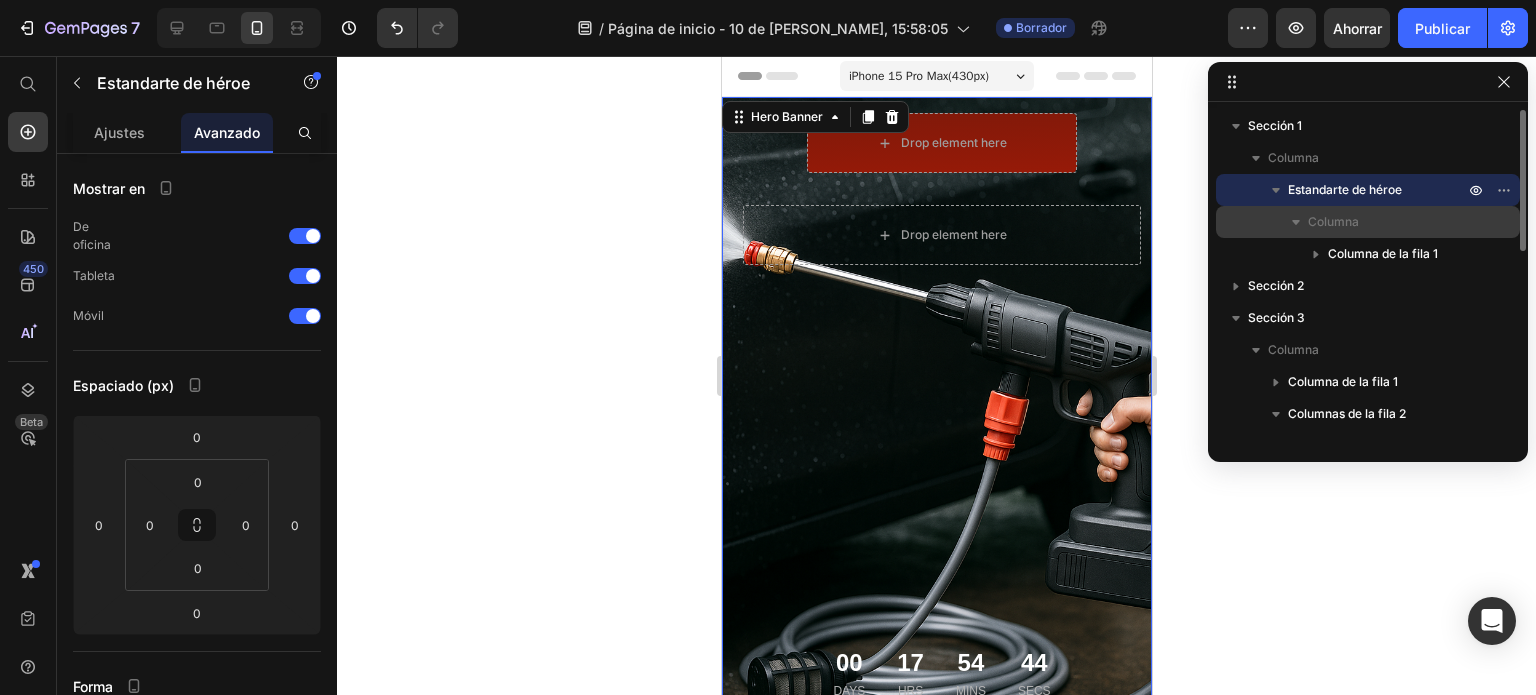 click at bounding box center [1296, 222] 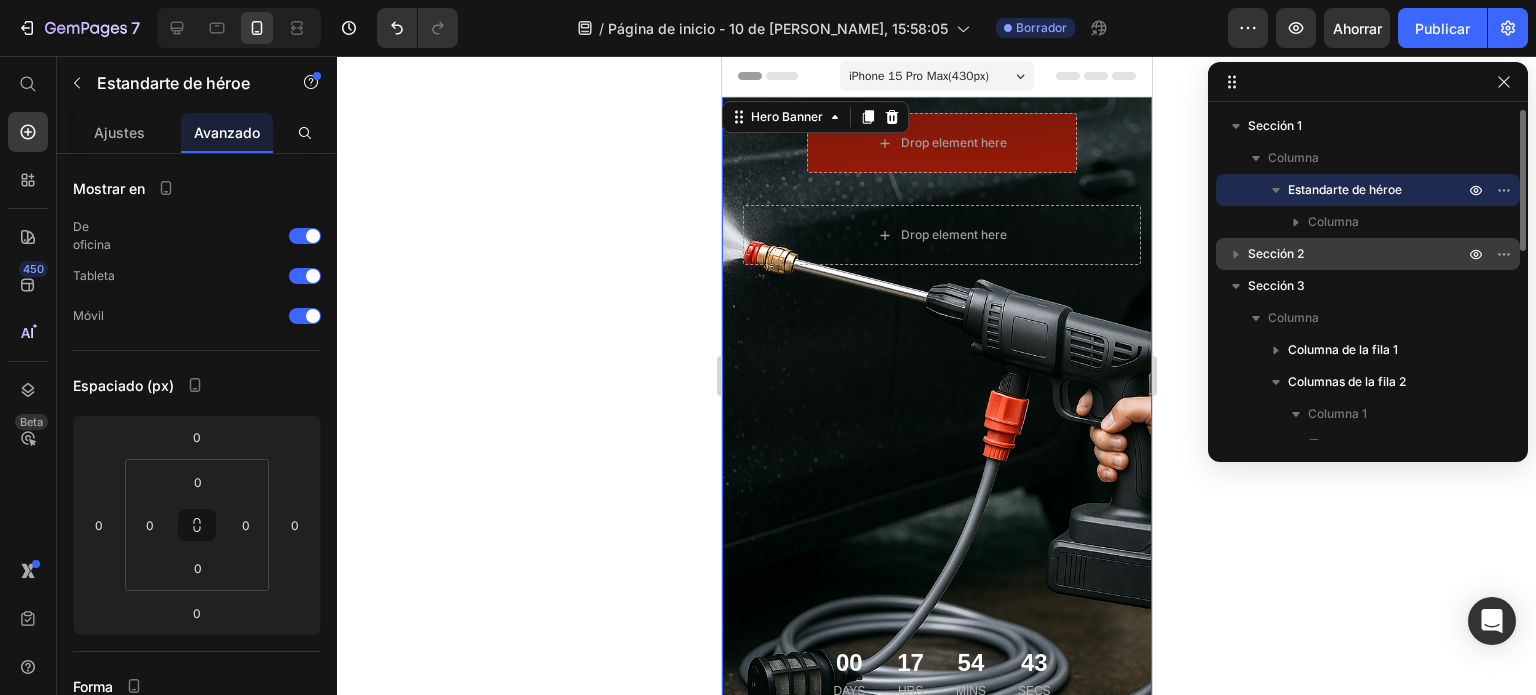 click on "Sección 2" at bounding box center [1358, 254] 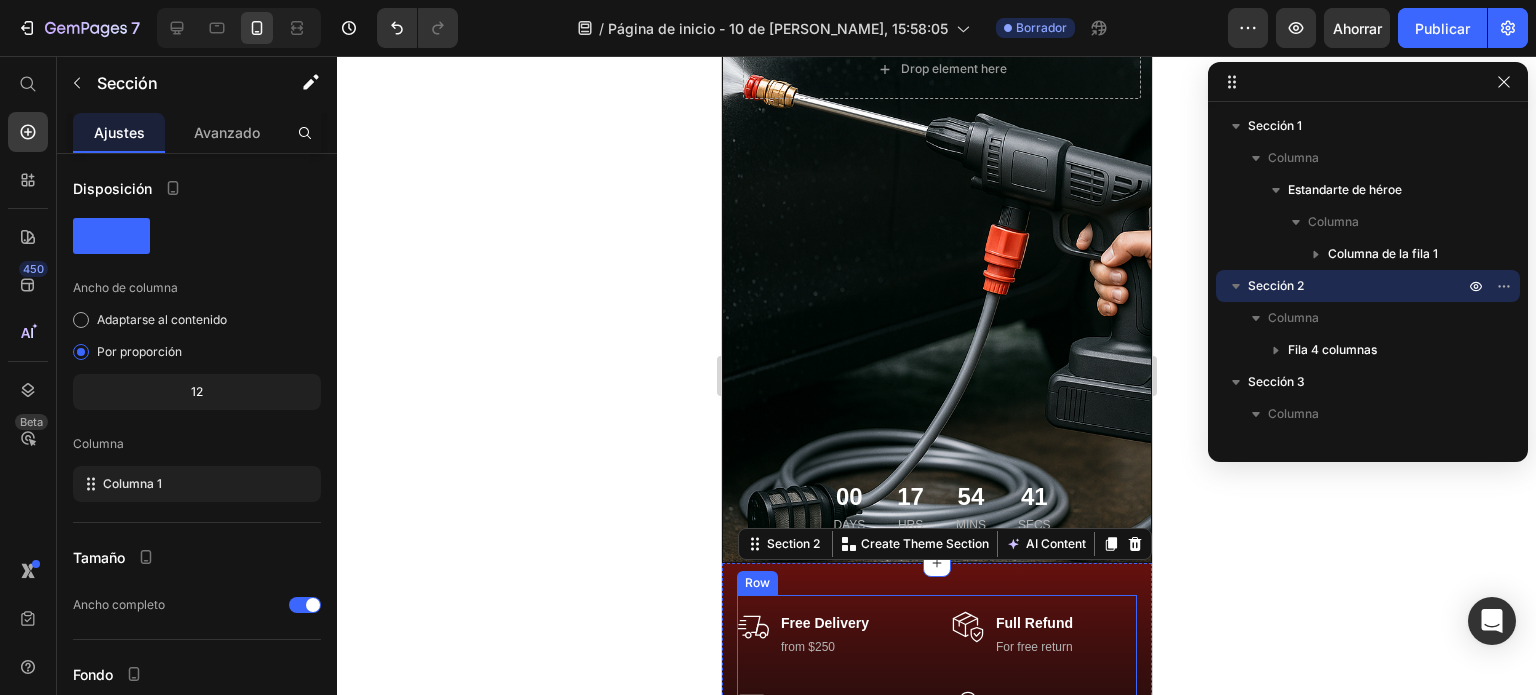 scroll, scrollTop: 0, scrollLeft: 0, axis: both 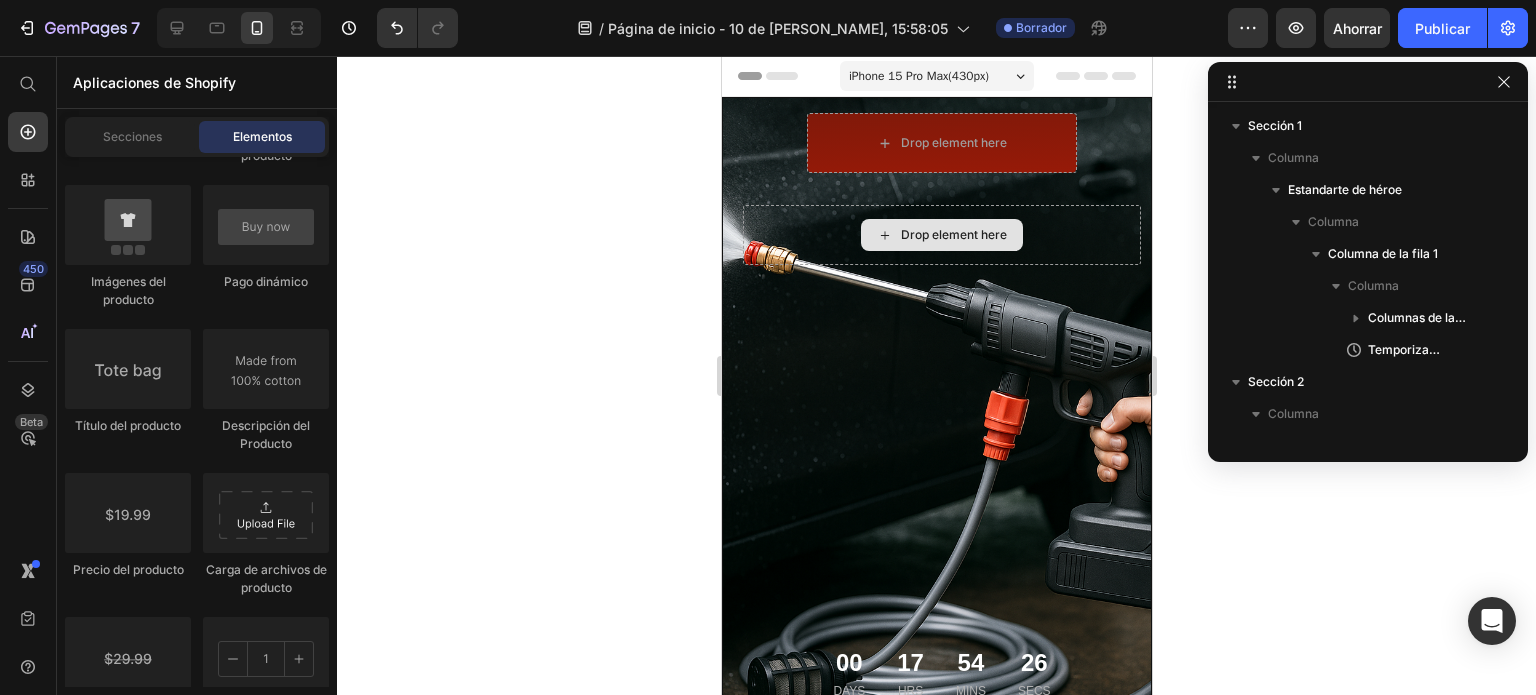 click on "Drop element here" at bounding box center [953, 235] 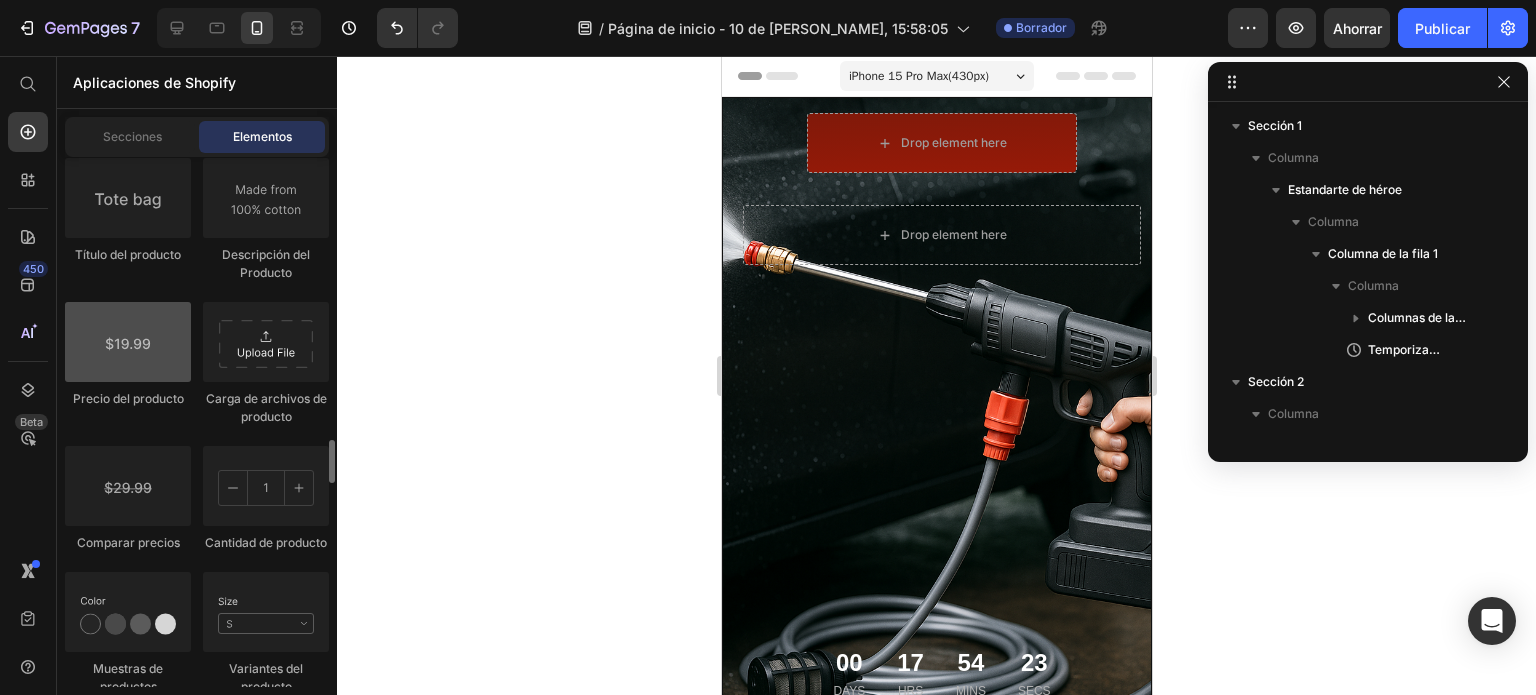 scroll, scrollTop: 3456, scrollLeft: 0, axis: vertical 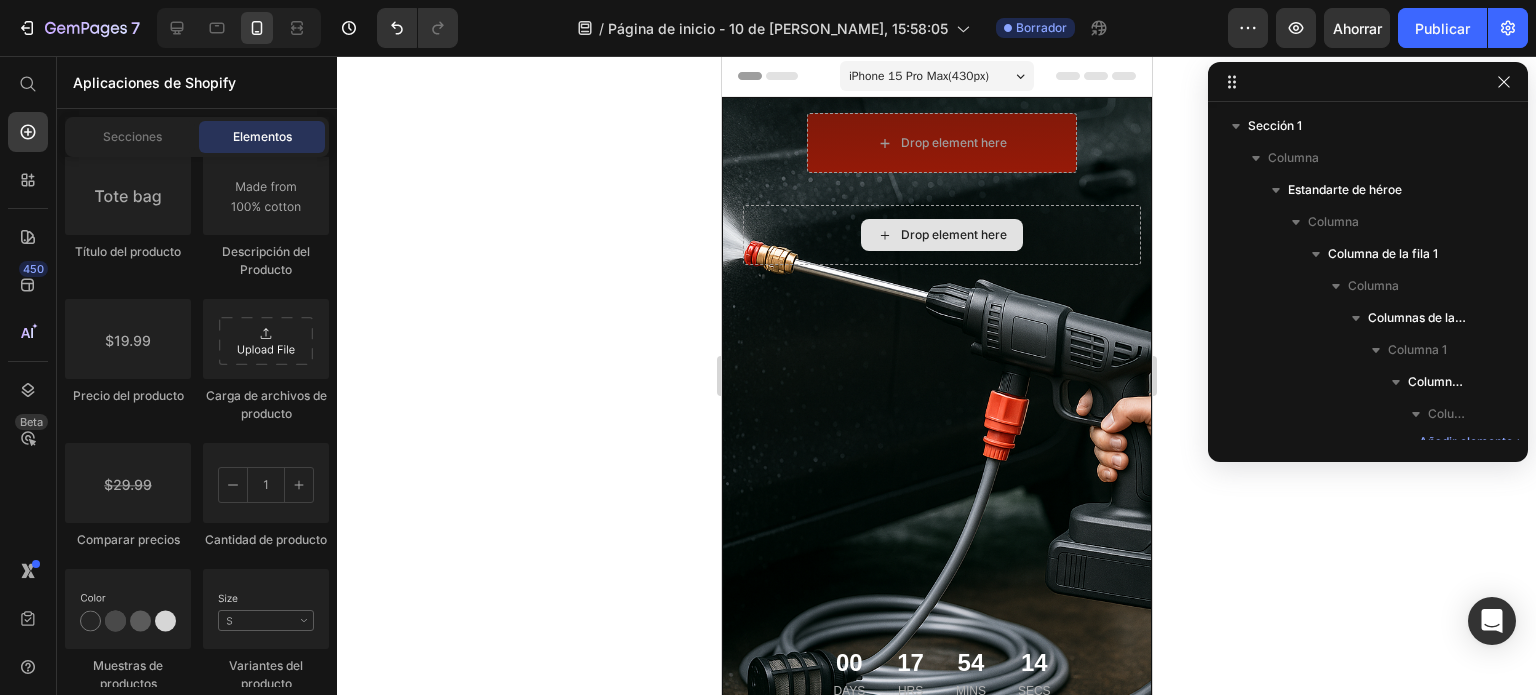click on "Drop element here" at bounding box center (953, 235) 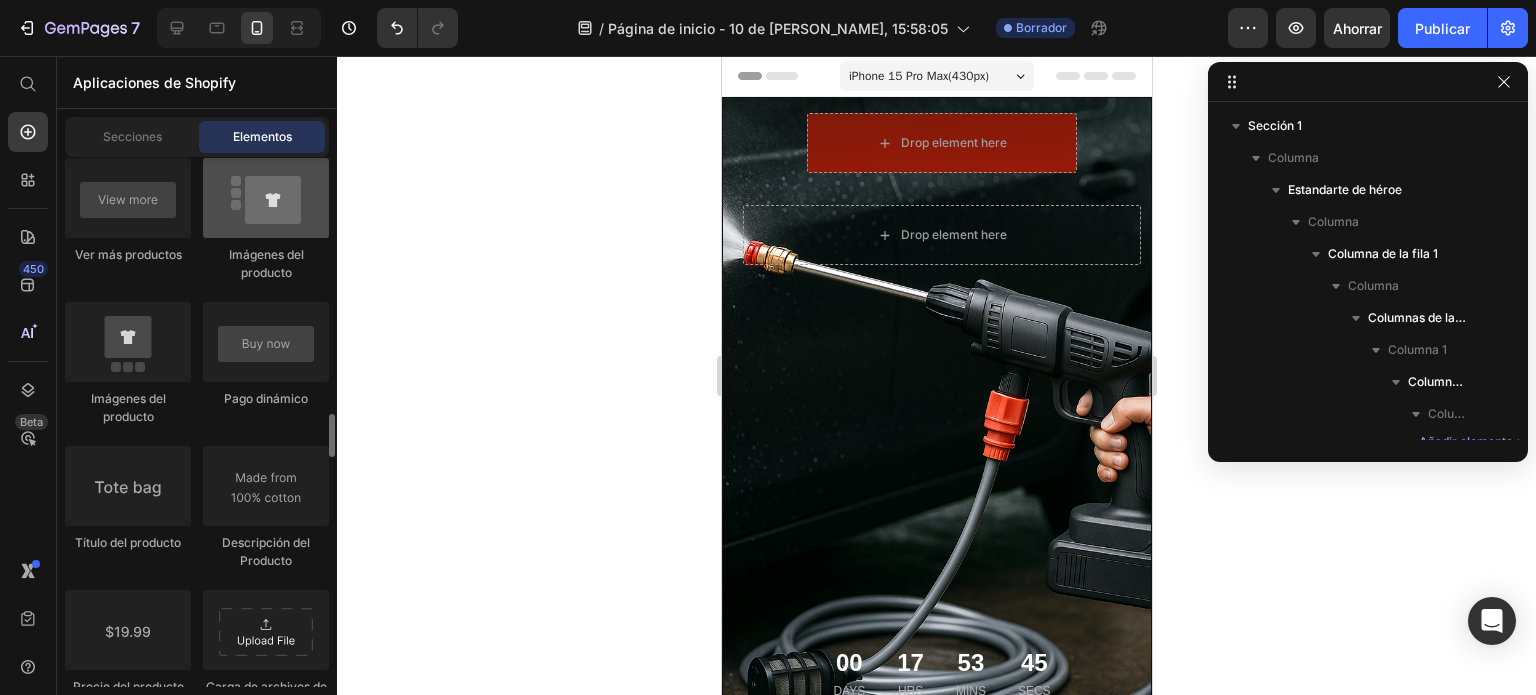scroll, scrollTop: 3165, scrollLeft: 0, axis: vertical 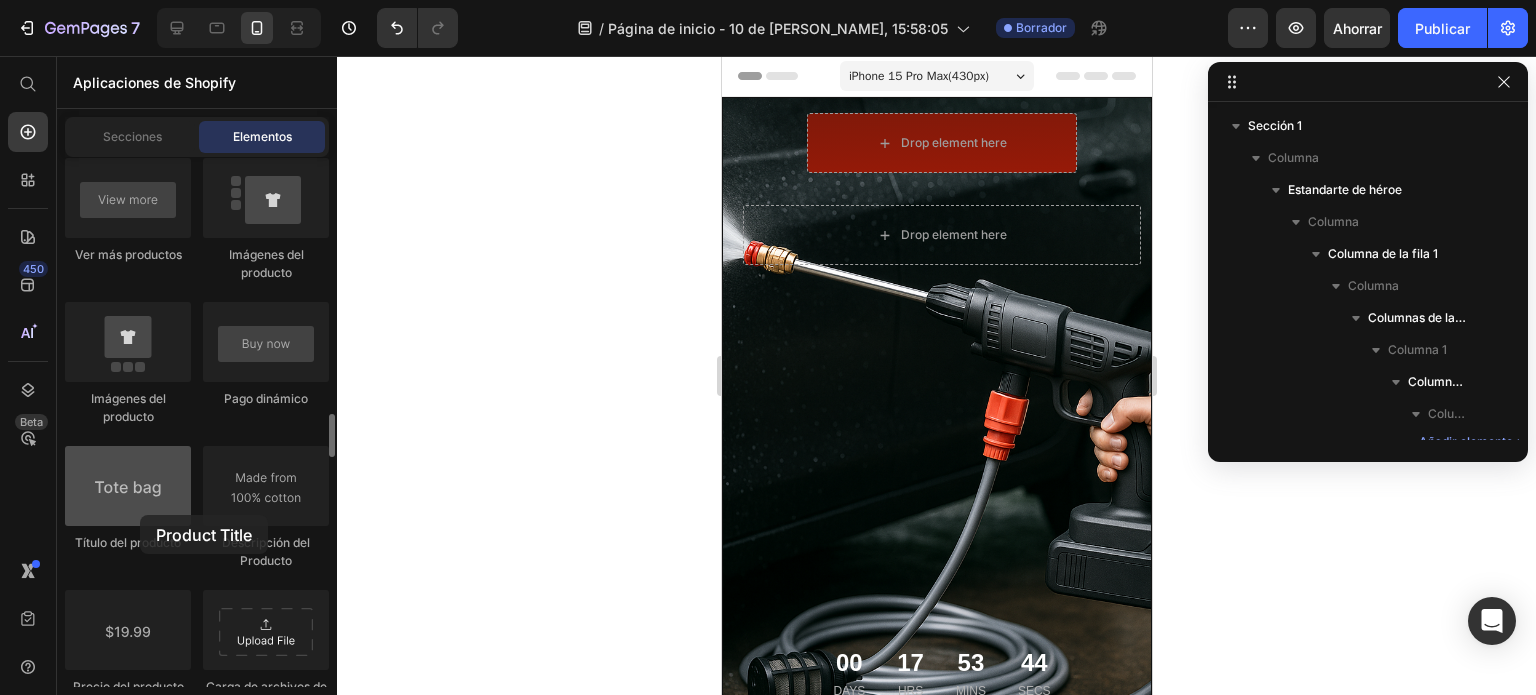 click at bounding box center (128, 486) 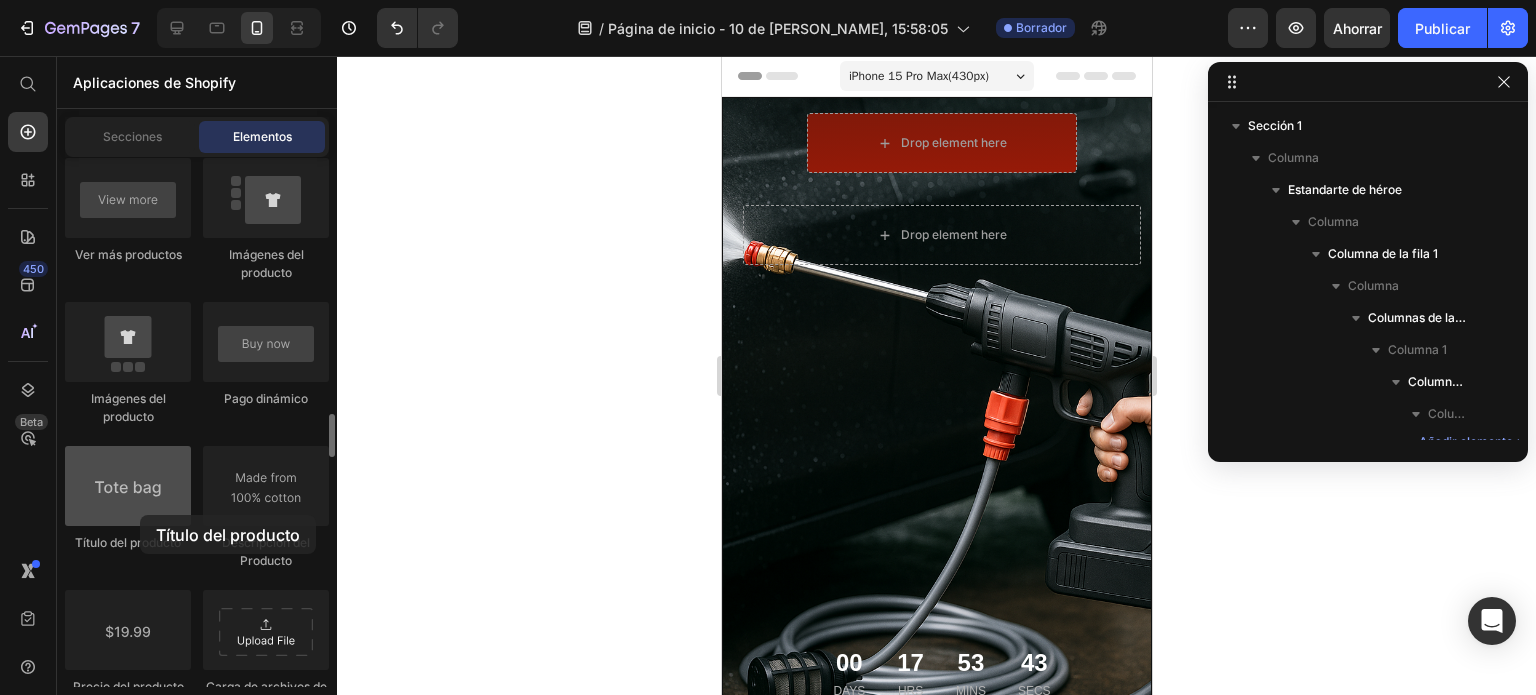 click at bounding box center [128, 486] 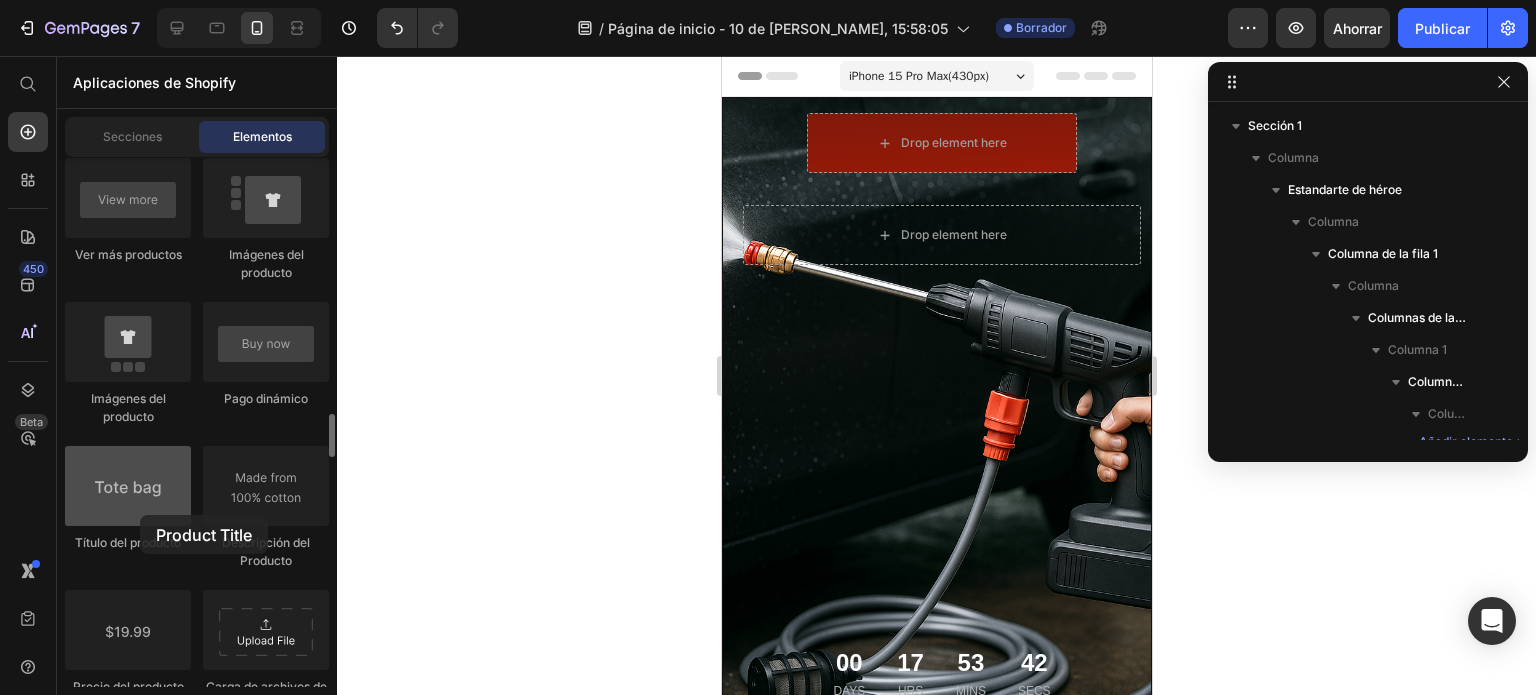 click at bounding box center [128, 486] 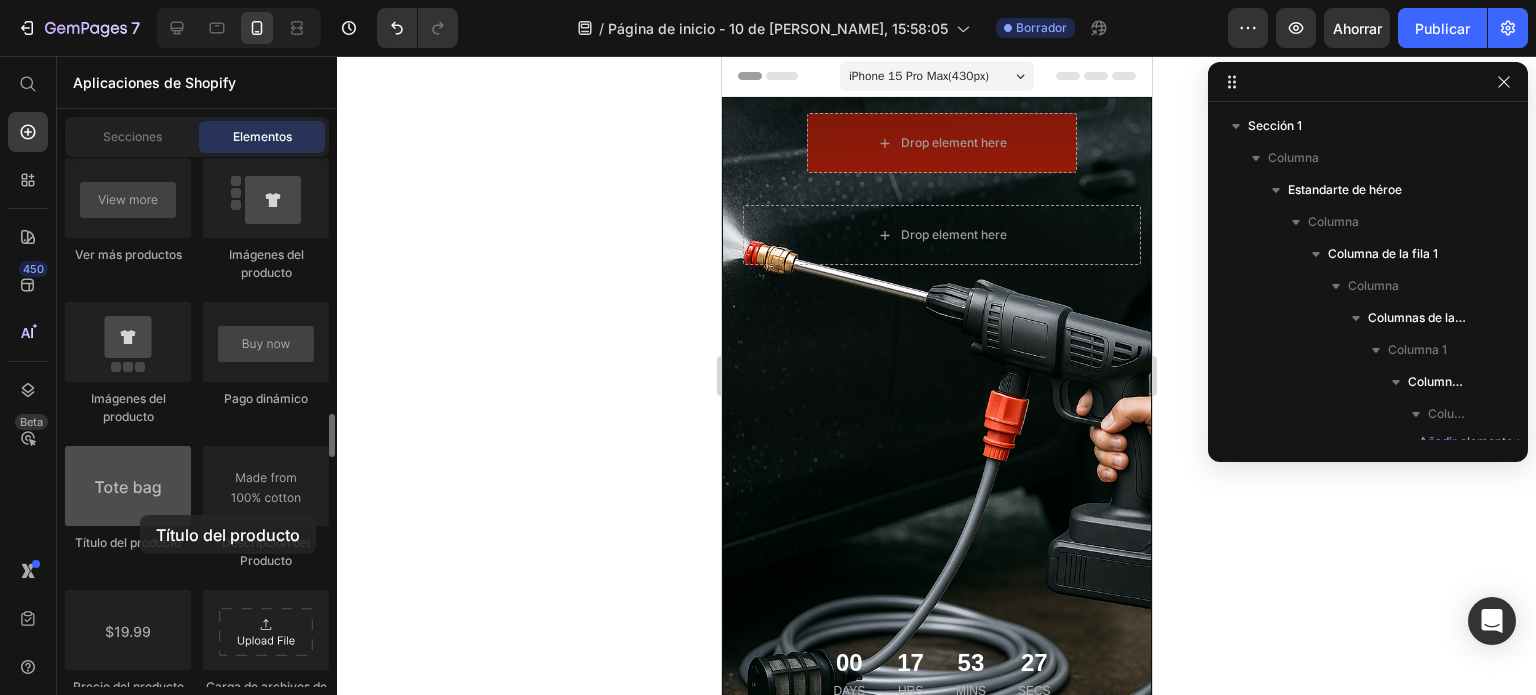 click at bounding box center [128, 486] 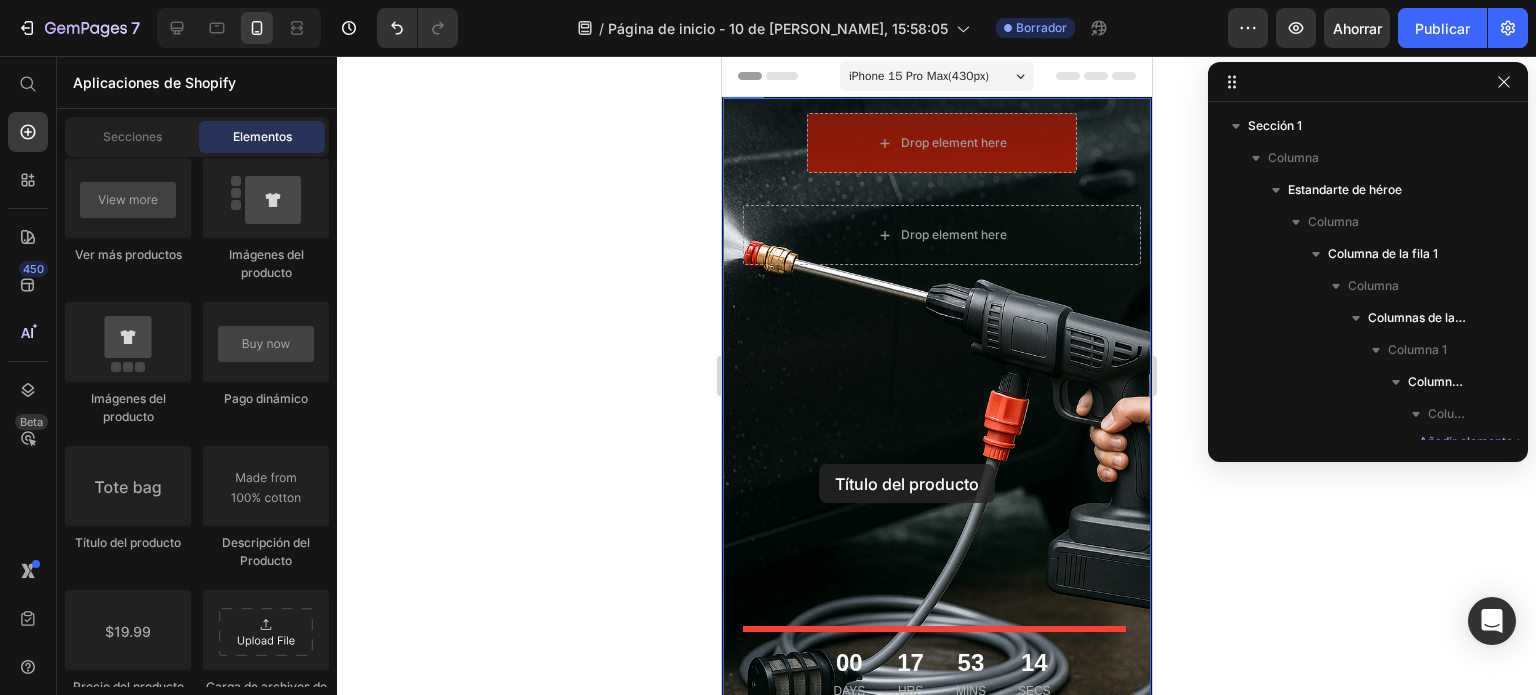 drag, startPoint x: 861, startPoint y: 571, endPoint x: 818, endPoint y: 465, distance: 114.38969 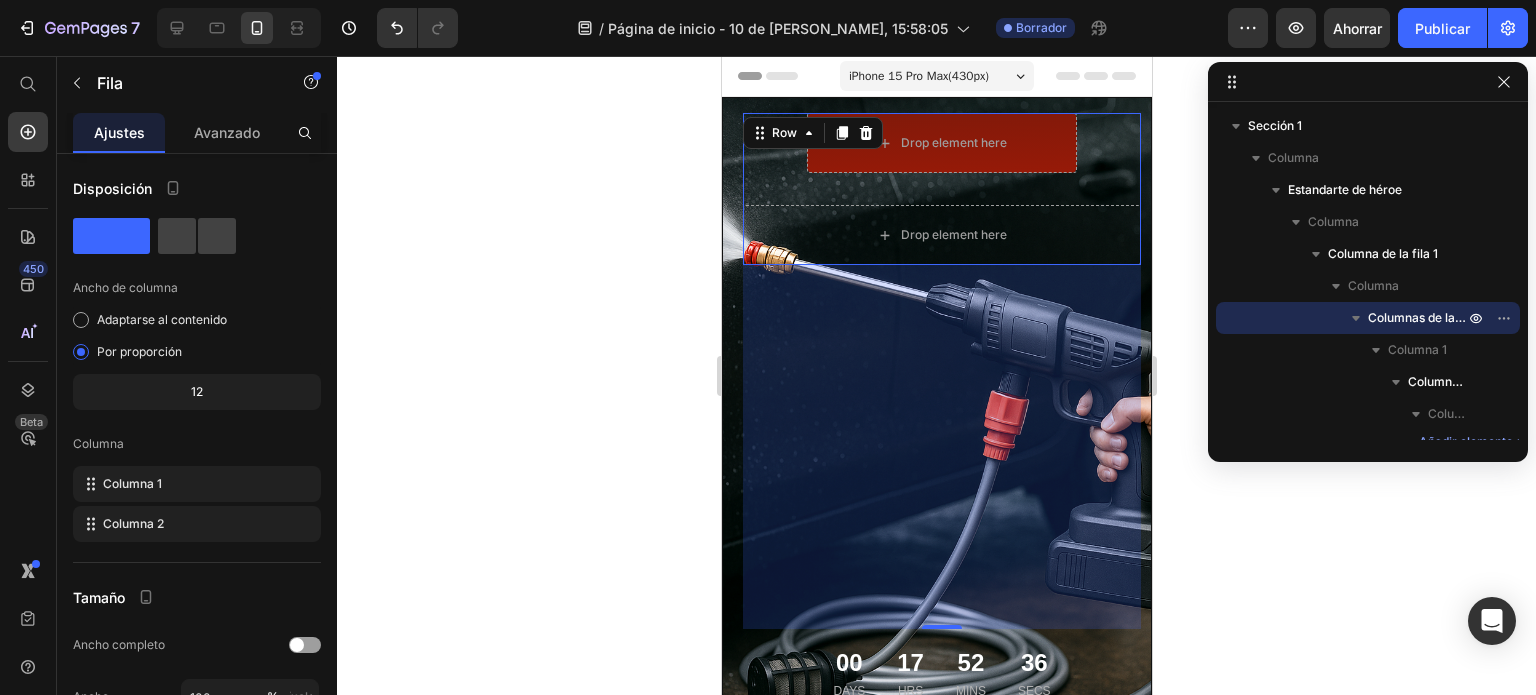 click 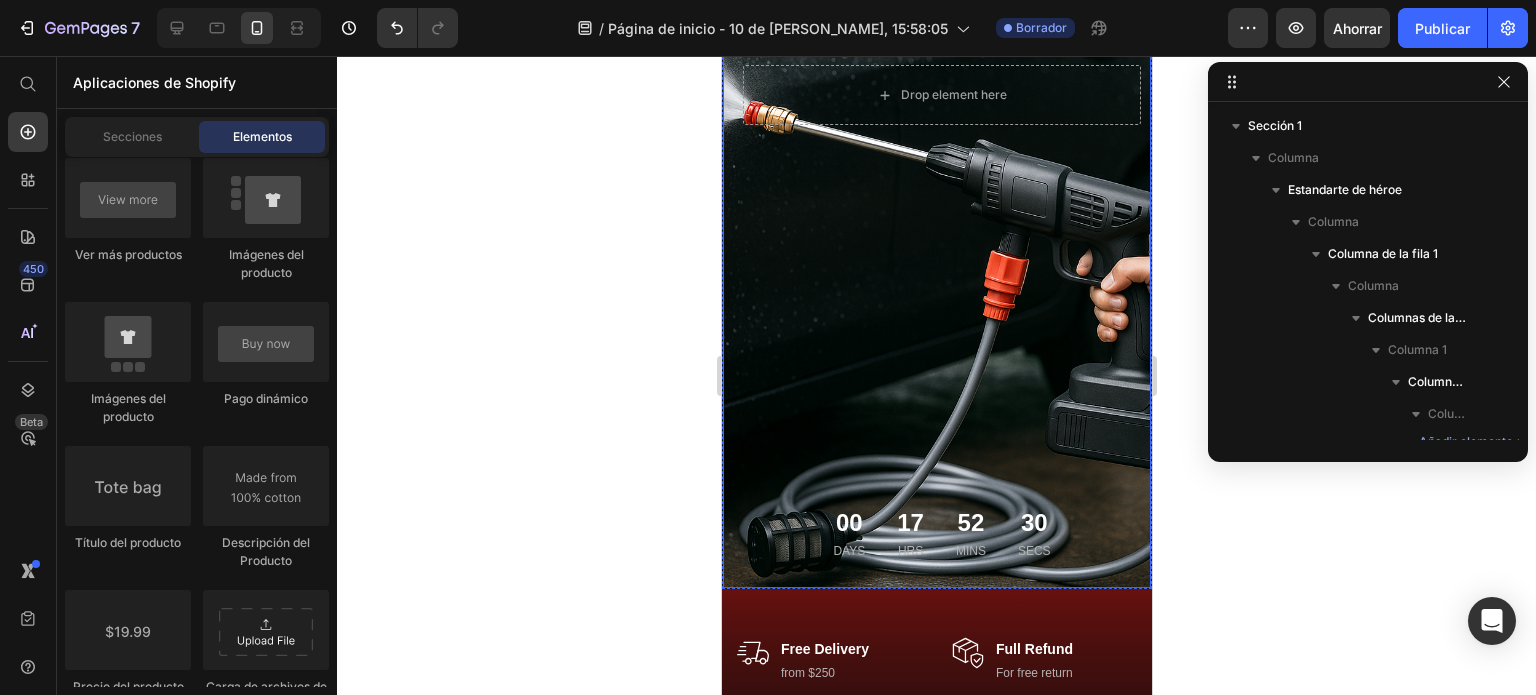 scroll, scrollTop: 0, scrollLeft: 0, axis: both 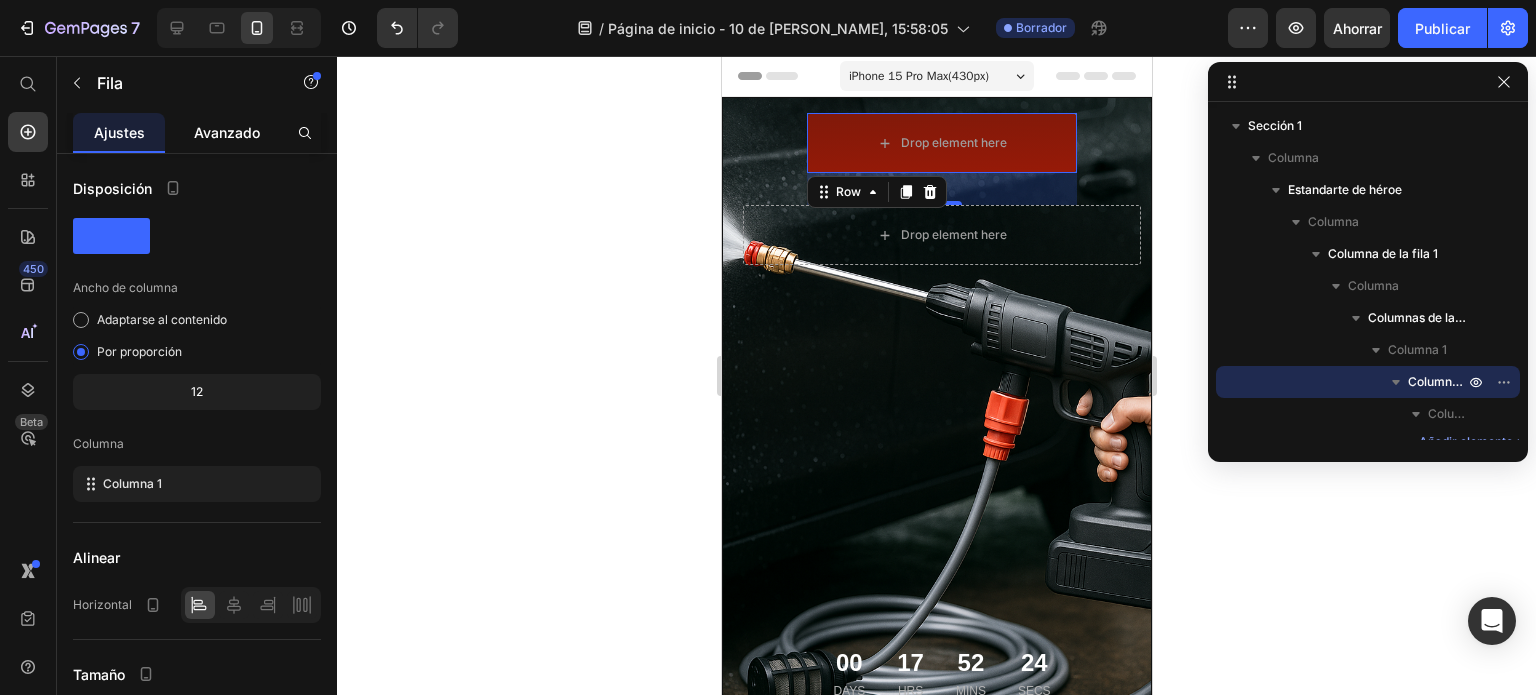 click on "Avanzado" at bounding box center (227, 132) 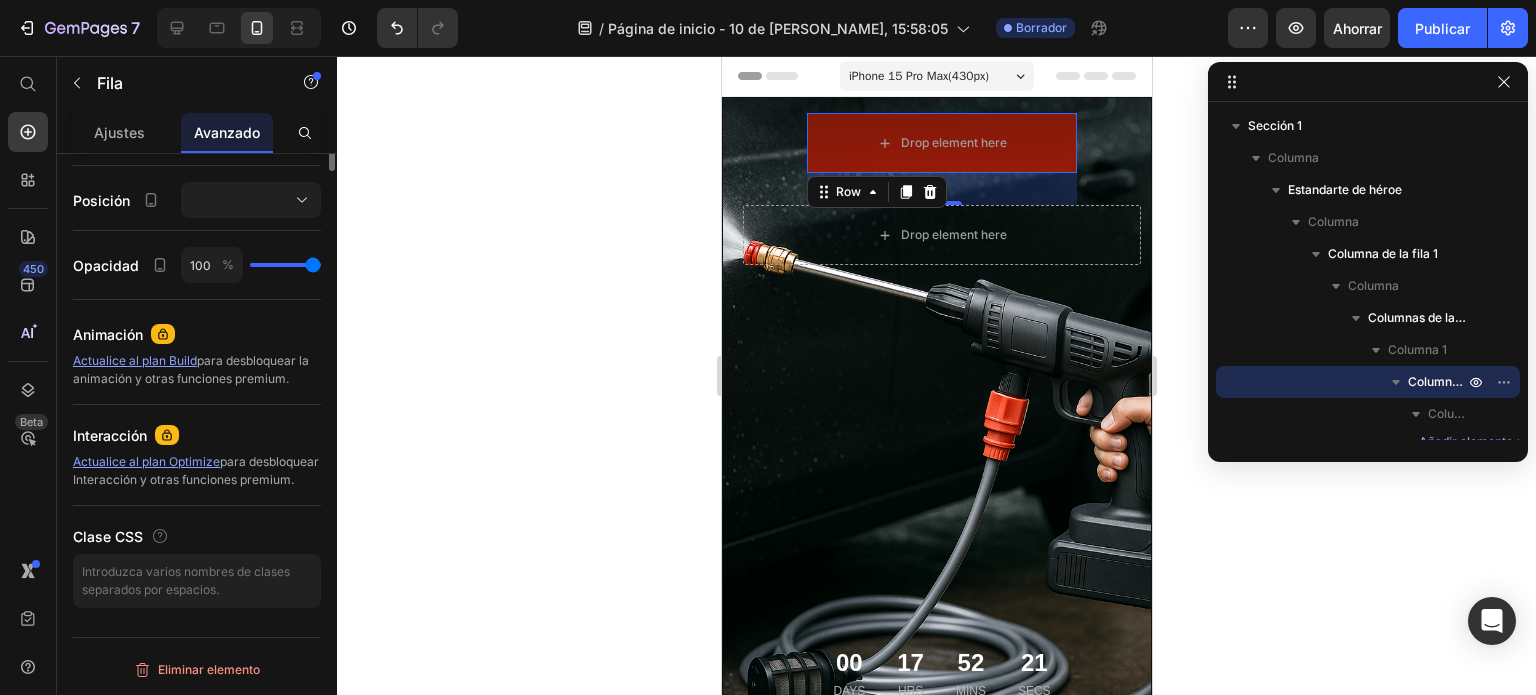scroll, scrollTop: 0, scrollLeft: 0, axis: both 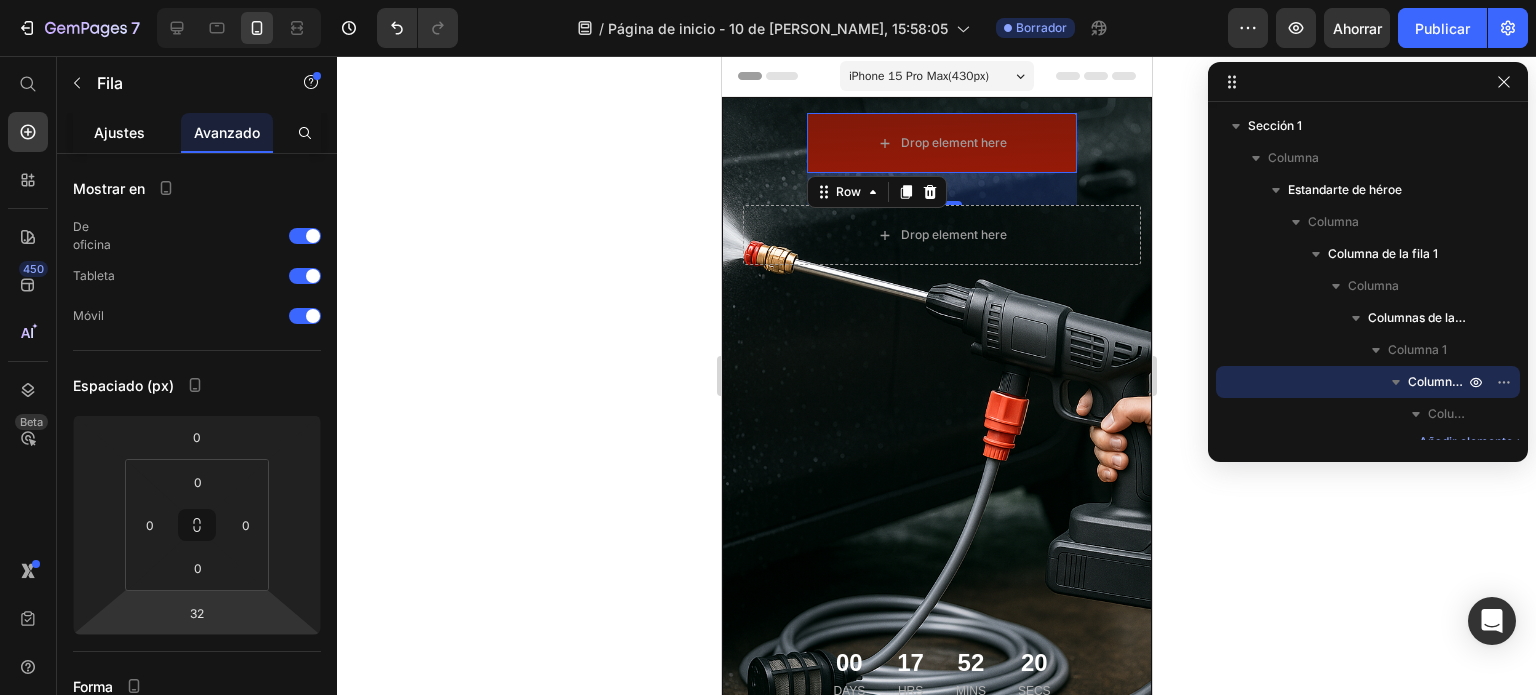 click on "Ajustes" 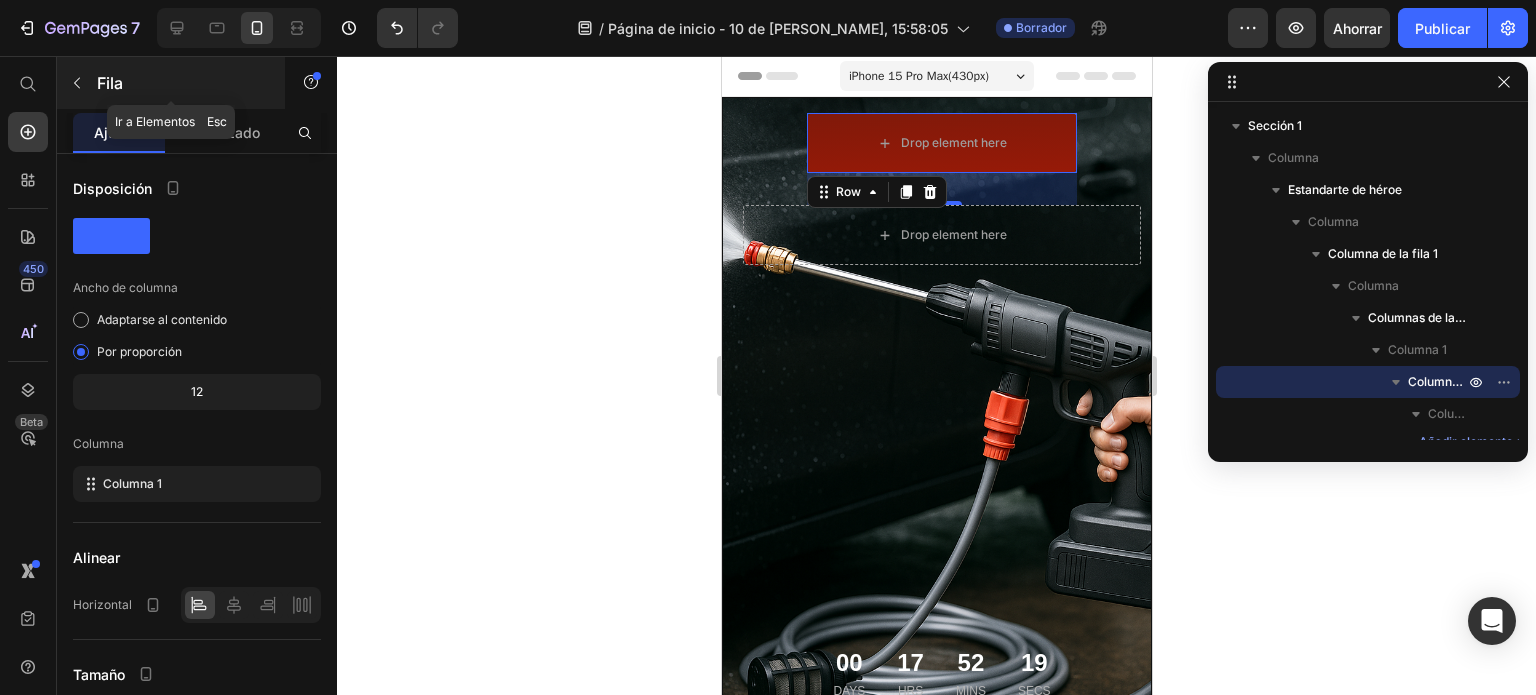 click 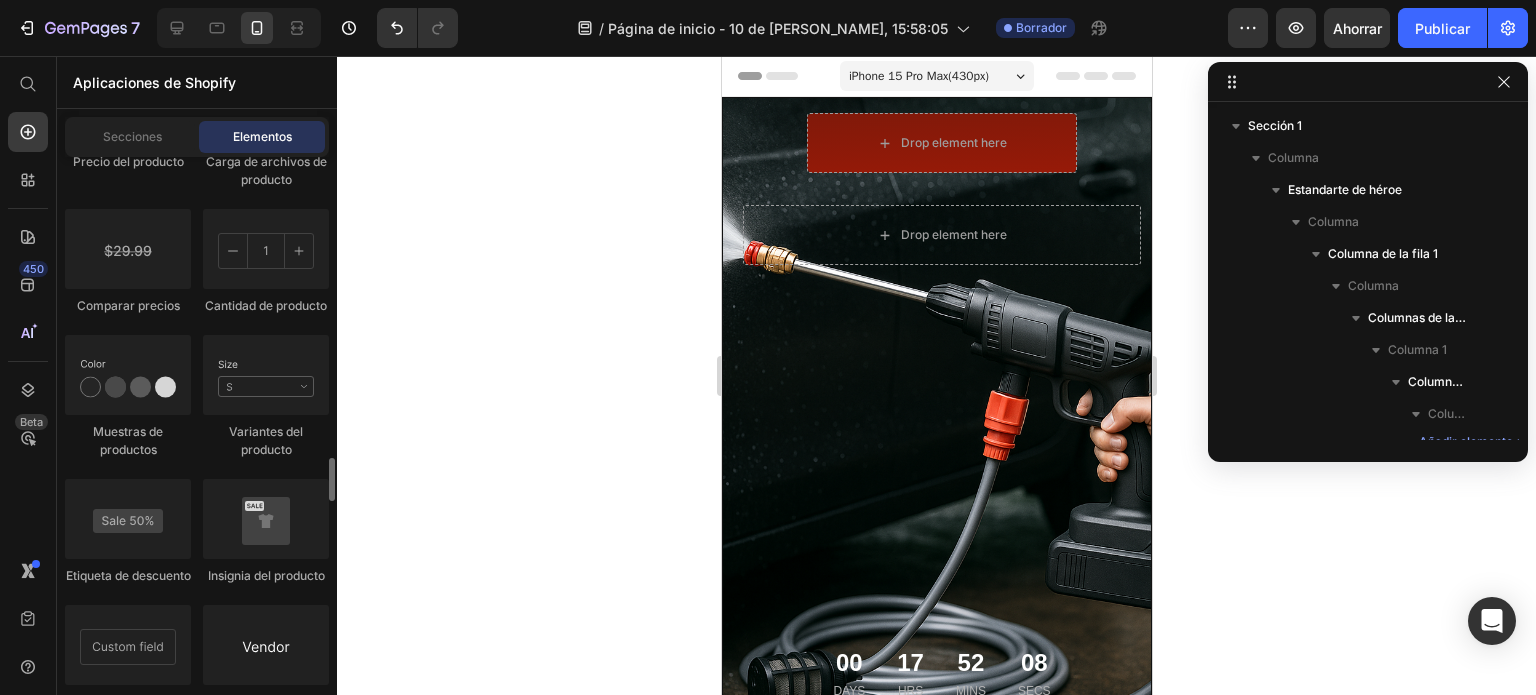 scroll, scrollTop: 3691, scrollLeft: 0, axis: vertical 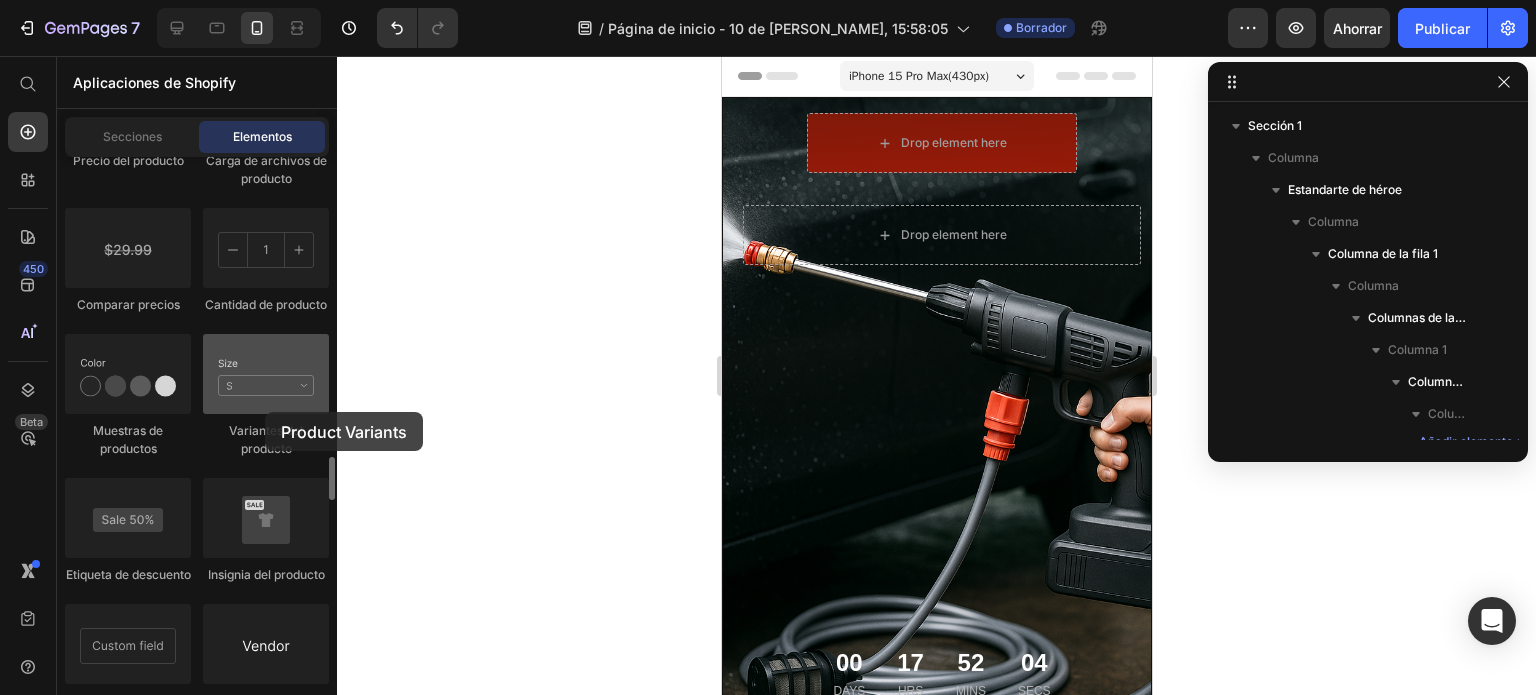 click at bounding box center (266, 374) 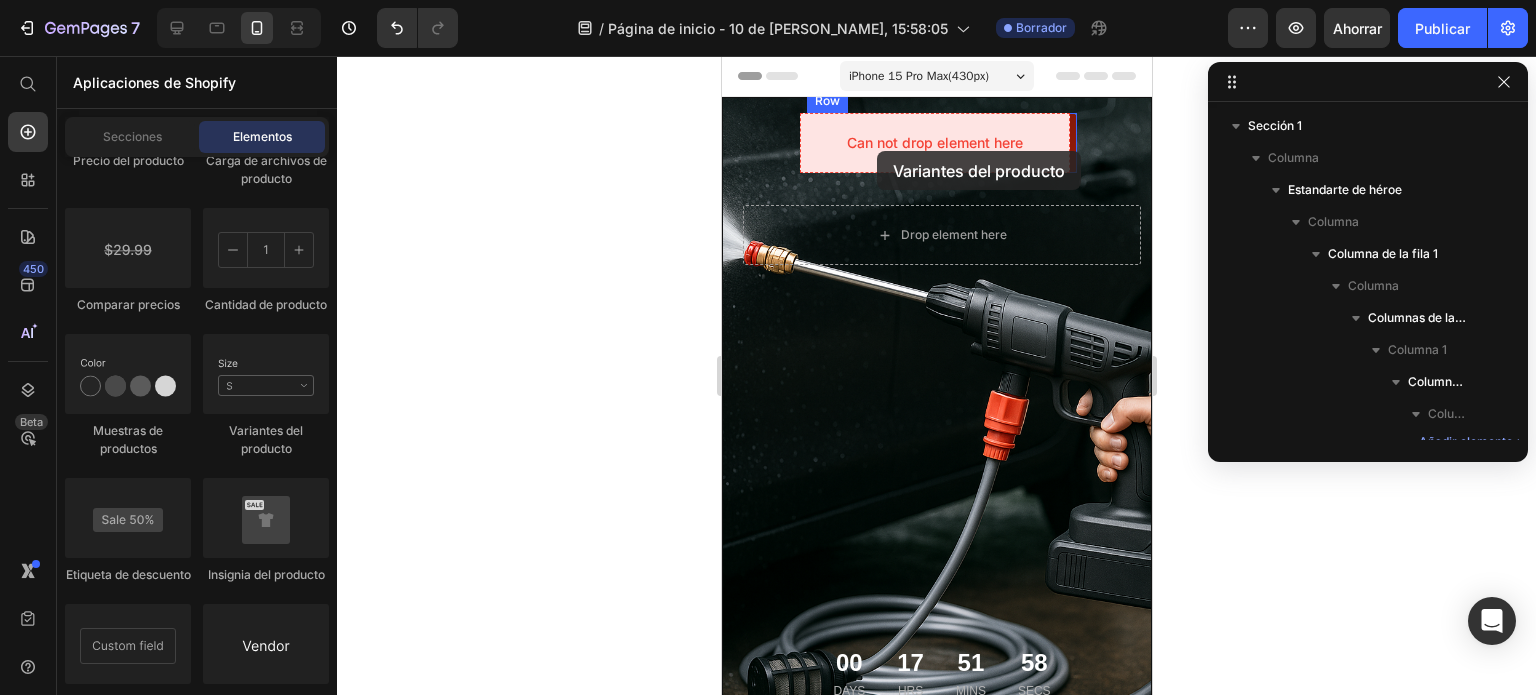 drag, startPoint x: 986, startPoint y: 468, endPoint x: 876, endPoint y: 151, distance: 335.54285 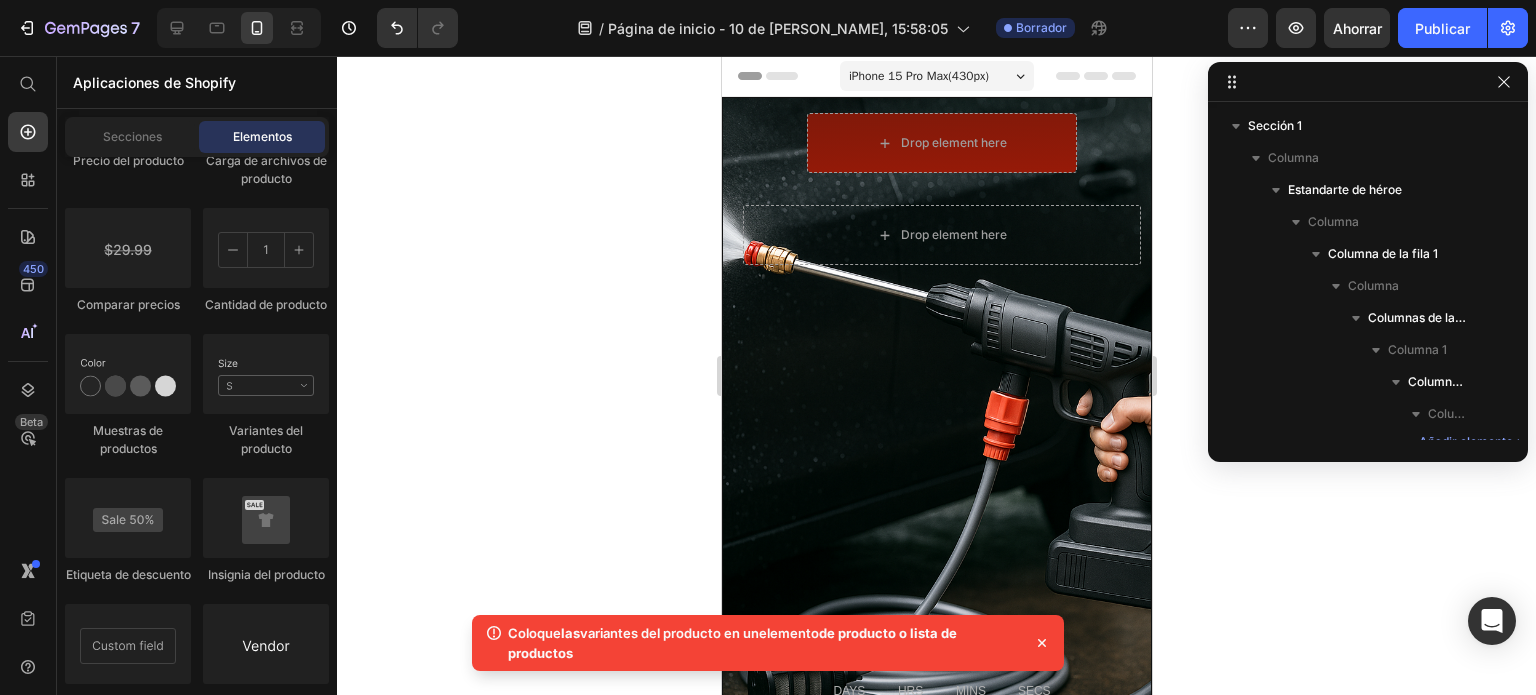 click 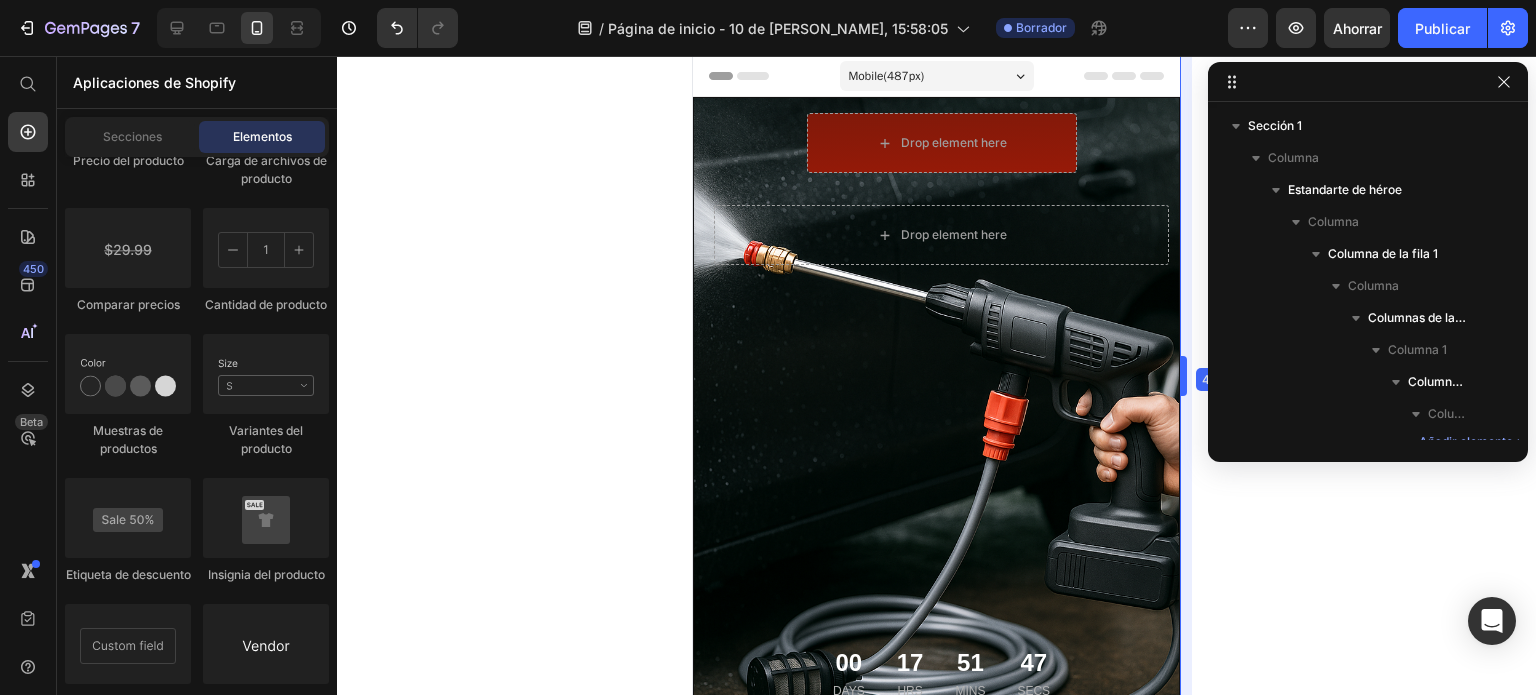 drag, startPoint x: 1158, startPoint y: 368, endPoint x: 1215, endPoint y: 367, distance: 57.00877 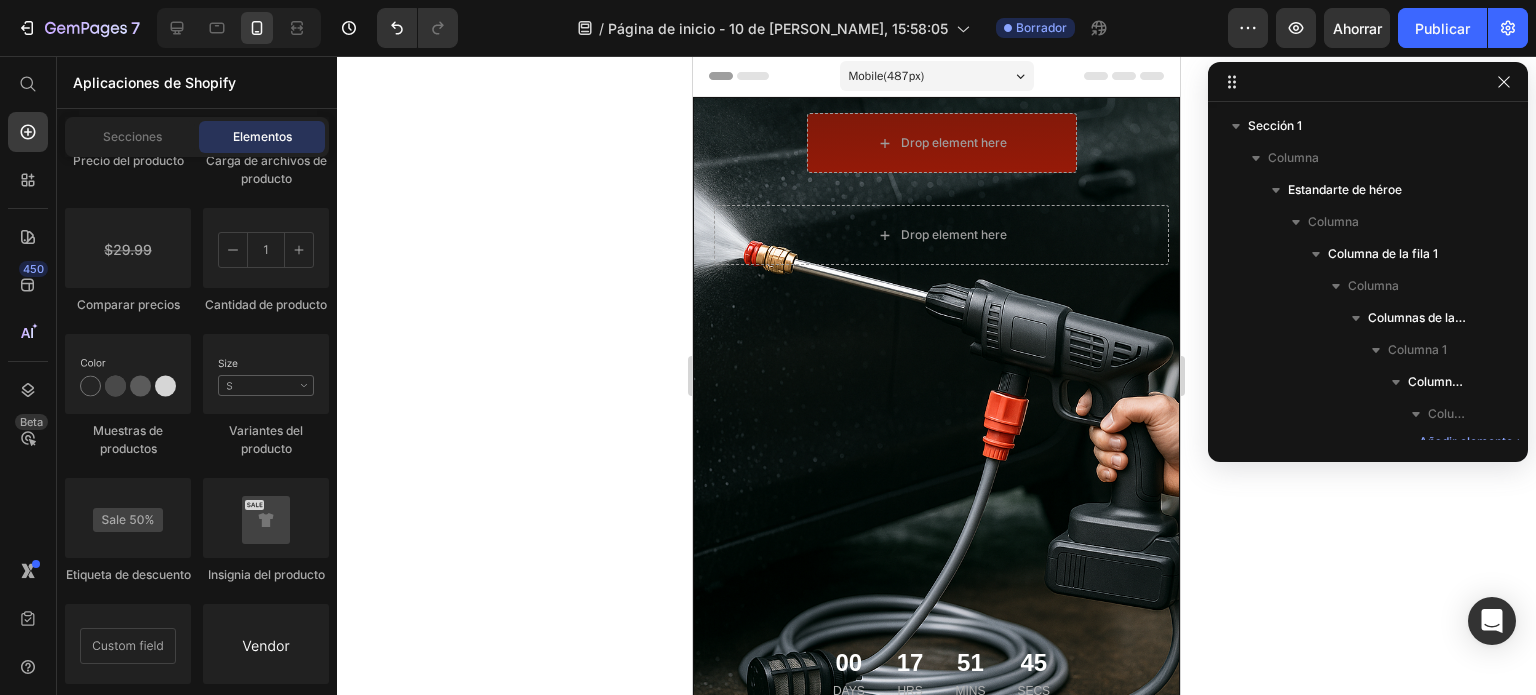 click 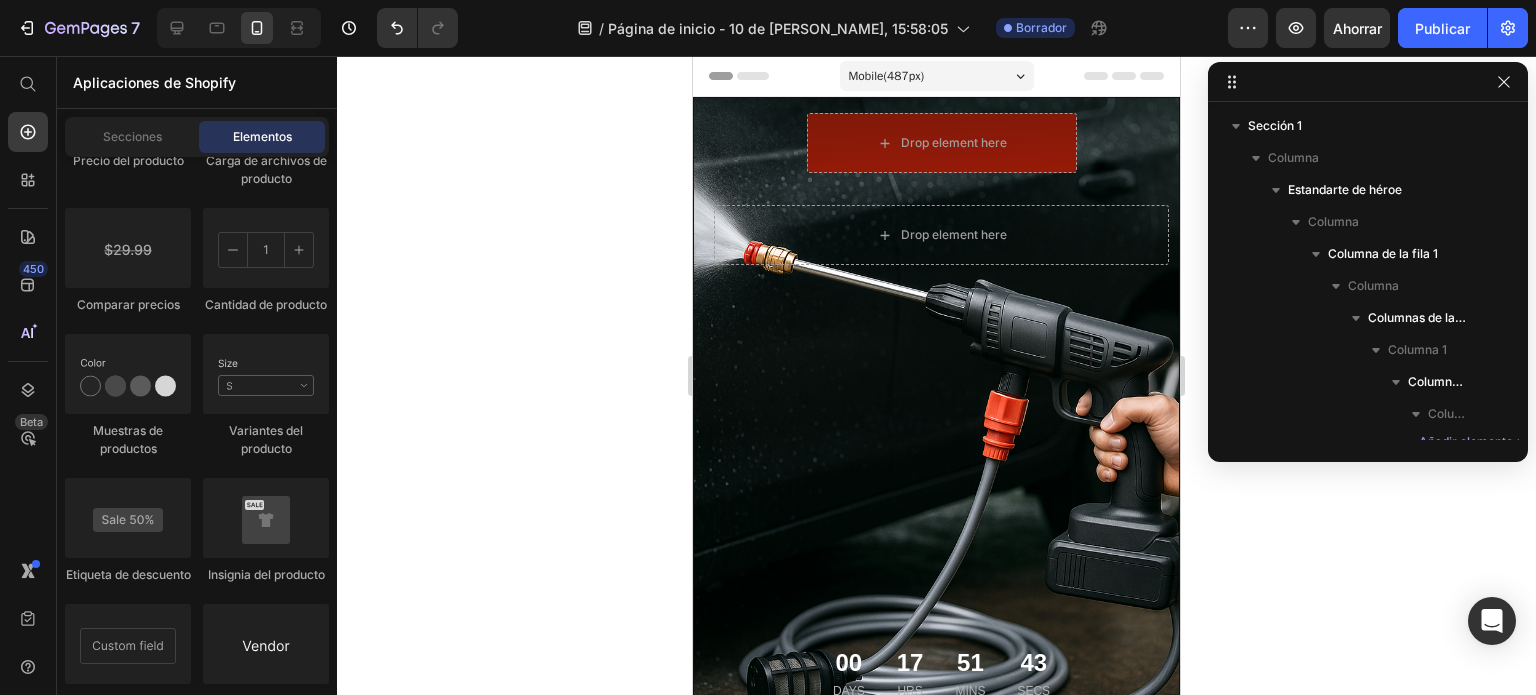 click on "Mobile  ( 487 px)" at bounding box center (937, 76) 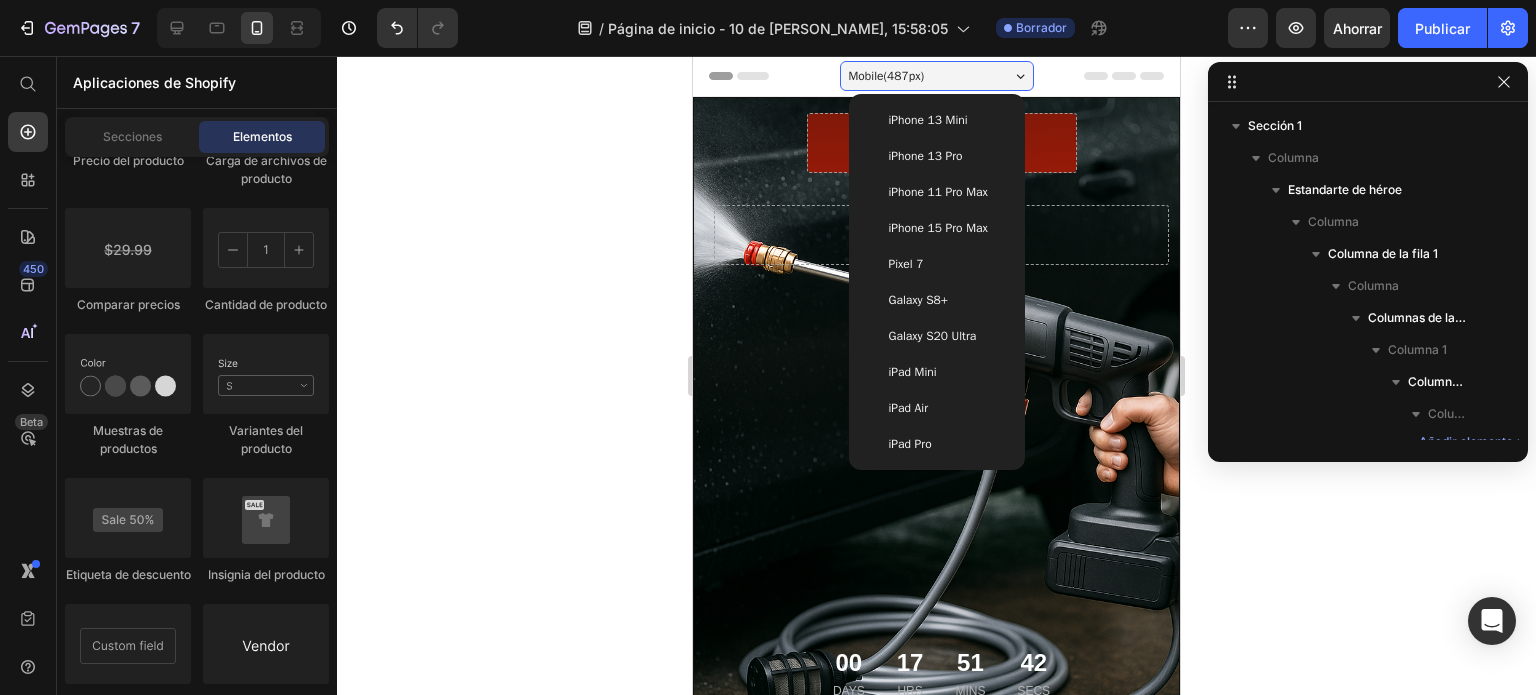 click on "iPhone 15 Pro Max" at bounding box center (937, 228) 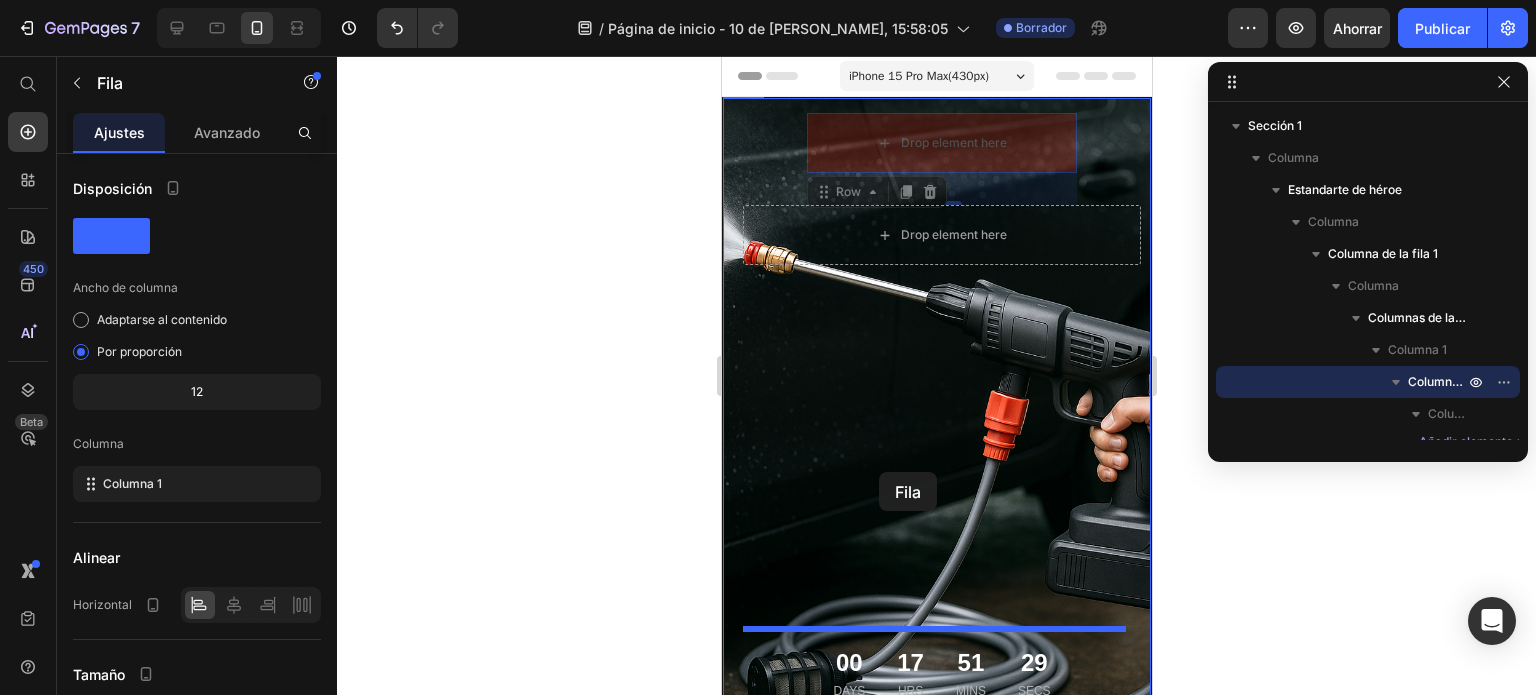 drag, startPoint x: 861, startPoint y: 199, endPoint x: 878, endPoint y: 472, distance: 273.52878 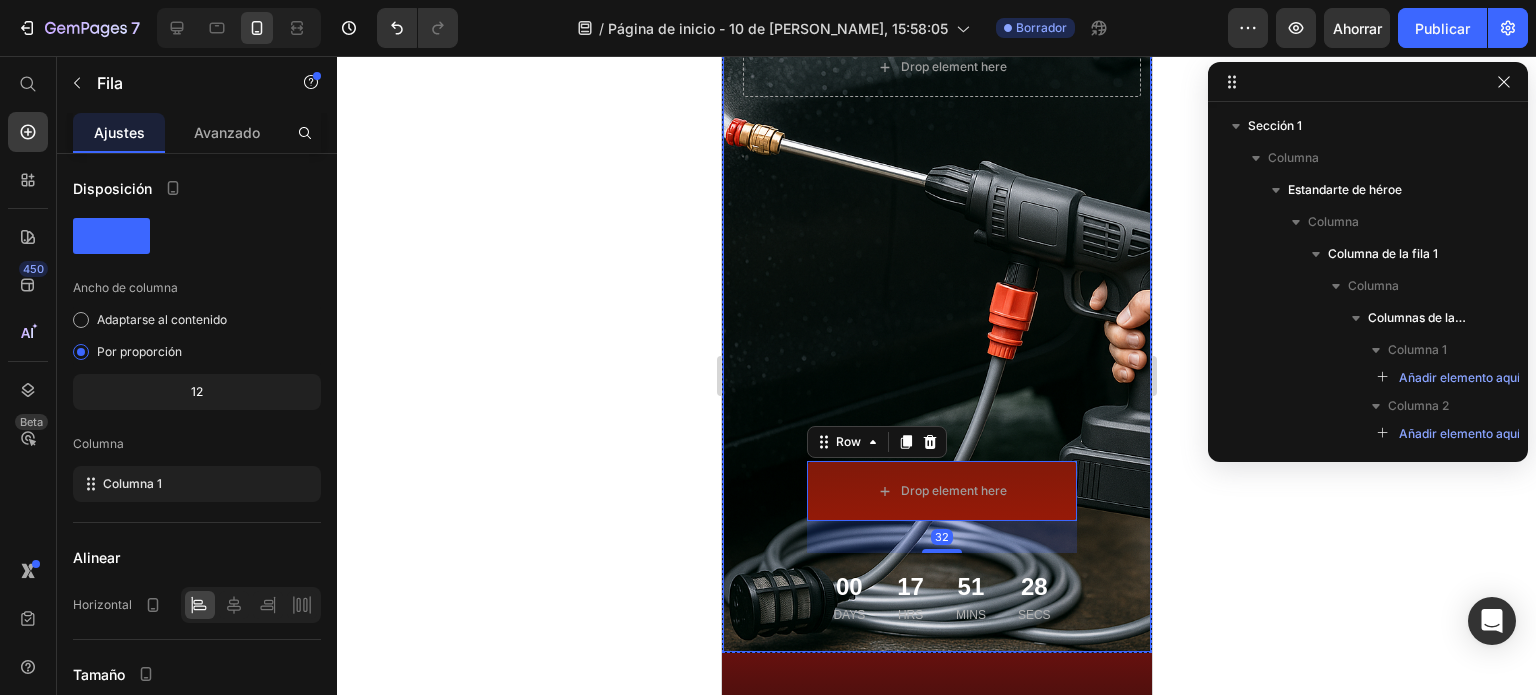 scroll, scrollTop: 140, scrollLeft: 0, axis: vertical 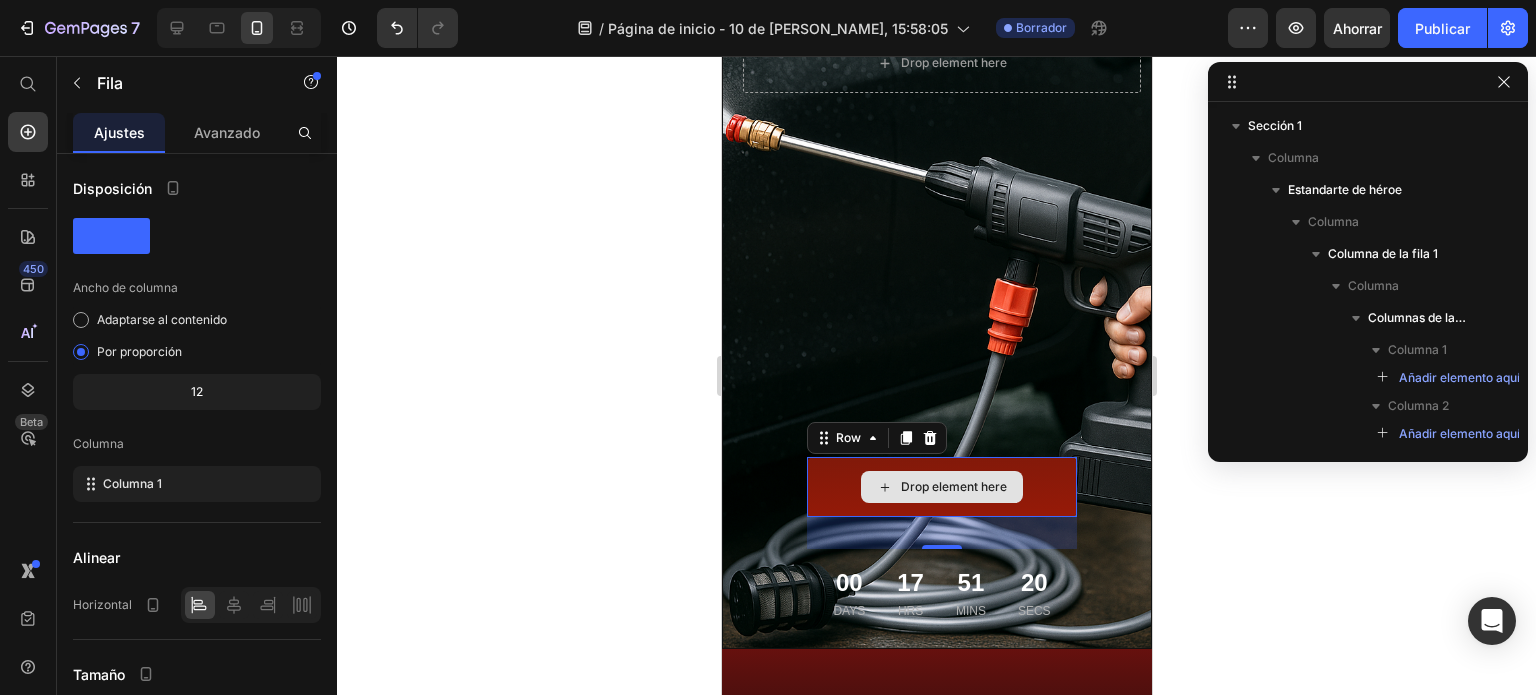 click on "Drop element here" at bounding box center [941, 487] 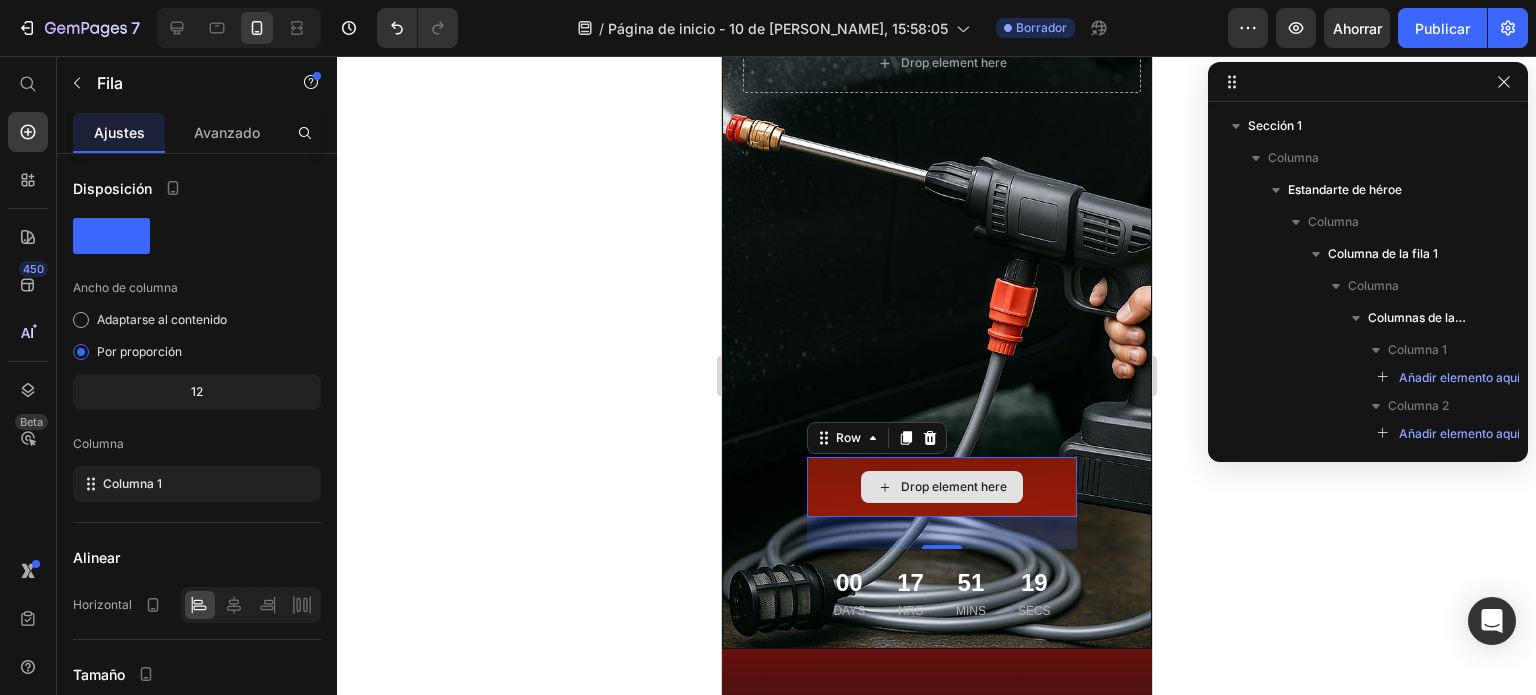 click on "Drop element here" at bounding box center (941, 487) 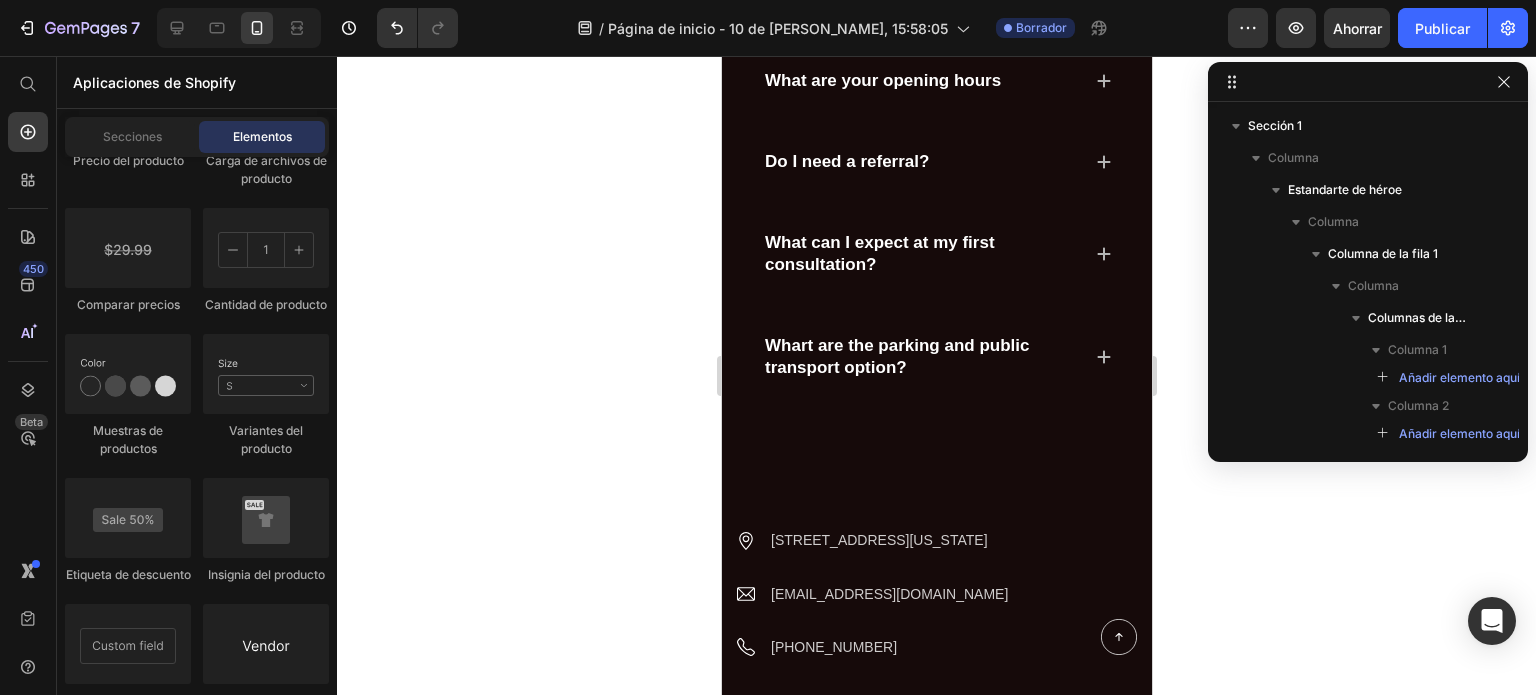scroll, scrollTop: 3560, scrollLeft: 0, axis: vertical 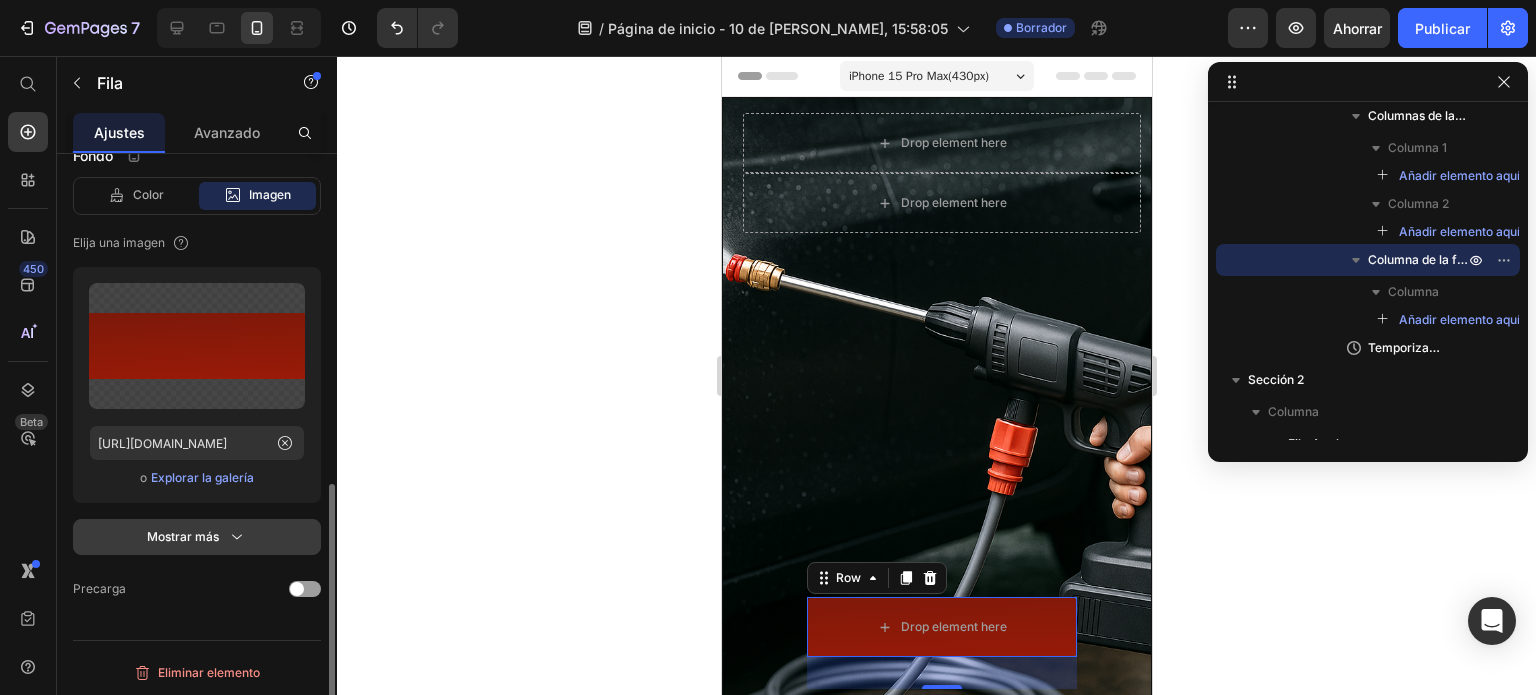 click on "Mostrar más" at bounding box center [183, 536] 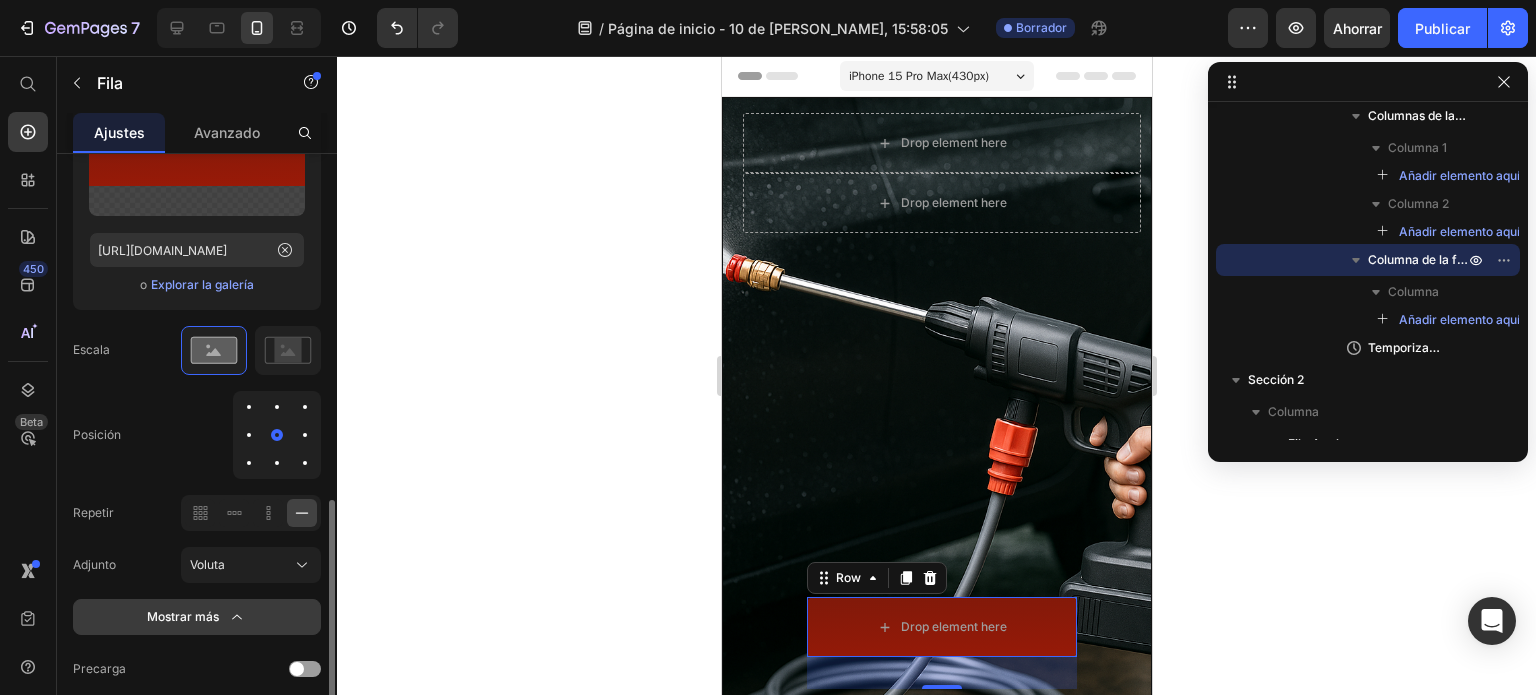 scroll, scrollTop: 1013, scrollLeft: 0, axis: vertical 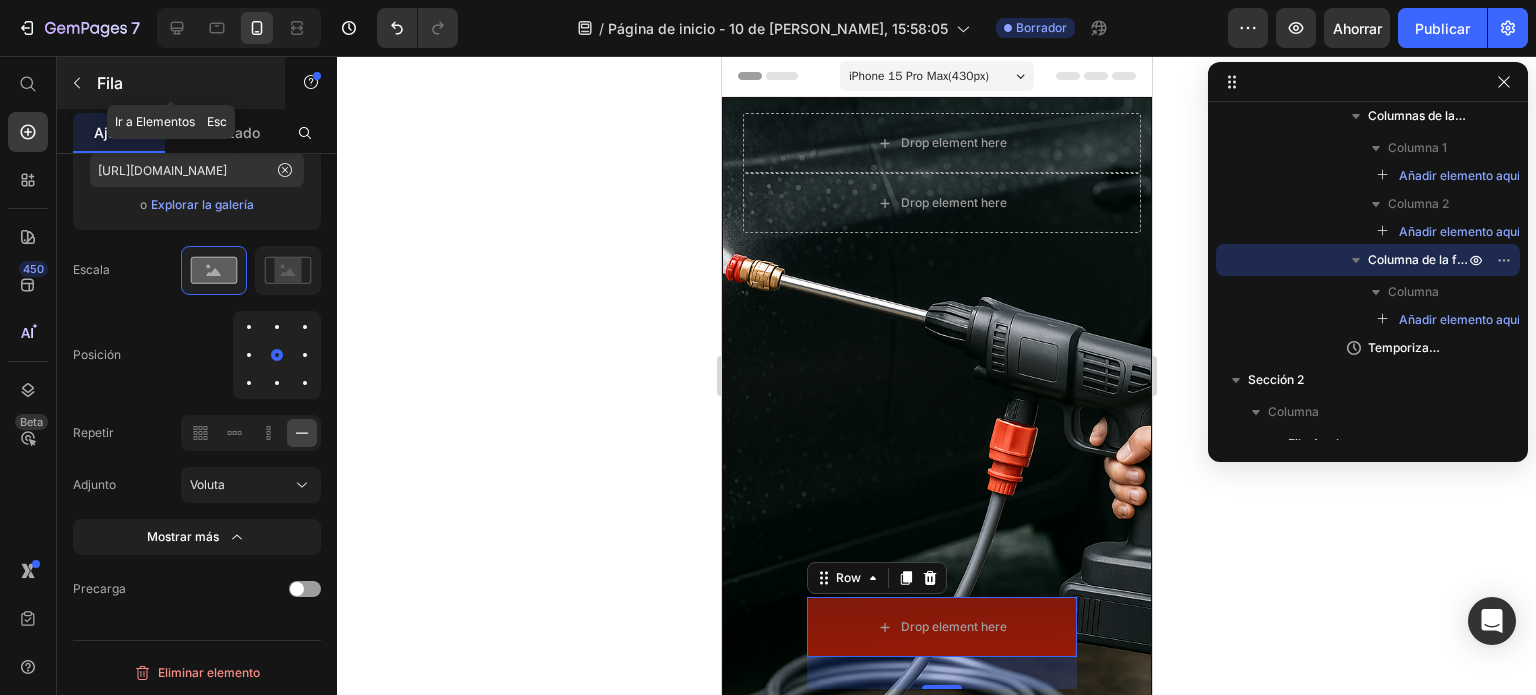 click 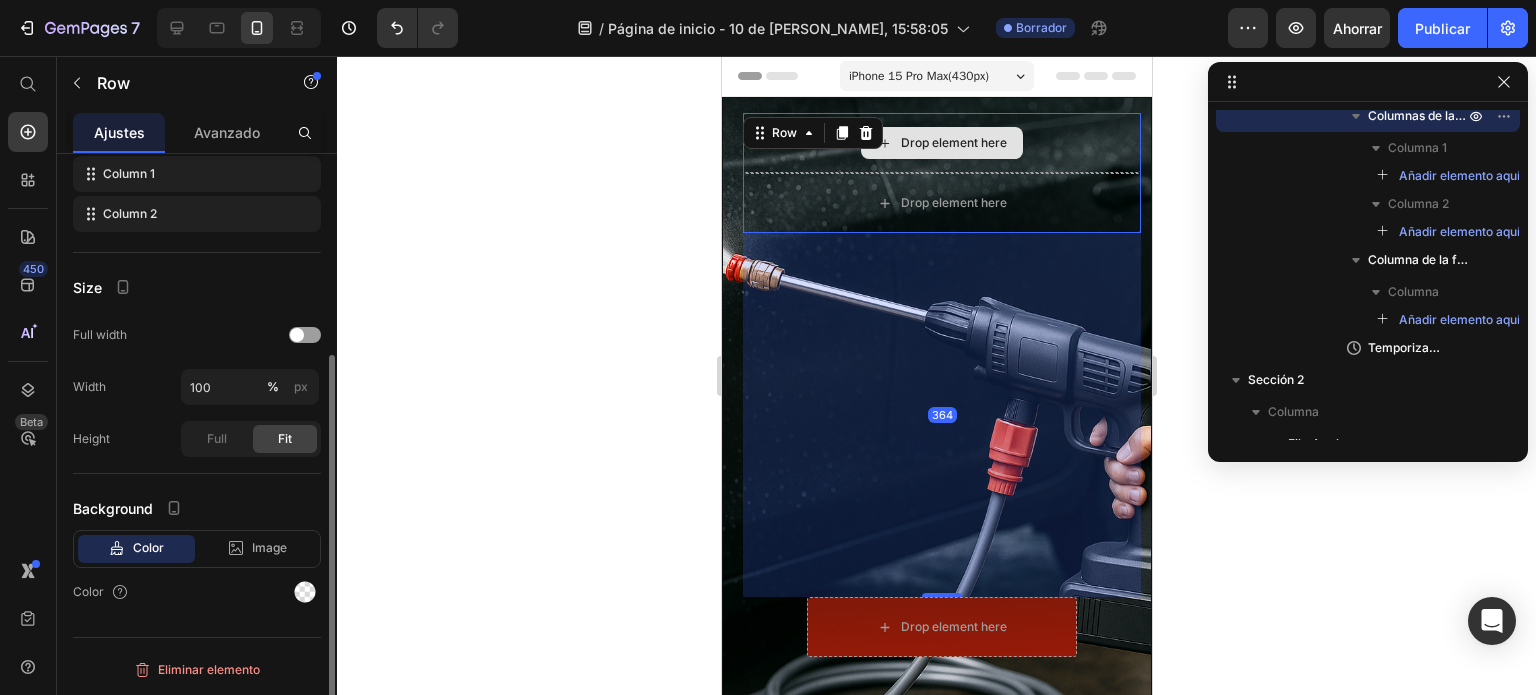 click on "Drop element here" at bounding box center (941, 143) 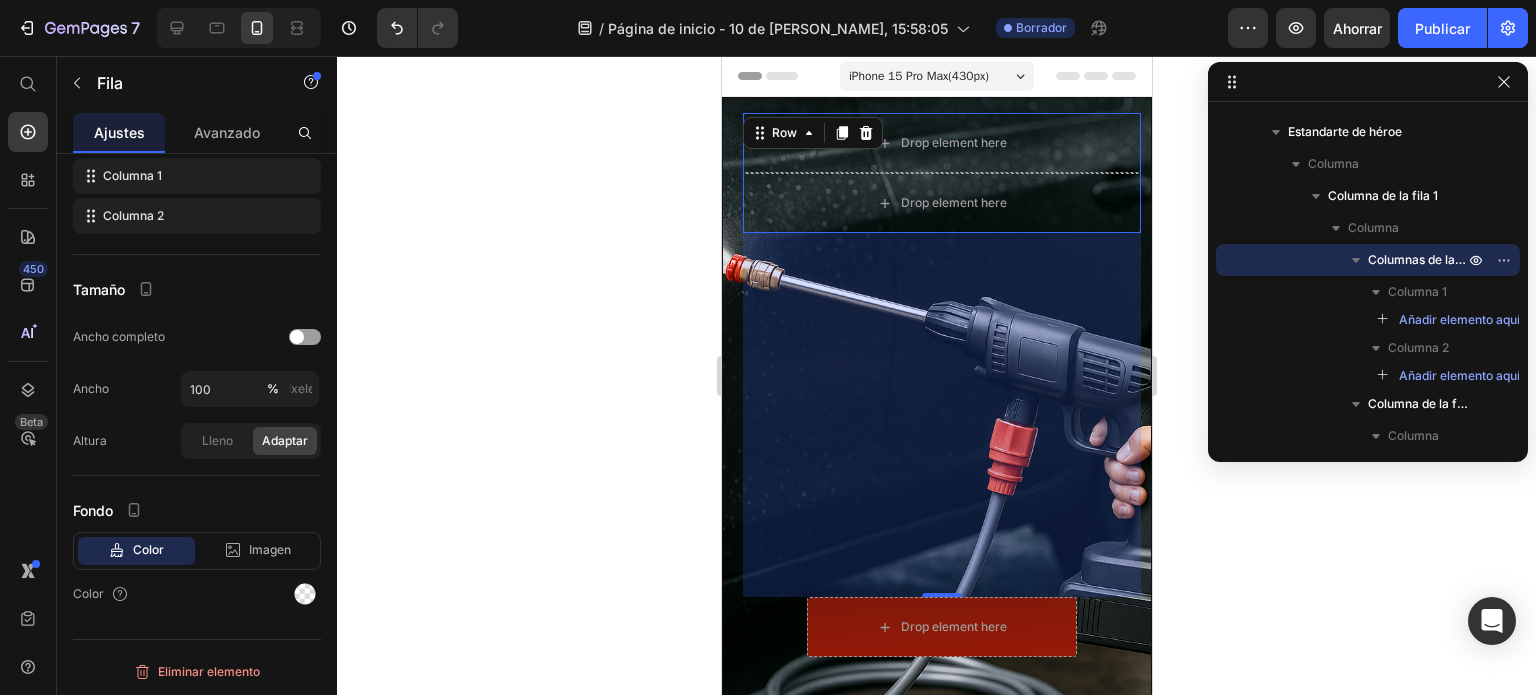click 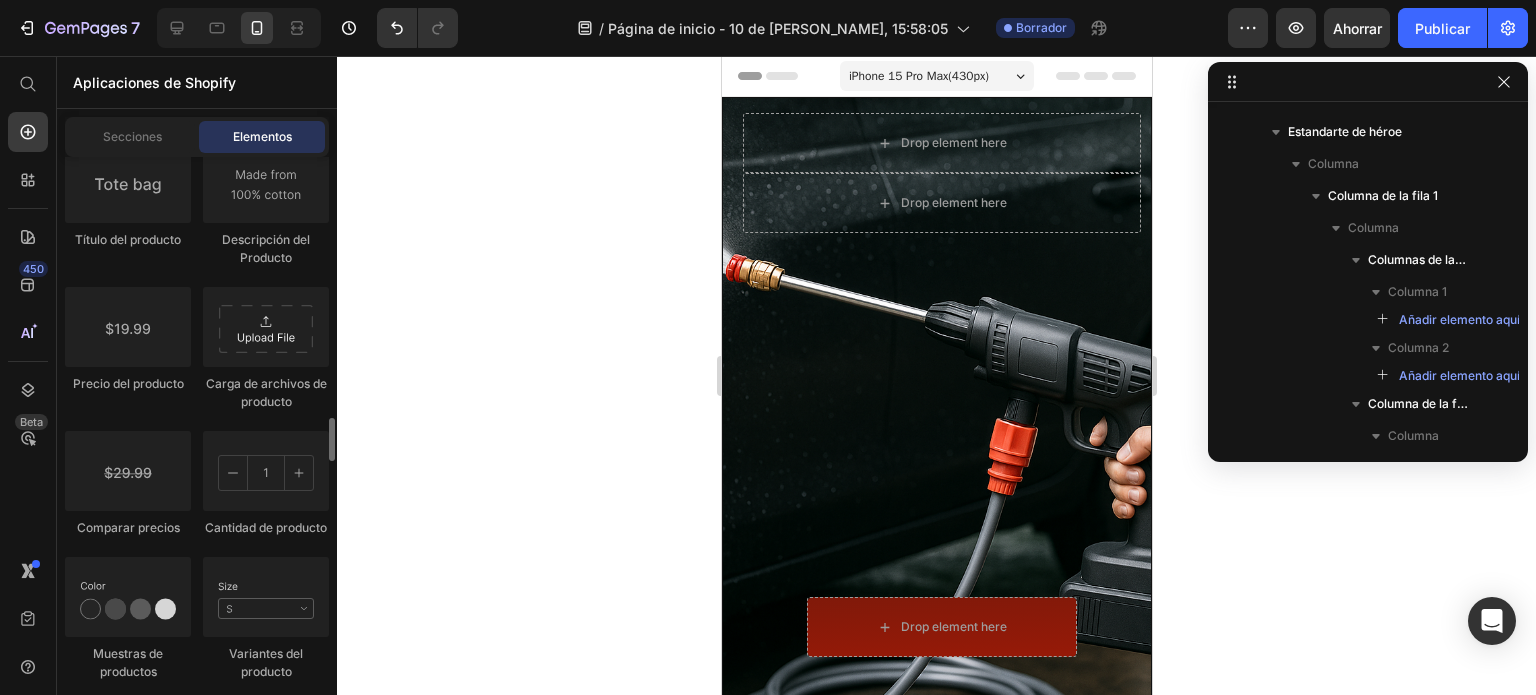 scroll, scrollTop: 3444, scrollLeft: 0, axis: vertical 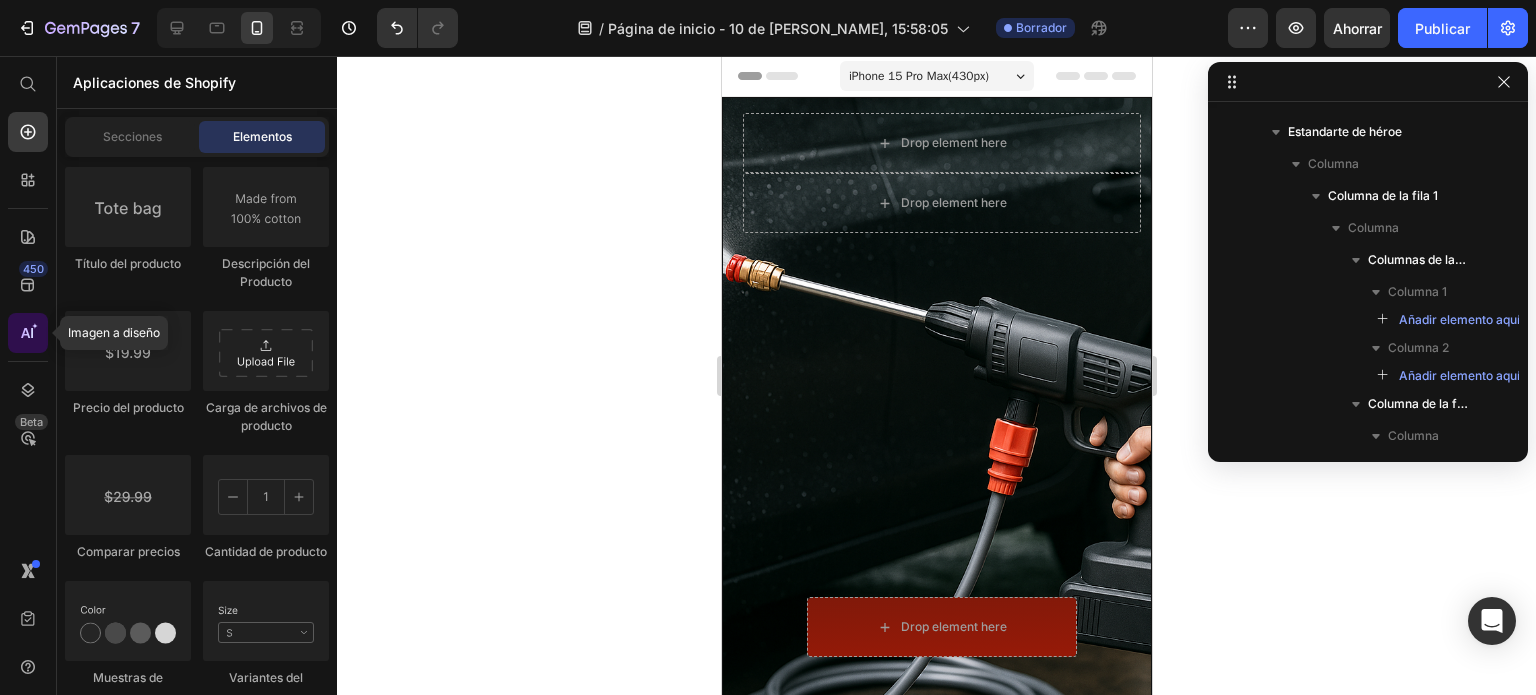 click 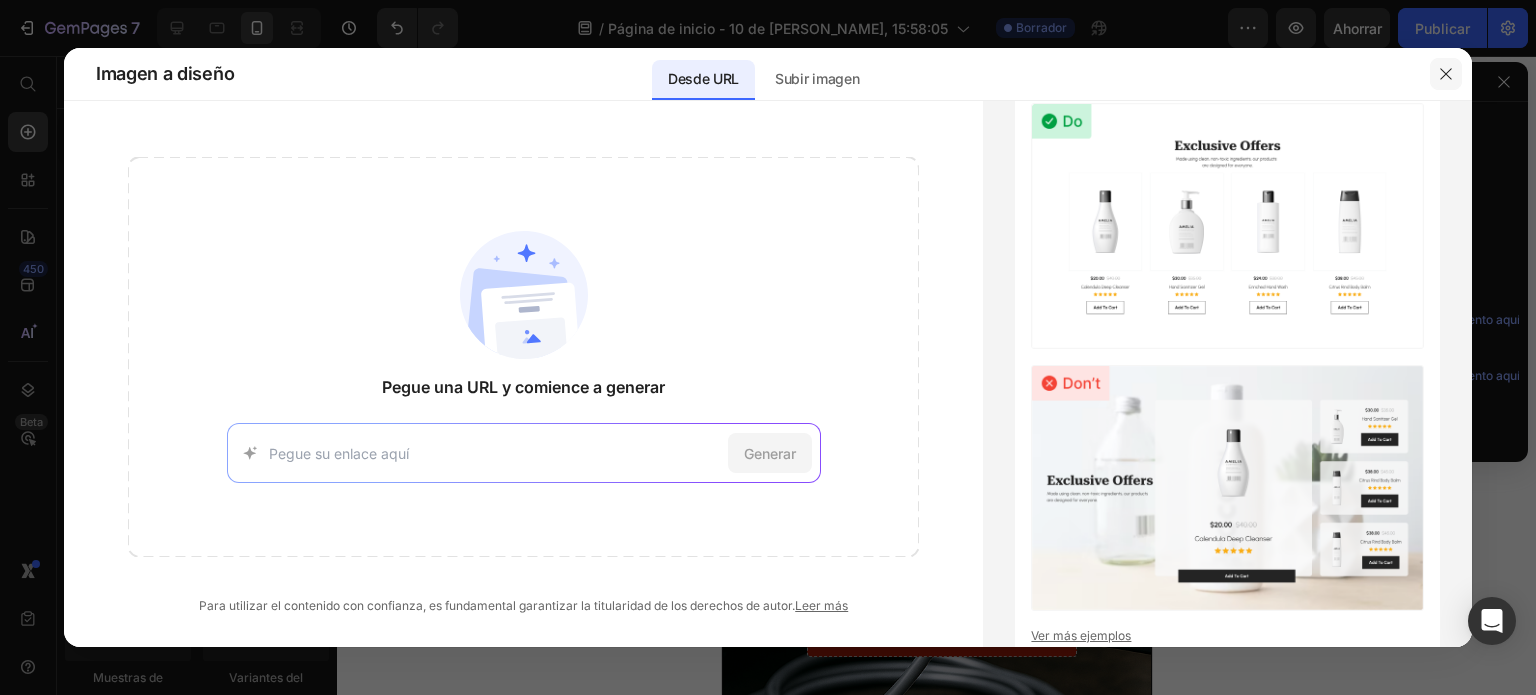 click at bounding box center (1446, 74) 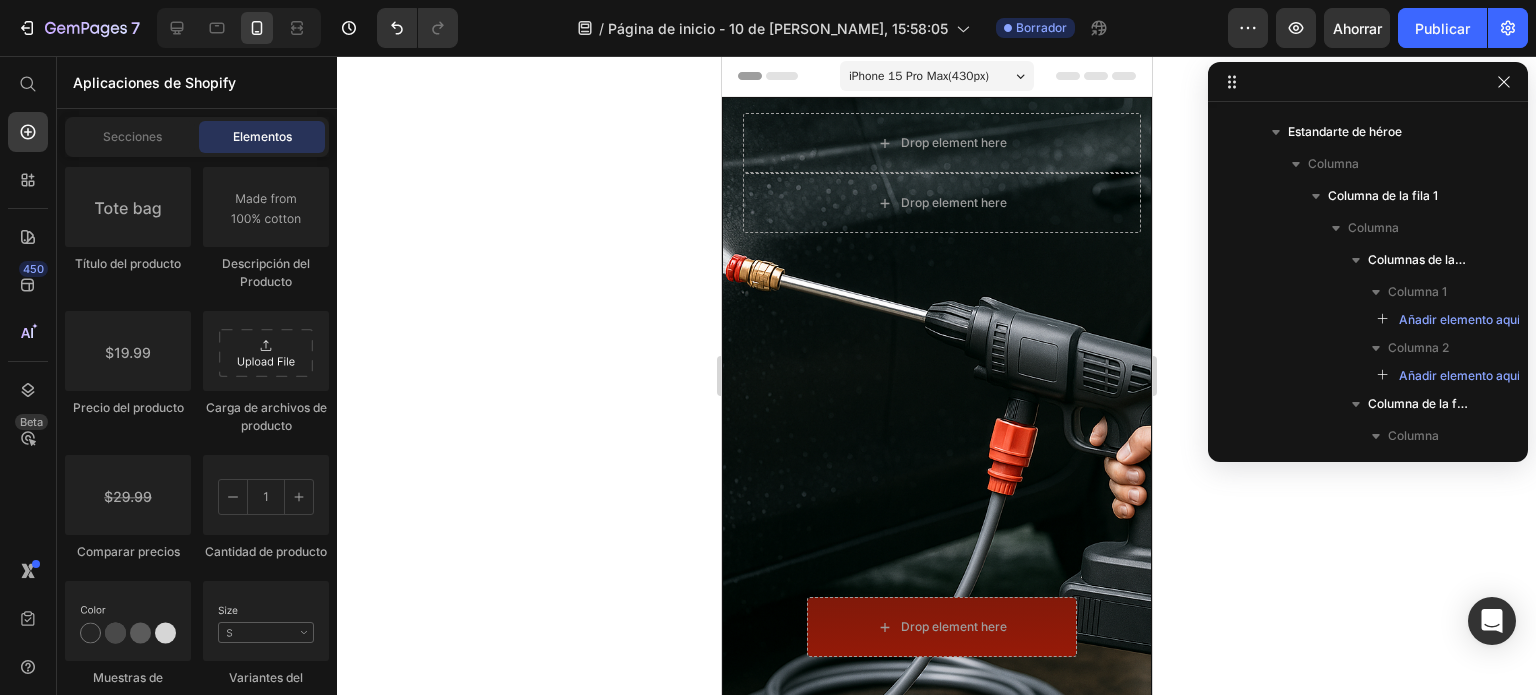click on "Header" at bounding box center (778, 76) 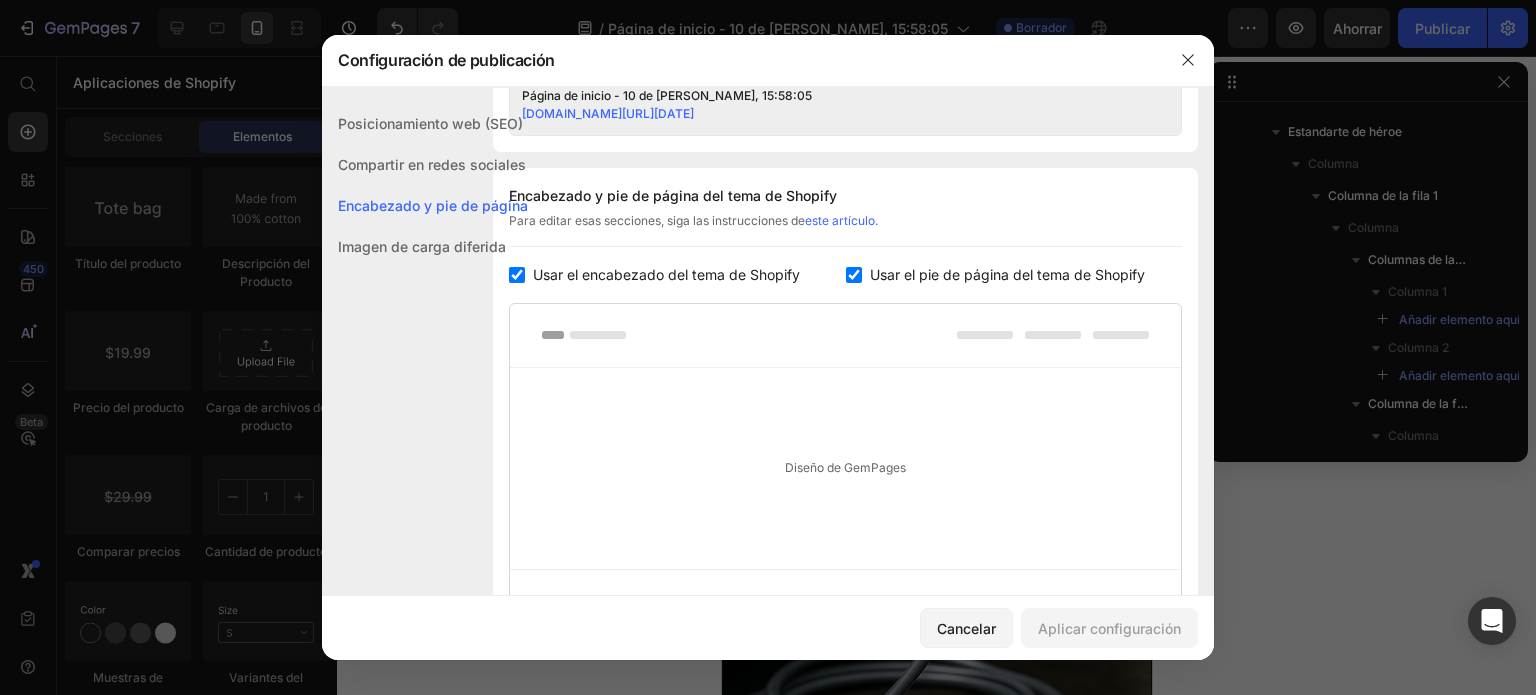 scroll, scrollTop: 1076, scrollLeft: 0, axis: vertical 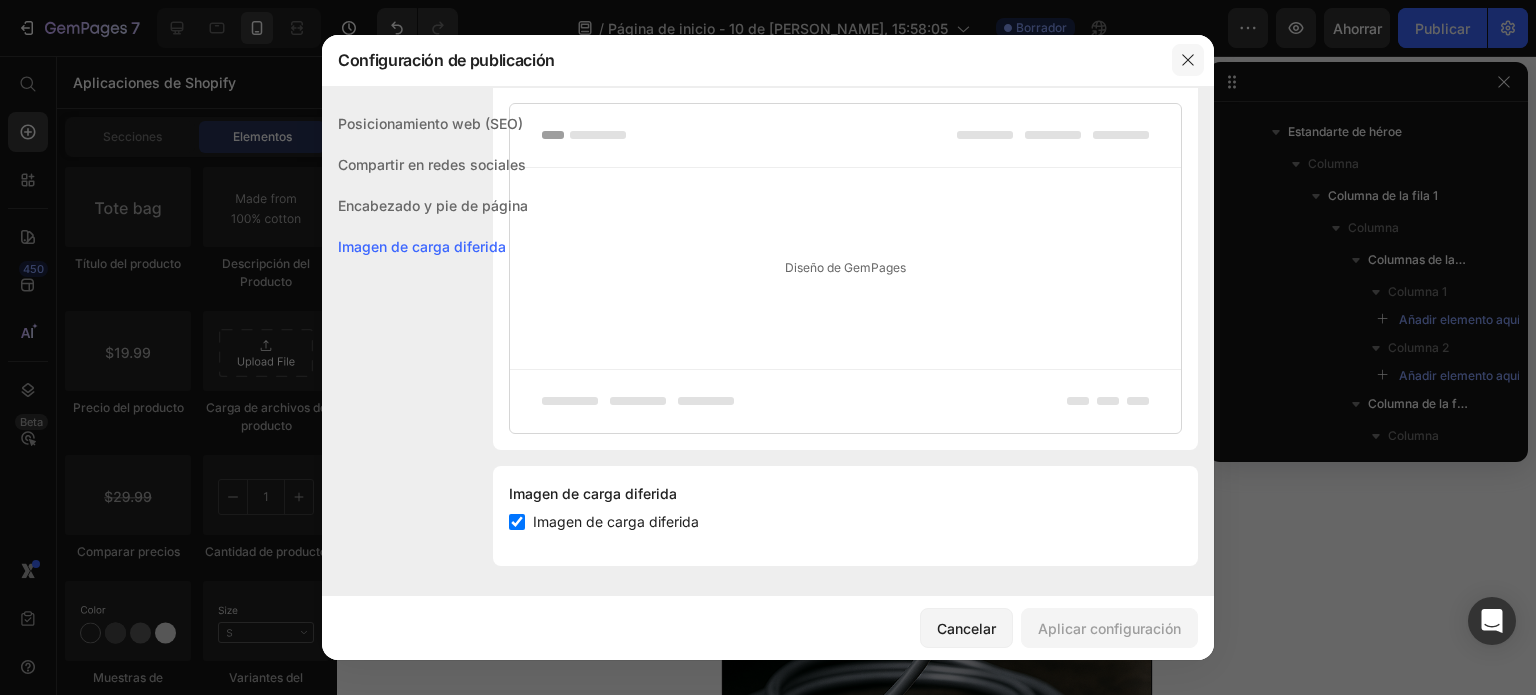 click 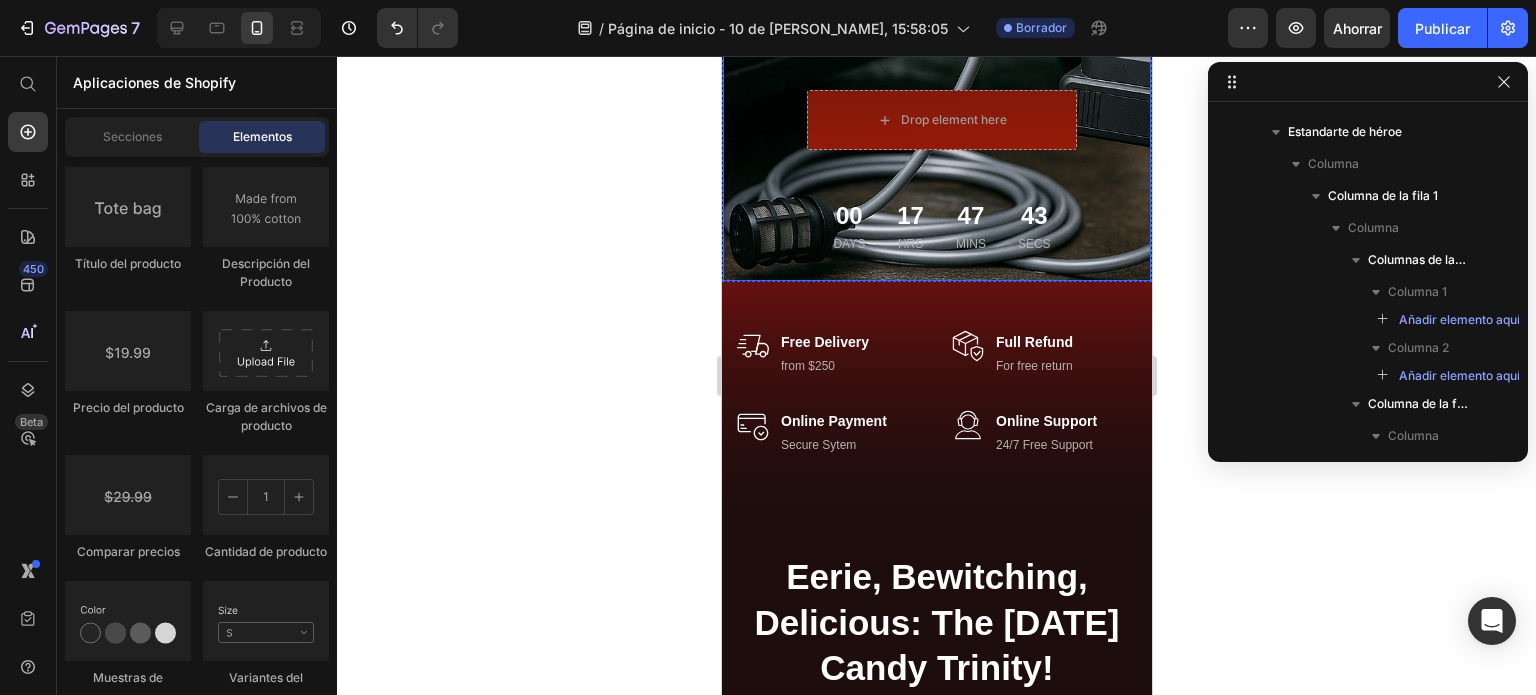scroll, scrollTop: 506, scrollLeft: 0, axis: vertical 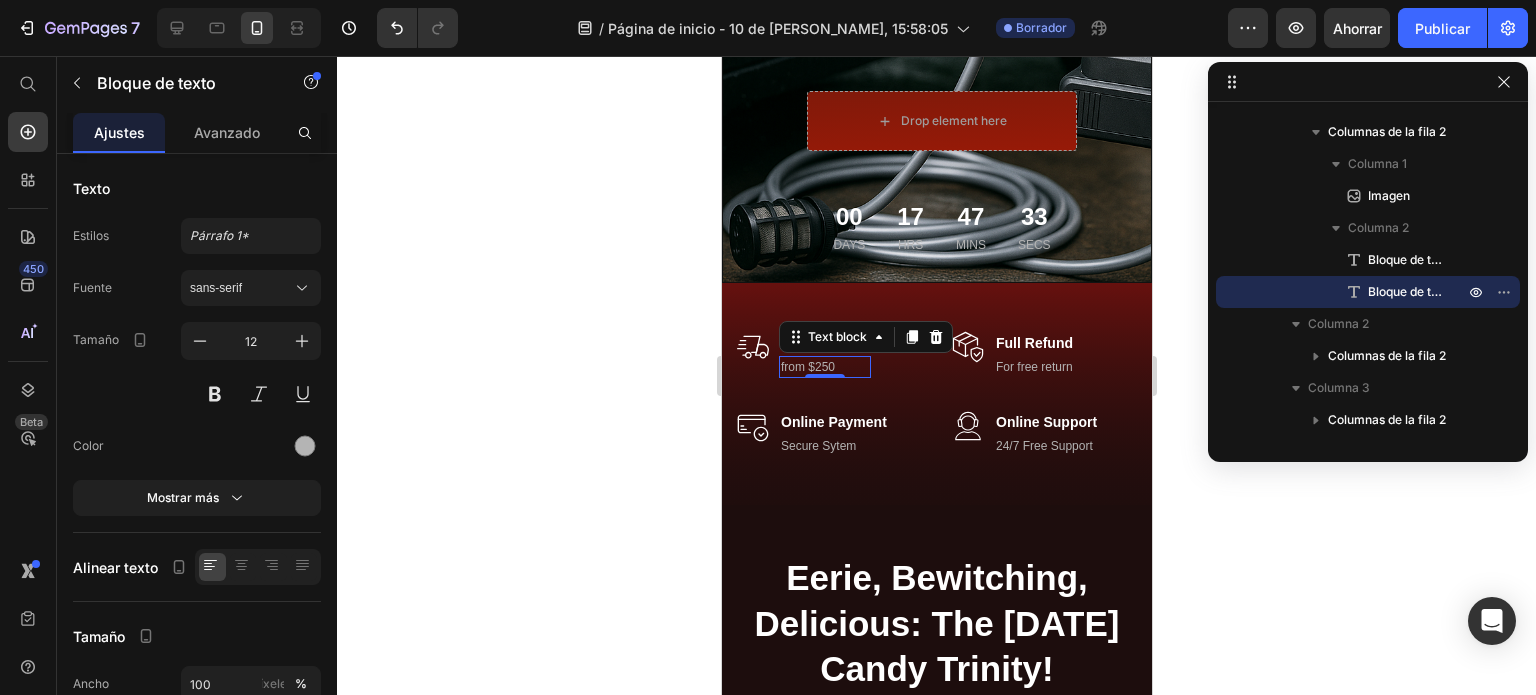 click 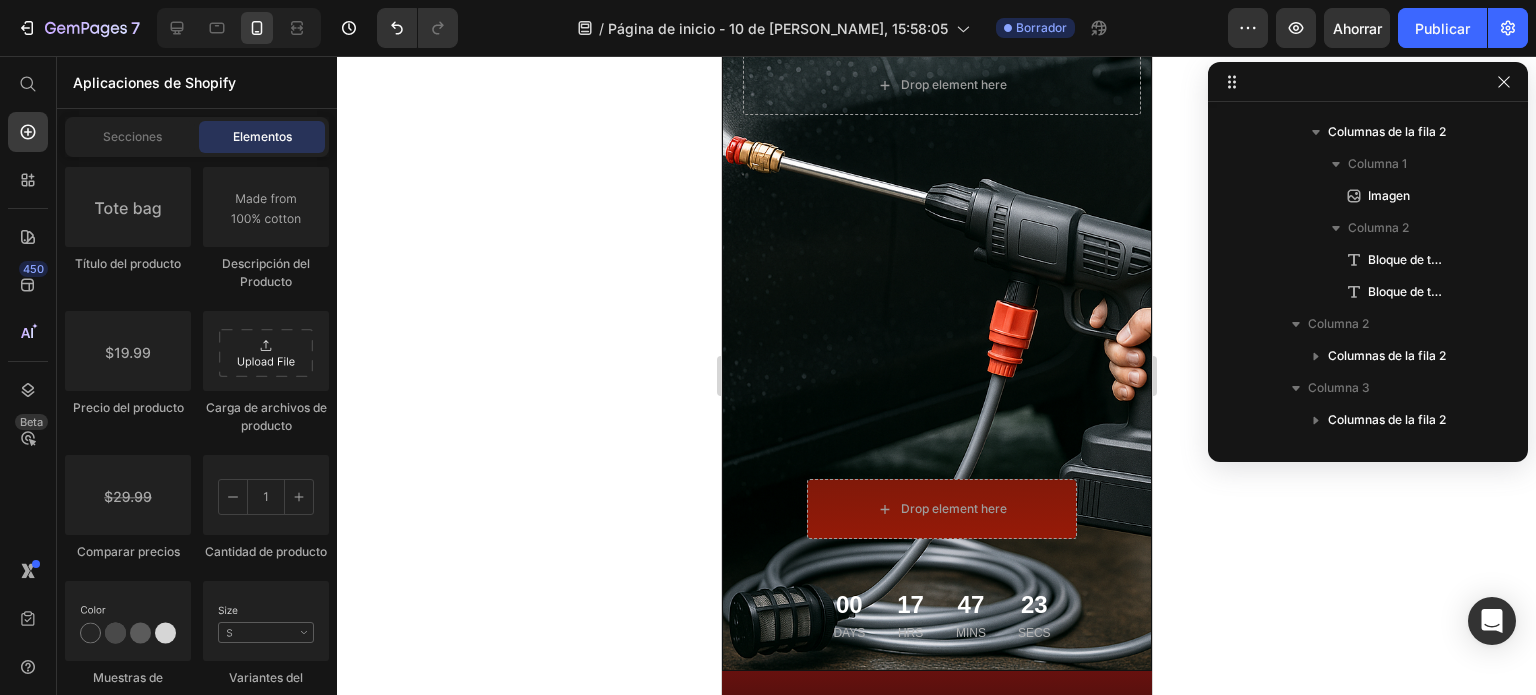 scroll, scrollTop: 0, scrollLeft: 0, axis: both 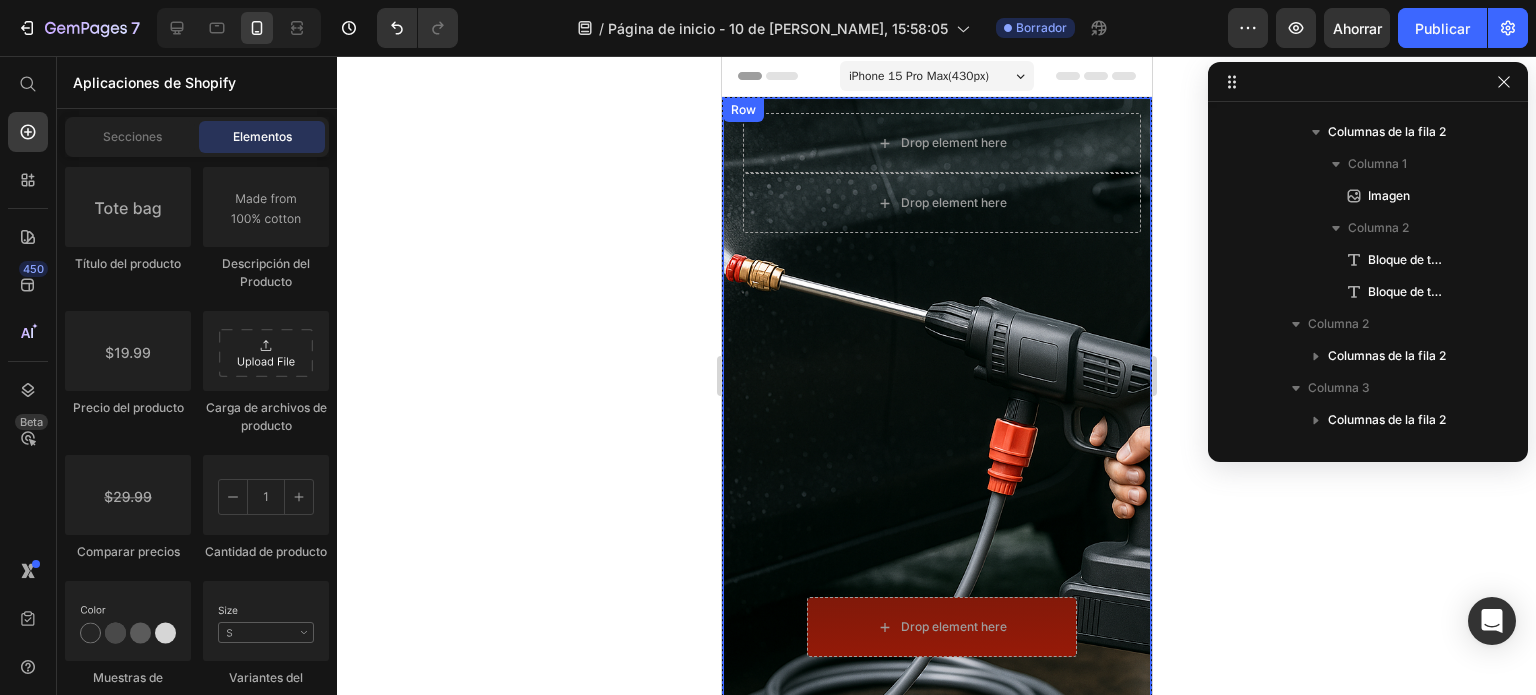 click 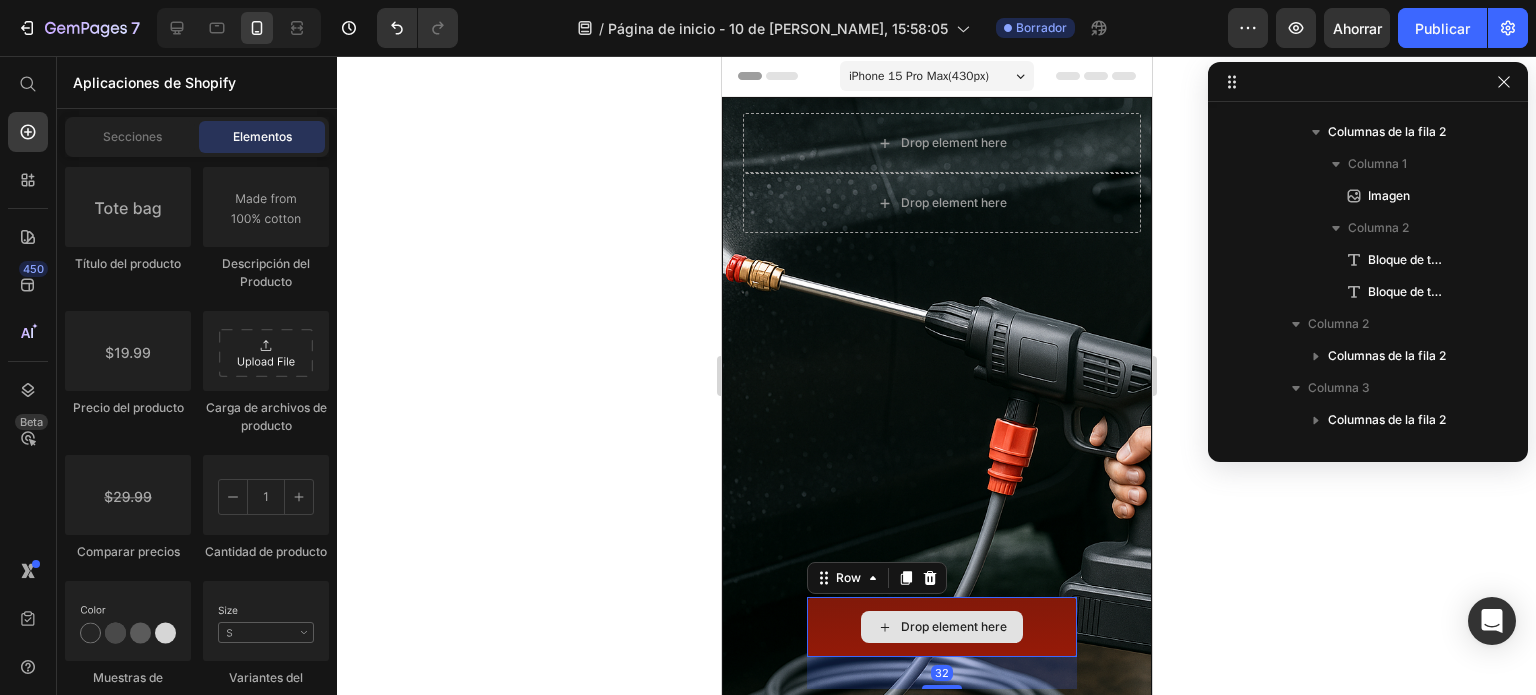 scroll, scrollTop: 202, scrollLeft: 0, axis: vertical 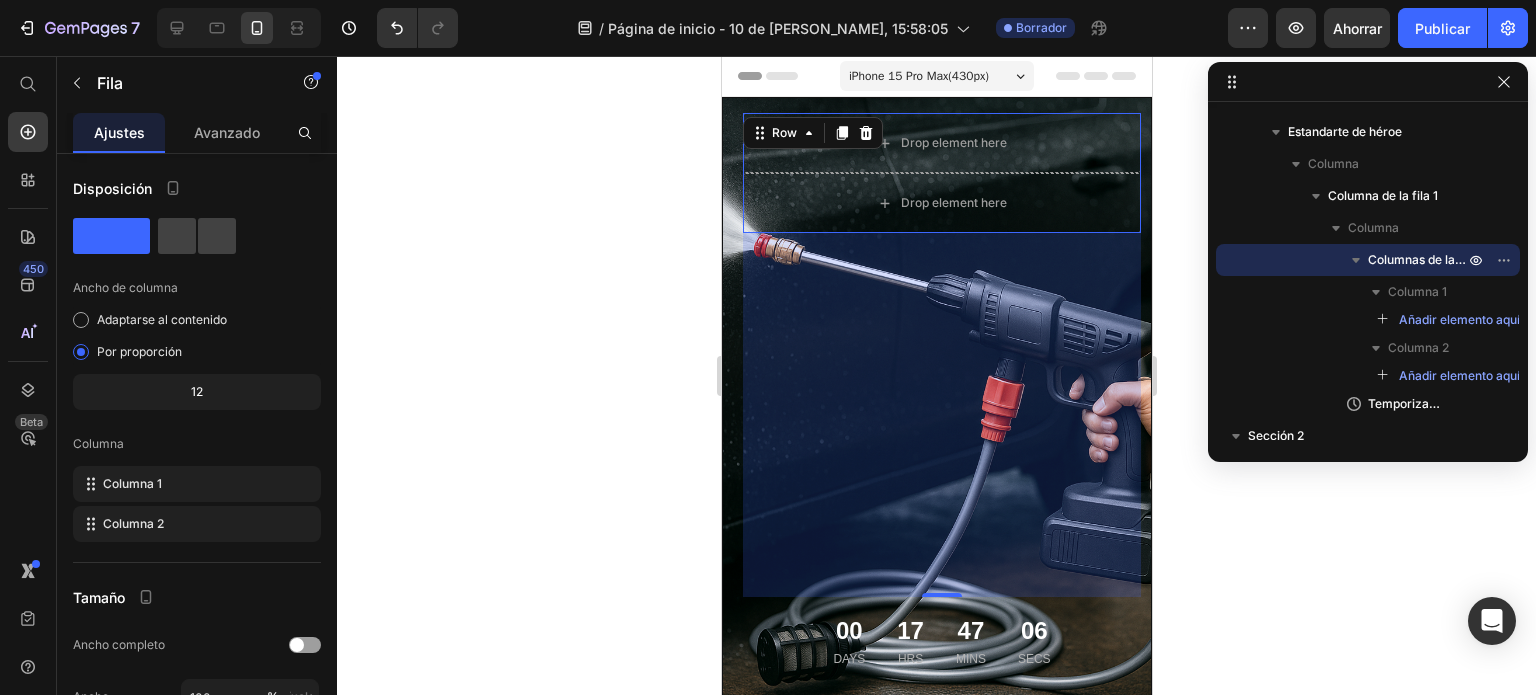 click 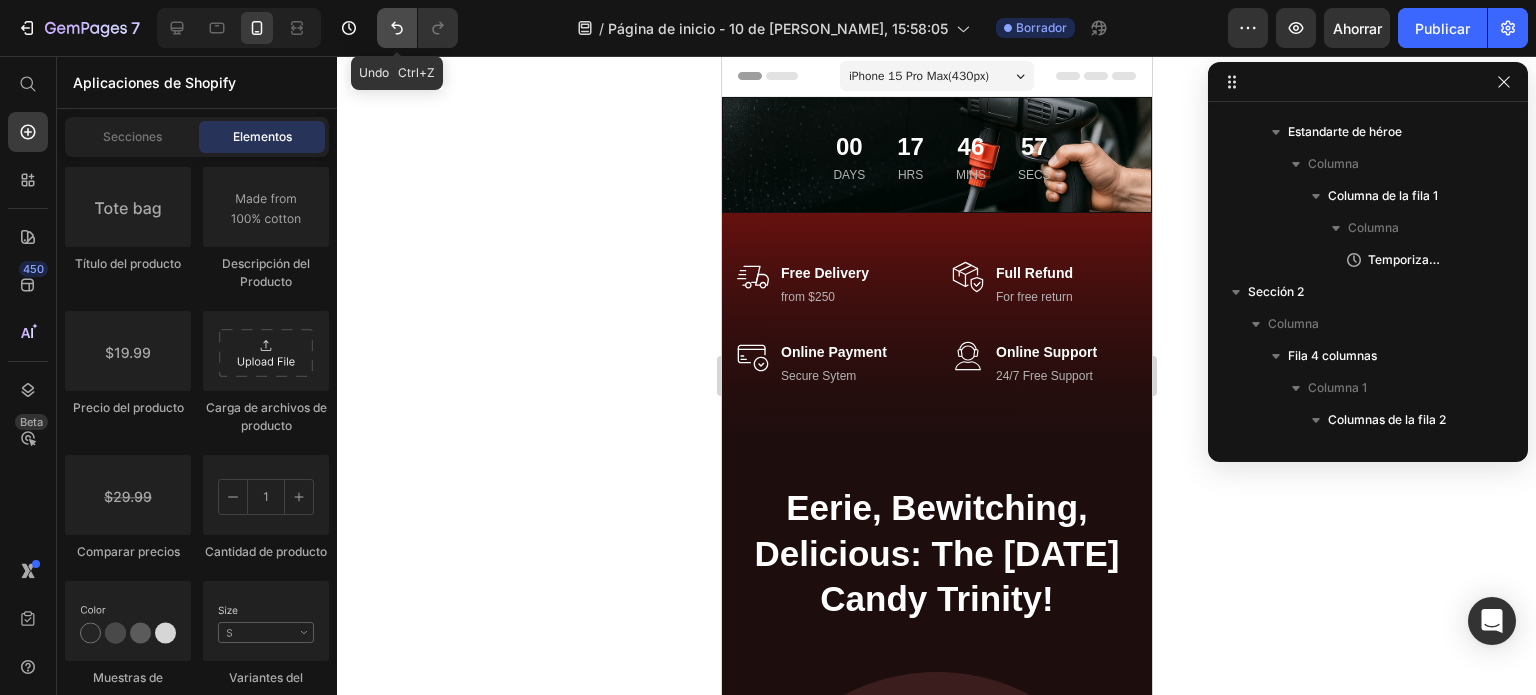click 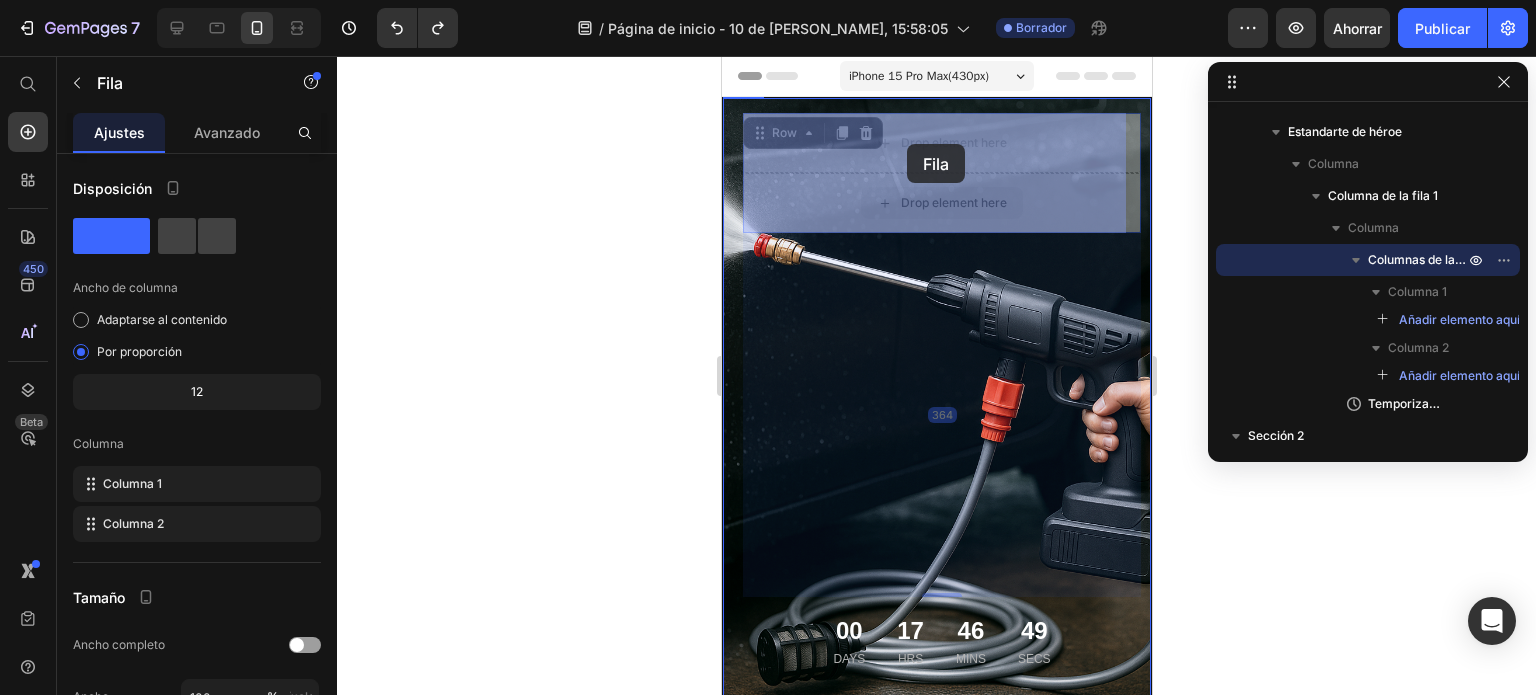 drag, startPoint x: 933, startPoint y: 221, endPoint x: 906, endPoint y: 144, distance: 81.596565 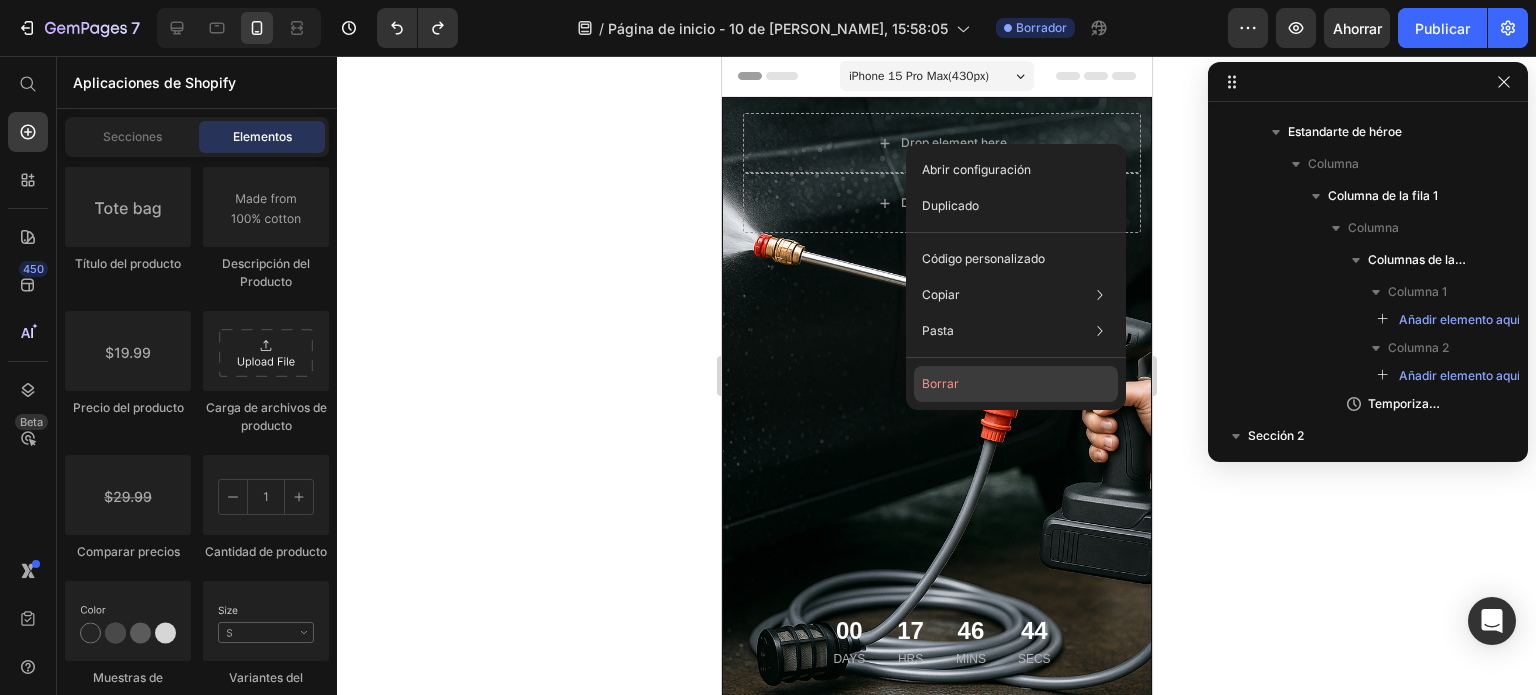 click on "Borrar" 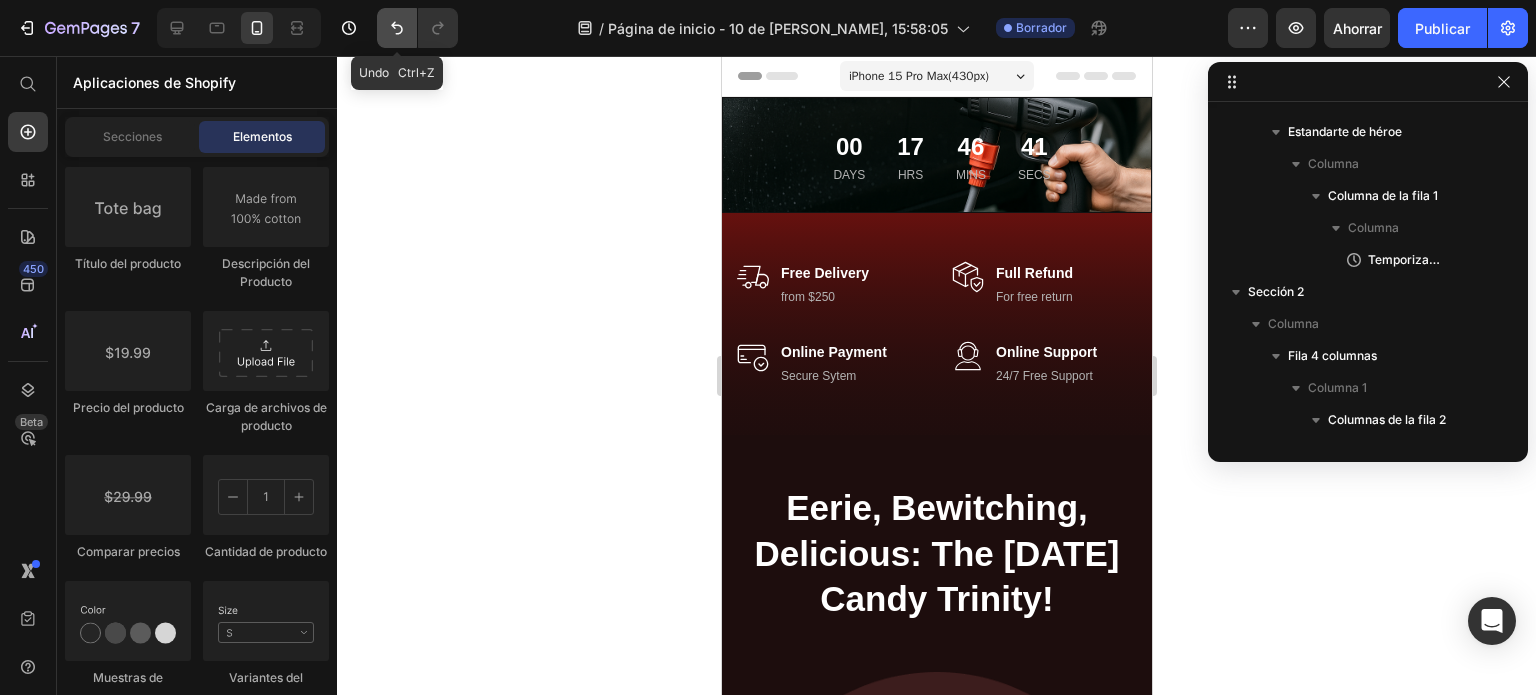 click 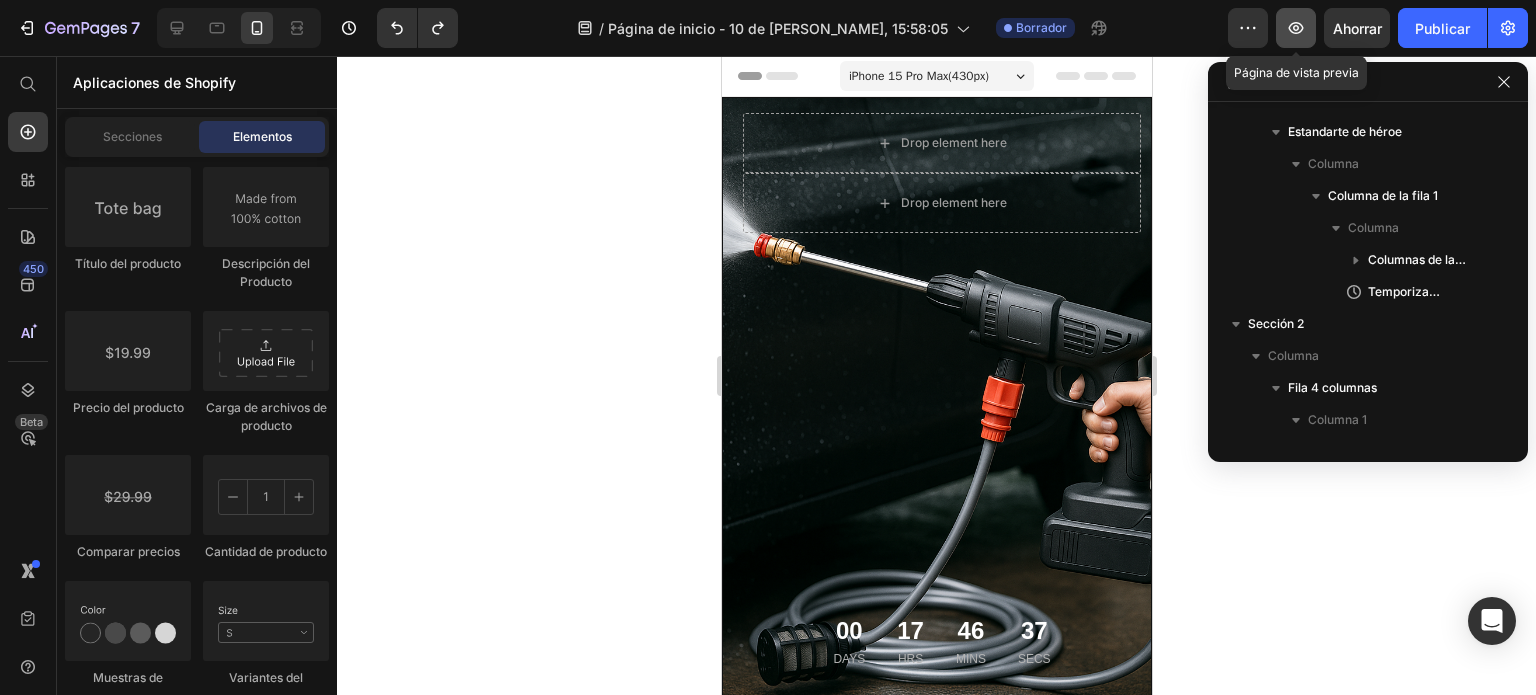 click 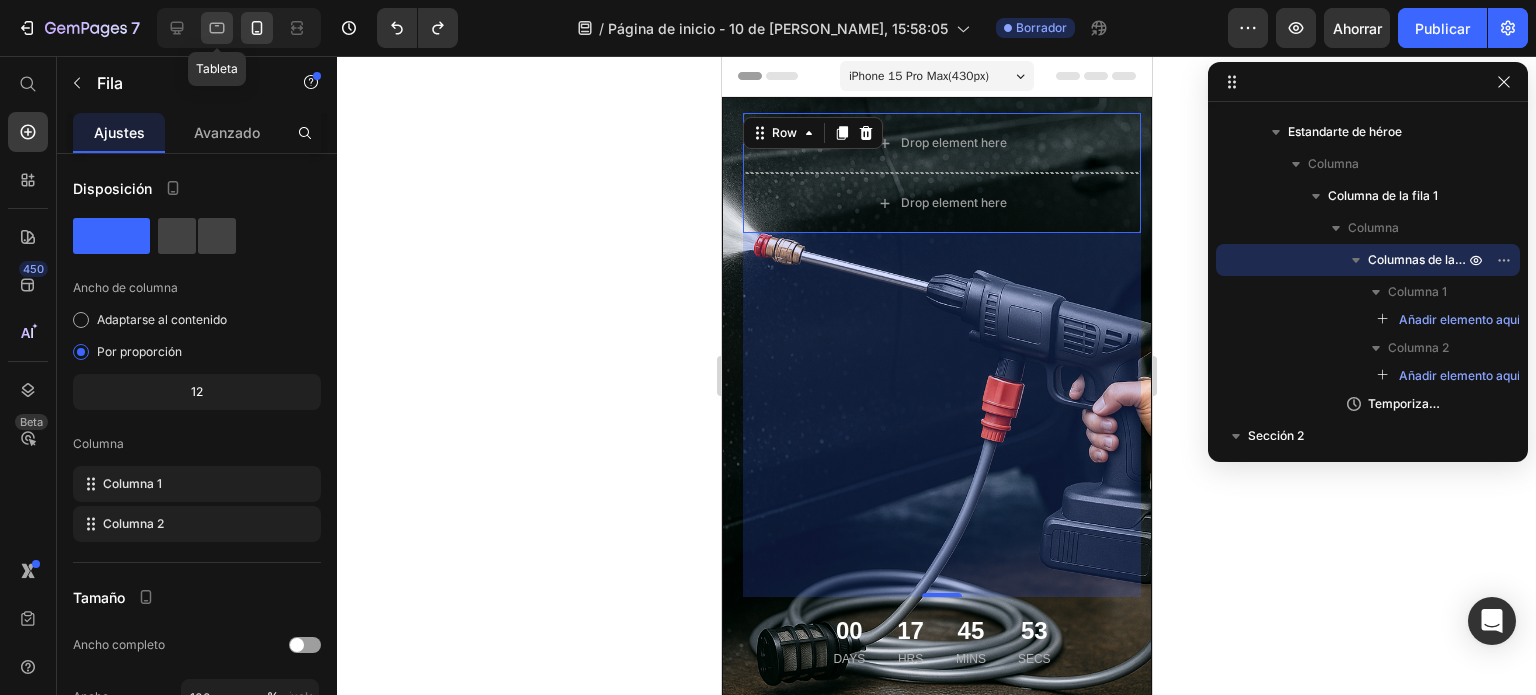 click 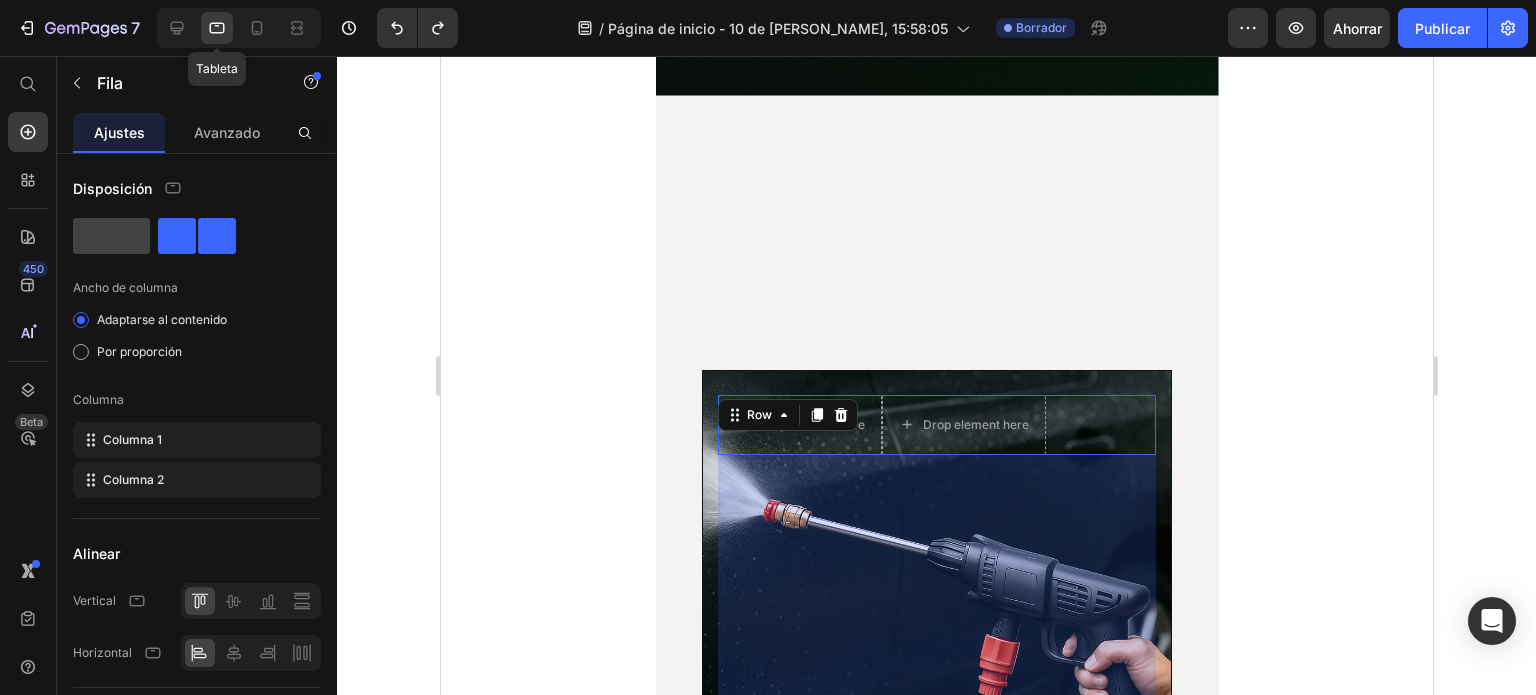 scroll, scrollTop: 199, scrollLeft: 0, axis: vertical 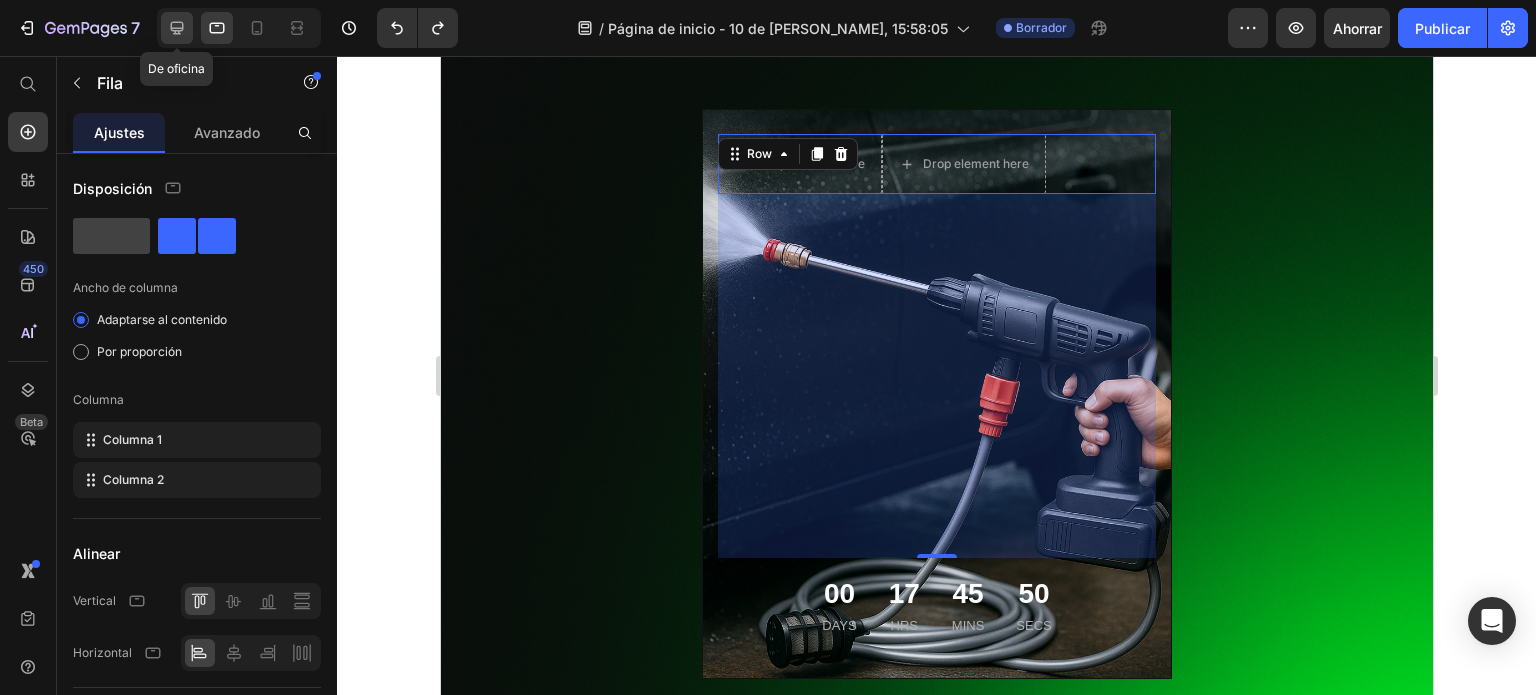 click 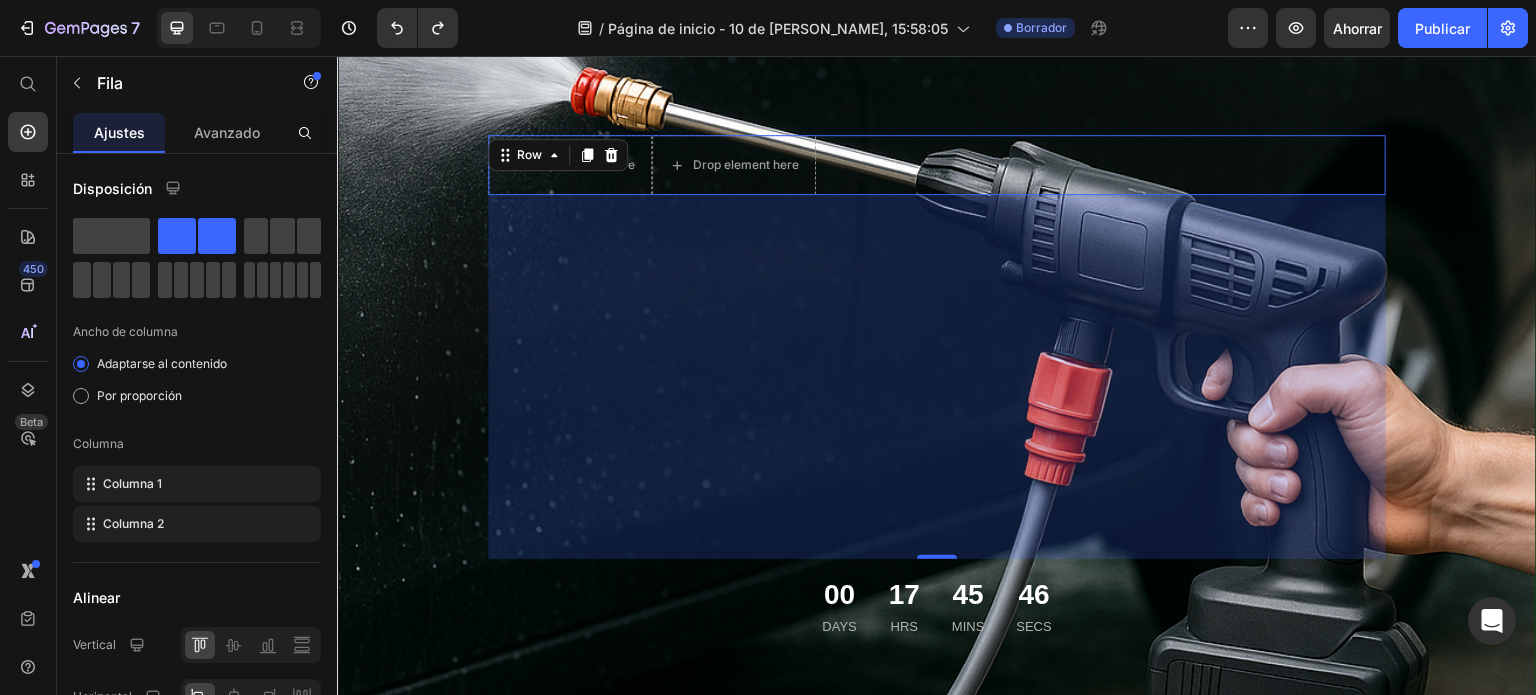 scroll, scrollTop: 112, scrollLeft: 0, axis: vertical 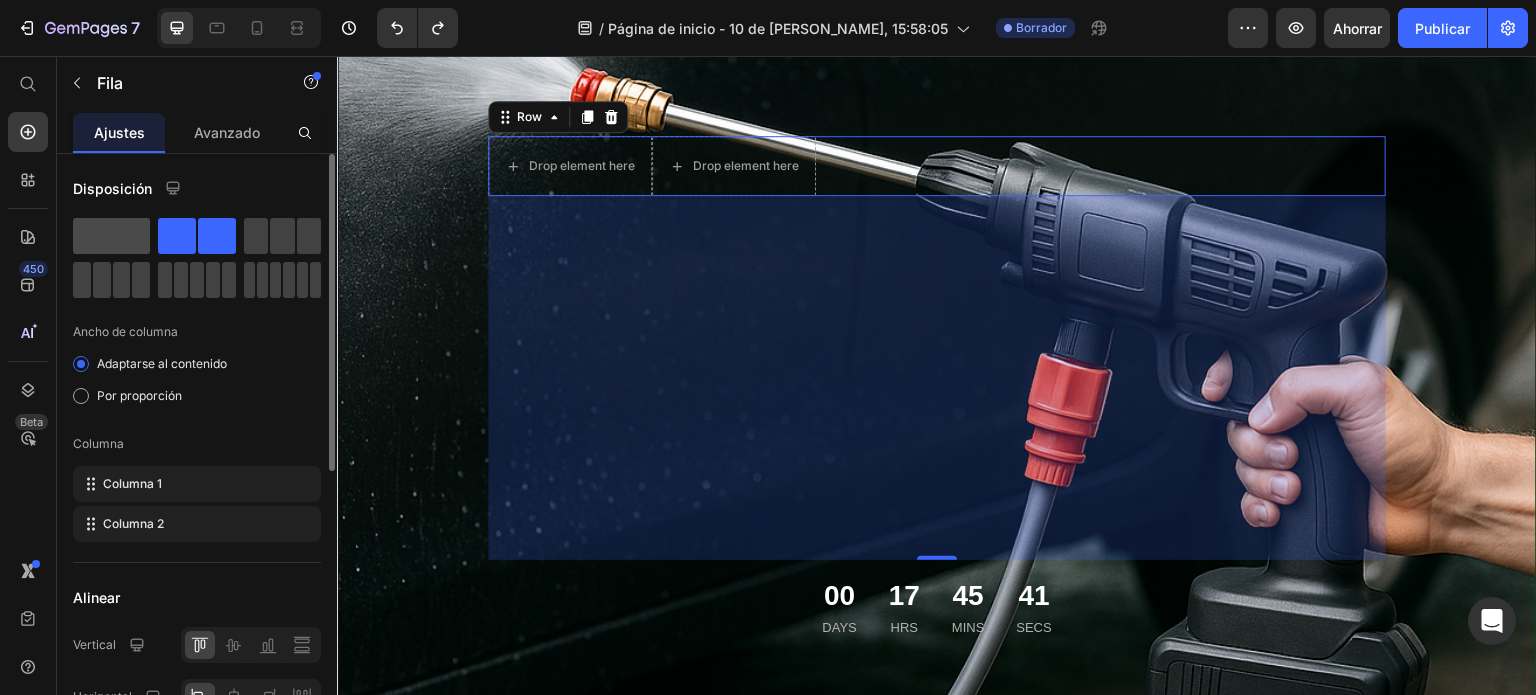 click 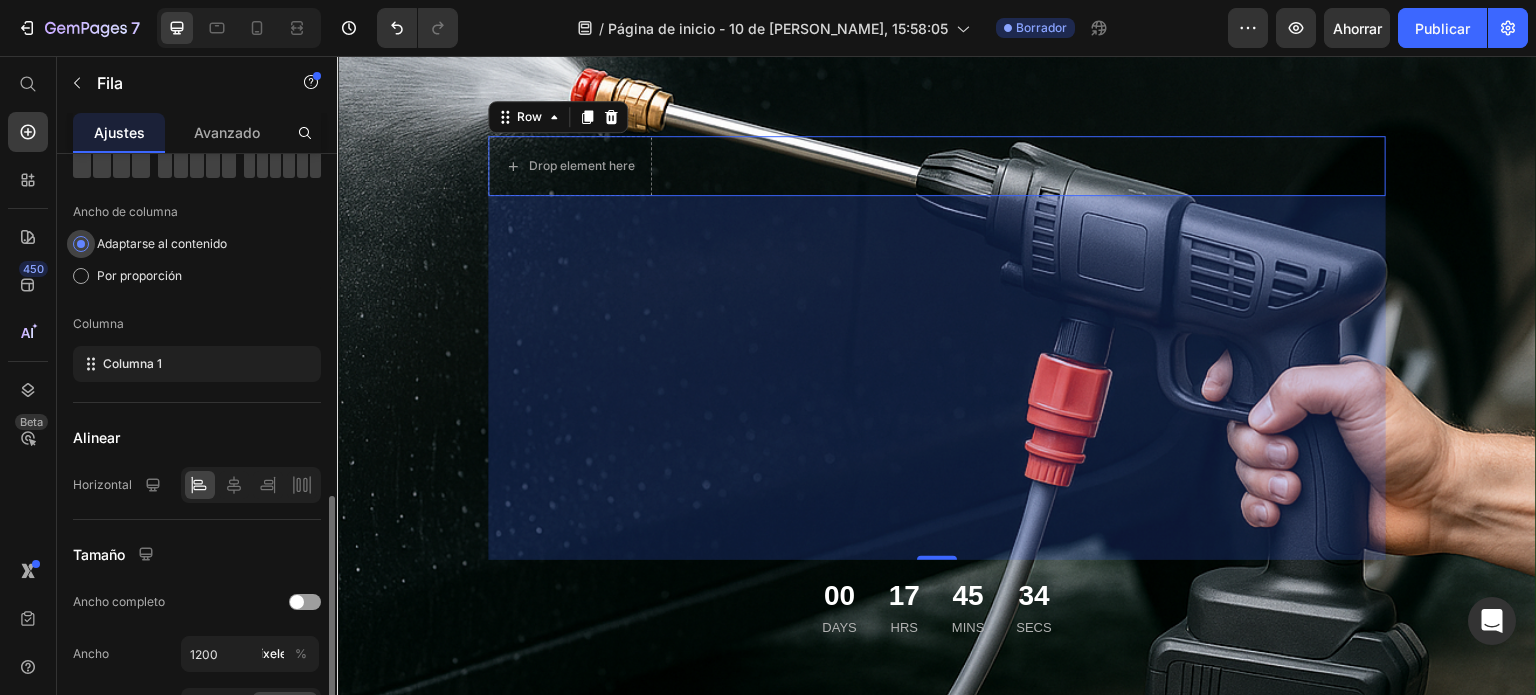 scroll, scrollTop: 296, scrollLeft: 0, axis: vertical 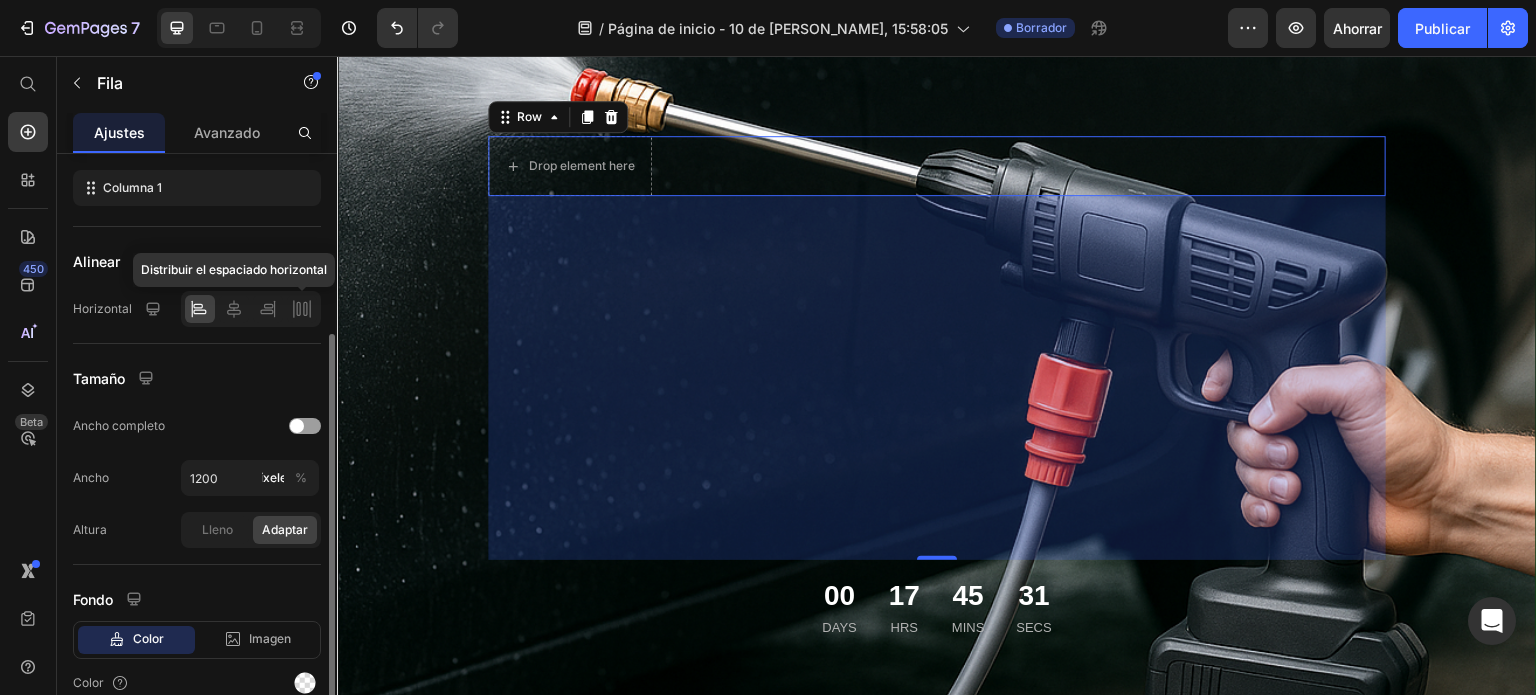 click 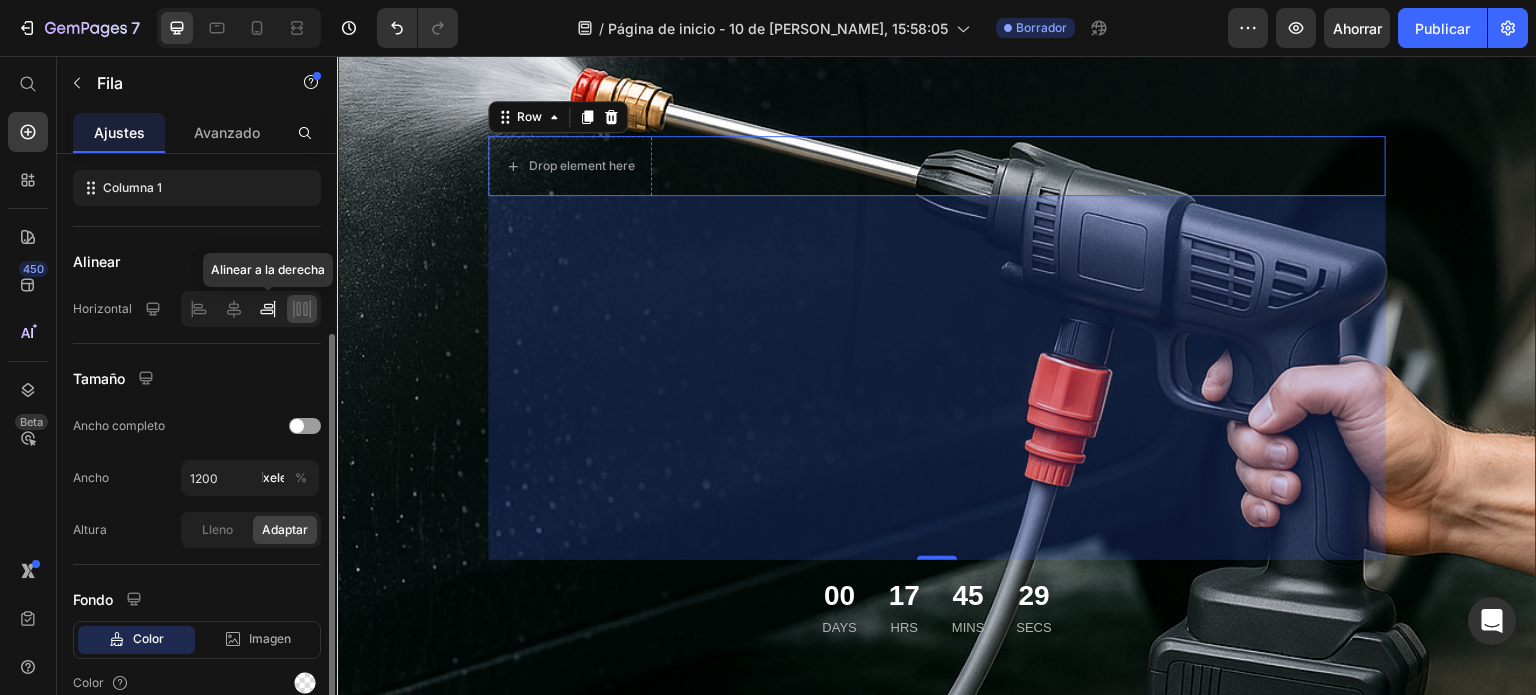 click 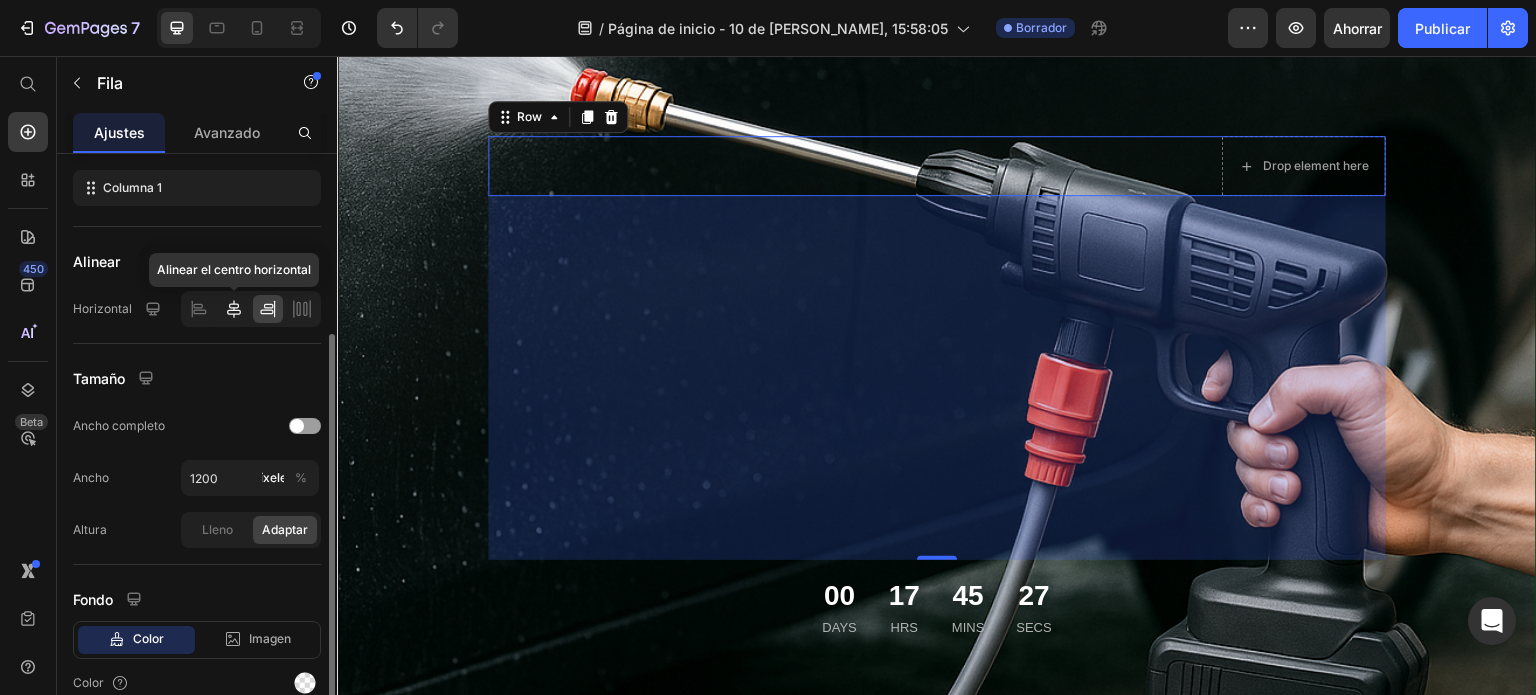 click 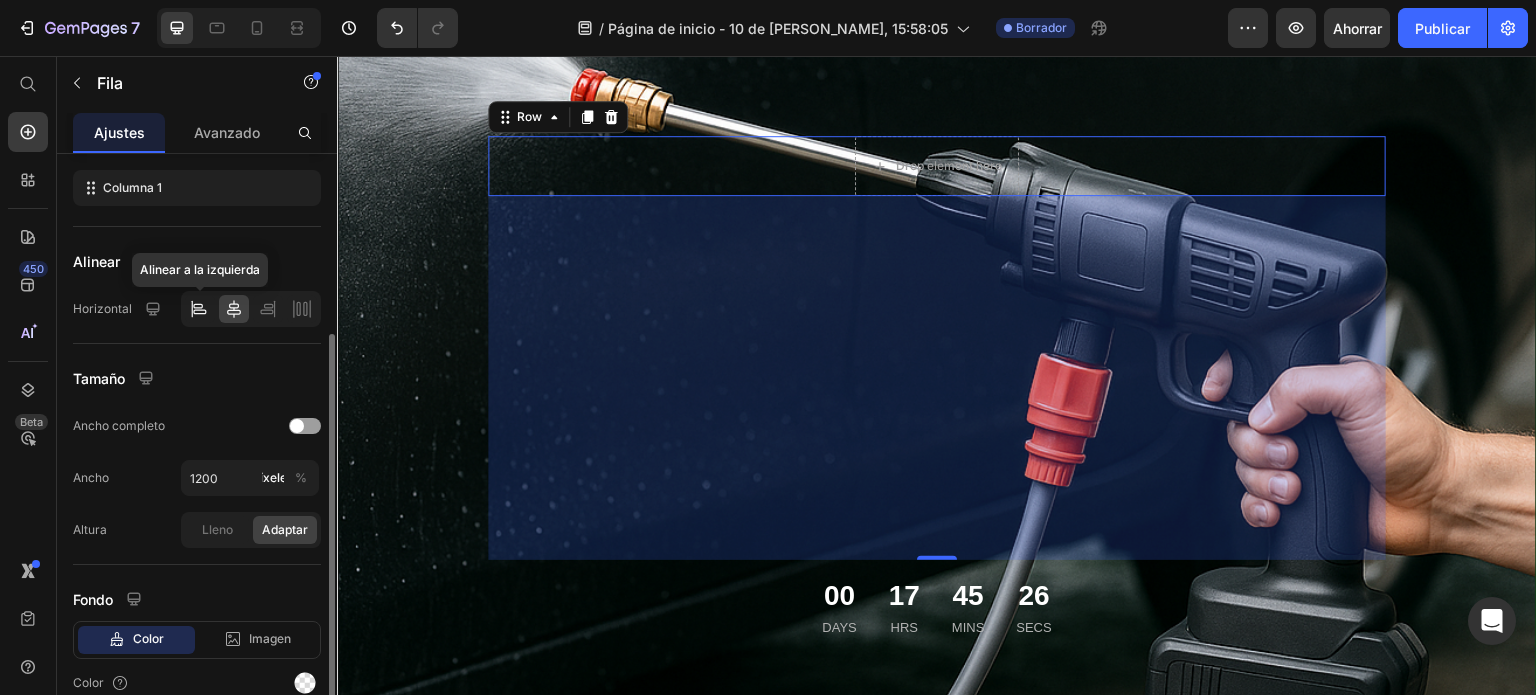 click 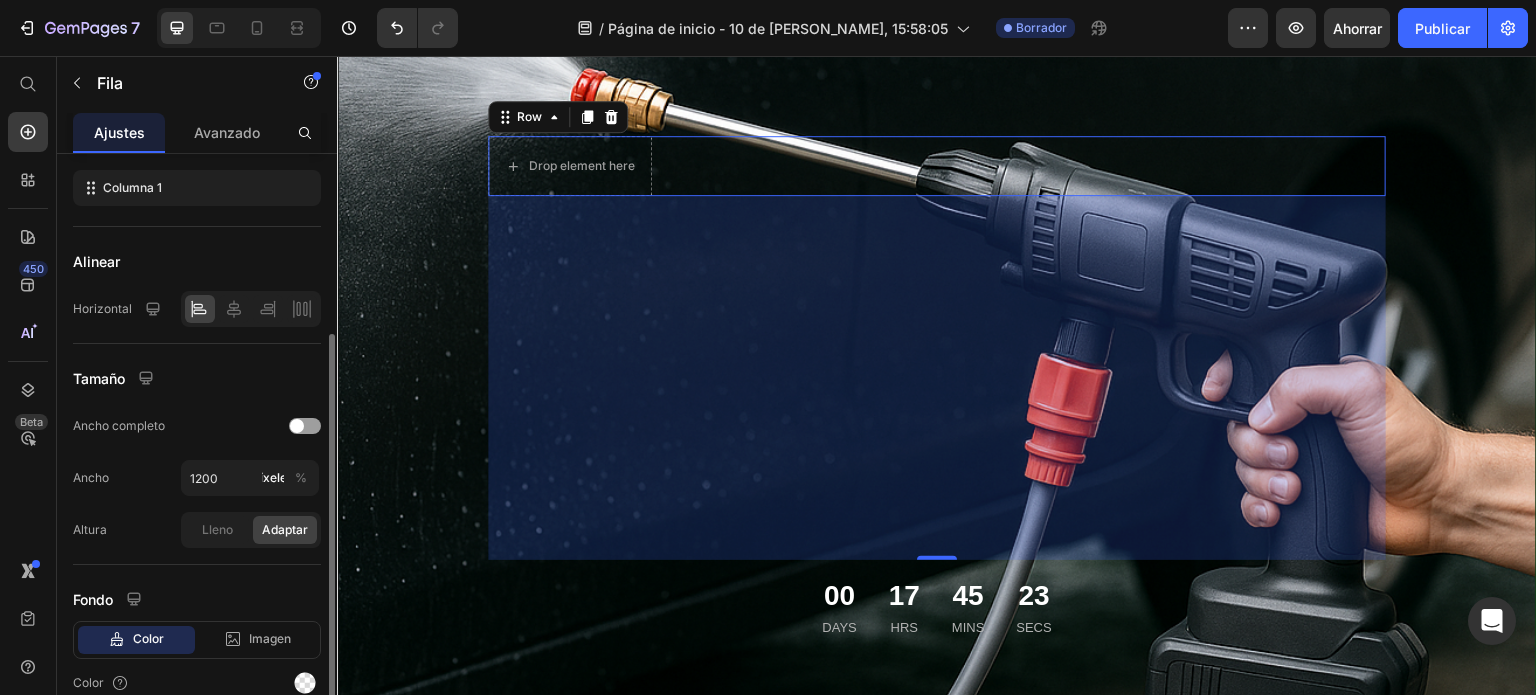 scroll, scrollTop: 384, scrollLeft: 0, axis: vertical 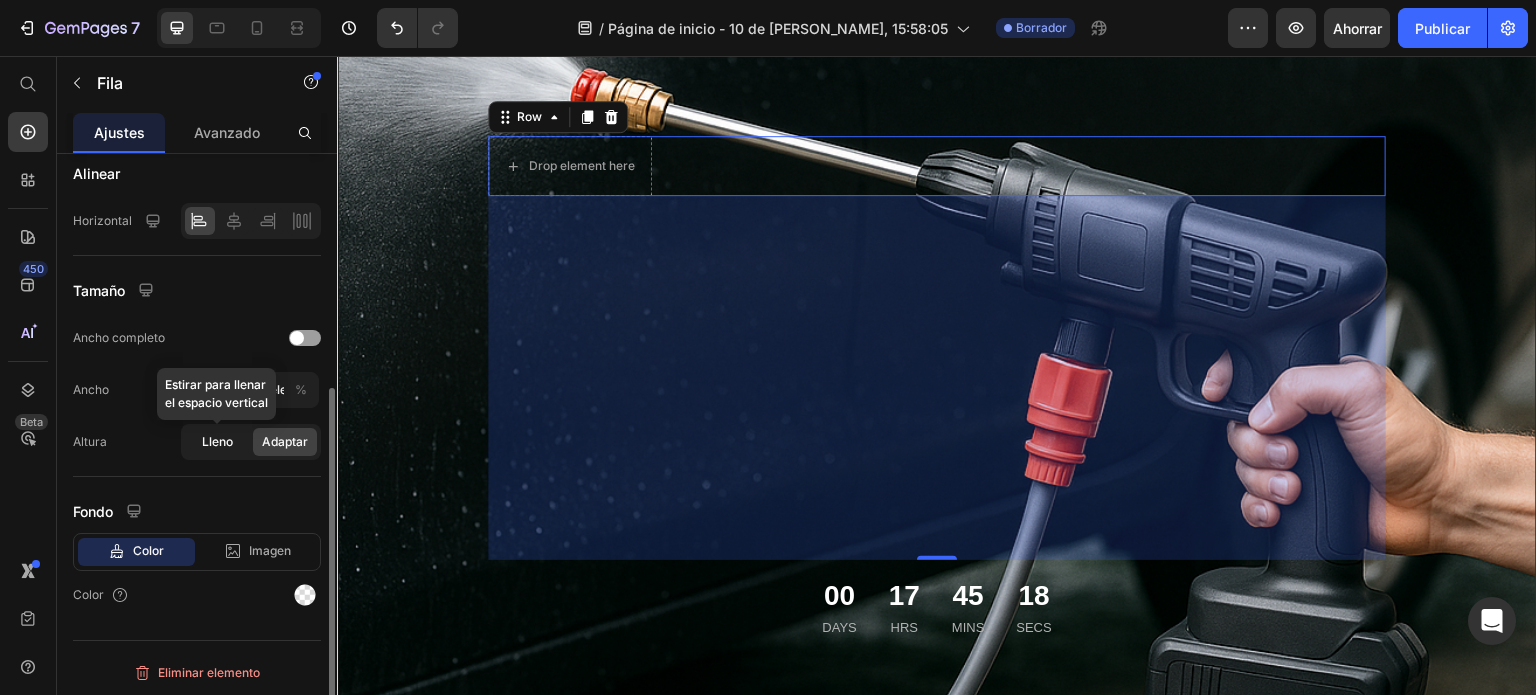 click on "Lleno" 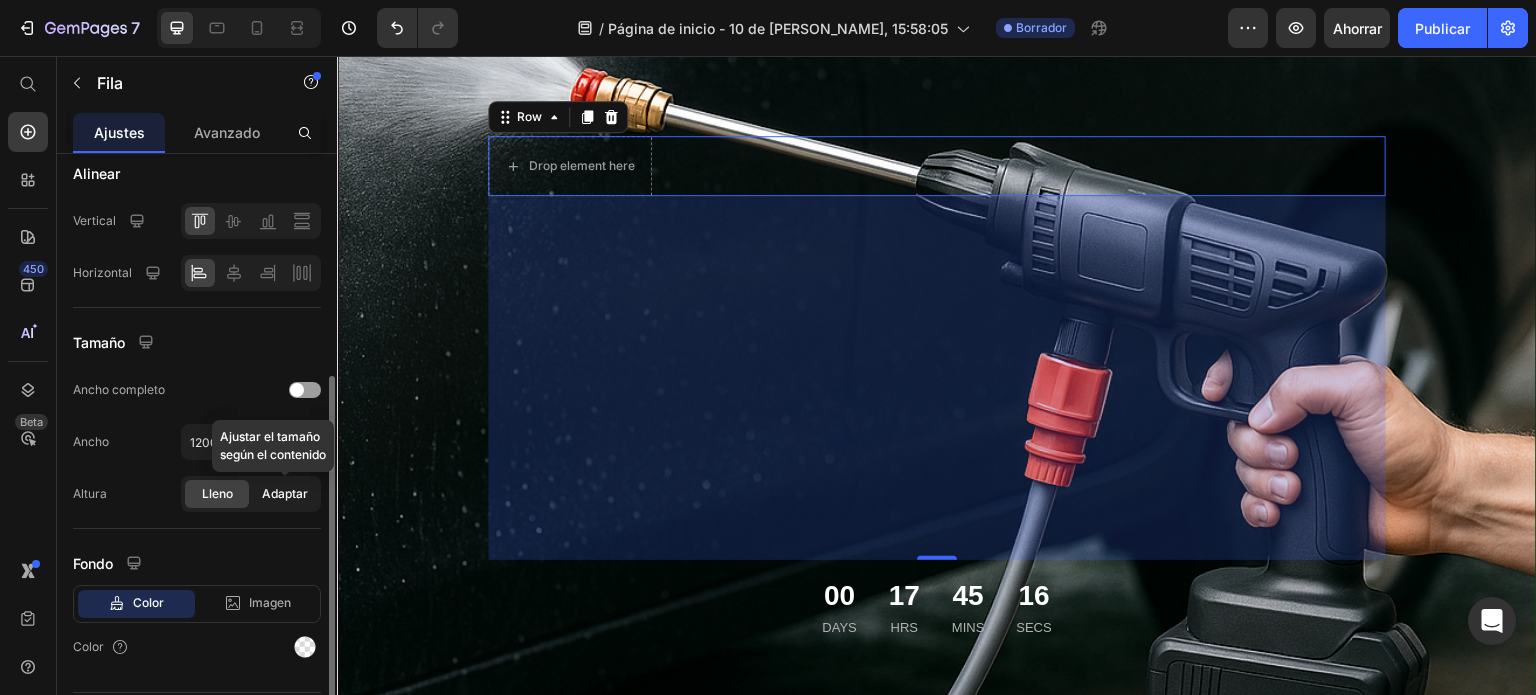 click on "Adaptar" at bounding box center [285, 493] 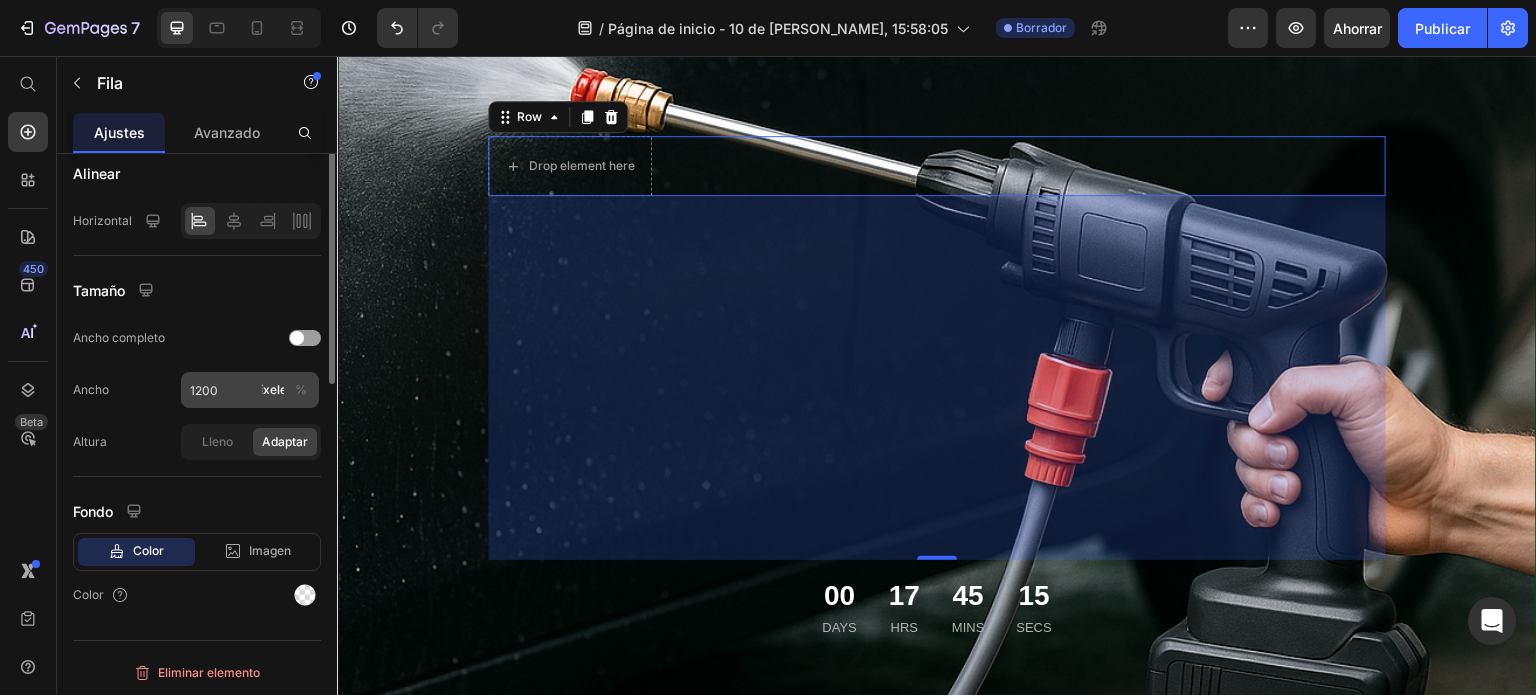 scroll, scrollTop: 0, scrollLeft: 0, axis: both 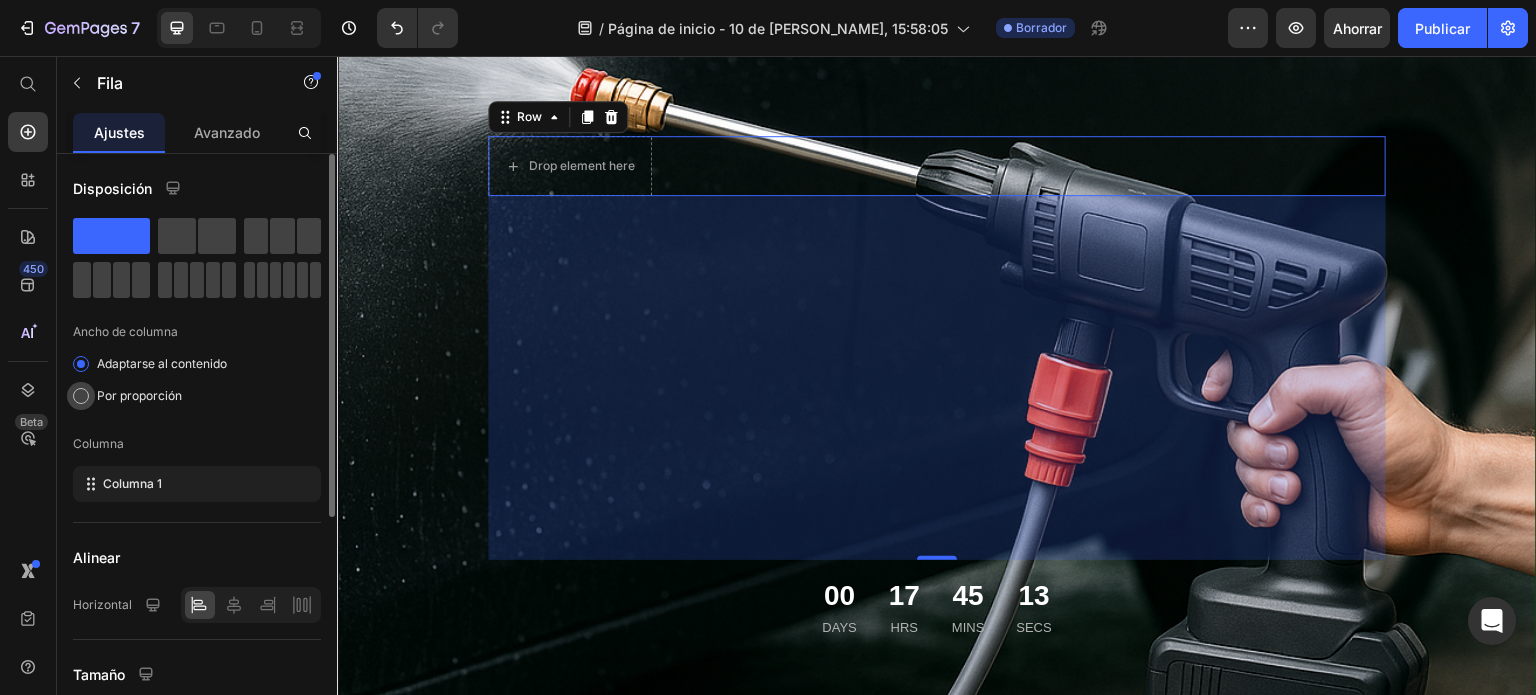 click on "Por proporción" at bounding box center (139, 395) 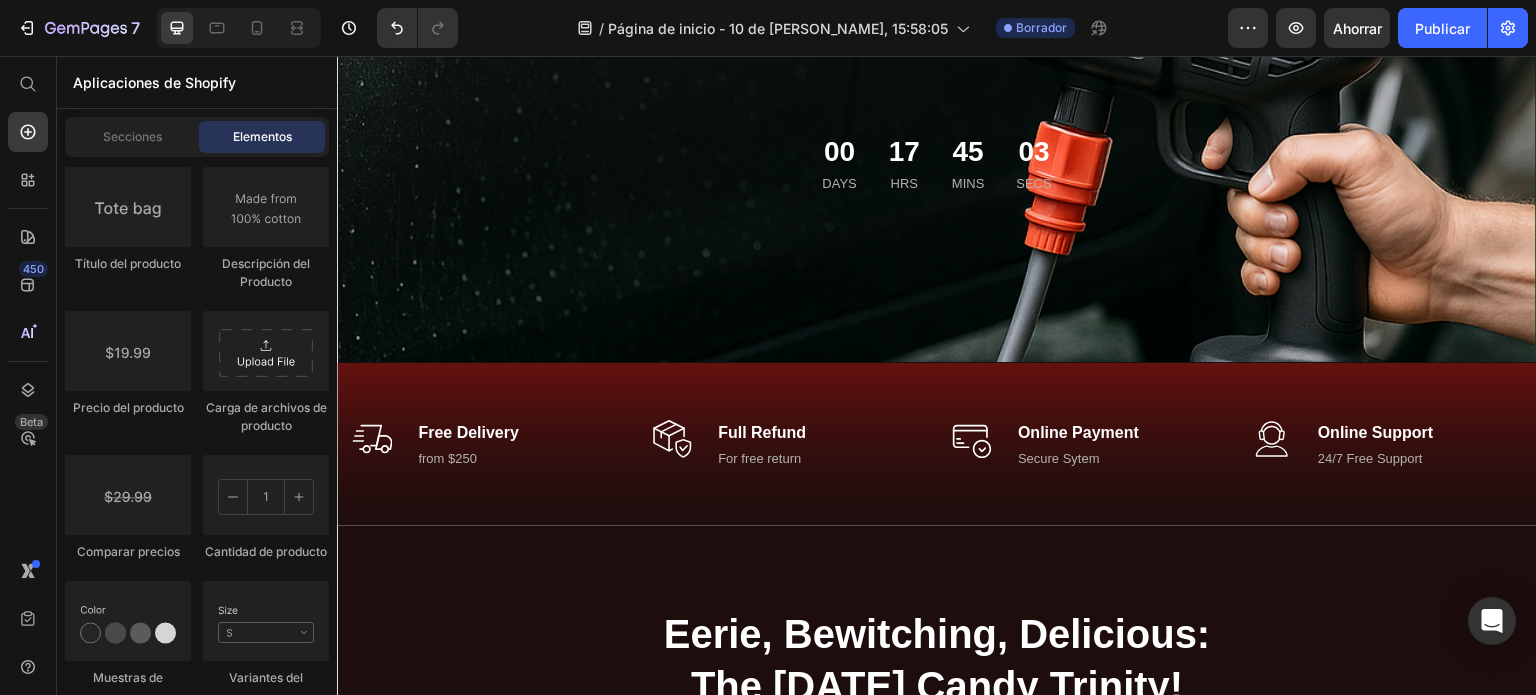 scroll, scrollTop: 0, scrollLeft: 0, axis: both 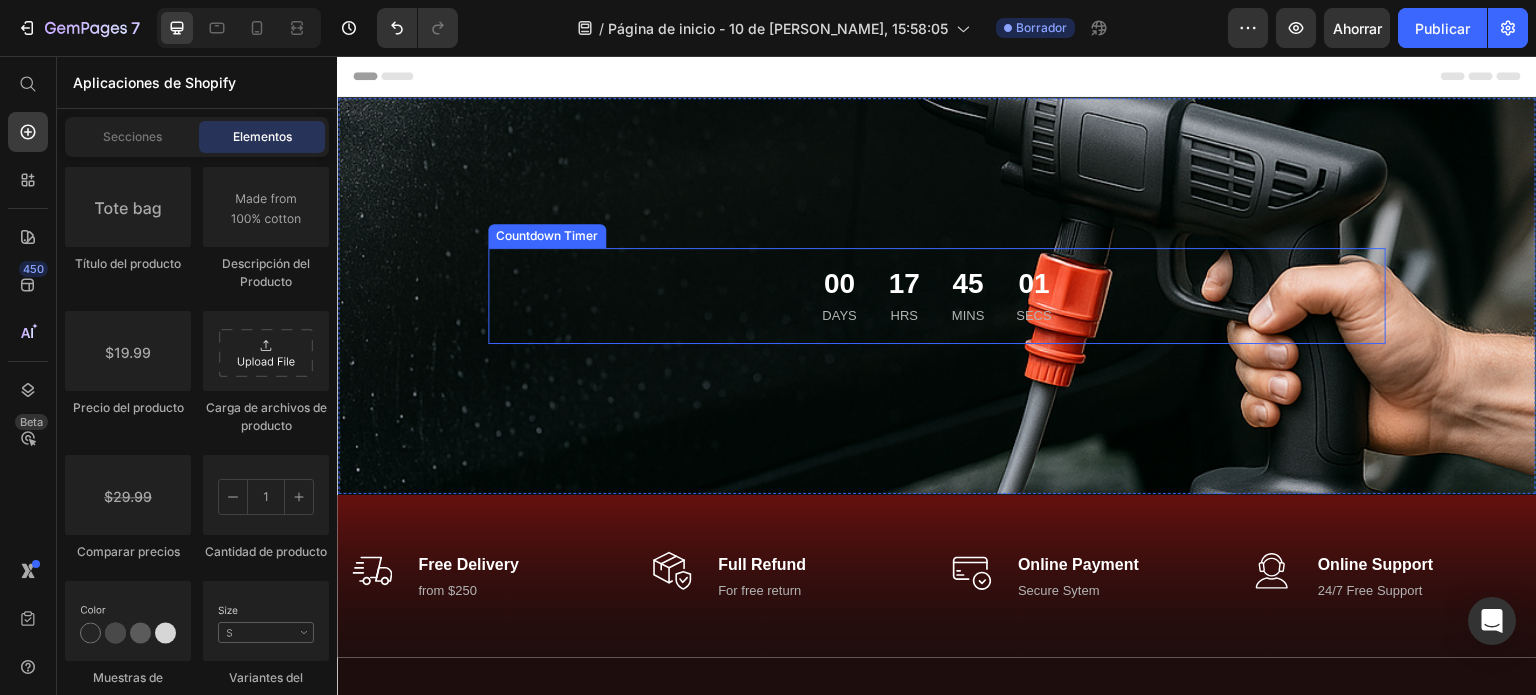 click on "17 Hrs" at bounding box center [904, 296] 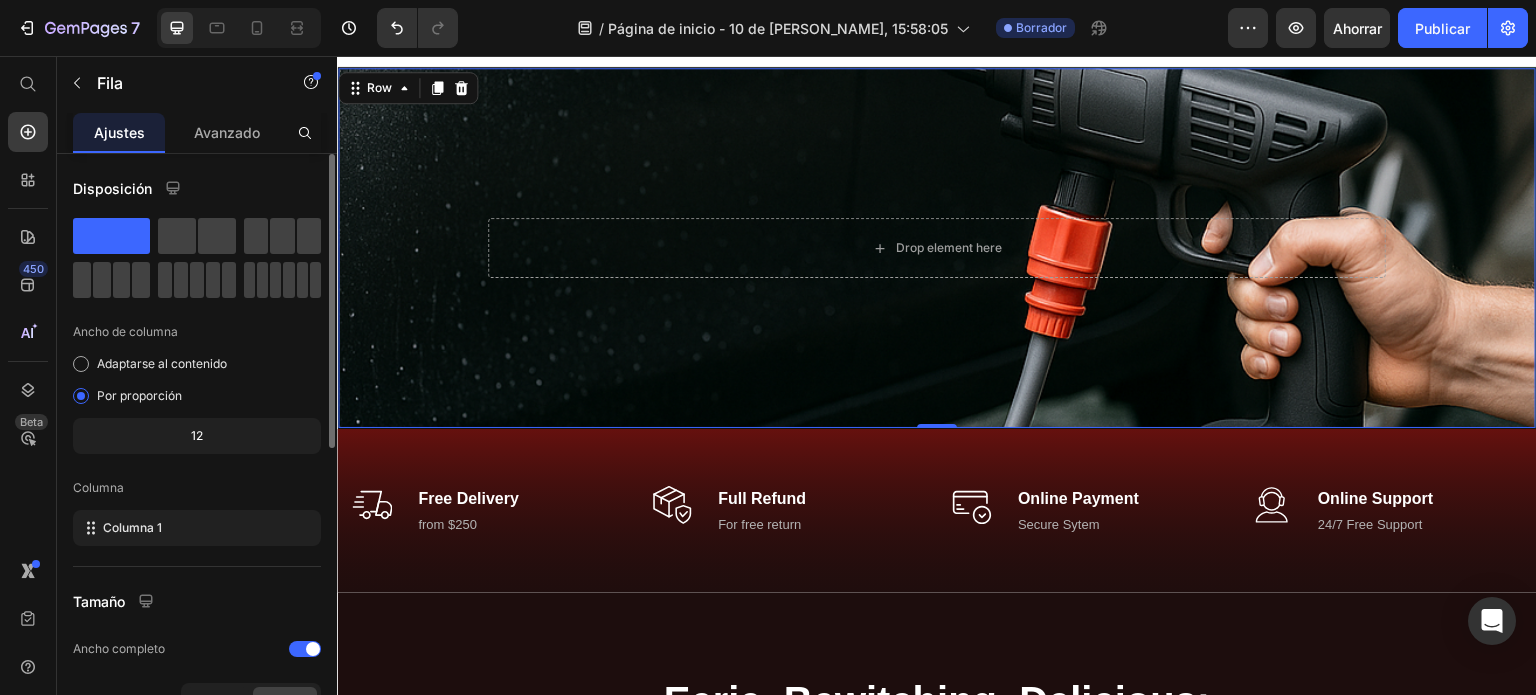 scroll, scrollTop: 0, scrollLeft: 0, axis: both 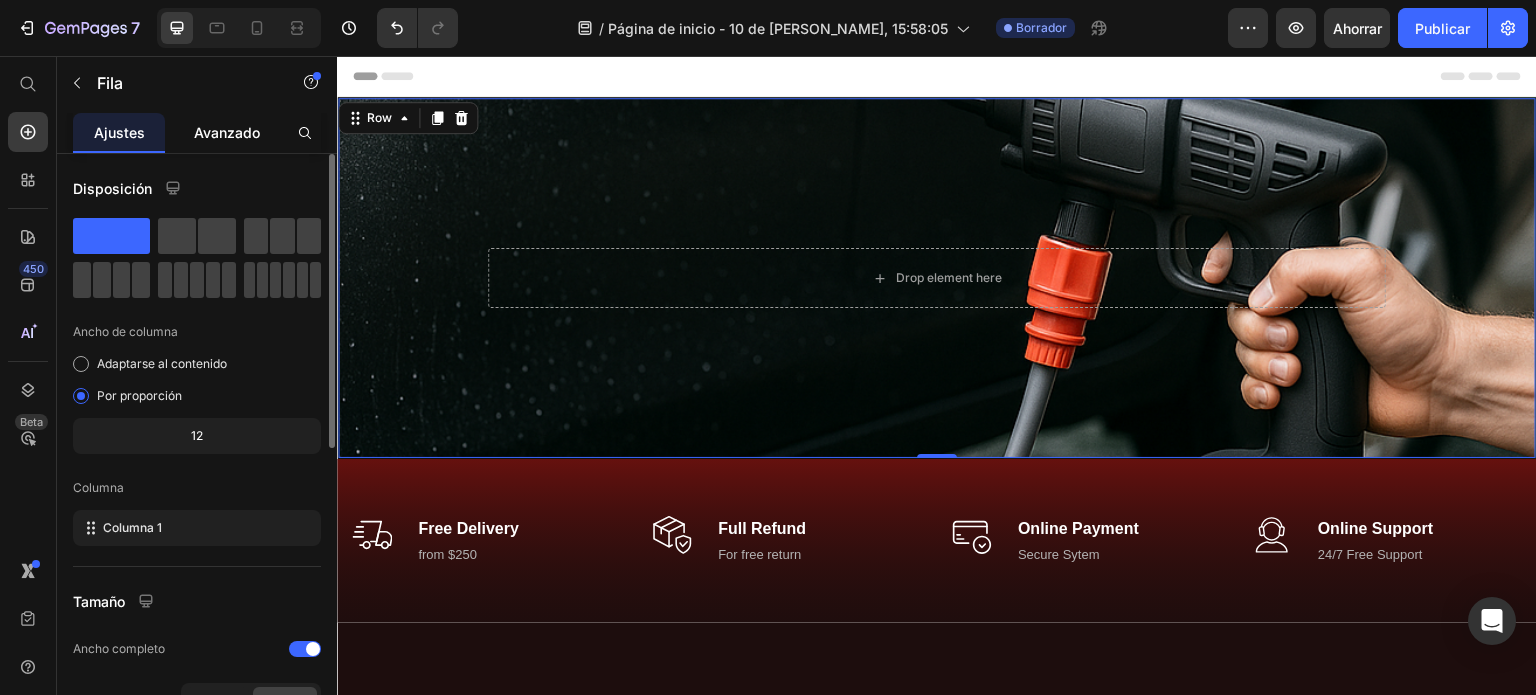 click on "Avanzado" at bounding box center (227, 132) 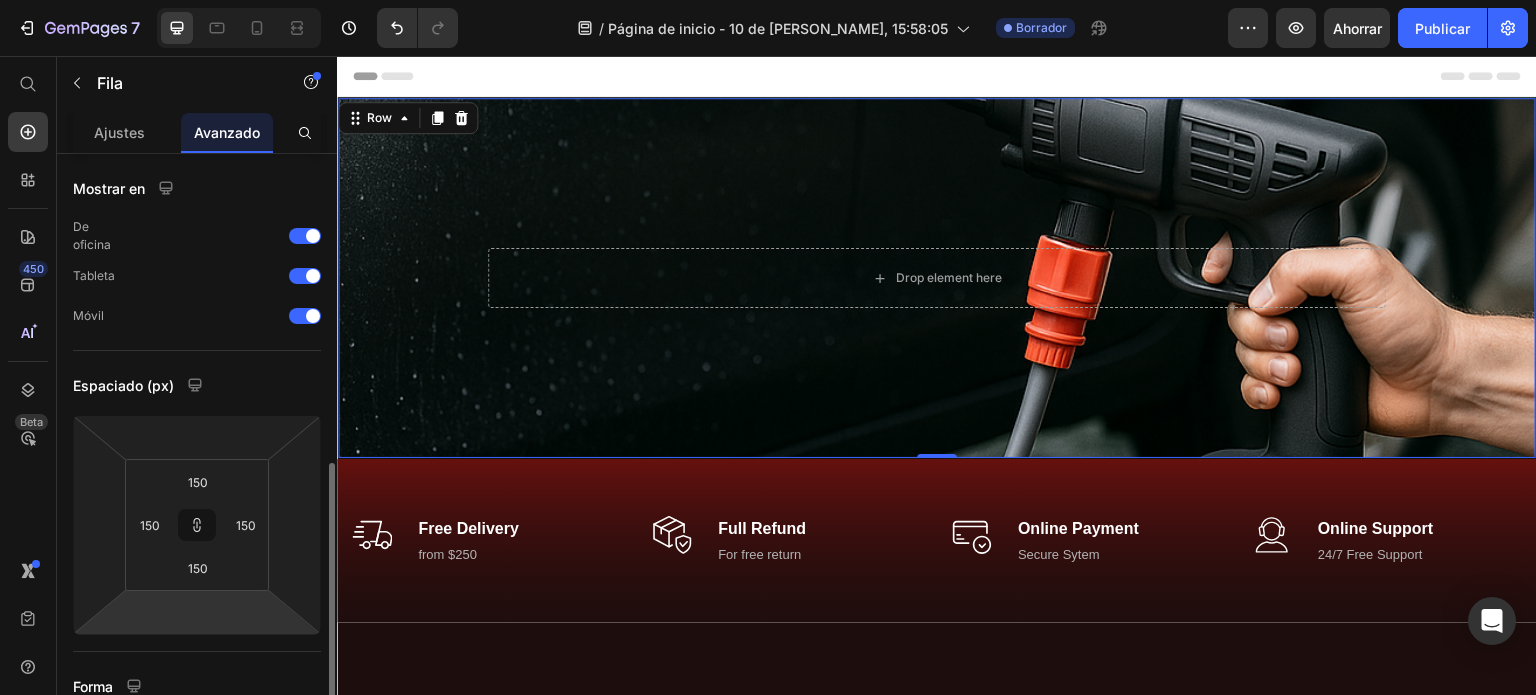 scroll, scrollTop: 214, scrollLeft: 0, axis: vertical 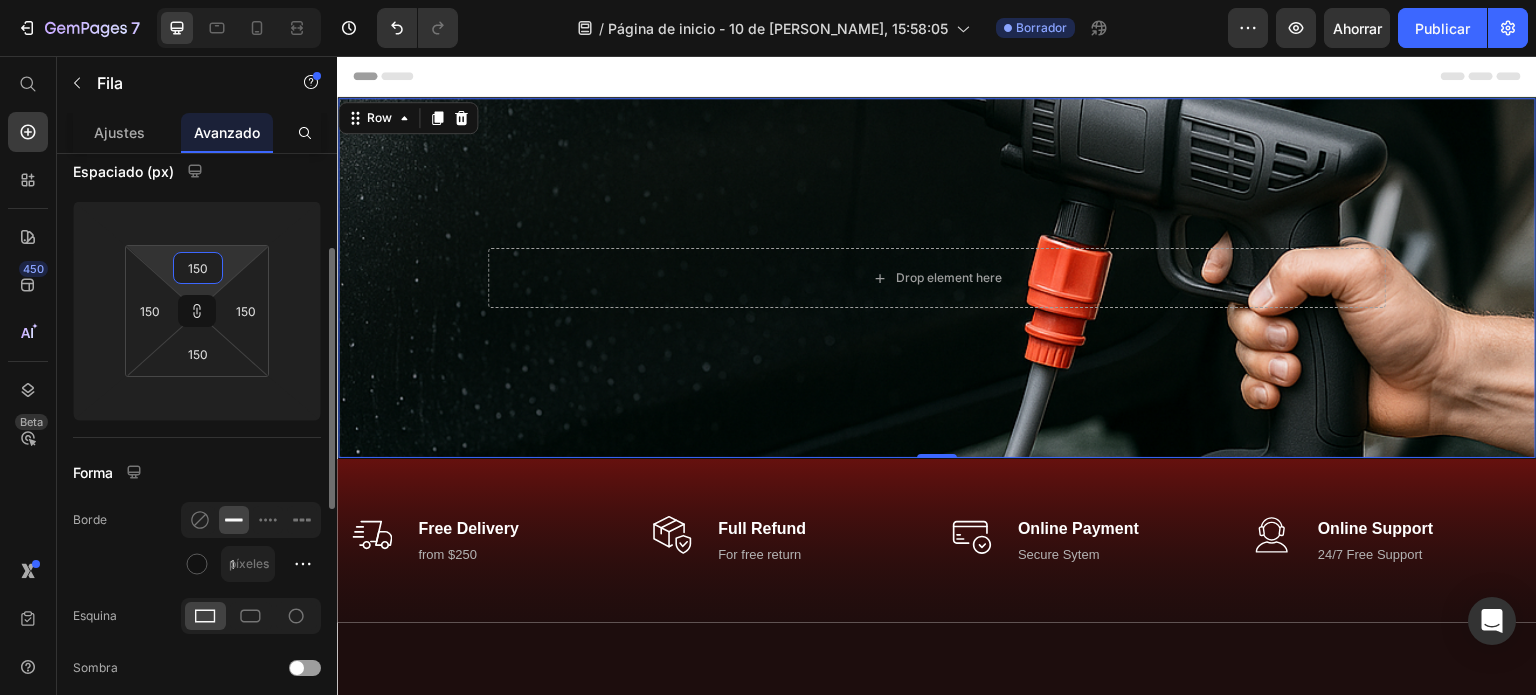 click on "150" at bounding box center [198, 268] 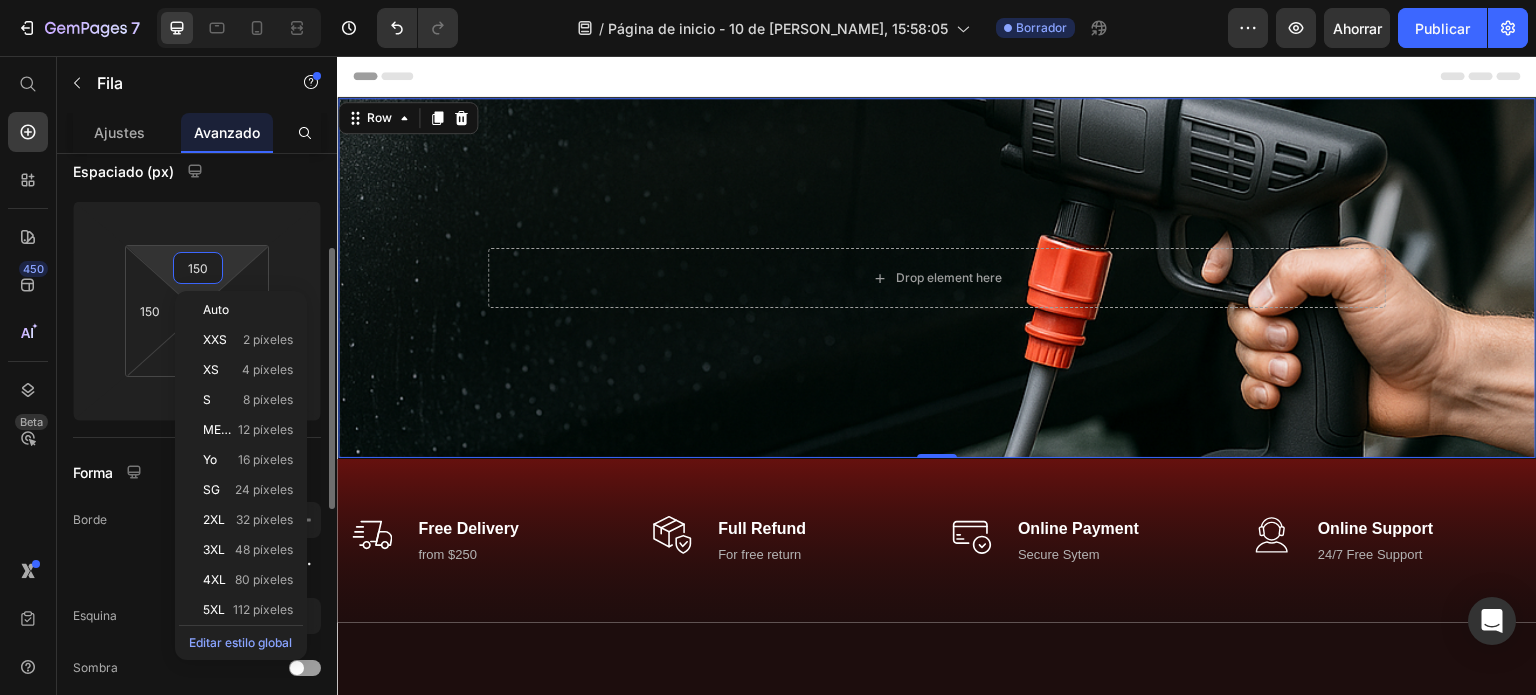 type on "0" 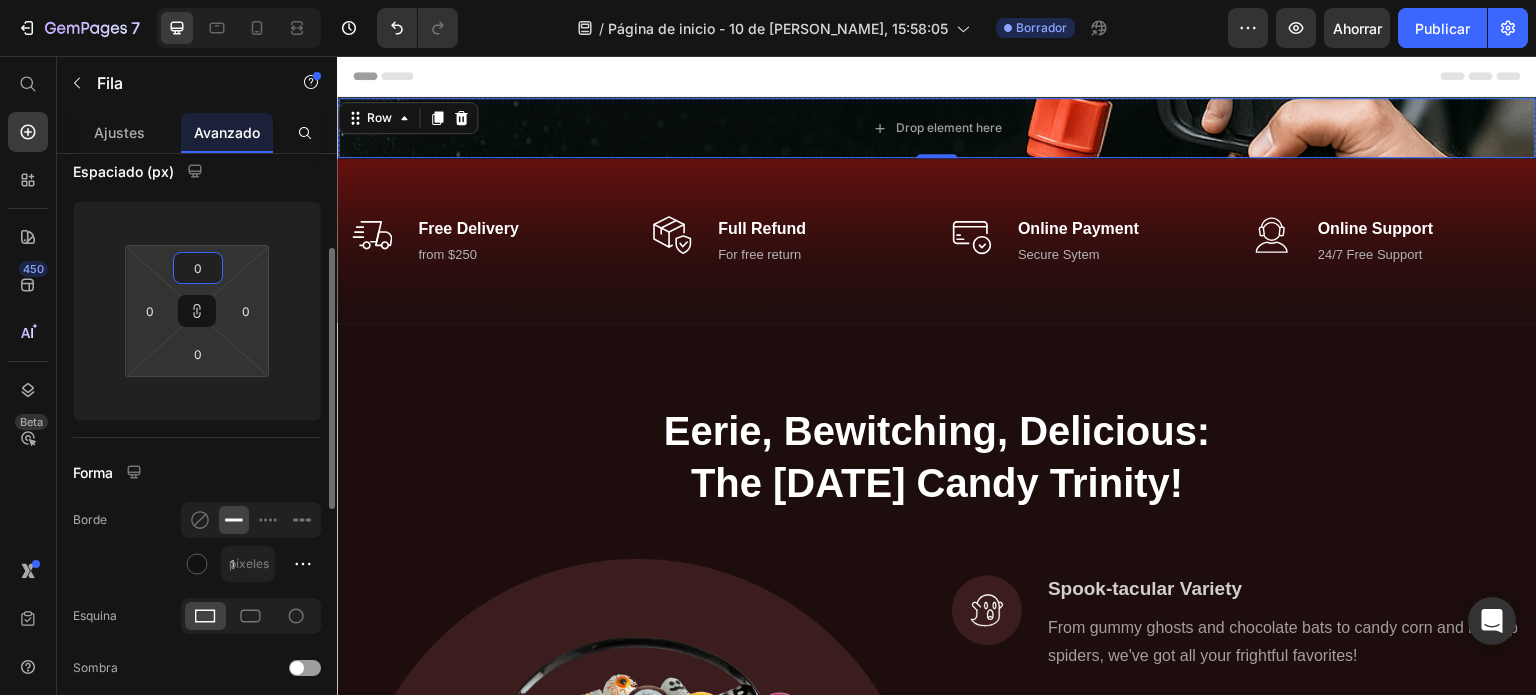 type on "9" 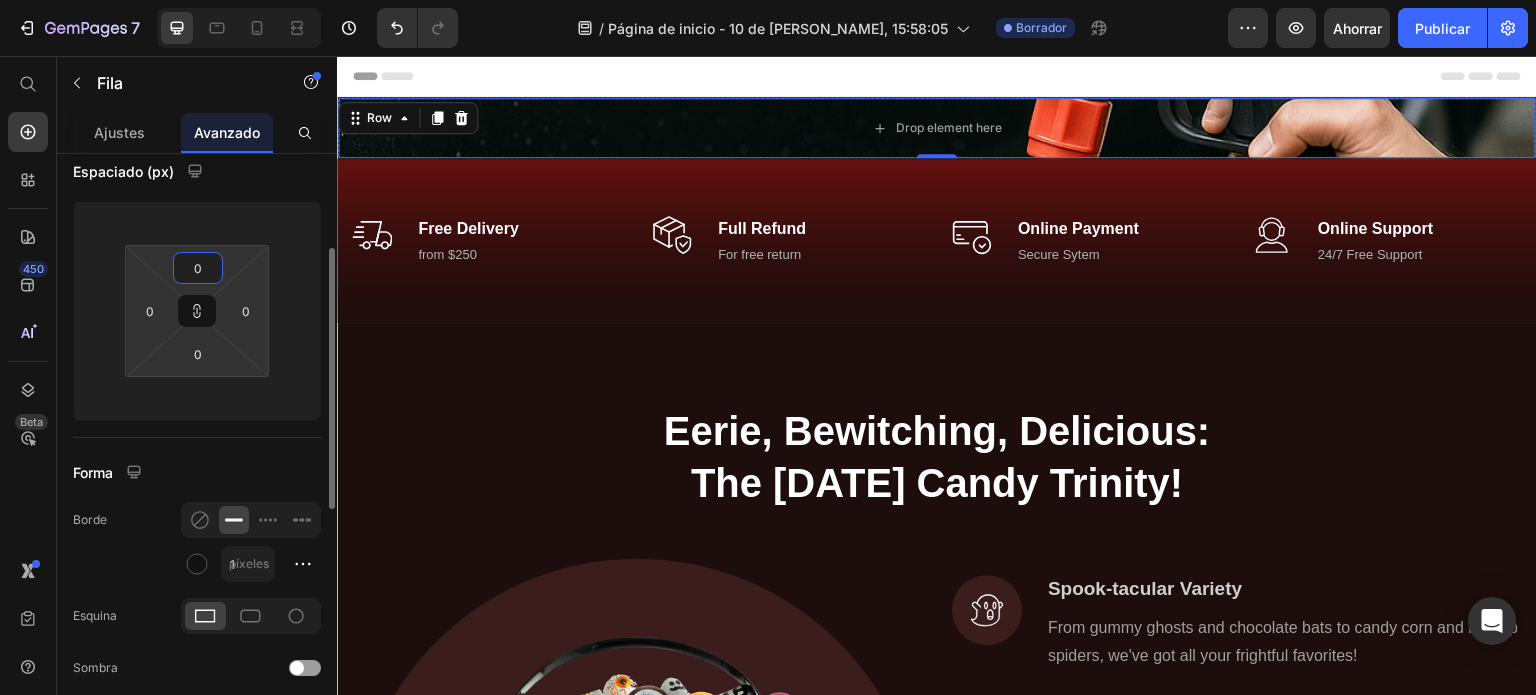 type on "9" 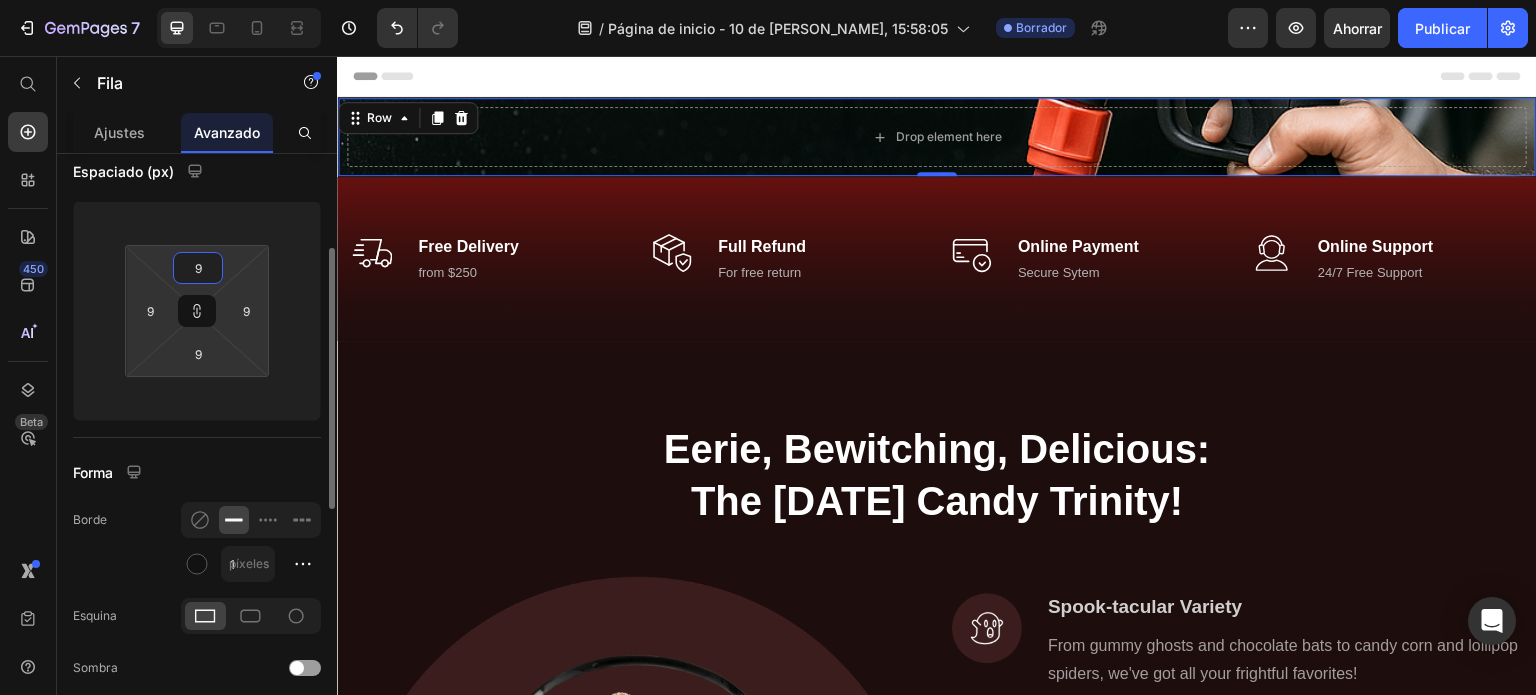 type on "90" 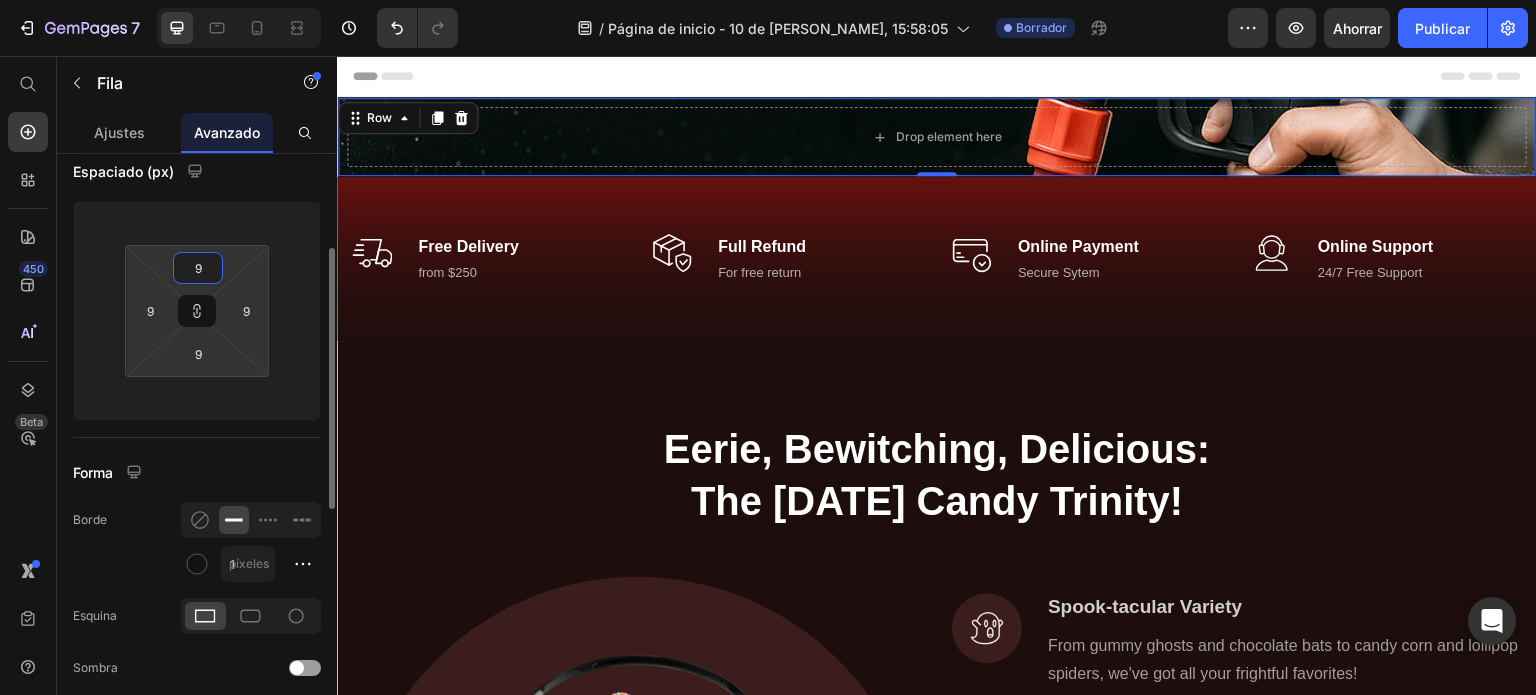 type on "90" 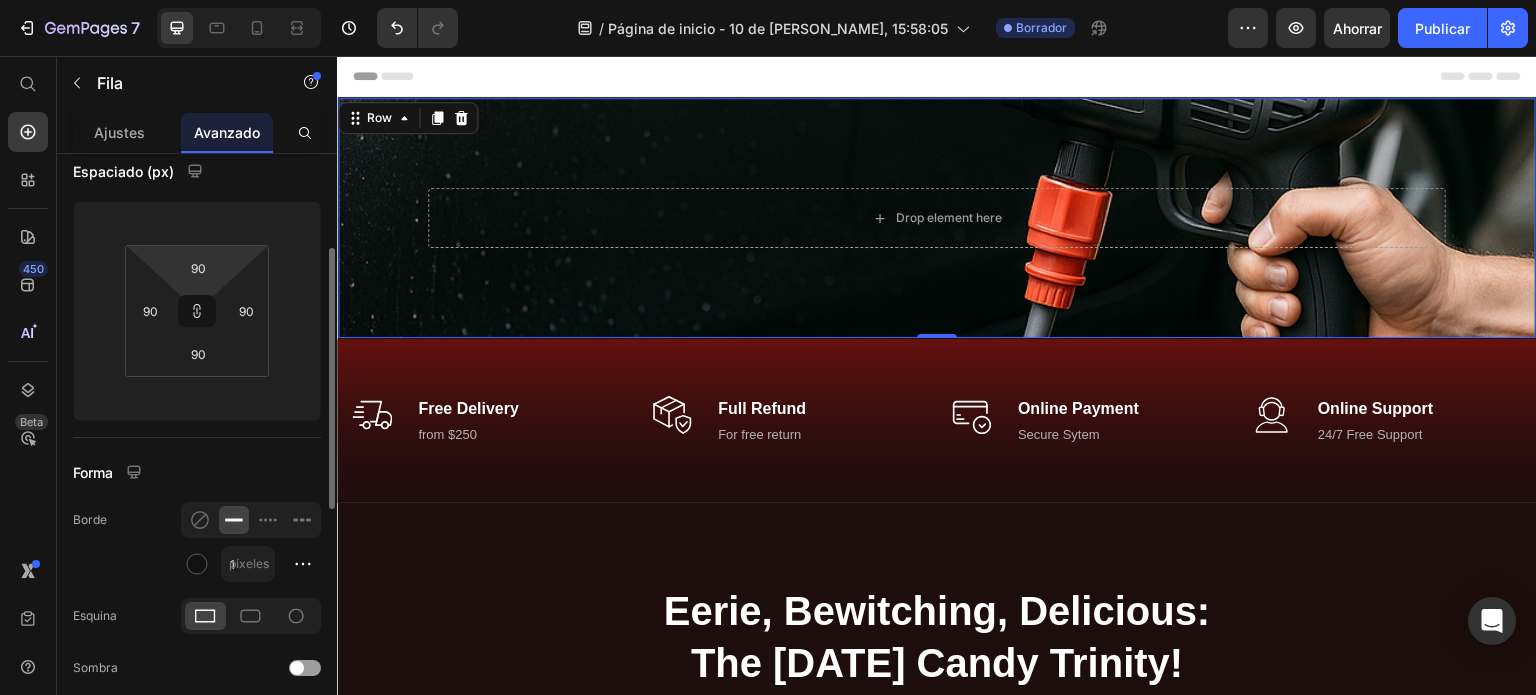 click on "Espaciado (px)" at bounding box center (197, 171) 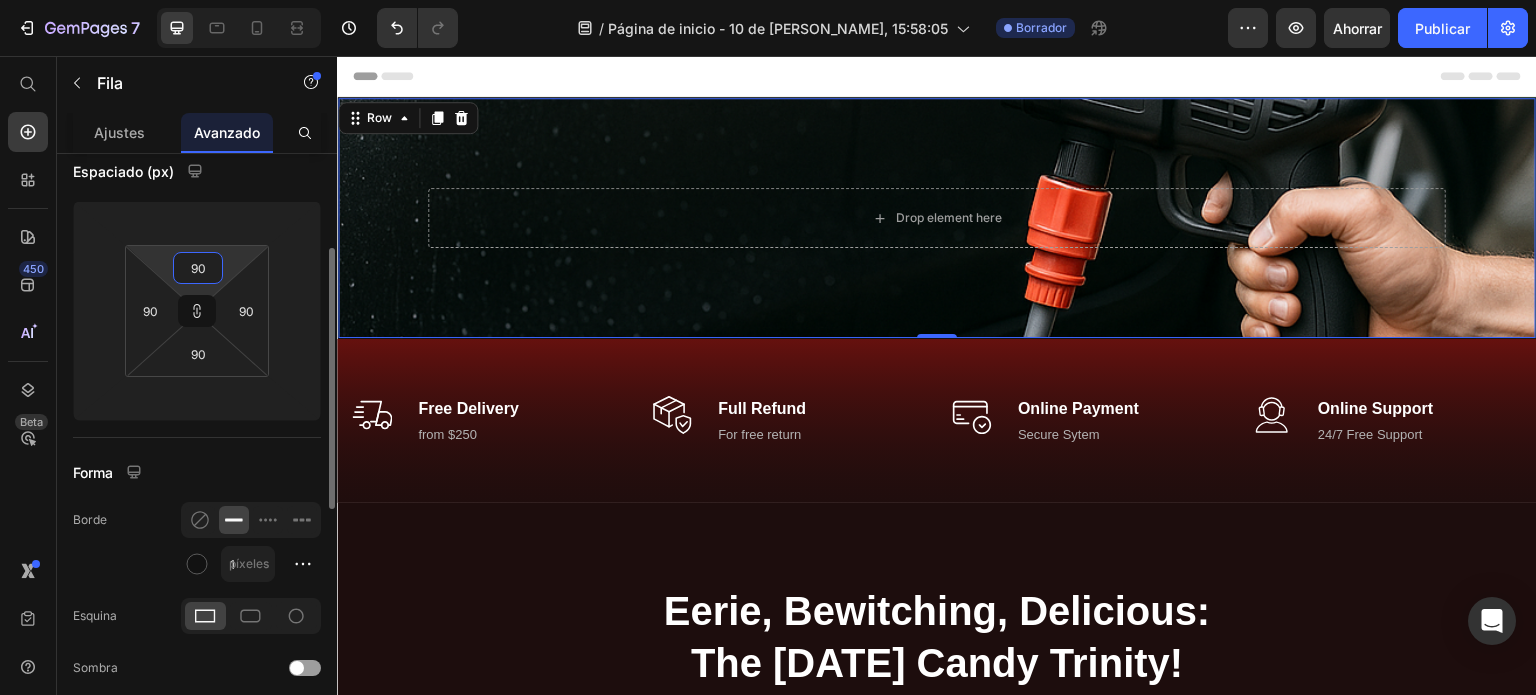 click on "90" at bounding box center [198, 268] 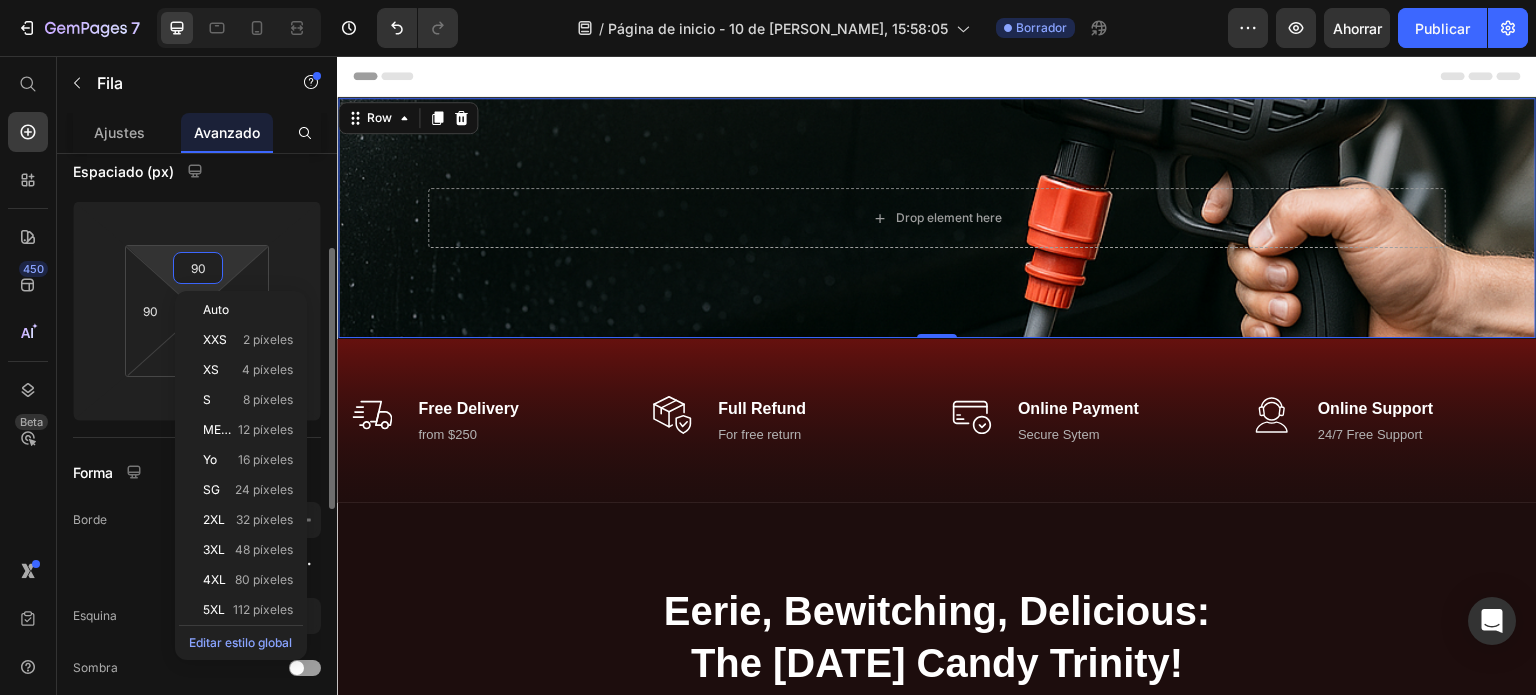 type on "2" 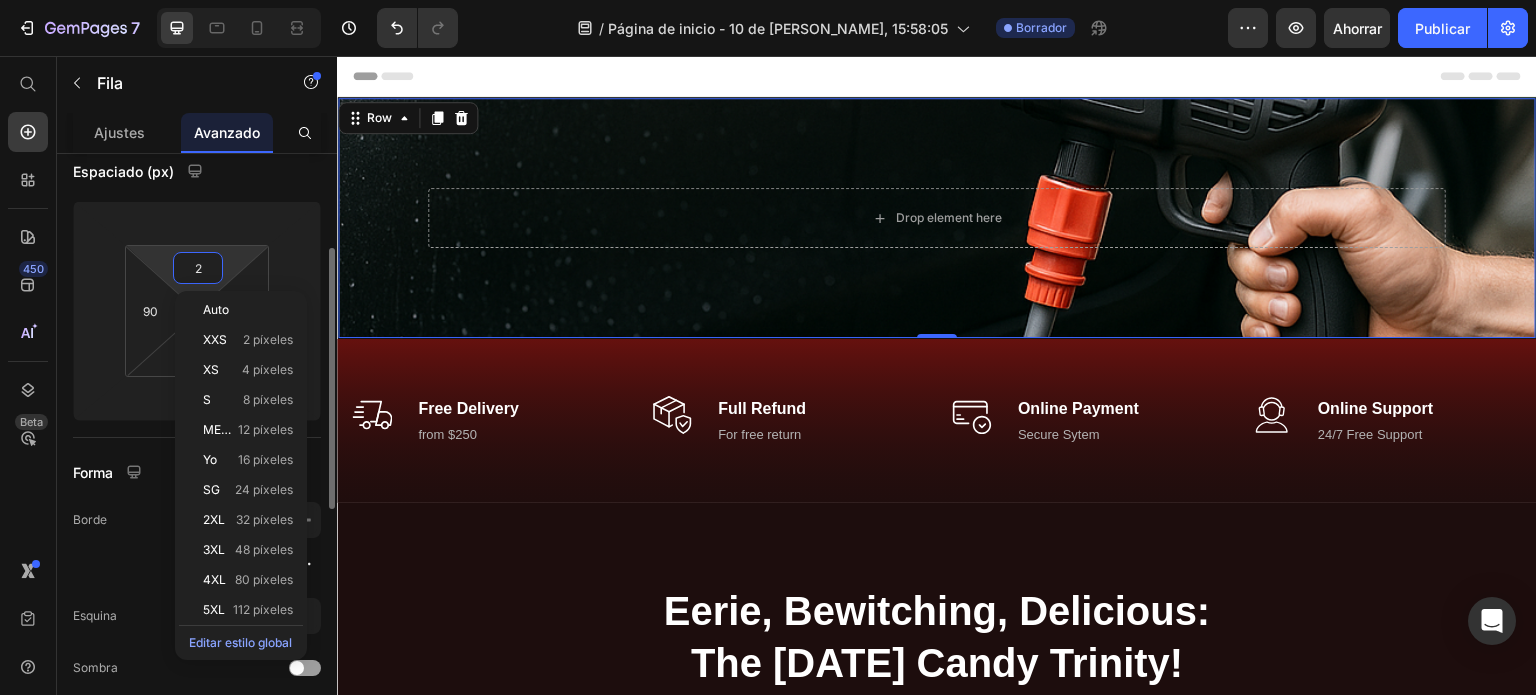 type on "2" 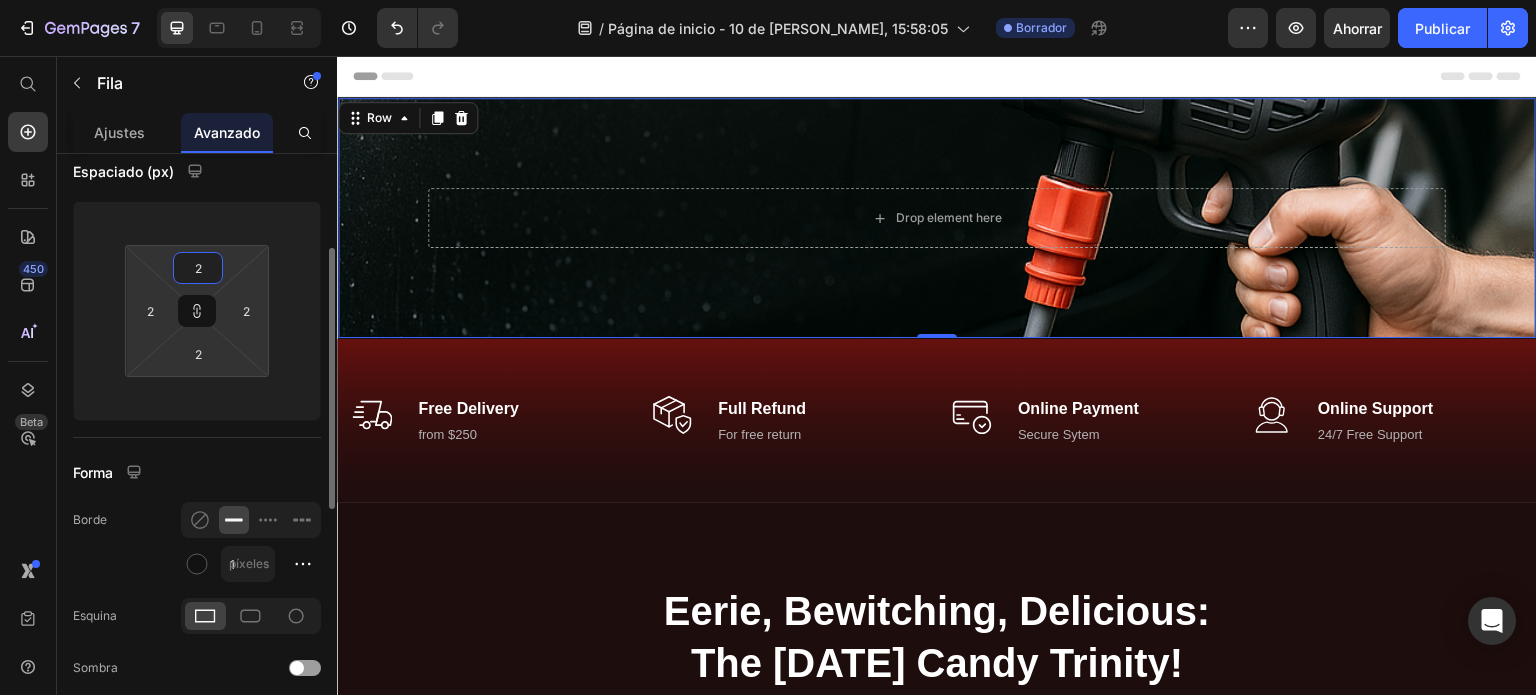 type on "25" 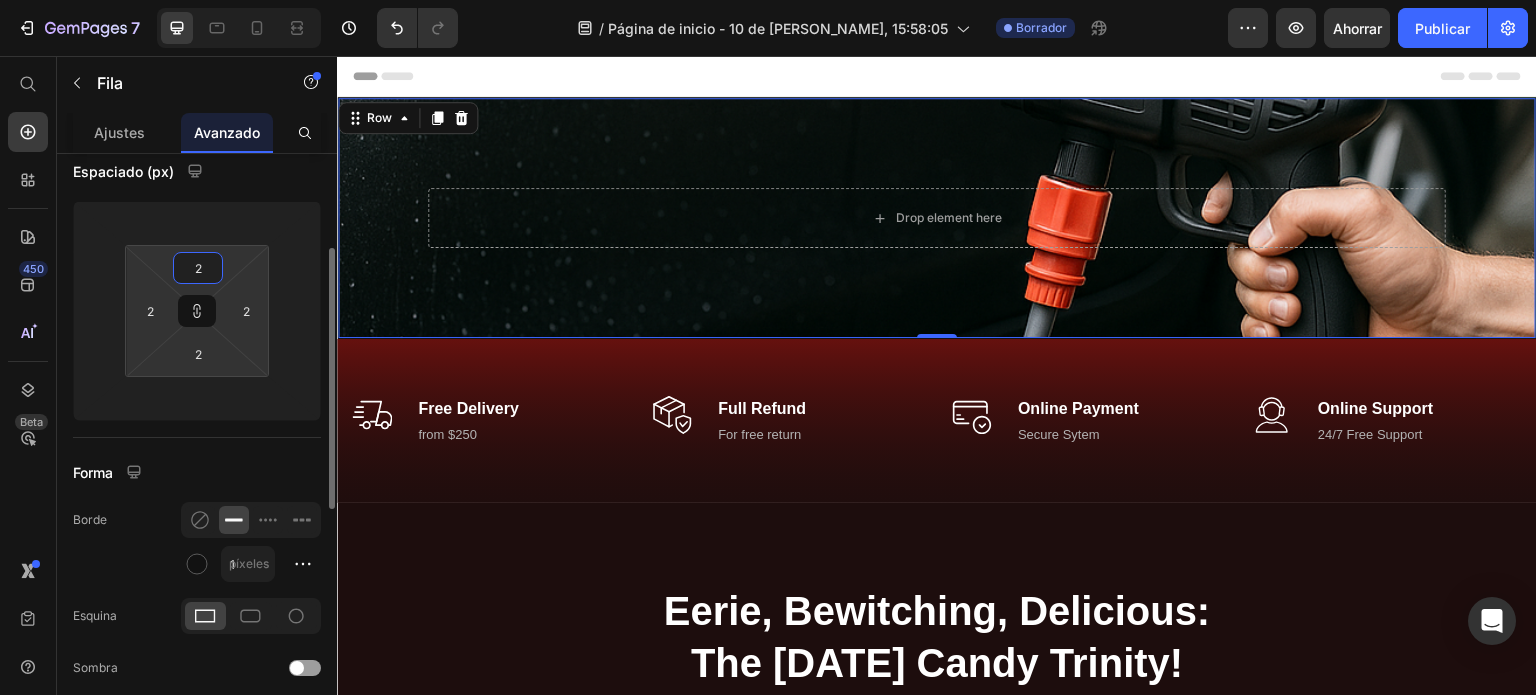 type on "25" 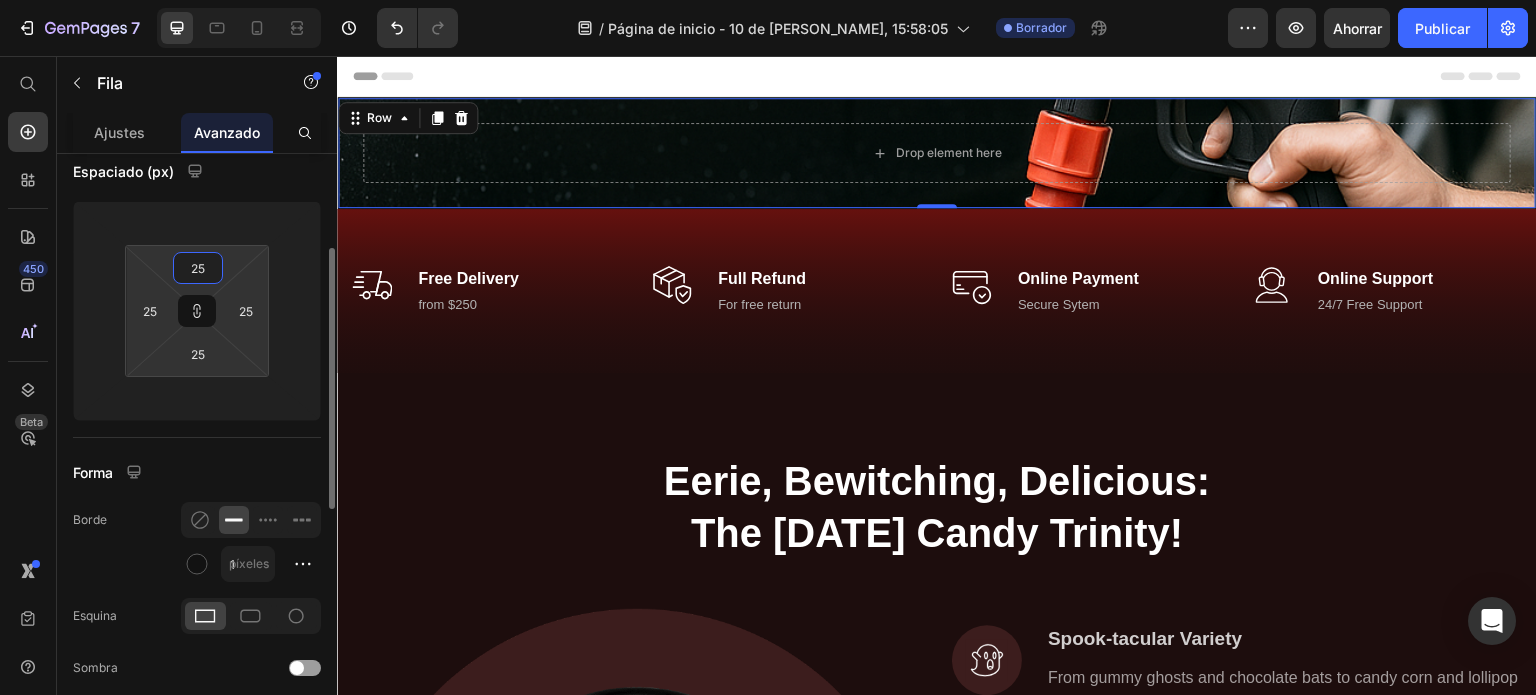 type on "250" 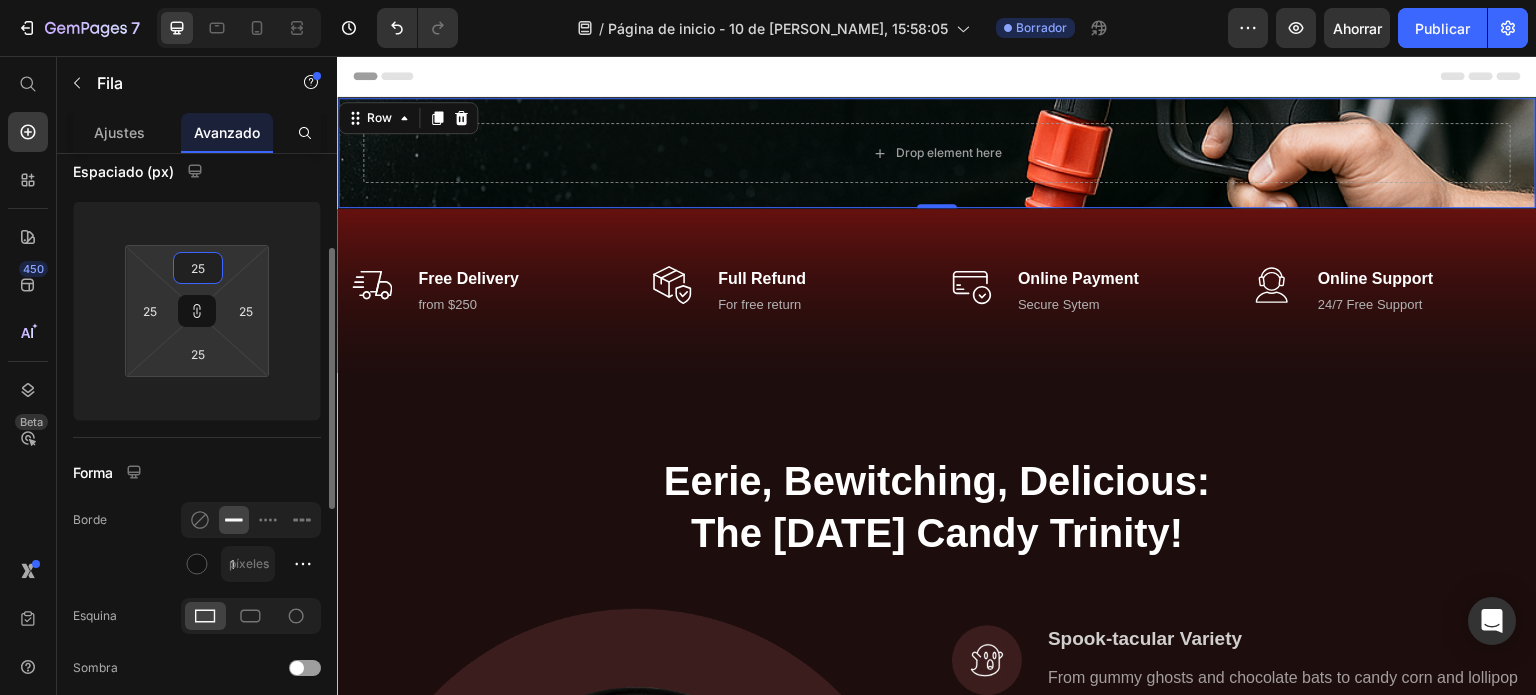 type on "250" 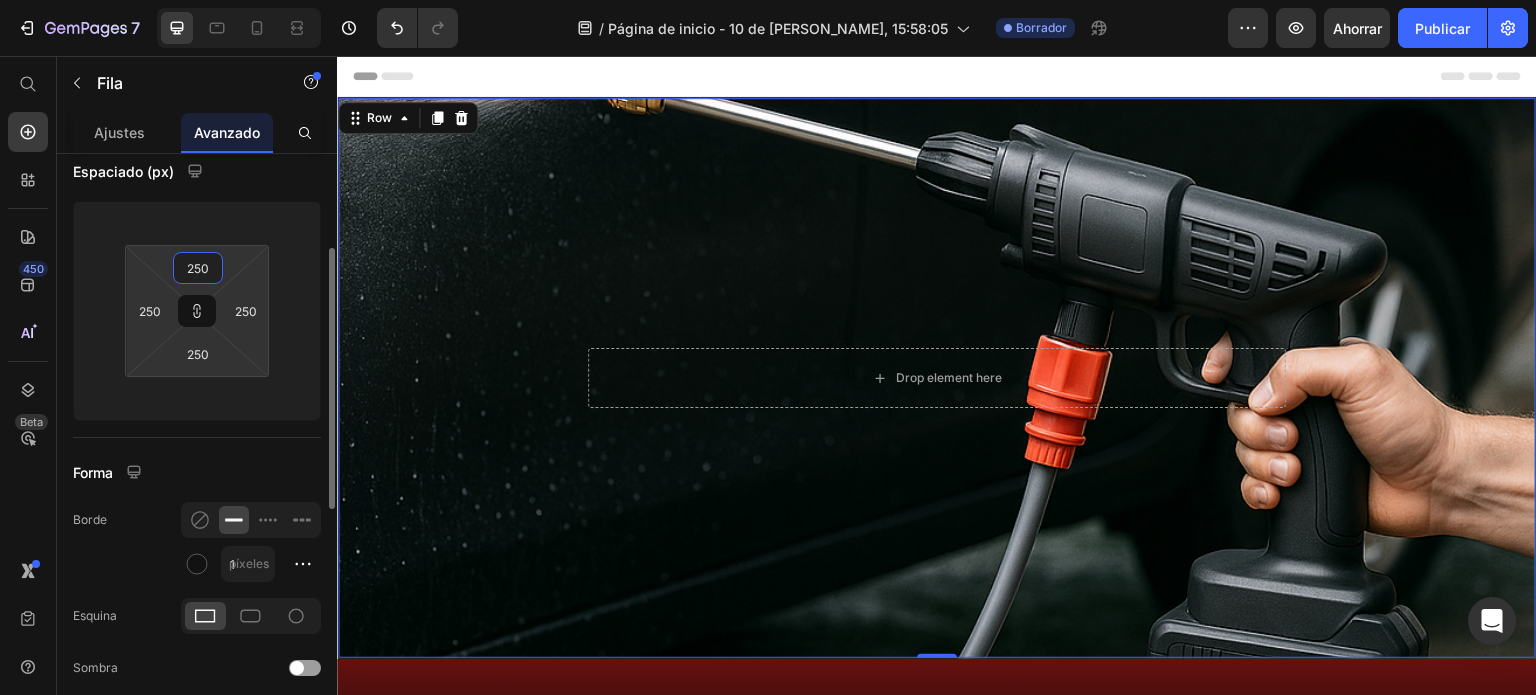 type on "25" 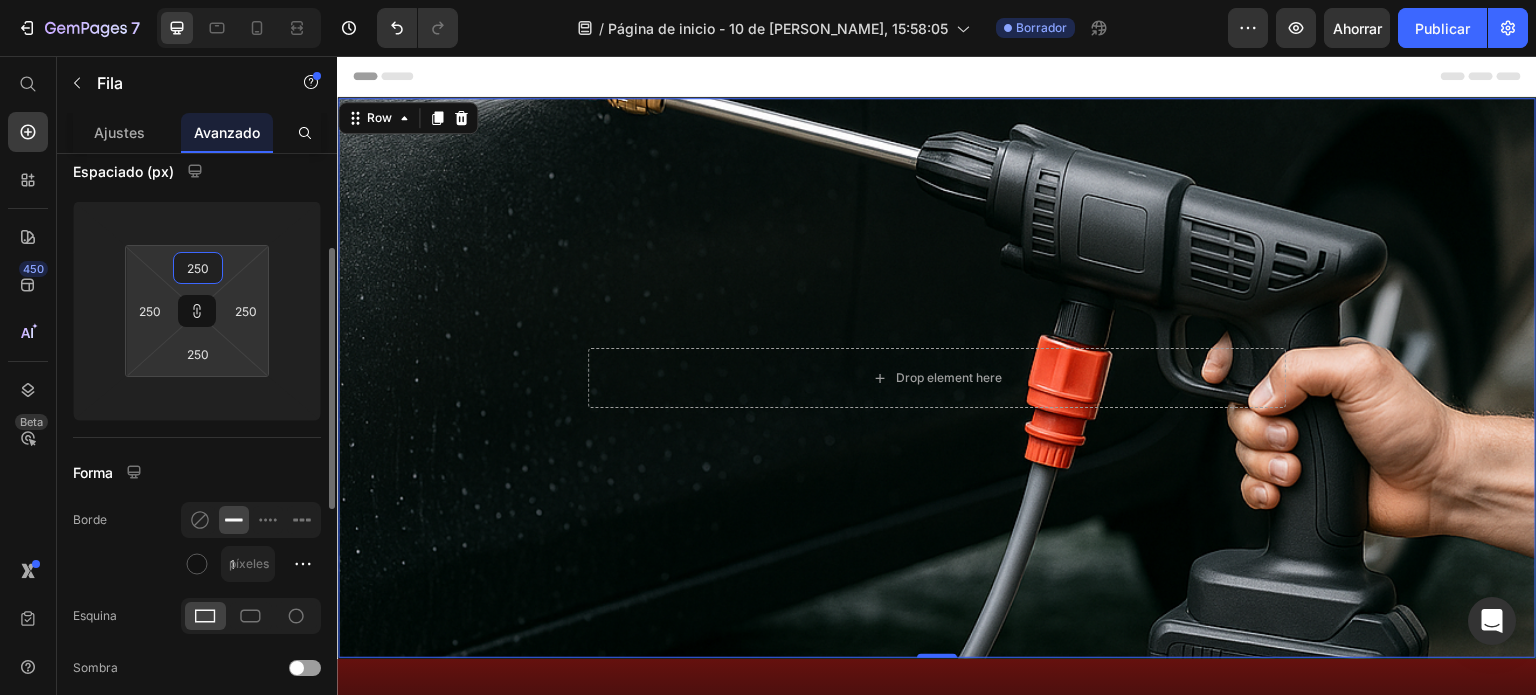 type on "25" 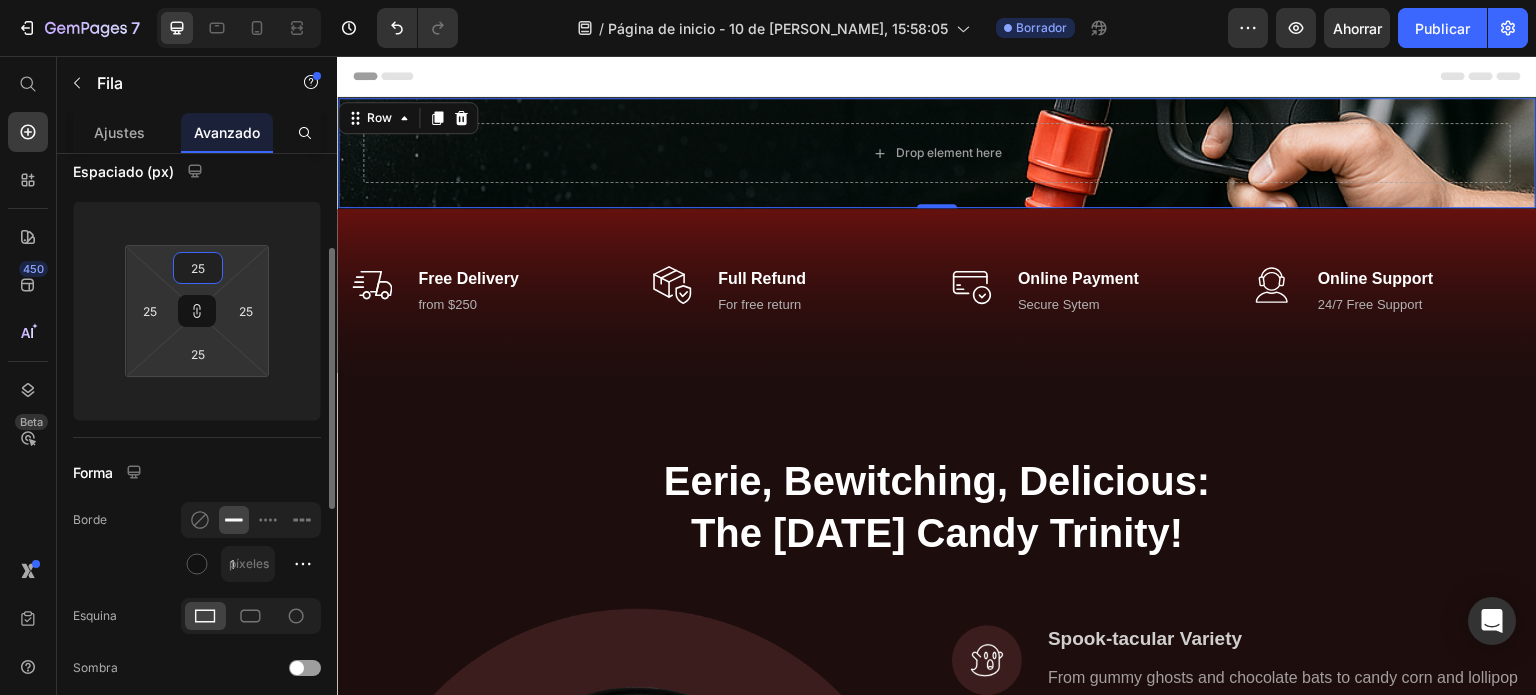 type on "2" 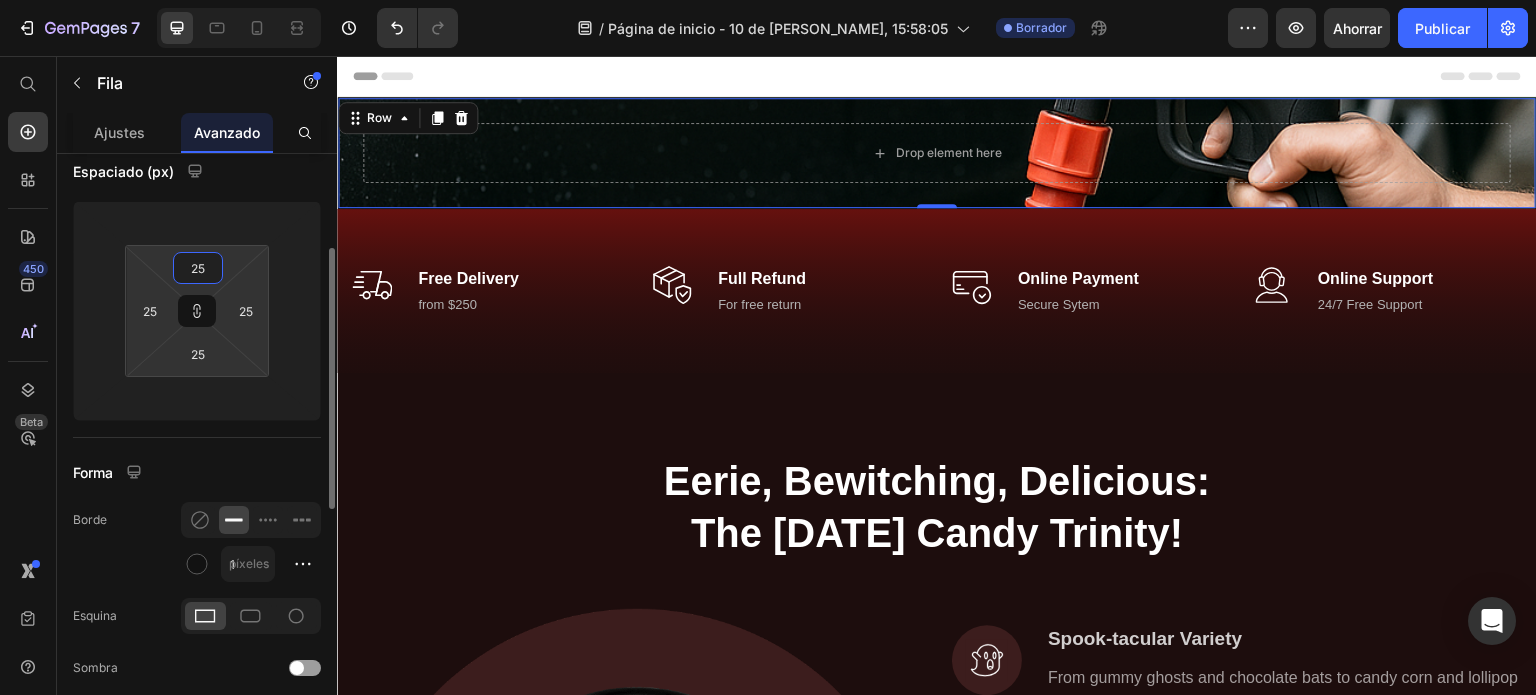 type on "2" 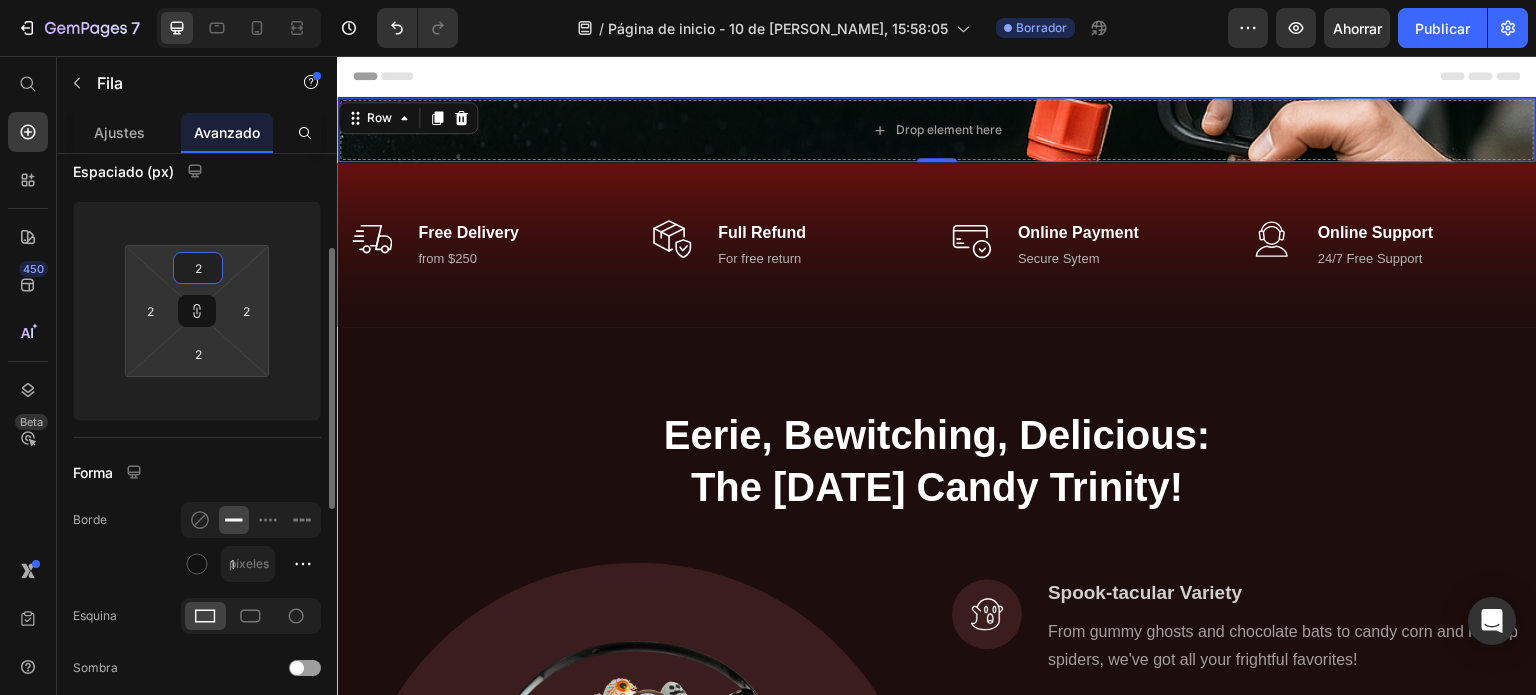 type on "0" 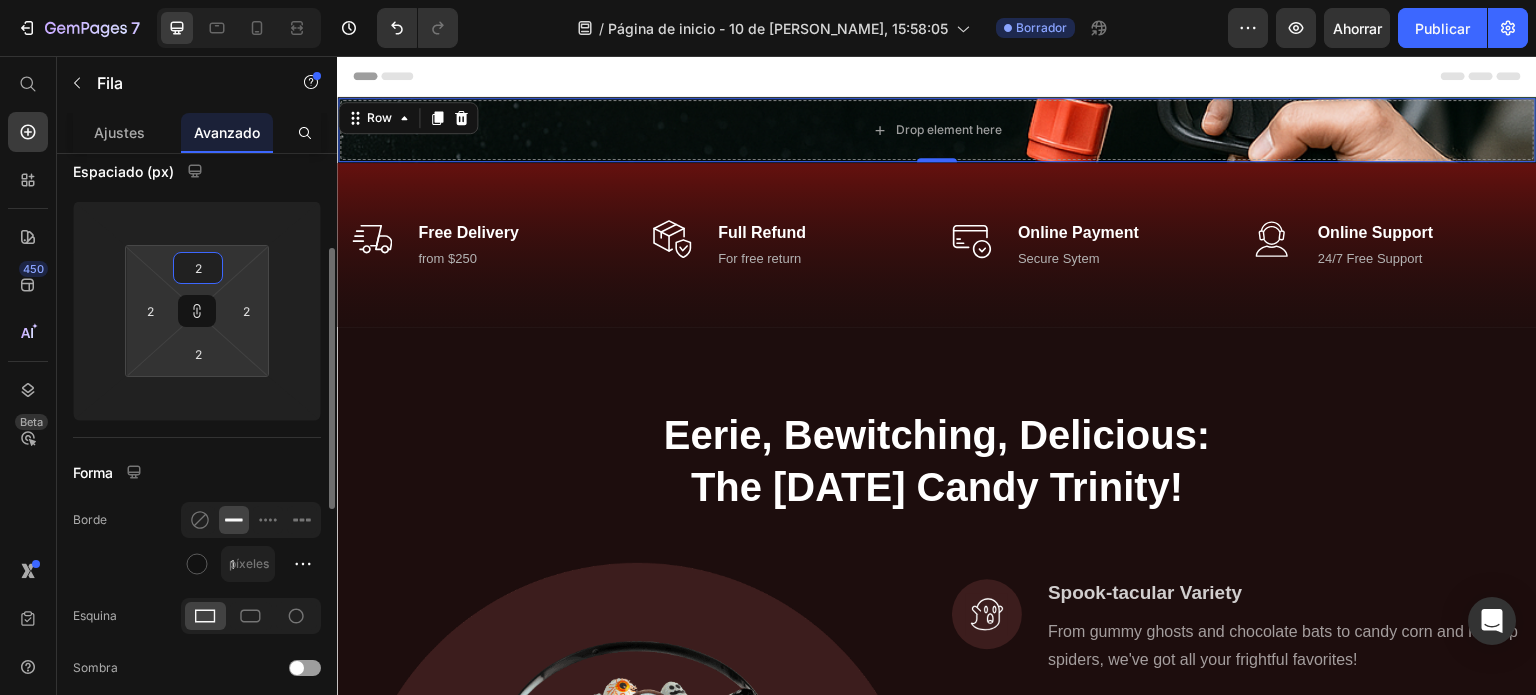 type on "0" 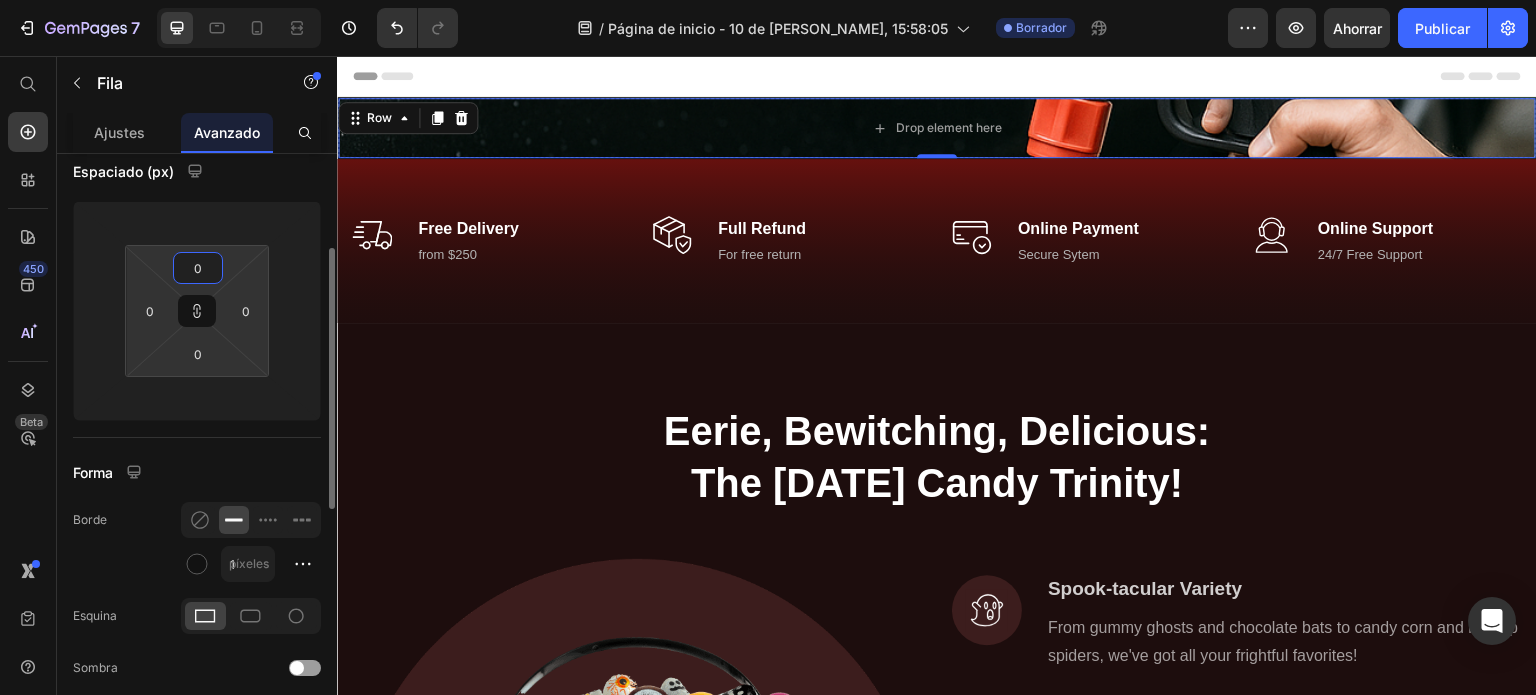 type on "3" 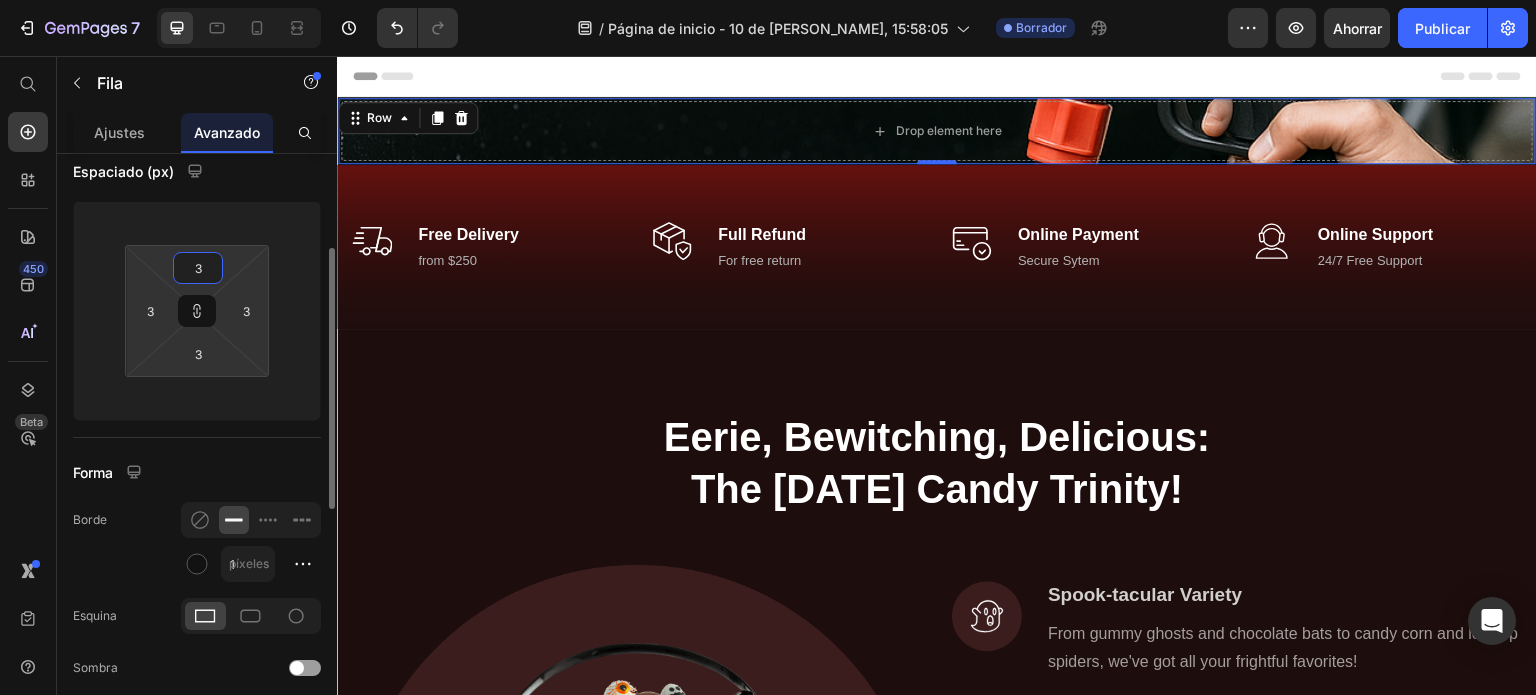 type on "30" 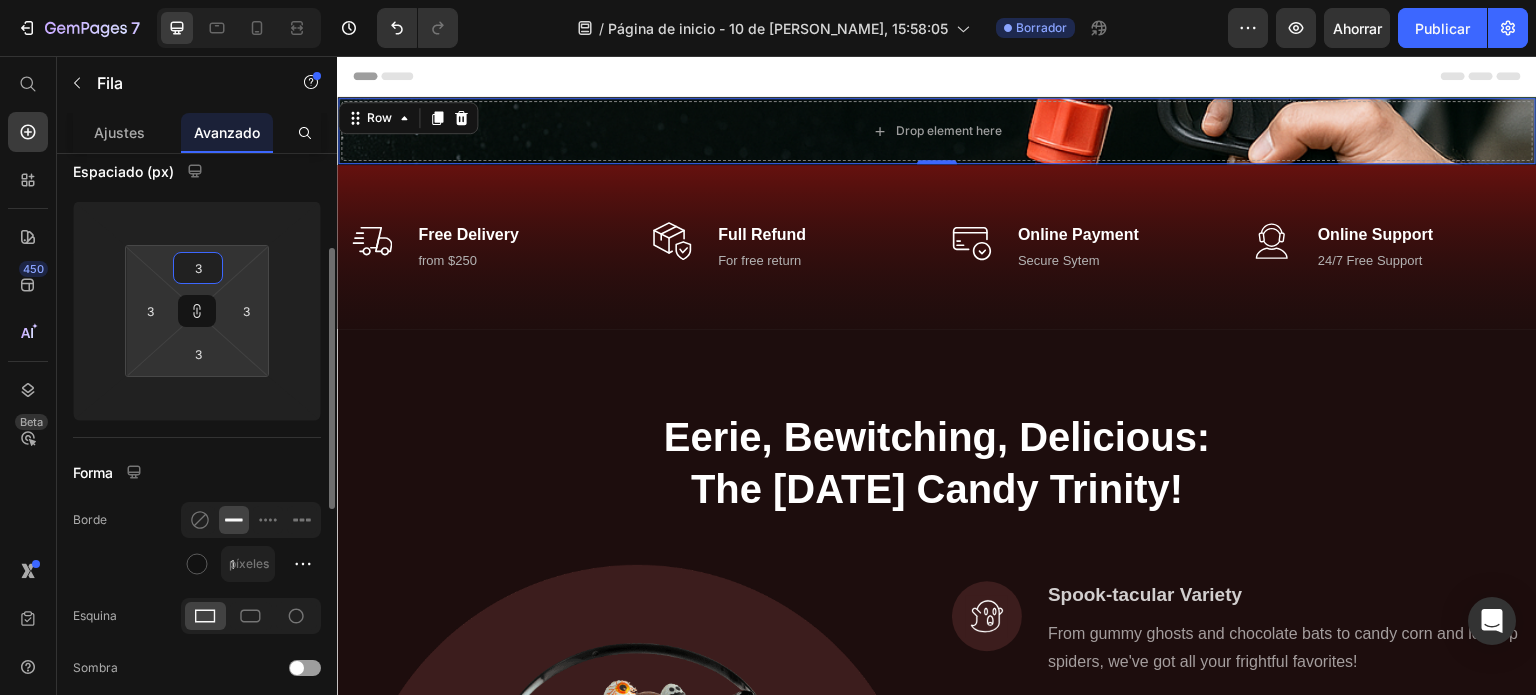type on "30" 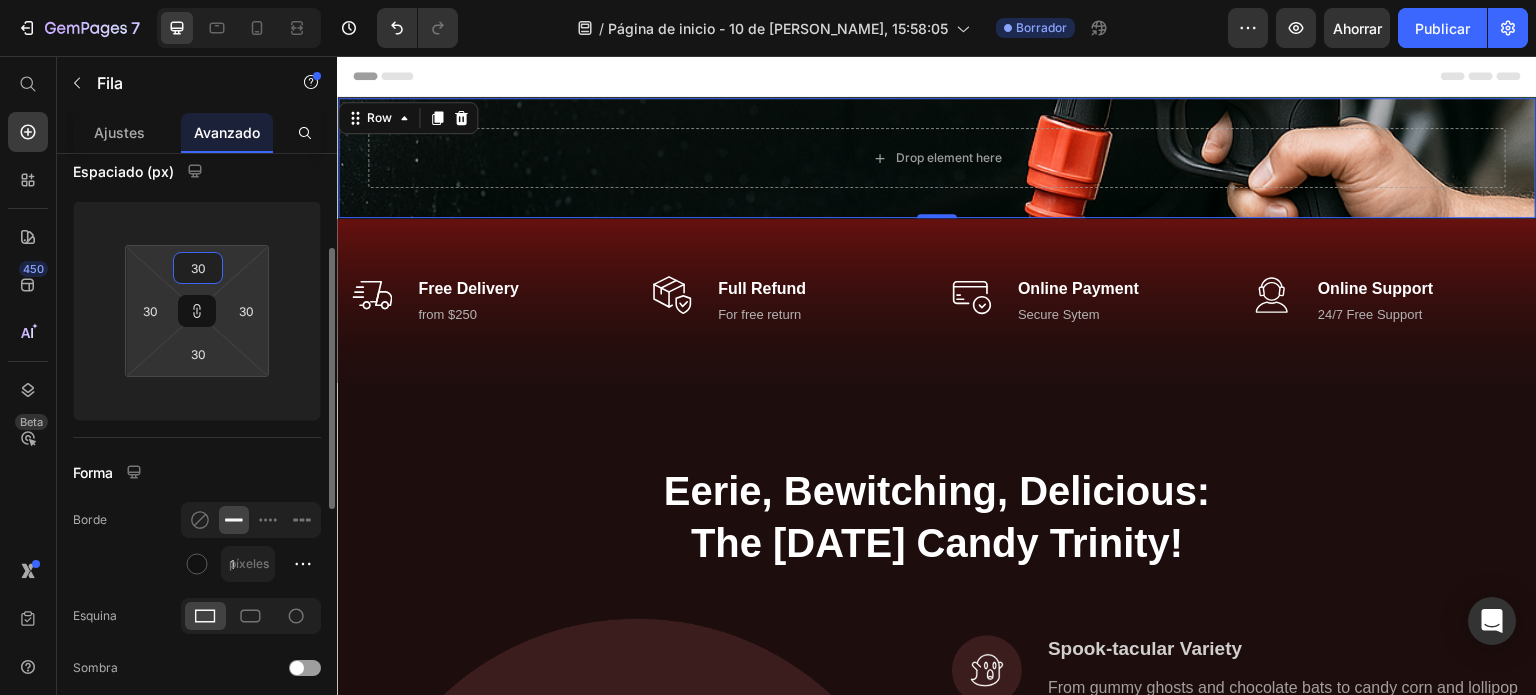type on "300" 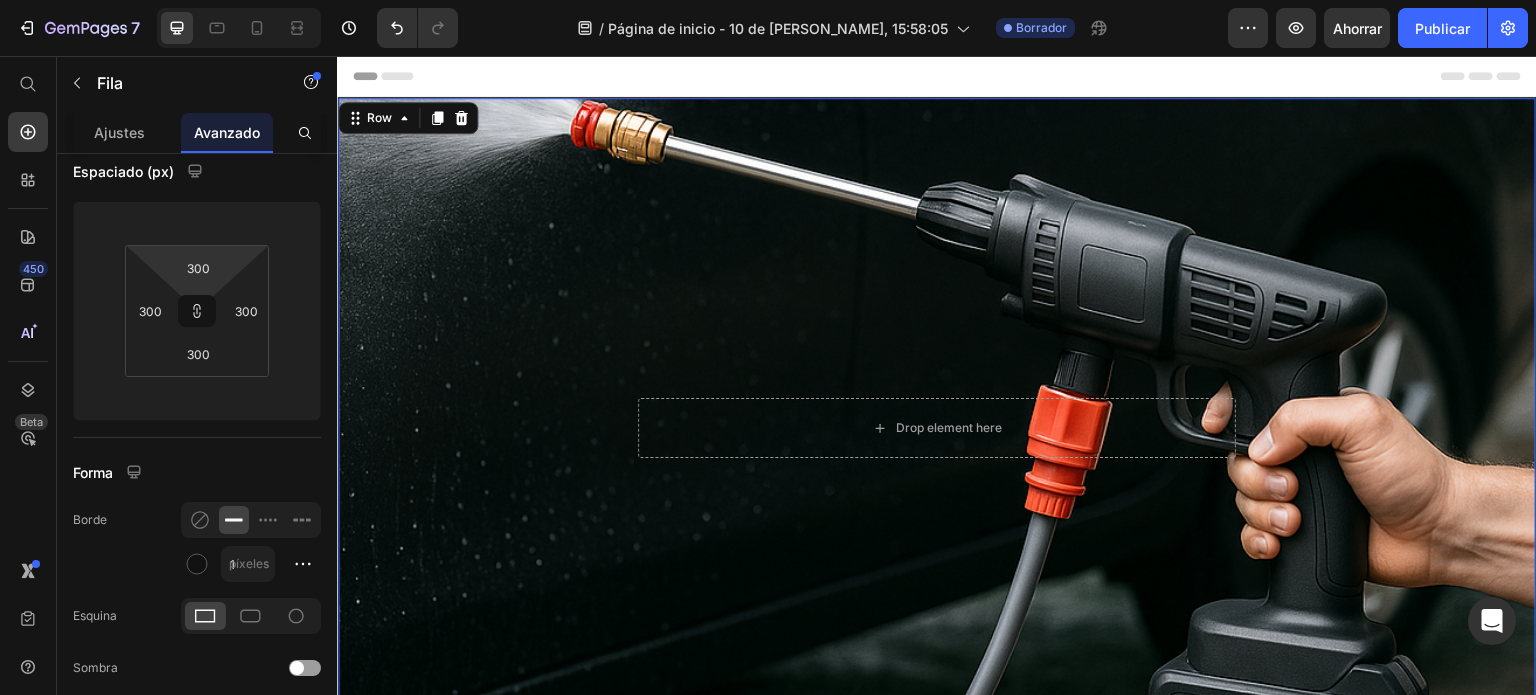 click on "Drop element here Row   0" at bounding box center (937, 428) 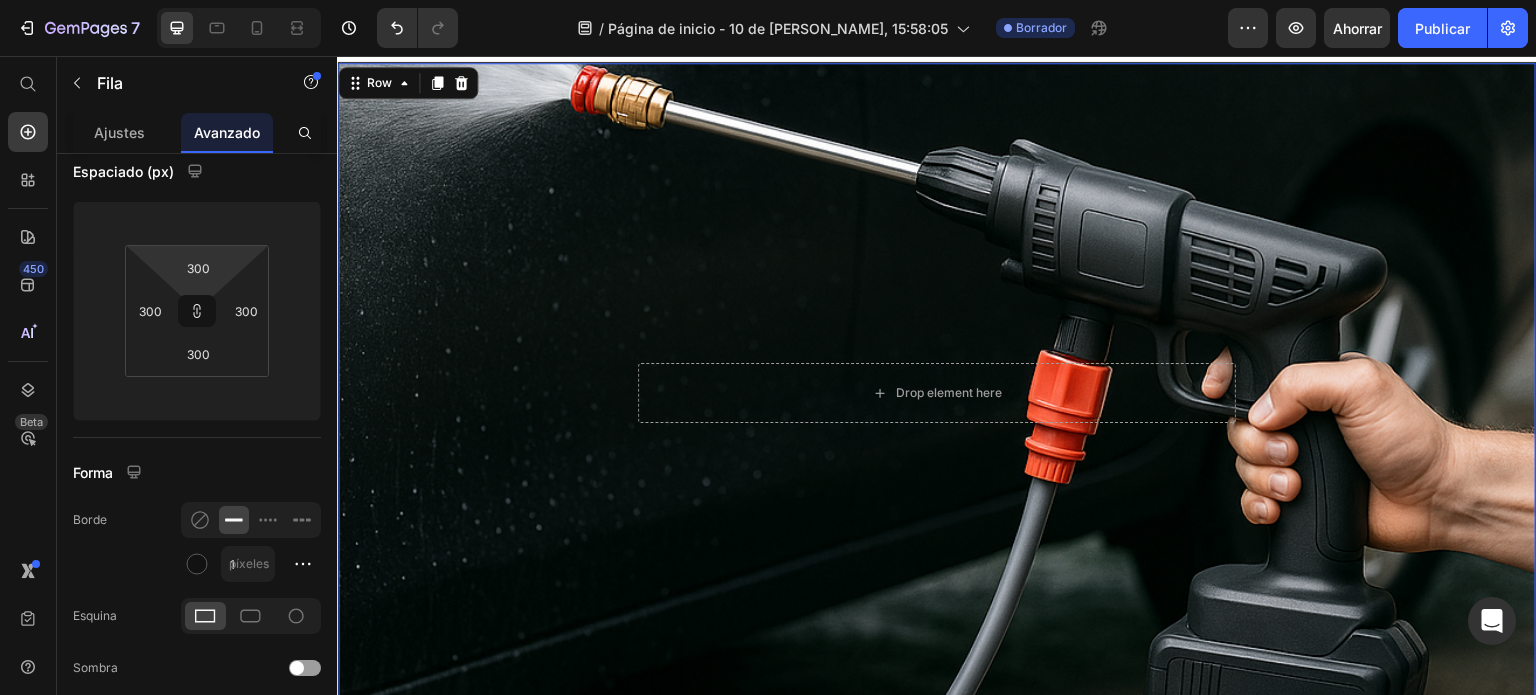 scroll, scrollTop: 0, scrollLeft: 0, axis: both 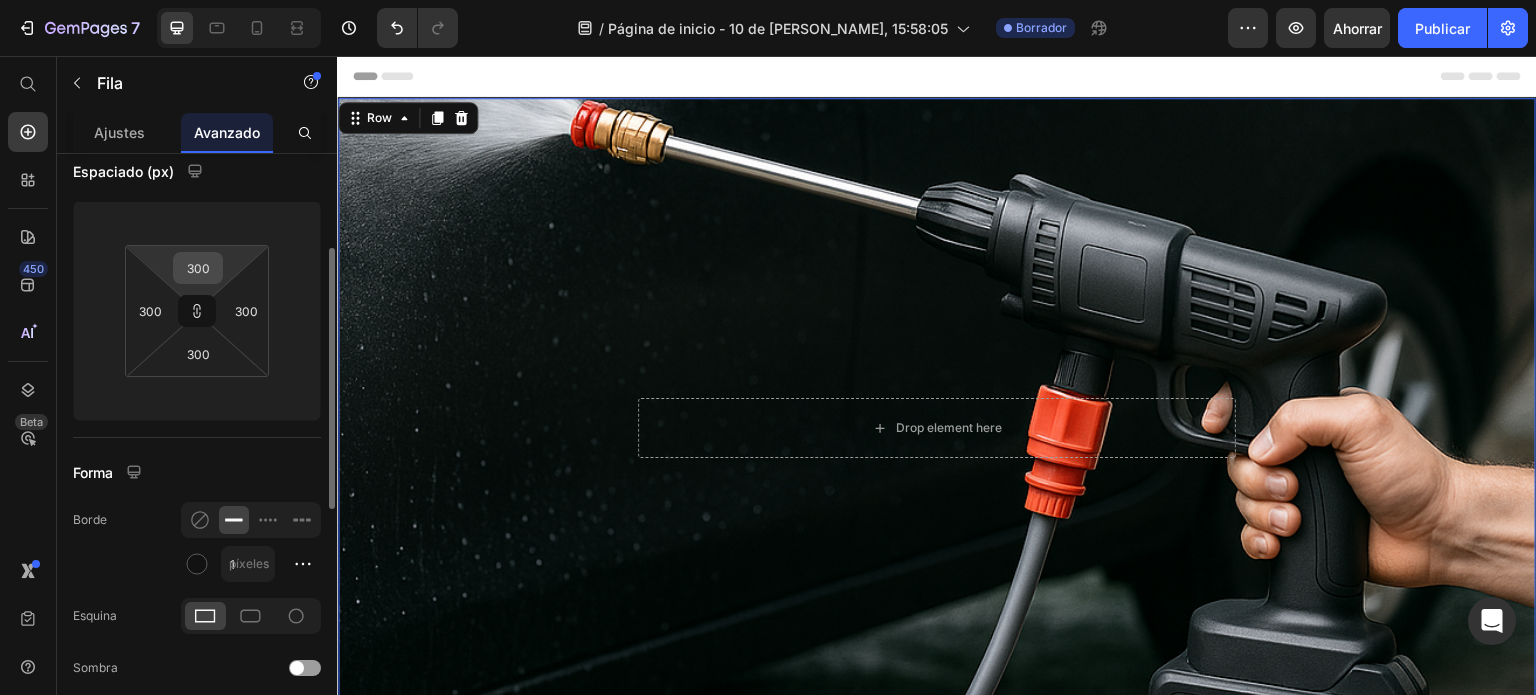 click on "300" at bounding box center (198, 268) 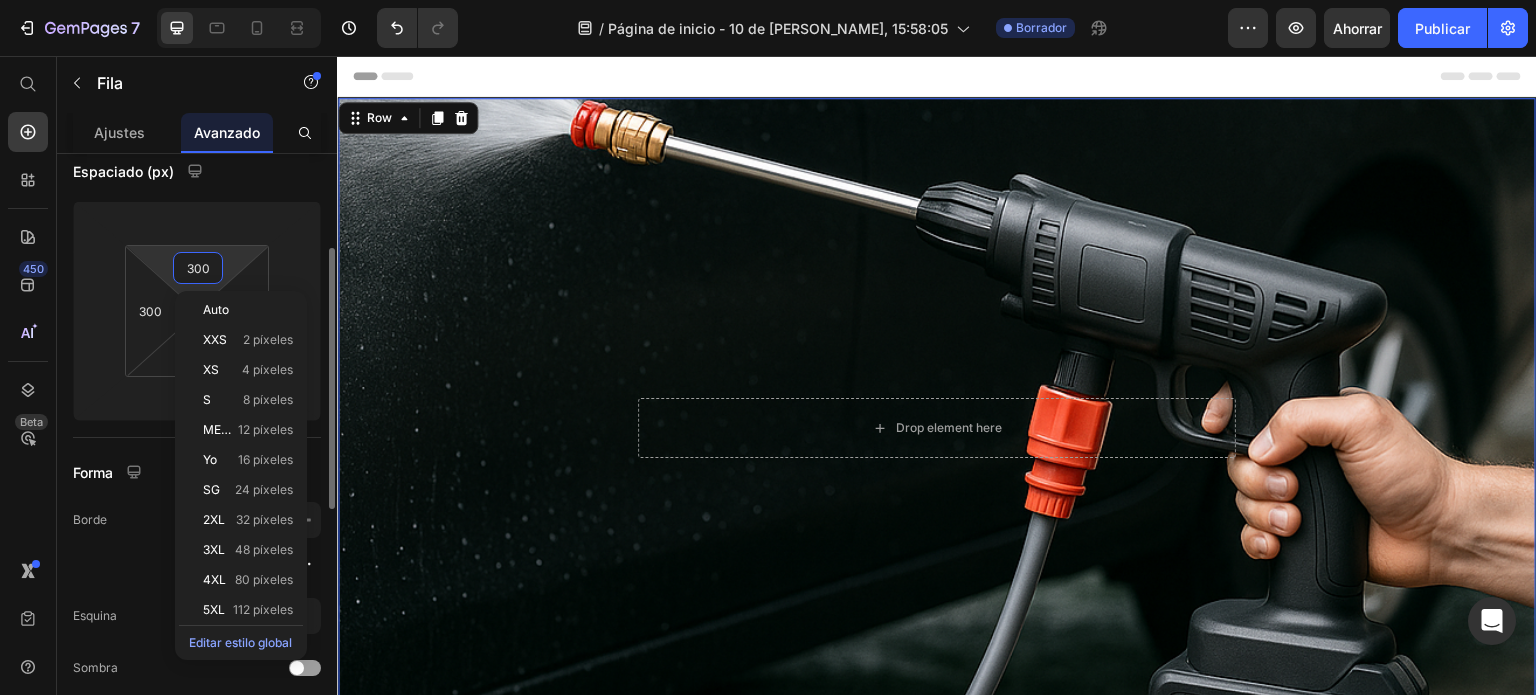 type on "30" 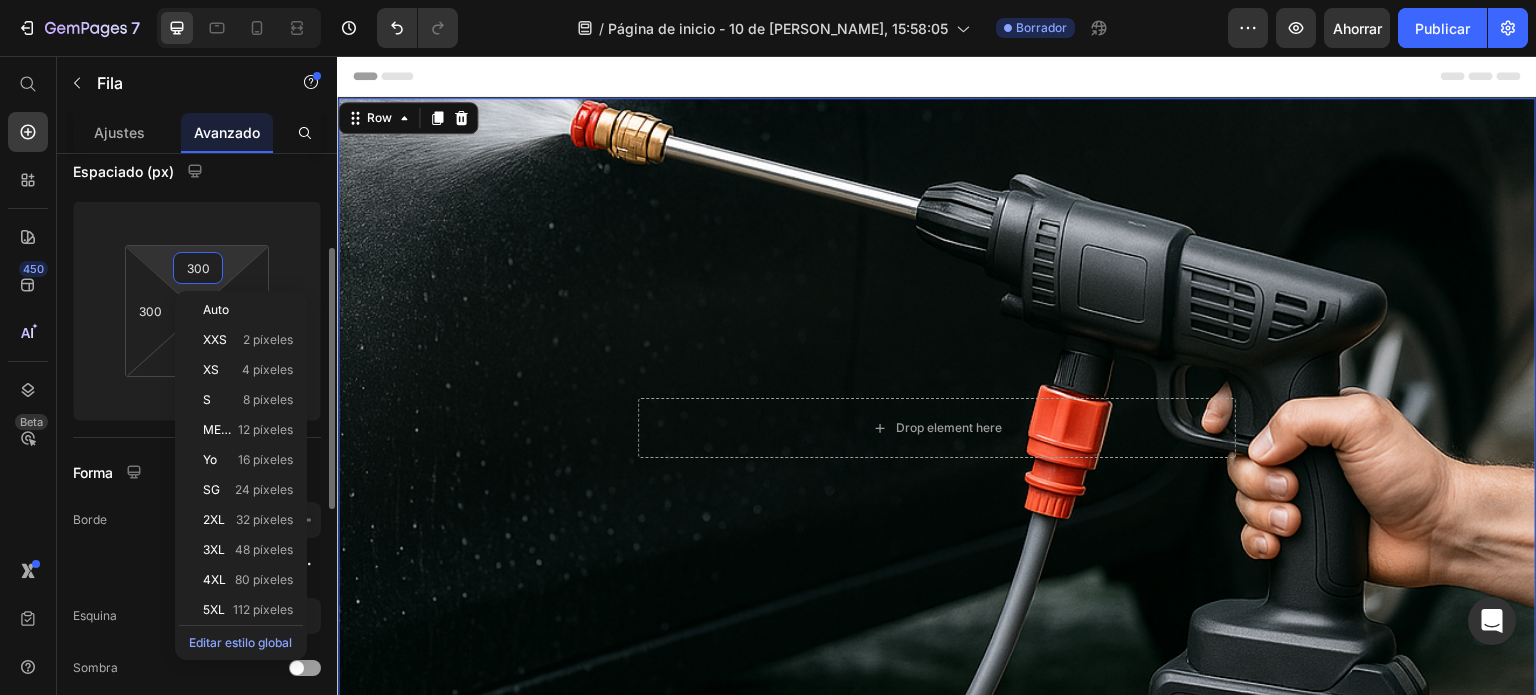 type on "30" 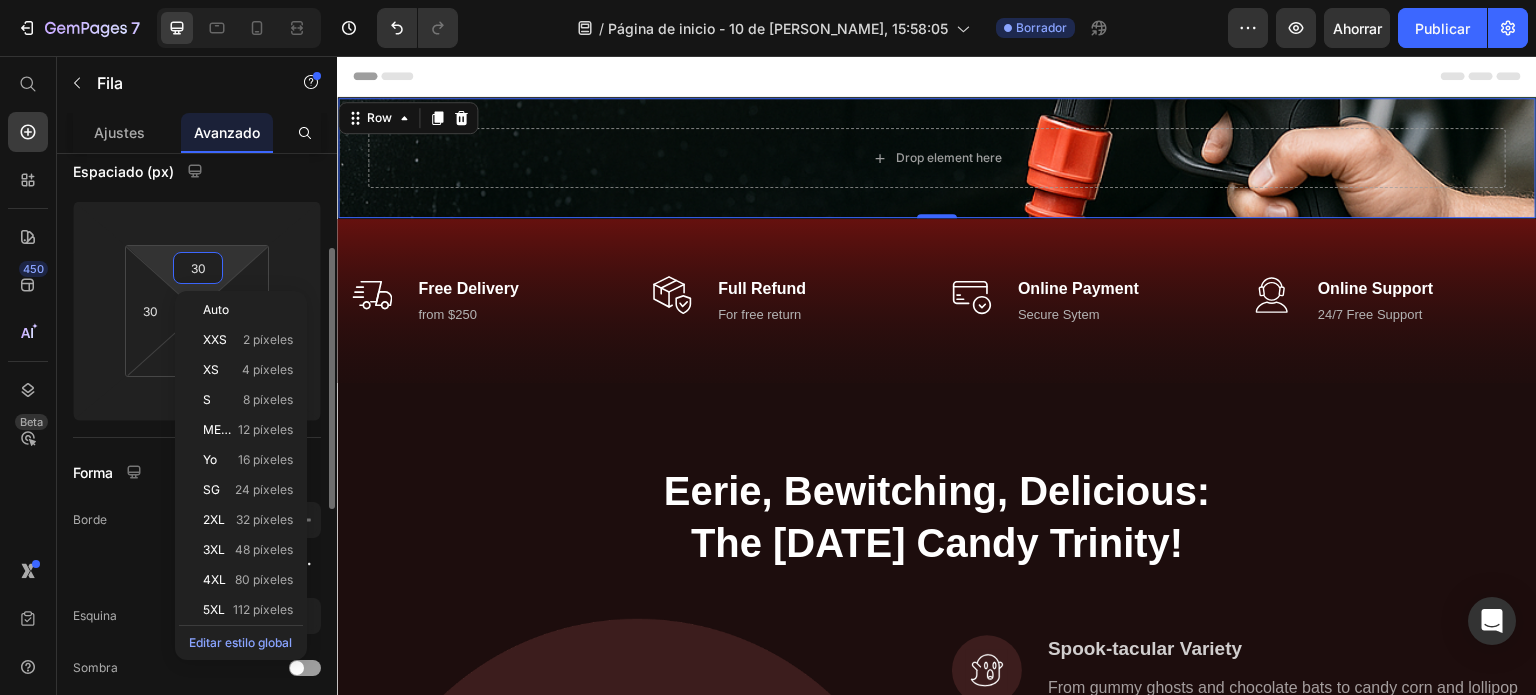 type on "3" 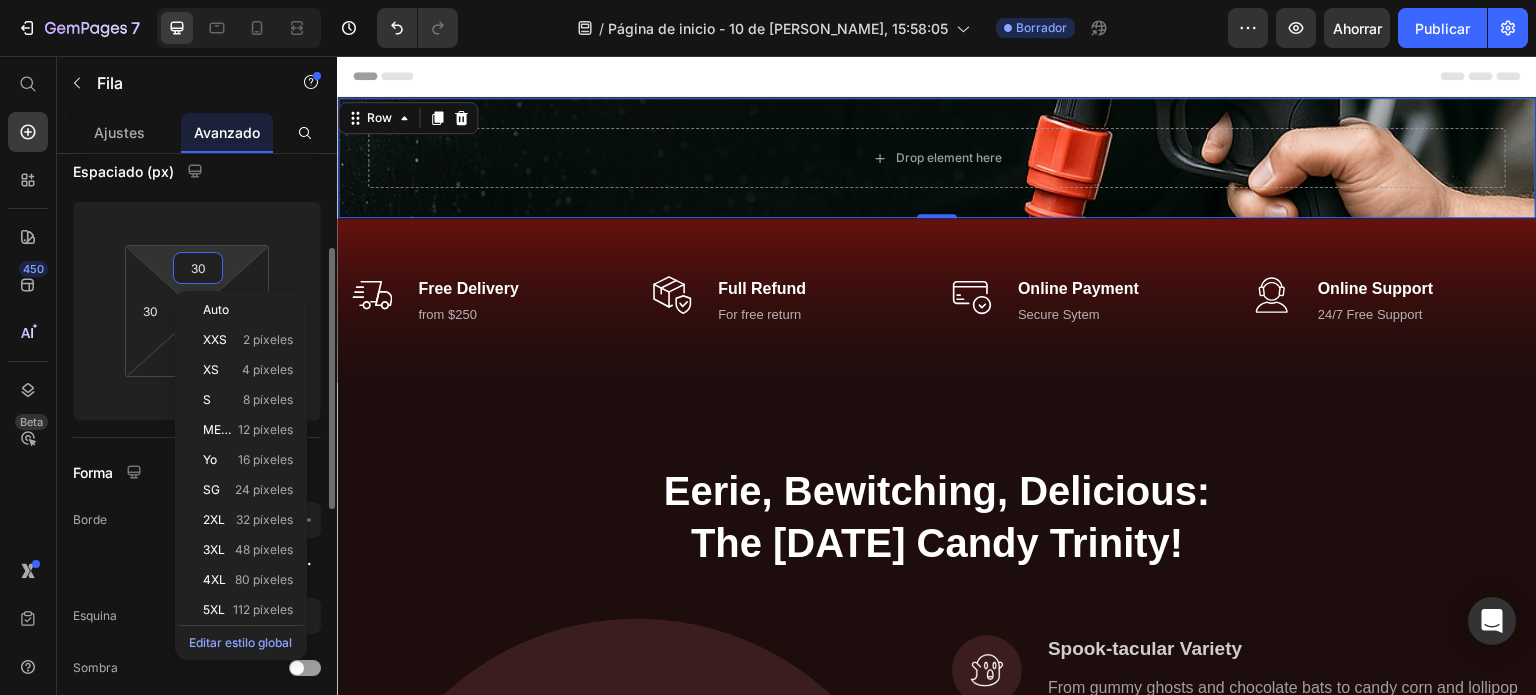 type on "3" 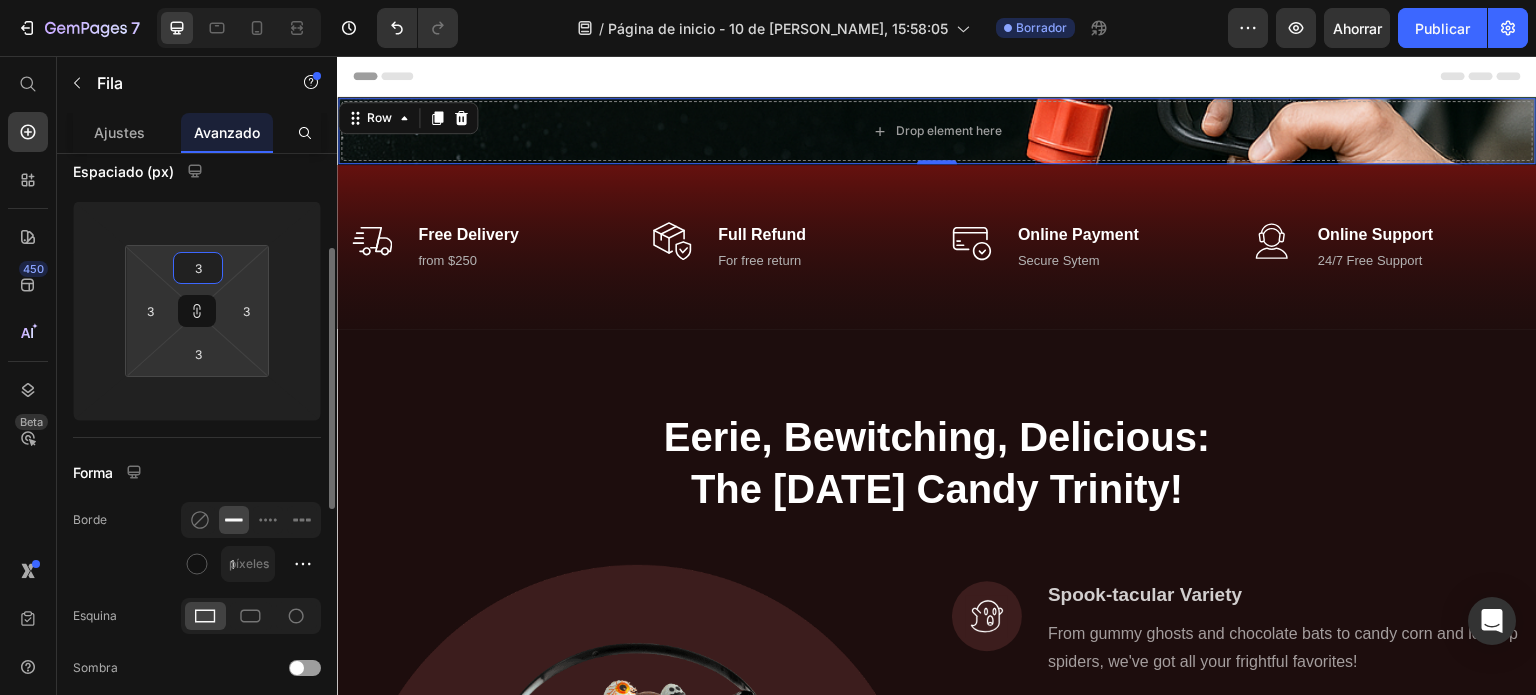type on "35" 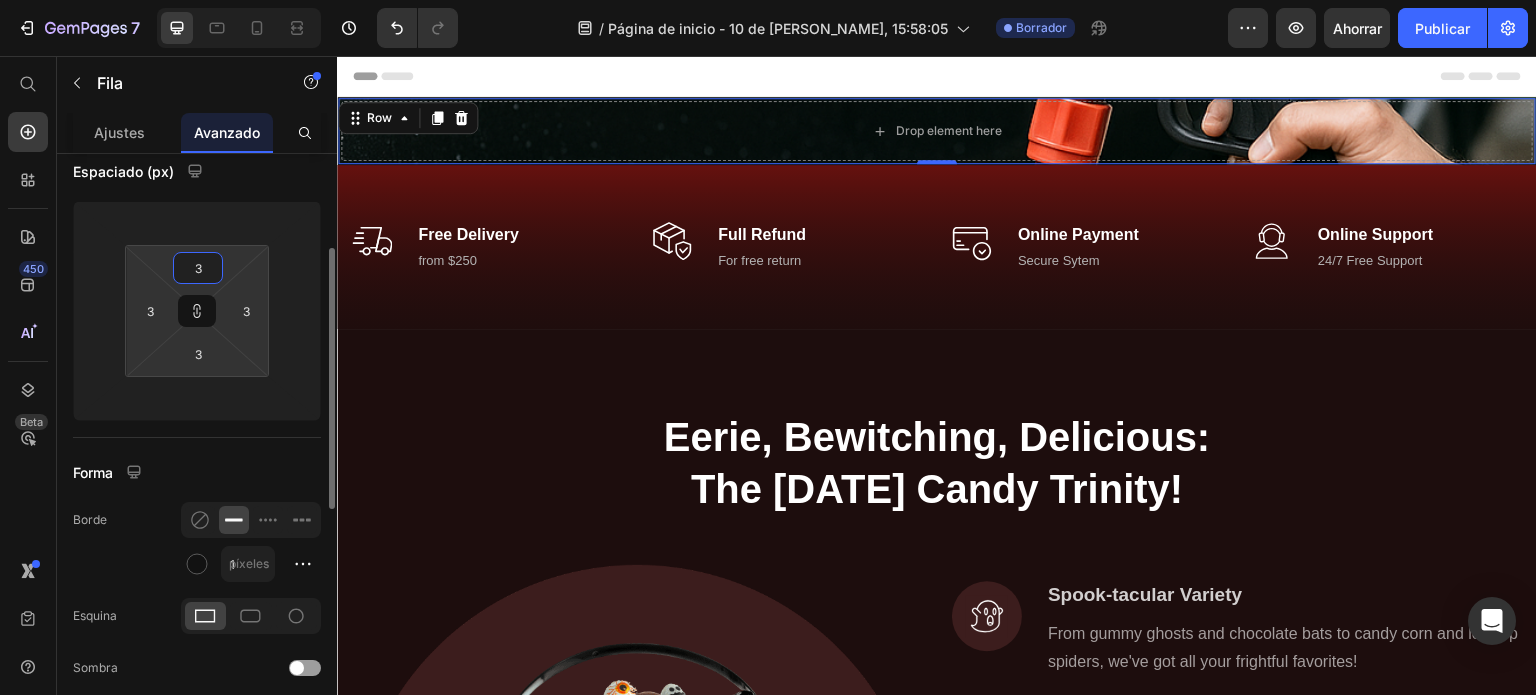 type on "35" 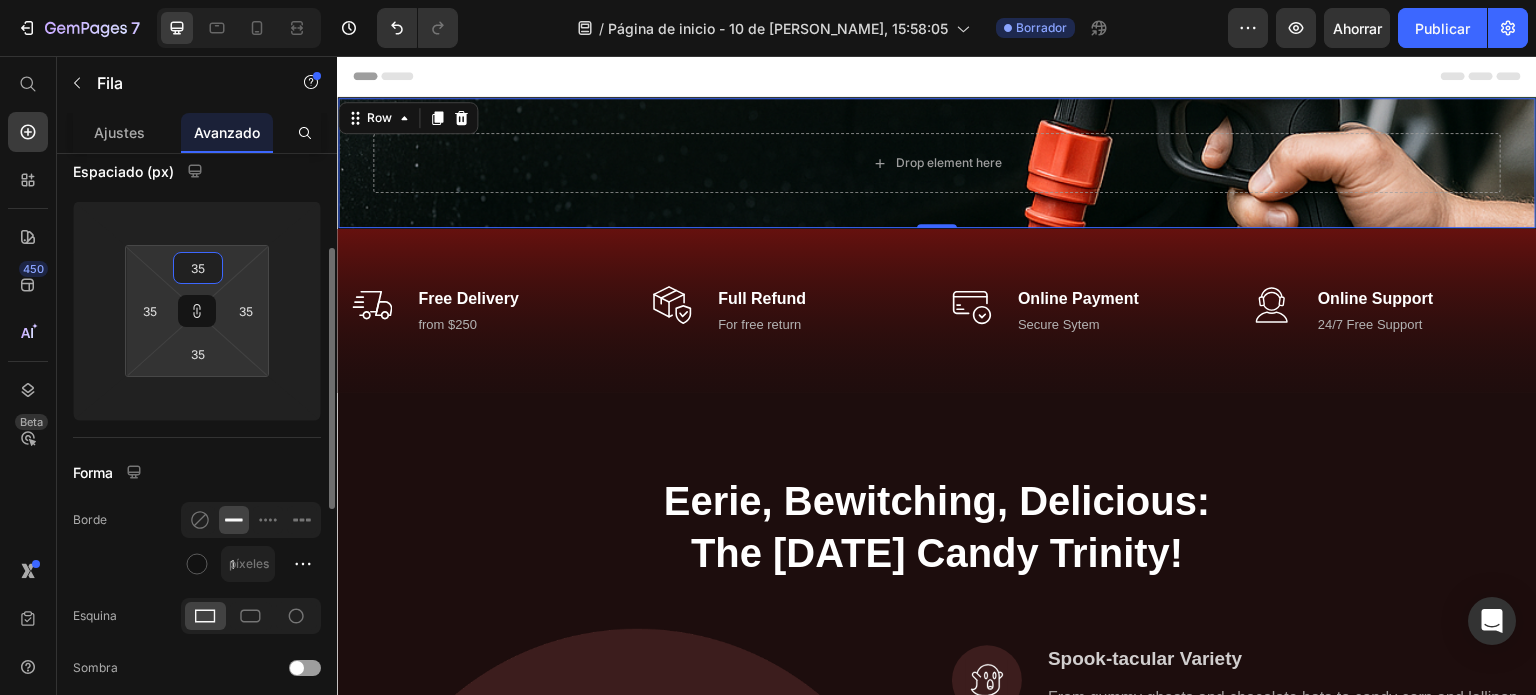 type on "350" 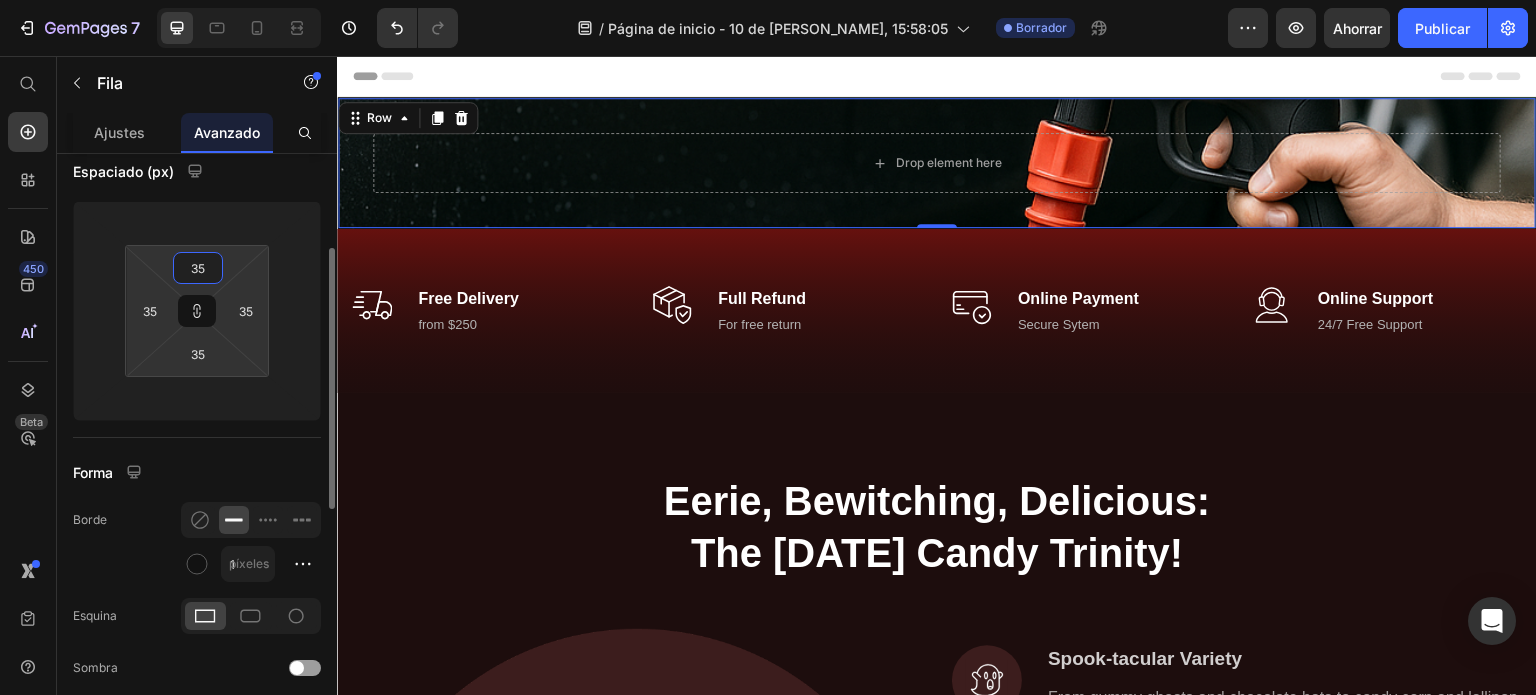 type on "350" 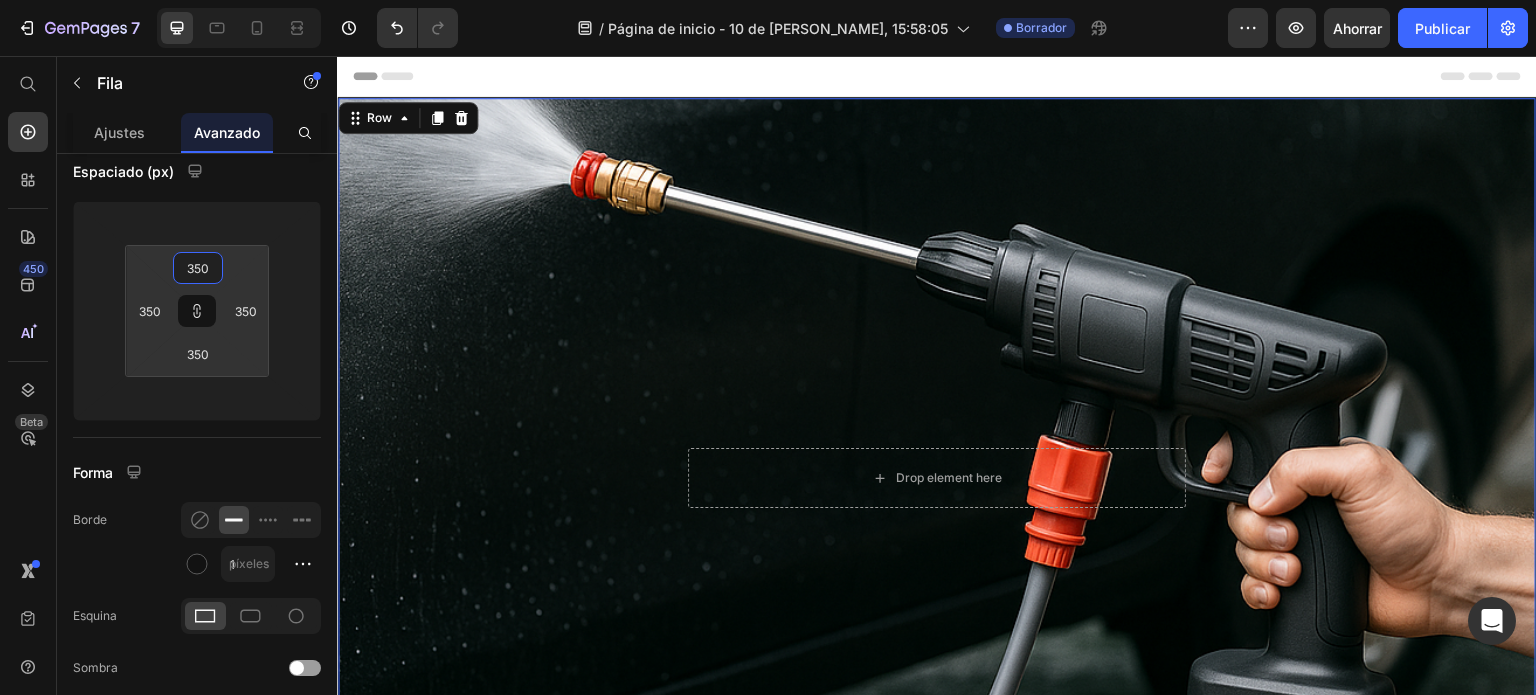 type on "350" 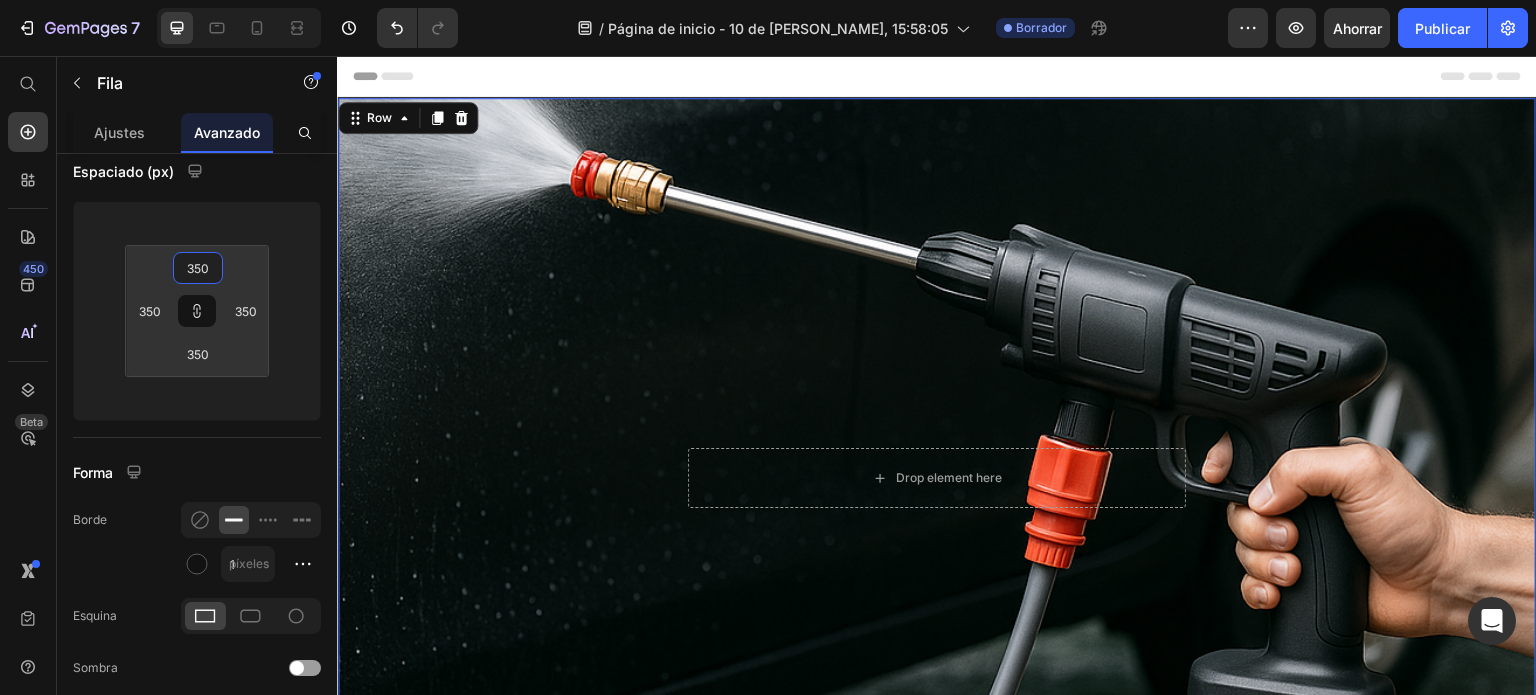 click on "Drop element here Row   0" at bounding box center [937, 478] 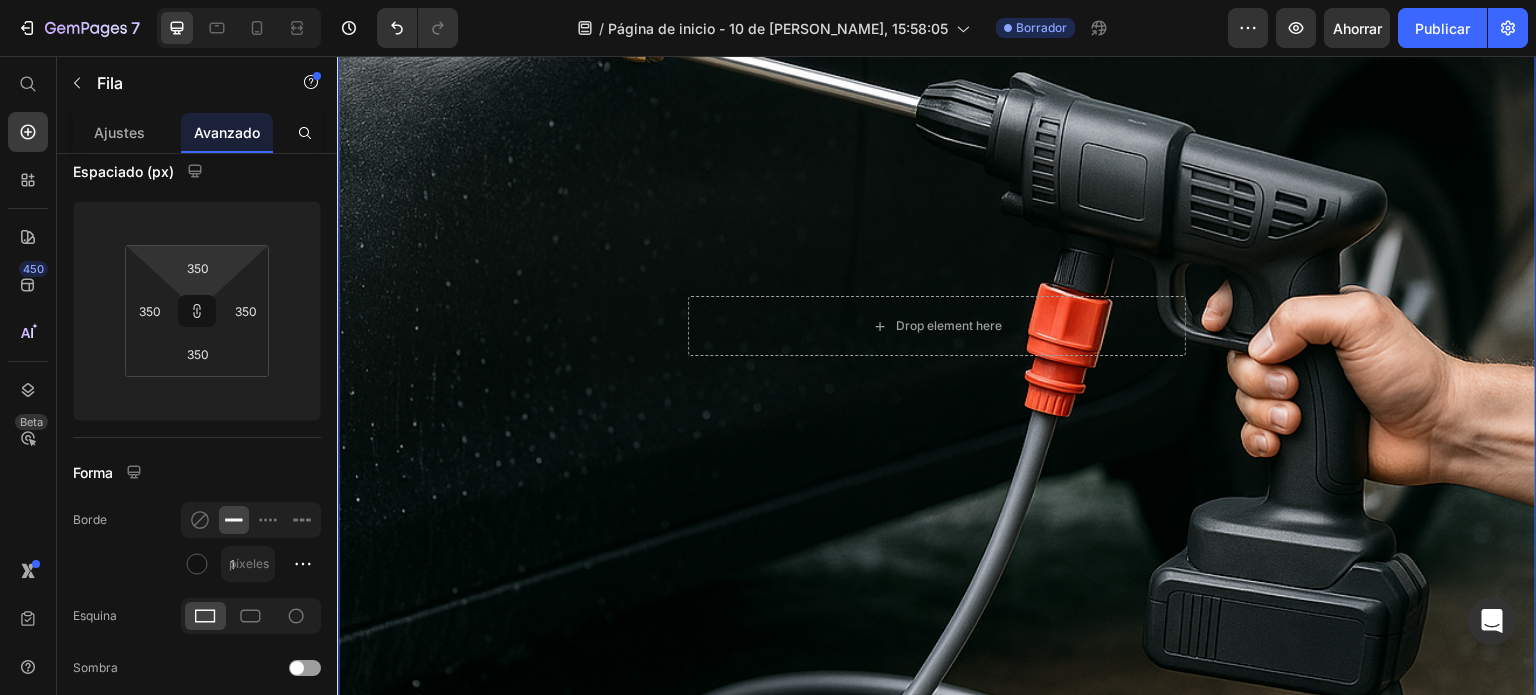 scroll, scrollTop: 152, scrollLeft: 0, axis: vertical 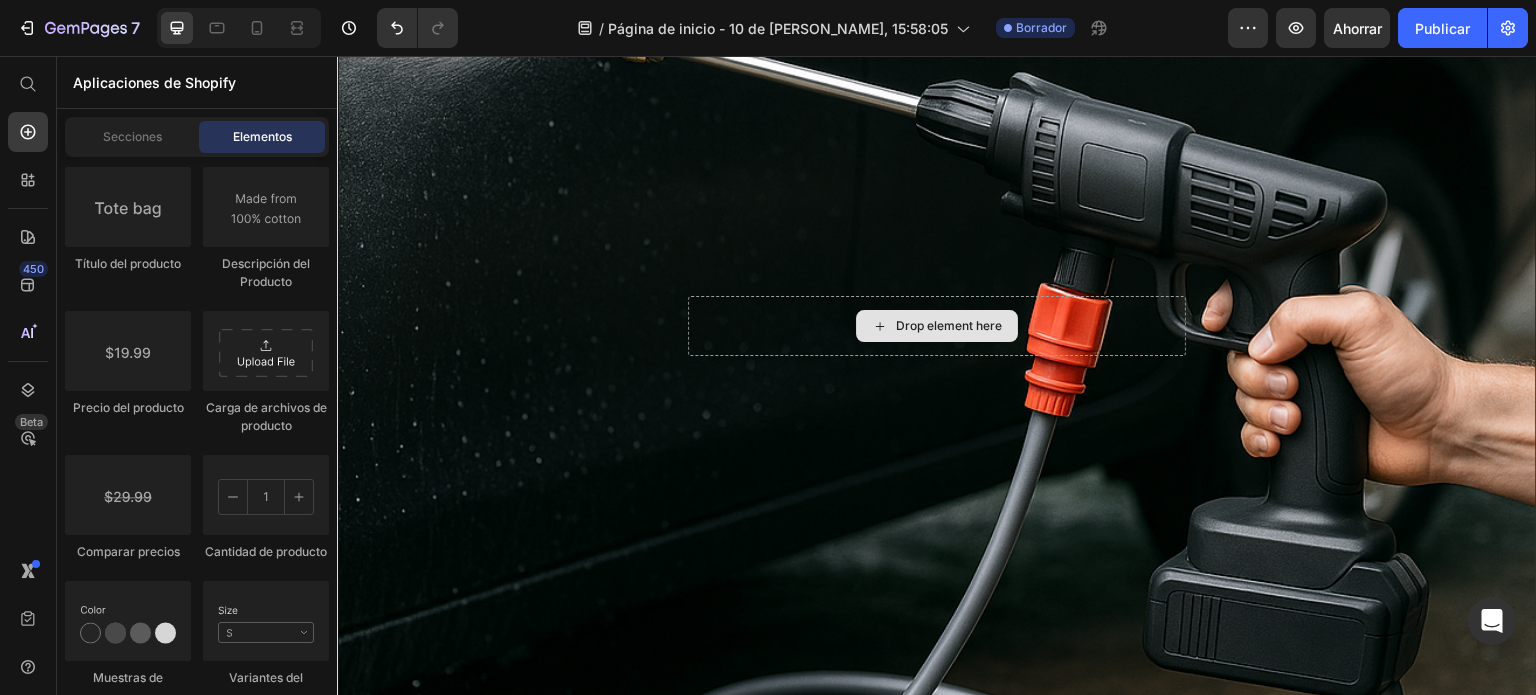 click on "Drop element here" at bounding box center (937, 326) 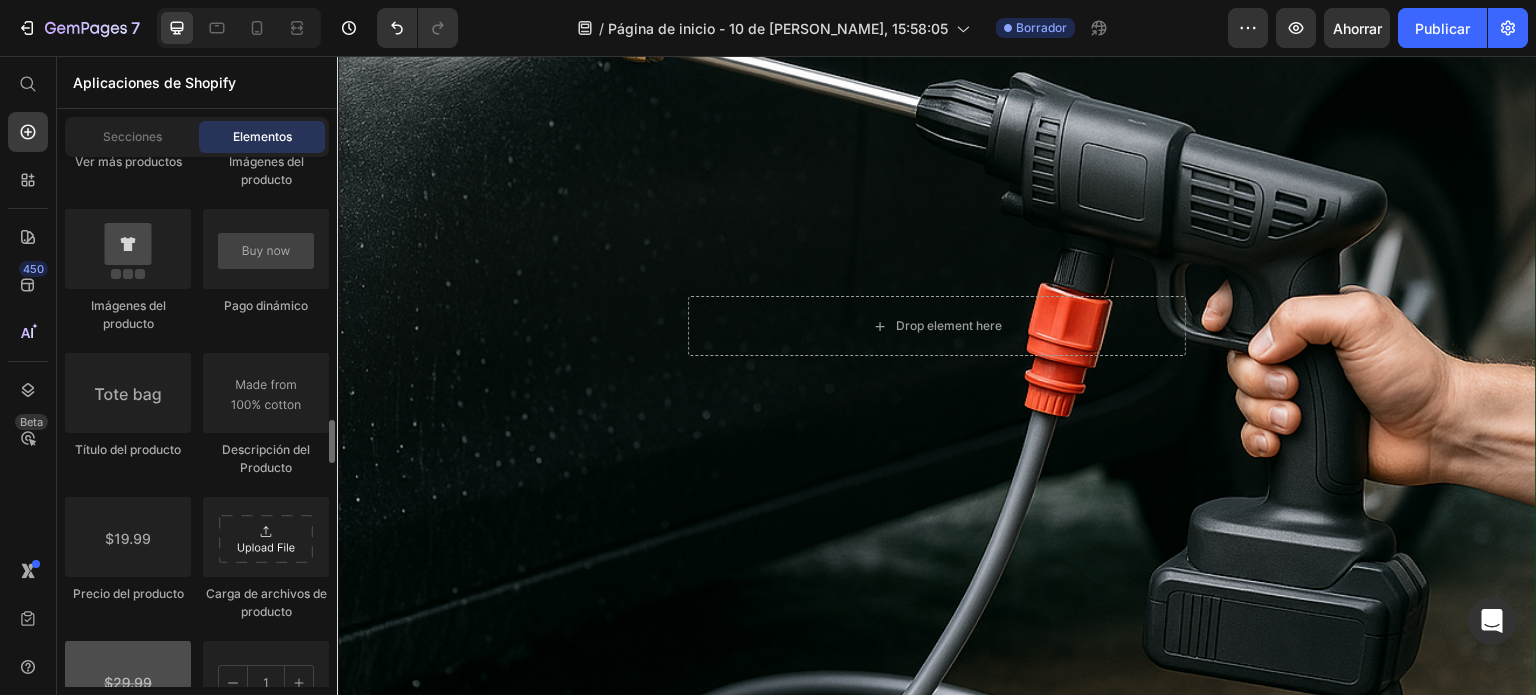 scroll, scrollTop: 3258, scrollLeft: 0, axis: vertical 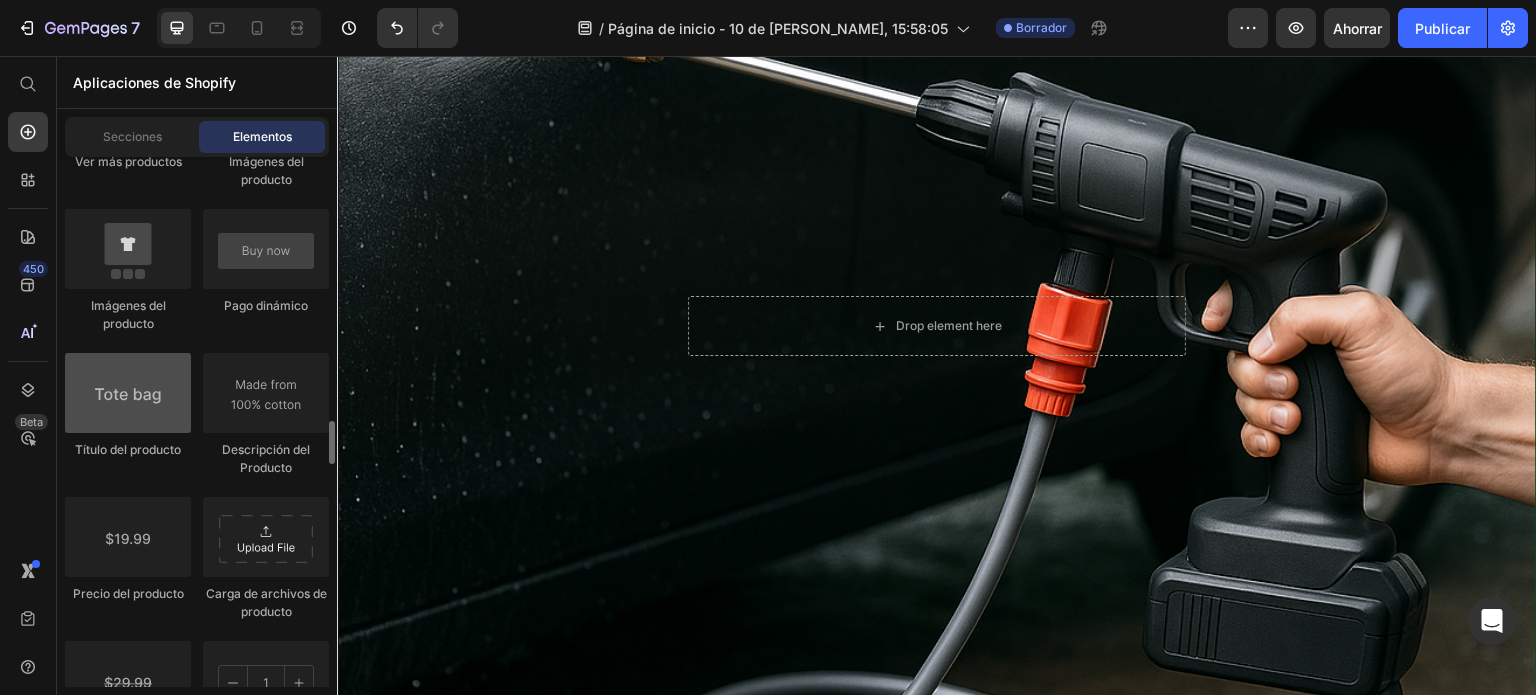 click at bounding box center [128, 393] 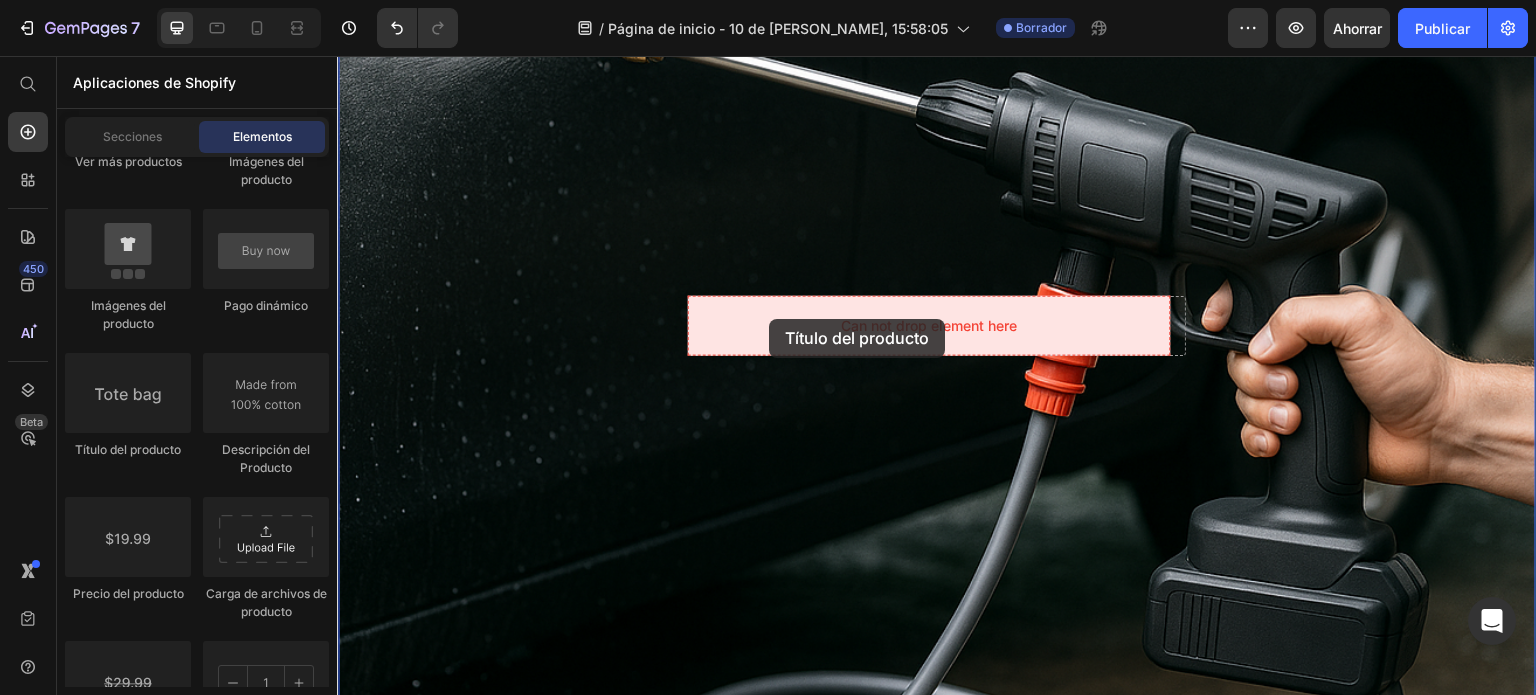 drag, startPoint x: 472, startPoint y: 451, endPoint x: 769, endPoint y: 319, distance: 325.0123 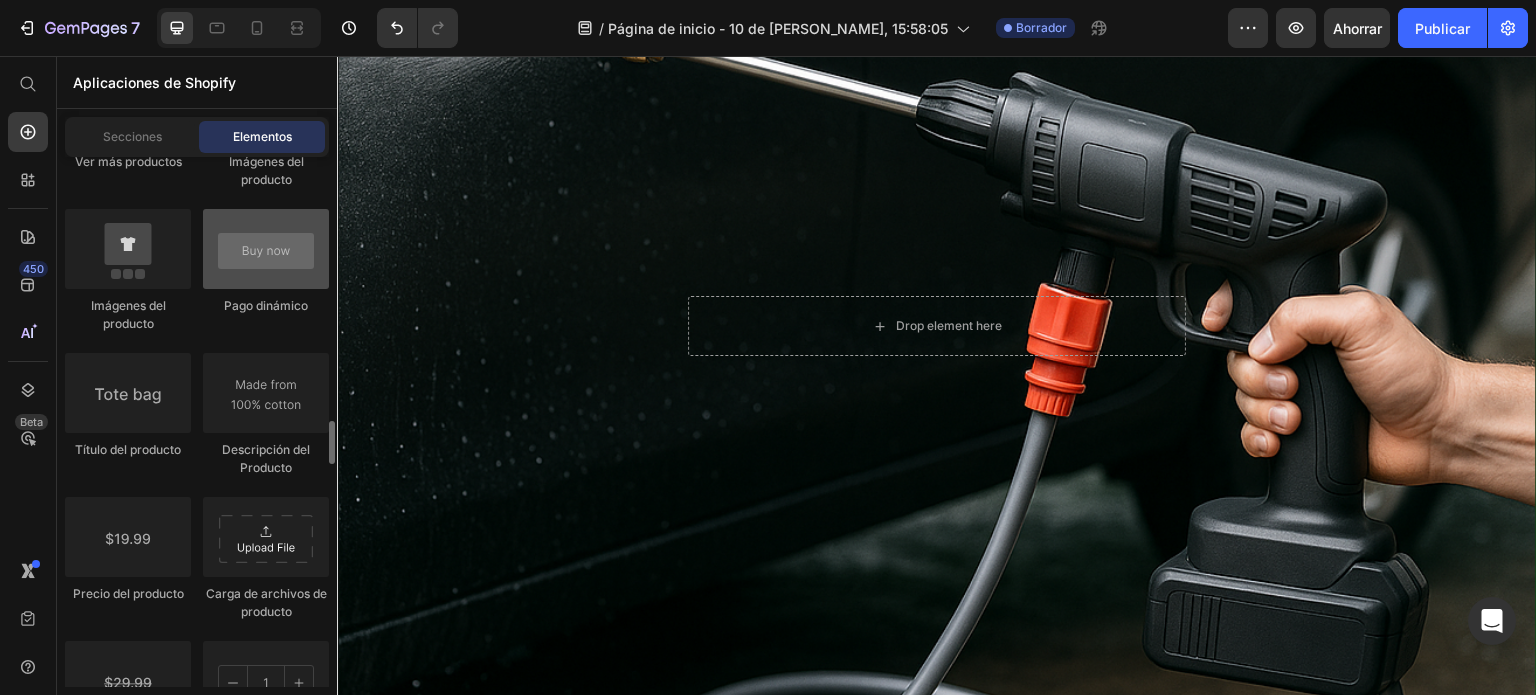 click at bounding box center (266, 249) 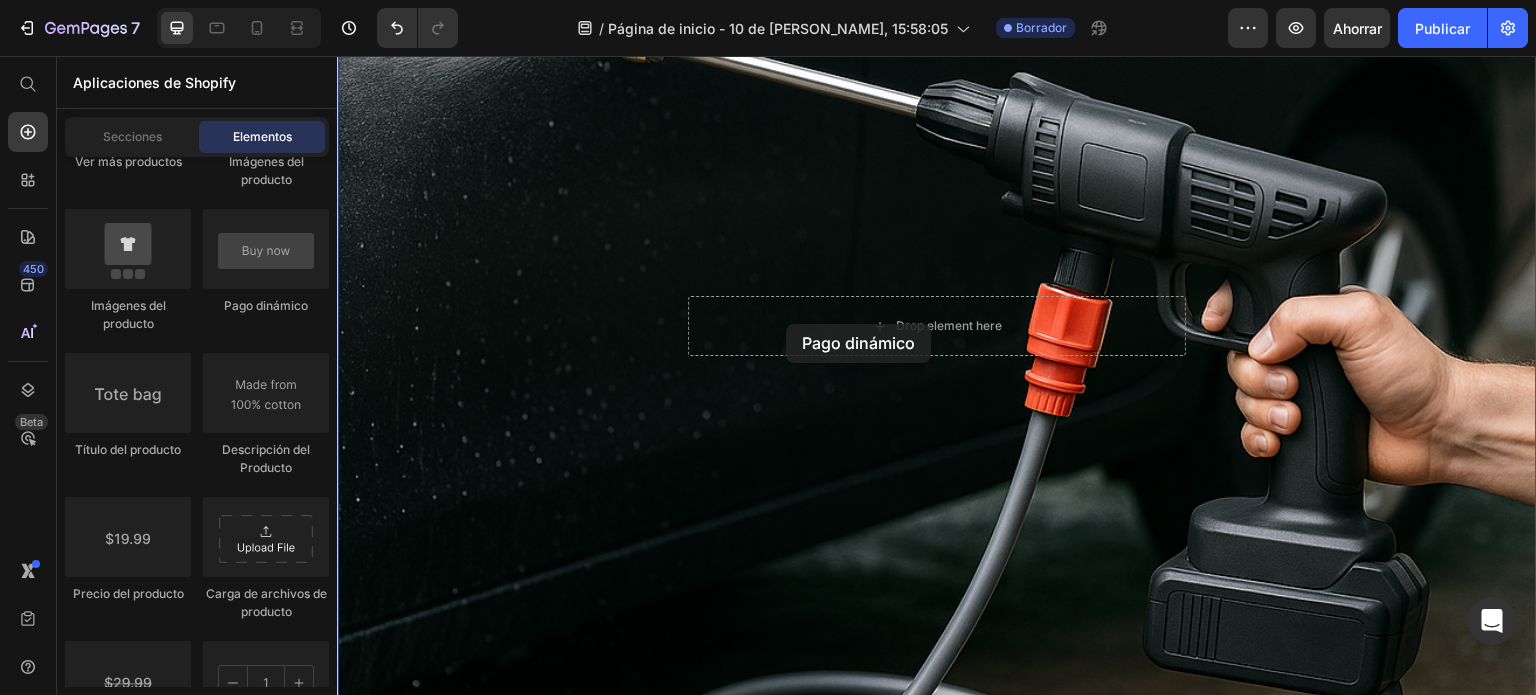 drag, startPoint x: 605, startPoint y: 306, endPoint x: 786, endPoint y: 324, distance: 181.89282 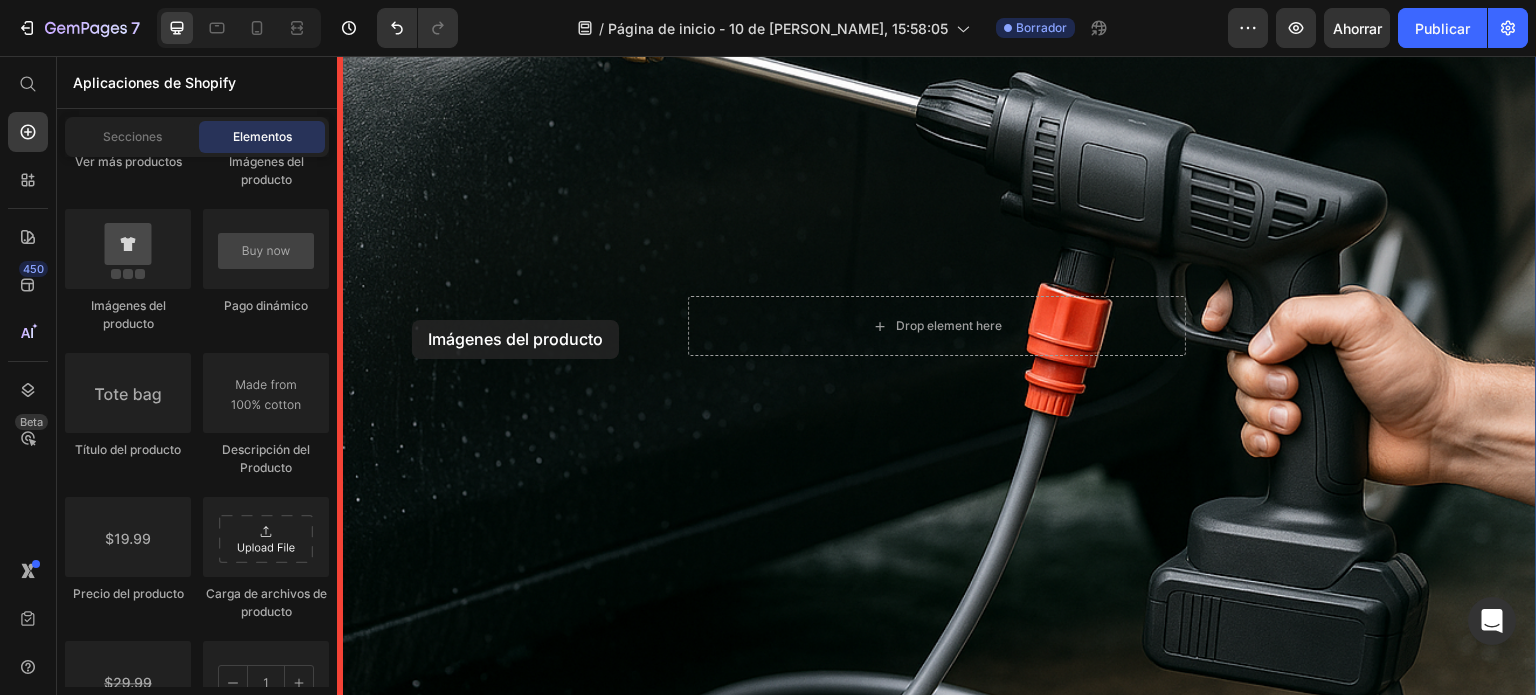 drag, startPoint x: 461, startPoint y: 292, endPoint x: 412, endPoint y: 320, distance: 56.435802 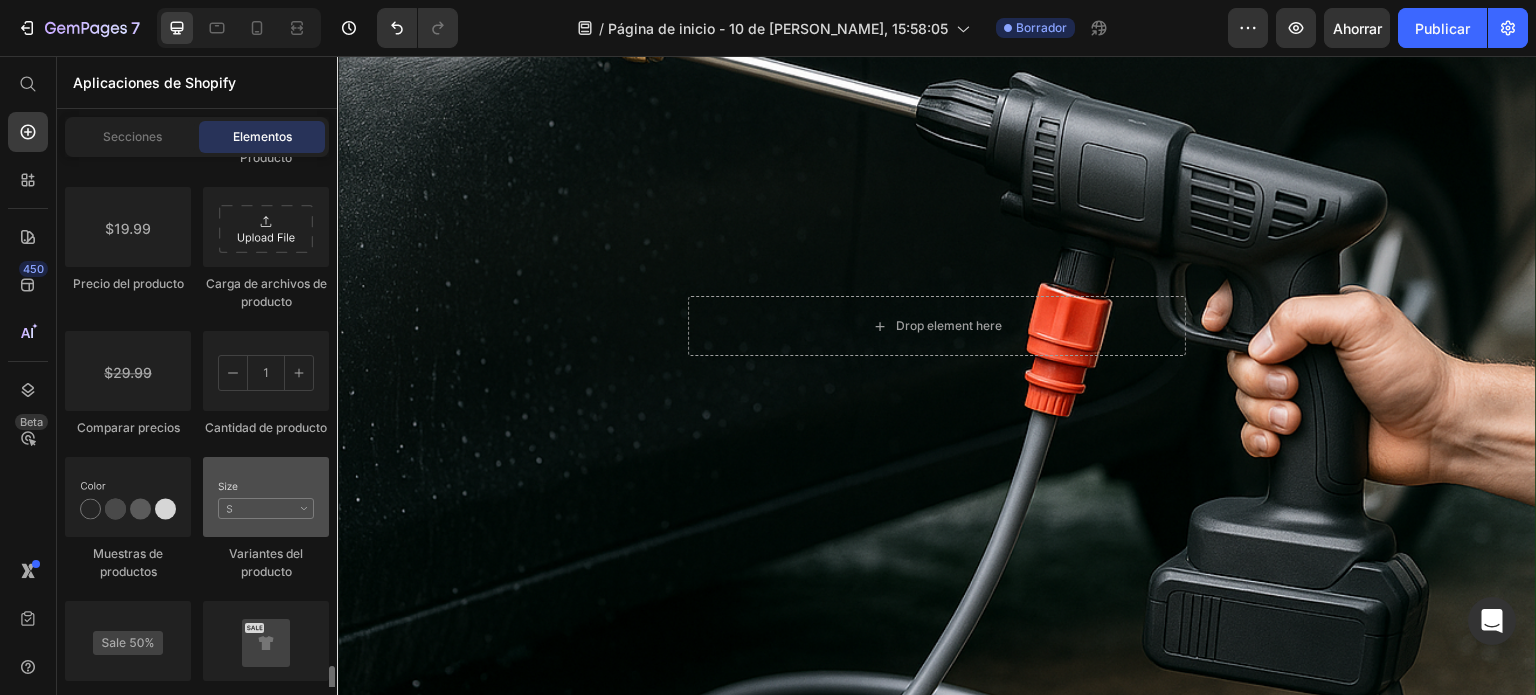 scroll, scrollTop: 3774, scrollLeft: 0, axis: vertical 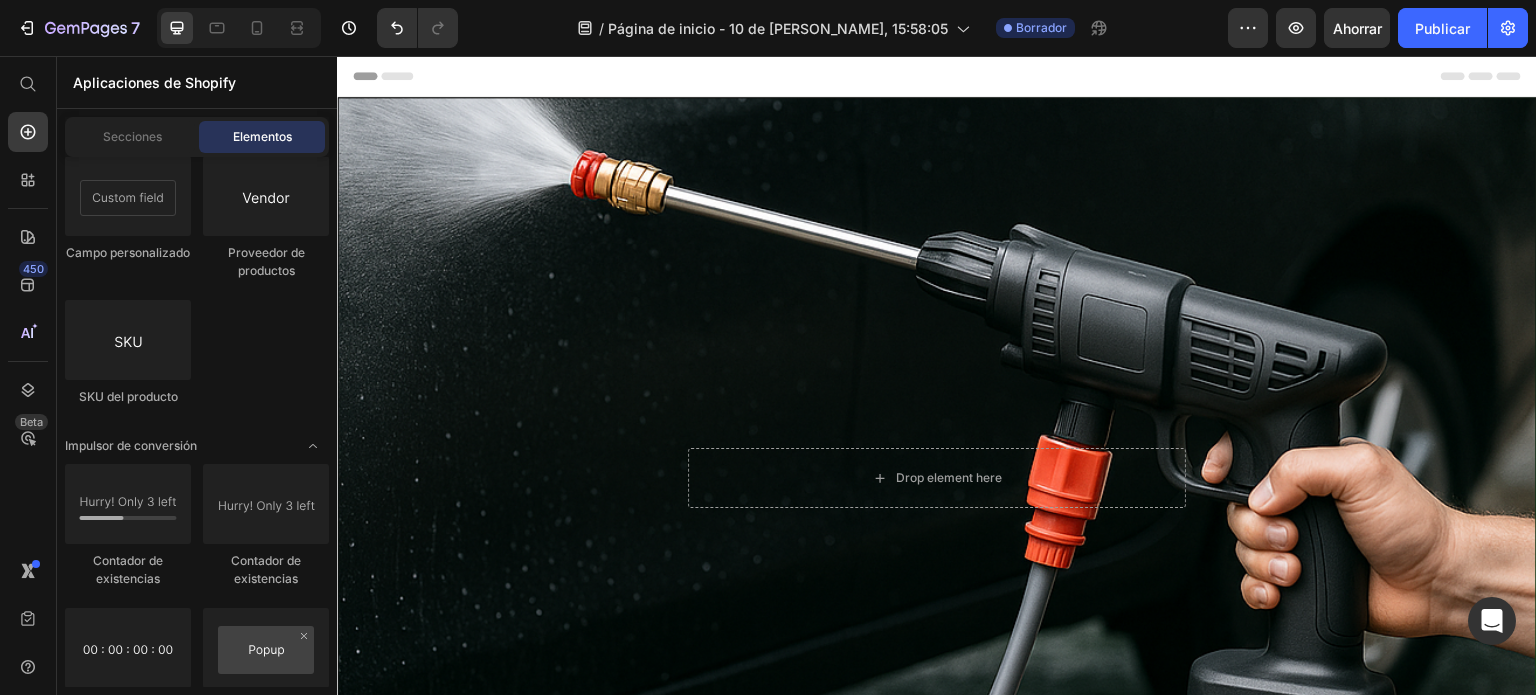 click on "Header" at bounding box center [394, 76] 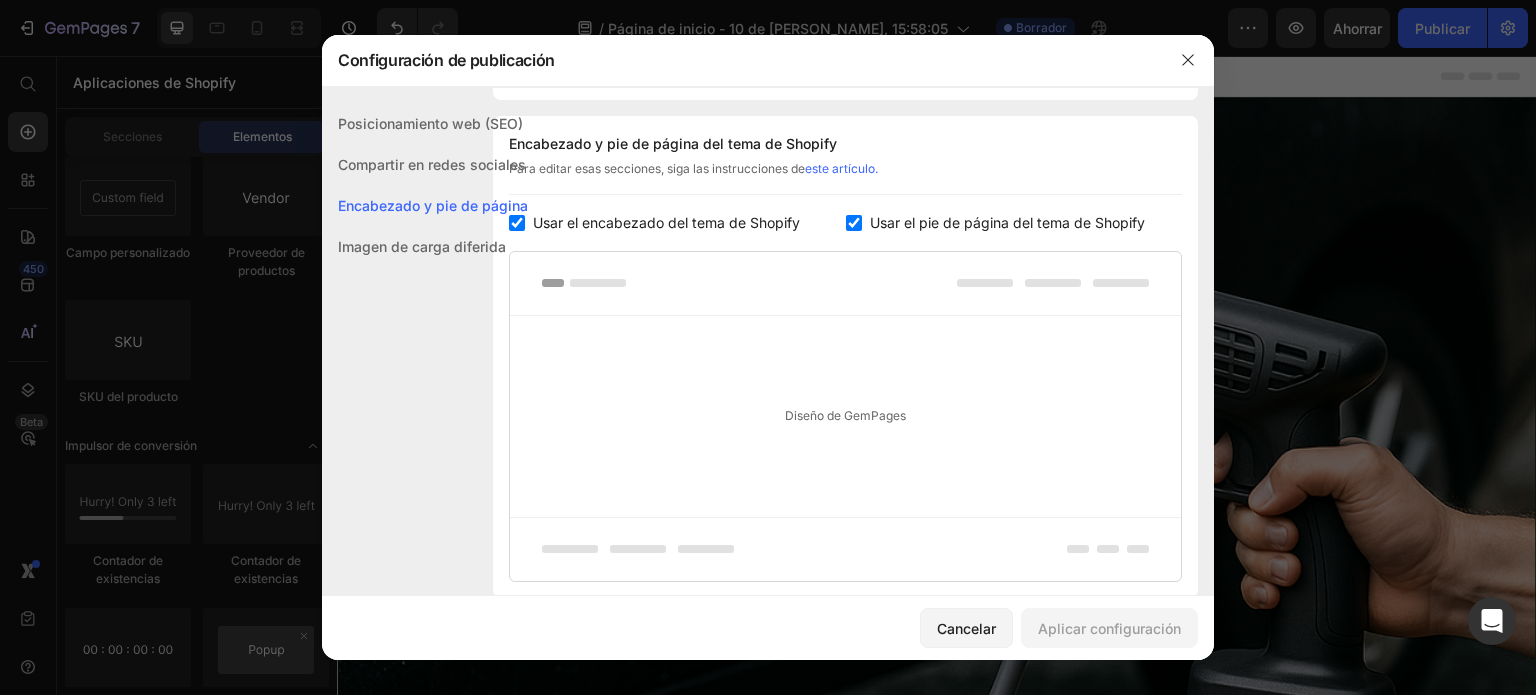 scroll, scrollTop: 936, scrollLeft: 0, axis: vertical 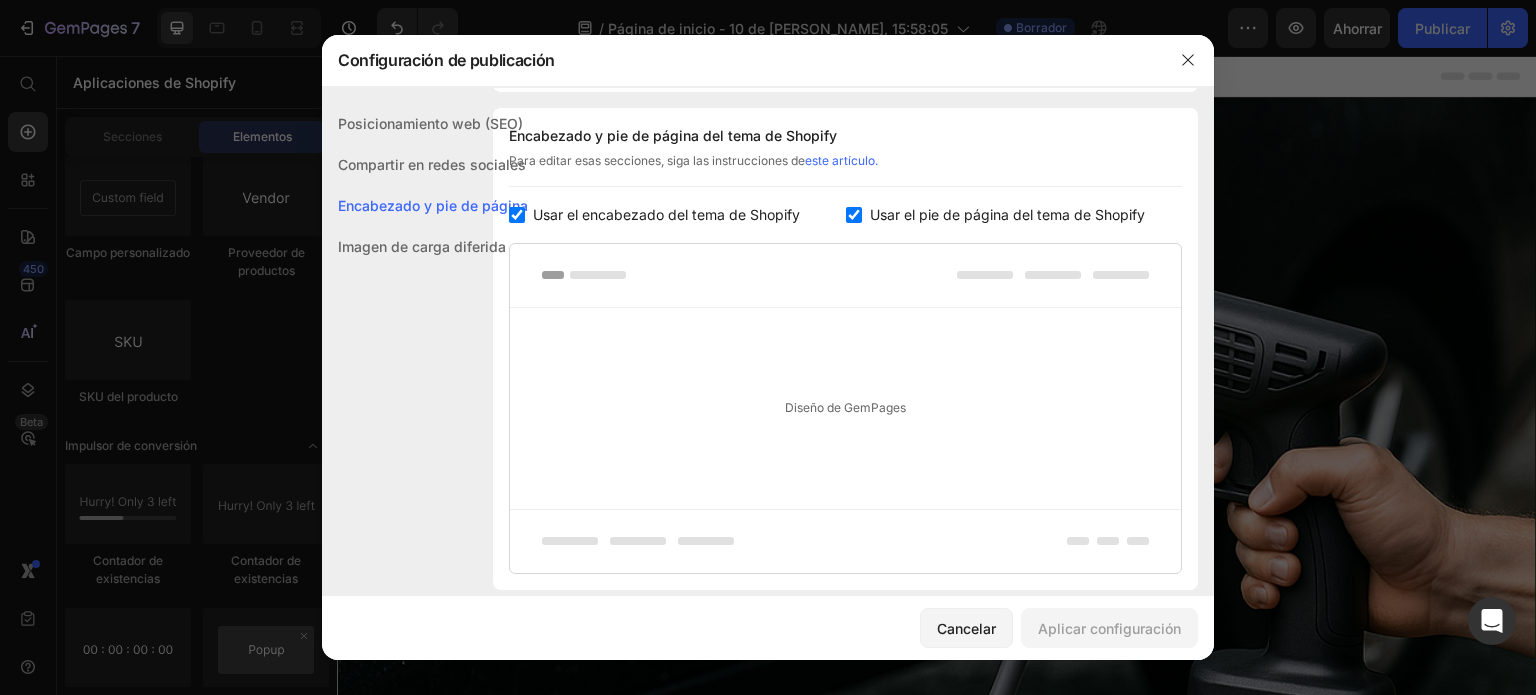 click at bounding box center (517, 215) 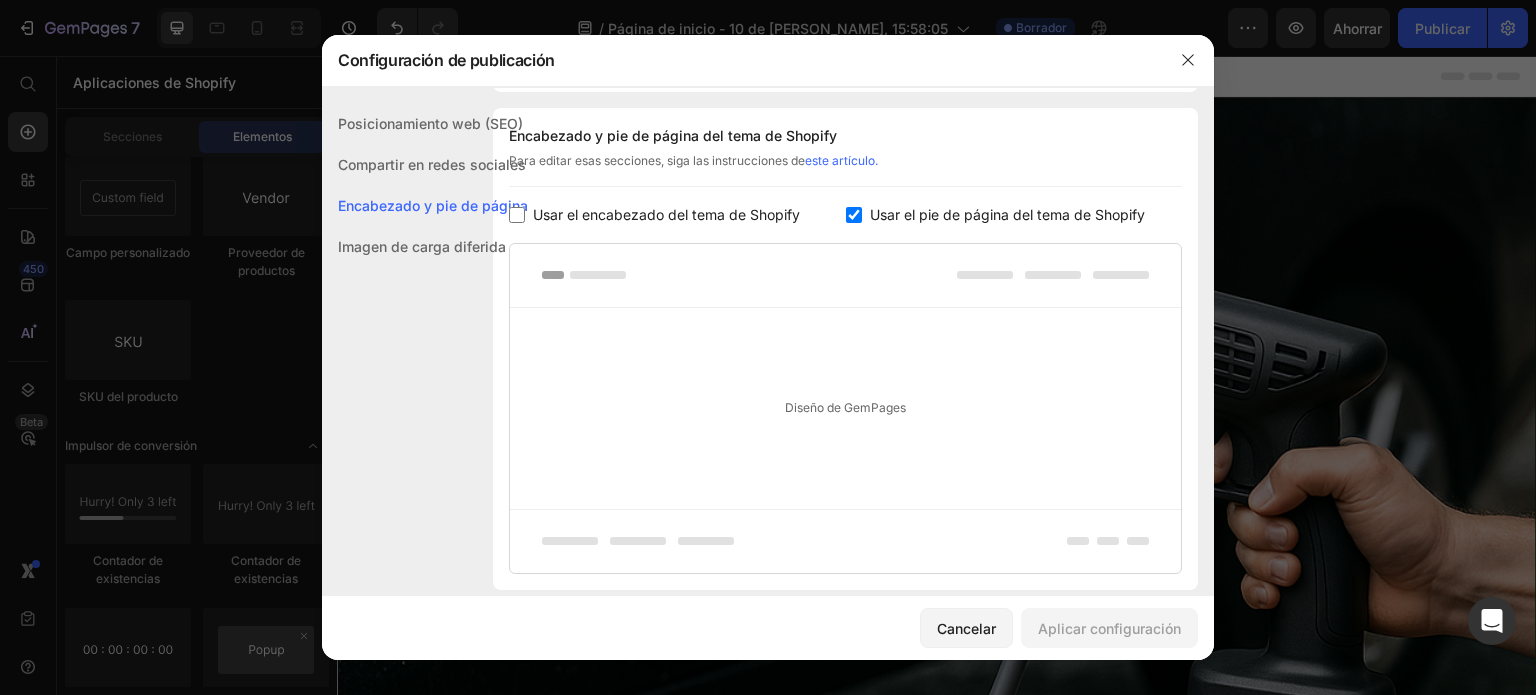 checkbox on "false" 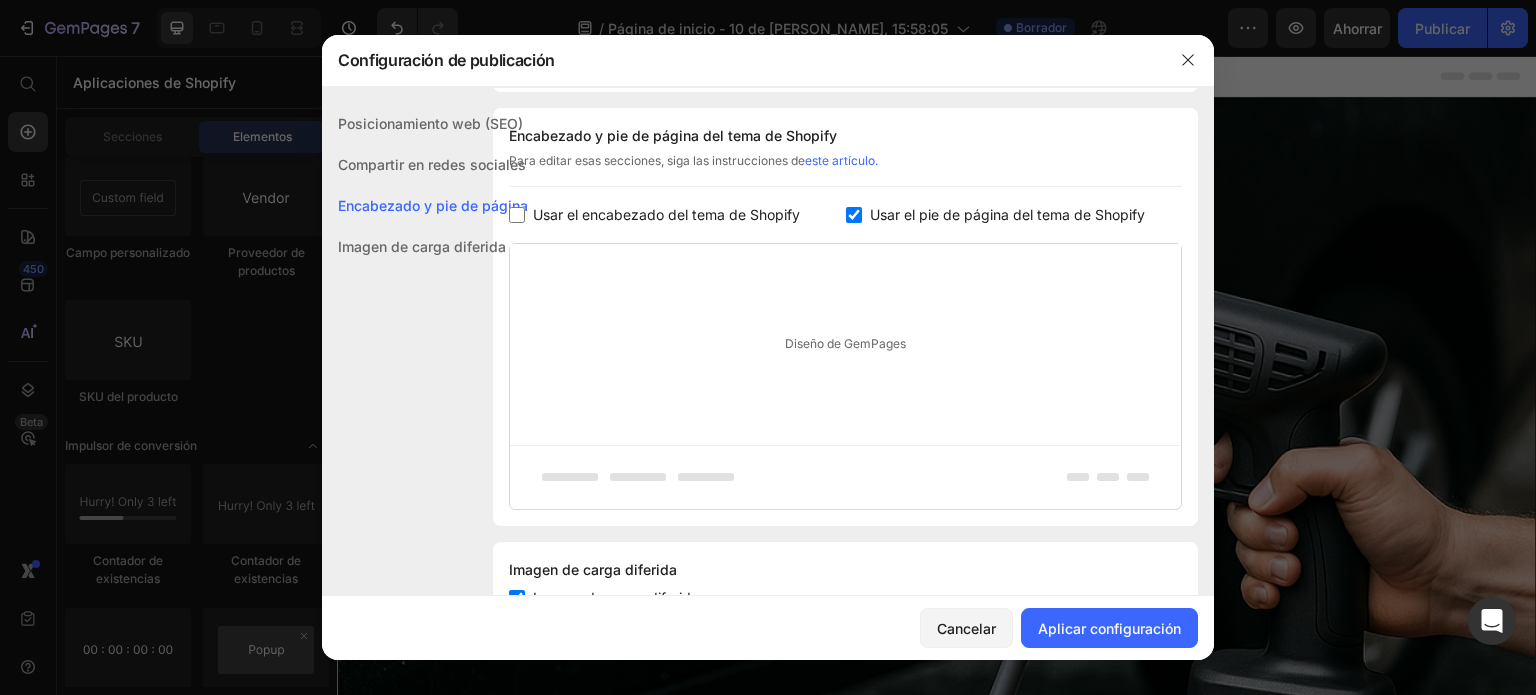 click on "Usar el pie de página del tema de Shopify" at bounding box center (1014, 215) 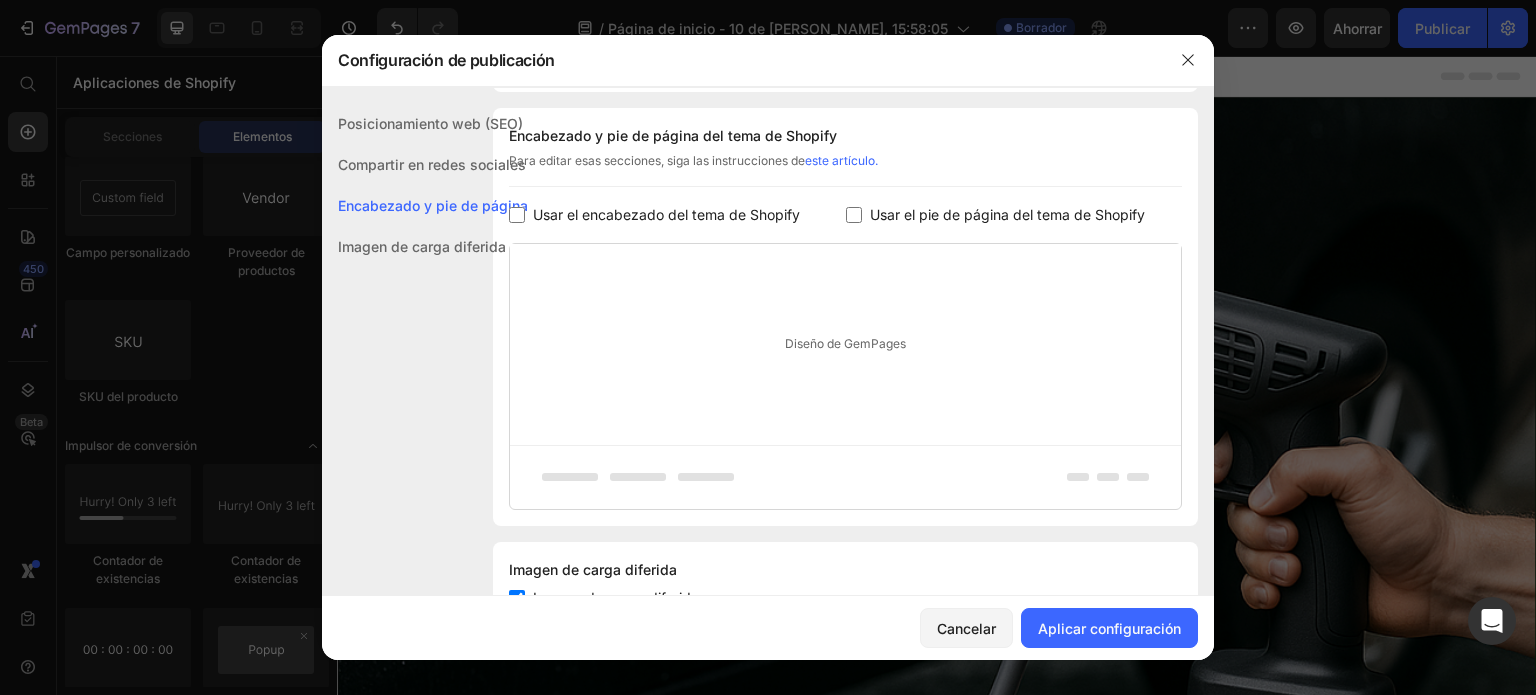 checkbox on "false" 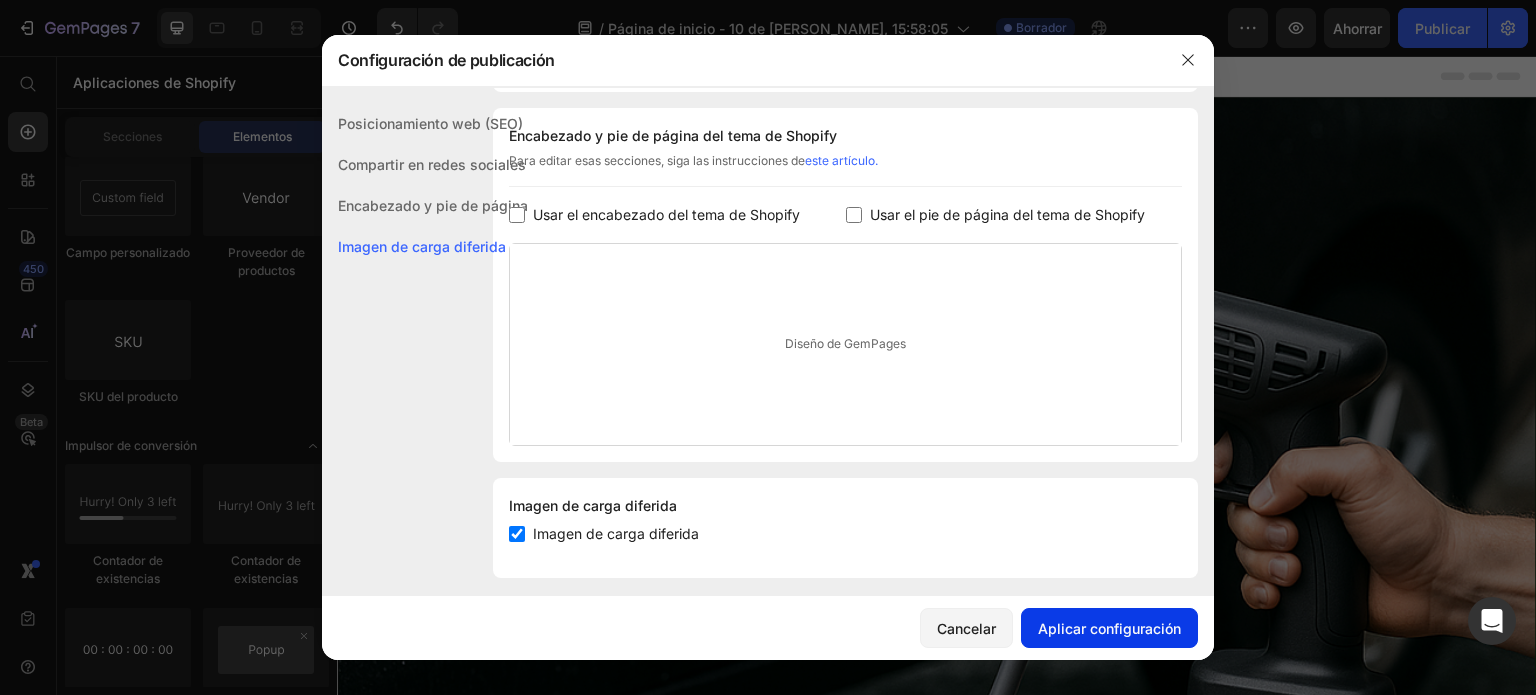click on "Aplicar configuración" at bounding box center [1109, 628] 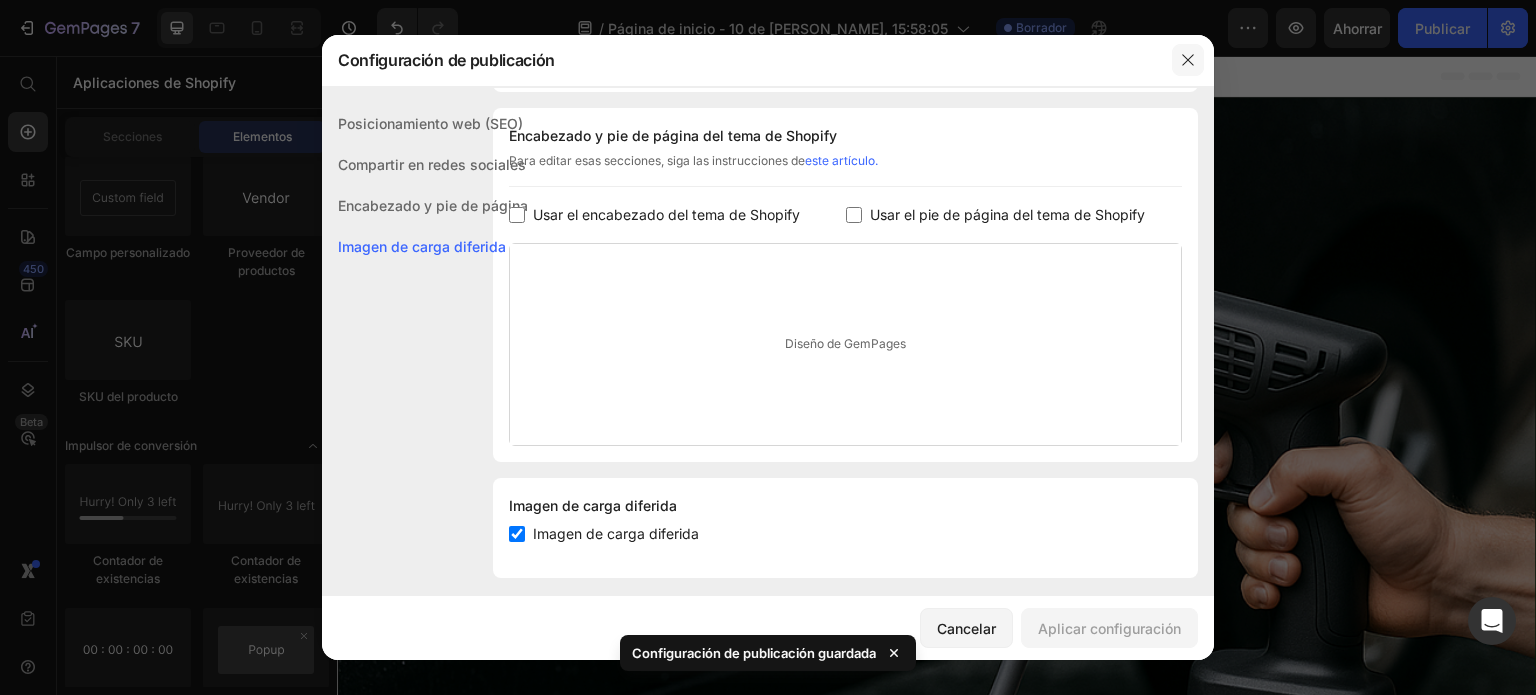 click 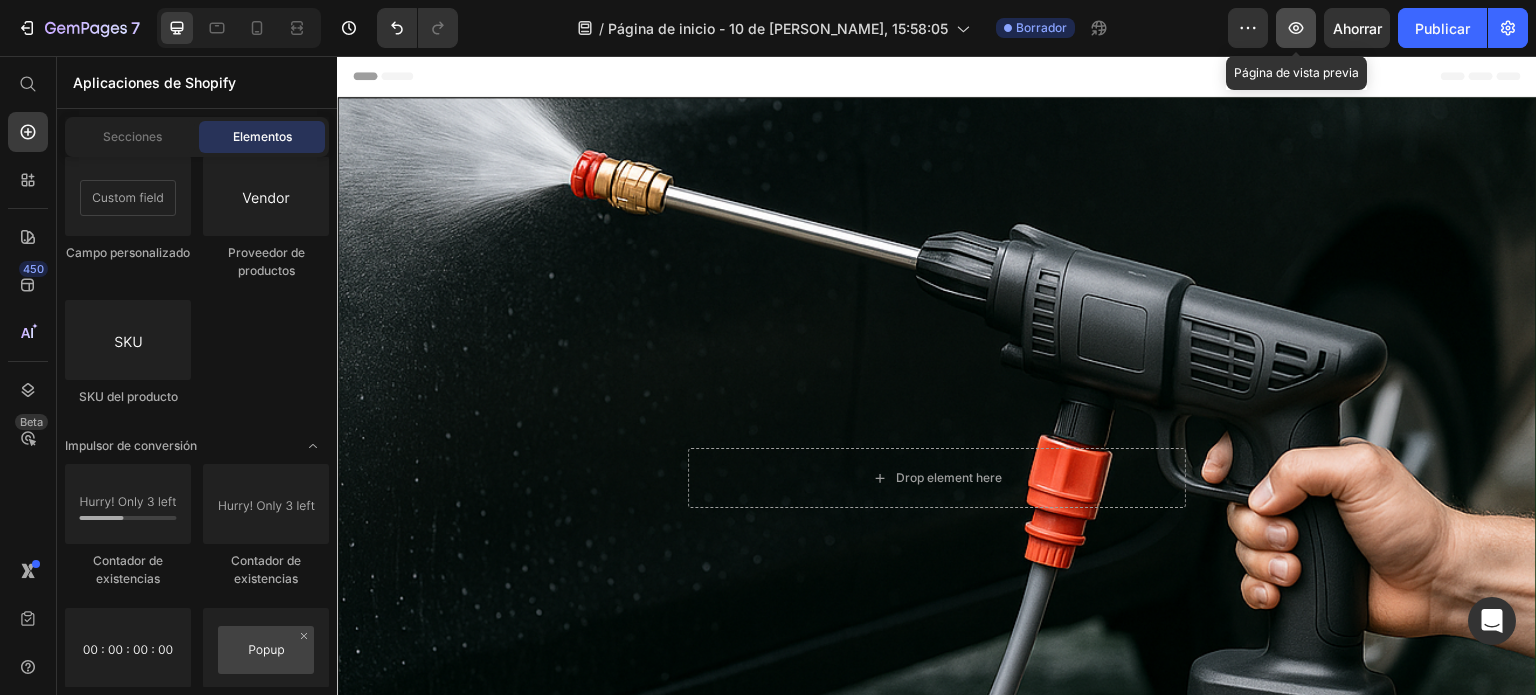 click 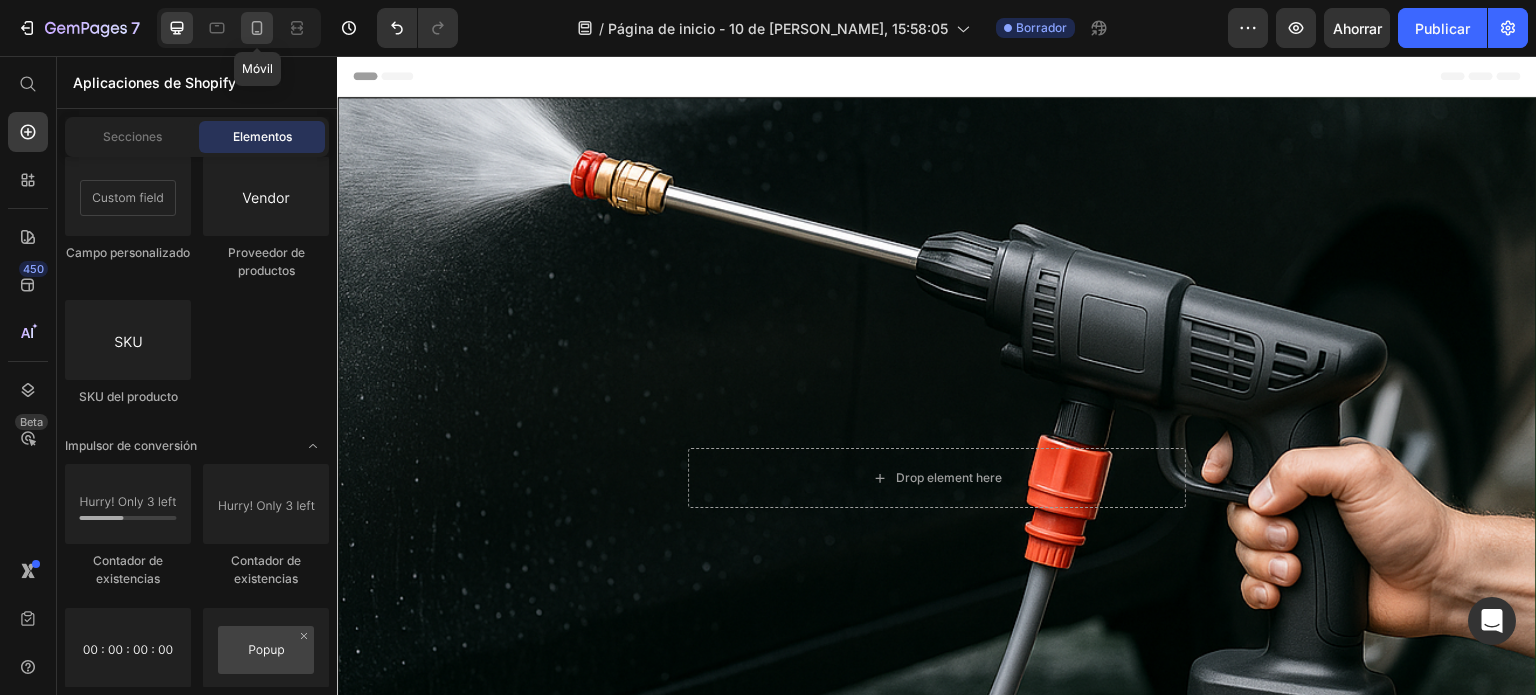 click 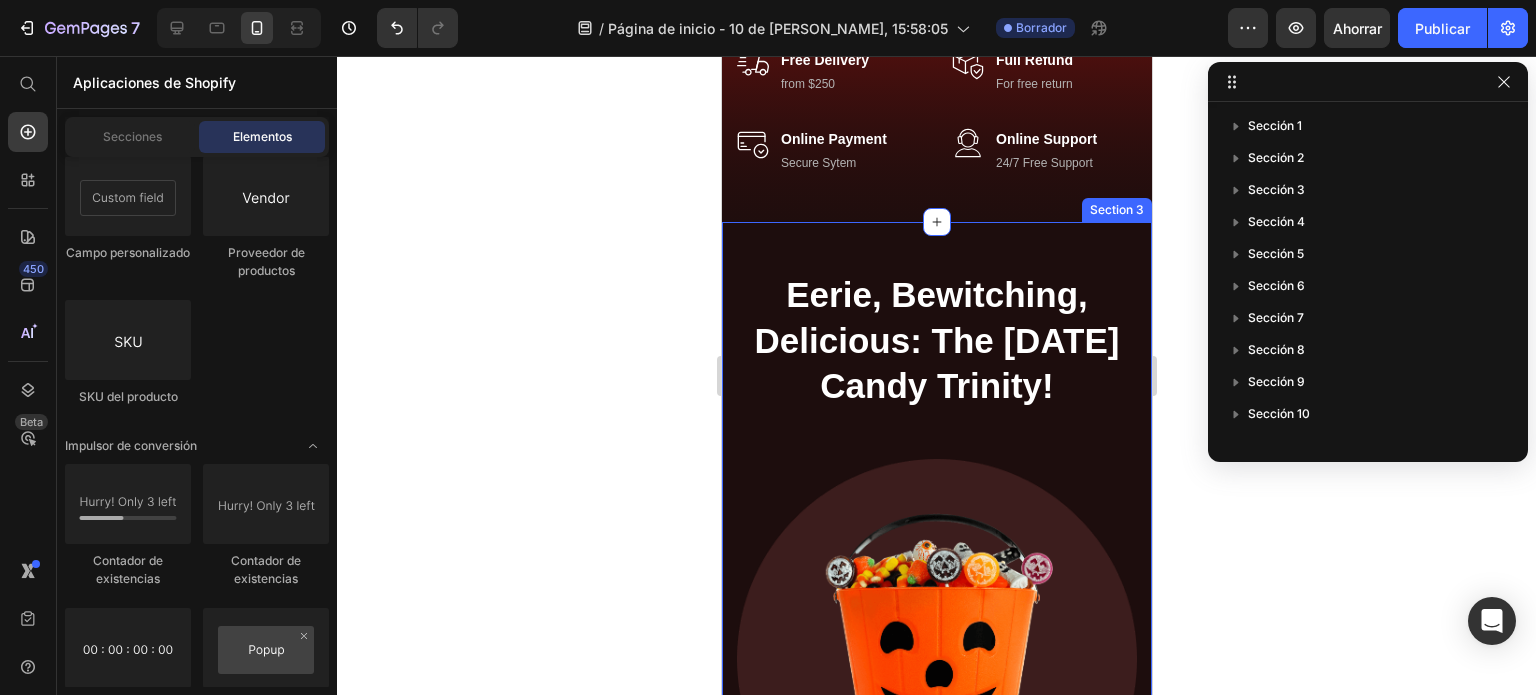 scroll, scrollTop: 0, scrollLeft: 0, axis: both 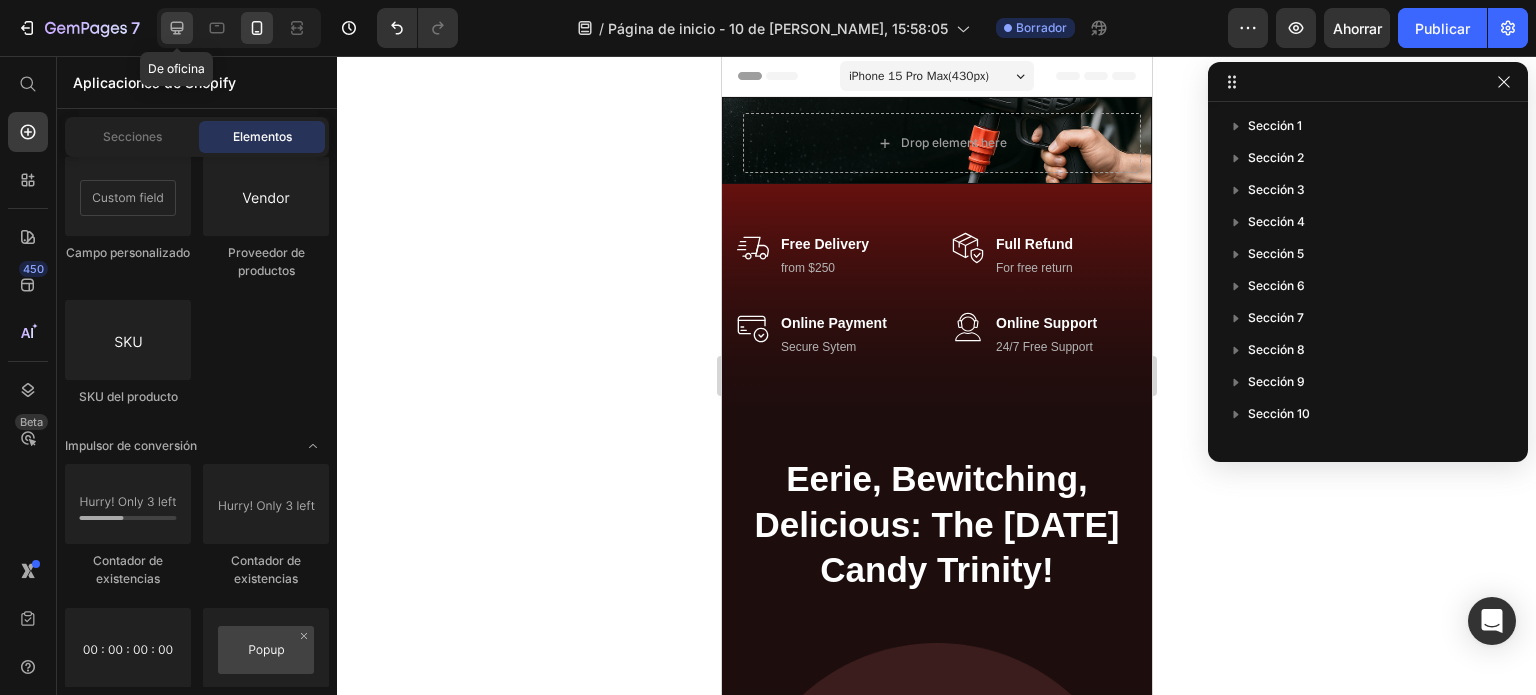 click 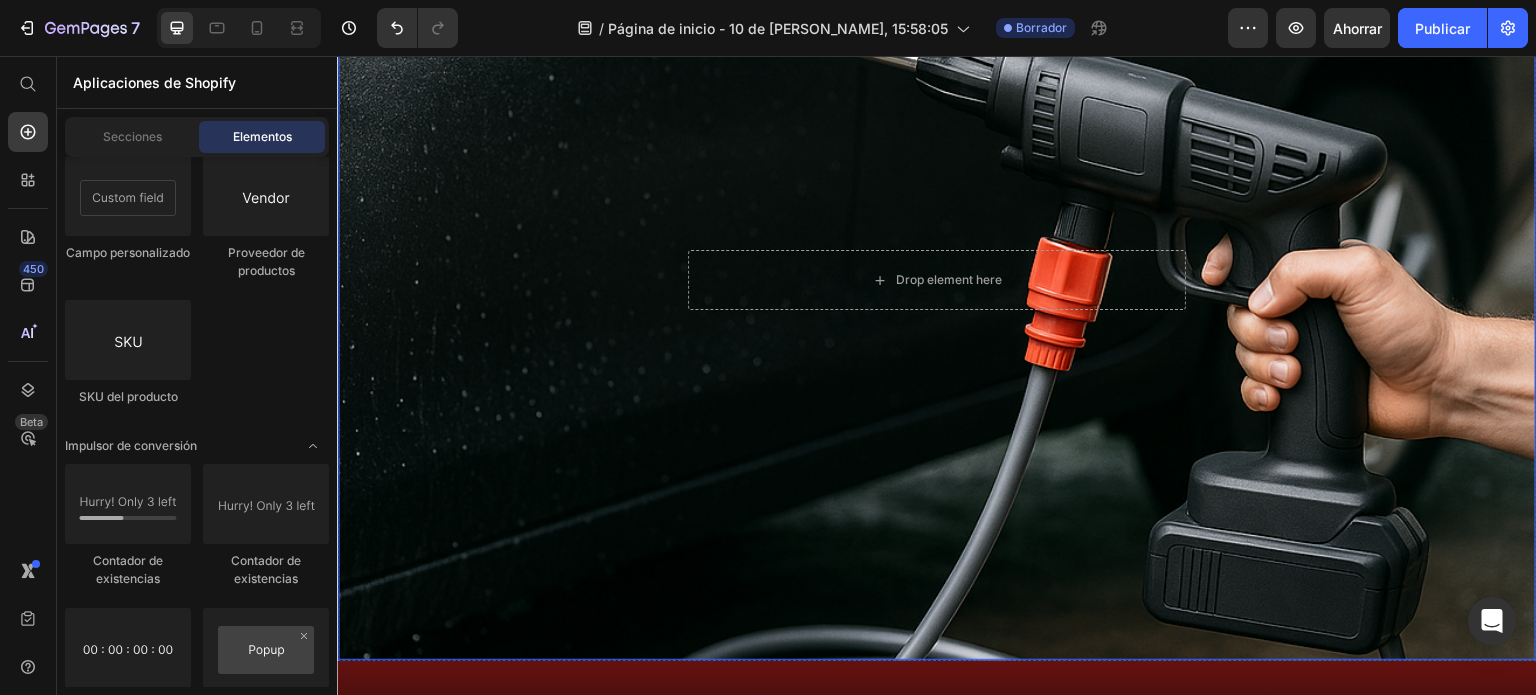 scroll, scrollTop: 0, scrollLeft: 0, axis: both 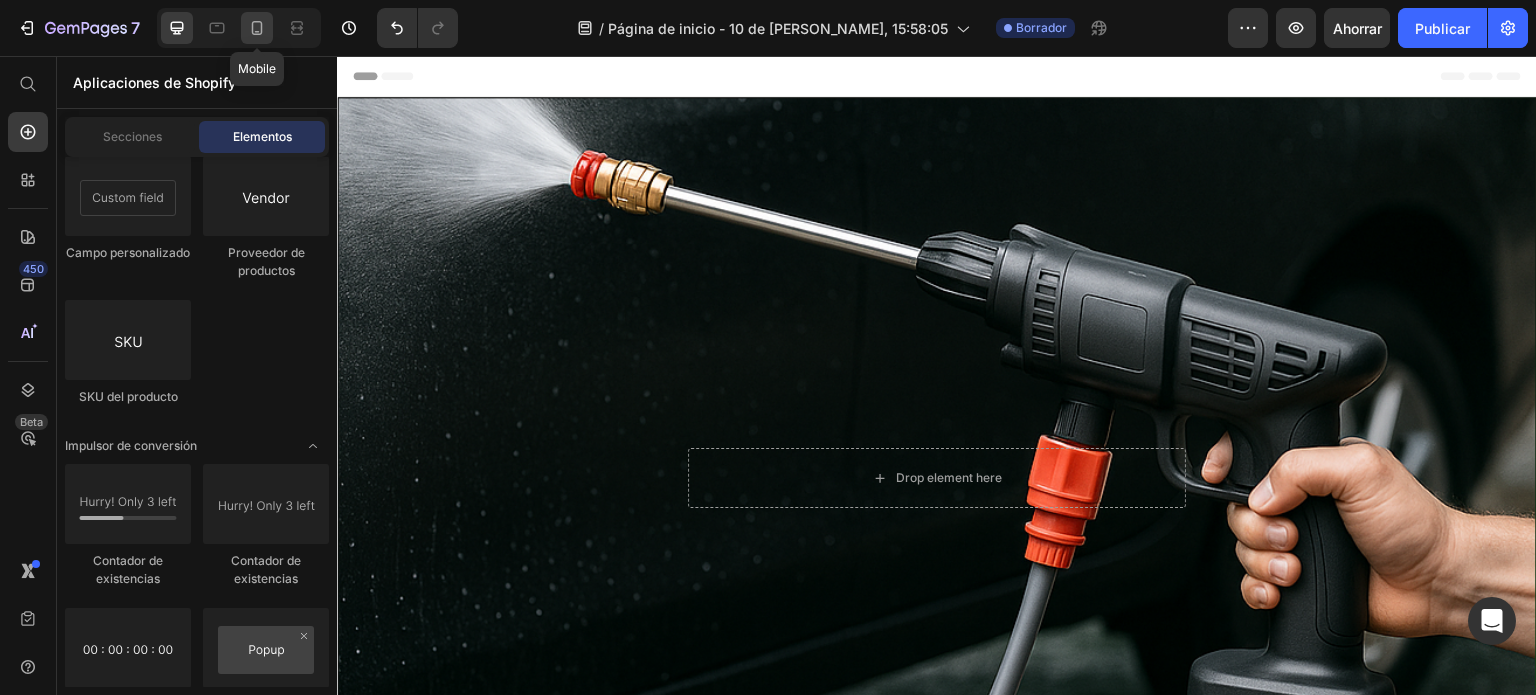 click 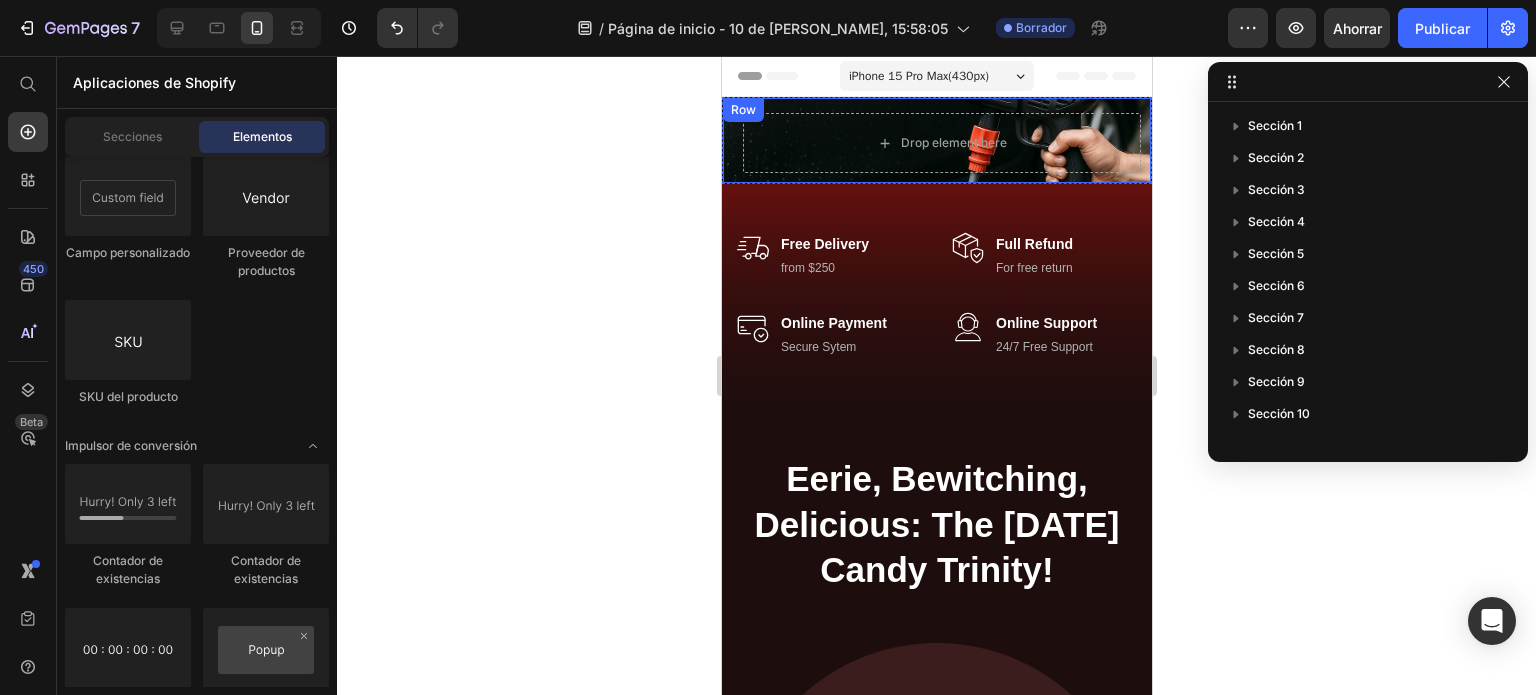 click on "Drop element here Row" at bounding box center (936, 140) 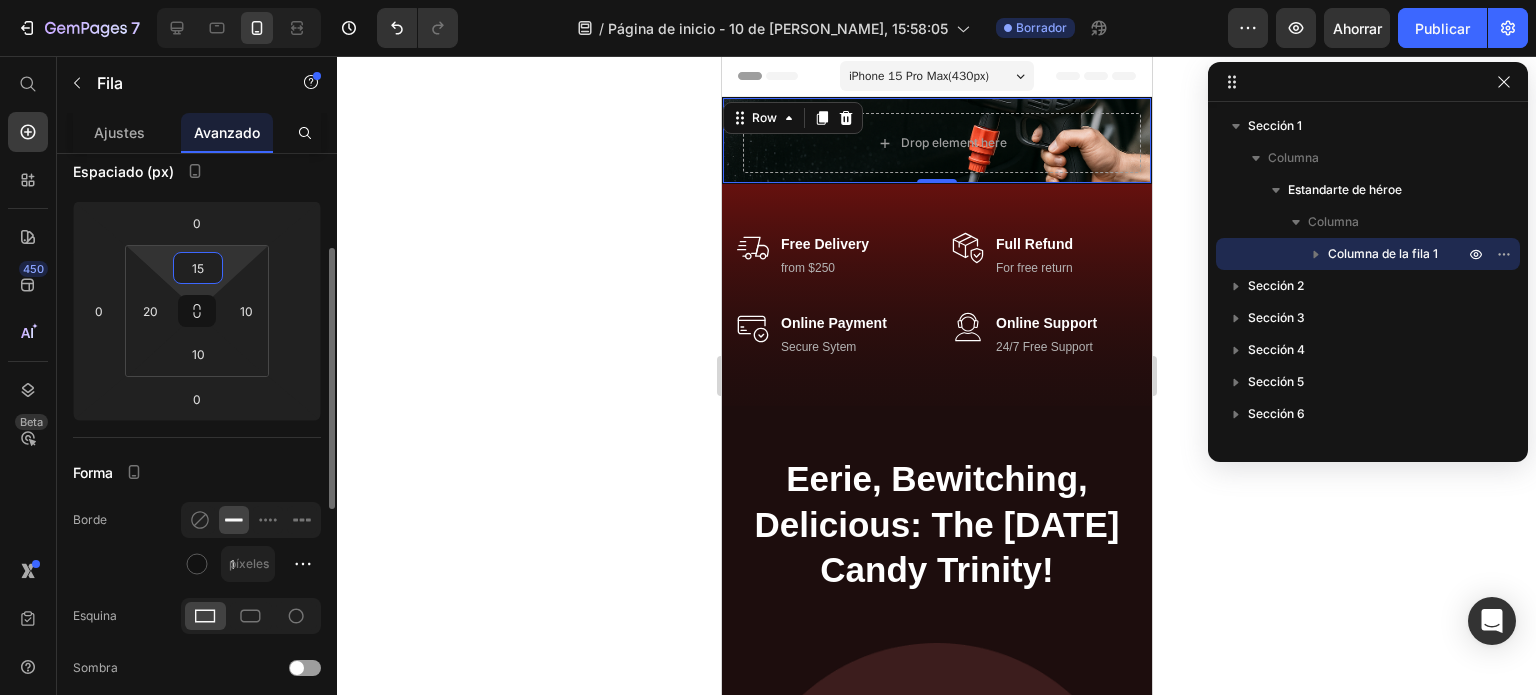 click on "7 / Página de inicio - 10 de [PERSON_NAME], 15:58:05 Borrador Avance Ahorrar Publicar 450 Beta Aplicaciones de Shopify Secciones Elementos Sección de héroes Detalle del producto Marcas Insignias de confianza Garantizar Desglose del producto Cómo utilizar Testimonios Comparar Manojo Preguntas frecuentes Prueba social Historia de la marca Lista de productos Recopilación Lista de blogs Contacto Sticky Añadir al carrito Pie de página personalizado Explorar la biblioteca 450 Disposición
[GEOGRAPHIC_DATA]
[GEOGRAPHIC_DATA]
[GEOGRAPHIC_DATA]
Fila Texto
Título
Bloque de texto Botón
Botón
Botón" at bounding box center [768, 0] 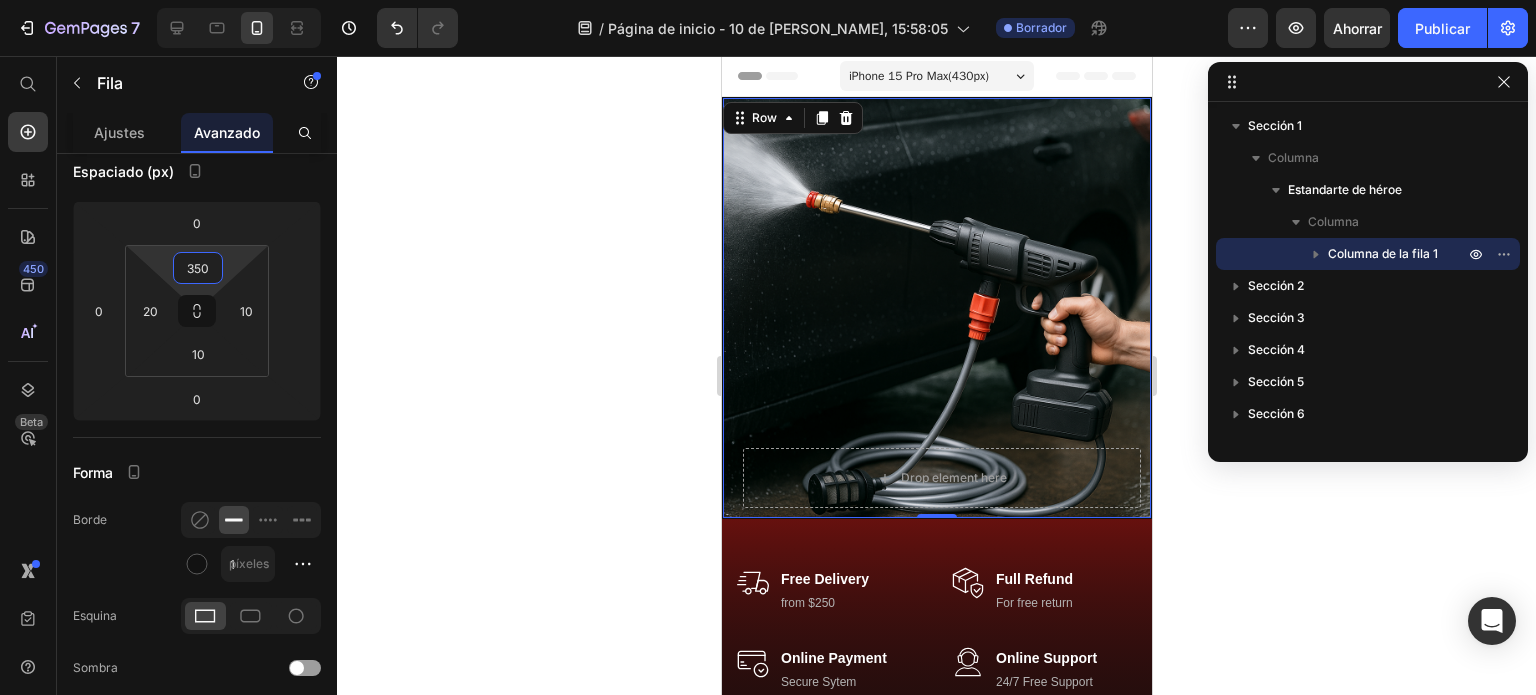 type on "350" 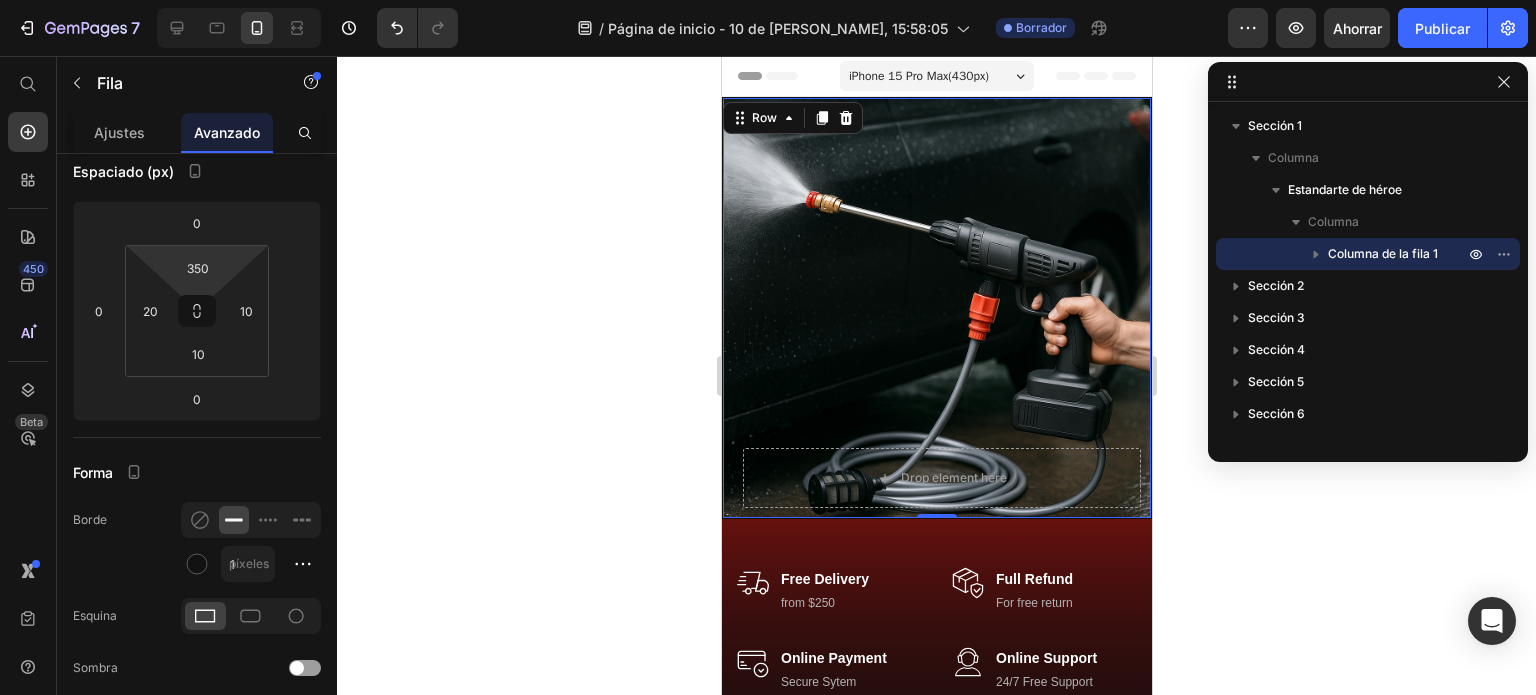 click 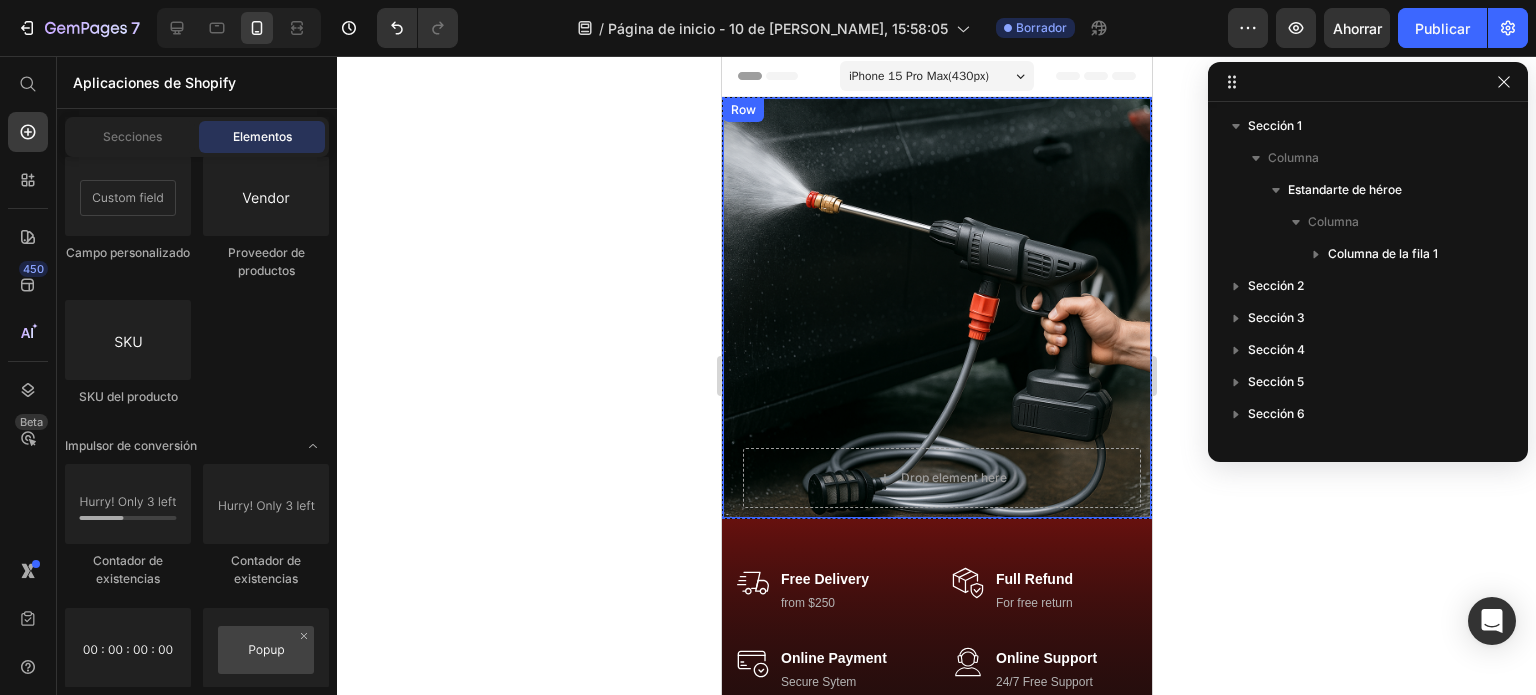 click on "Drop element here Row" at bounding box center [936, 308] 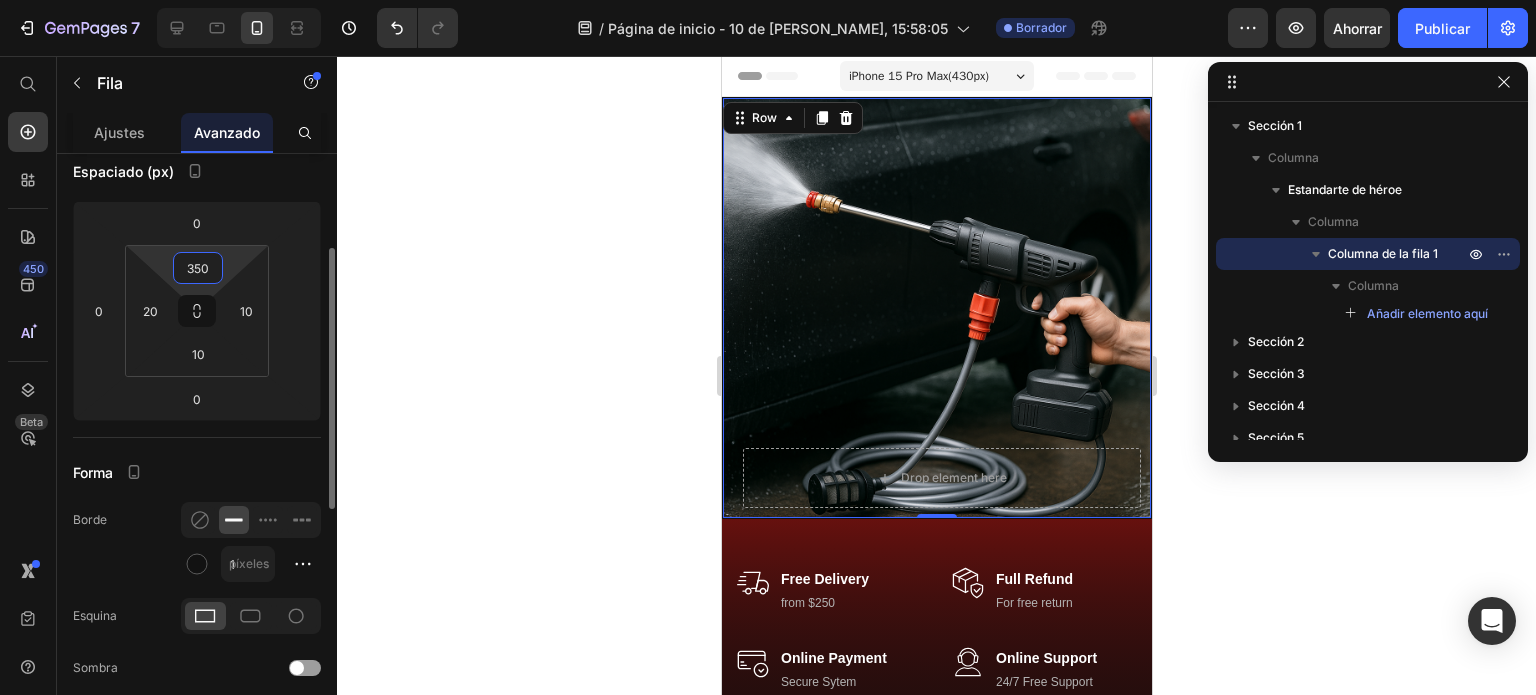 click on "350" at bounding box center [198, 268] 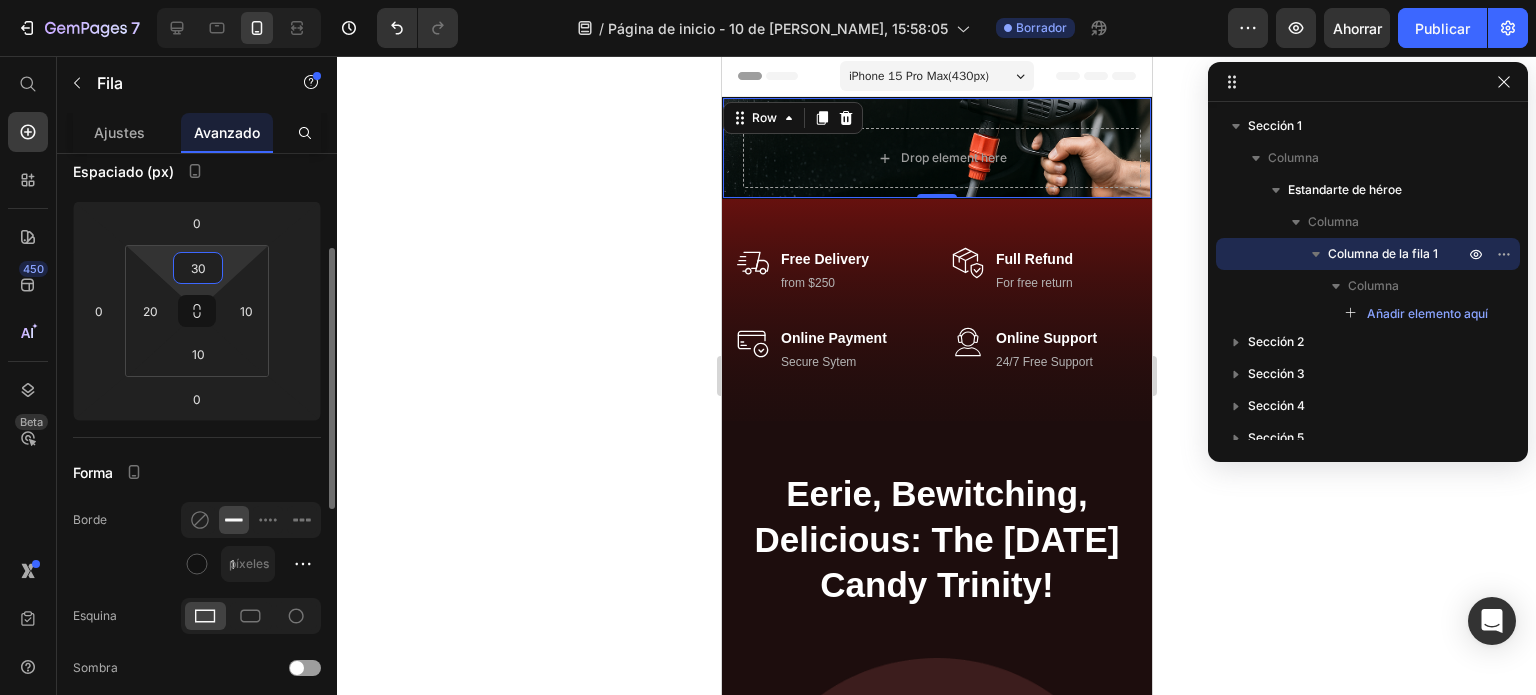 type on "3" 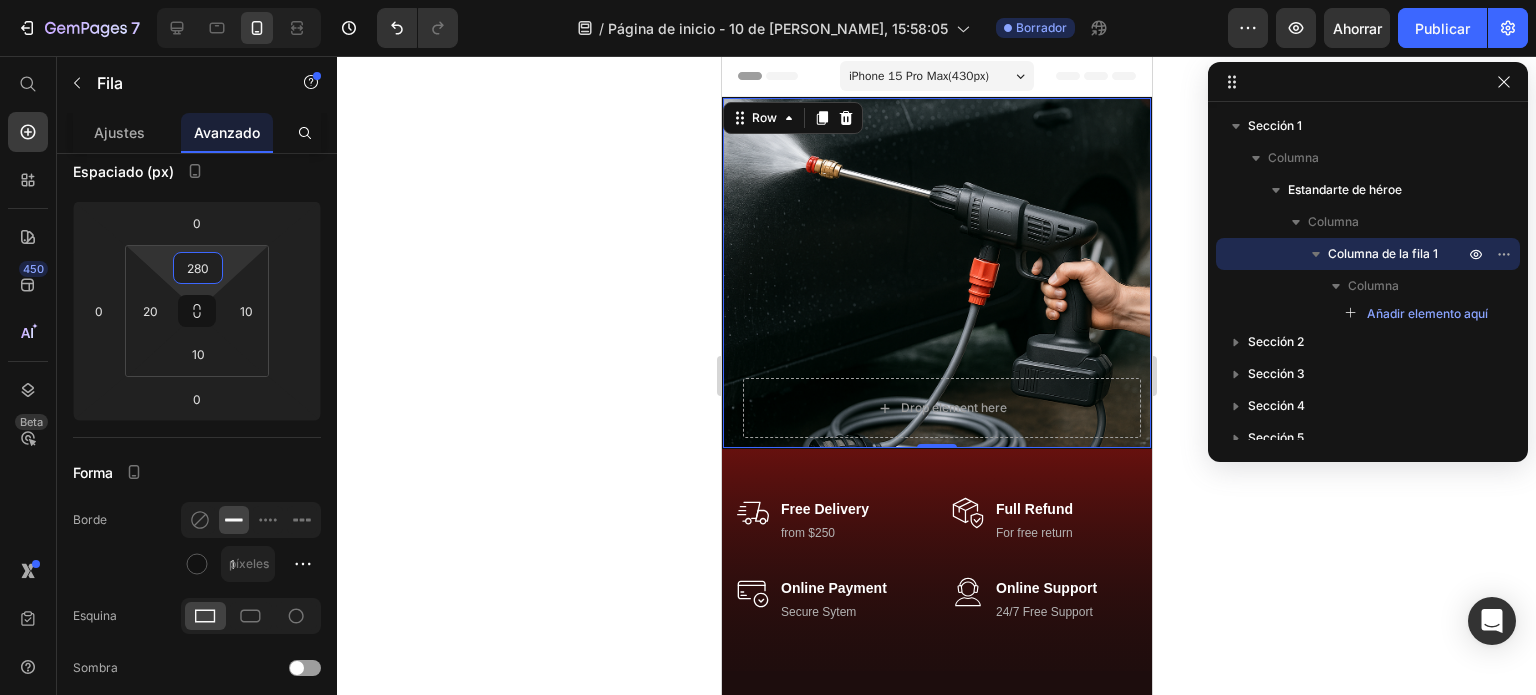 type on "280" 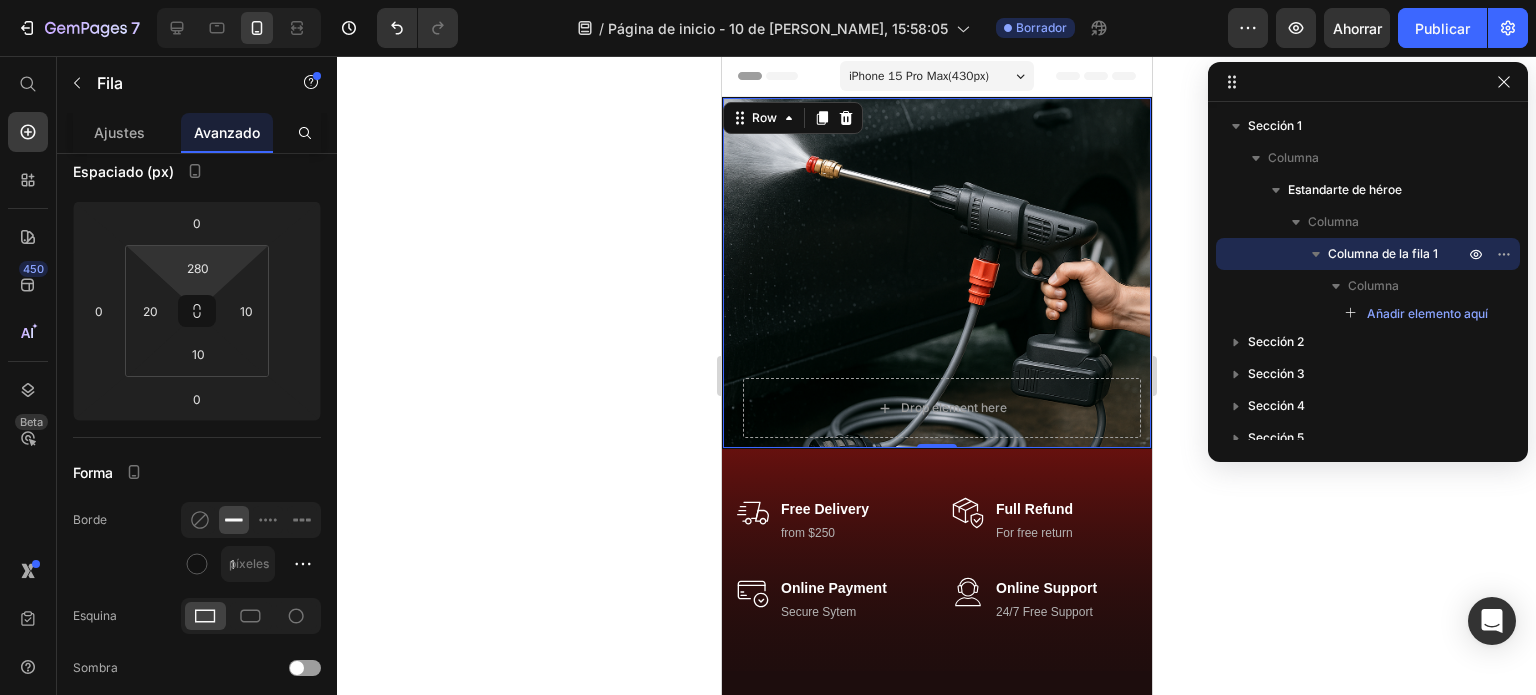 click 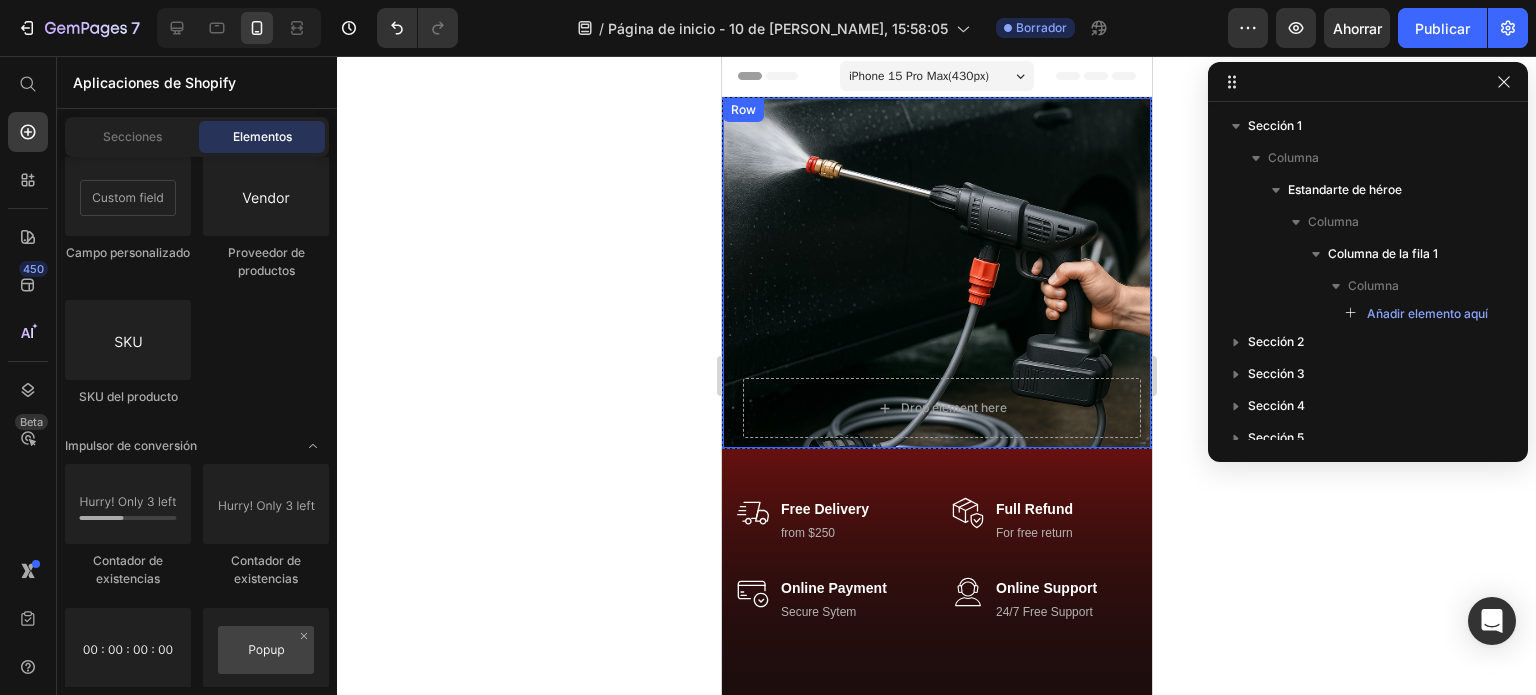 click on "Drop element here Row" at bounding box center (936, 273) 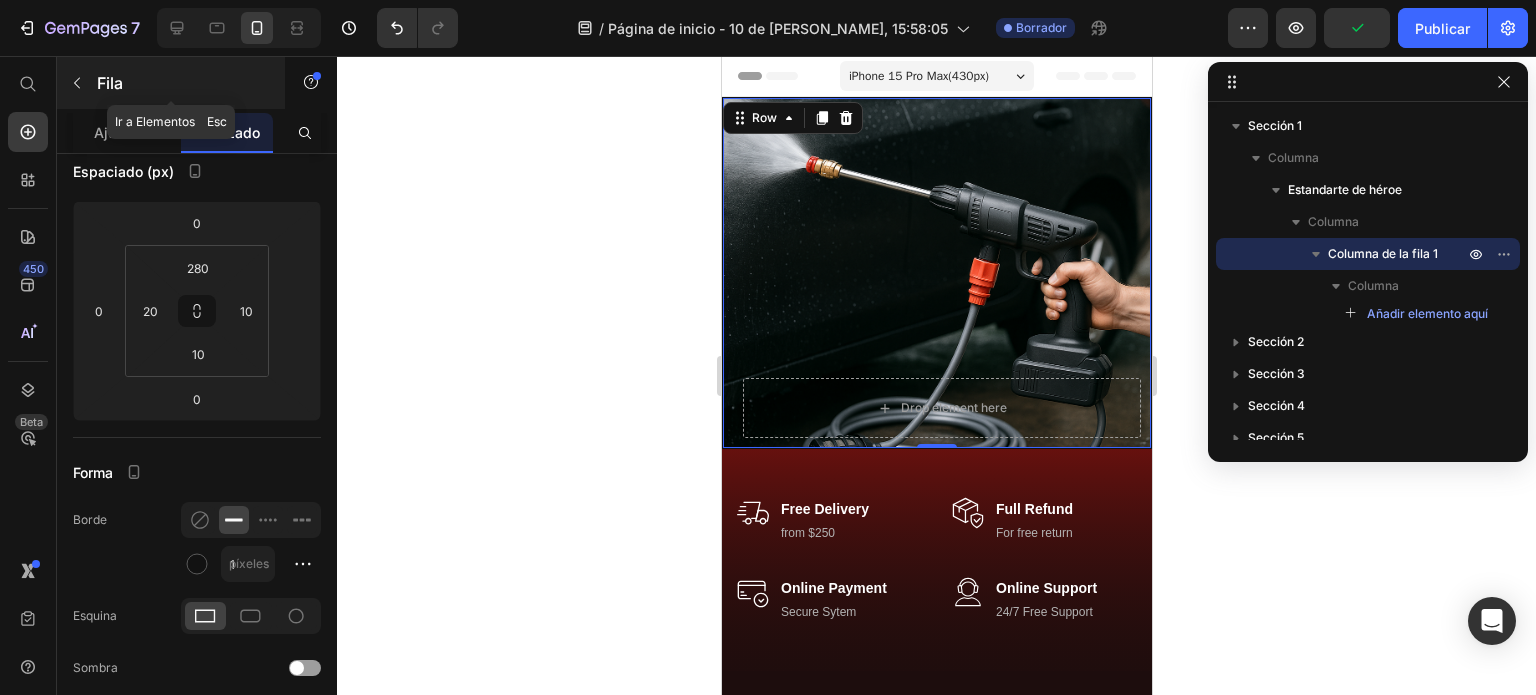 click on "Fila" at bounding box center [171, 83] 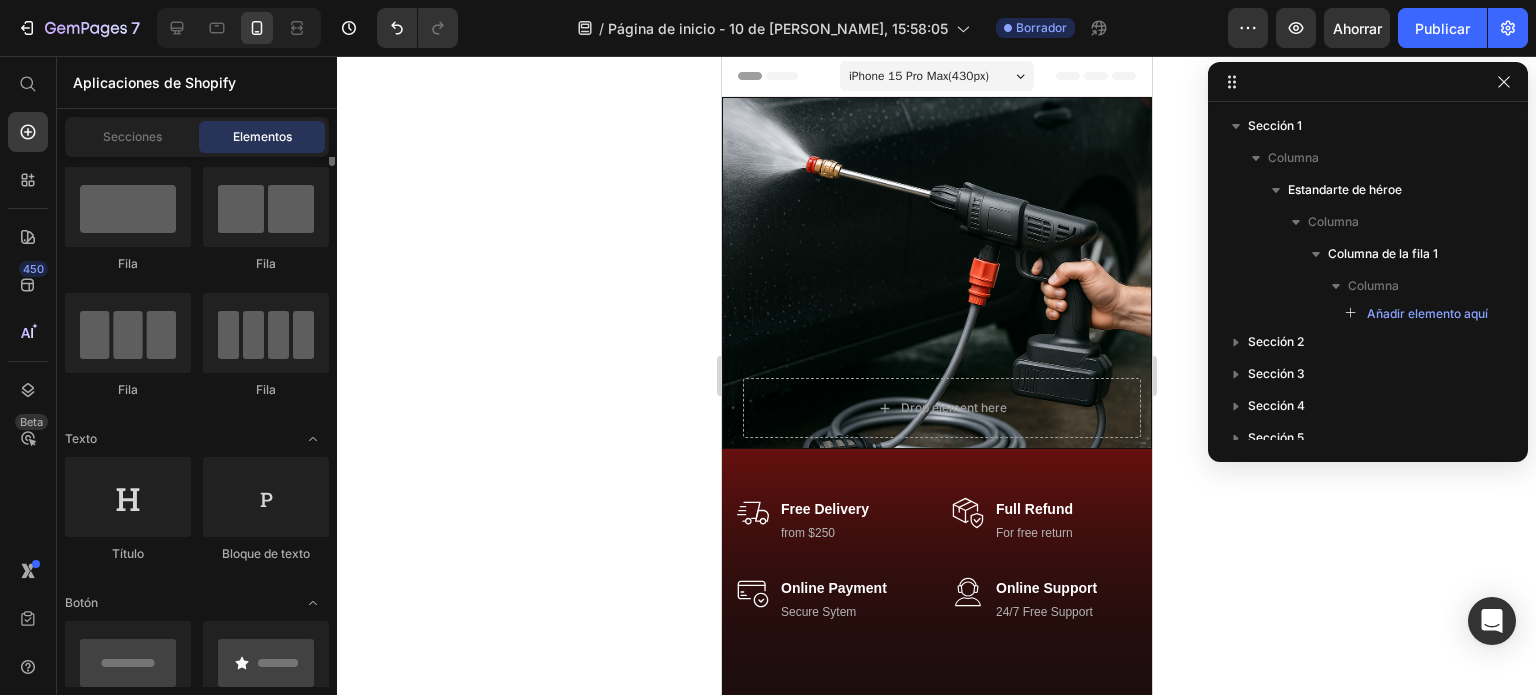 scroll, scrollTop: 0, scrollLeft: 0, axis: both 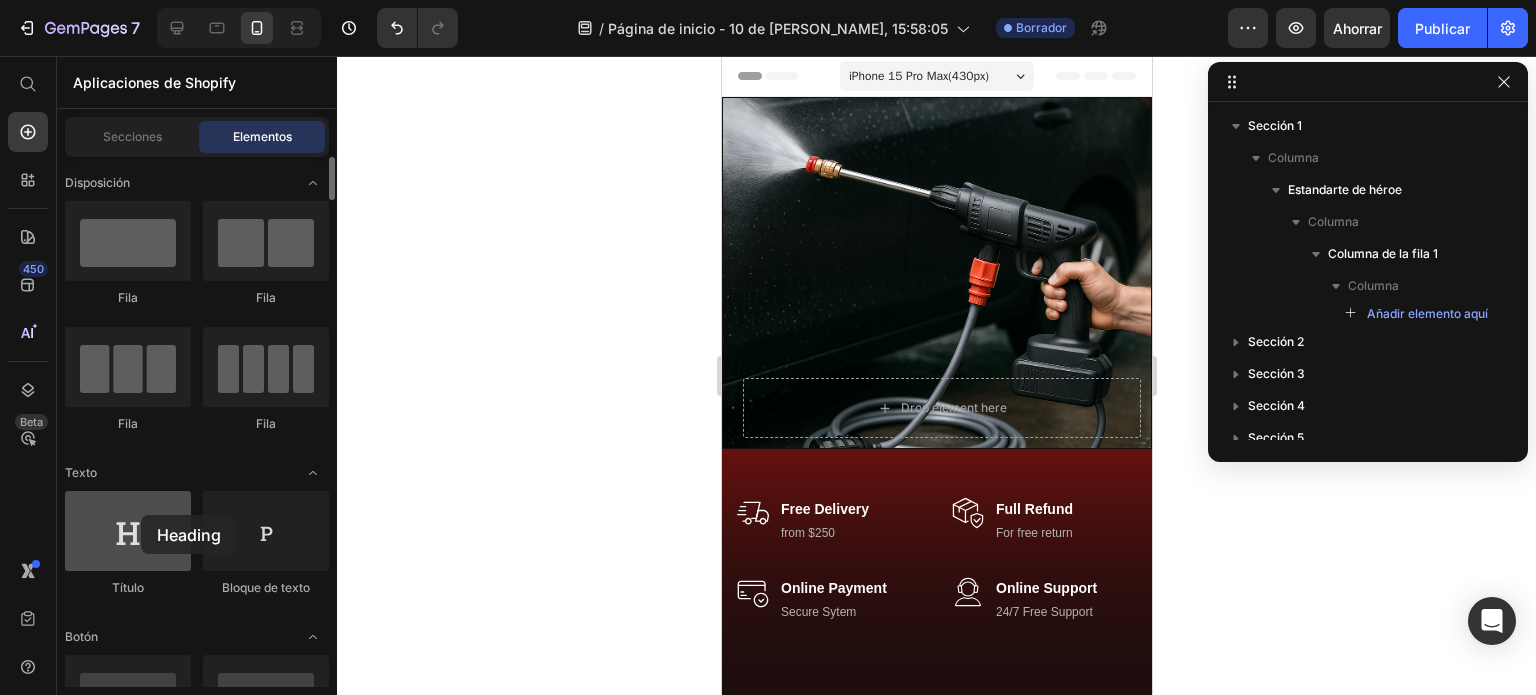 click at bounding box center [128, 531] 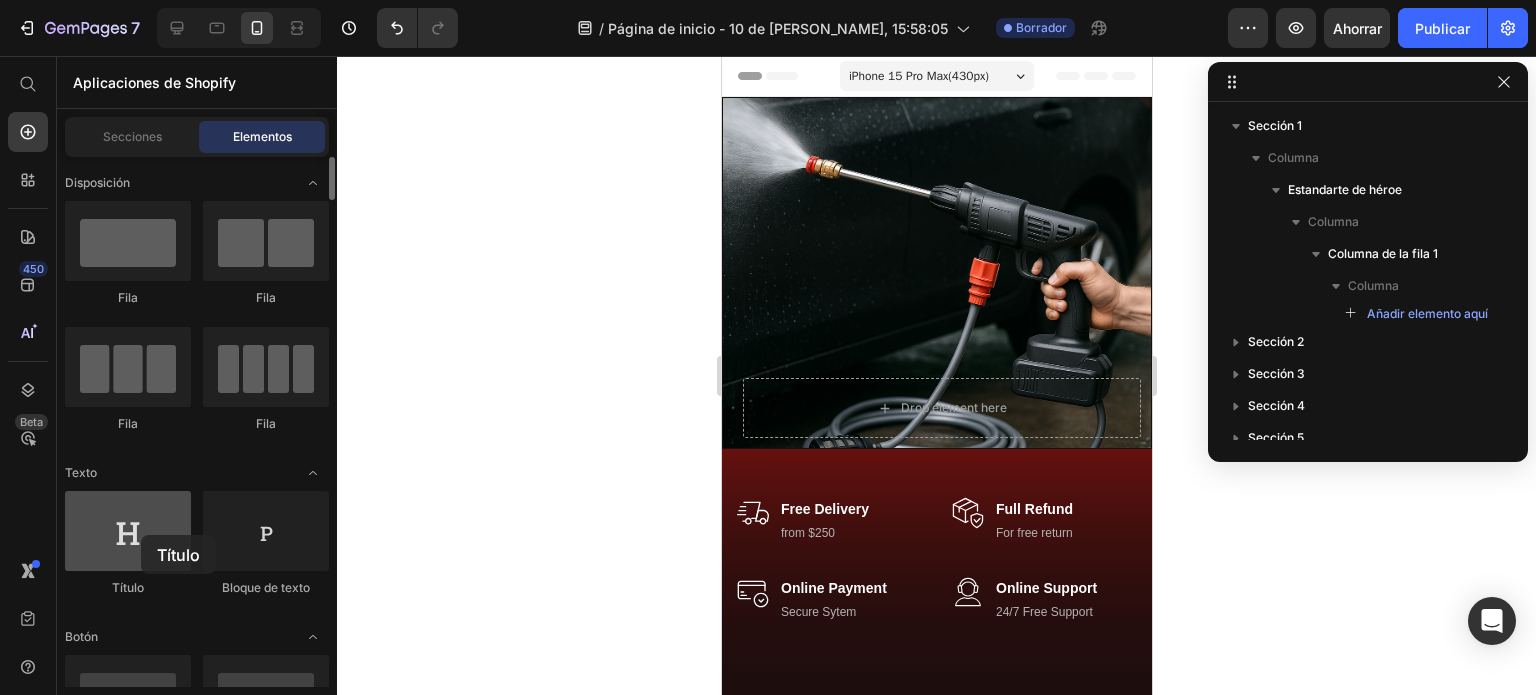 drag, startPoint x: 141, startPoint y: 515, endPoint x: 139, endPoint y: 527, distance: 12.165525 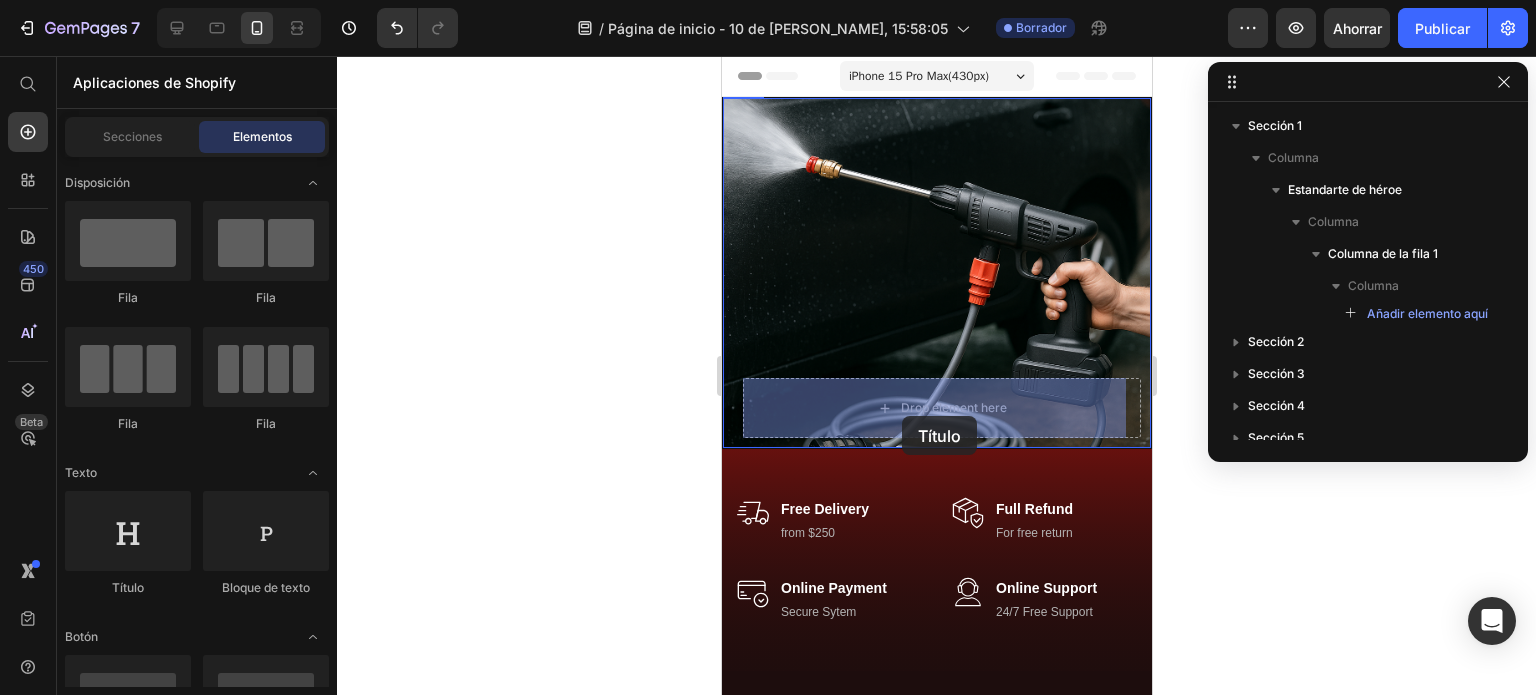 drag, startPoint x: 873, startPoint y: 605, endPoint x: 901, endPoint y: 416, distance: 191.06282 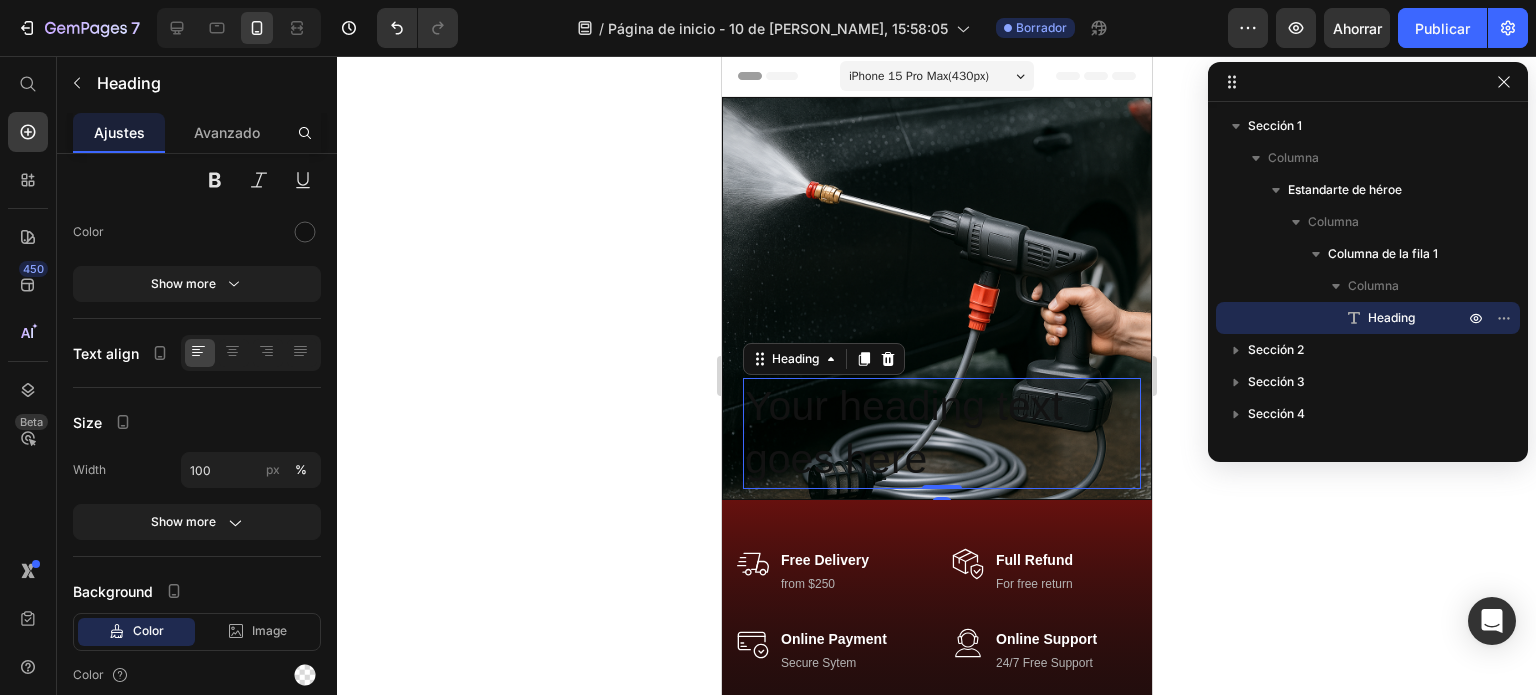scroll, scrollTop: 0, scrollLeft: 0, axis: both 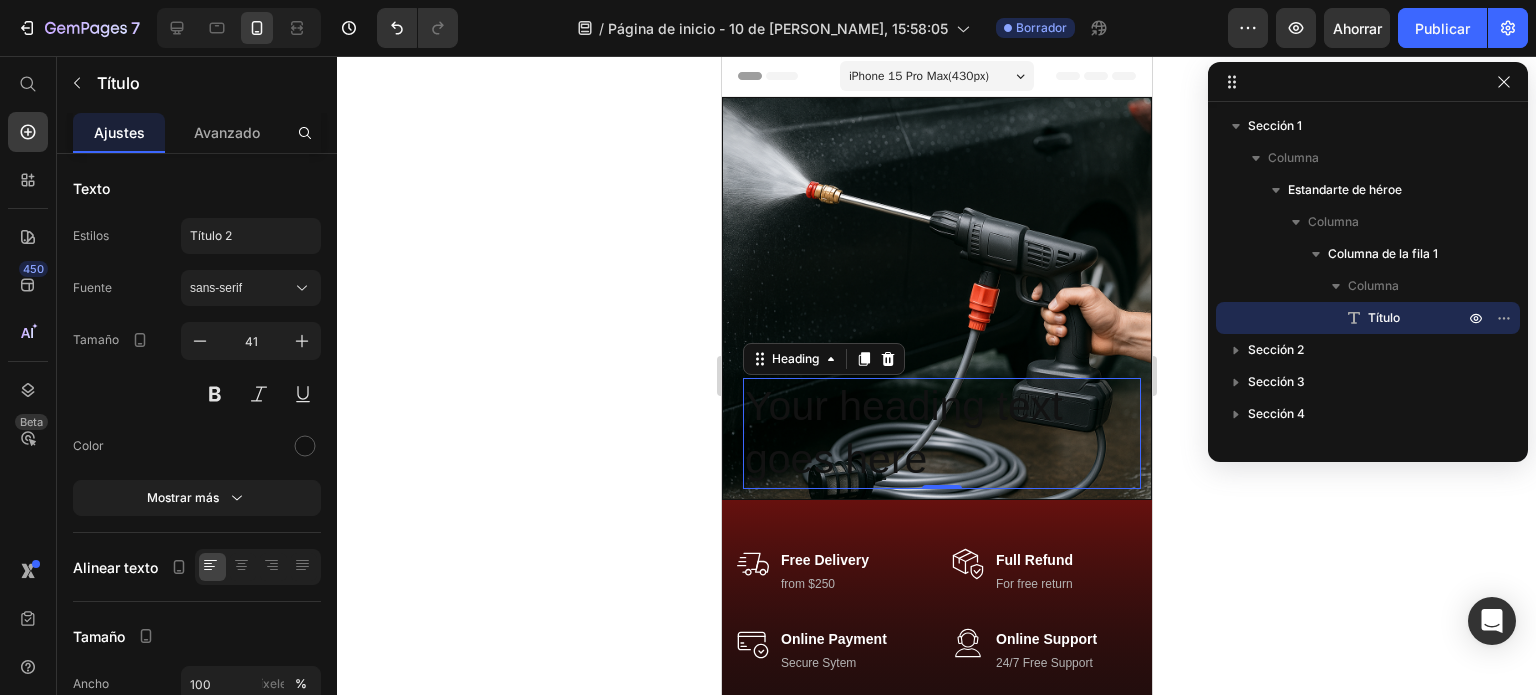 click on "Your heading text goes here" at bounding box center (941, 433) 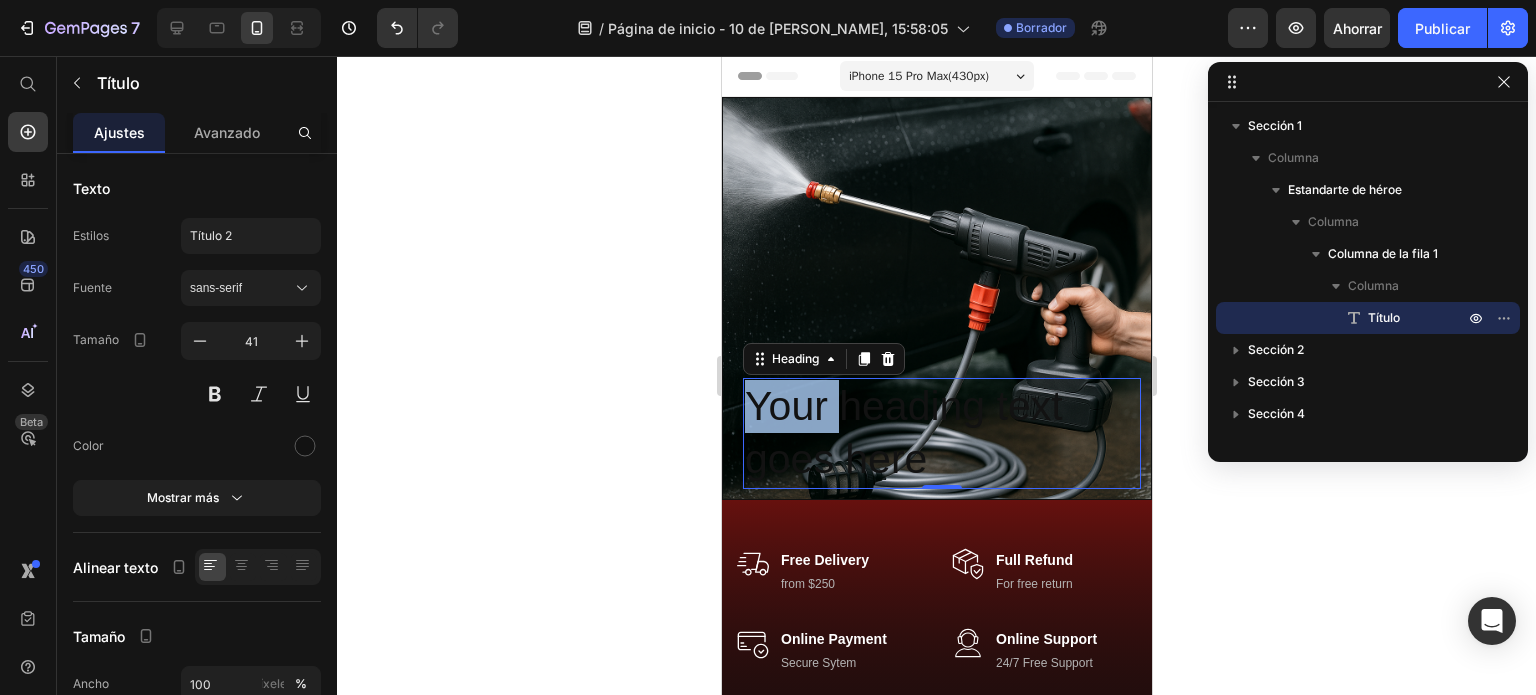 click on "Your heading text goes here" at bounding box center [941, 433] 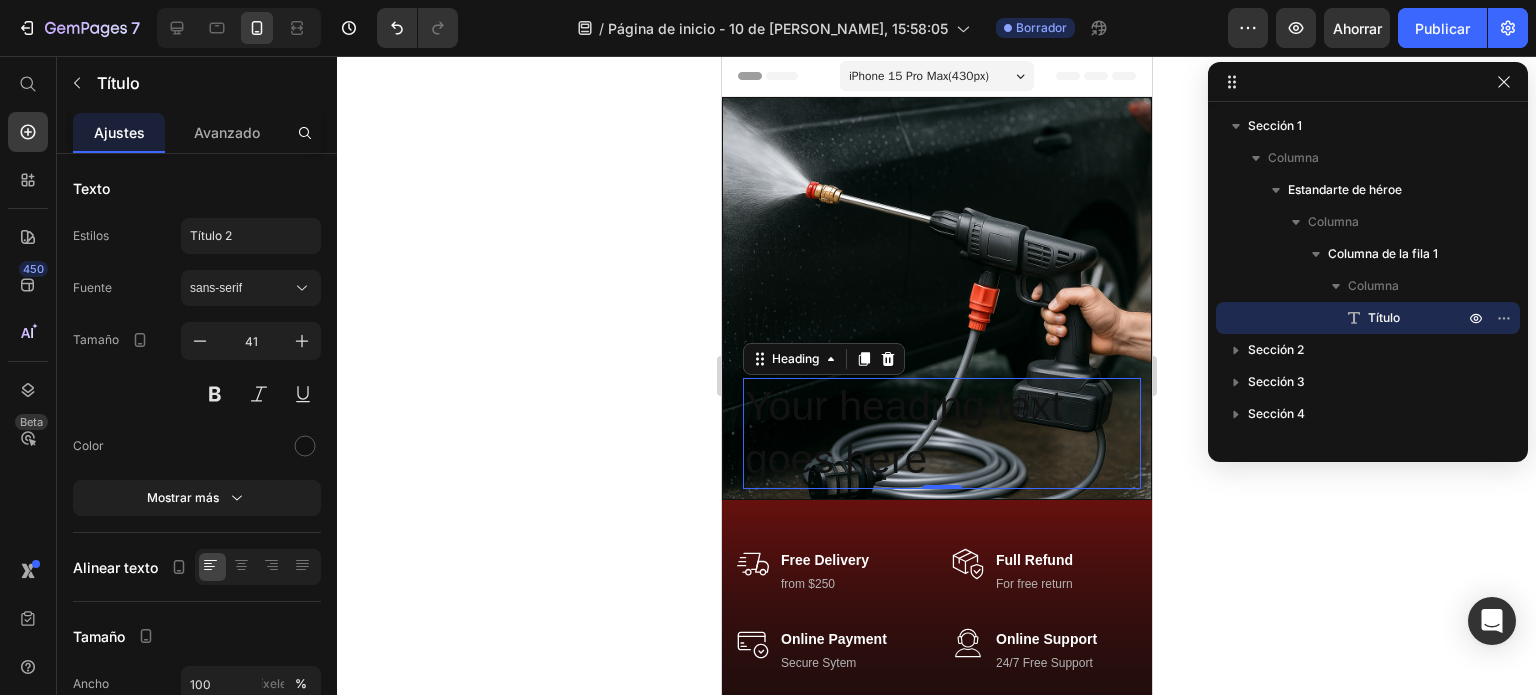 click on "Your heading text goes here" at bounding box center (941, 433) 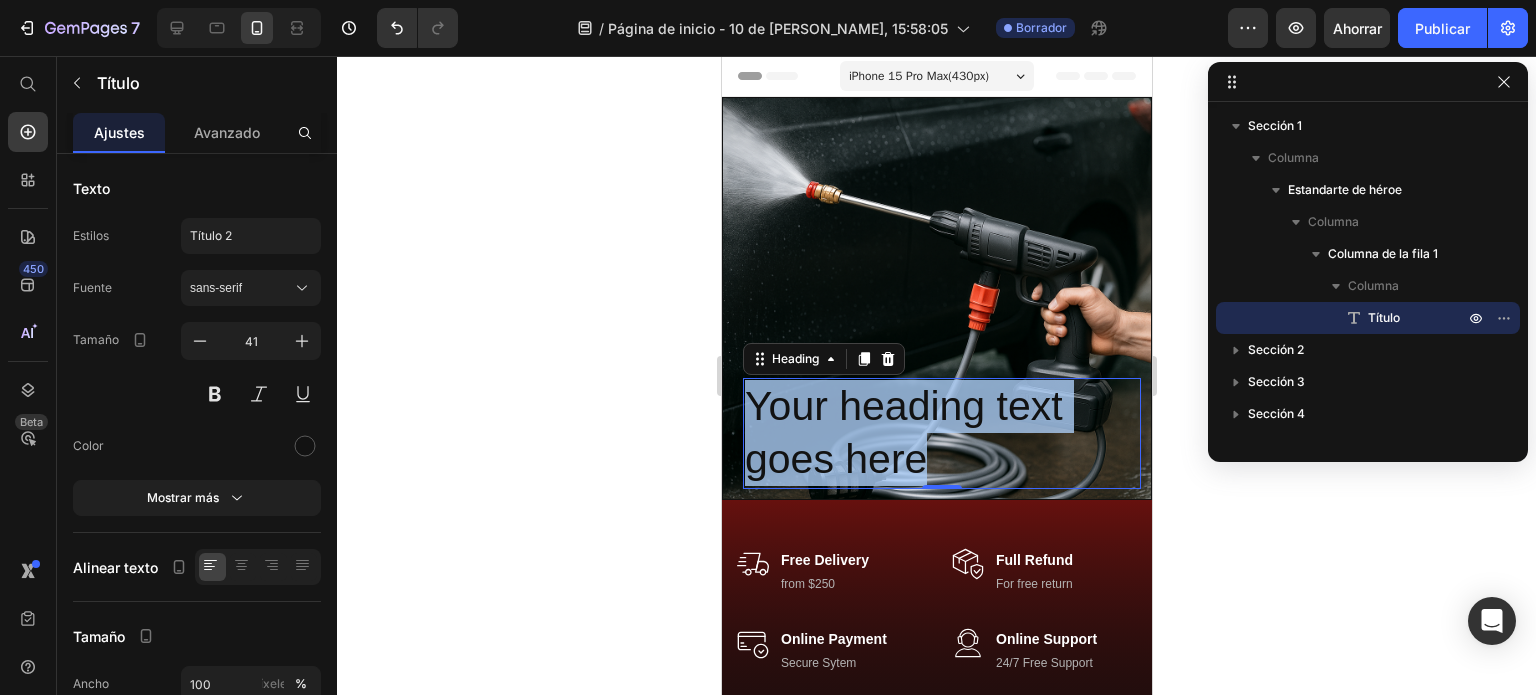 click on "Your heading text goes here" at bounding box center (941, 433) 